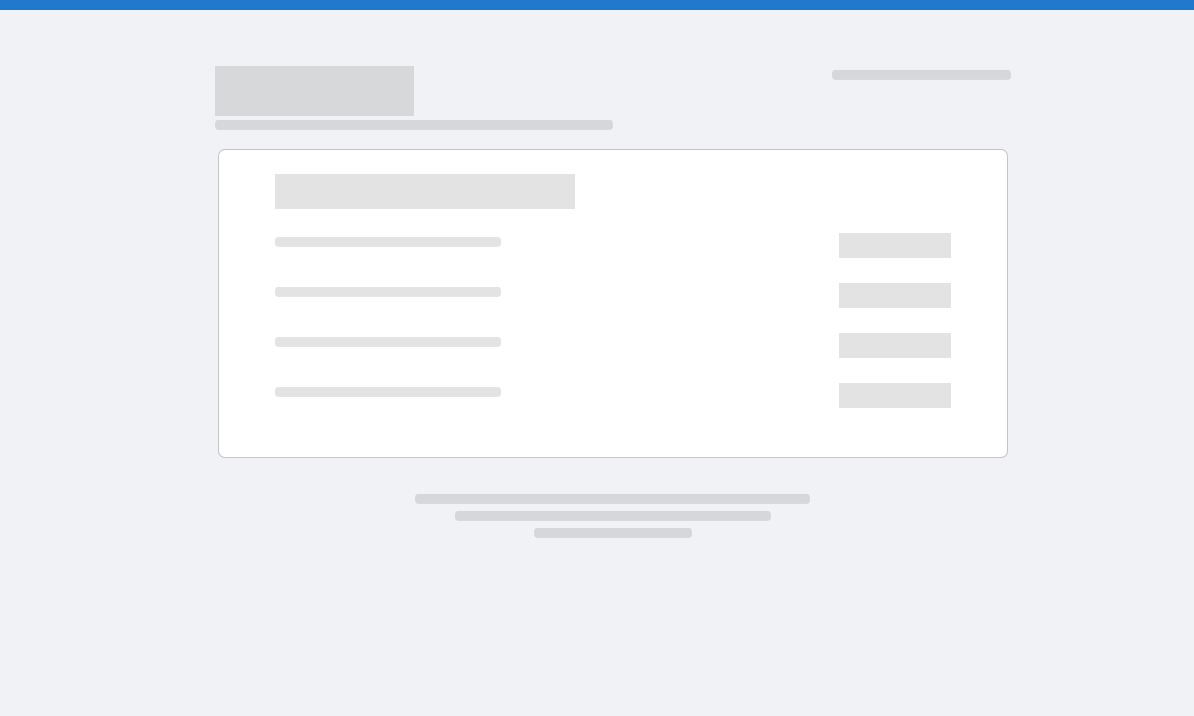 scroll, scrollTop: 0, scrollLeft: 0, axis: both 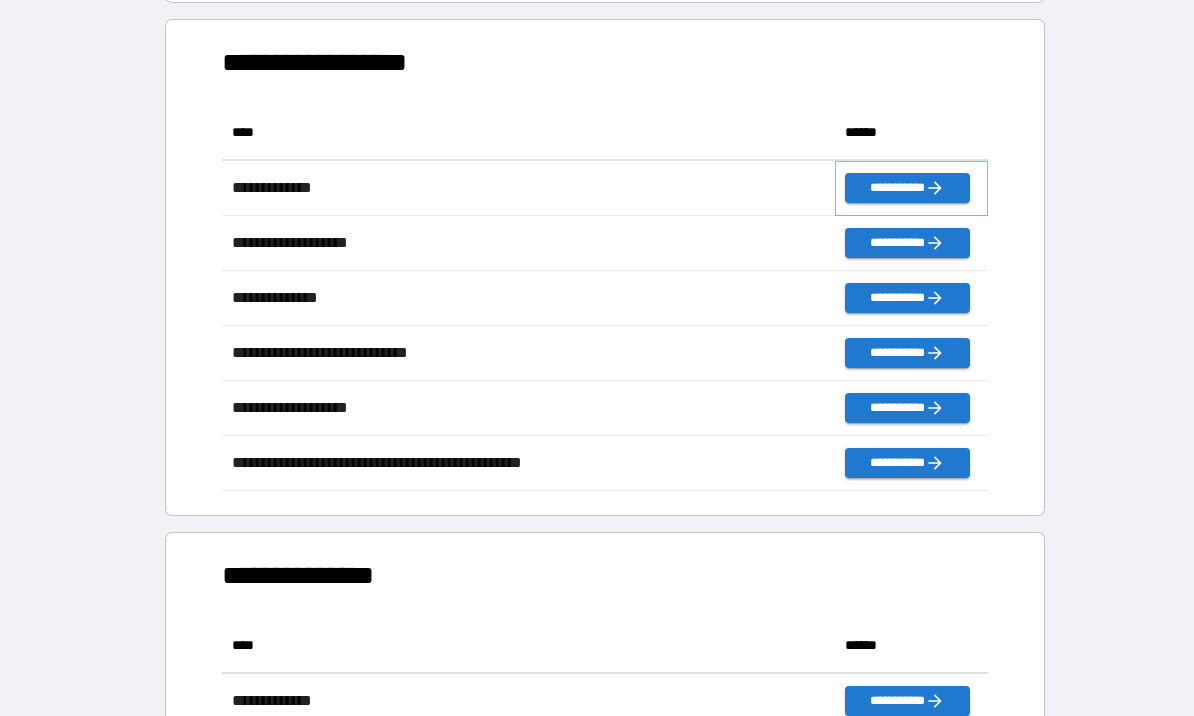 click on "**********" at bounding box center (907, 188) 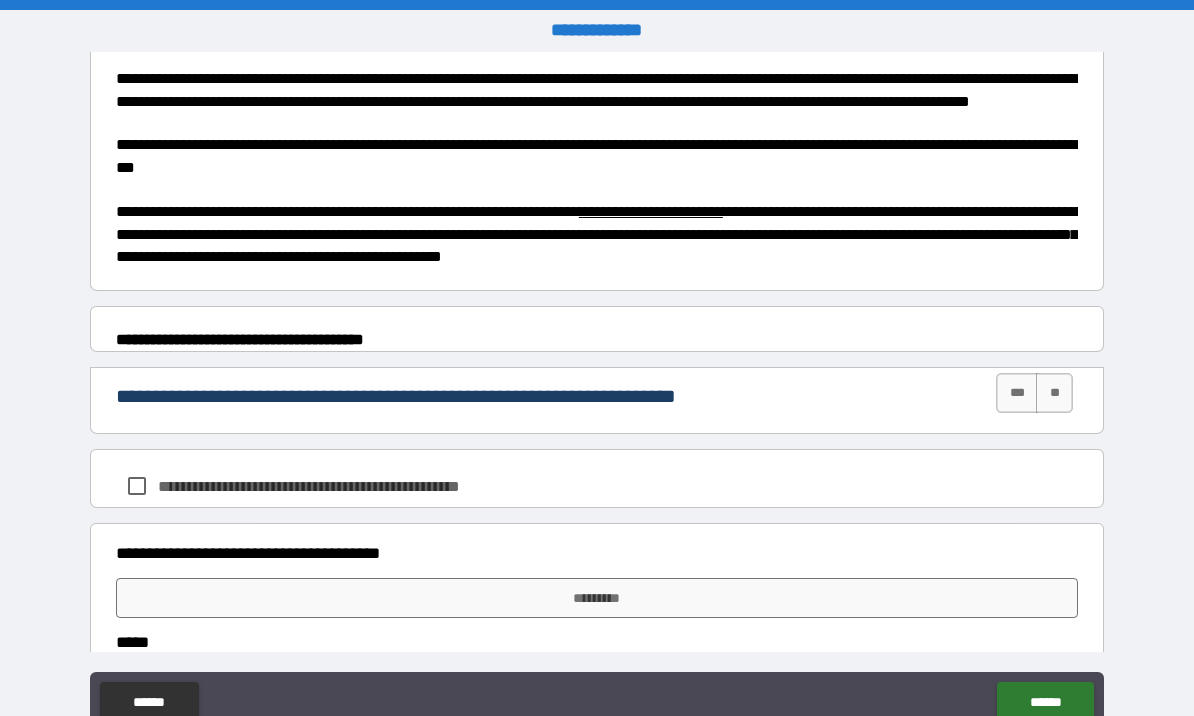 scroll, scrollTop: 714, scrollLeft: 0, axis: vertical 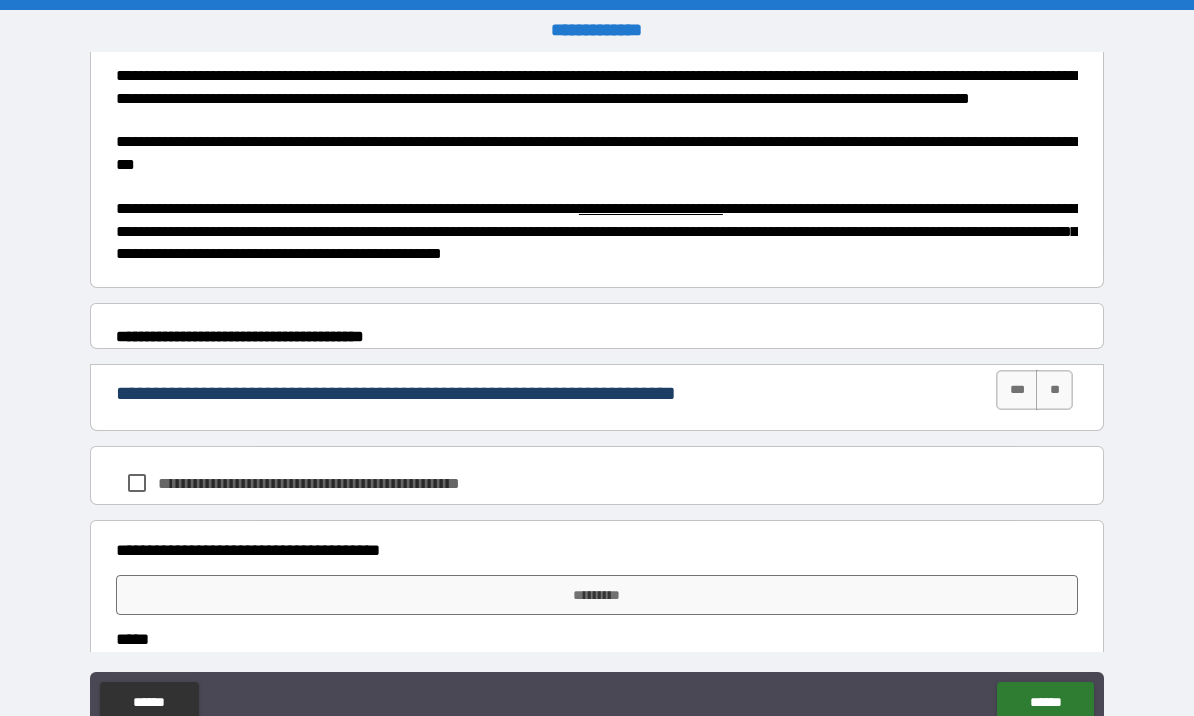 click on "***" at bounding box center [1017, 390] 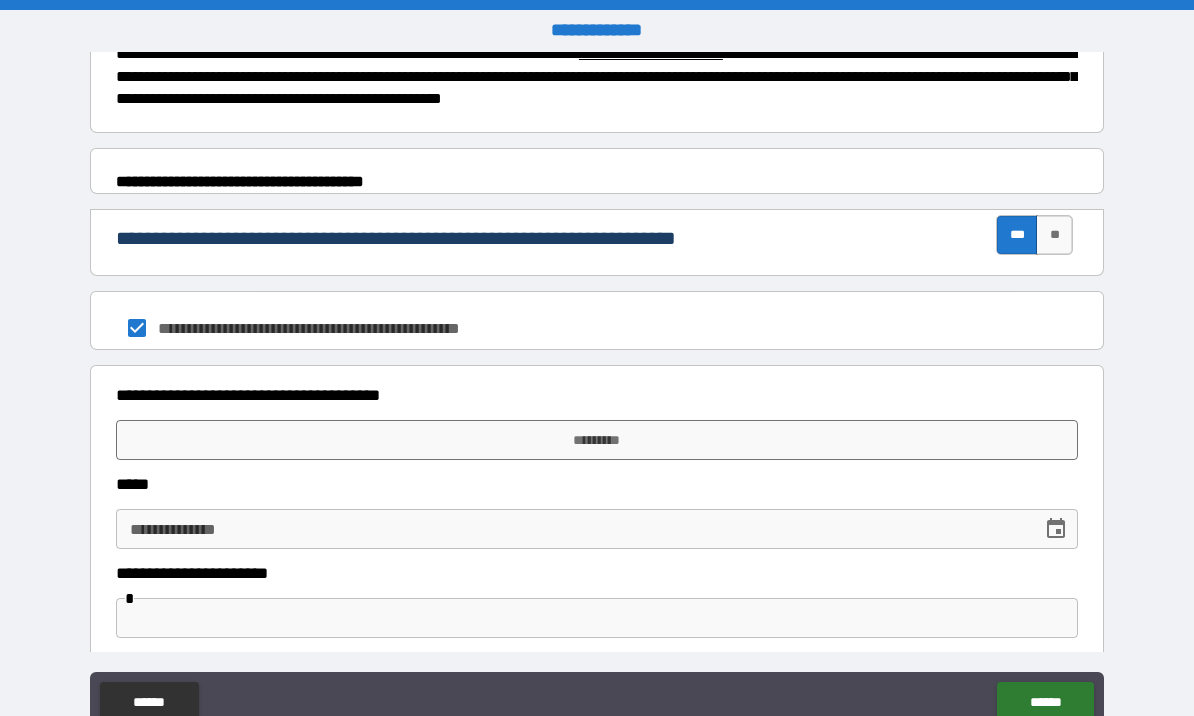 scroll, scrollTop: 887, scrollLeft: 0, axis: vertical 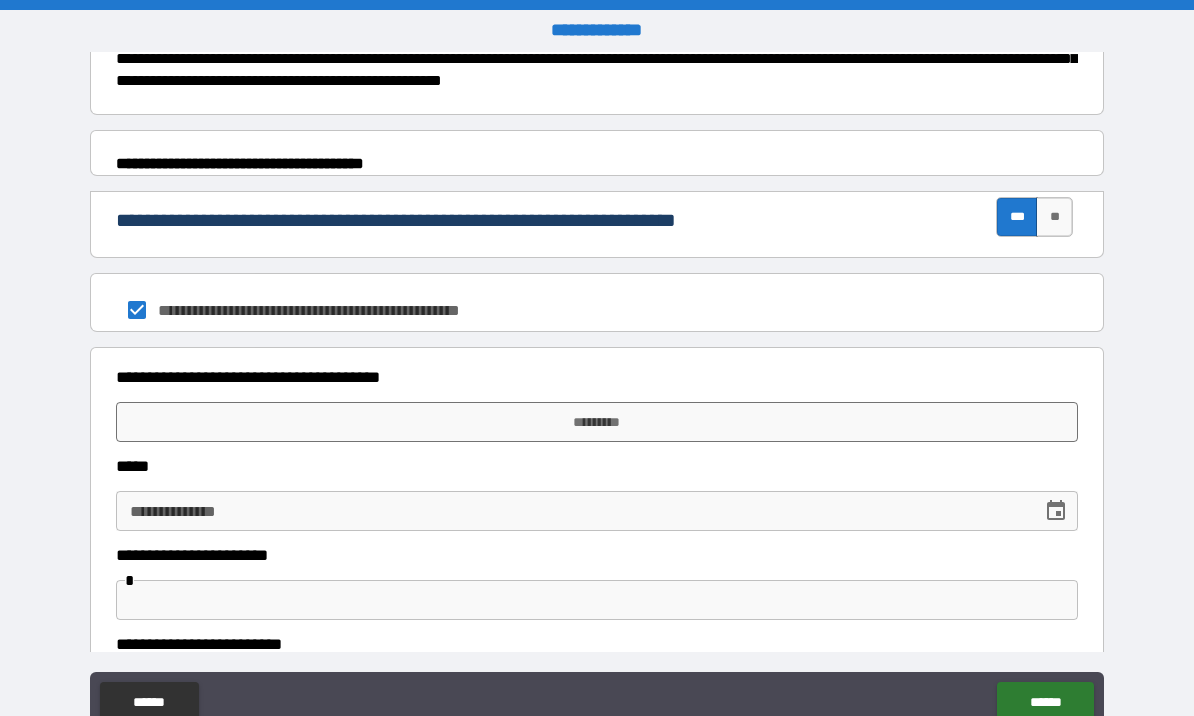 click on "*********" at bounding box center (597, 422) 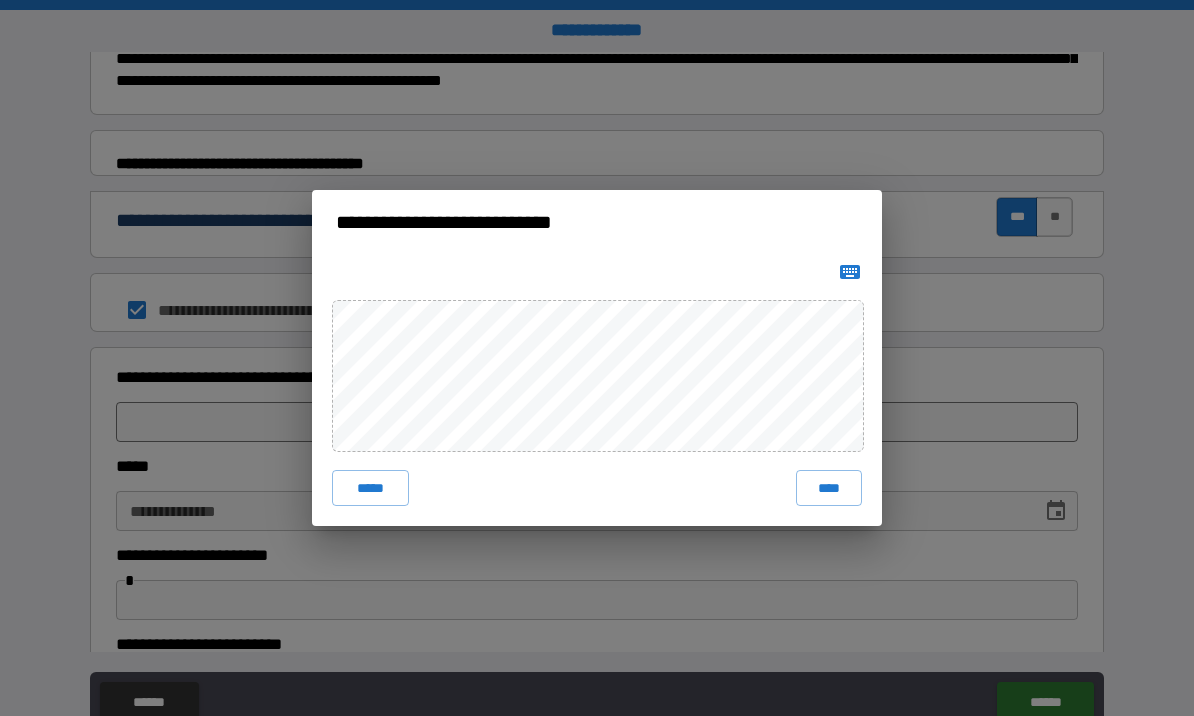 click on "****" at bounding box center [829, 488] 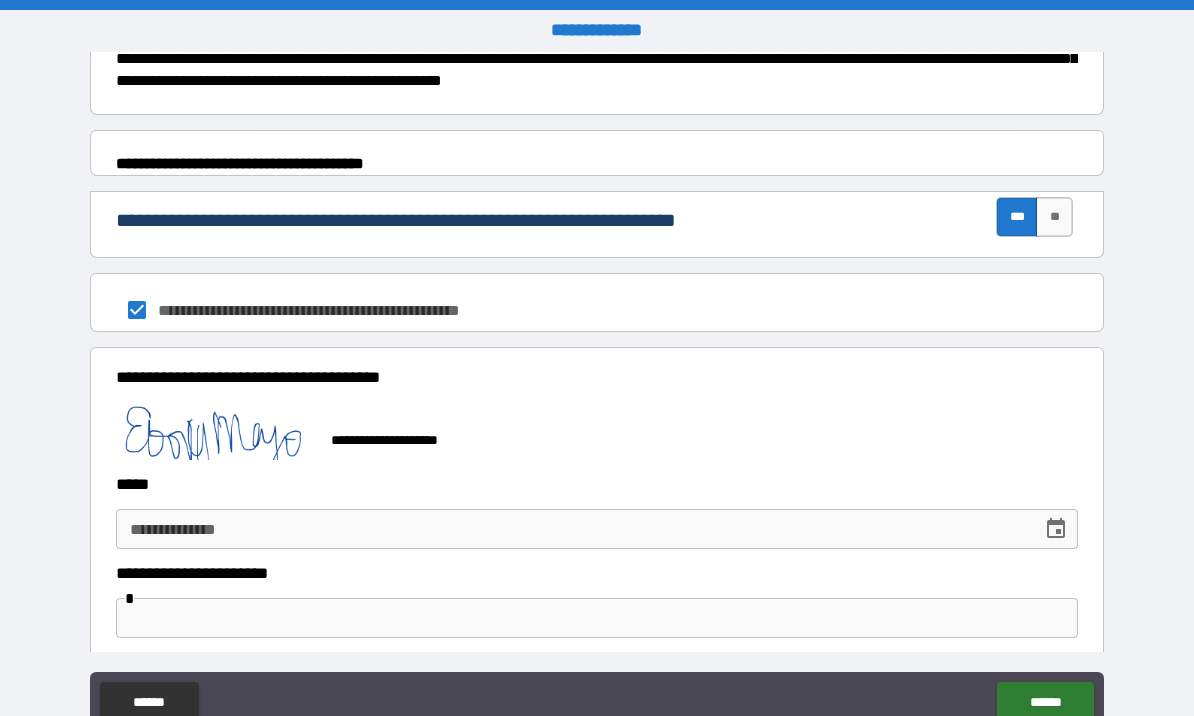 click on "**********" at bounding box center [572, 529] 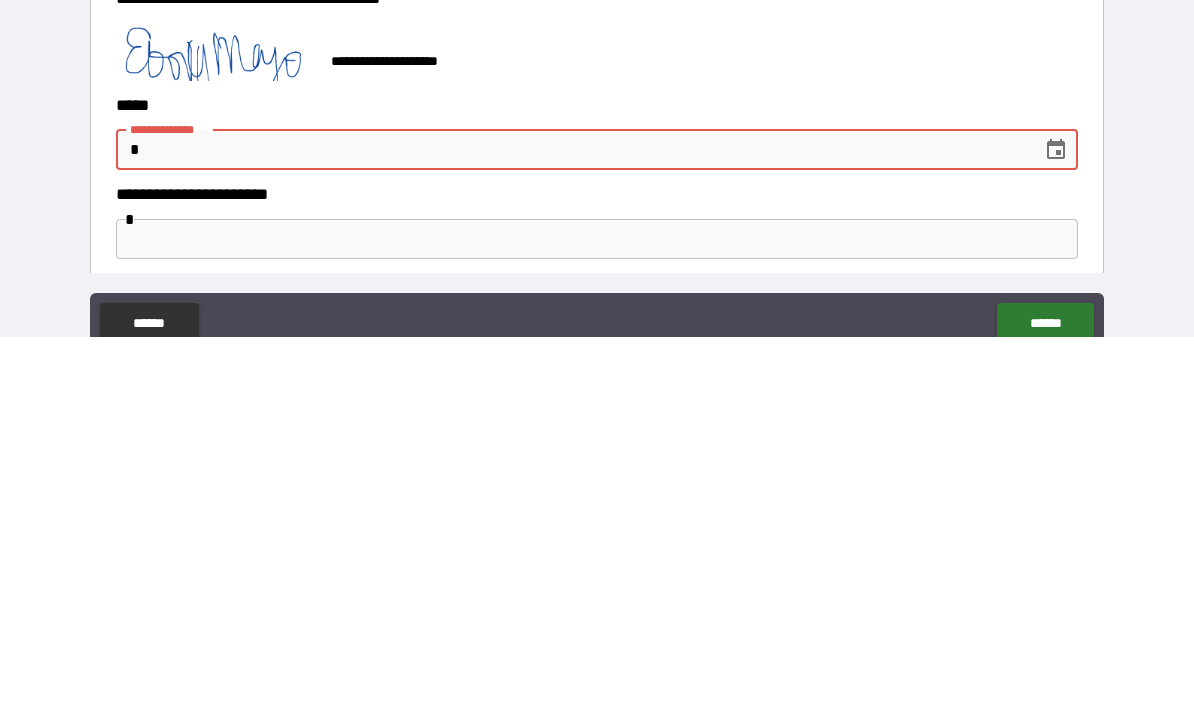 click 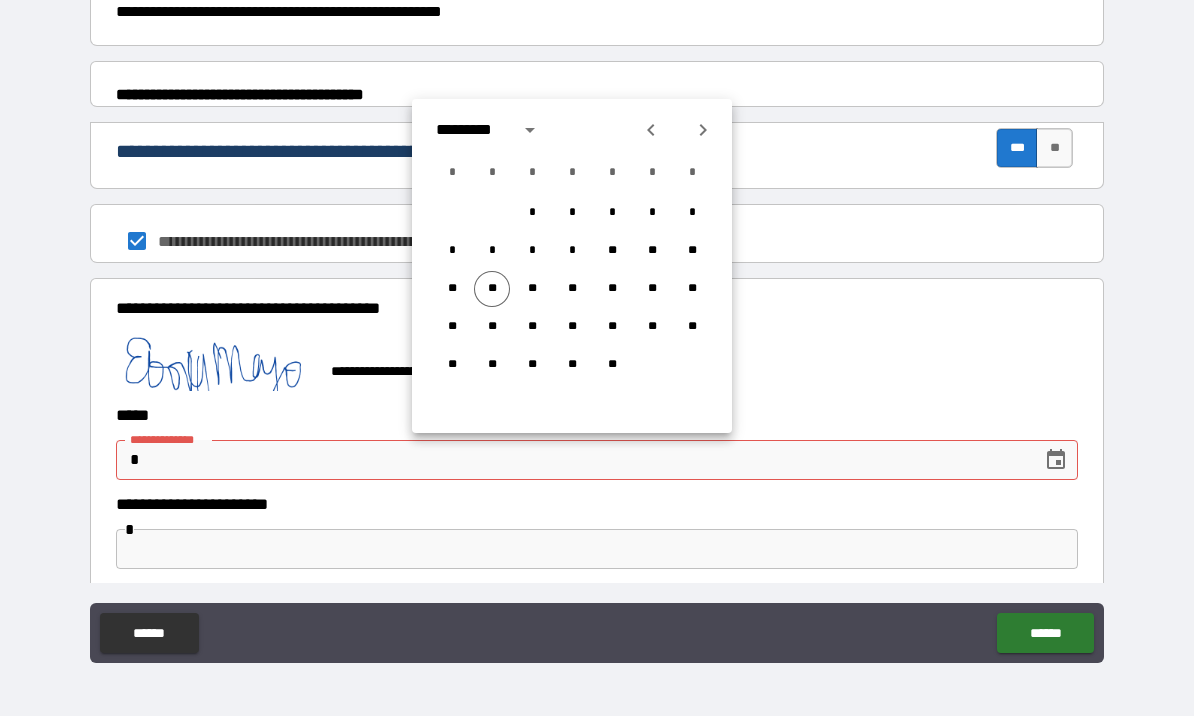click on "**" at bounding box center [492, 289] 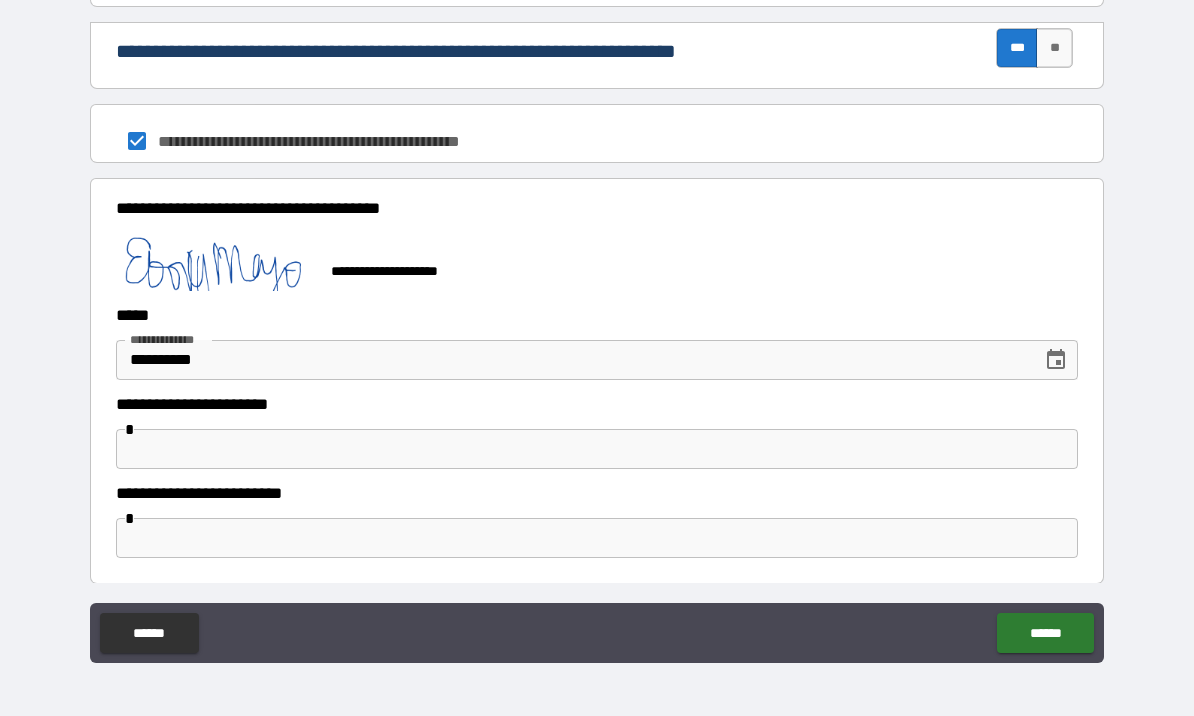 scroll, scrollTop: 986, scrollLeft: 0, axis: vertical 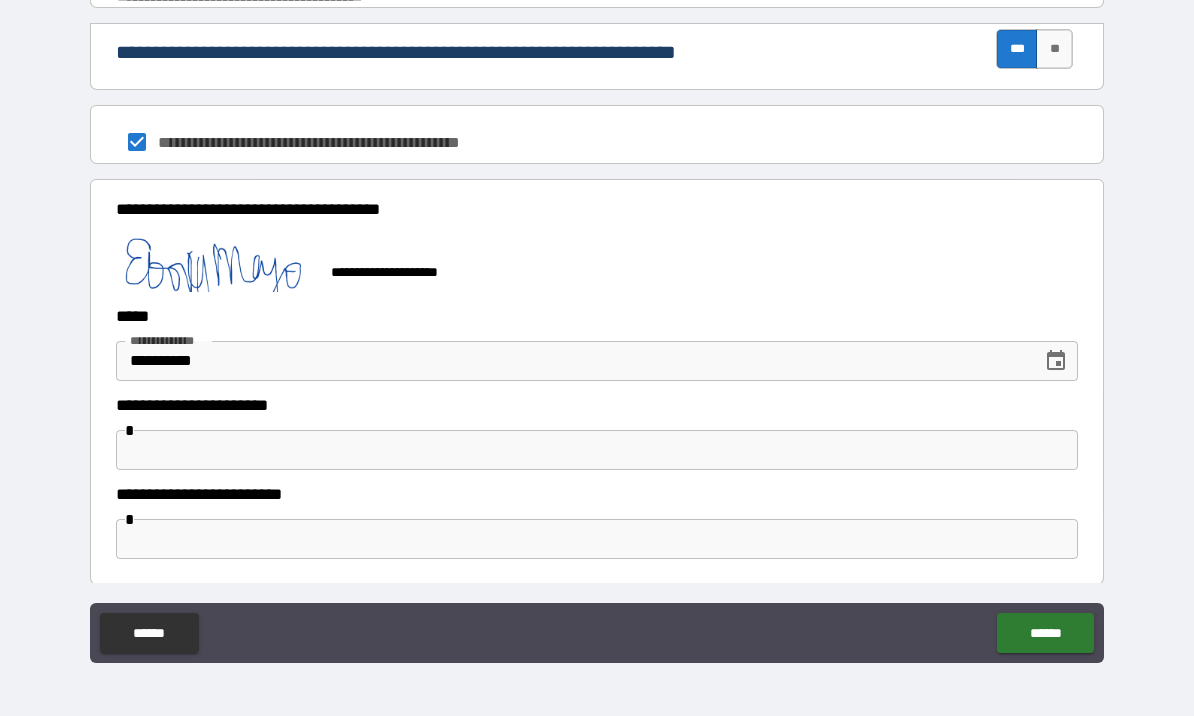 click at bounding box center (597, 450) 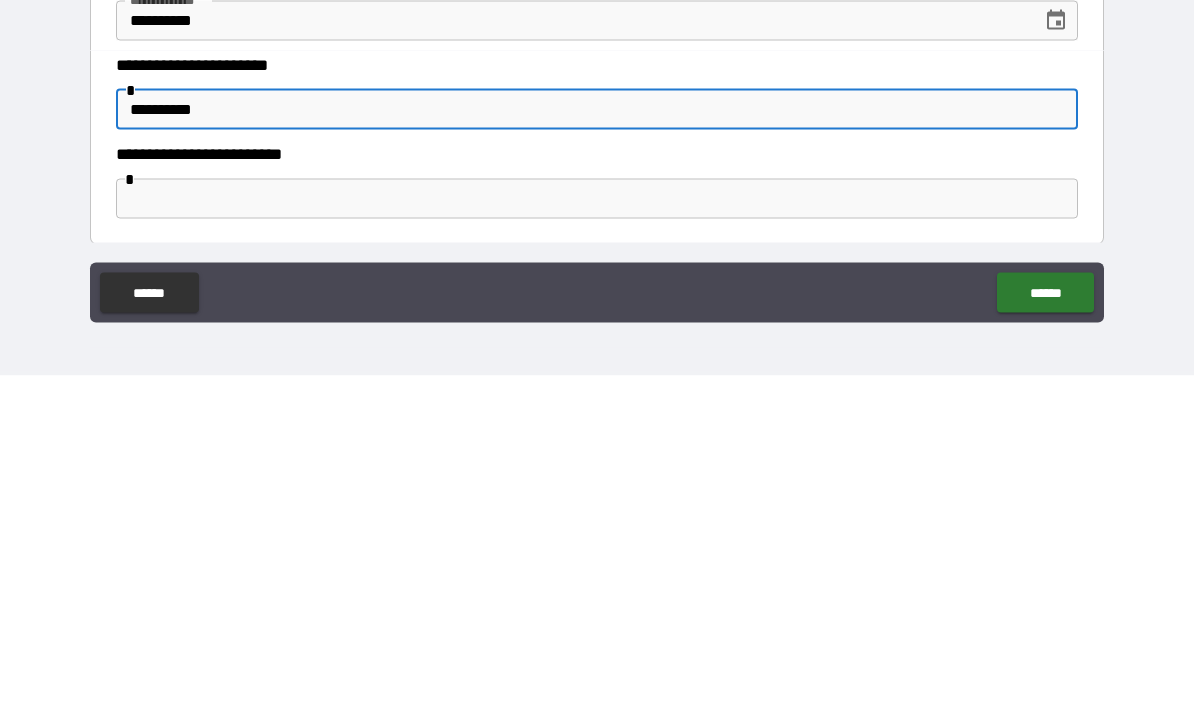 type on "**********" 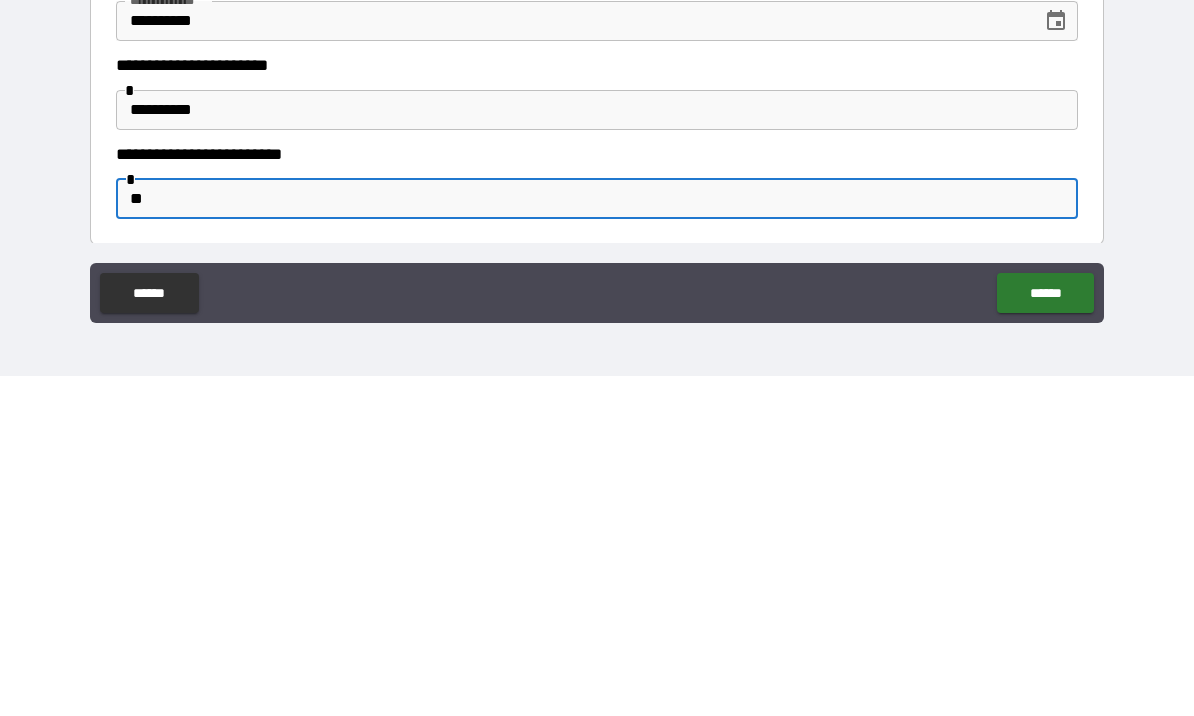 type on "***" 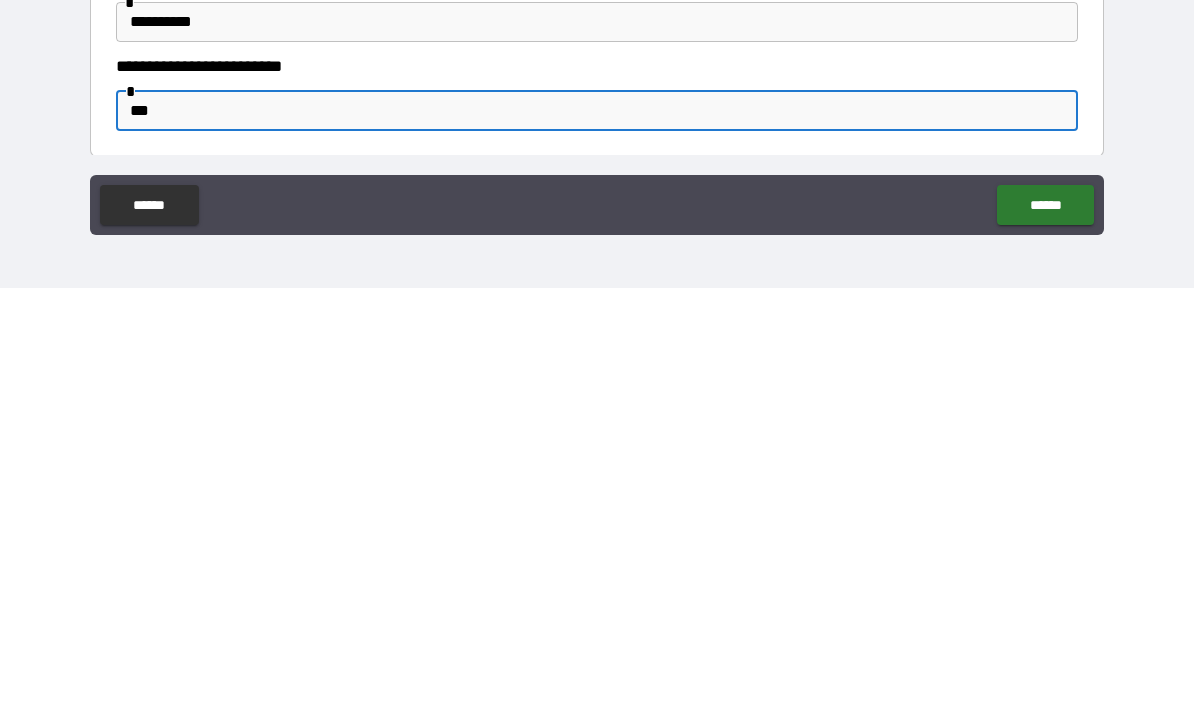 click on "******" at bounding box center (1045, 633) 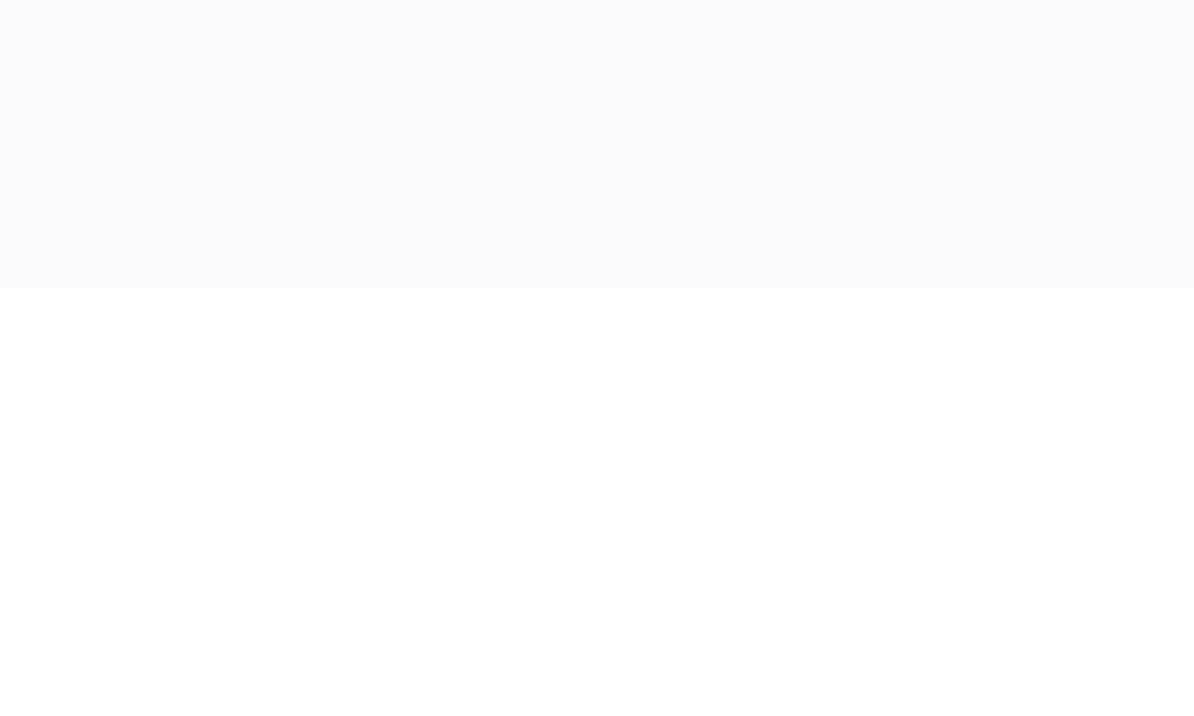 scroll, scrollTop: 69, scrollLeft: 0, axis: vertical 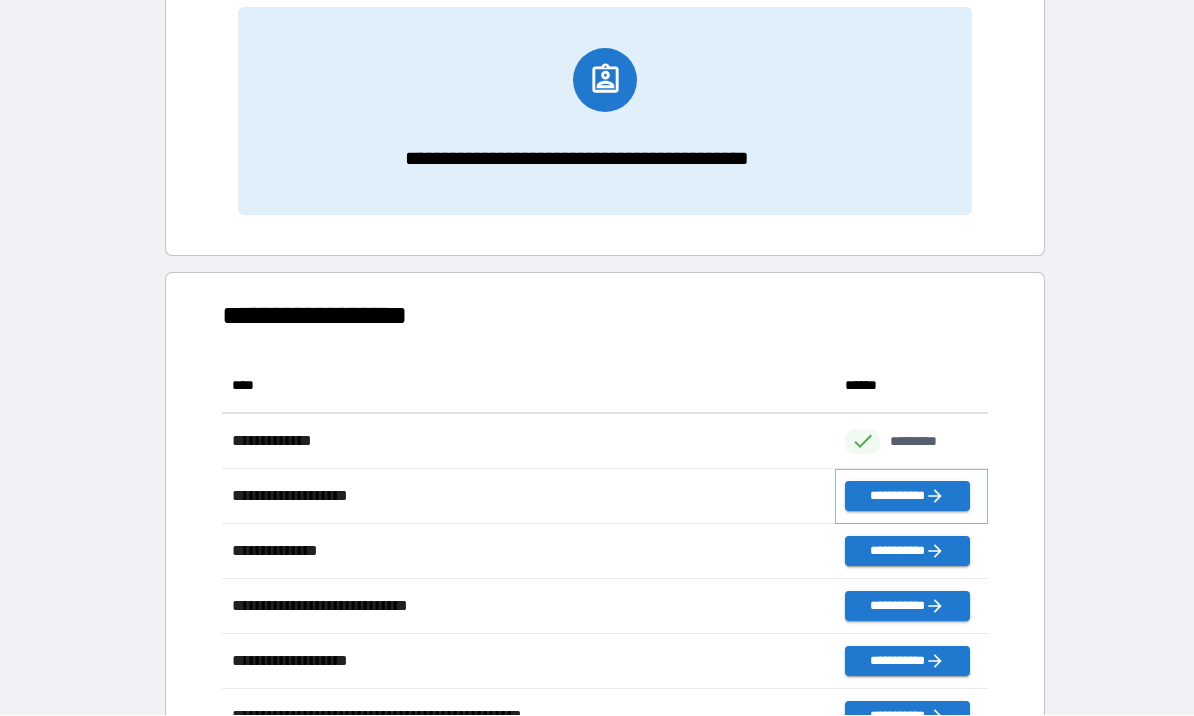 click on "**********" at bounding box center [907, 497] 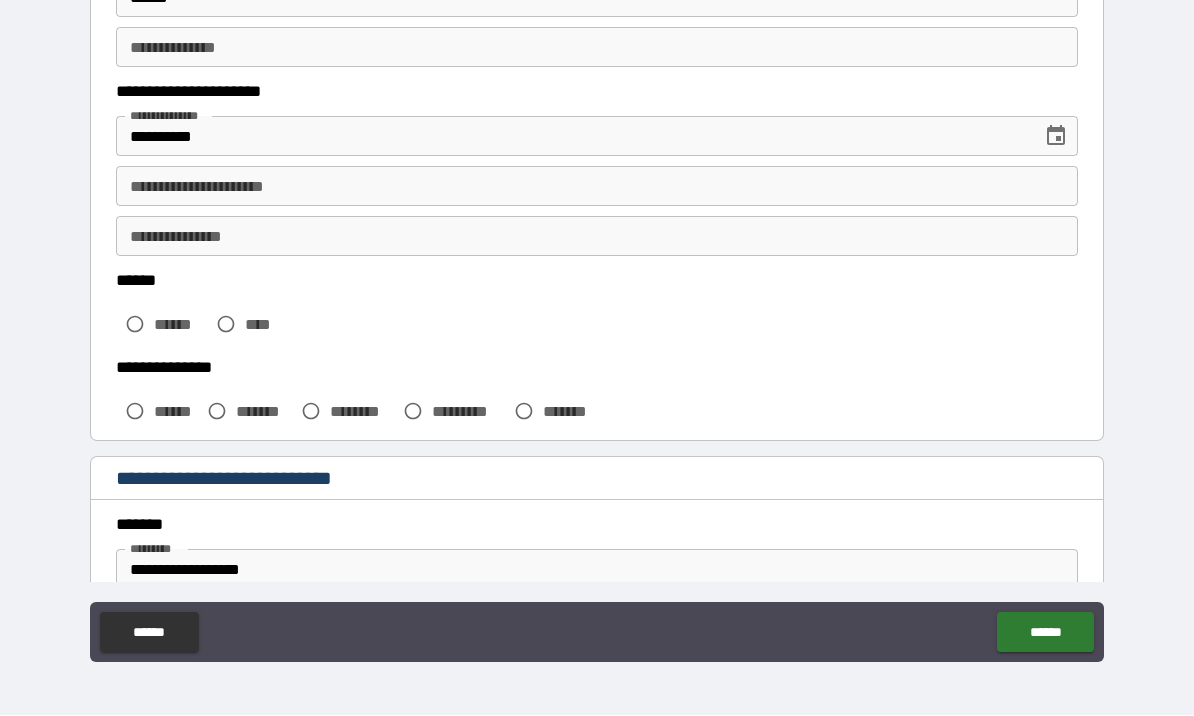 scroll, scrollTop: 255, scrollLeft: 0, axis: vertical 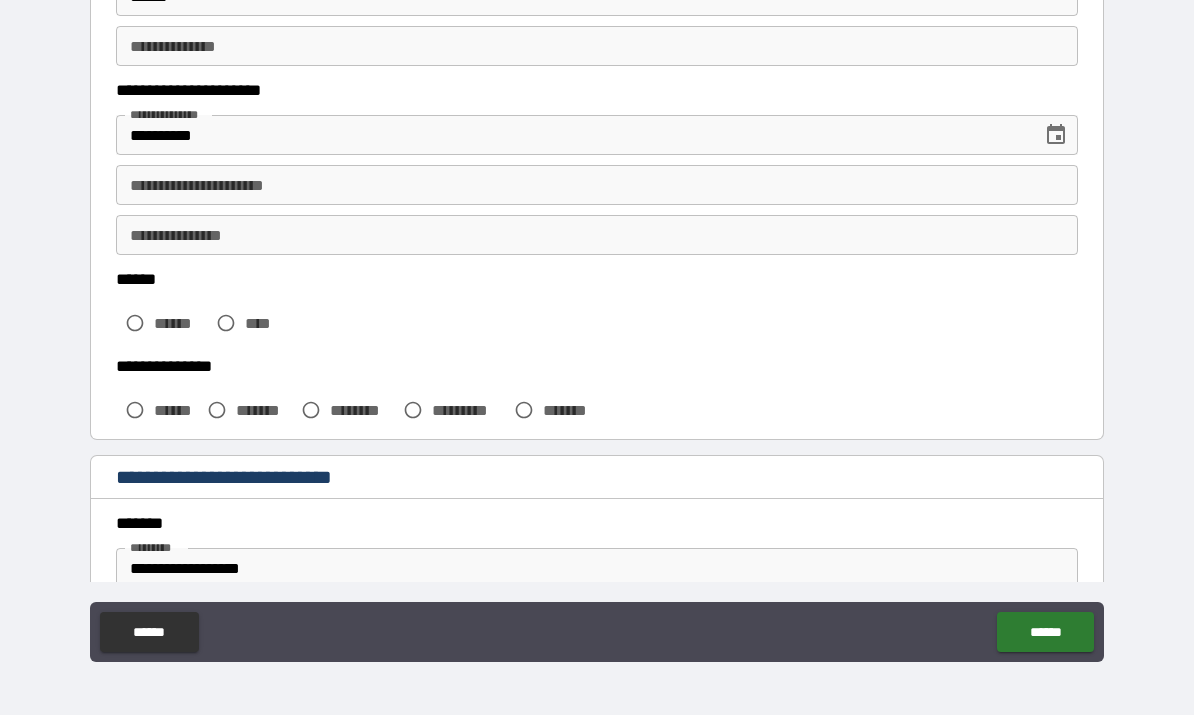 click on "****** ****** ****" at bounding box center [597, 309] 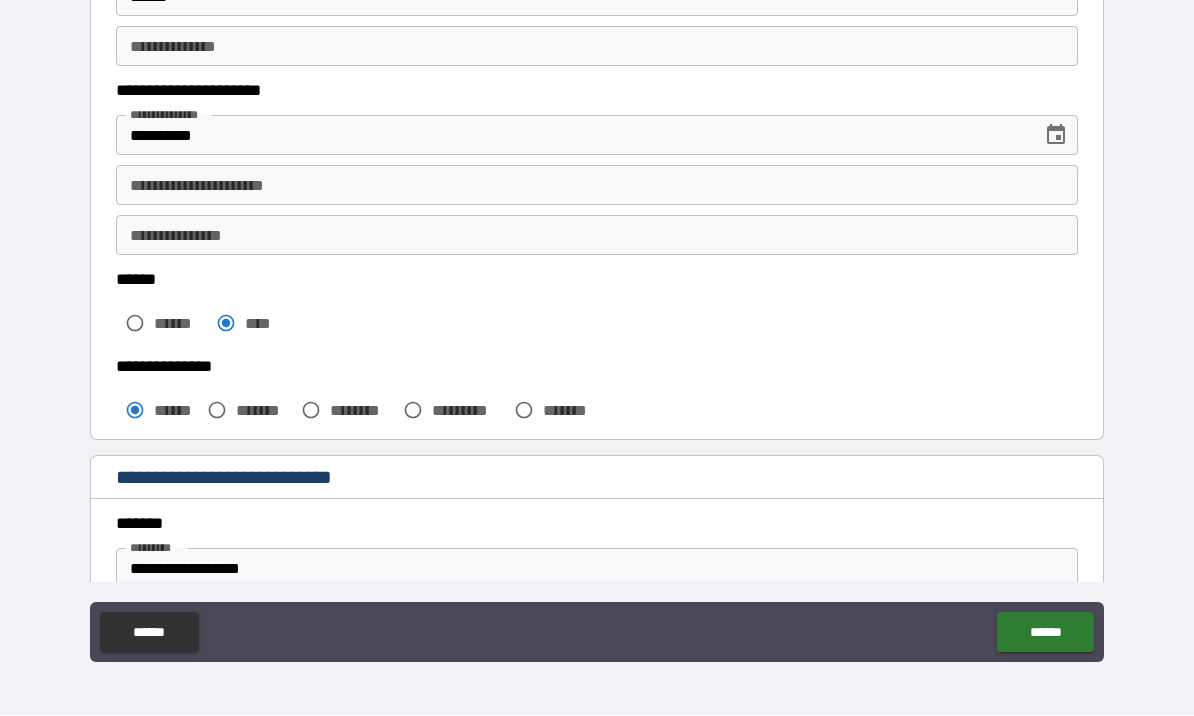 click on "**********" at bounding box center [597, 186] 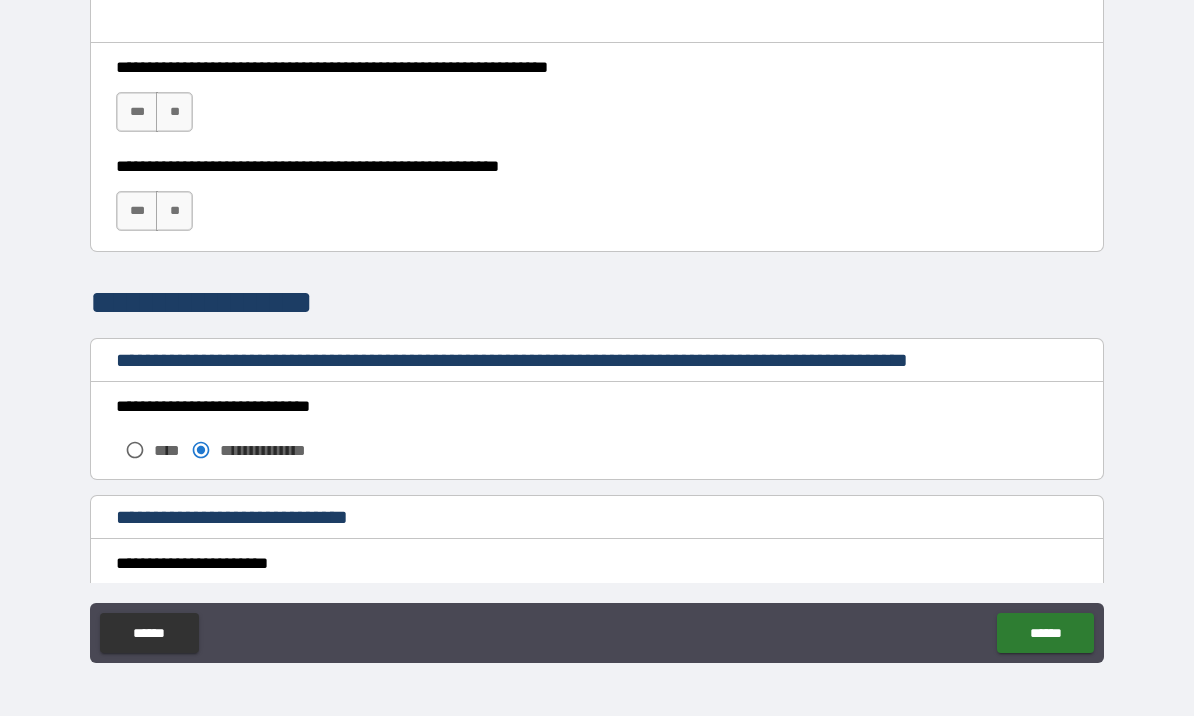 scroll, scrollTop: 1374, scrollLeft: 0, axis: vertical 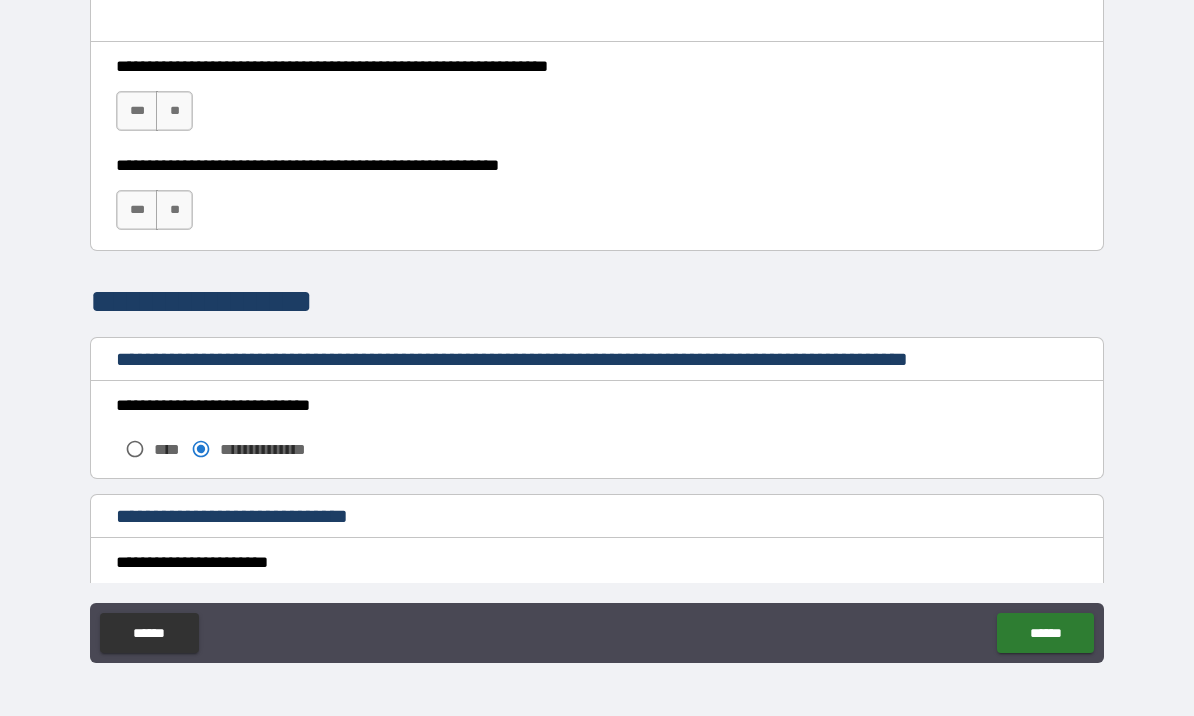 type on "**********" 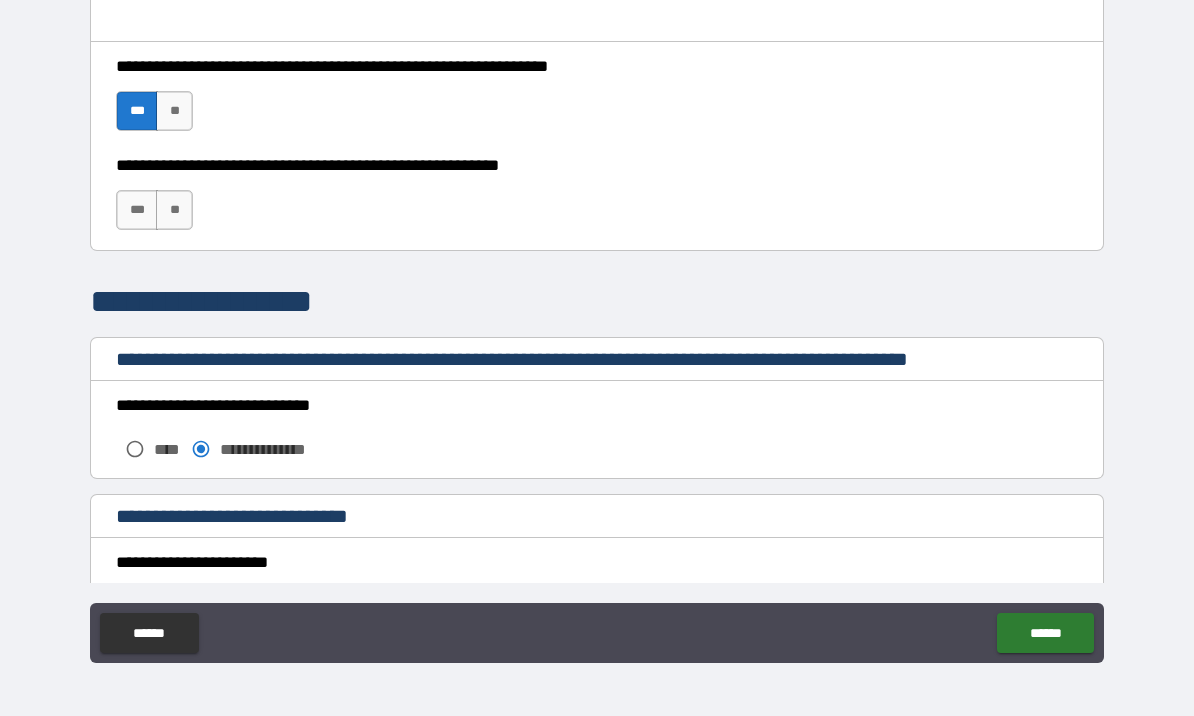 click on "***" at bounding box center (137, 210) 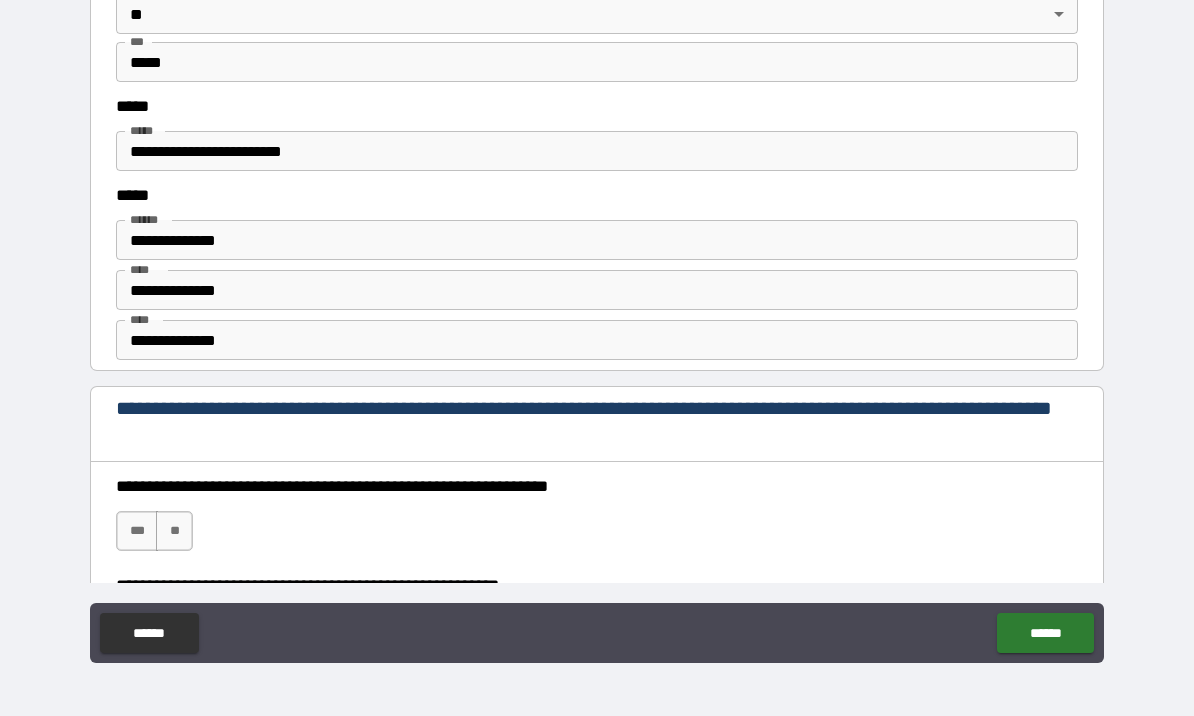 scroll, scrollTop: 2561, scrollLeft: 0, axis: vertical 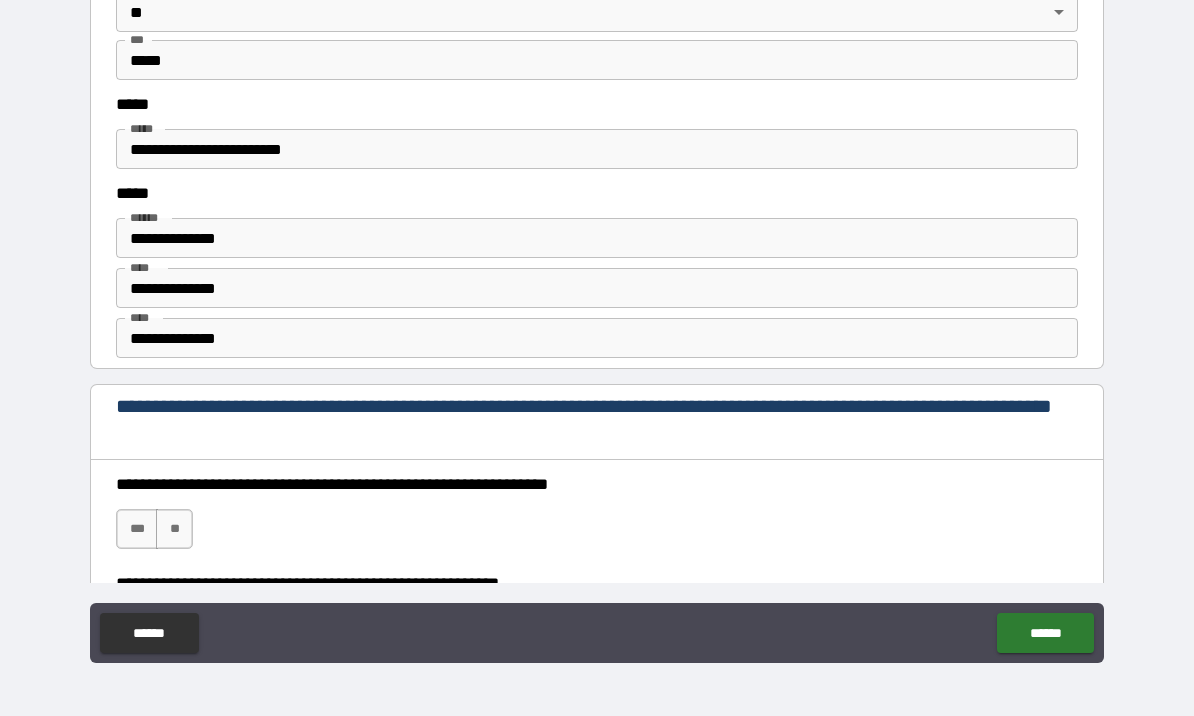 click on "**********" at bounding box center (597, 288) 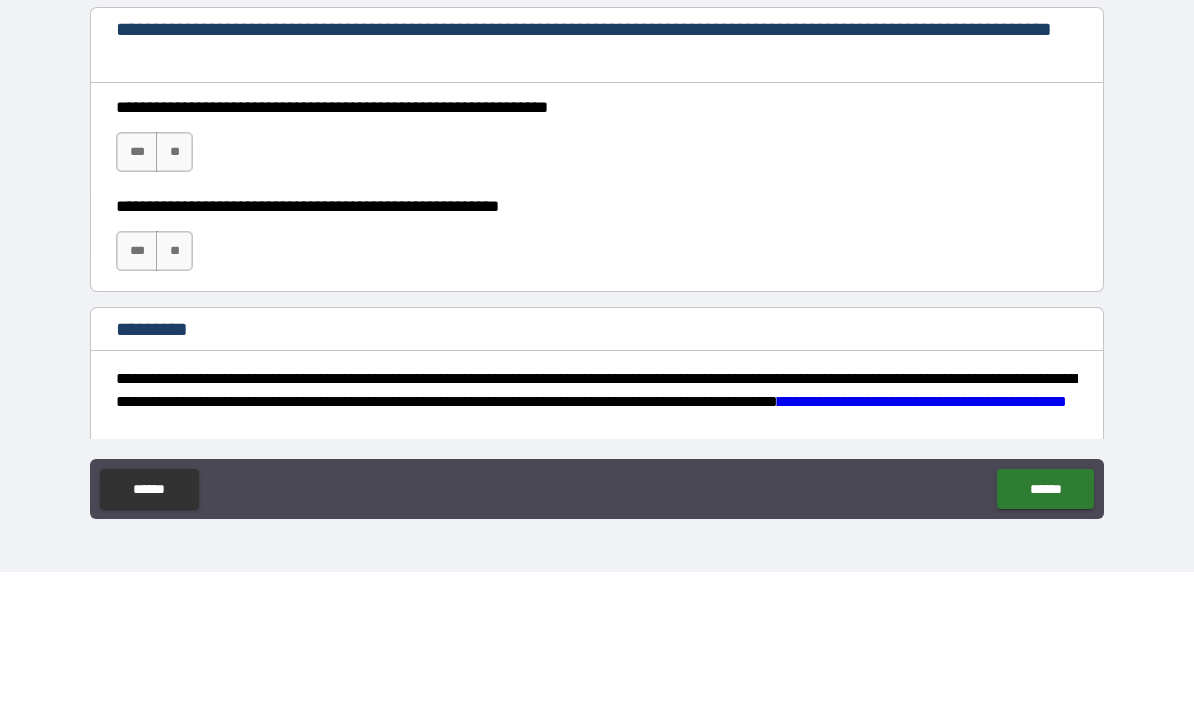 scroll, scrollTop: 2795, scrollLeft: 0, axis: vertical 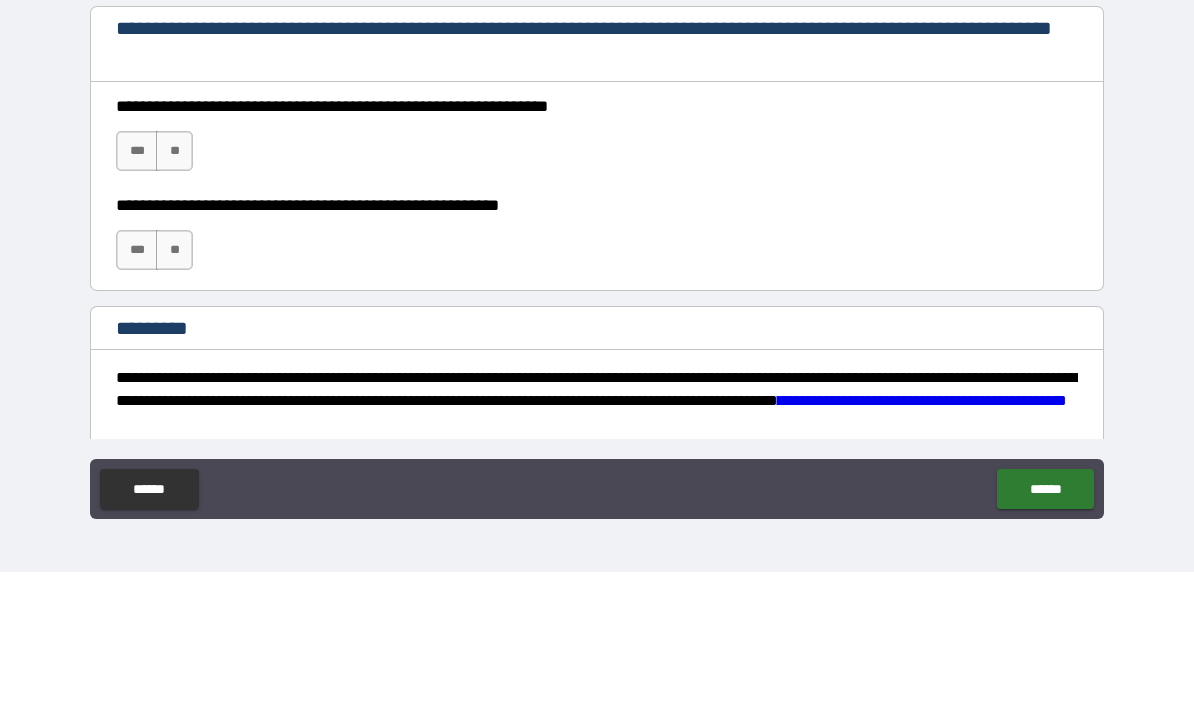 type on "**********" 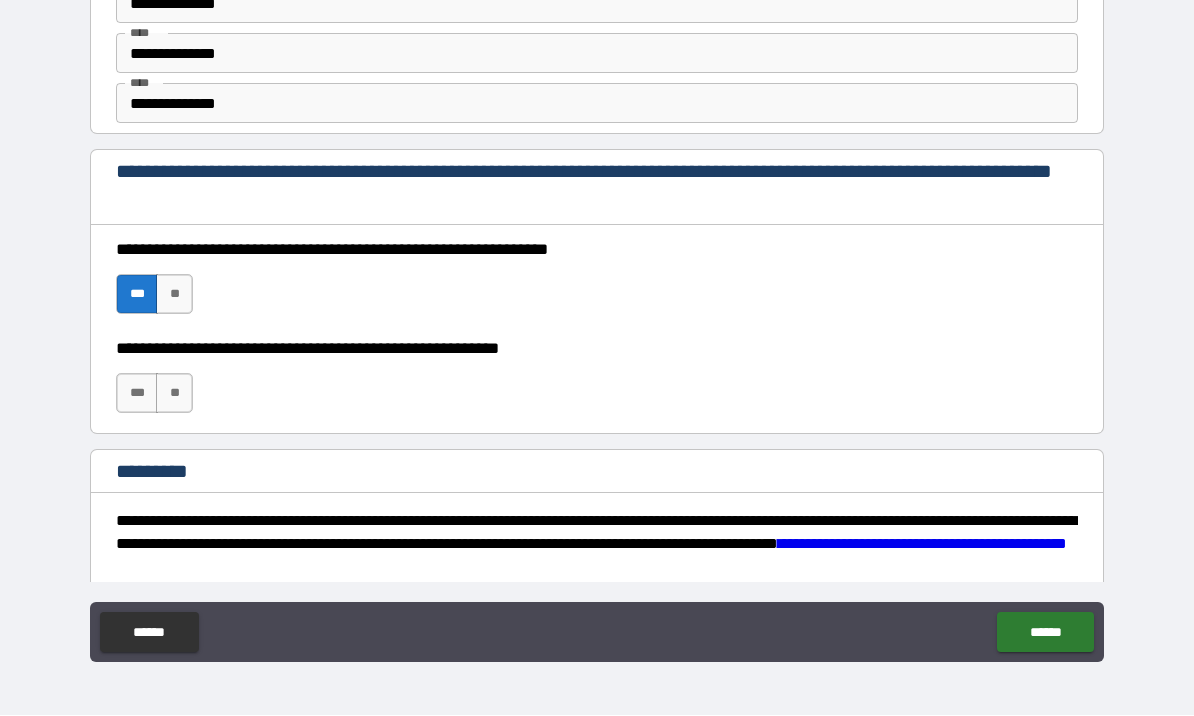 click on "***" at bounding box center [137, 394] 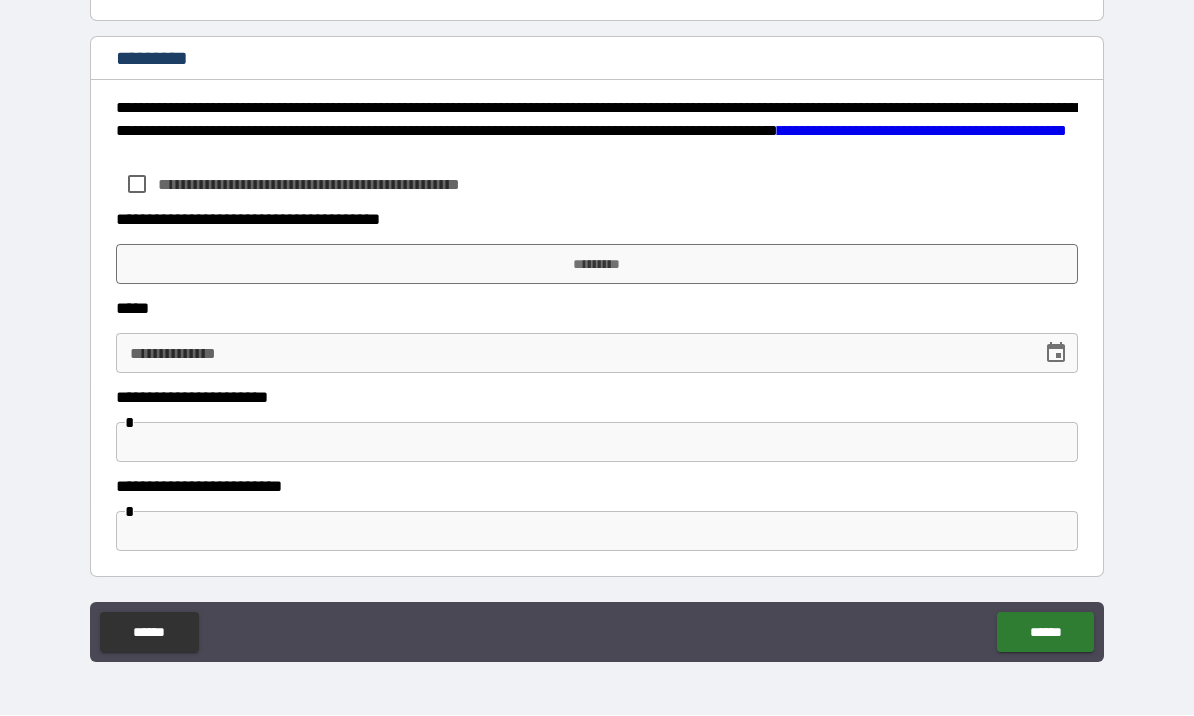 scroll, scrollTop: 3208, scrollLeft: 0, axis: vertical 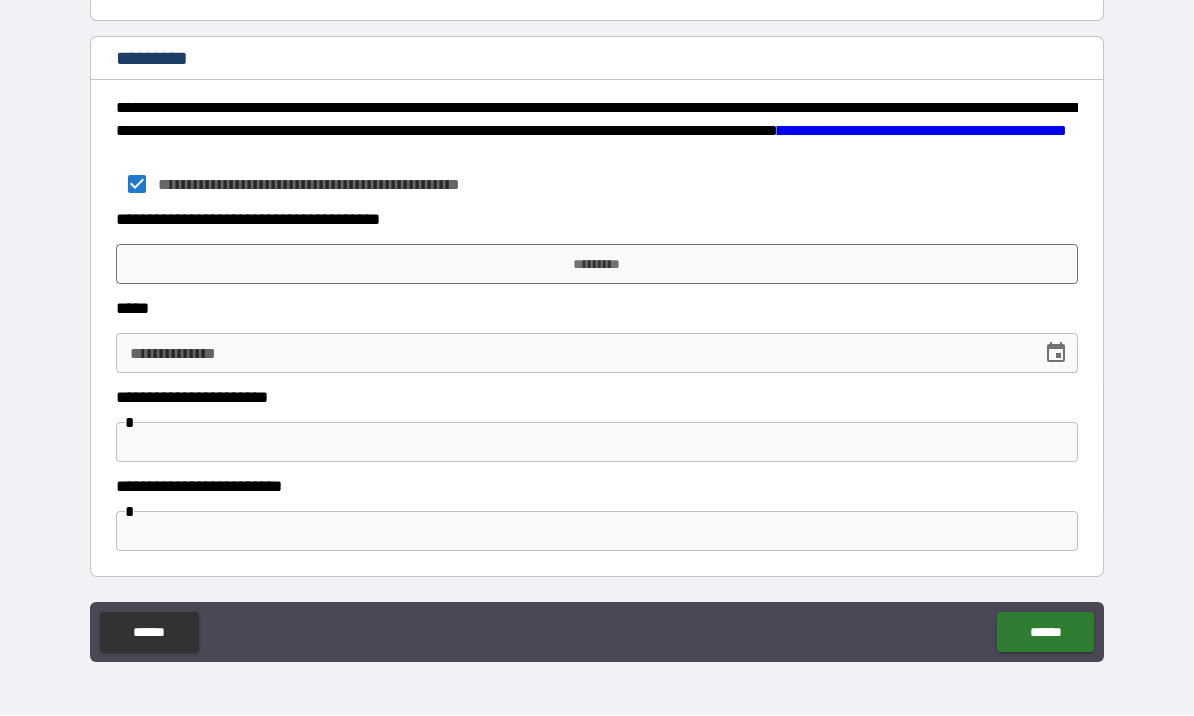 click on "*********" at bounding box center [597, 265] 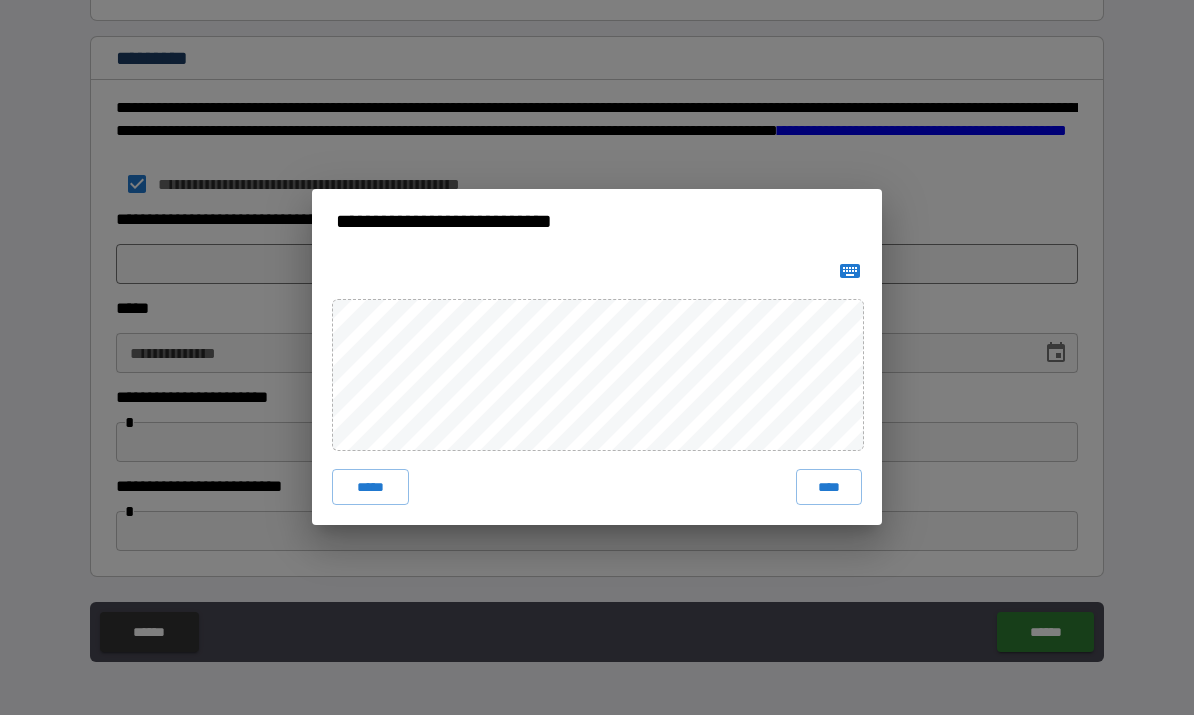 click on "*****" at bounding box center [370, 488] 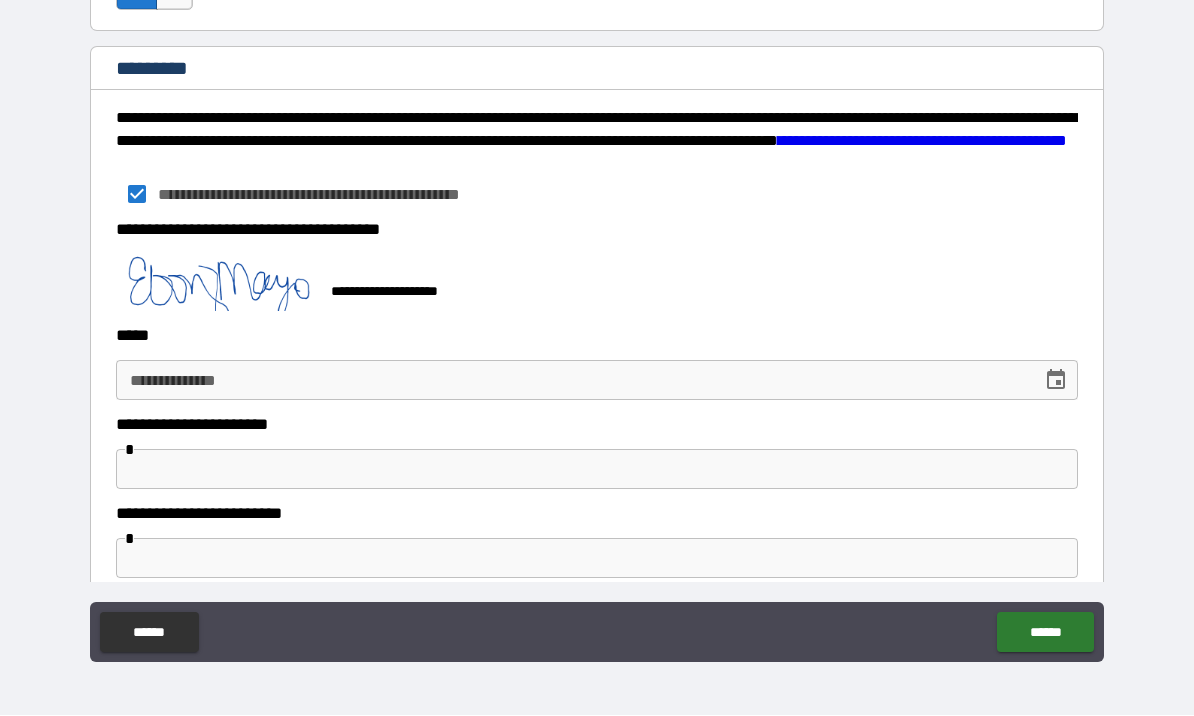 click 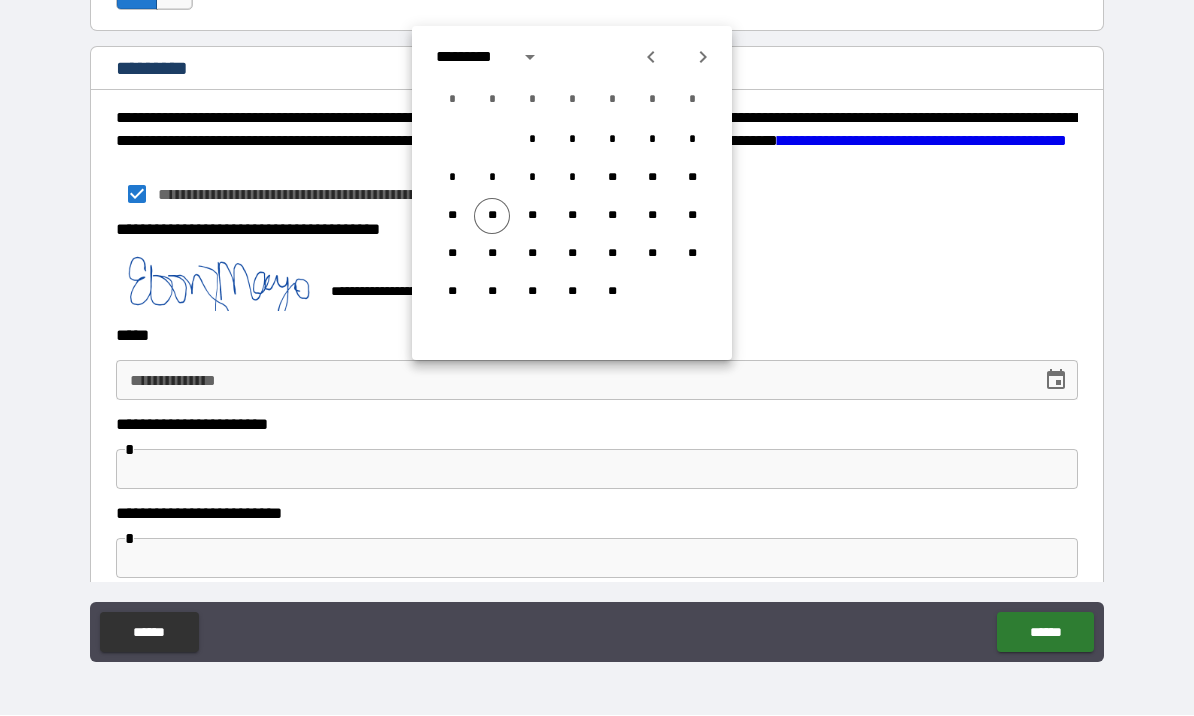click on "**" at bounding box center [492, 217] 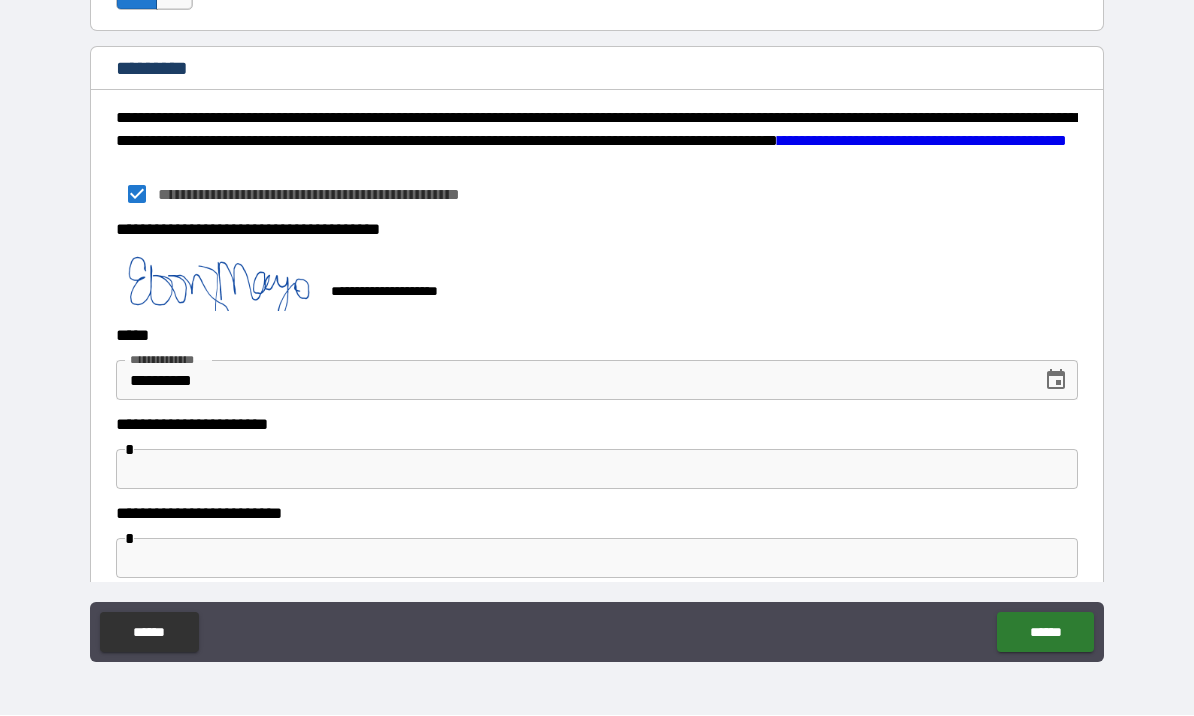 type on "**********" 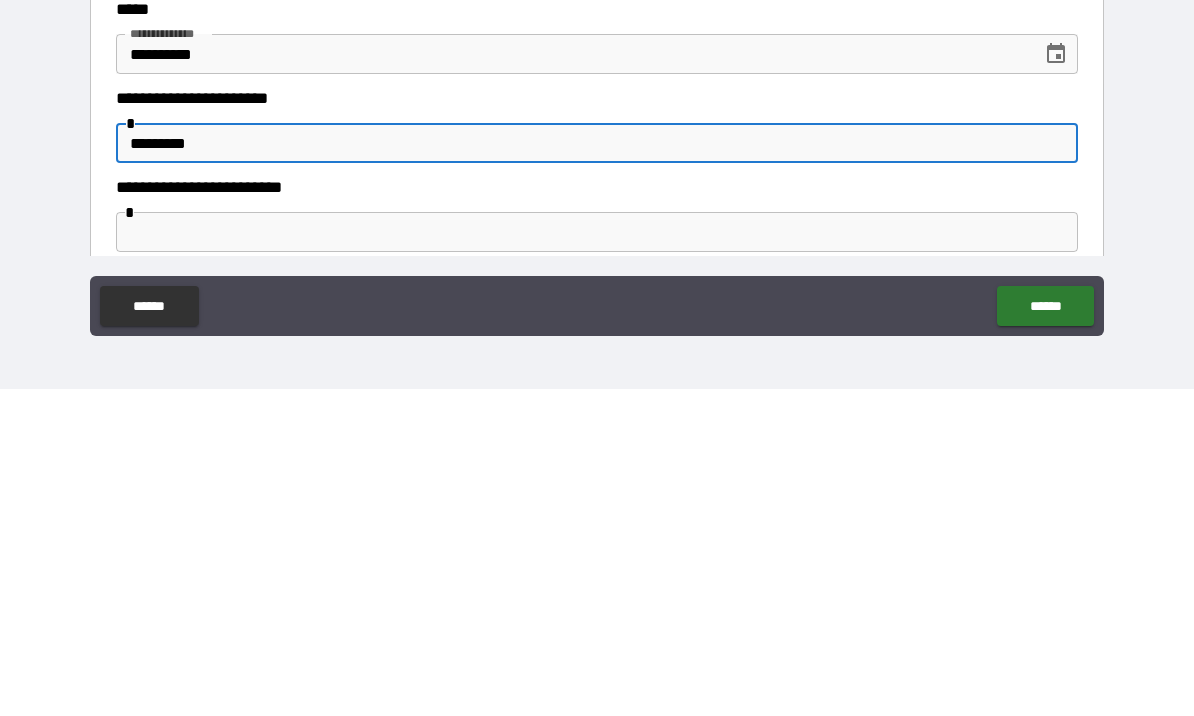 type on "*********" 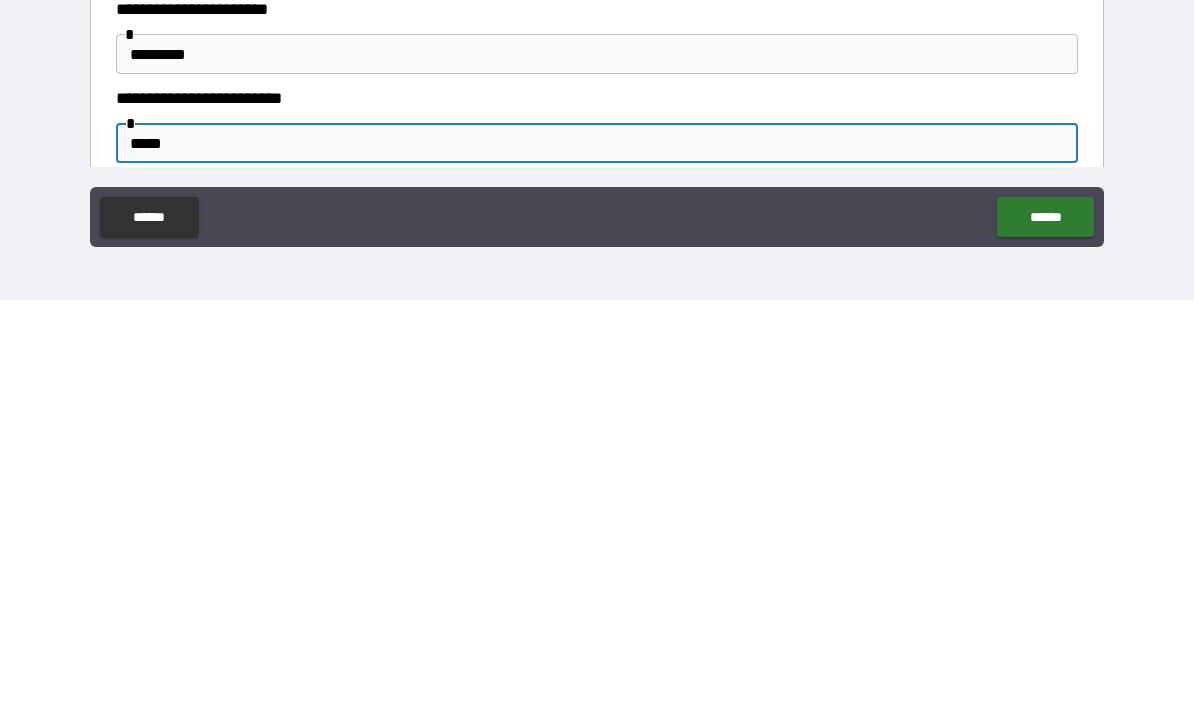 type on "******" 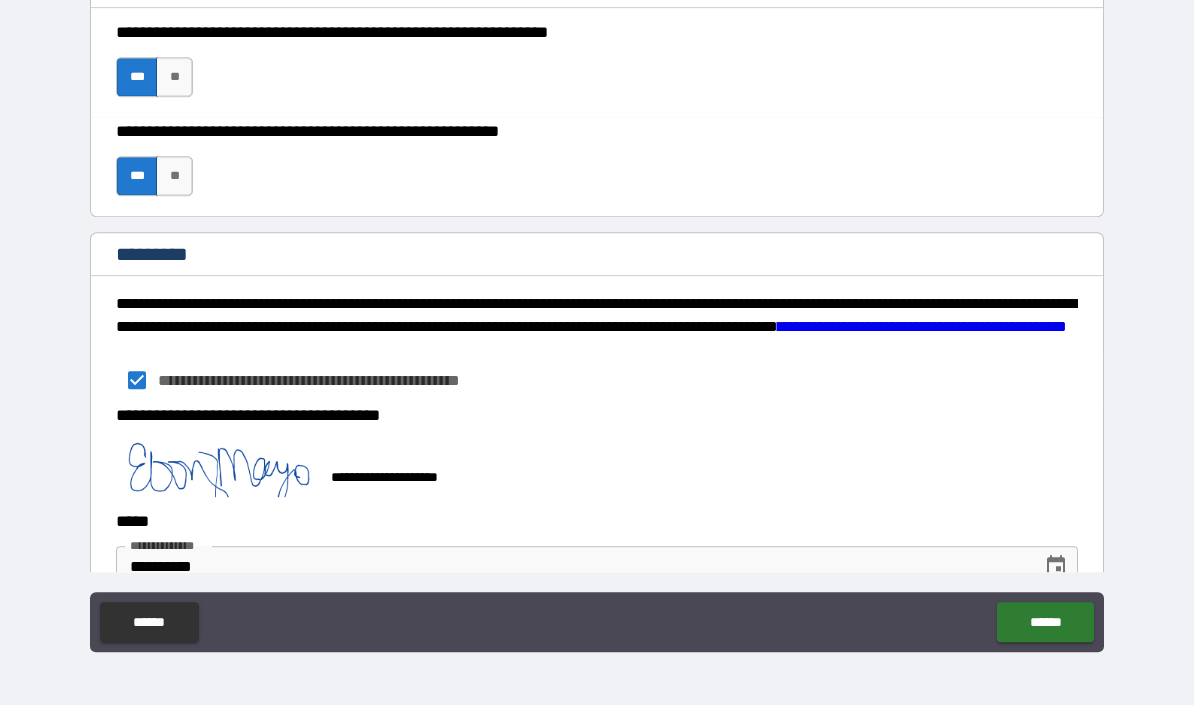 scroll, scrollTop: 3000, scrollLeft: 0, axis: vertical 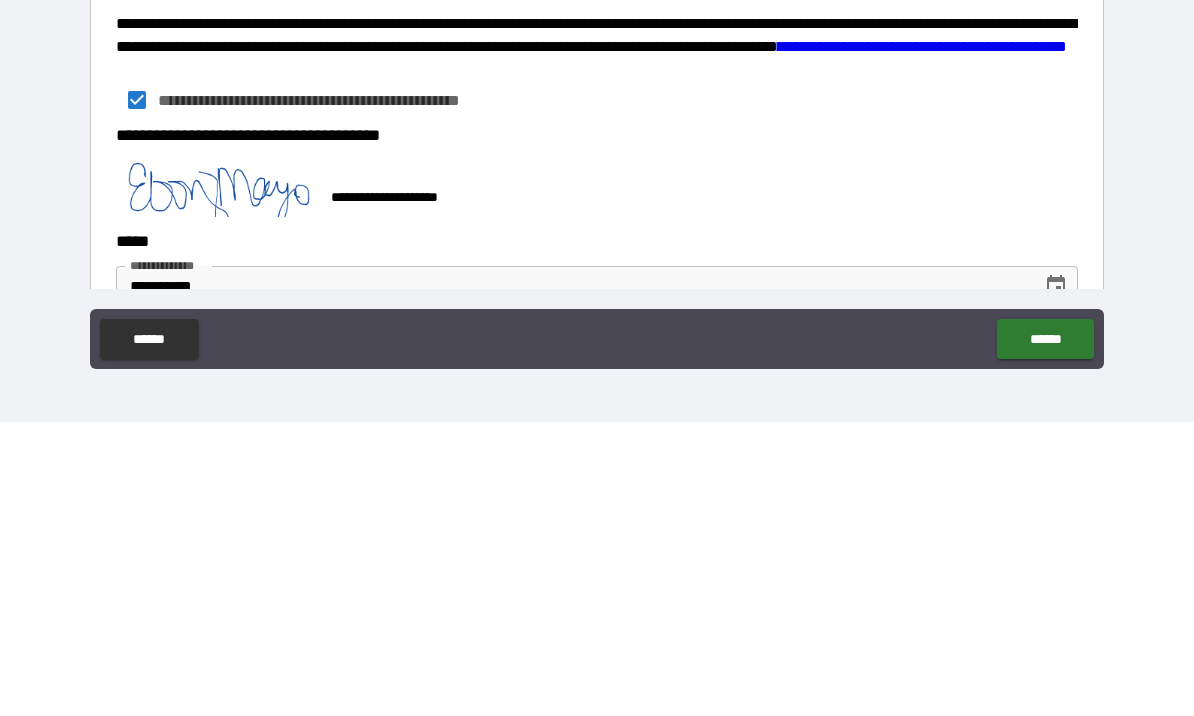click on "******" at bounding box center (1045, 633) 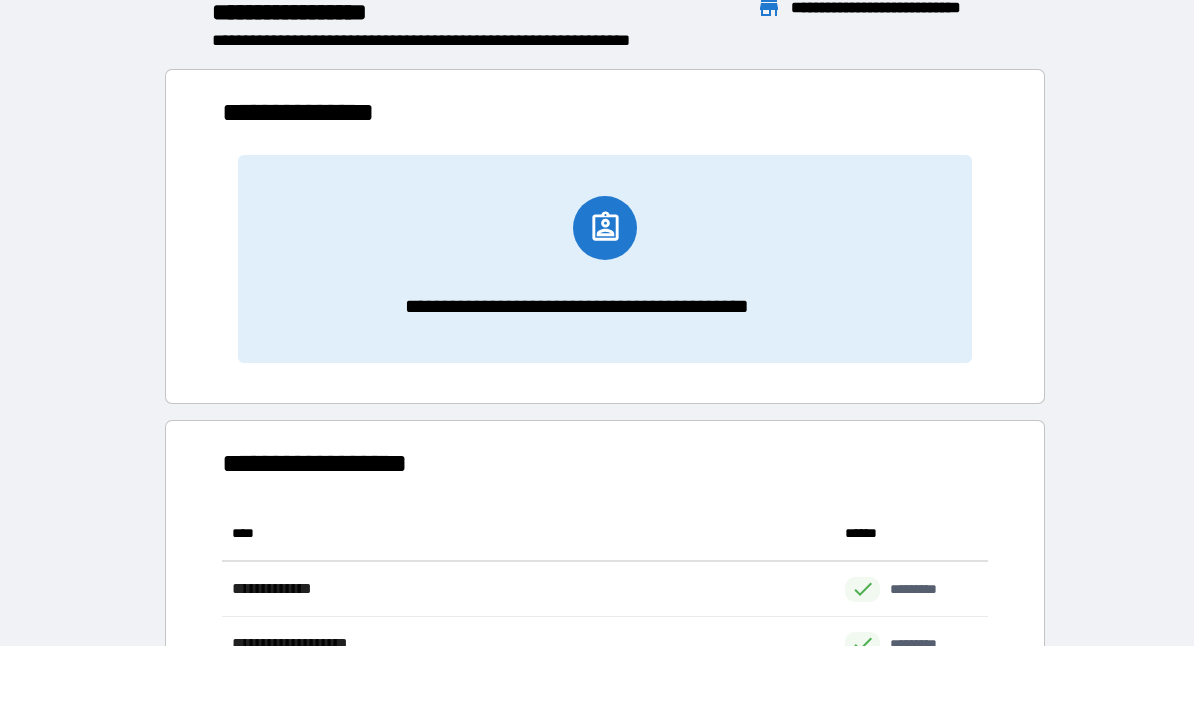 scroll, scrollTop: 1, scrollLeft: 1, axis: both 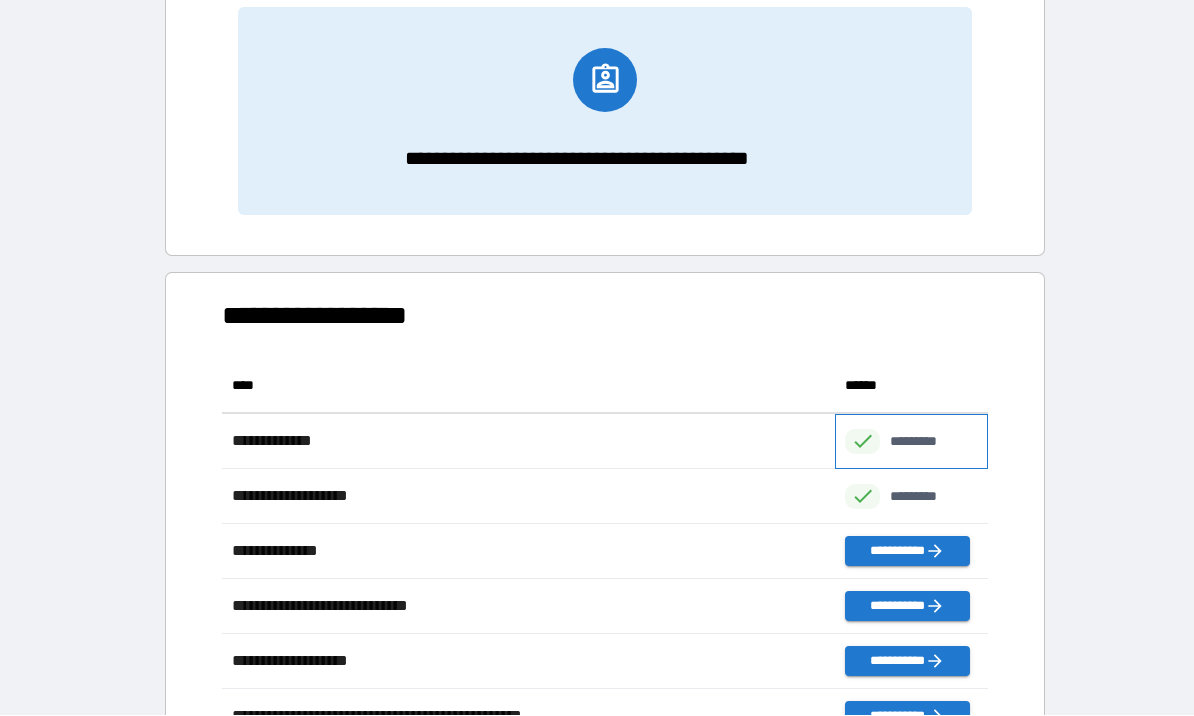 click at bounding box center (862, 442) 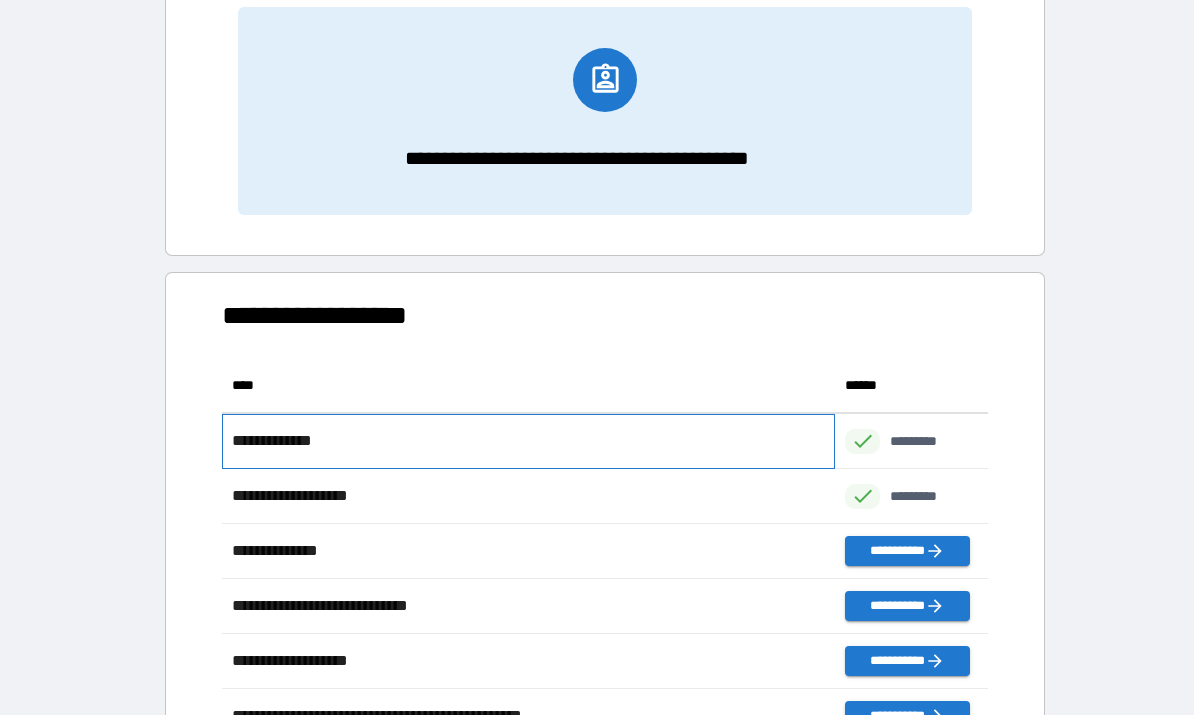 click on "**********" at bounding box center (278, 442) 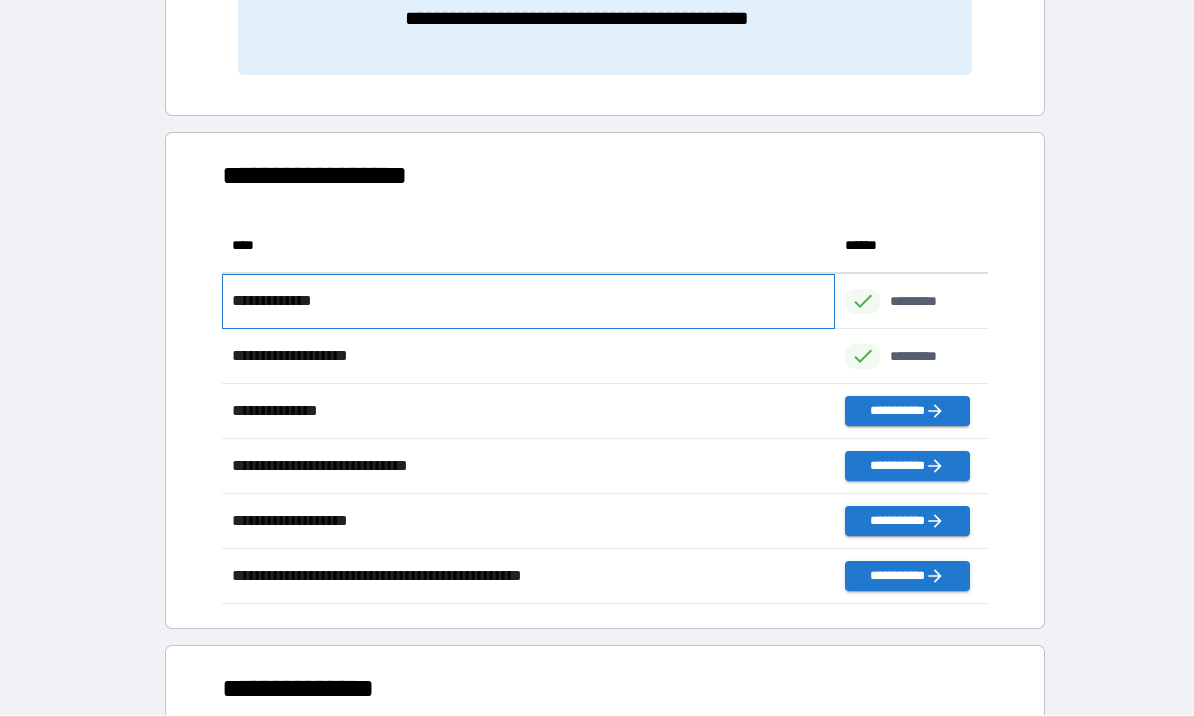 scroll, scrollTop: 291, scrollLeft: 0, axis: vertical 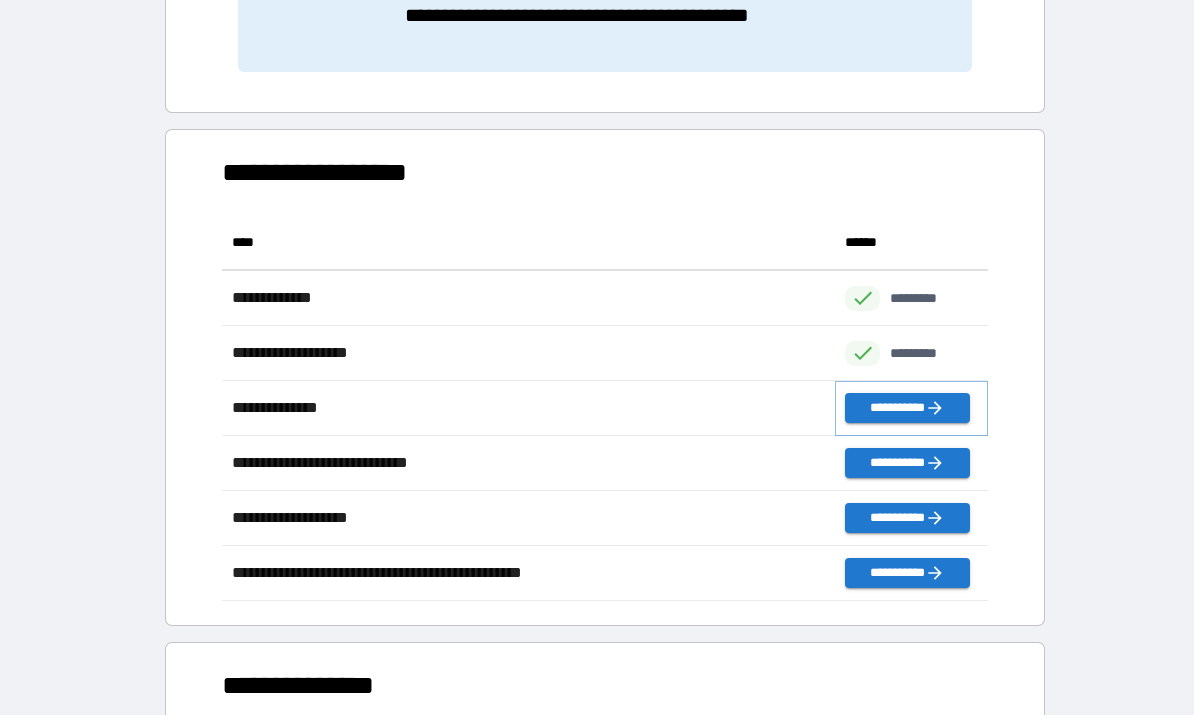 click on "**********" at bounding box center (907, 409) 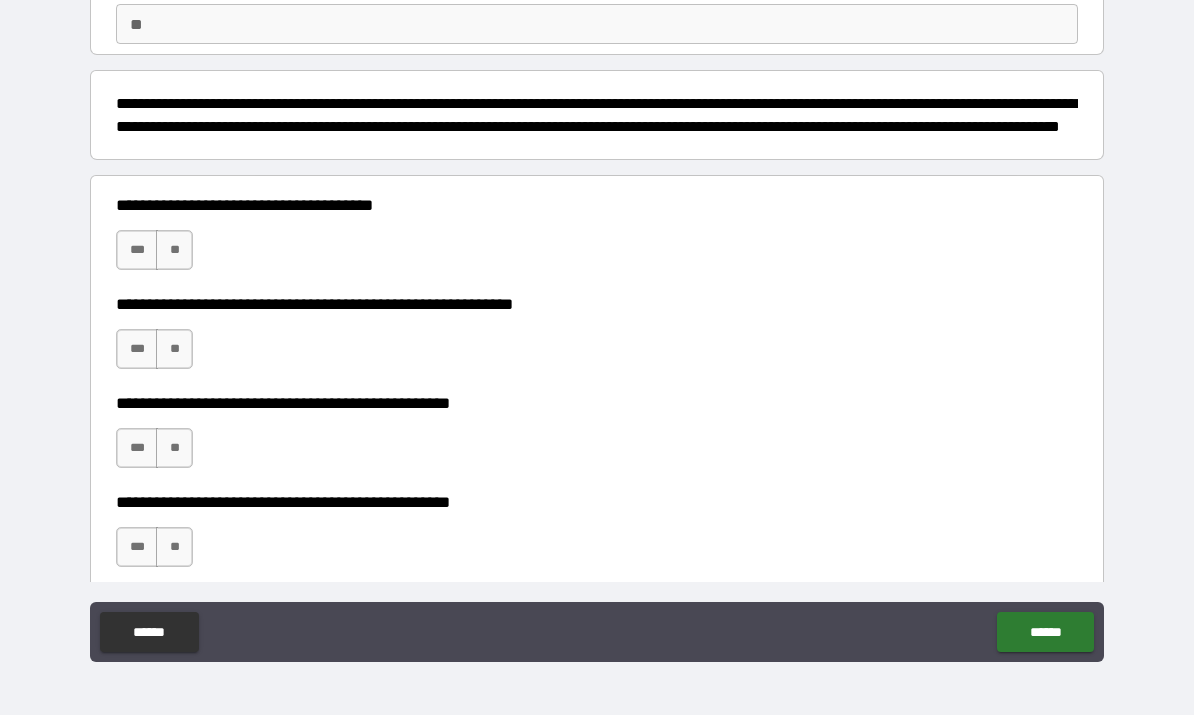 scroll, scrollTop: 174, scrollLeft: 0, axis: vertical 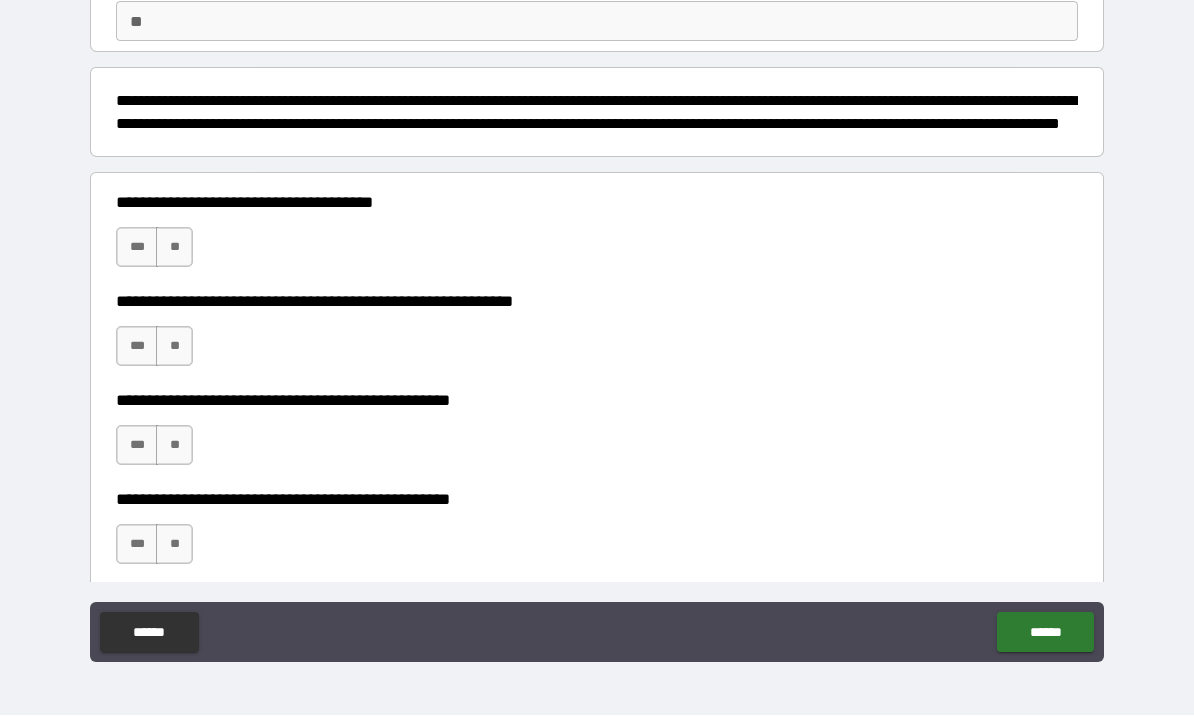 click on "**" at bounding box center (174, 248) 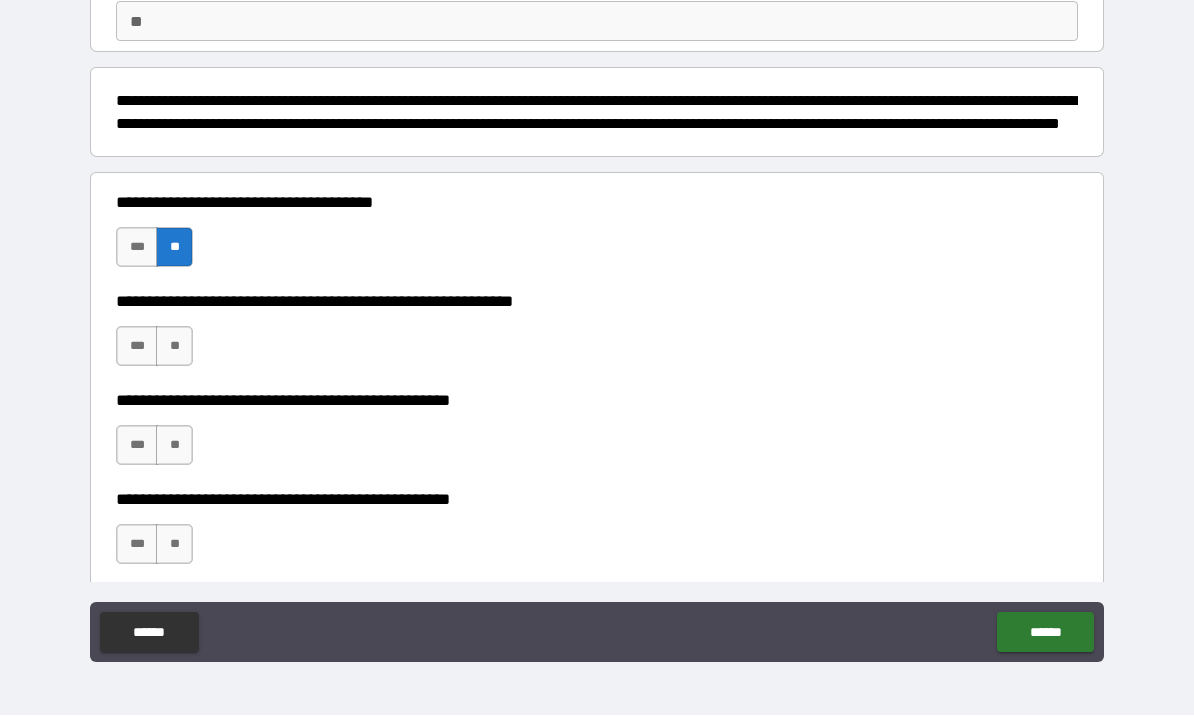 click on "**" at bounding box center [174, 347] 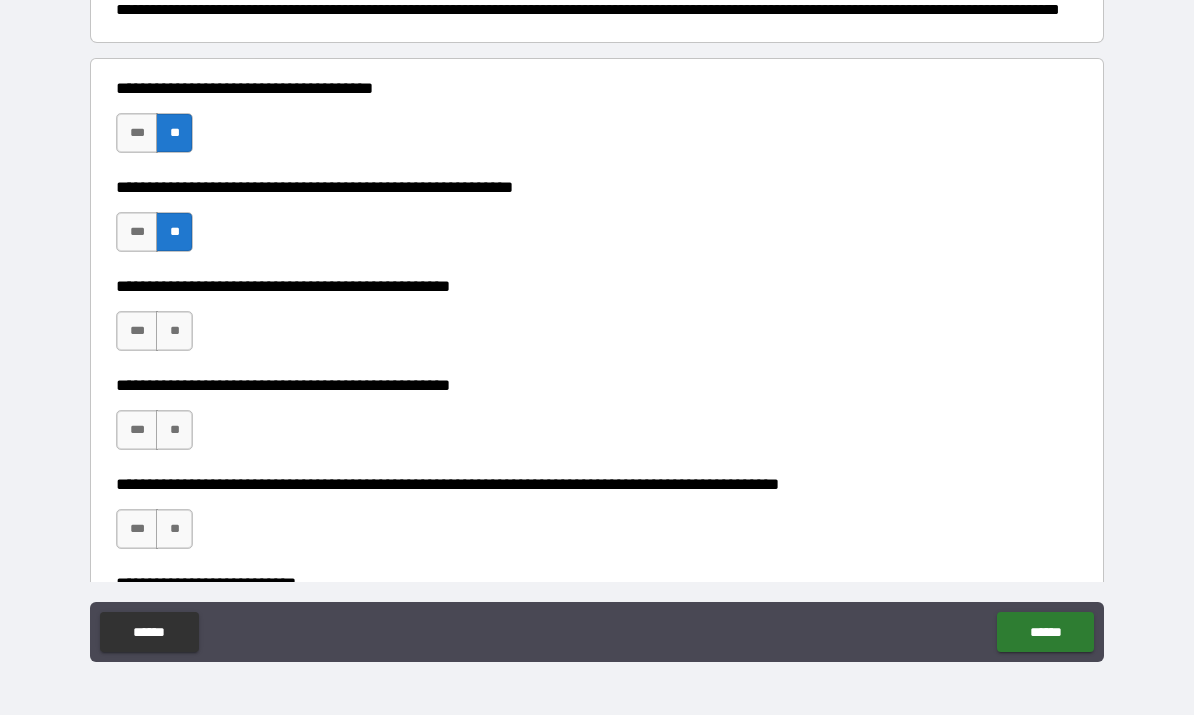 scroll, scrollTop: 290, scrollLeft: 0, axis: vertical 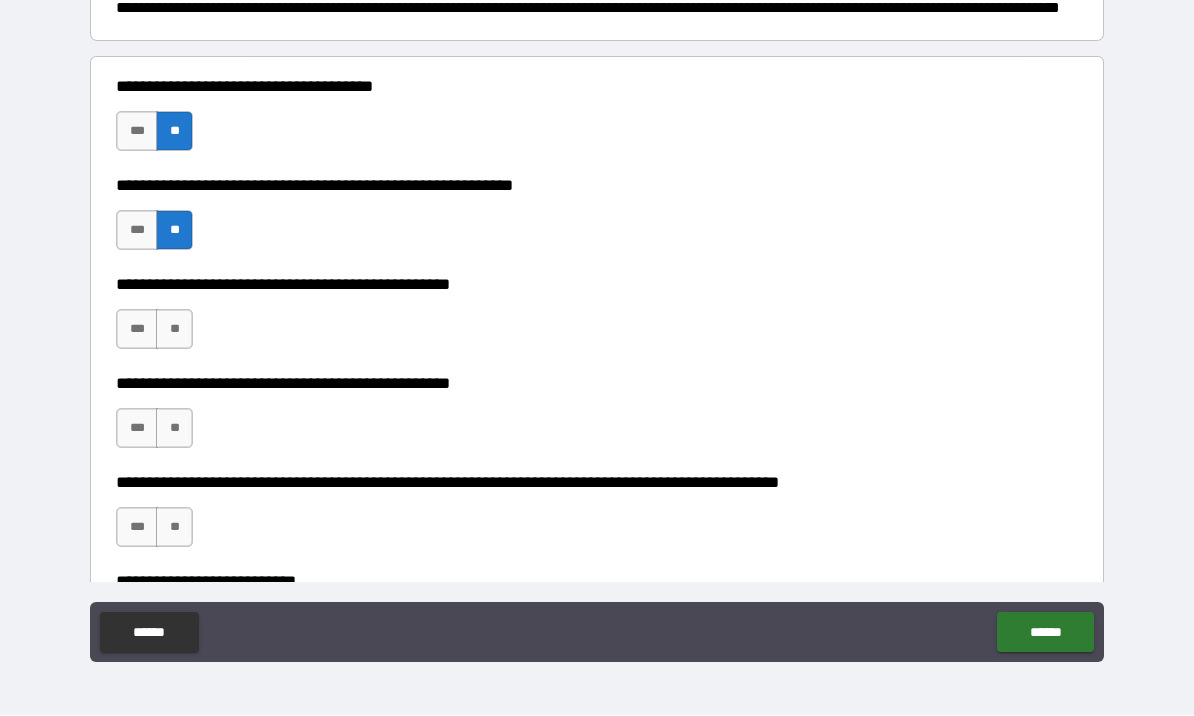 click on "**" at bounding box center (174, 330) 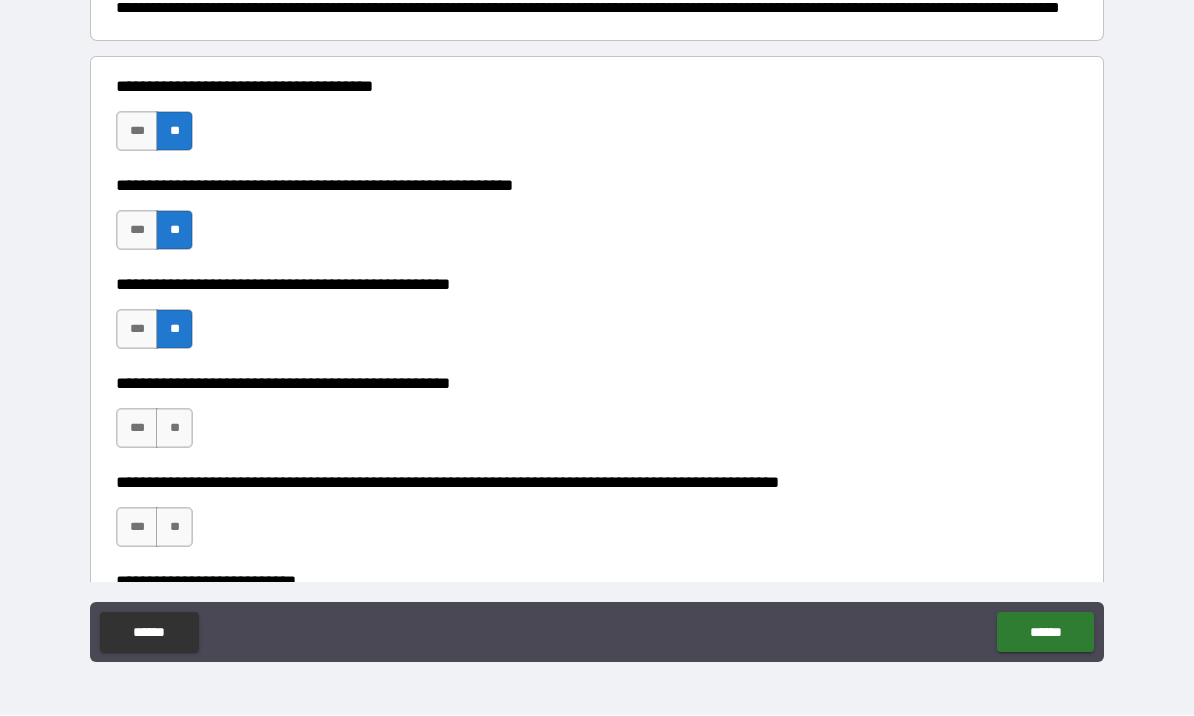 click on "**" at bounding box center [174, 429] 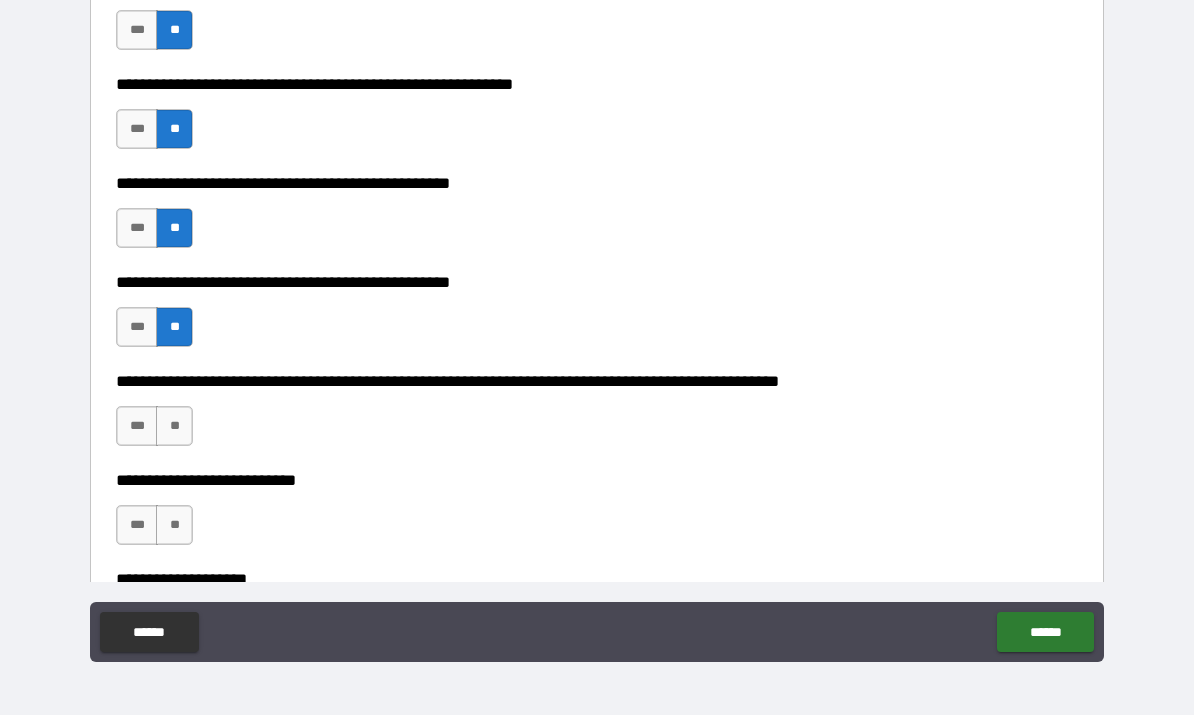 scroll, scrollTop: 395, scrollLeft: 0, axis: vertical 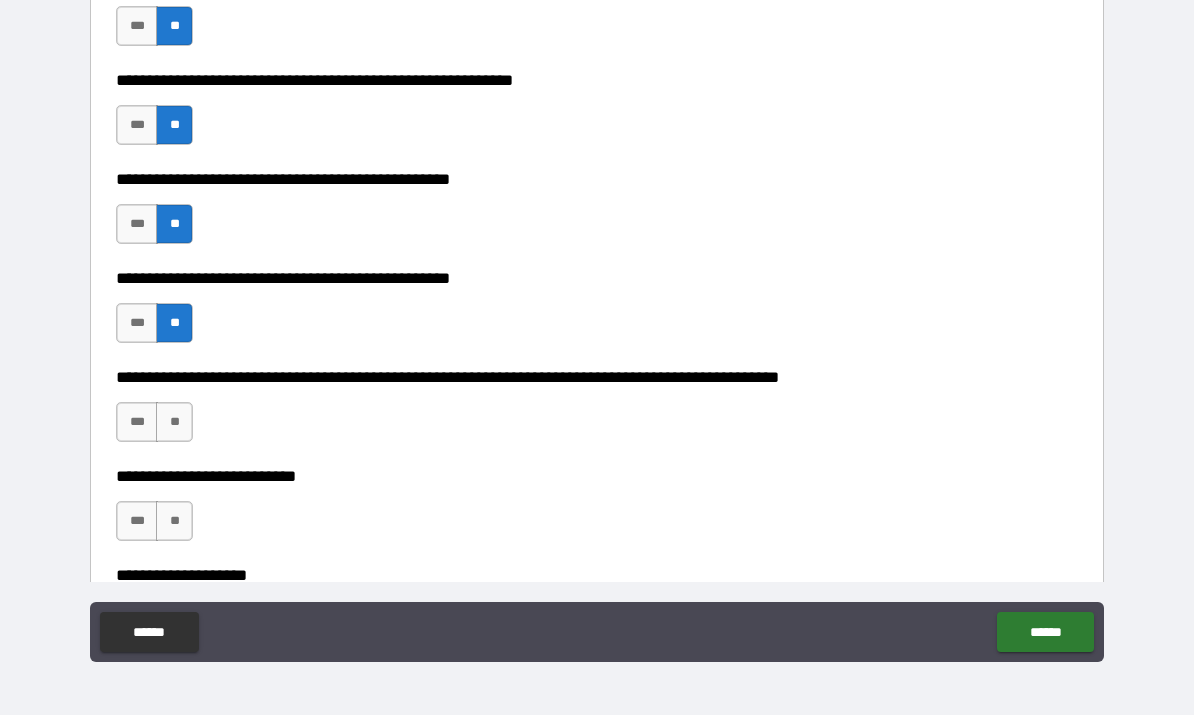 click on "**" at bounding box center (174, 423) 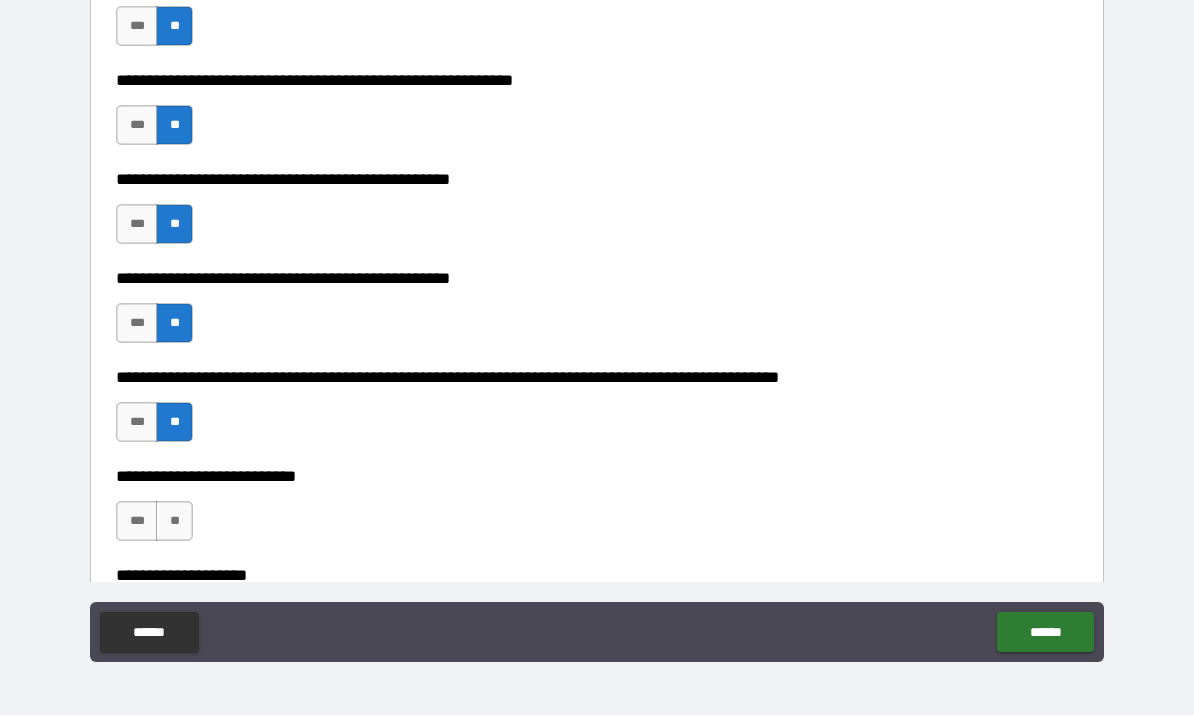 click on "**" at bounding box center [174, 522] 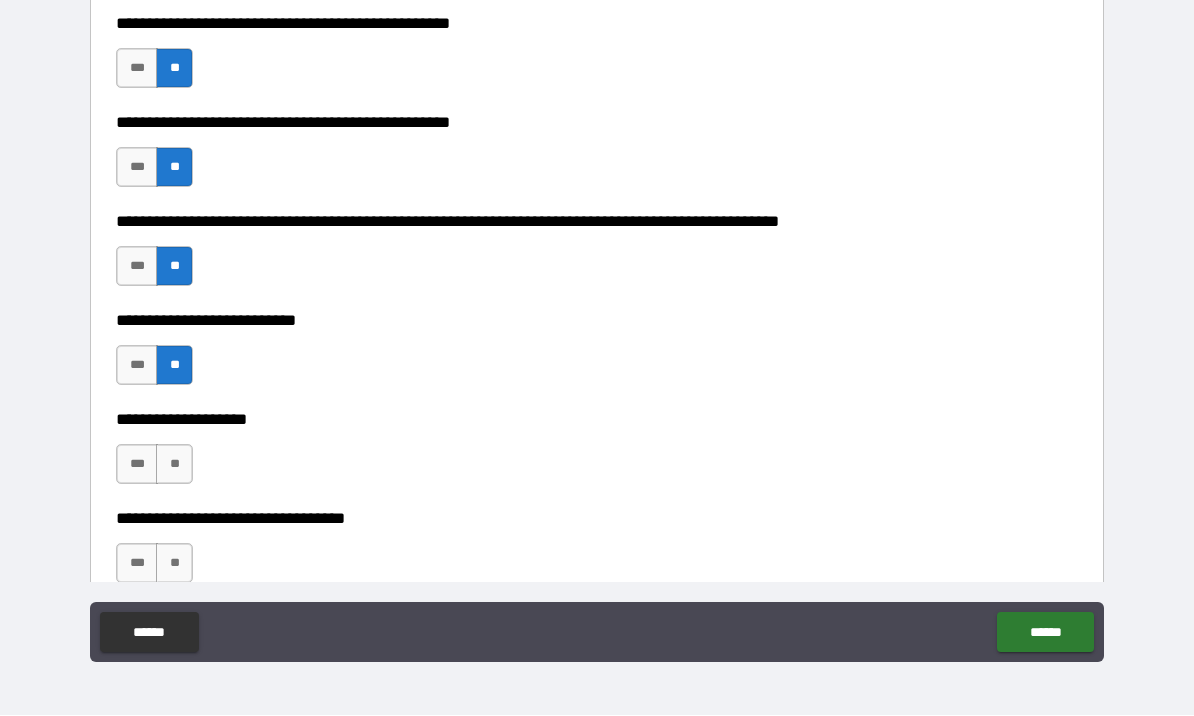 scroll, scrollTop: 560, scrollLeft: 0, axis: vertical 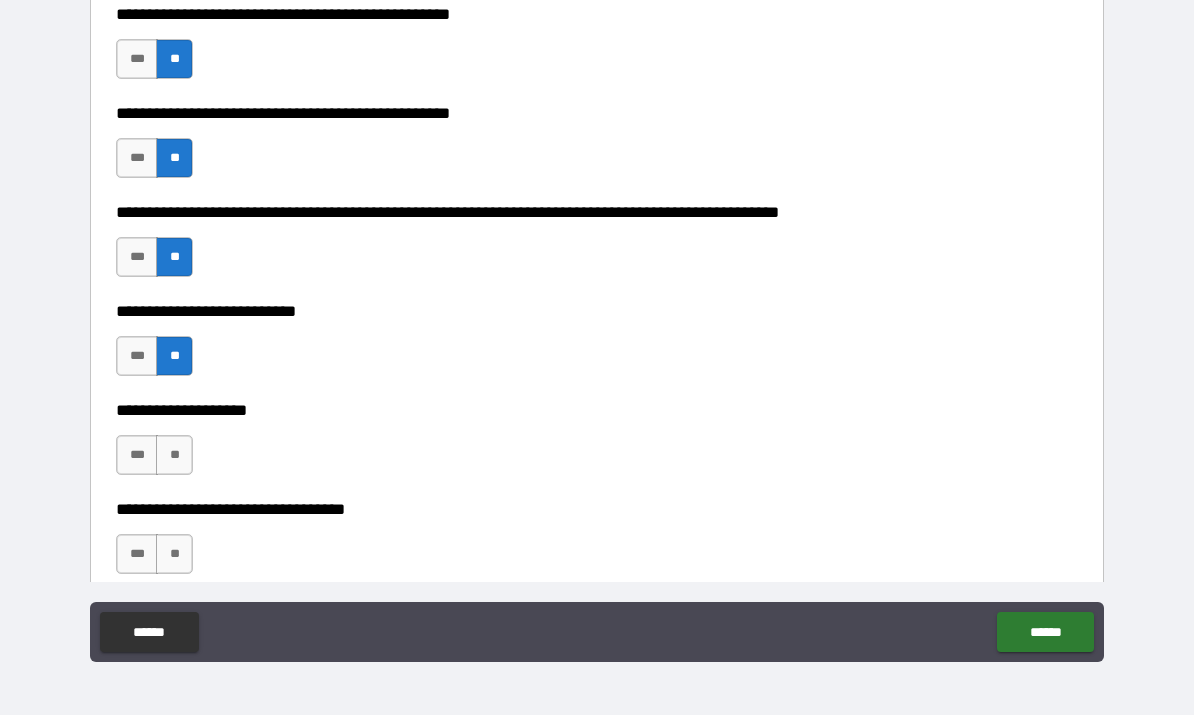 click on "**" at bounding box center (174, 456) 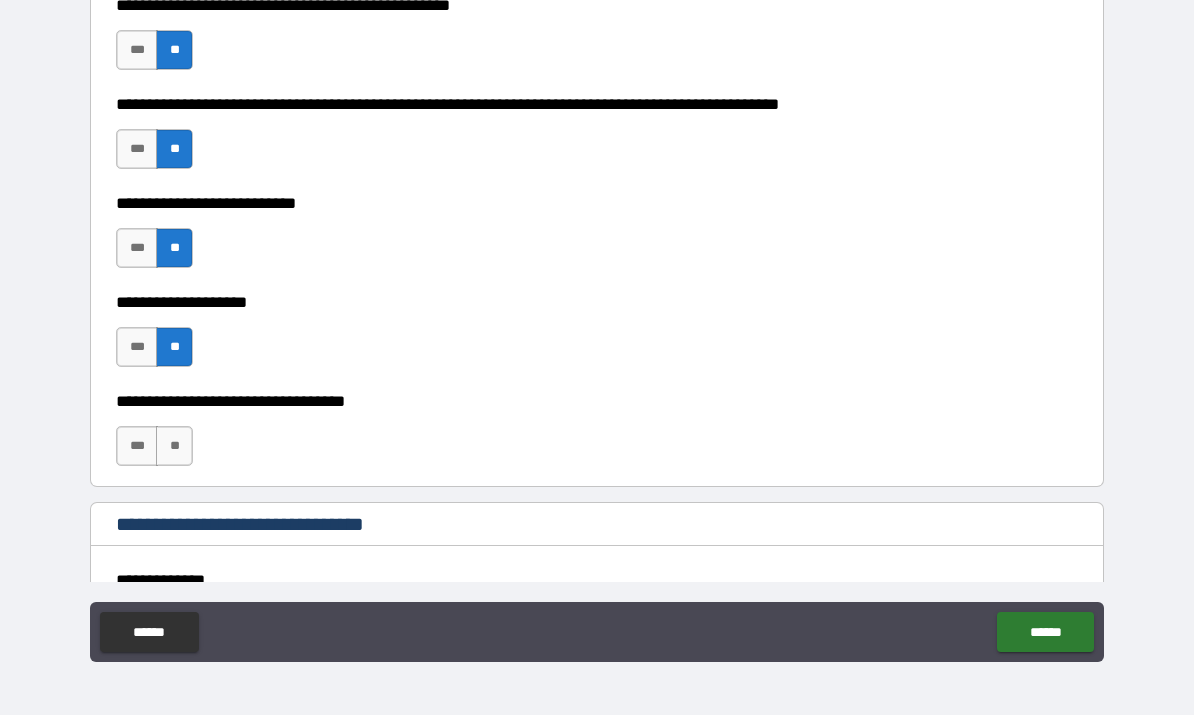 scroll, scrollTop: 674, scrollLeft: 0, axis: vertical 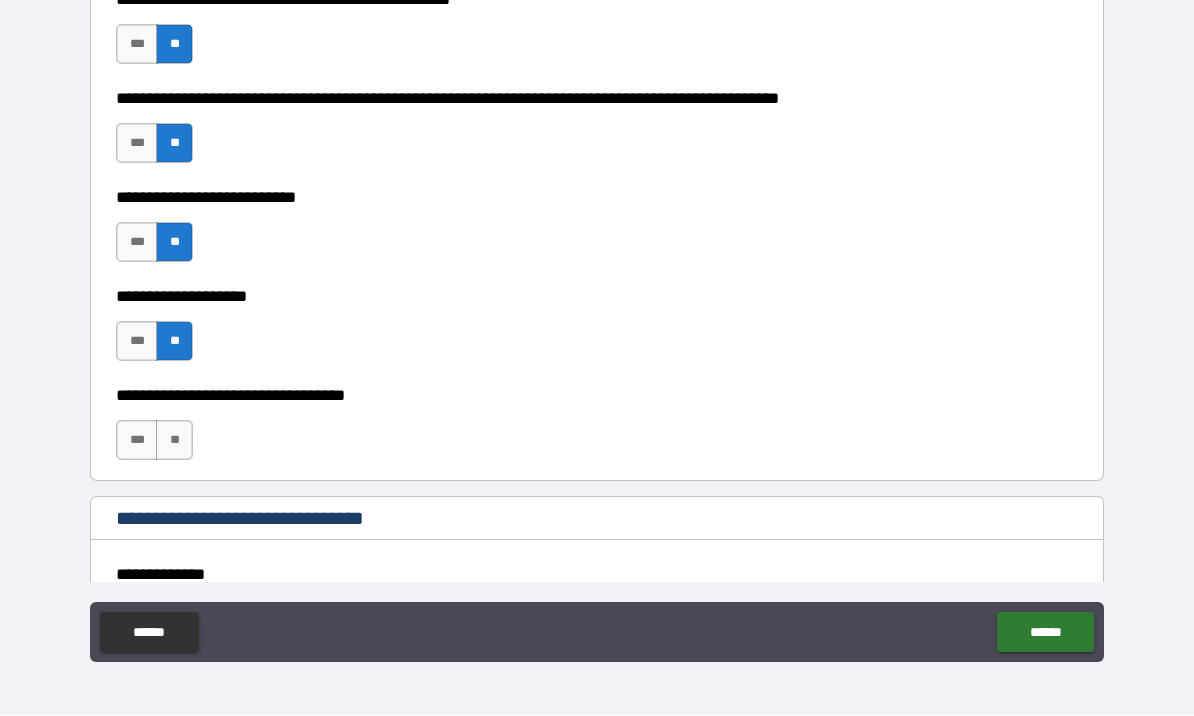 click on "**" at bounding box center [174, 441] 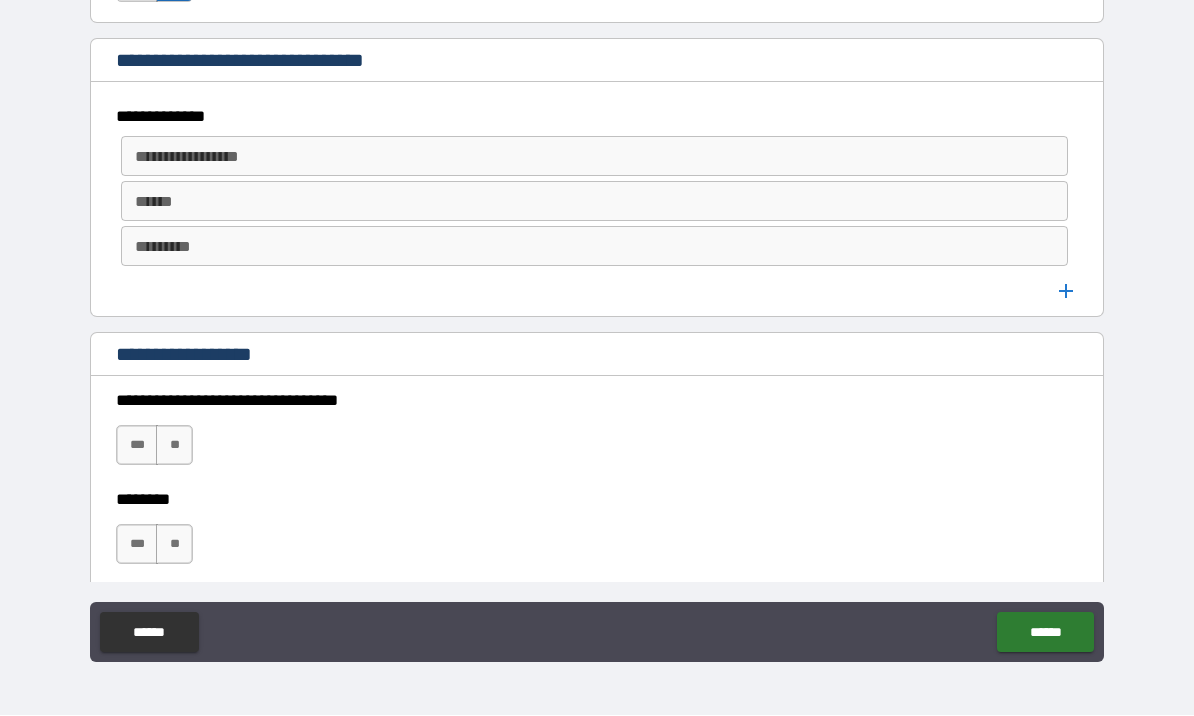 scroll, scrollTop: 1156, scrollLeft: 0, axis: vertical 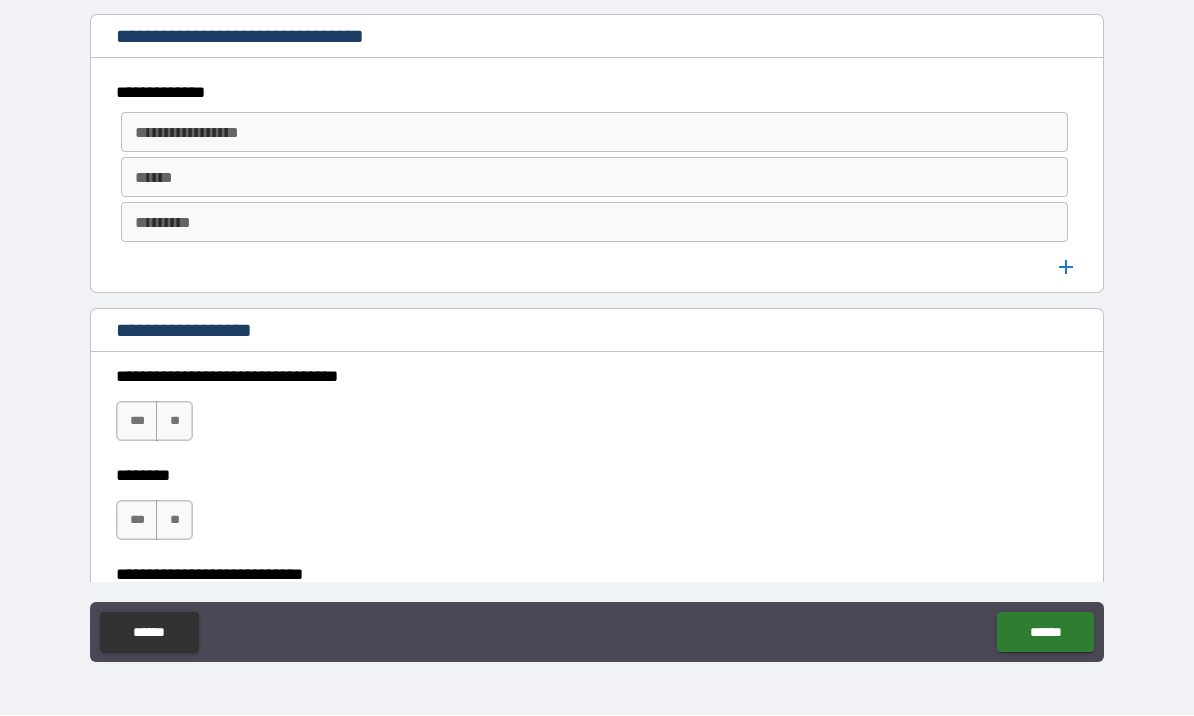 click on "**" at bounding box center (174, 422) 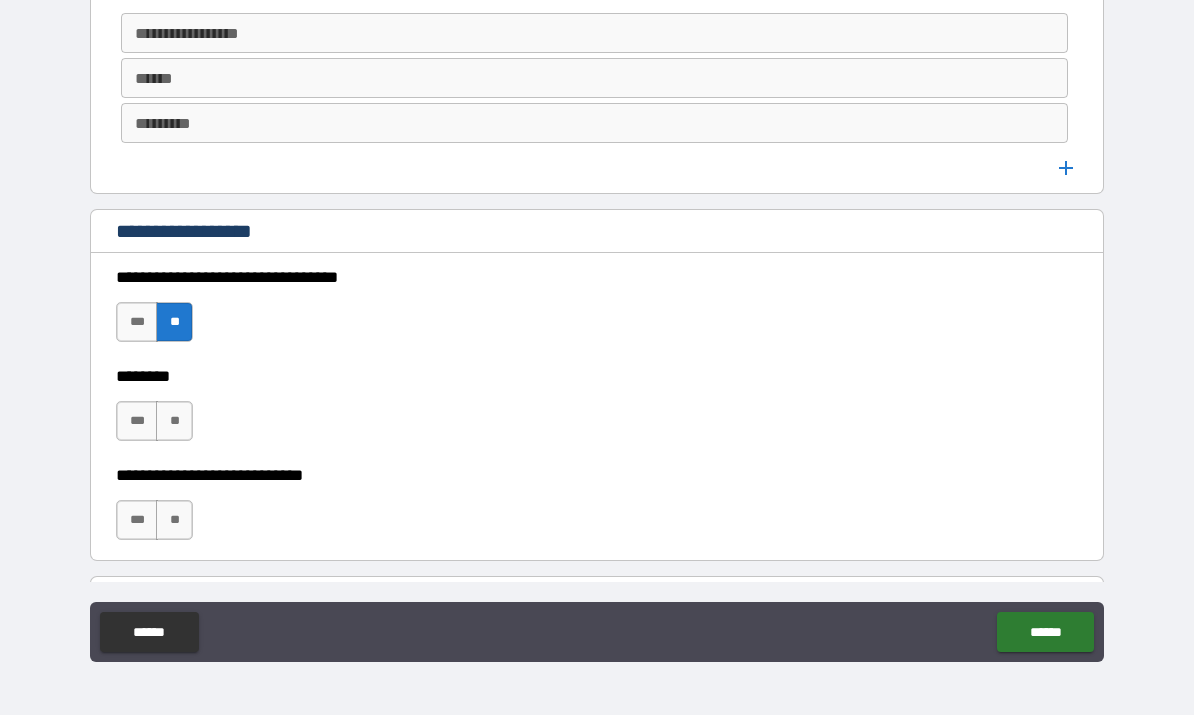 click on "**" at bounding box center [174, 422] 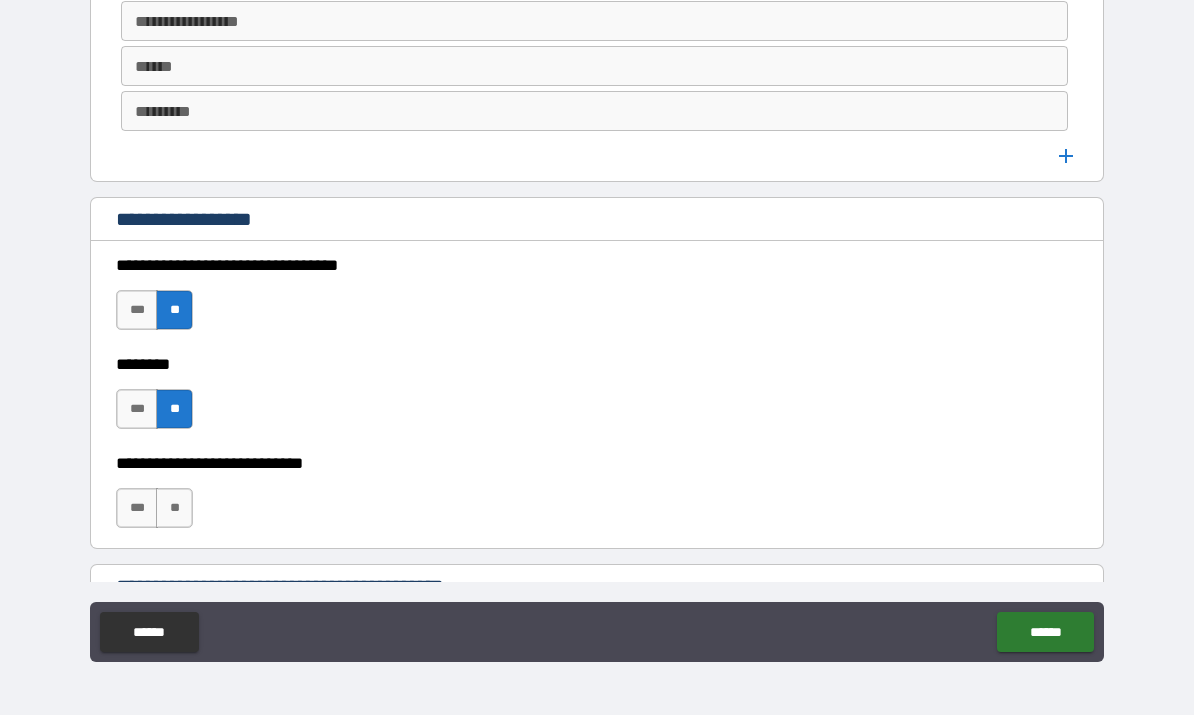 scroll, scrollTop: 1335, scrollLeft: 0, axis: vertical 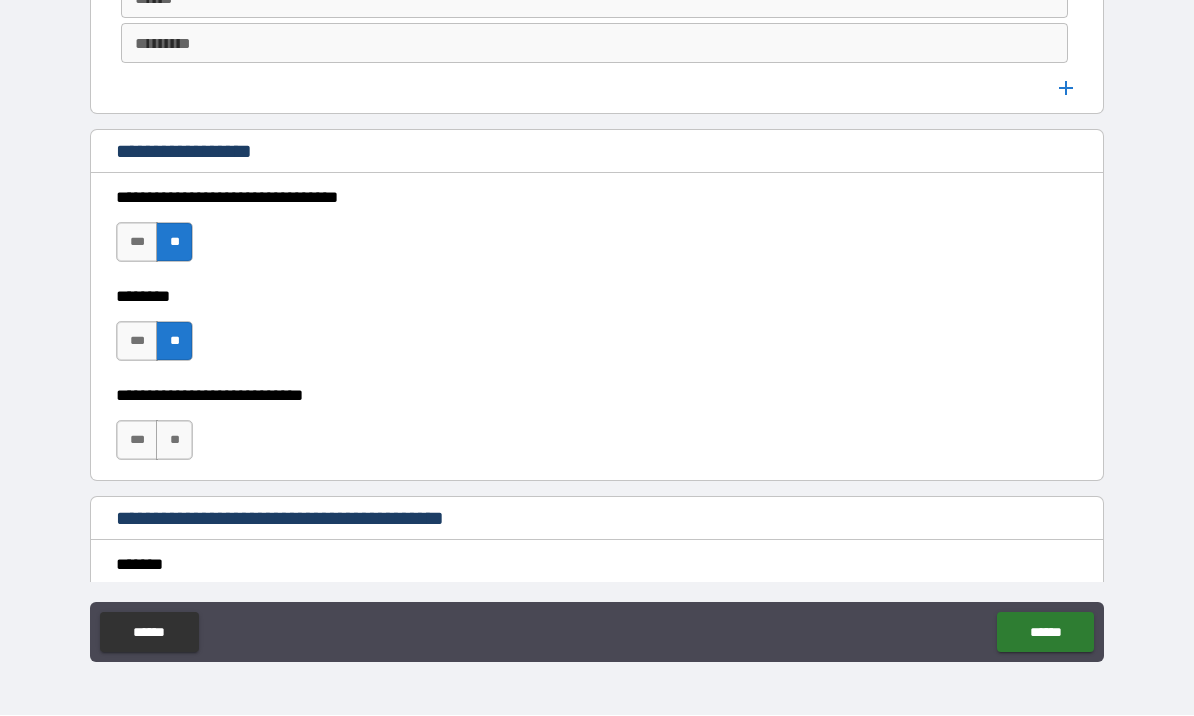 click on "**" at bounding box center [174, 441] 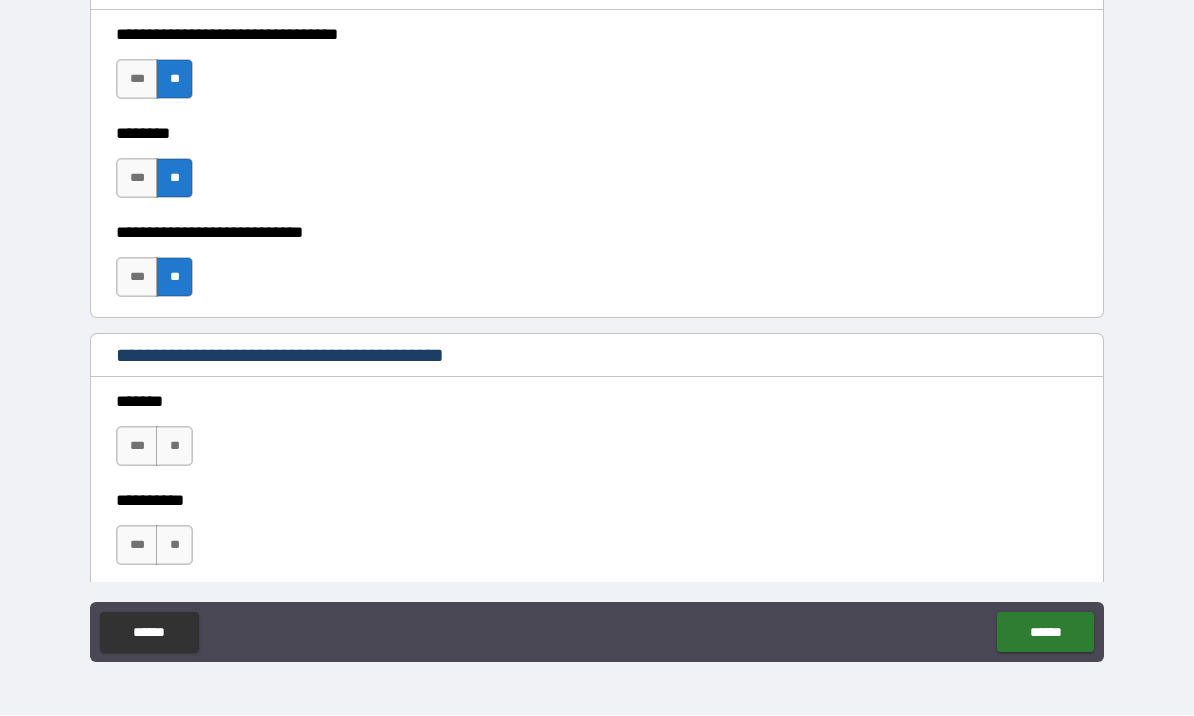 click on "**" at bounding box center (174, 447) 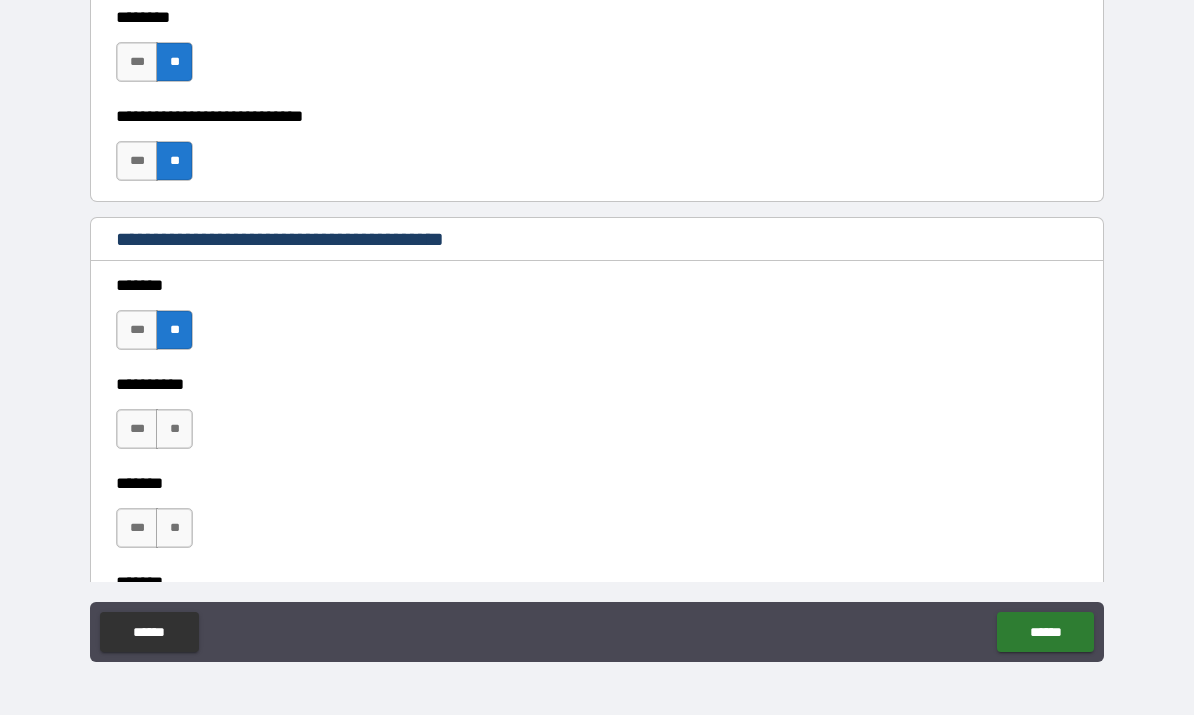 click on "**" at bounding box center (174, 430) 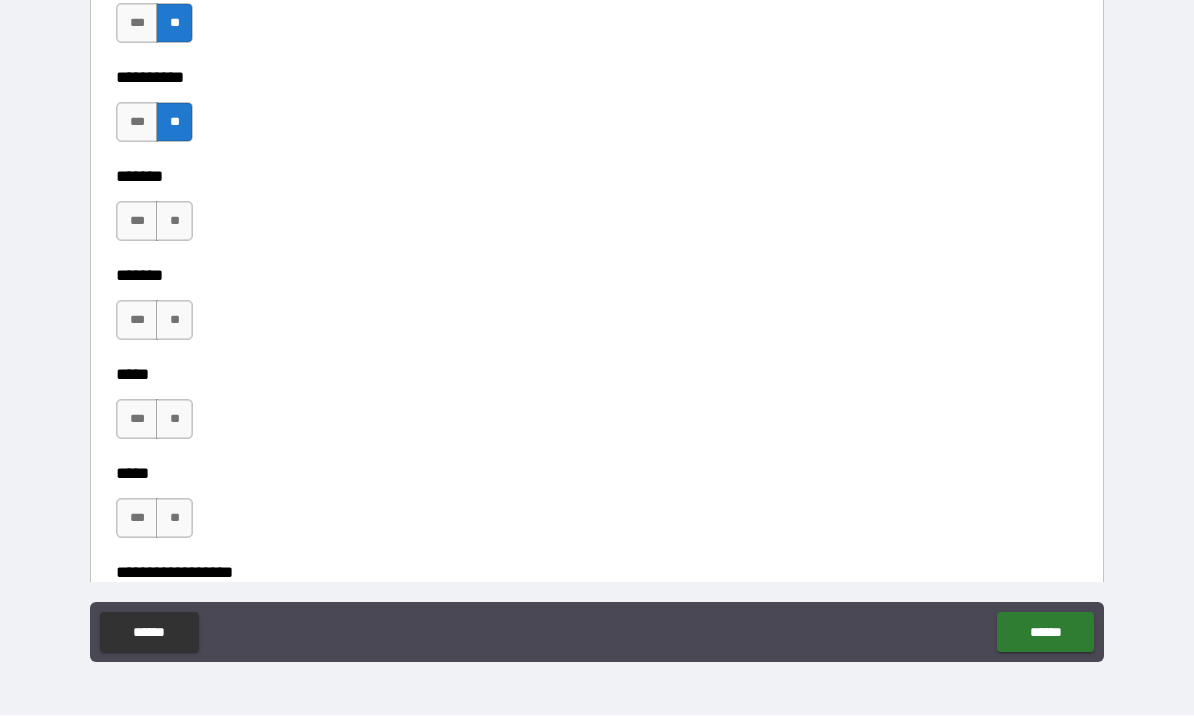scroll, scrollTop: 1925, scrollLeft: 0, axis: vertical 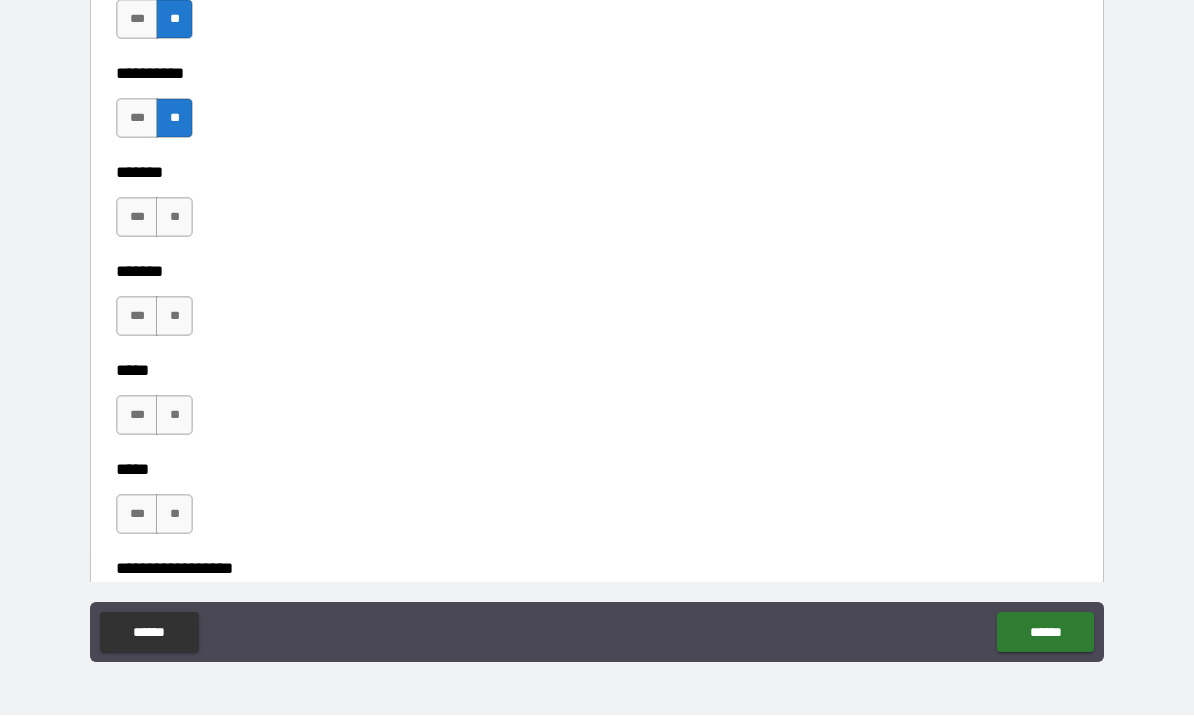 click on "**" at bounding box center [174, 218] 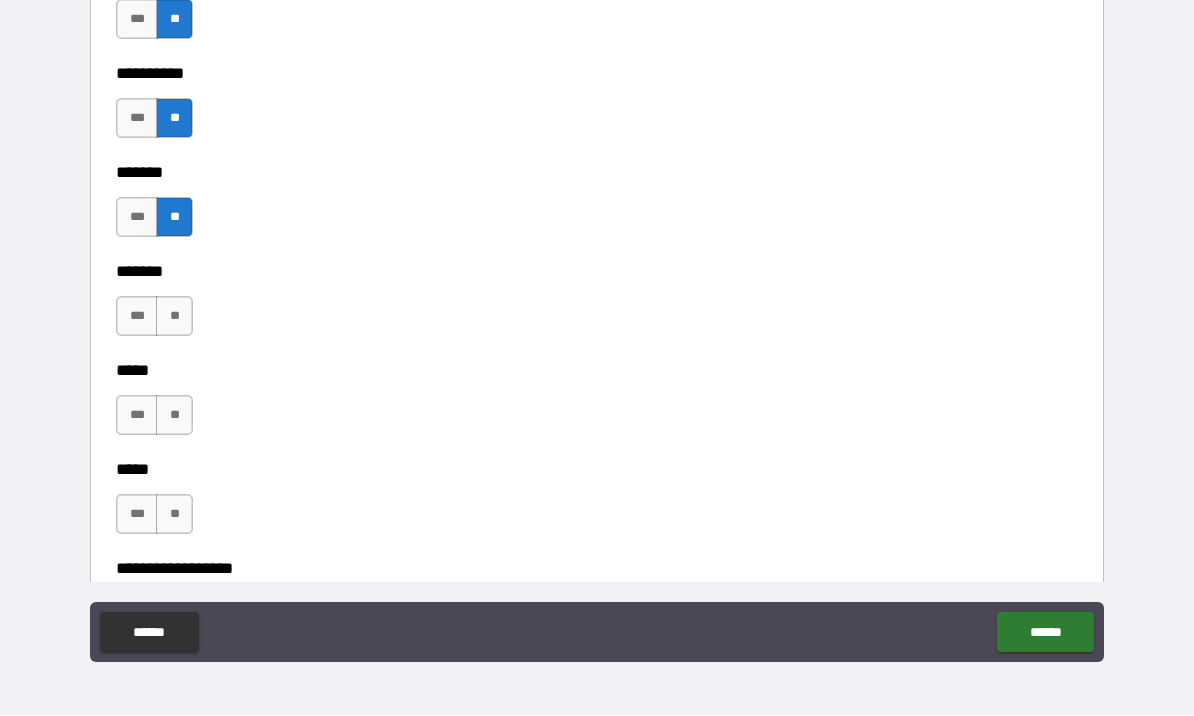 click on "**" at bounding box center (174, 317) 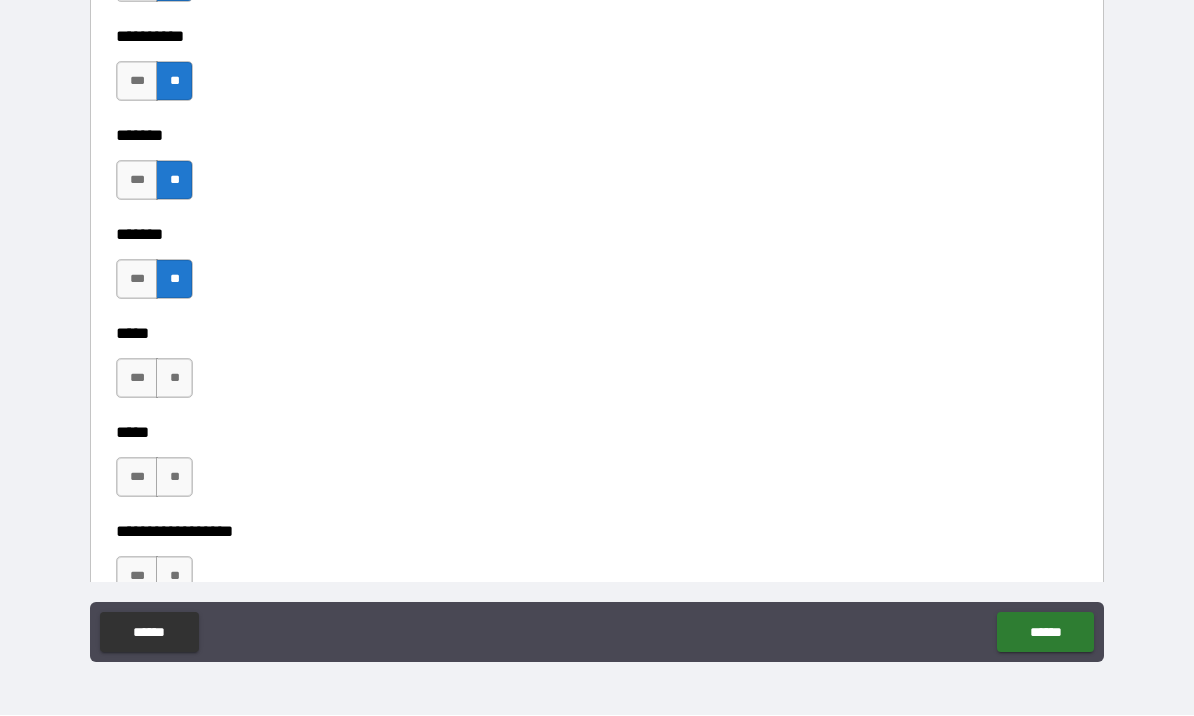scroll, scrollTop: 2017, scrollLeft: 0, axis: vertical 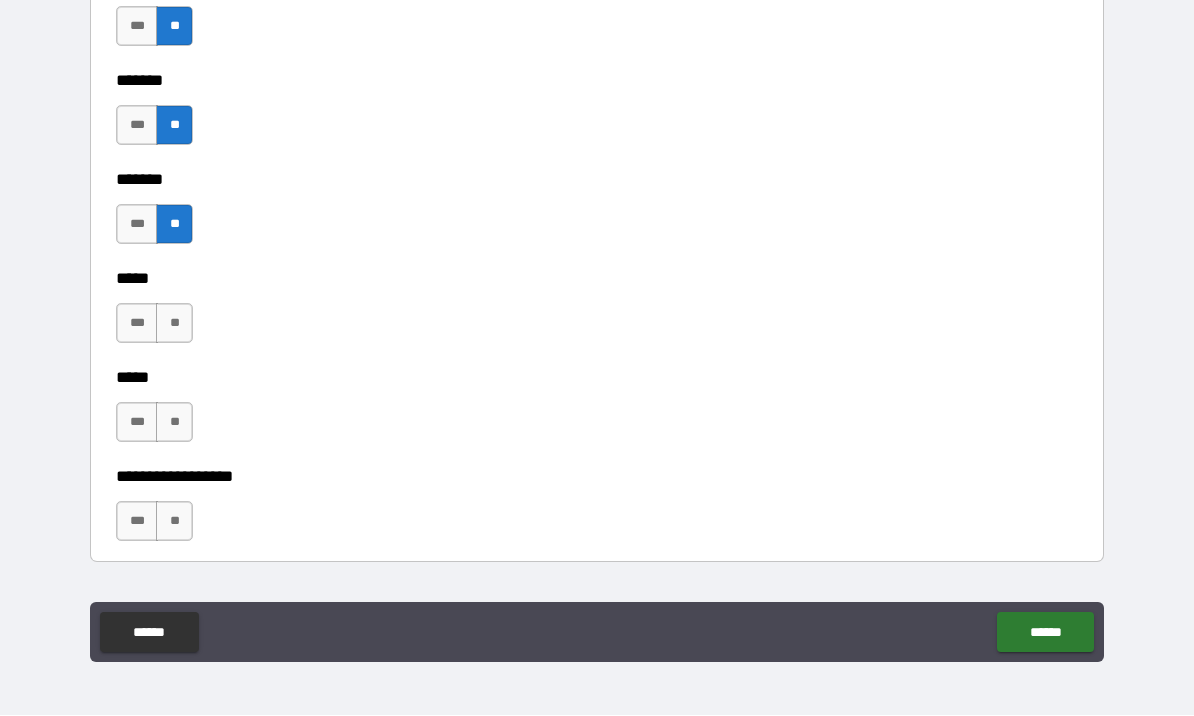 click on "***** *** ** ***** *** **" at bounding box center (597, 364) 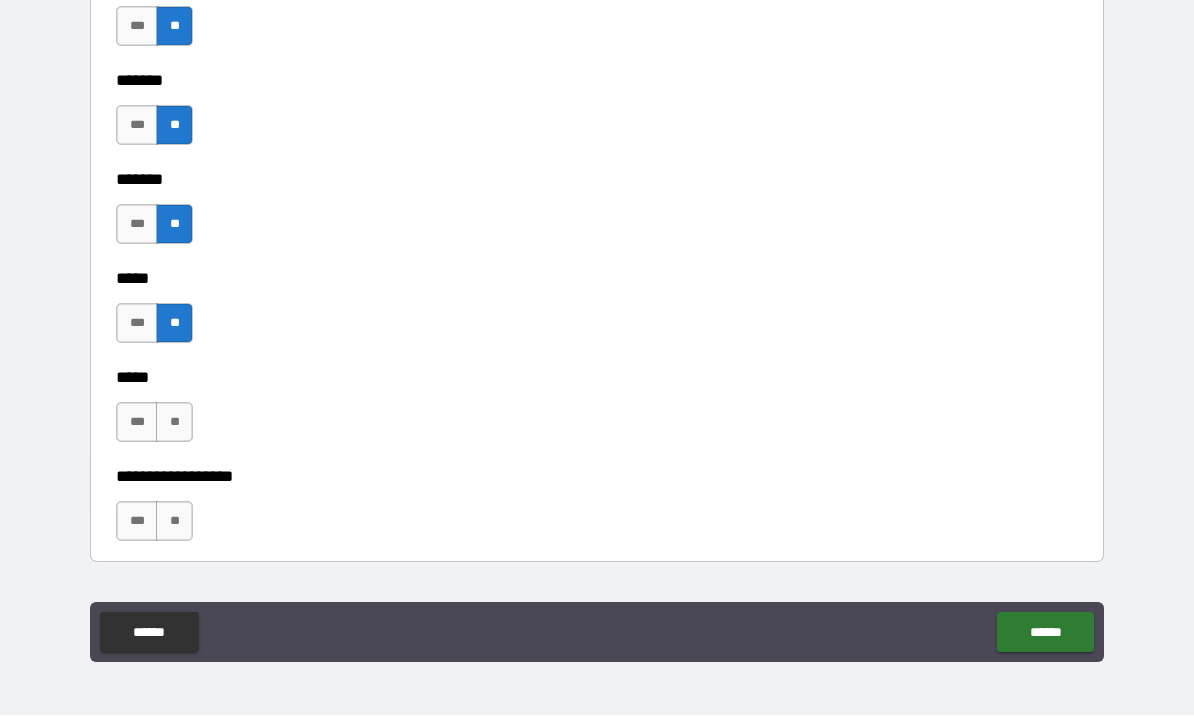 click on "**" at bounding box center [174, 423] 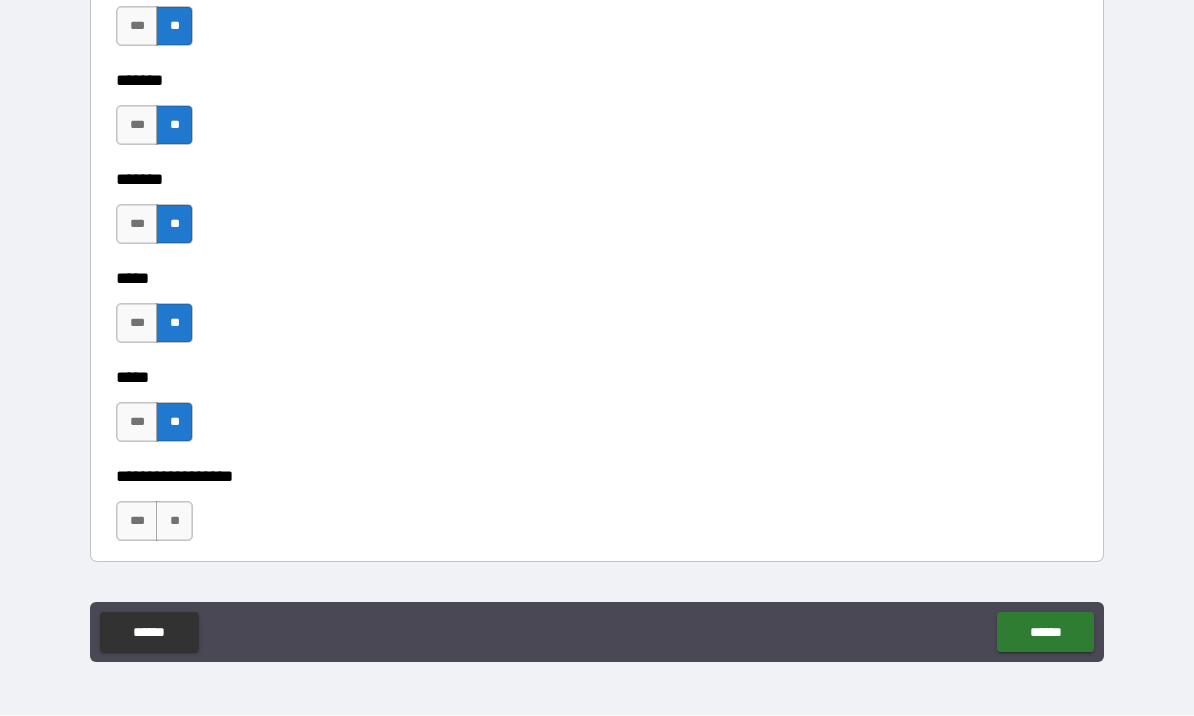 click on "**" at bounding box center [174, 522] 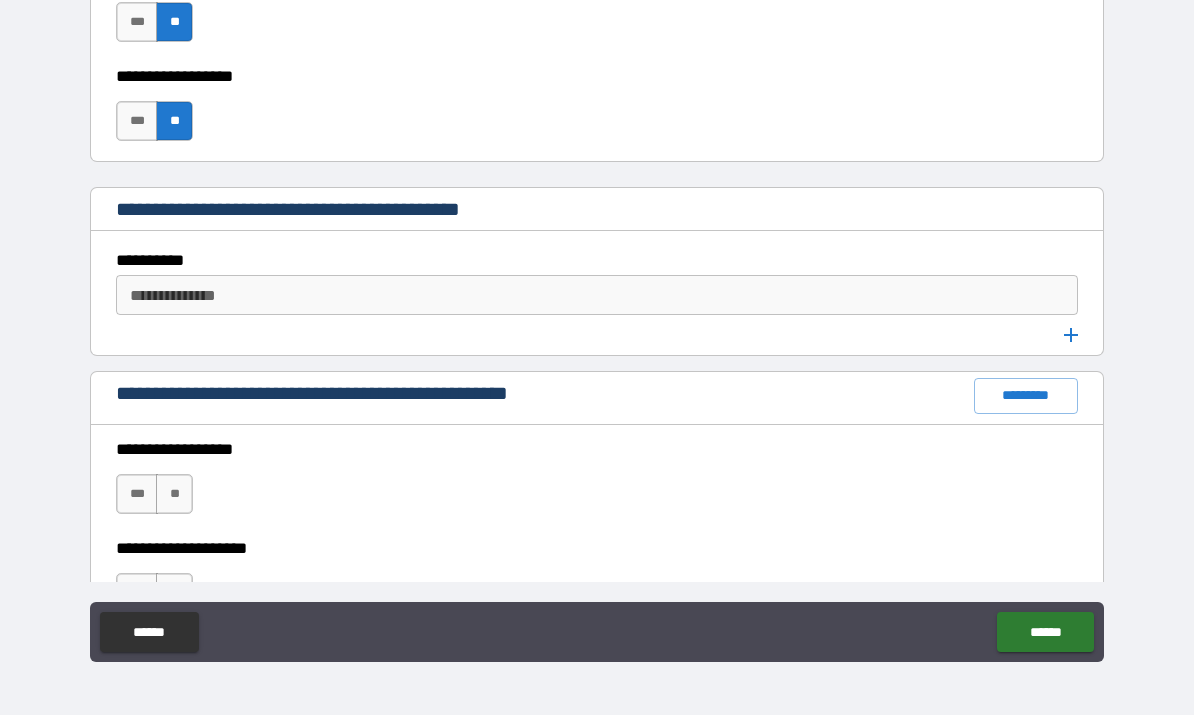 scroll, scrollTop: 2423, scrollLeft: 0, axis: vertical 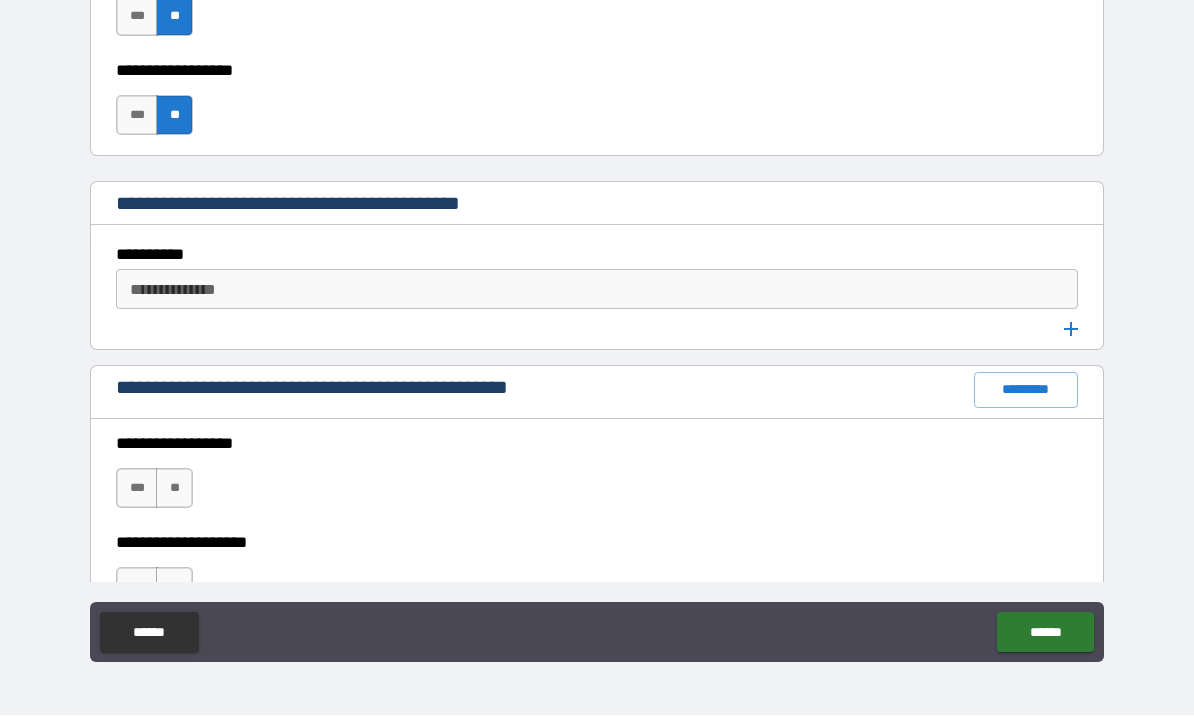 click on "**********" at bounding box center [595, 290] 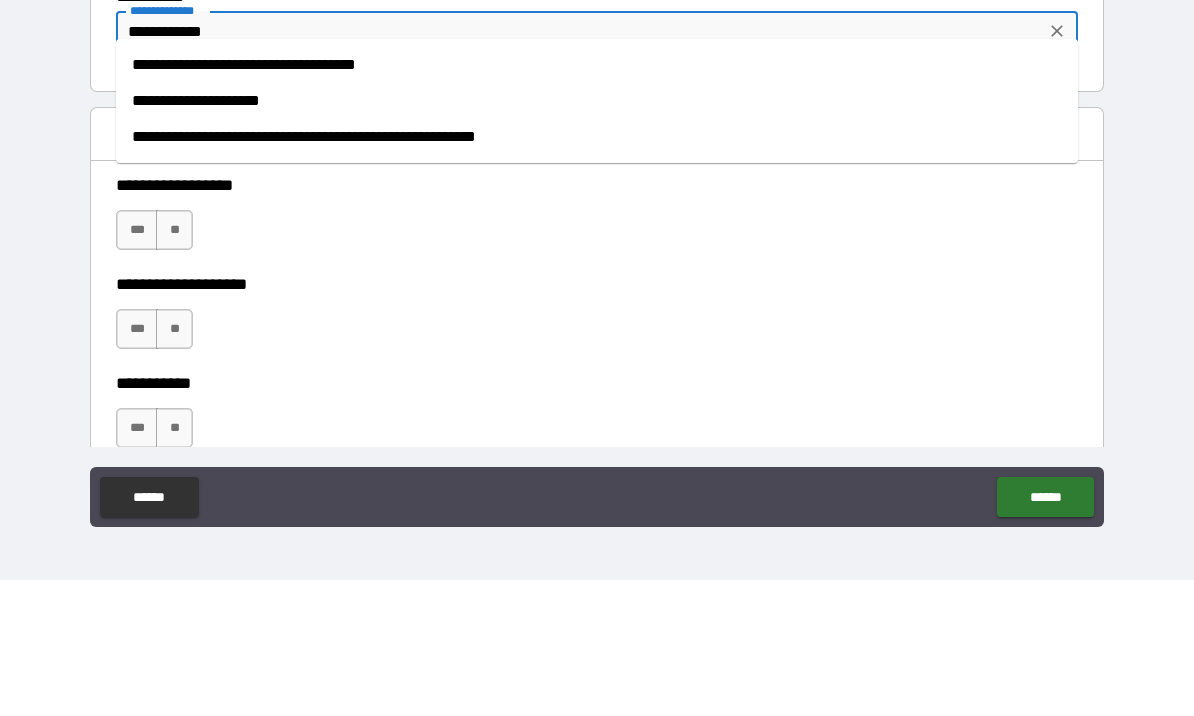 scroll, scrollTop: 2548, scrollLeft: 0, axis: vertical 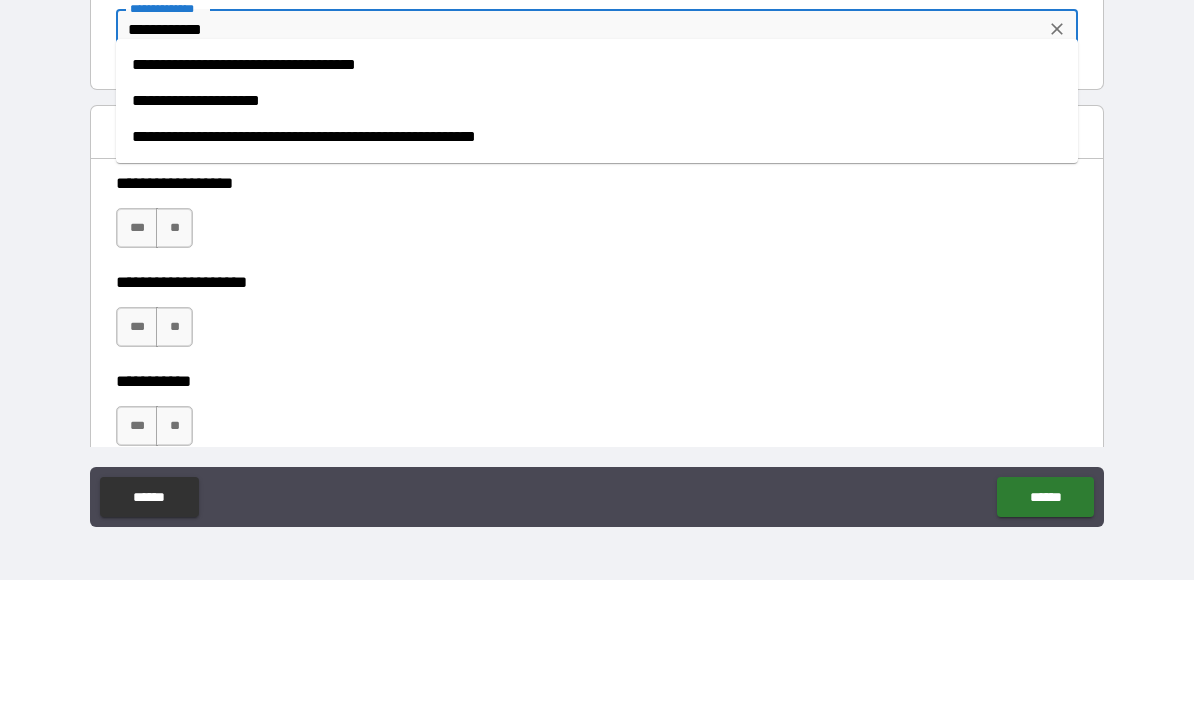 type on "**********" 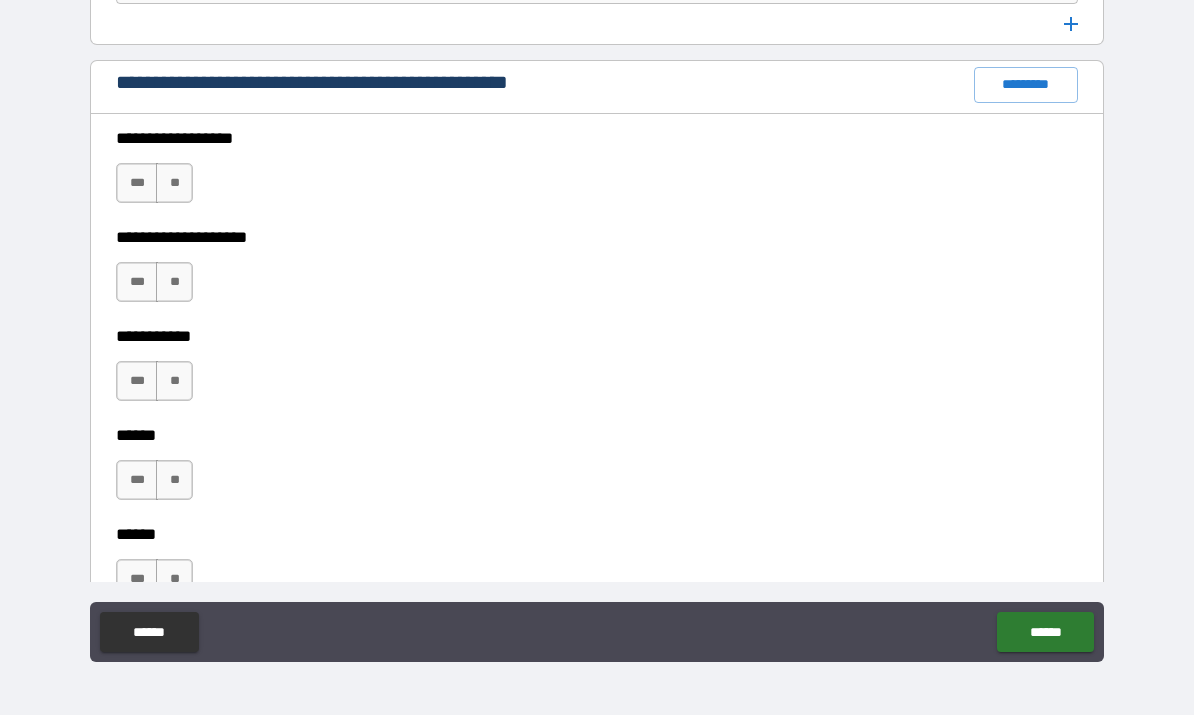 scroll, scrollTop: 2731, scrollLeft: 0, axis: vertical 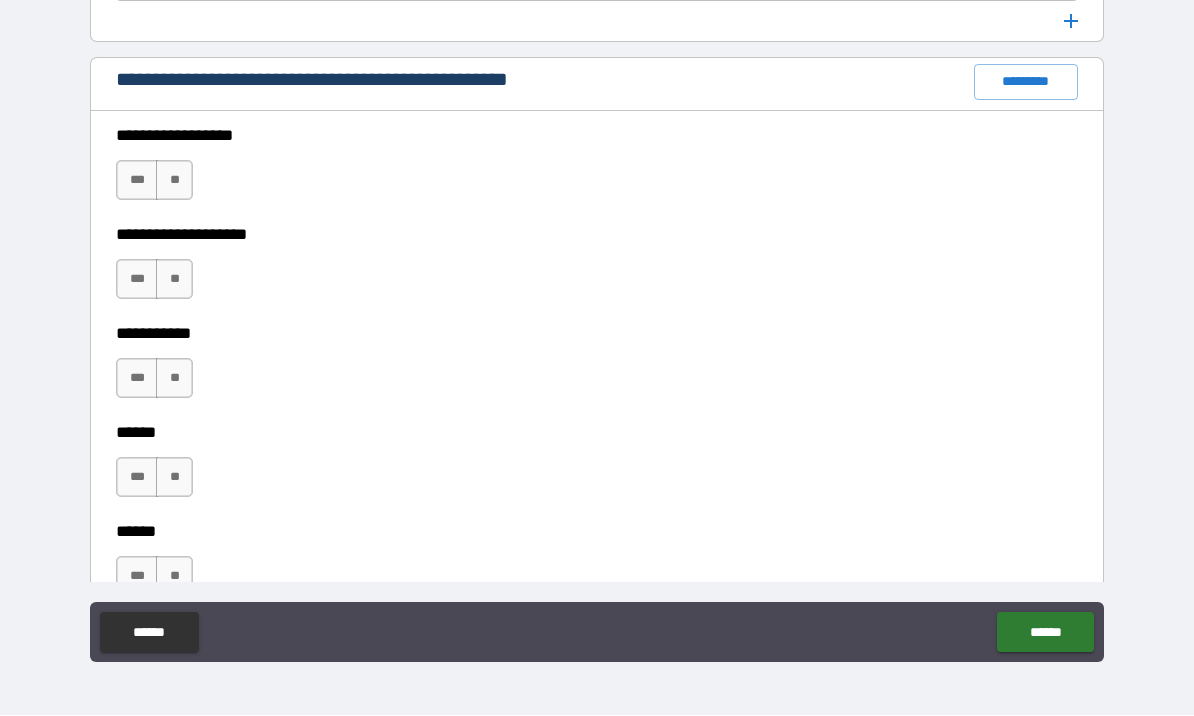 click on "**" at bounding box center [174, 181] 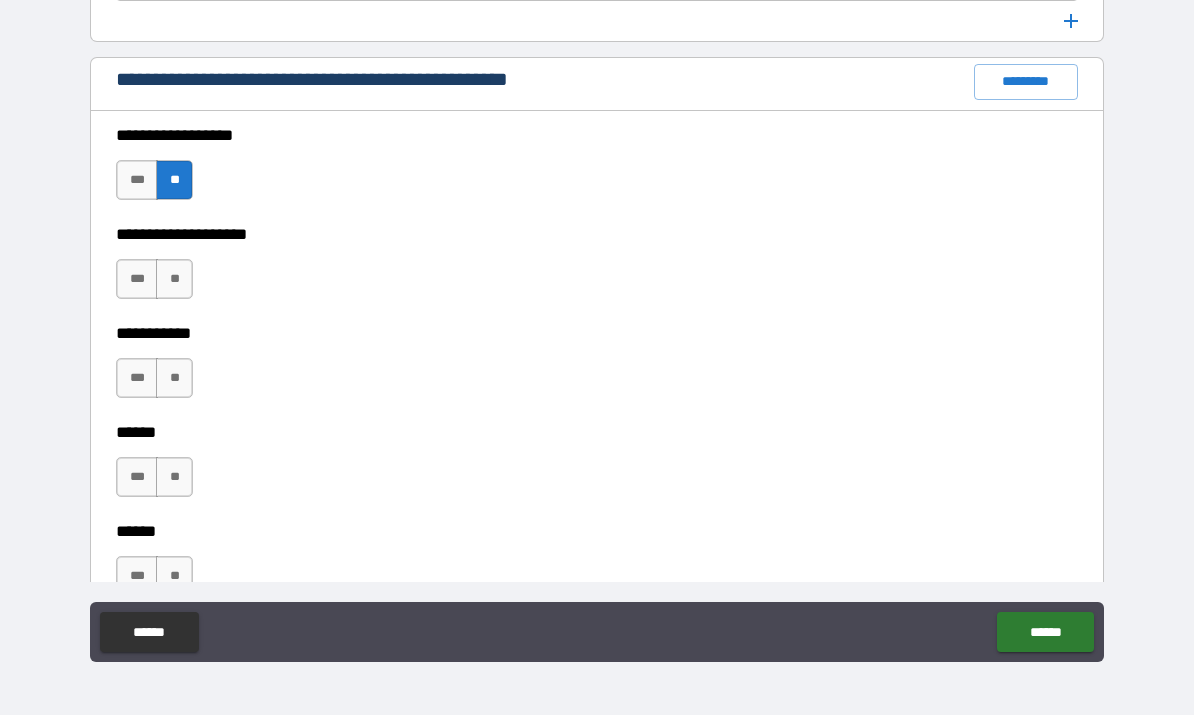 click on "**" at bounding box center (174, 280) 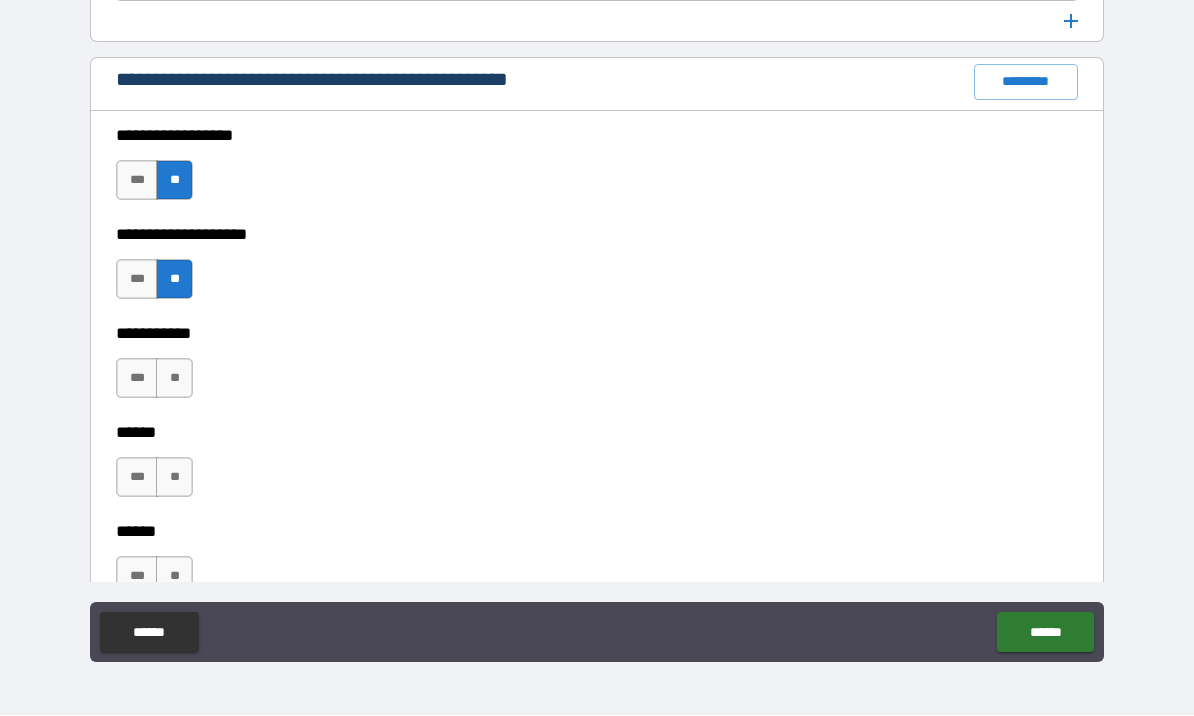 click on "**" at bounding box center (174, 379) 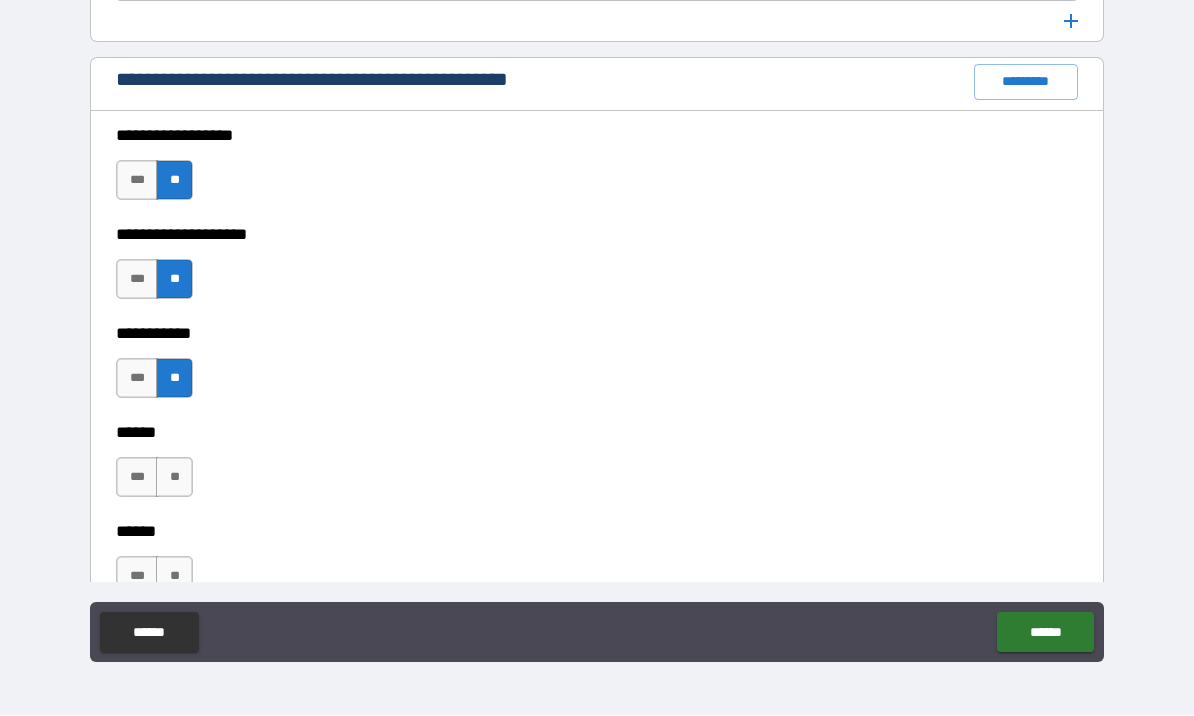 click on "**" at bounding box center (174, 478) 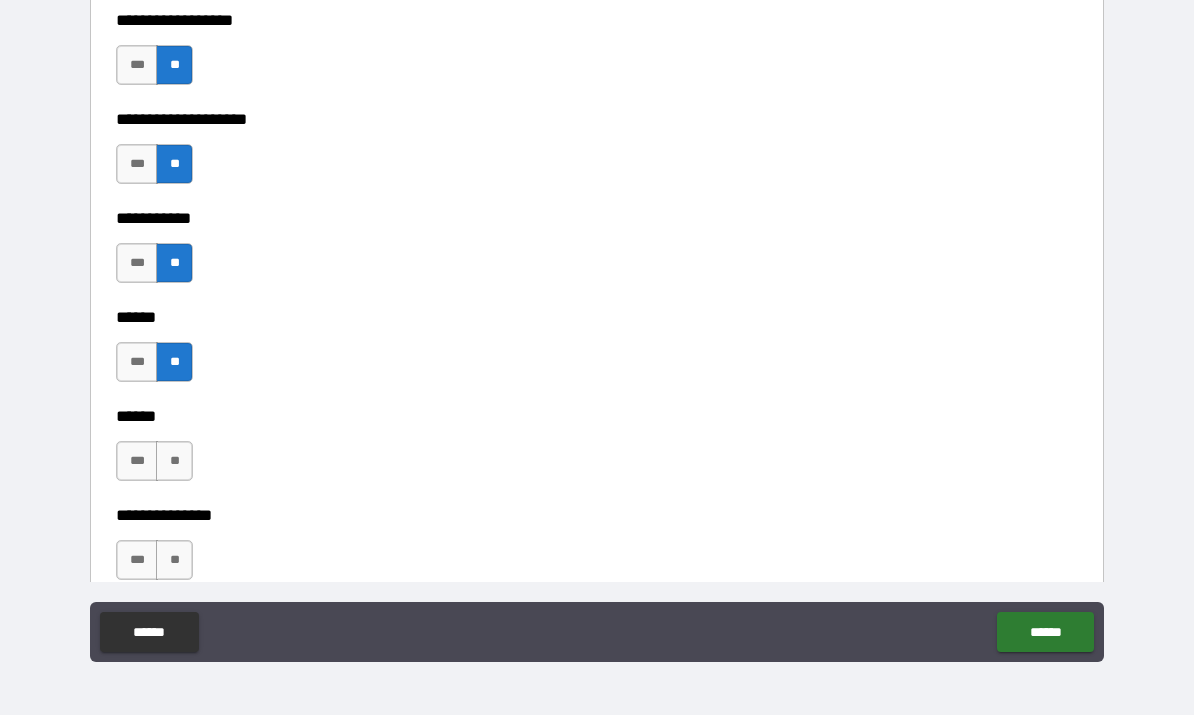 scroll, scrollTop: 2850, scrollLeft: 0, axis: vertical 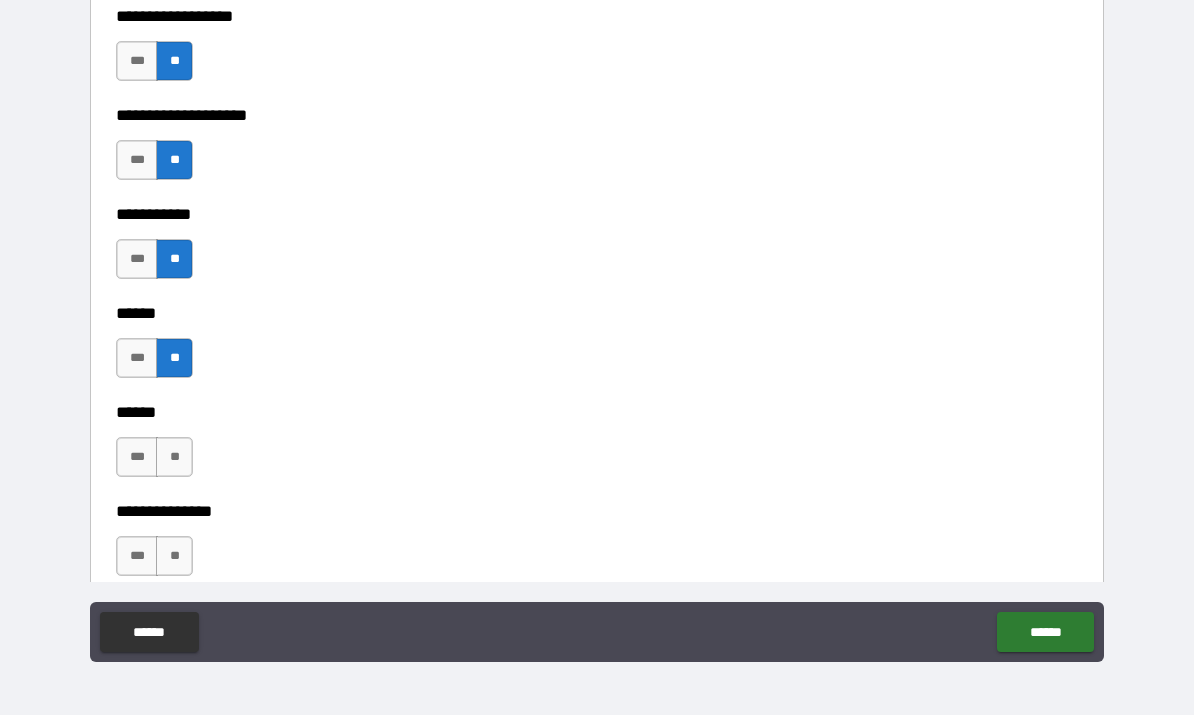 click on "**" at bounding box center [174, 458] 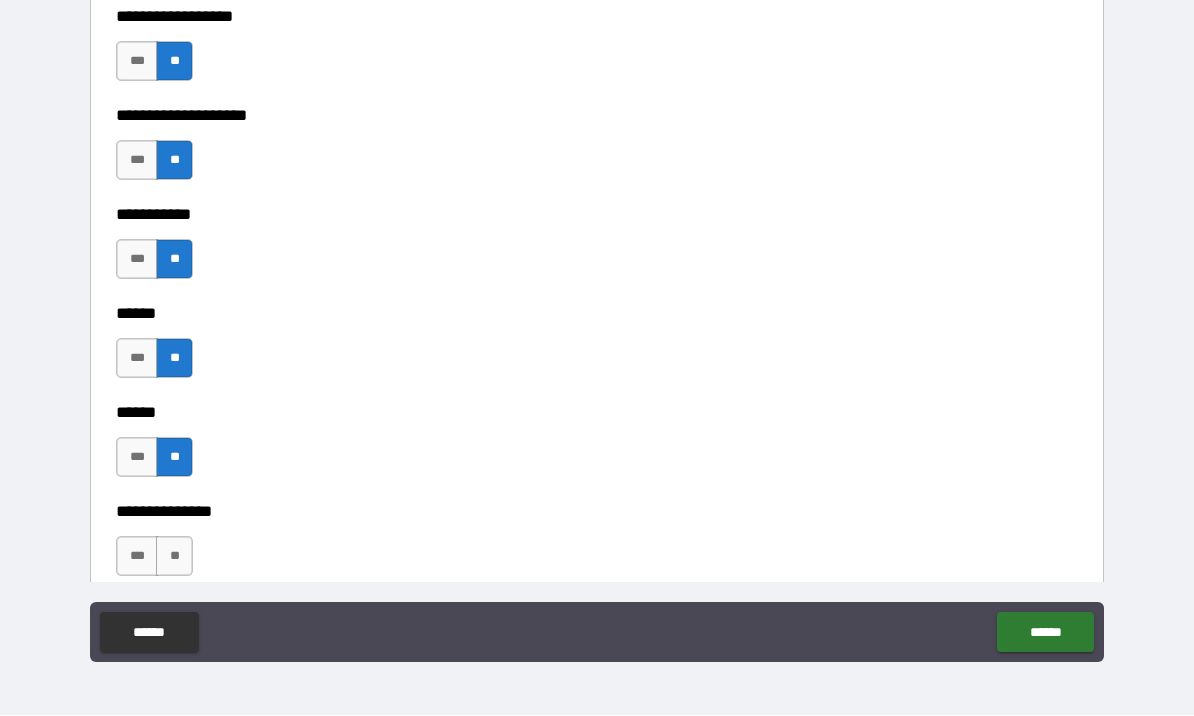 click on "**" at bounding box center (174, 557) 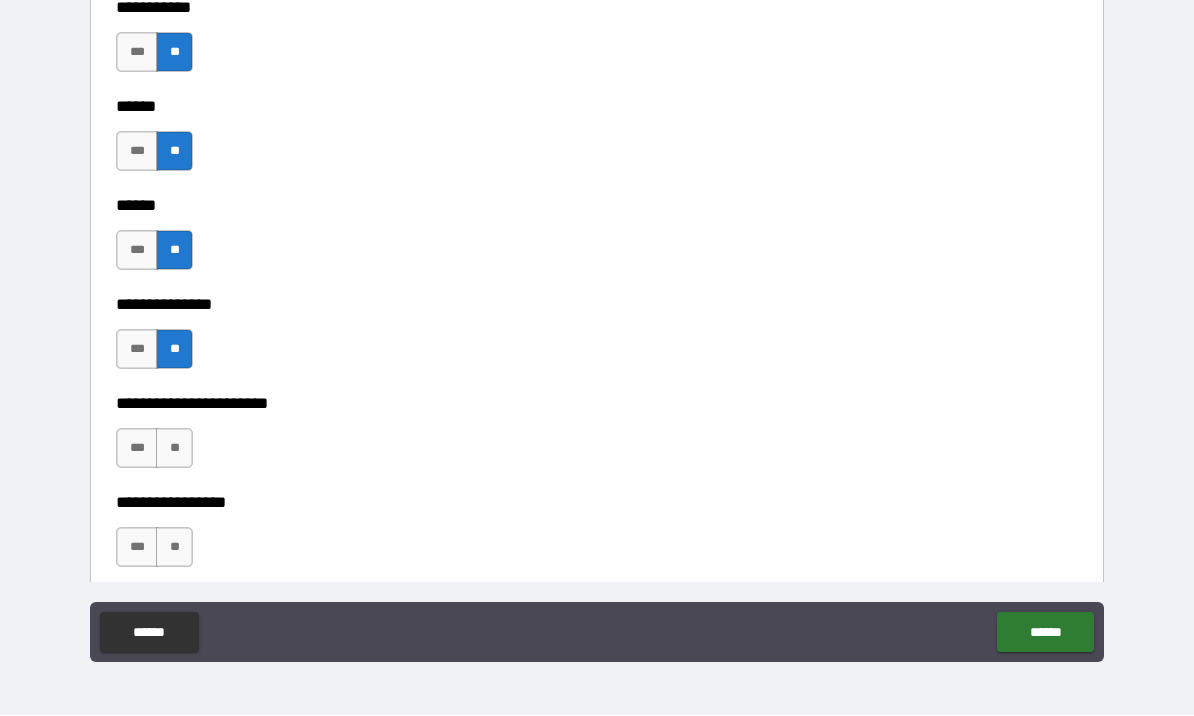 scroll, scrollTop: 3058, scrollLeft: 0, axis: vertical 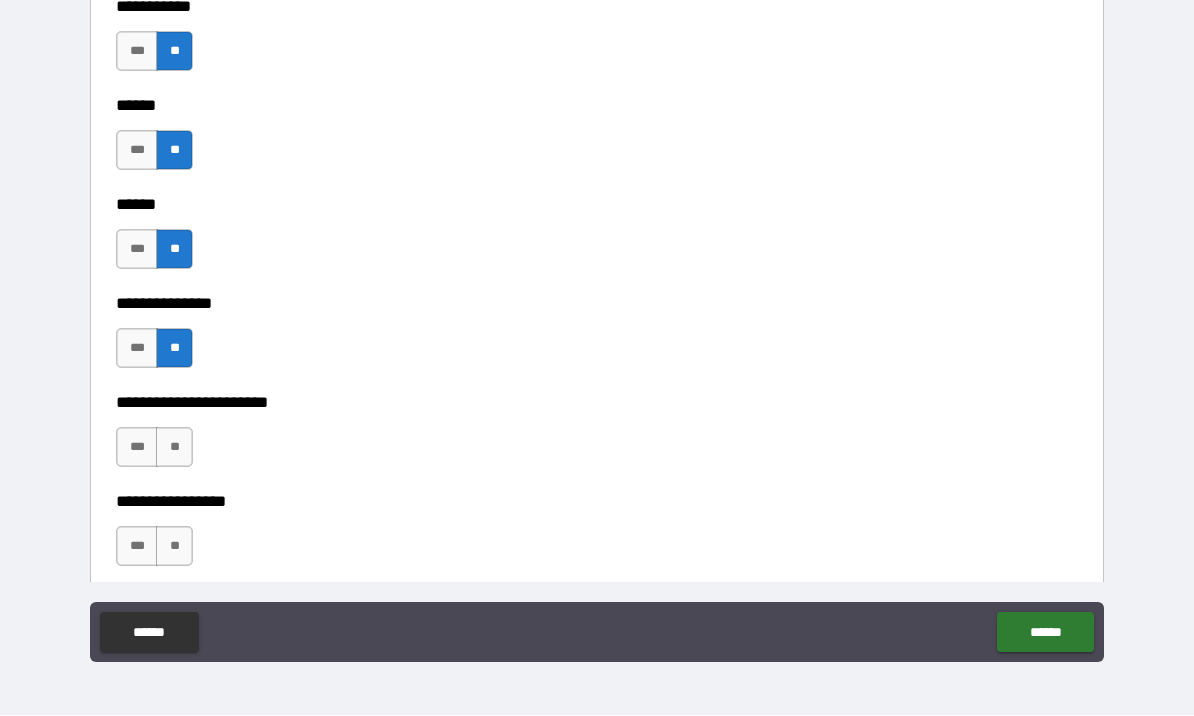 click on "**" at bounding box center (174, 448) 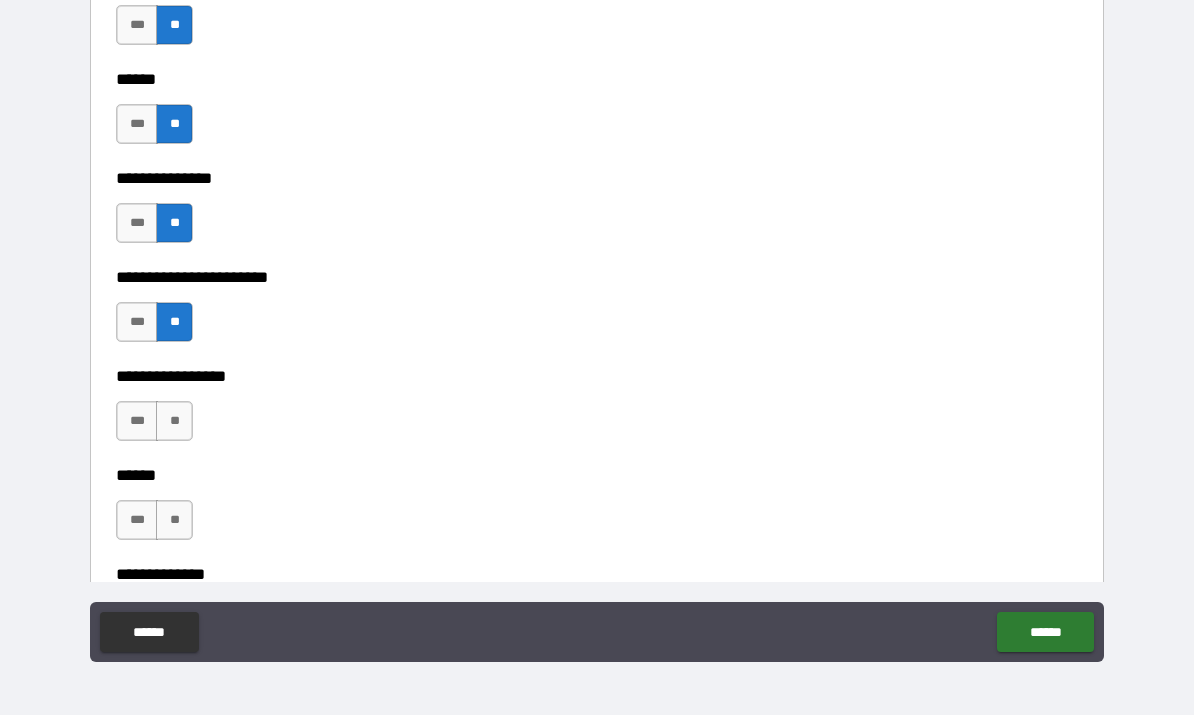 scroll, scrollTop: 3184, scrollLeft: 0, axis: vertical 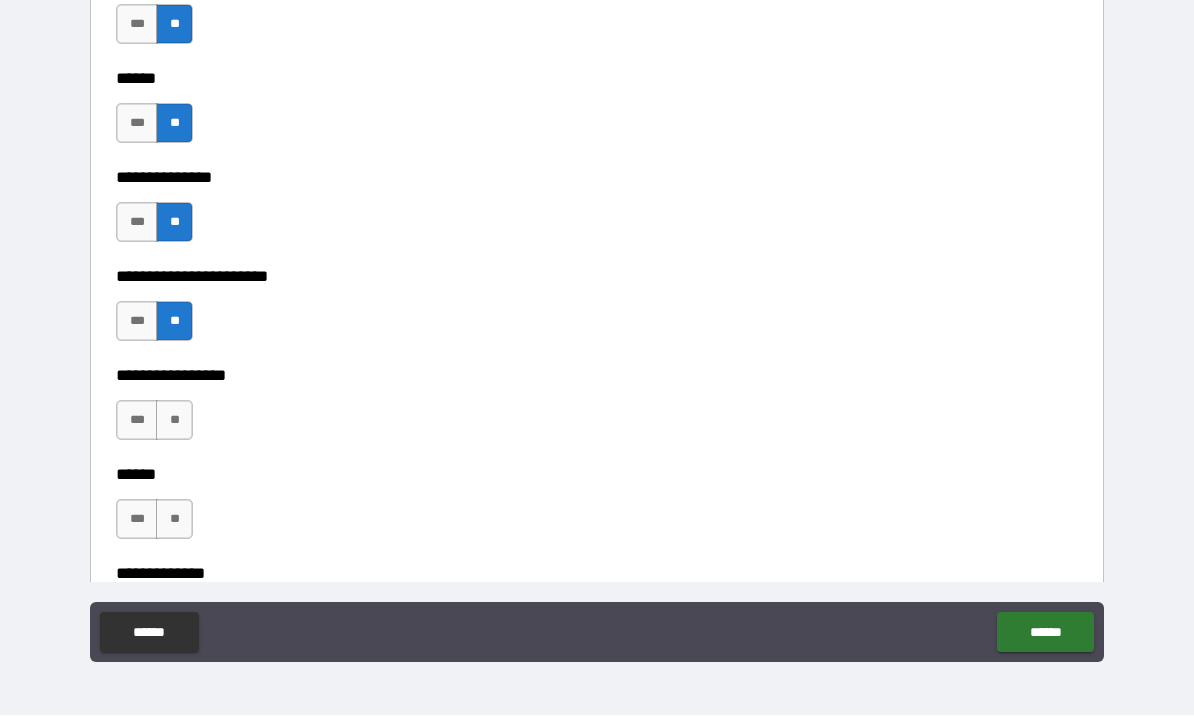 click on "**" at bounding box center (174, 421) 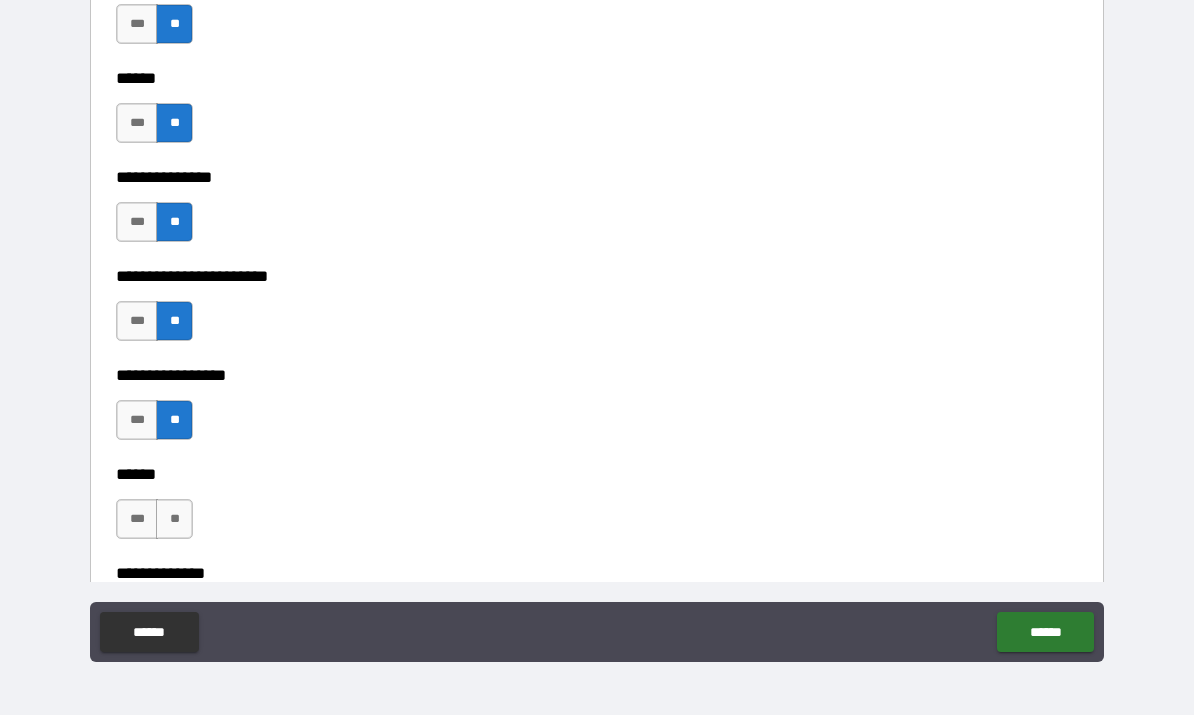click on "**" at bounding box center (174, 520) 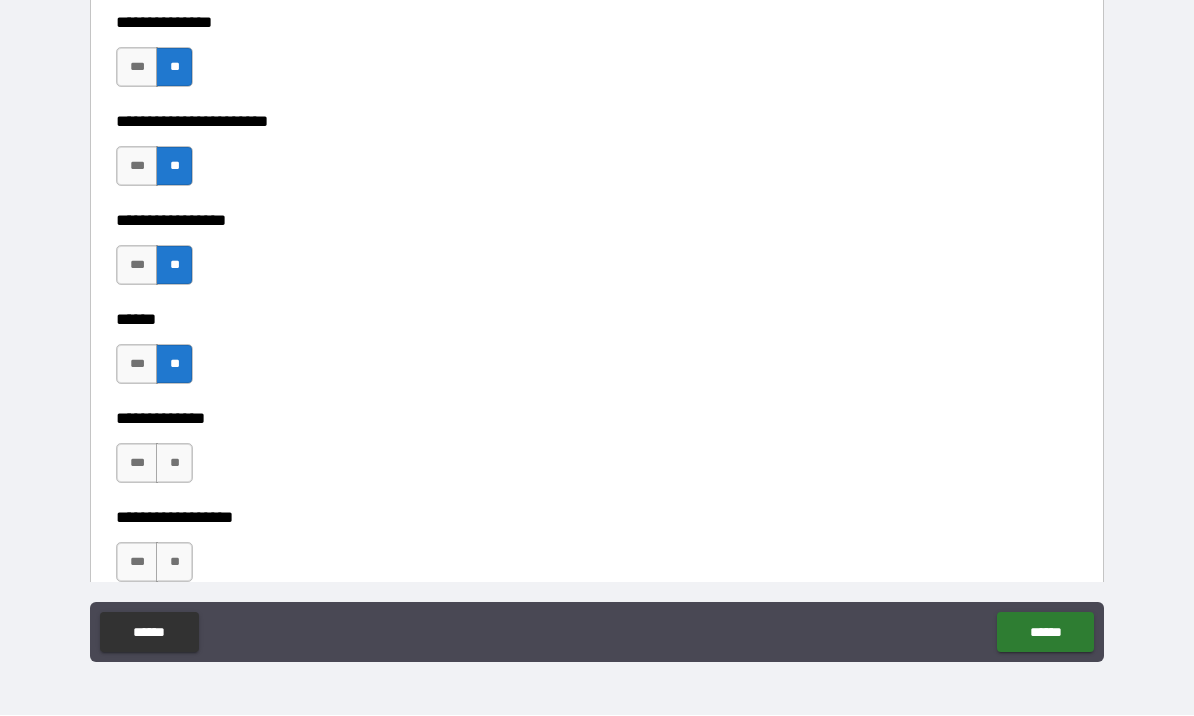 click on "**" at bounding box center (174, 464) 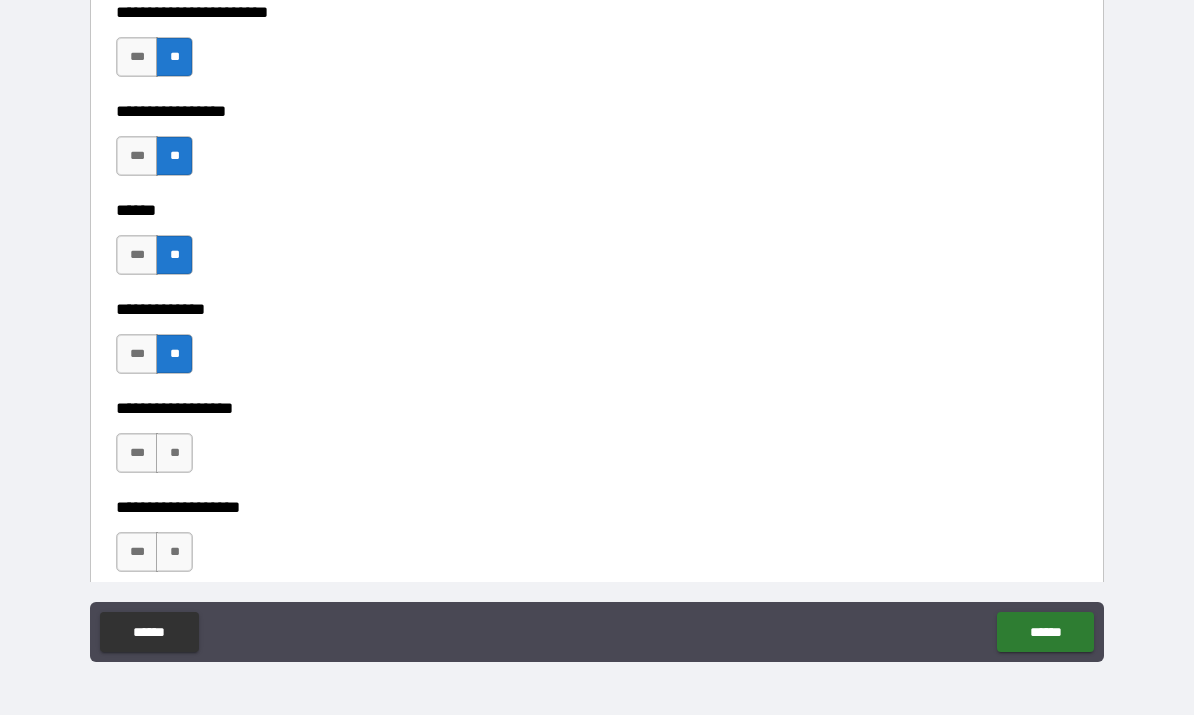 scroll, scrollTop: 3449, scrollLeft: 0, axis: vertical 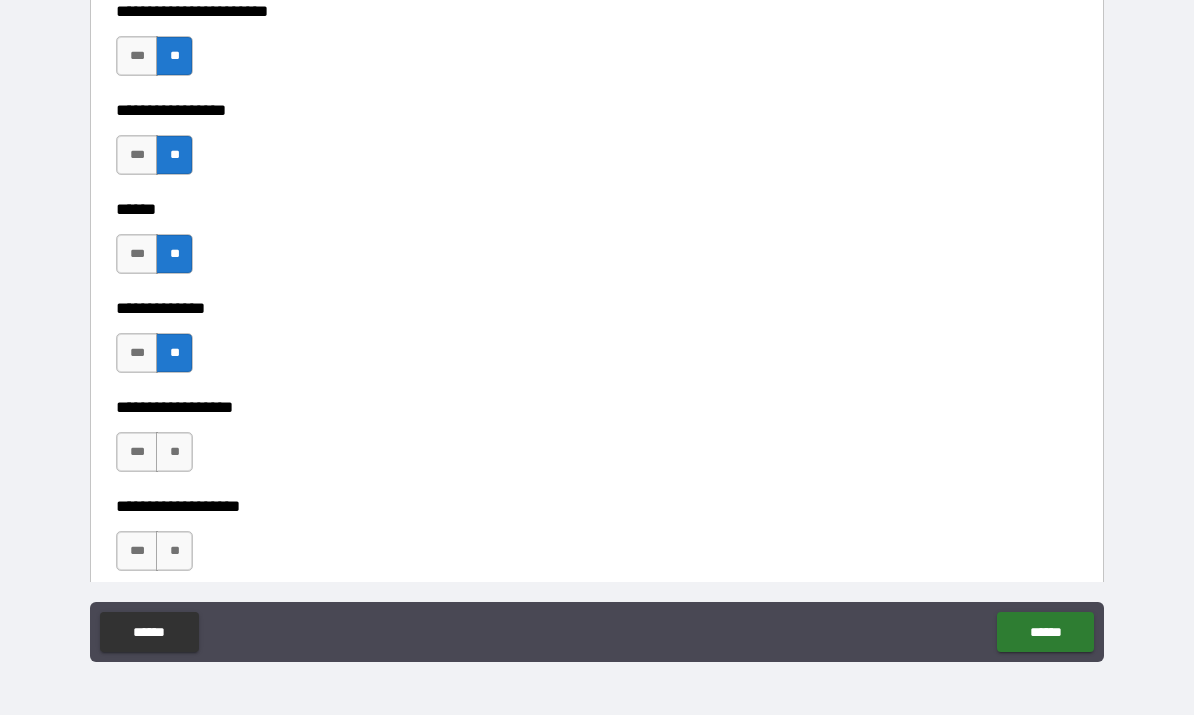 click on "**" at bounding box center [174, 453] 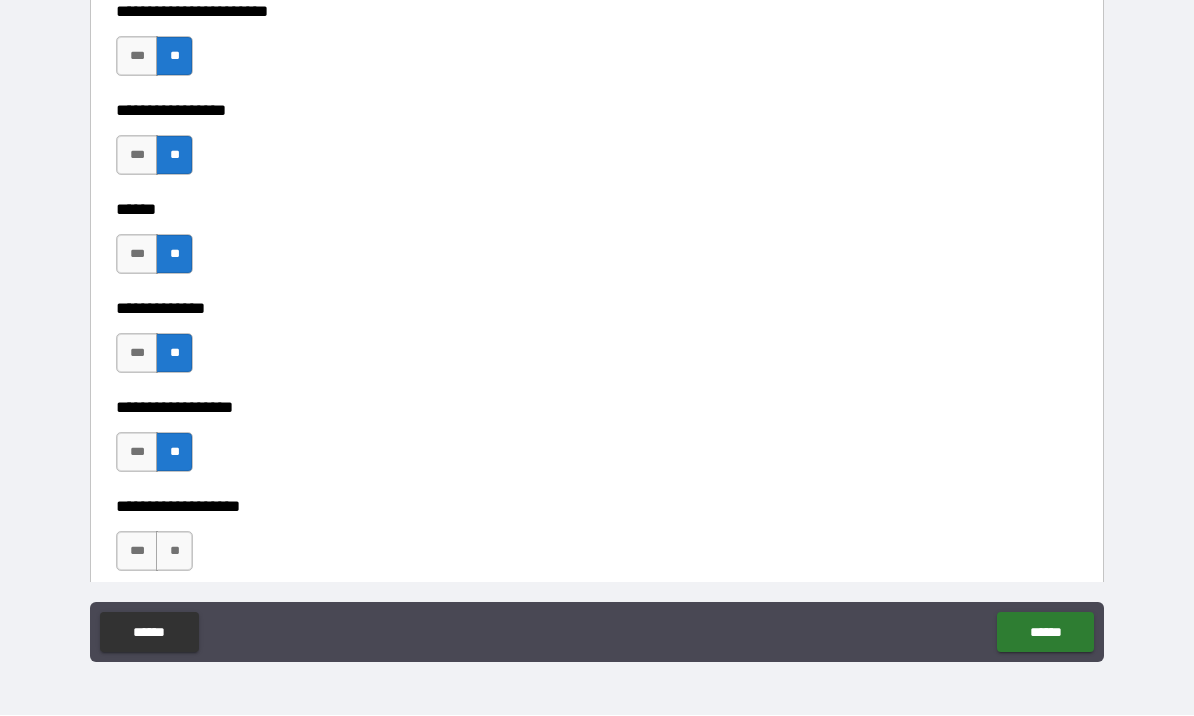 click on "**" at bounding box center [174, 552] 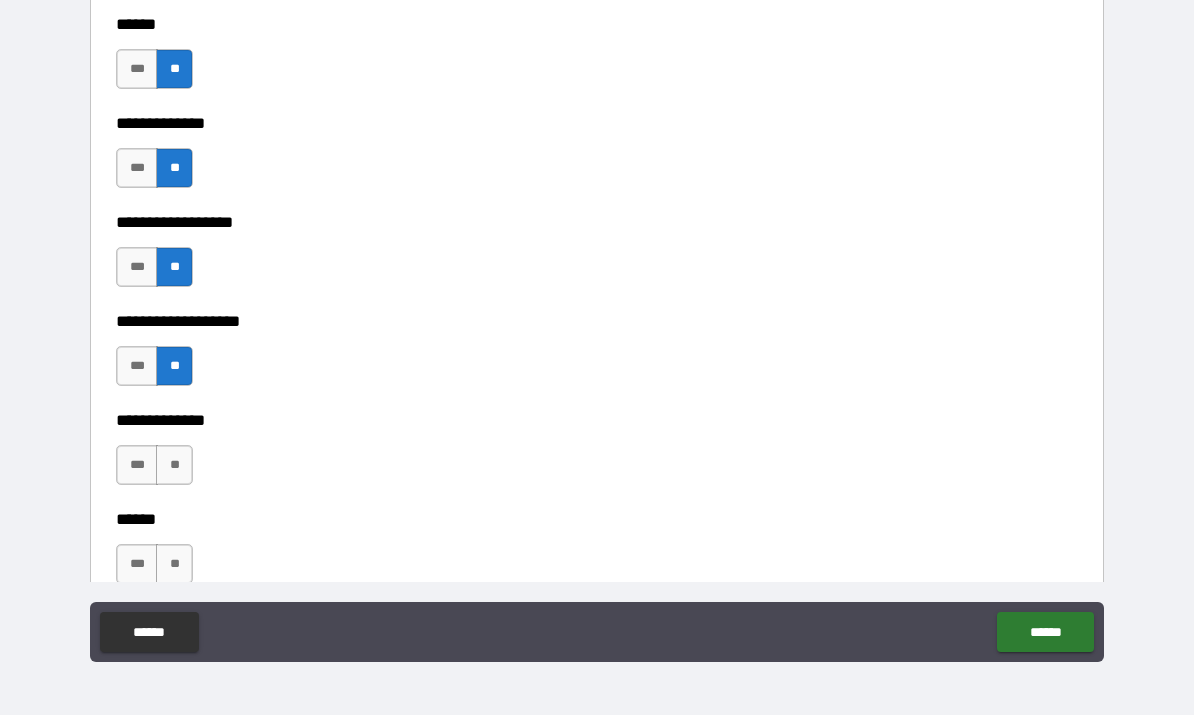 click on "**" at bounding box center [174, 466] 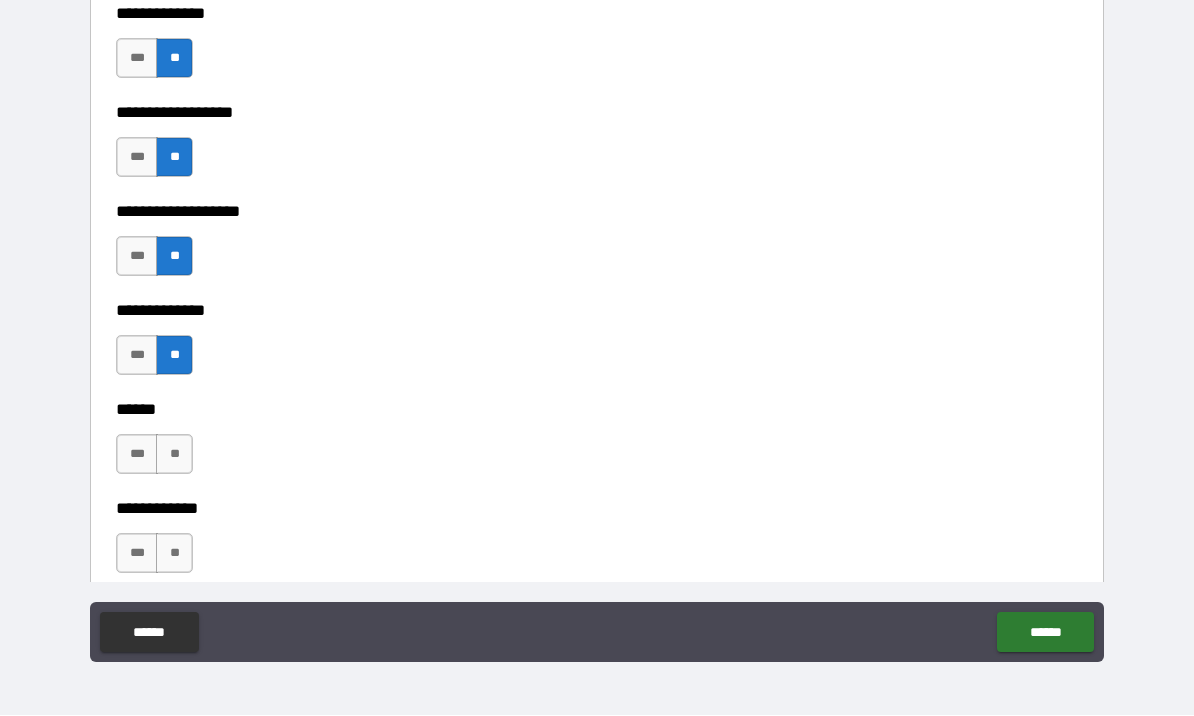 scroll, scrollTop: 3748, scrollLeft: 0, axis: vertical 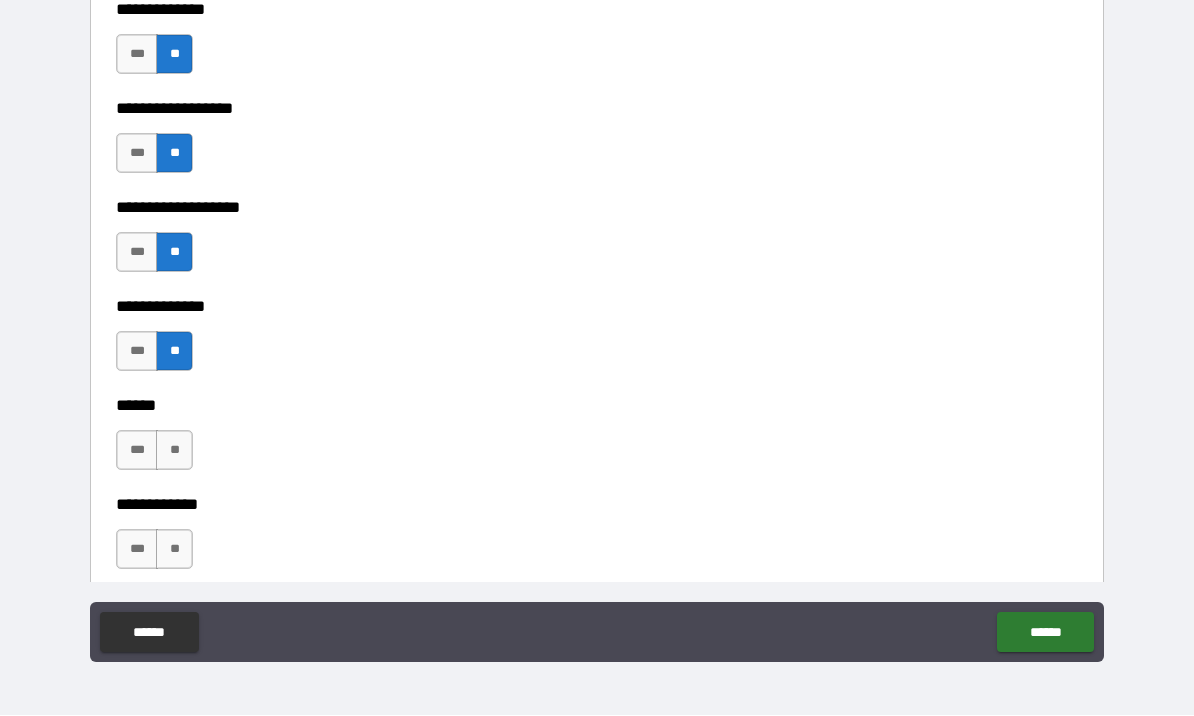 click on "**" at bounding box center (174, 451) 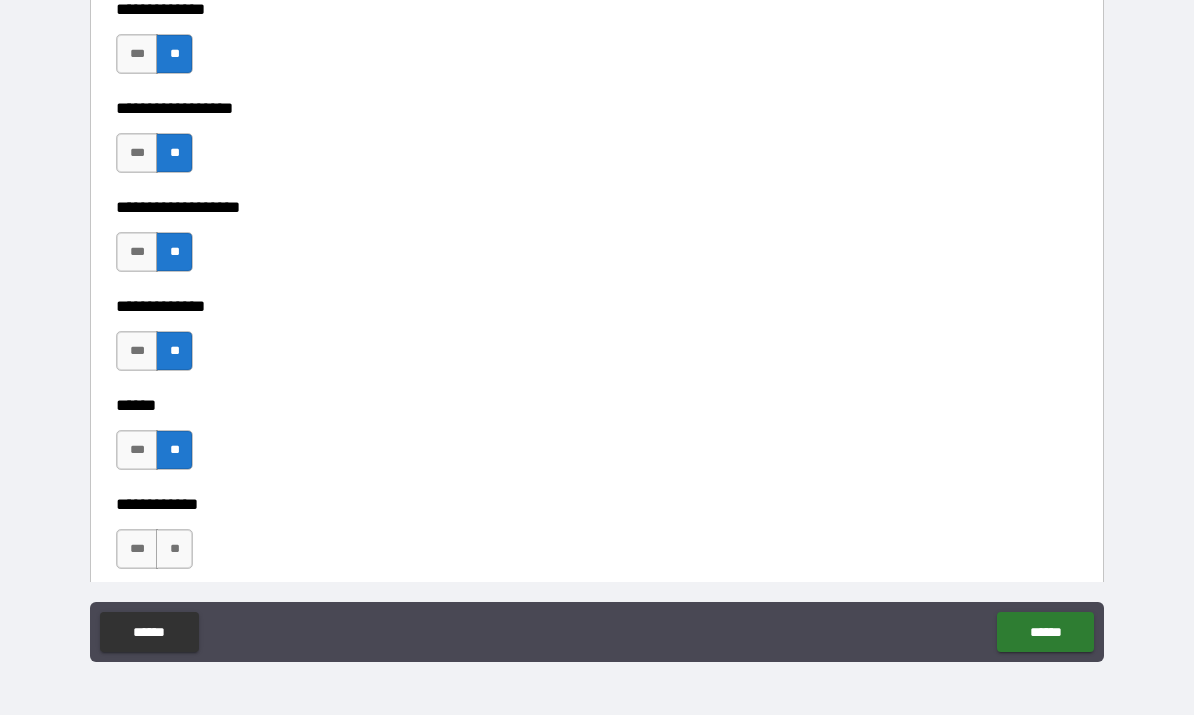 click on "**" at bounding box center (174, 550) 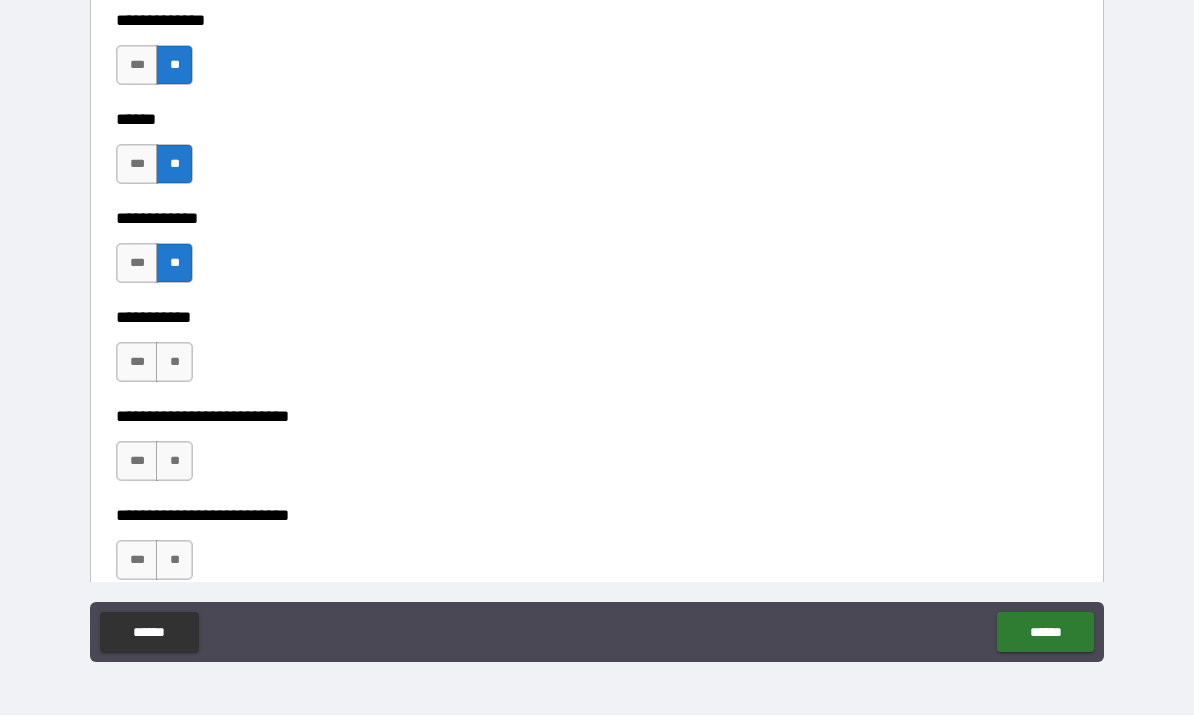scroll, scrollTop: 4038, scrollLeft: 0, axis: vertical 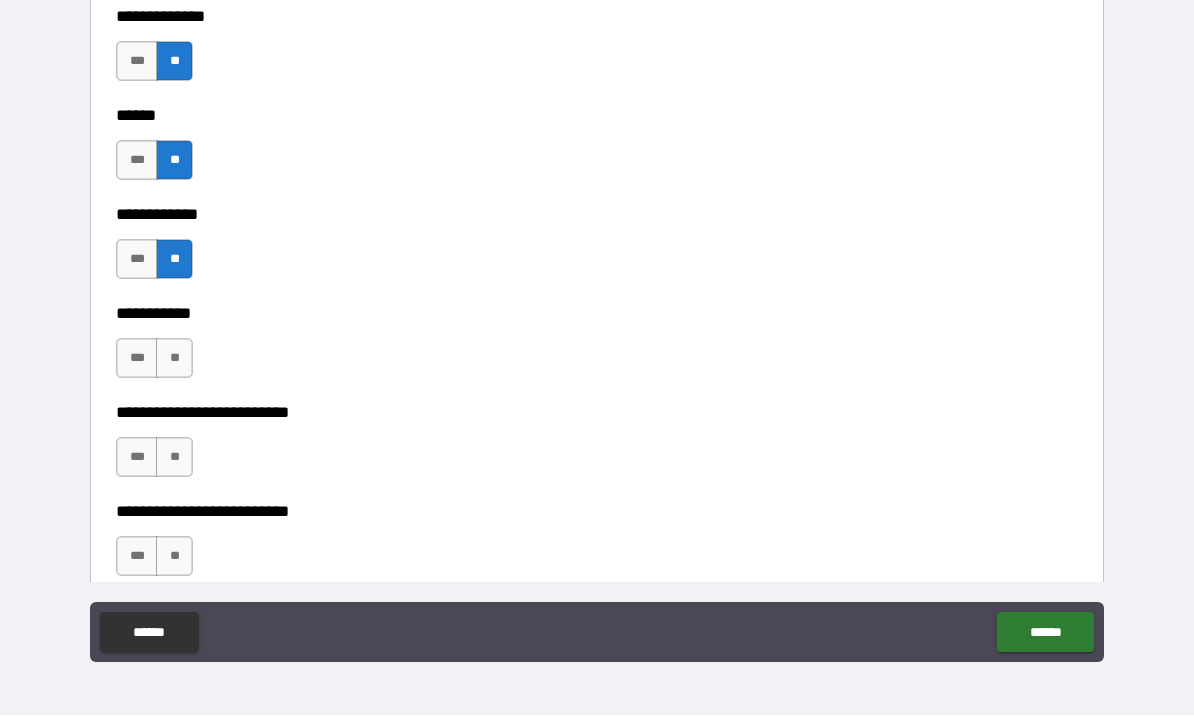 click on "**" at bounding box center [174, 359] 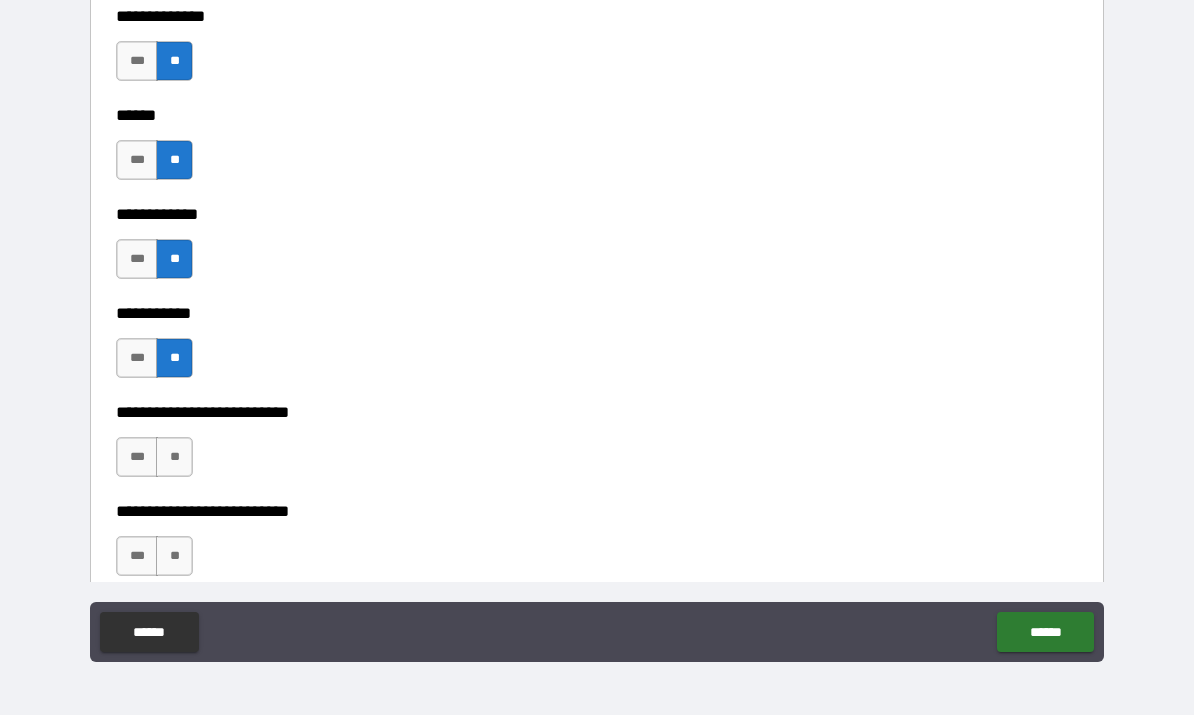 click on "**" at bounding box center (174, 458) 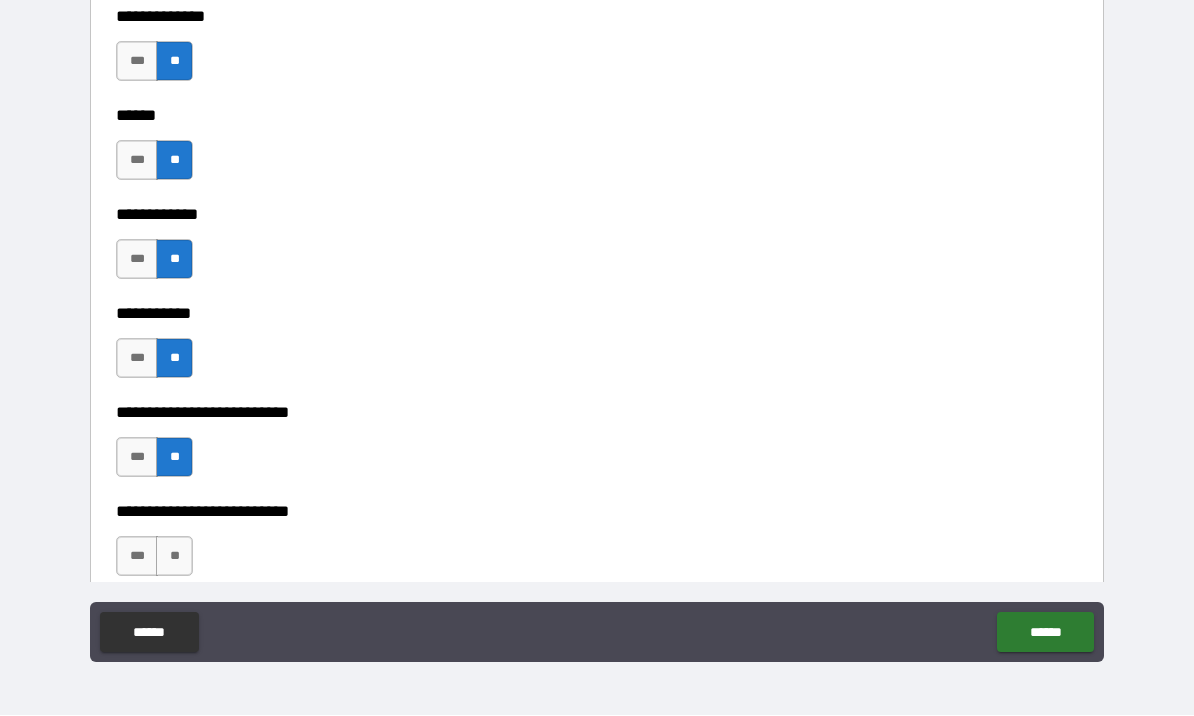 click on "**" at bounding box center (174, 557) 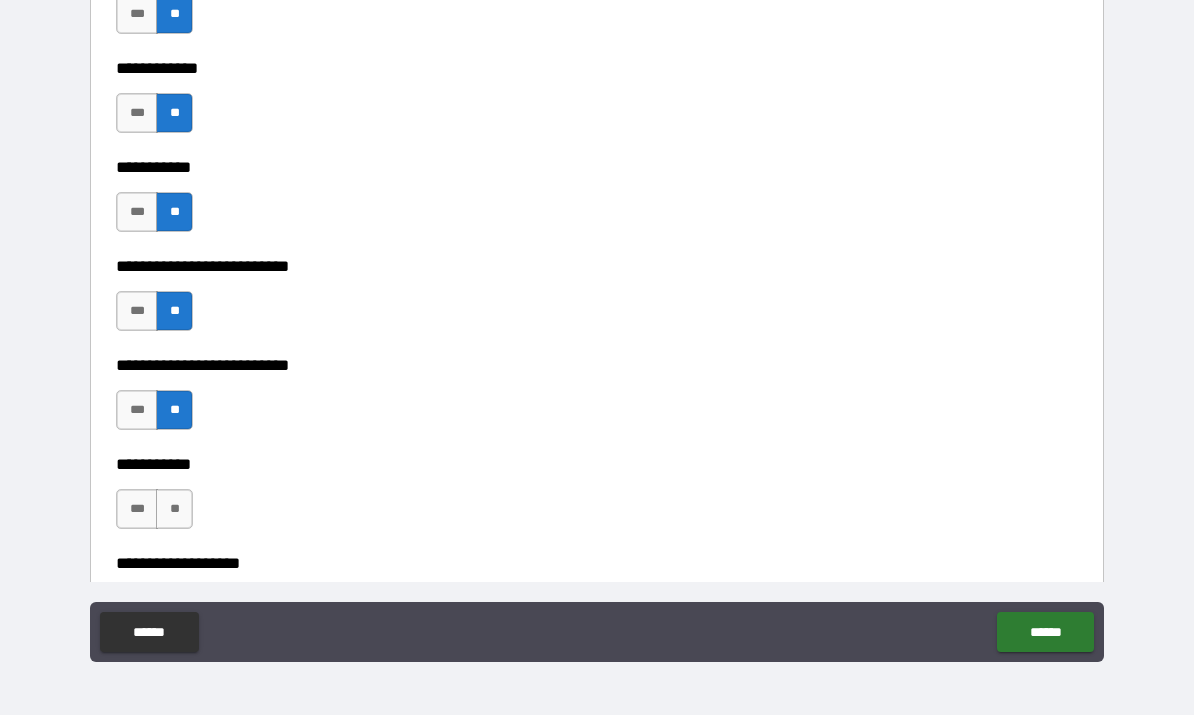 scroll, scrollTop: 4259, scrollLeft: 0, axis: vertical 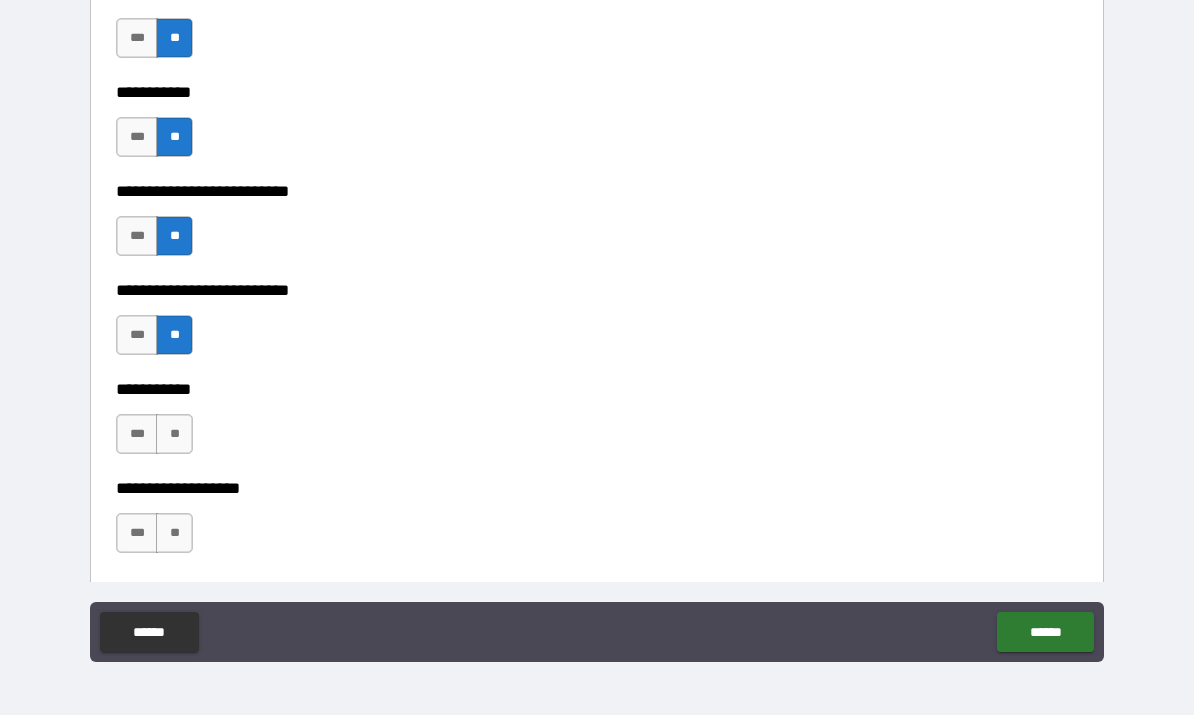 click on "**" at bounding box center (174, 435) 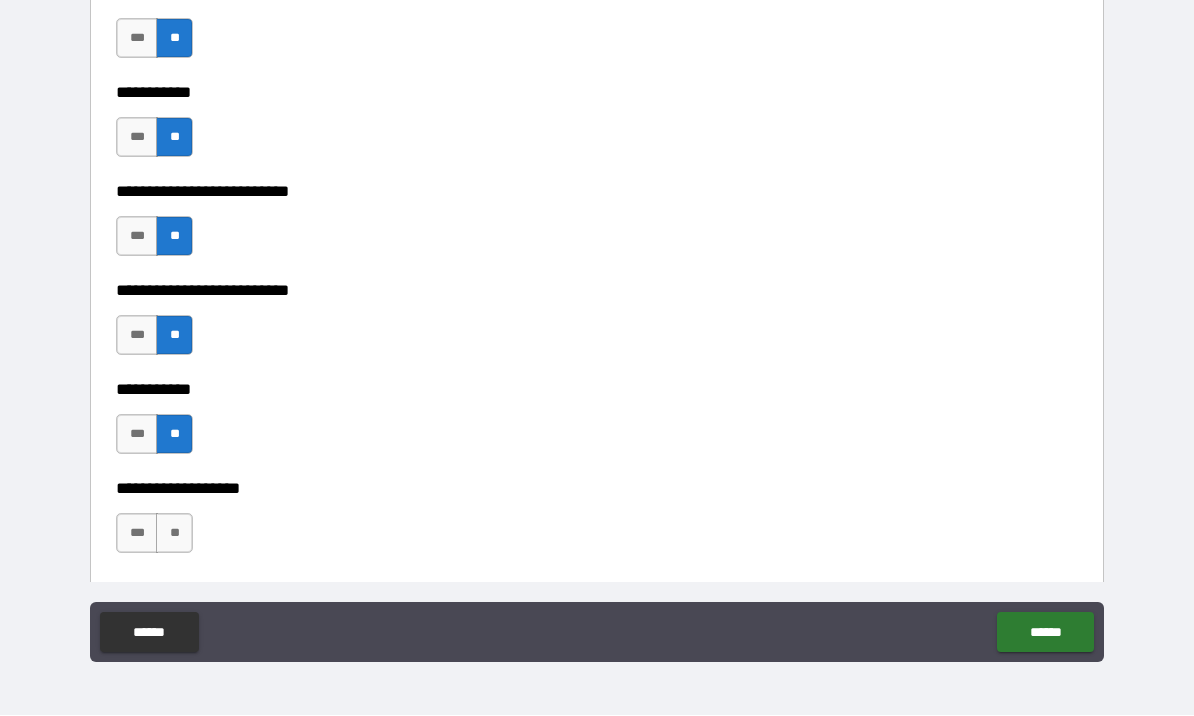 click on "**" at bounding box center [174, 534] 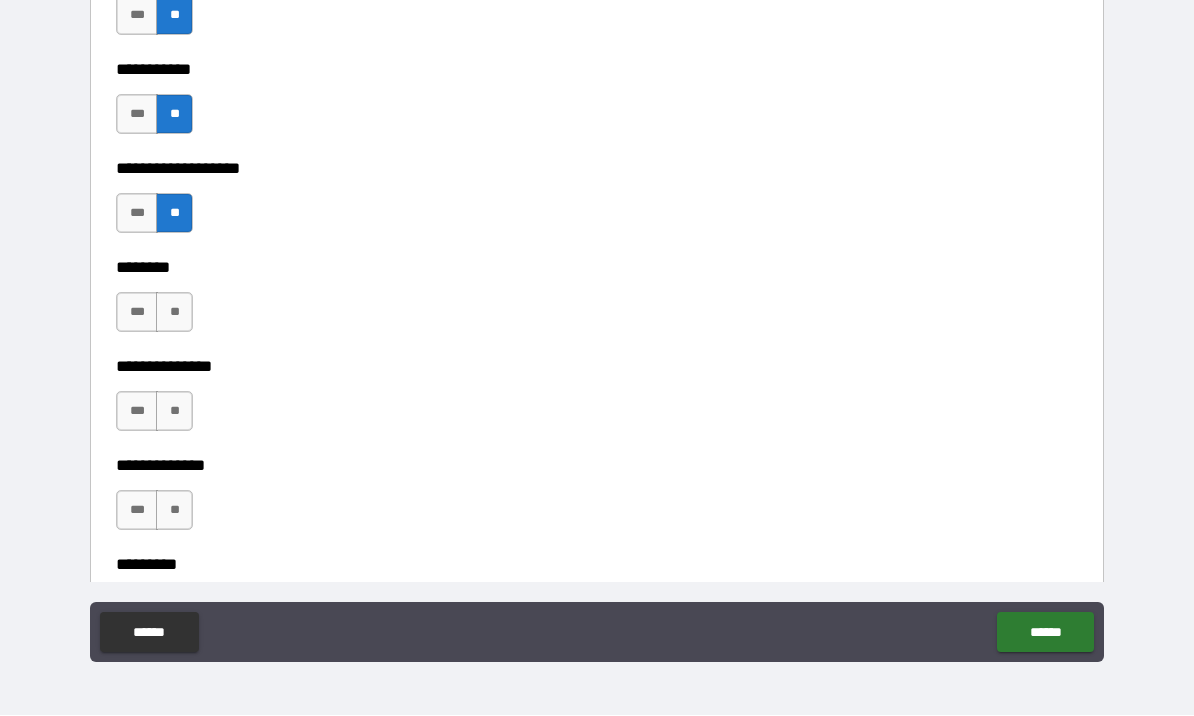 scroll, scrollTop: 4589, scrollLeft: 0, axis: vertical 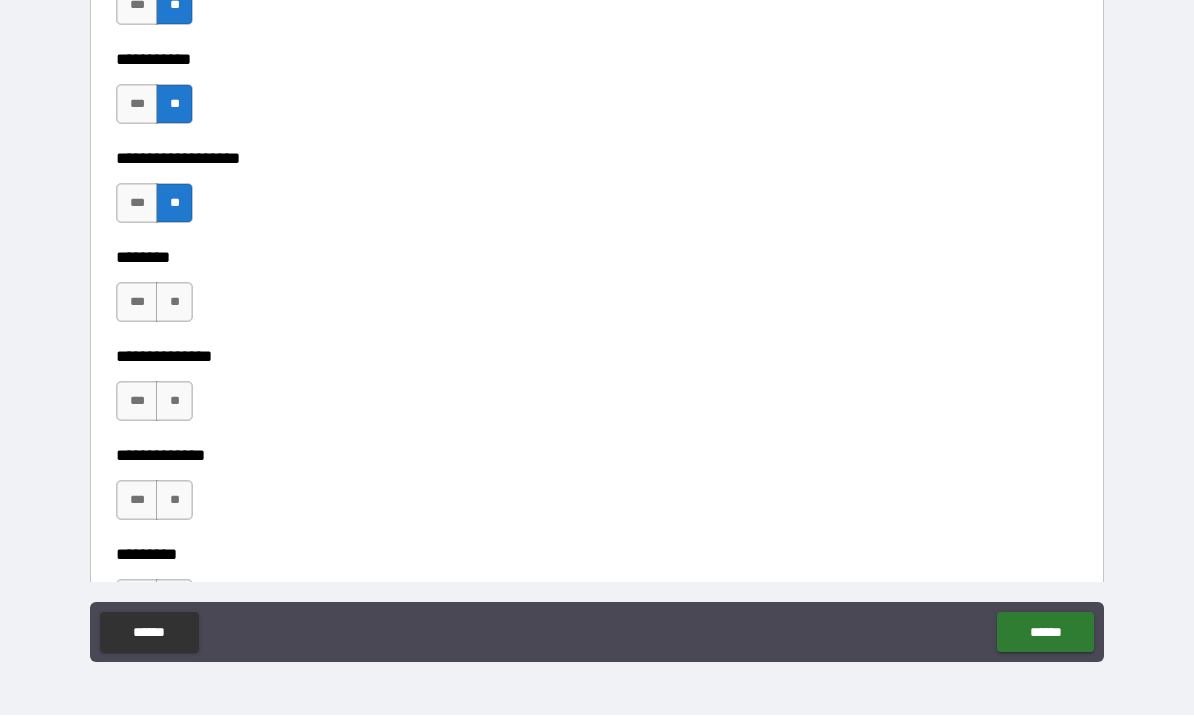 click on "**" at bounding box center [174, 303] 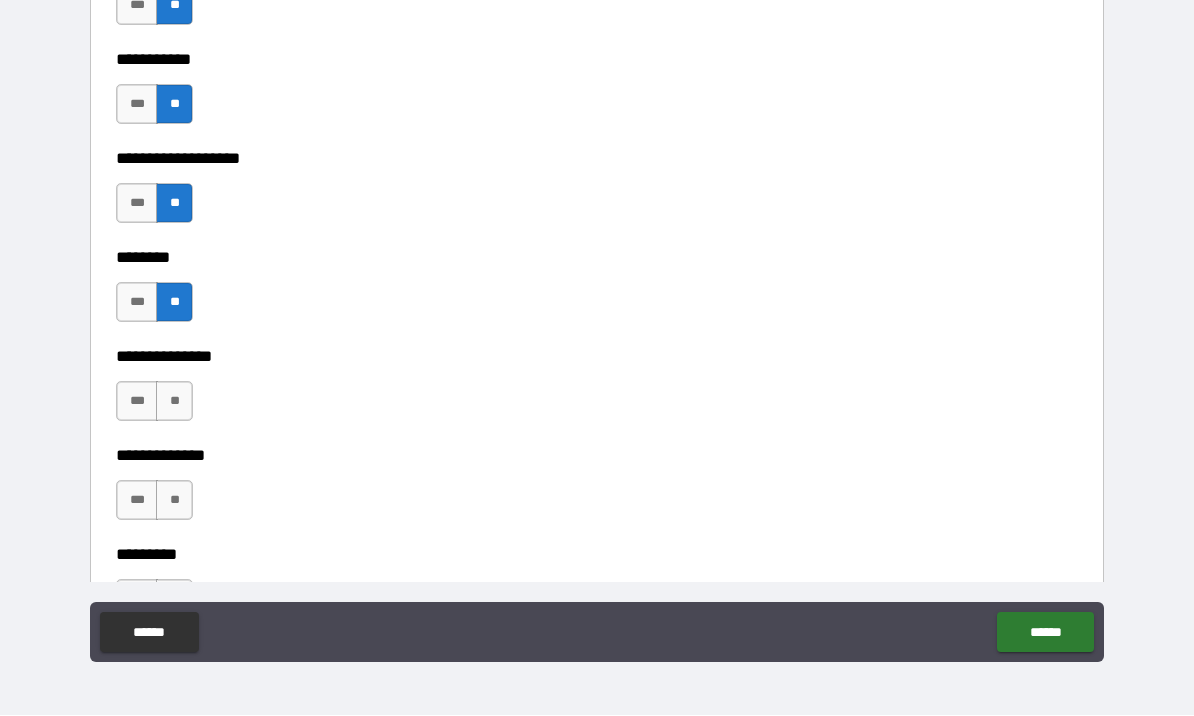 click on "**" at bounding box center (174, 402) 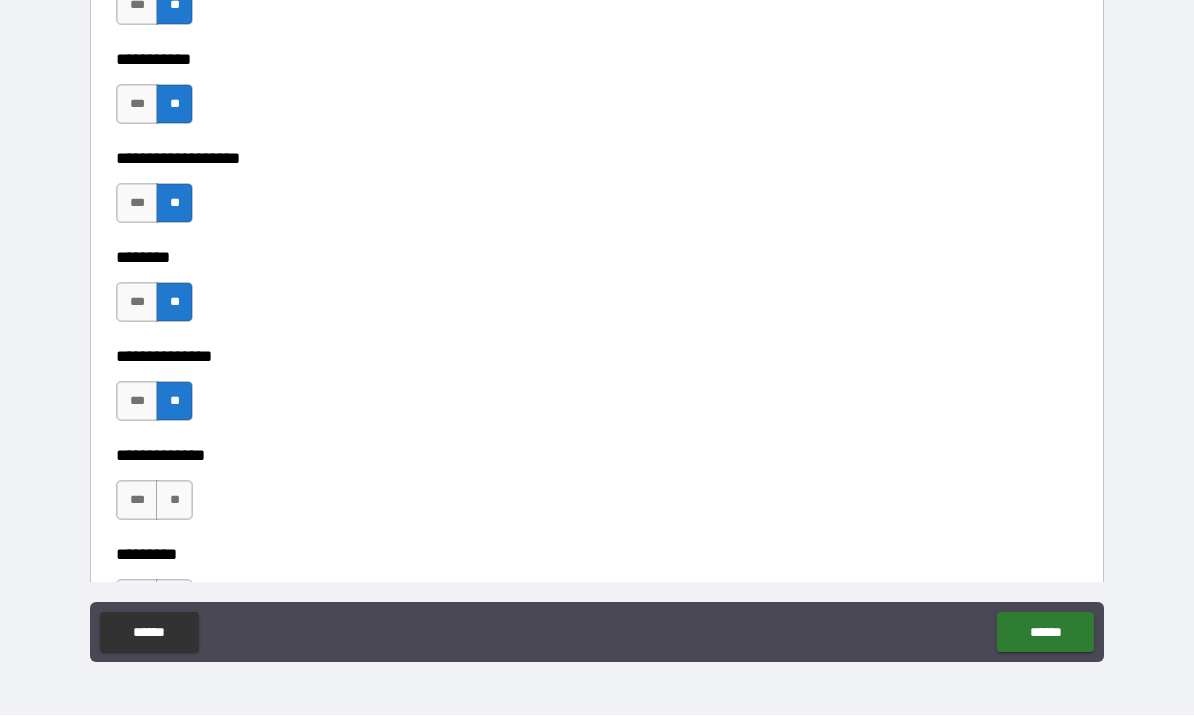 click on "**" at bounding box center (174, 501) 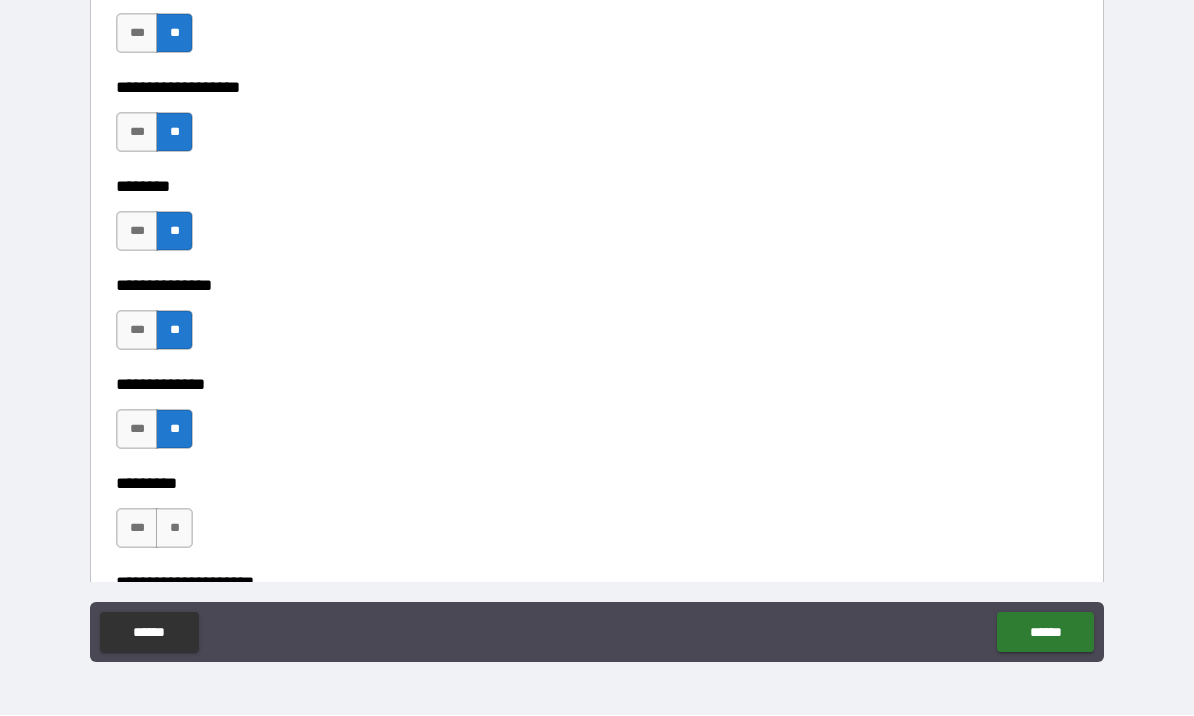 scroll, scrollTop: 4722, scrollLeft: 0, axis: vertical 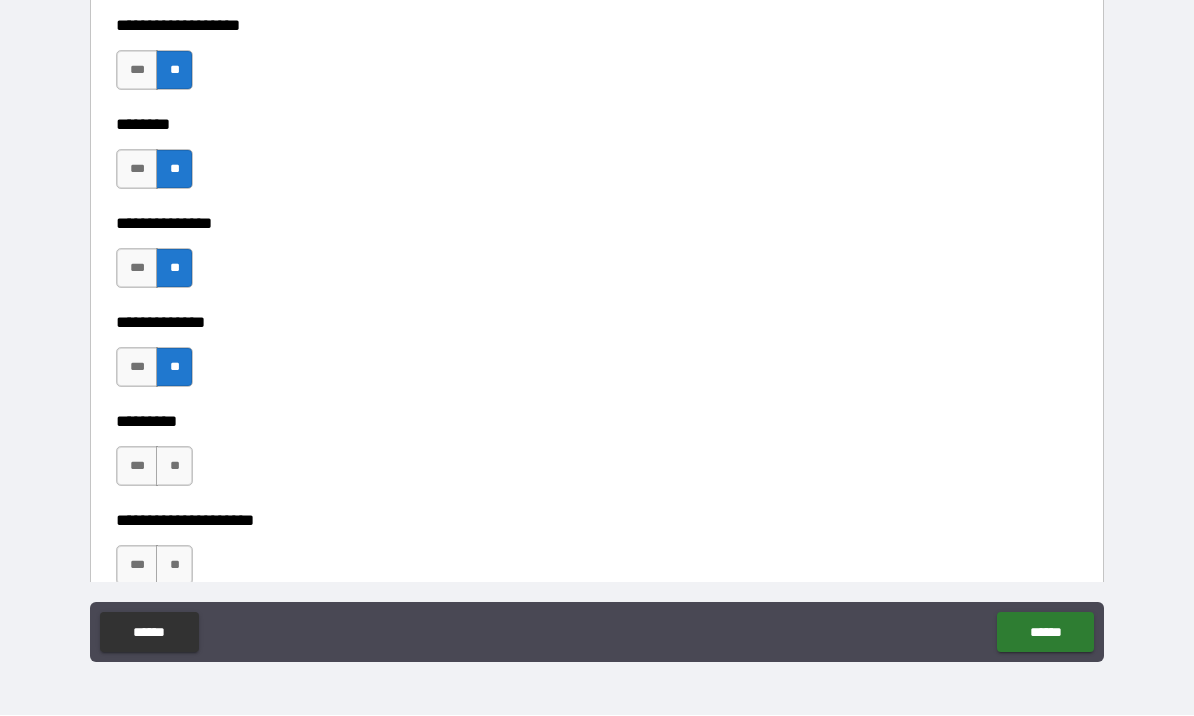 click on "**" at bounding box center [174, 467] 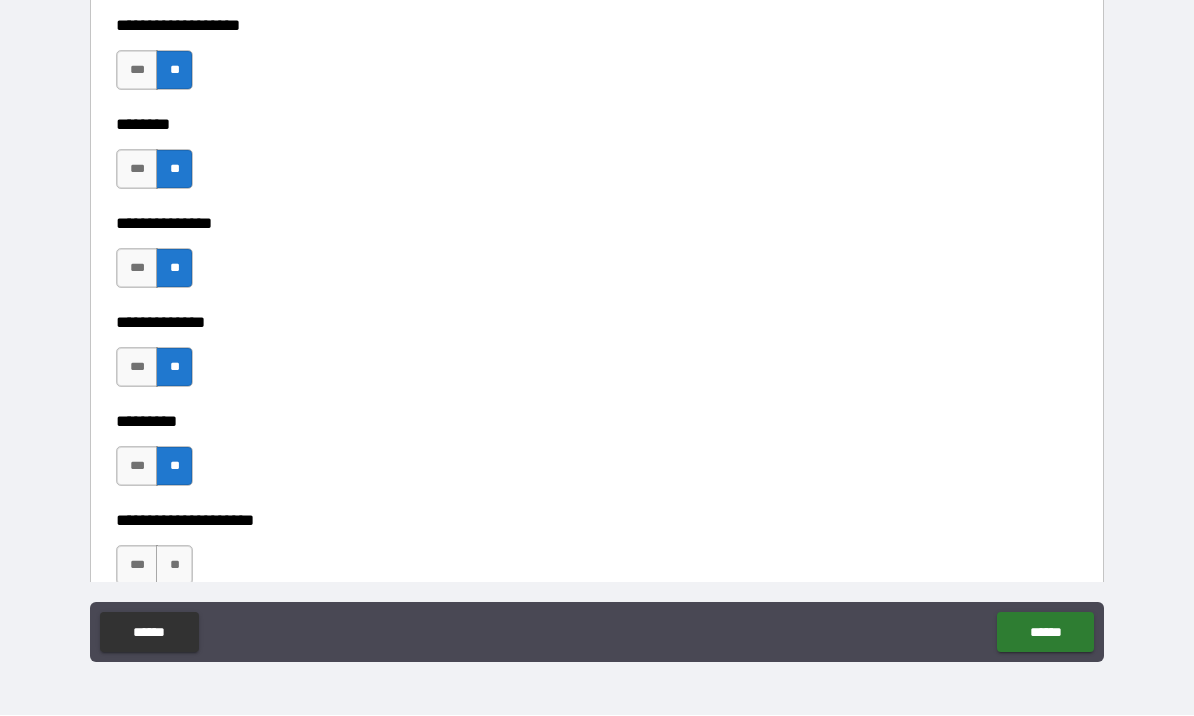 click on "**" at bounding box center [174, 566] 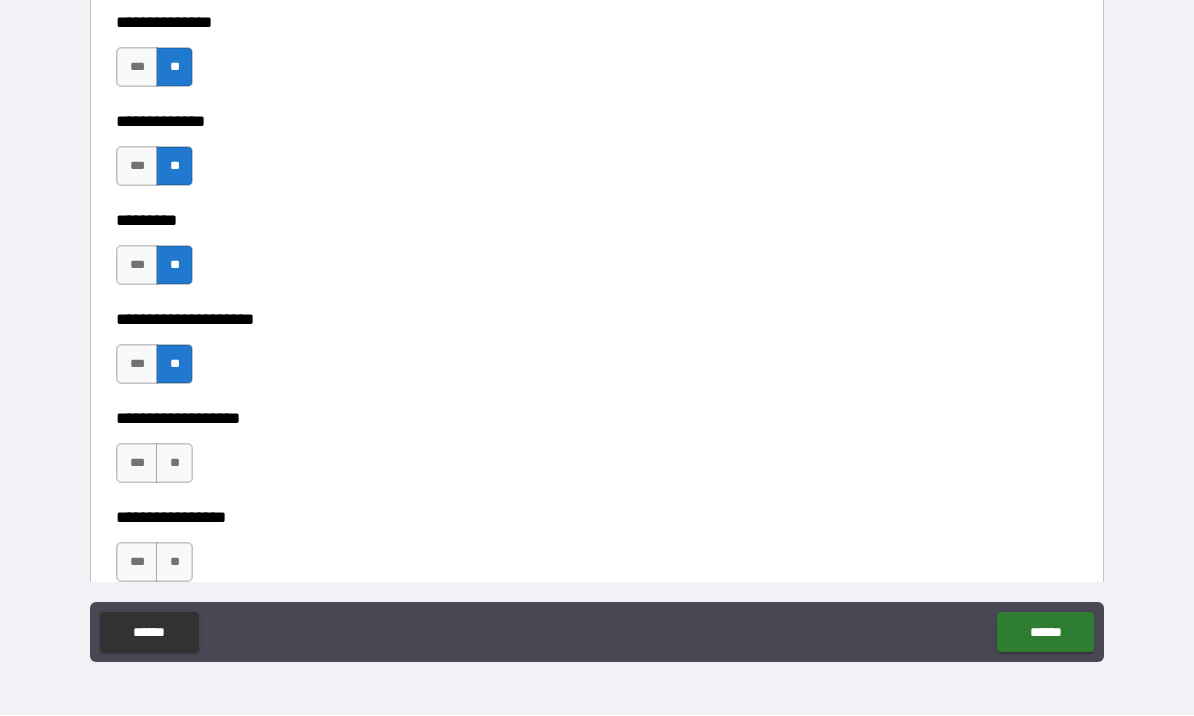 scroll, scrollTop: 4928, scrollLeft: 0, axis: vertical 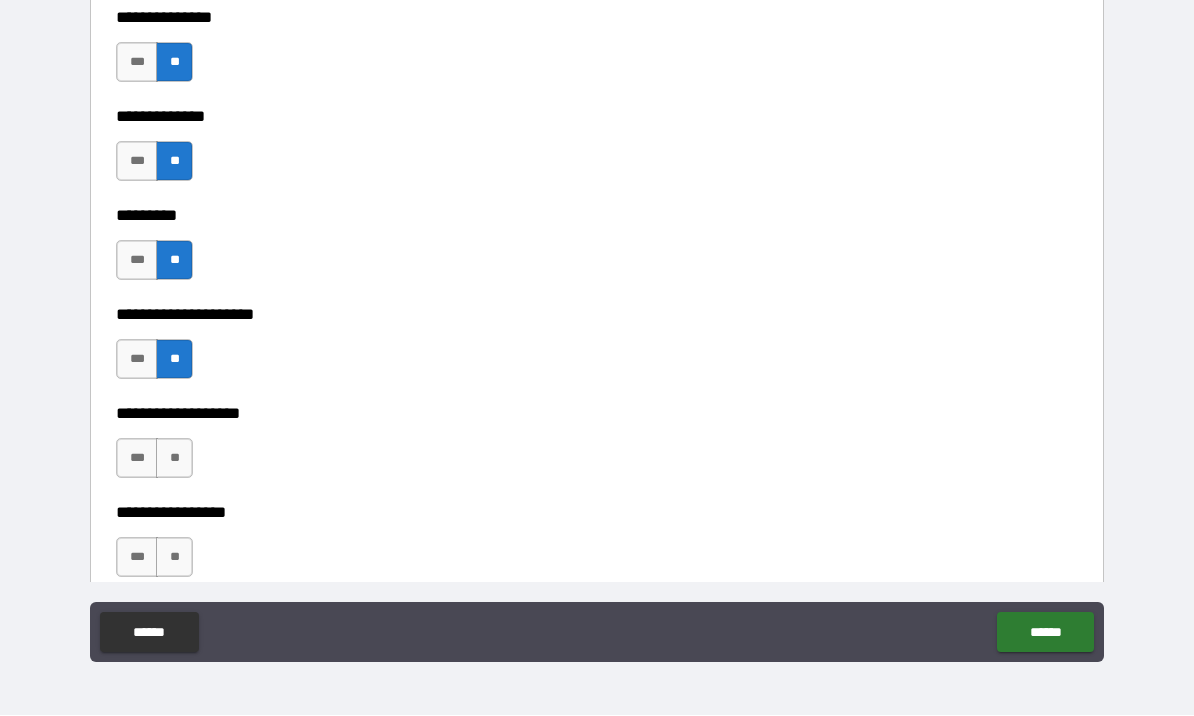 click on "**" at bounding box center [174, 459] 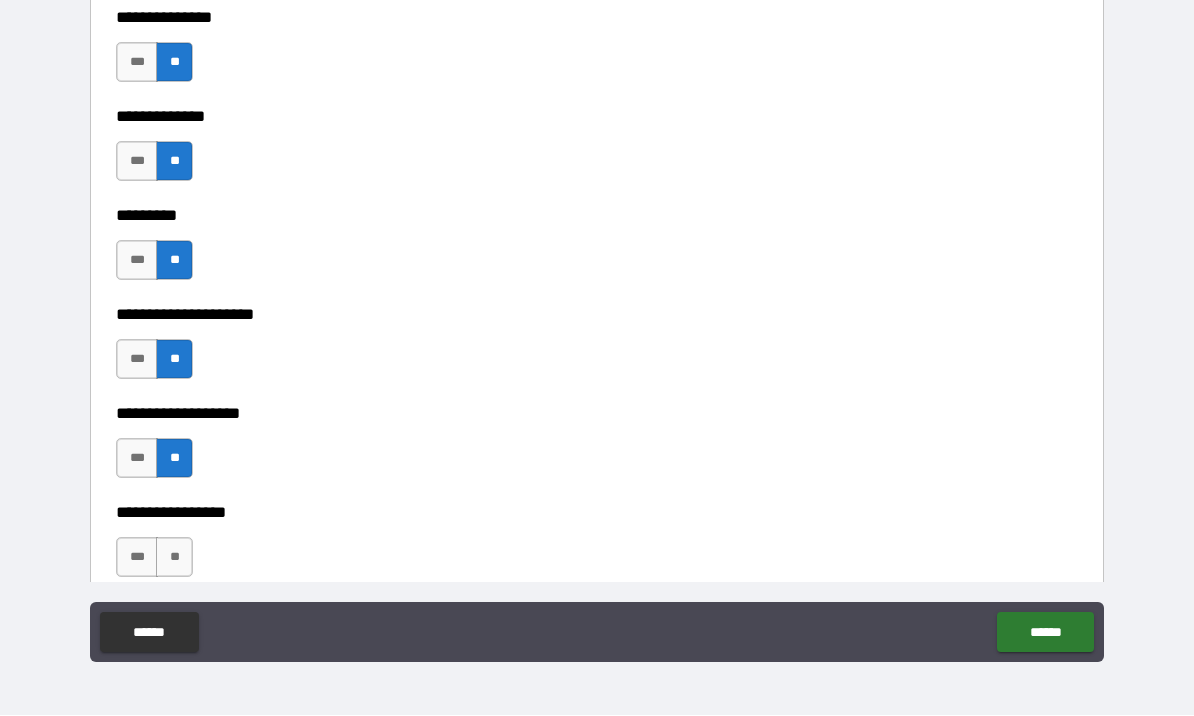 click on "**" at bounding box center [174, 558] 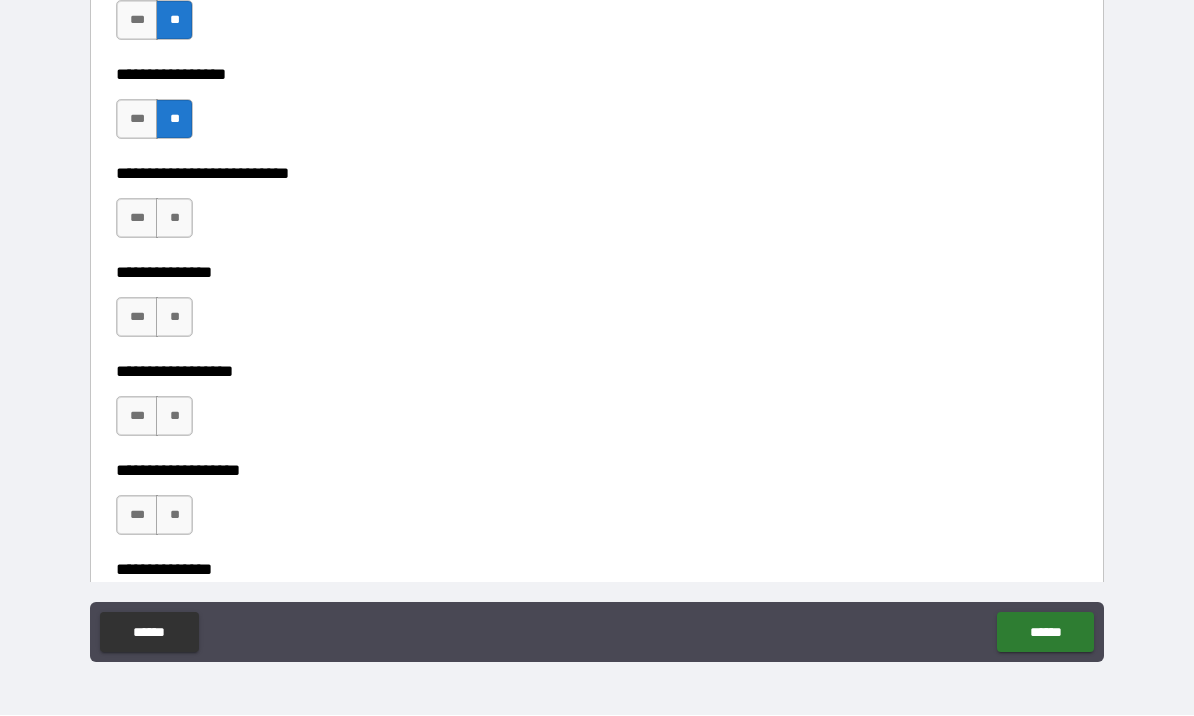 scroll, scrollTop: 5372, scrollLeft: 0, axis: vertical 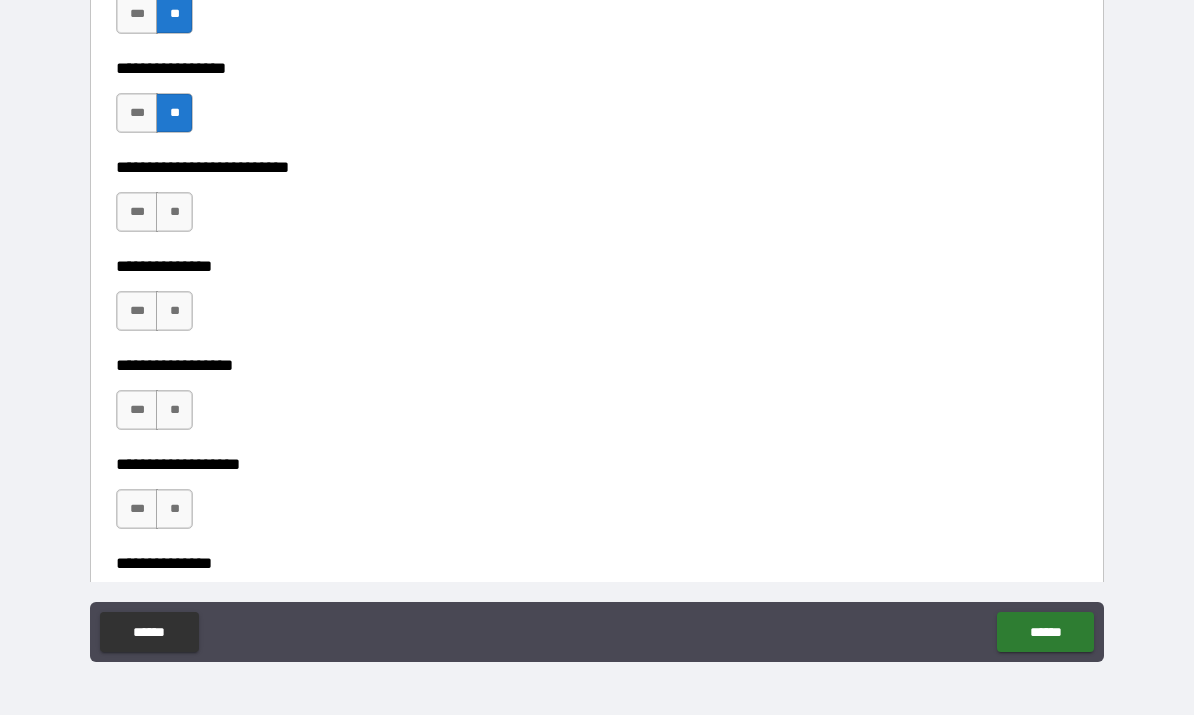 click on "**" at bounding box center (174, 213) 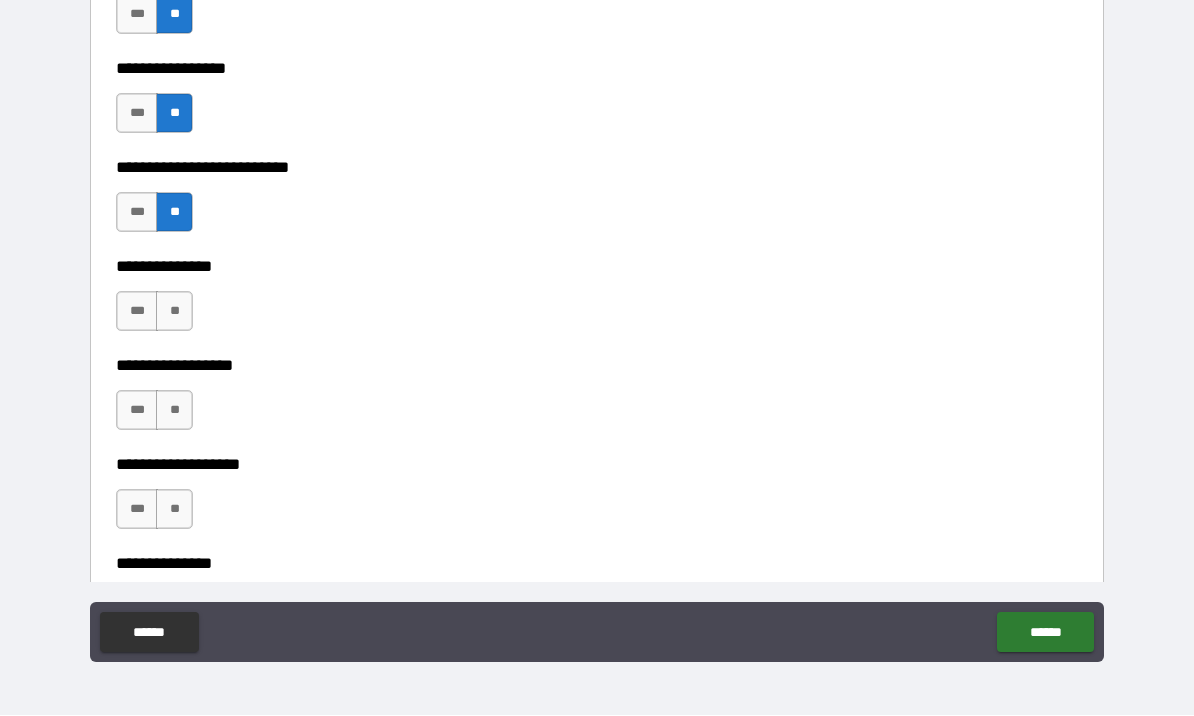 click on "**" at bounding box center [174, 312] 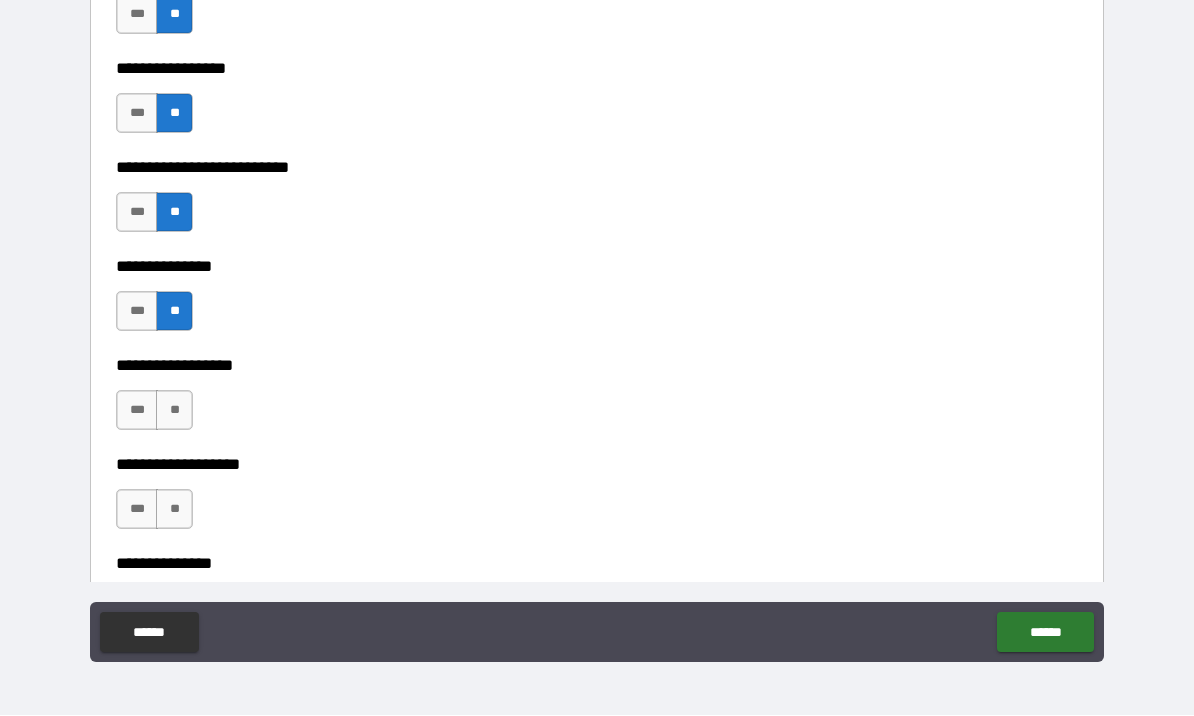 click on "**" at bounding box center [174, 411] 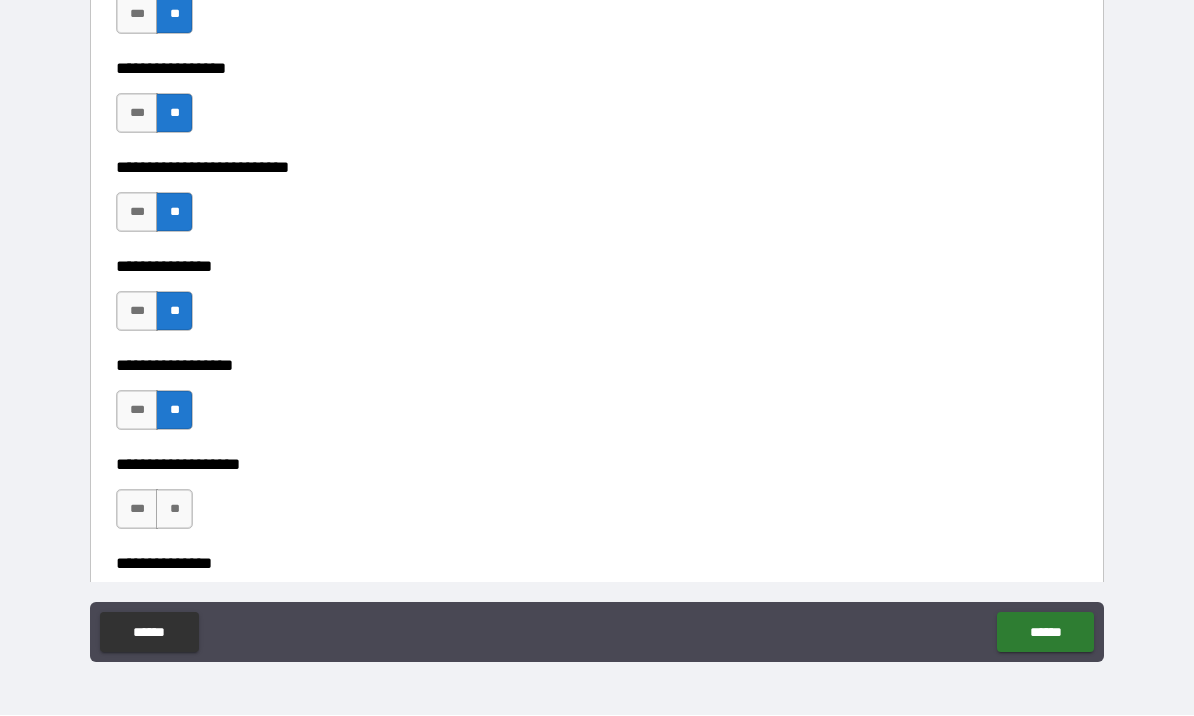 click on "**" at bounding box center [174, 510] 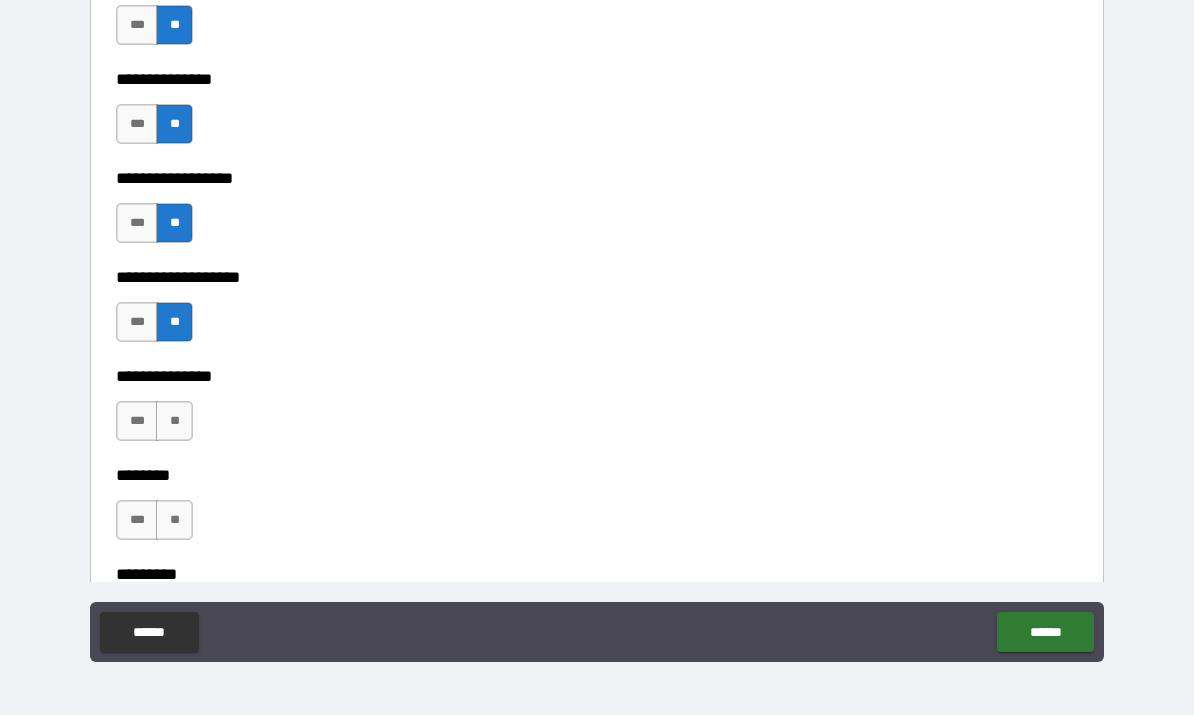 scroll, scrollTop: 5562, scrollLeft: 0, axis: vertical 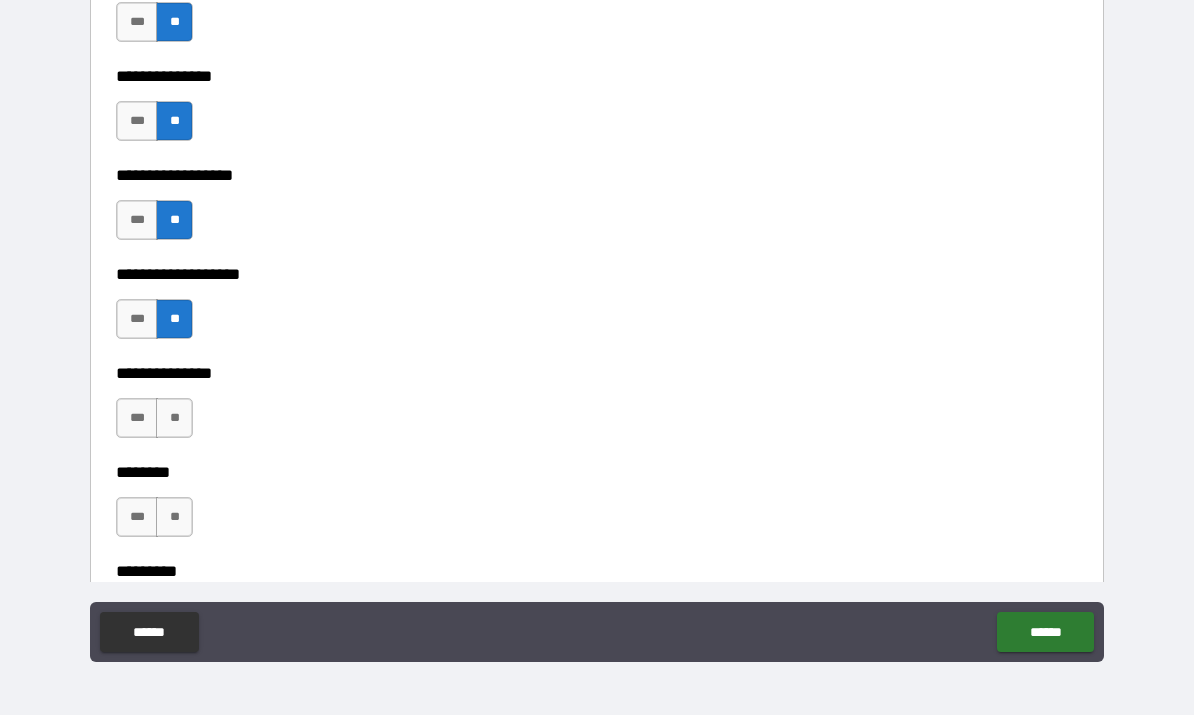 click on "**" at bounding box center [174, 419] 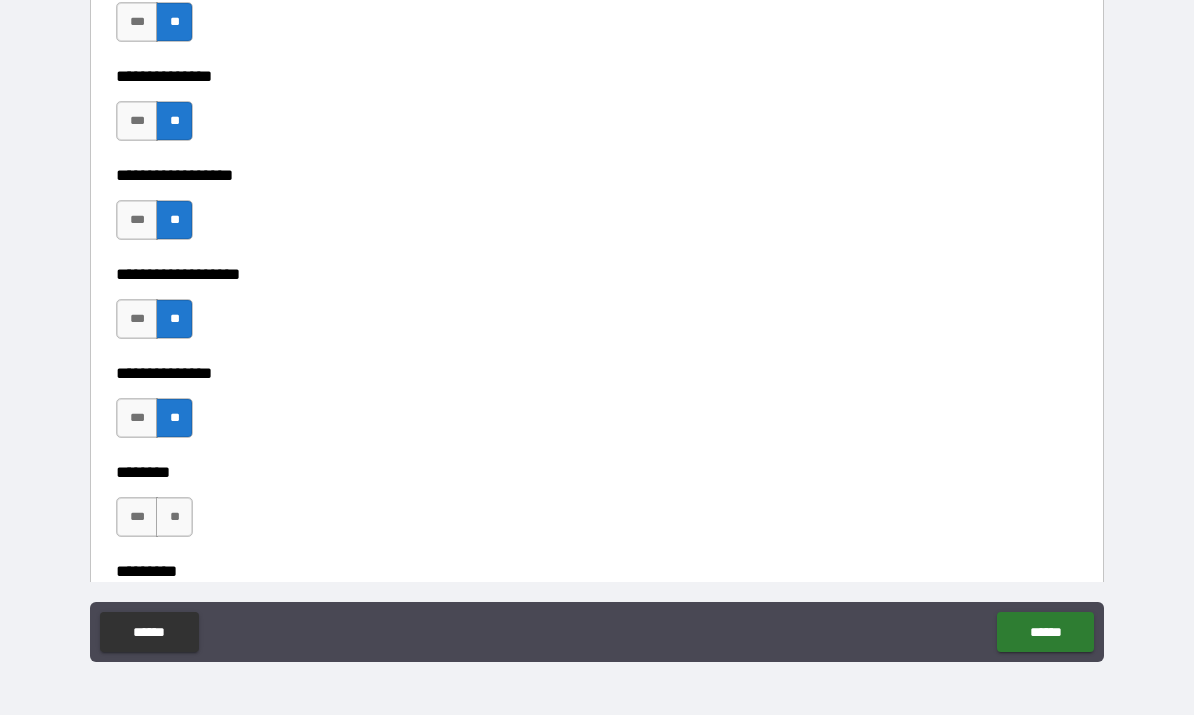 click on "**" at bounding box center [174, 518] 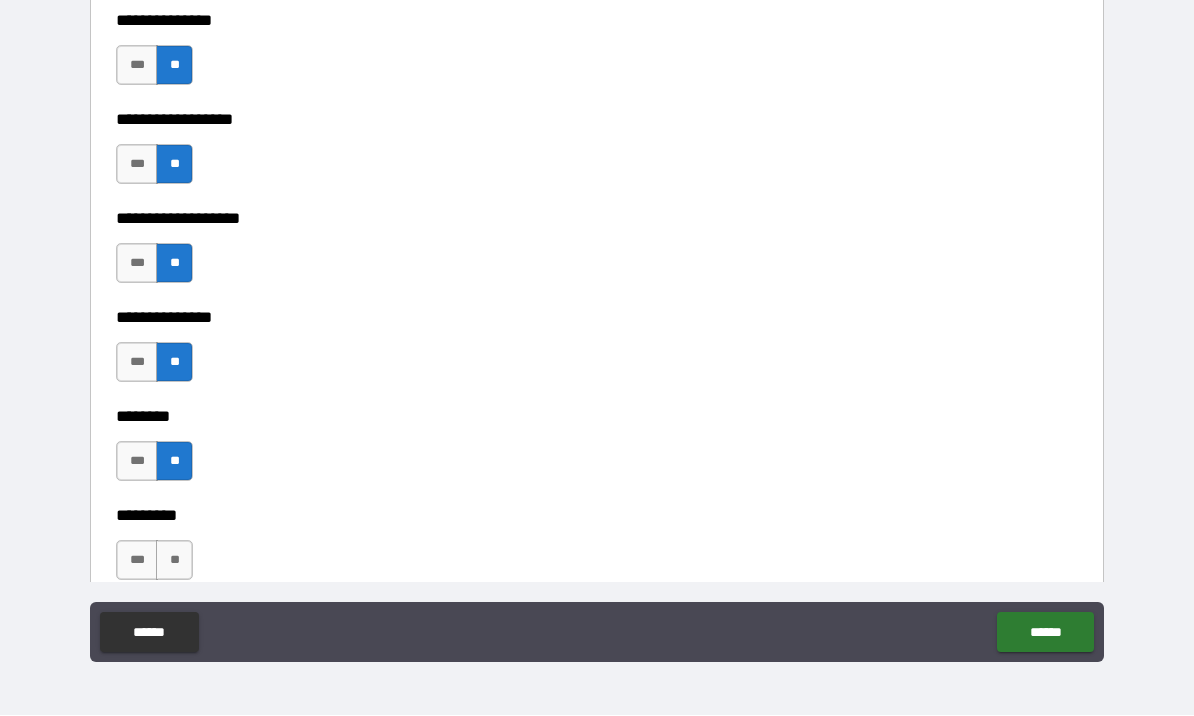 scroll, scrollTop: 5714, scrollLeft: 0, axis: vertical 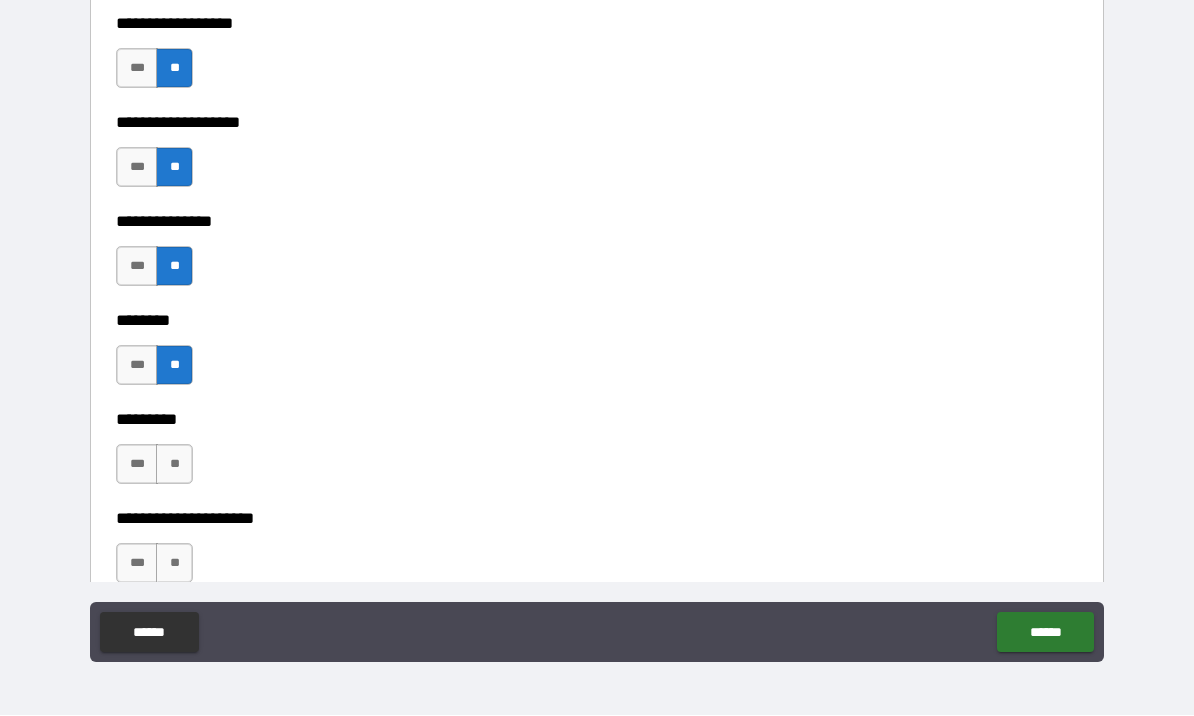 click on "**" at bounding box center [174, 465] 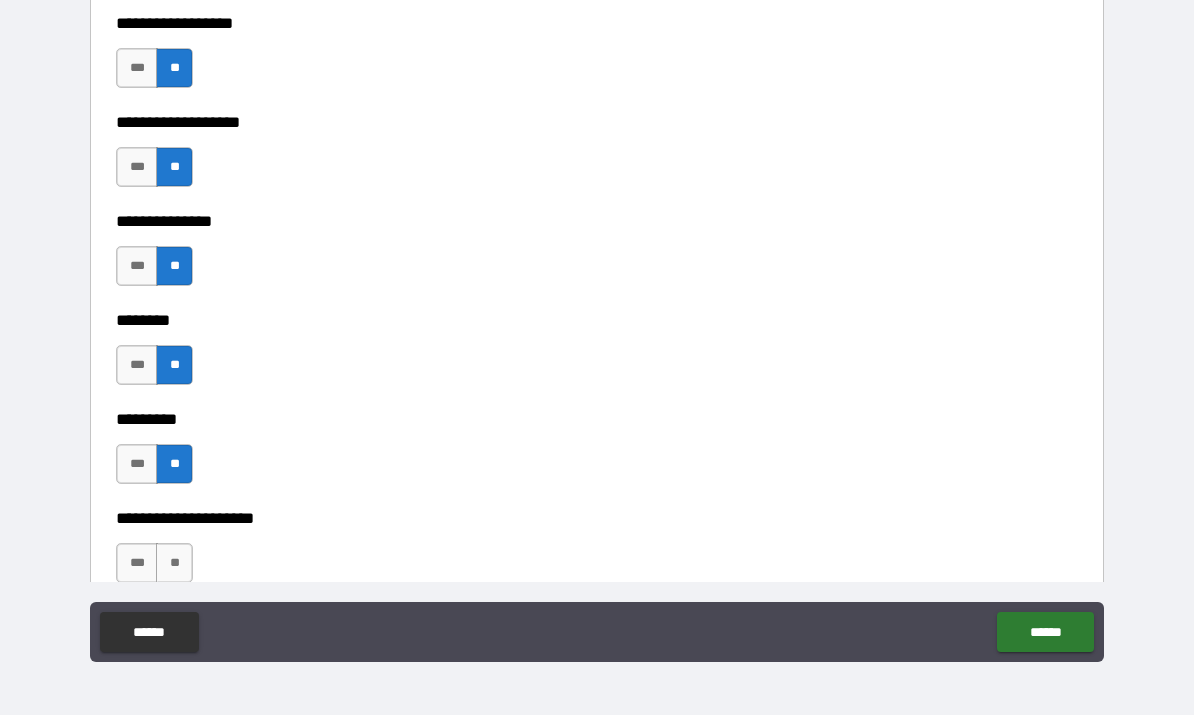 click on "**" at bounding box center (174, 564) 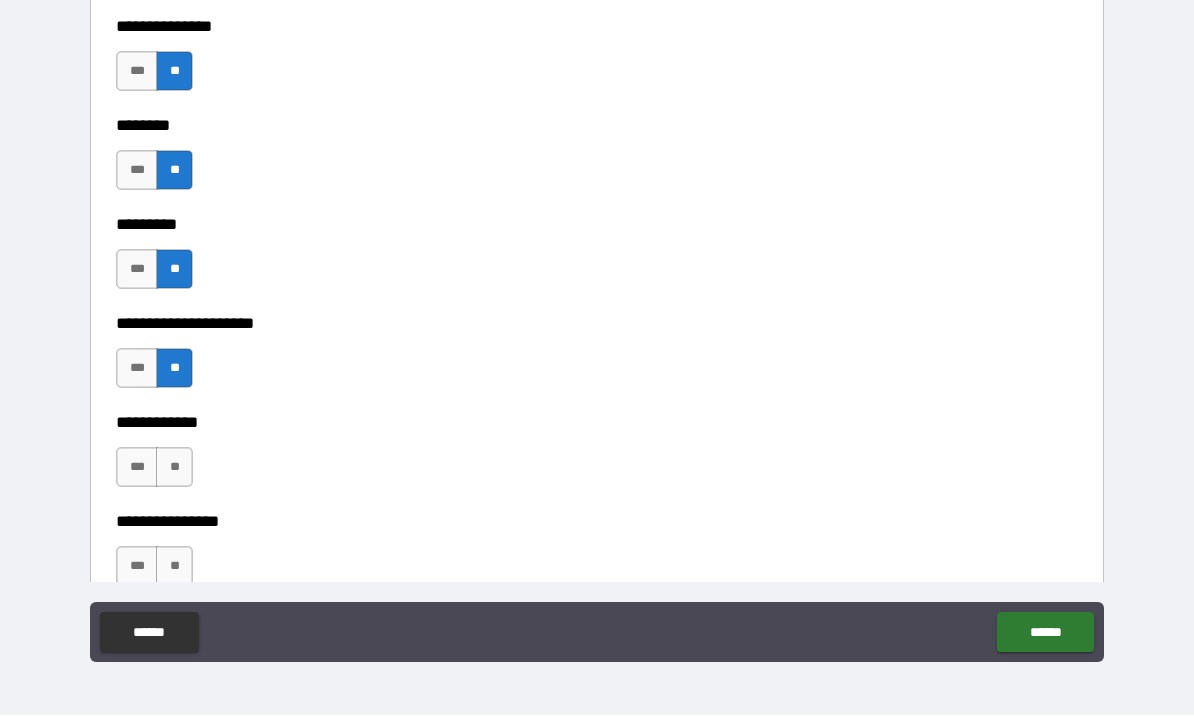 scroll, scrollTop: 5916, scrollLeft: 0, axis: vertical 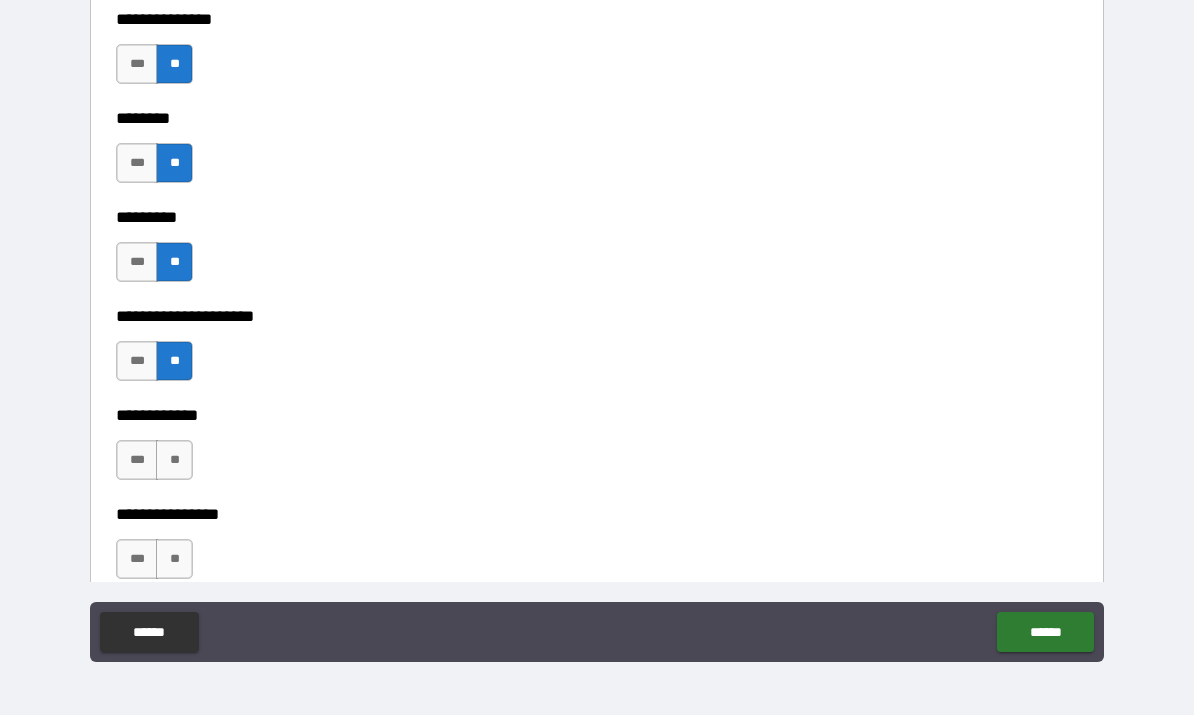 click on "**" at bounding box center (174, 461) 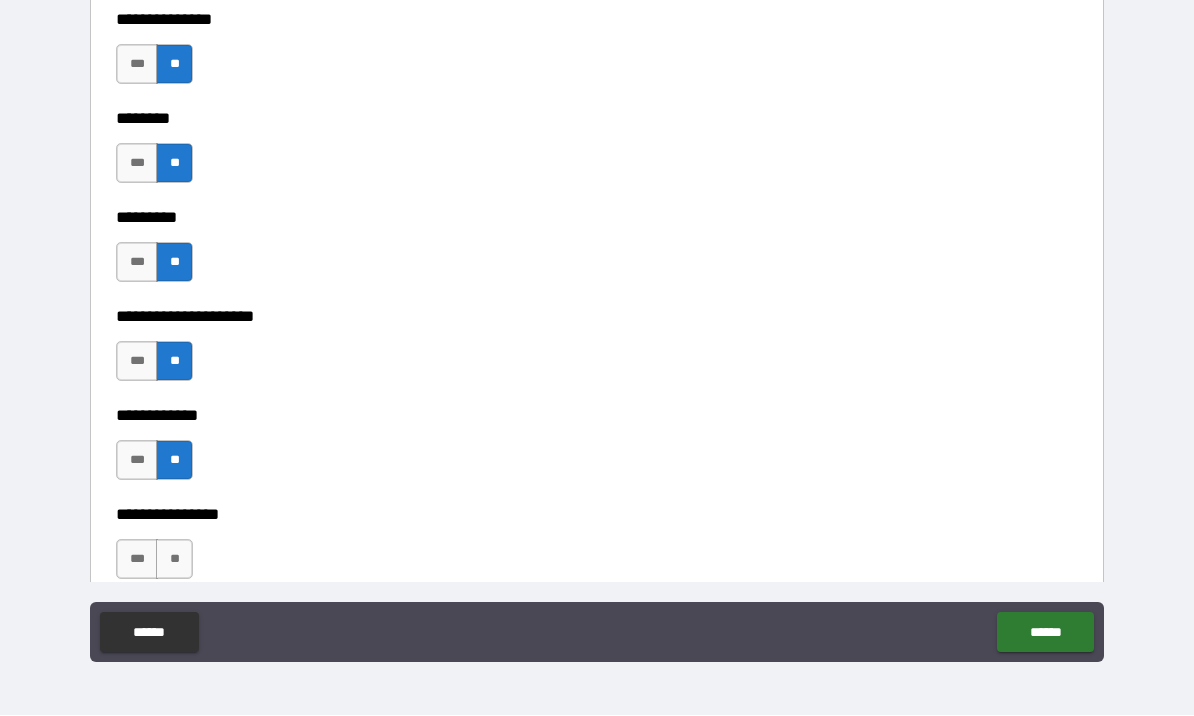 click on "**********" at bounding box center [597, 600] 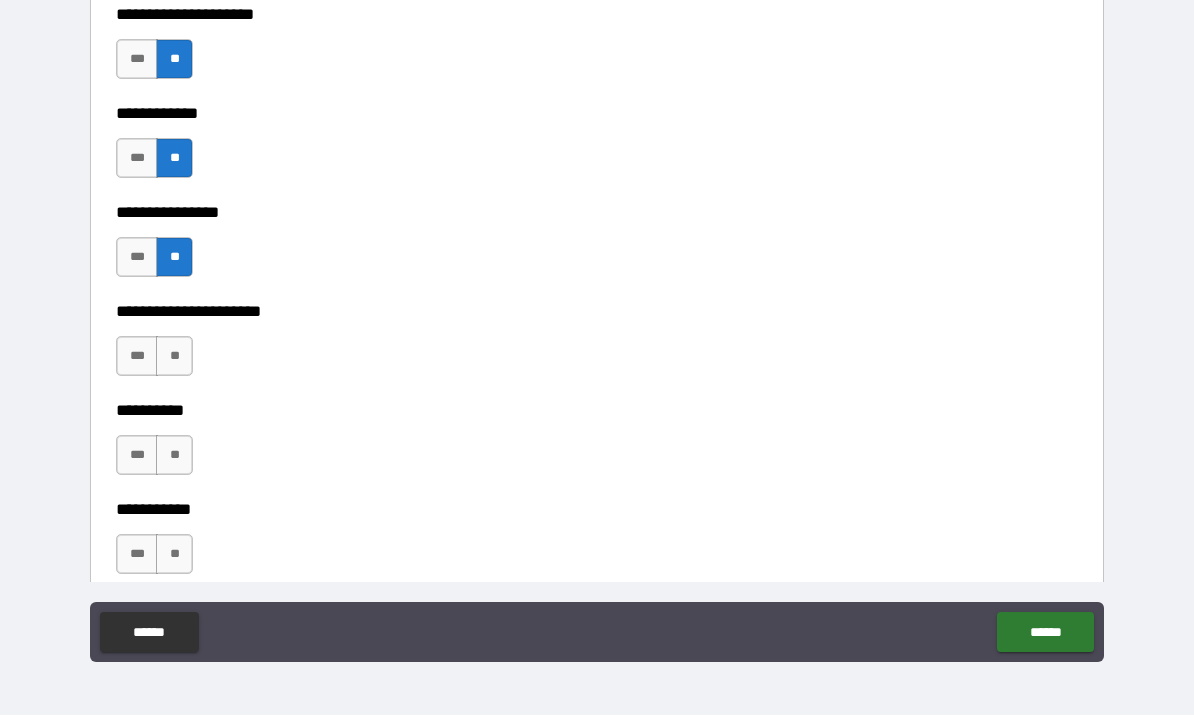 scroll, scrollTop: 6223, scrollLeft: 0, axis: vertical 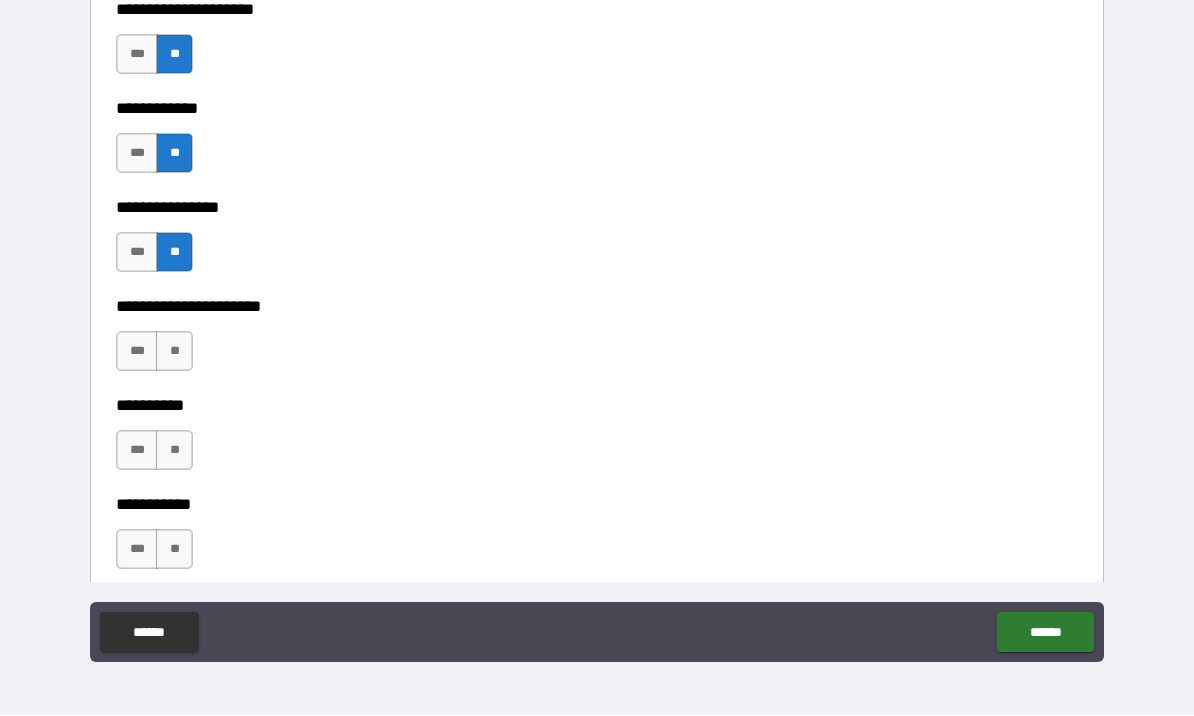 click on "**" at bounding box center [174, 352] 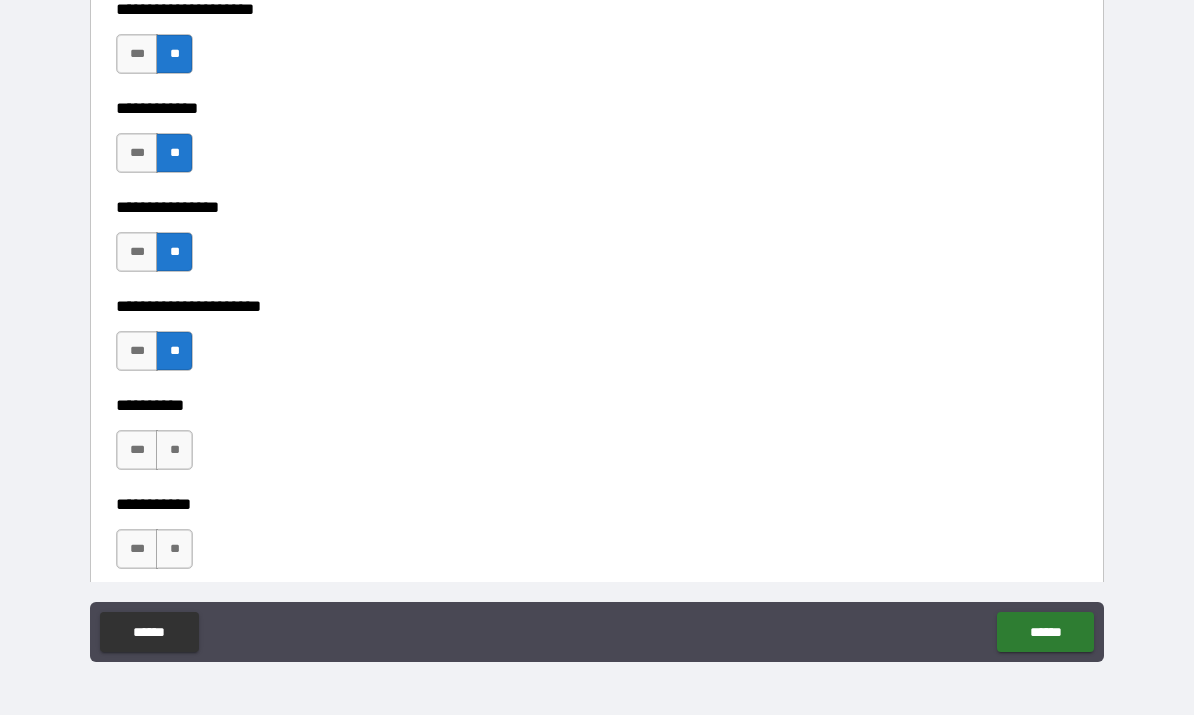 click on "**" at bounding box center (174, 451) 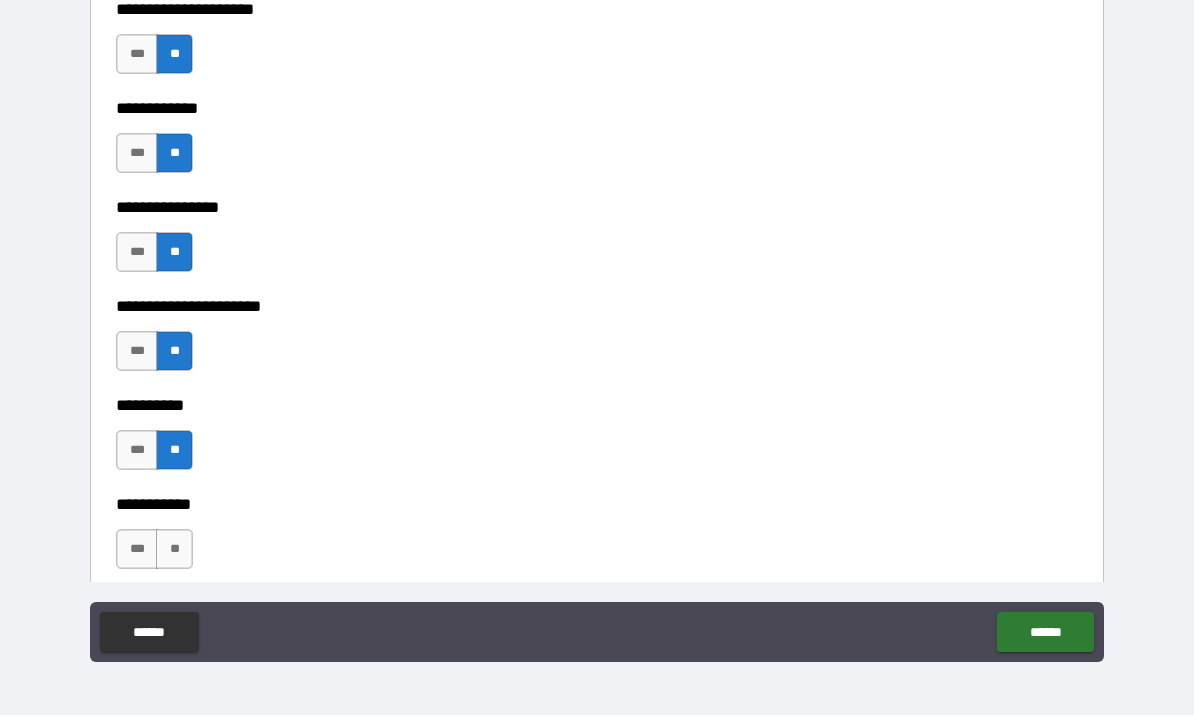 click on "**" at bounding box center (174, 550) 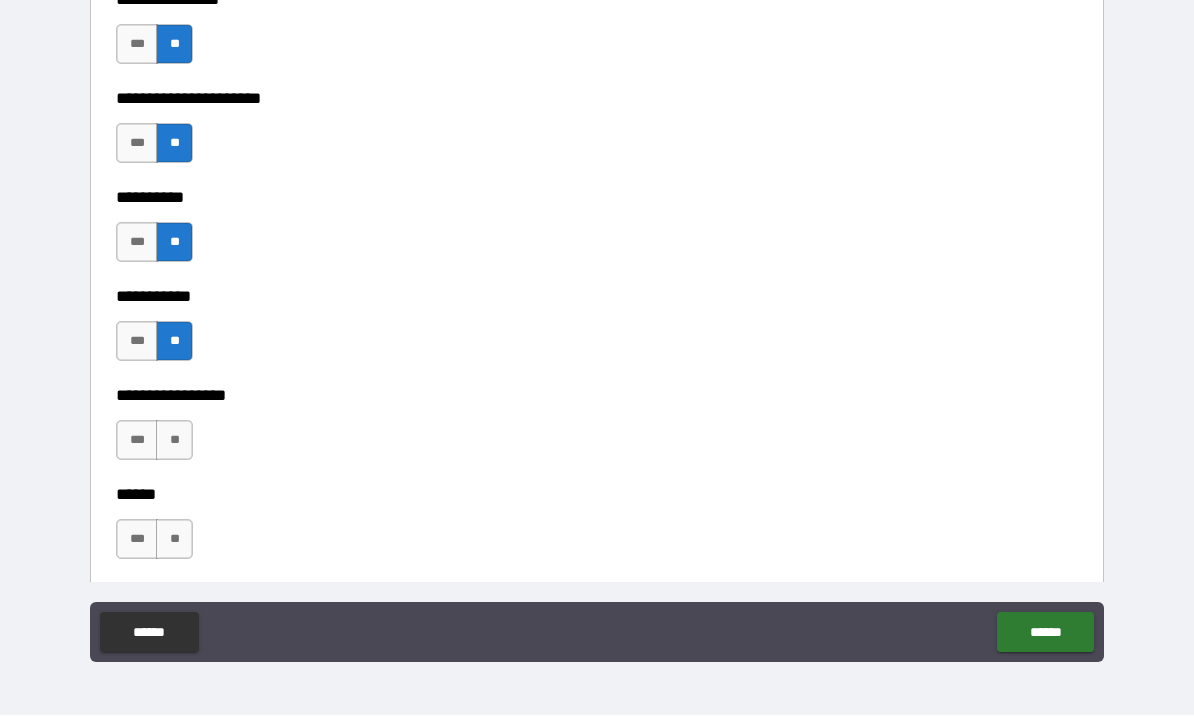 scroll, scrollTop: 6436, scrollLeft: 0, axis: vertical 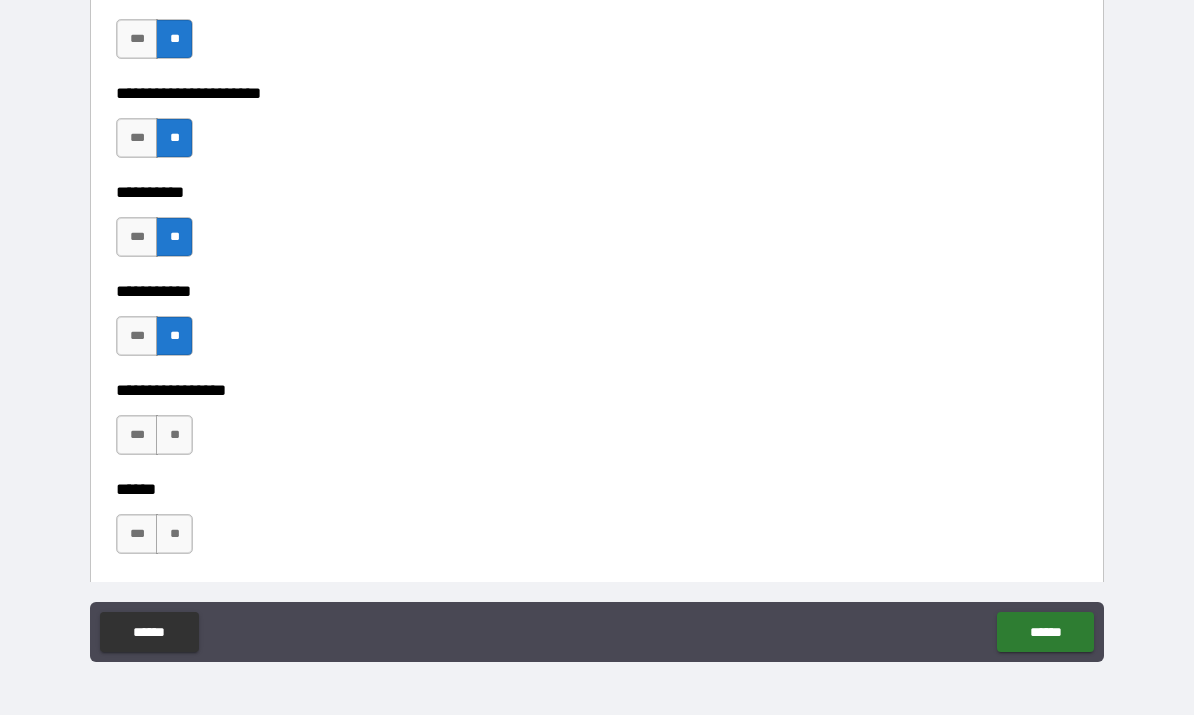 click on "**" at bounding box center [174, 436] 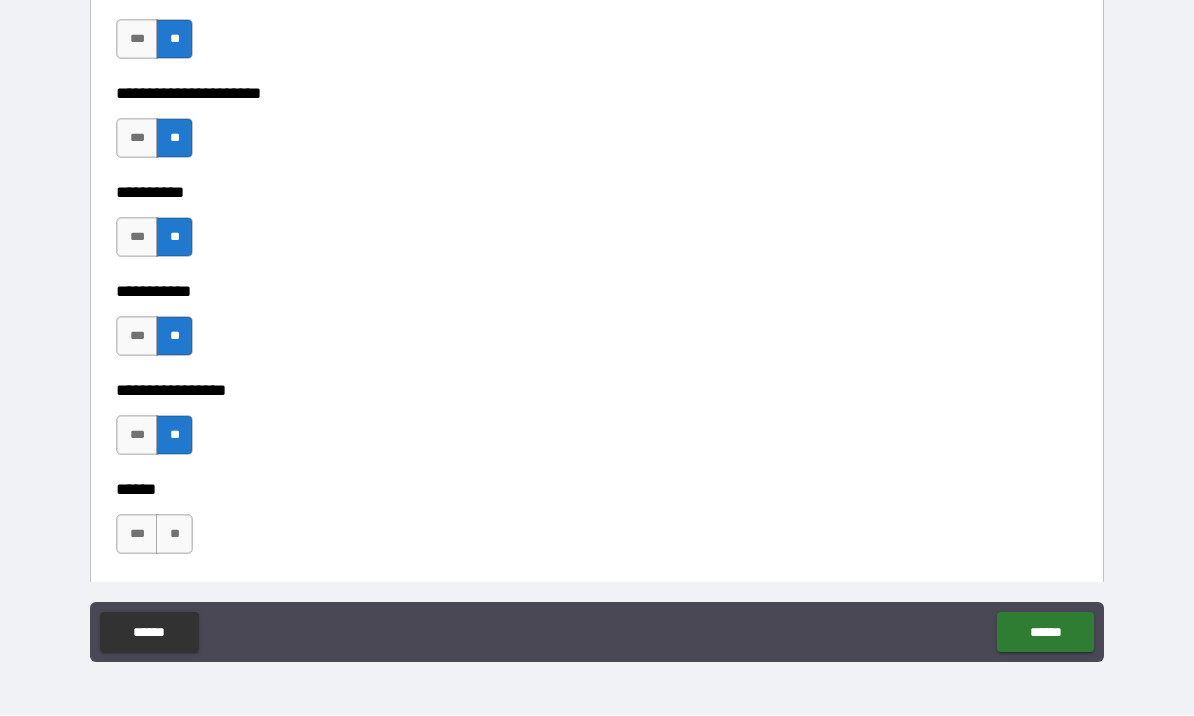 click on "**" at bounding box center (174, 535) 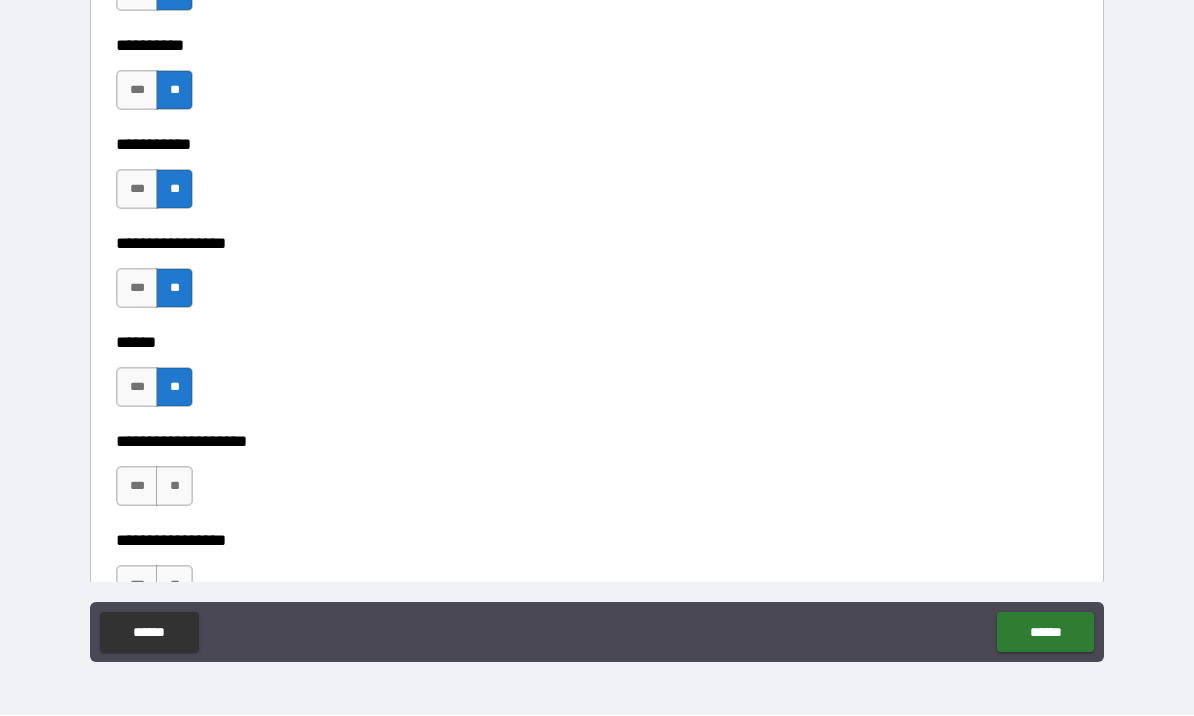 scroll, scrollTop: 6584, scrollLeft: 0, axis: vertical 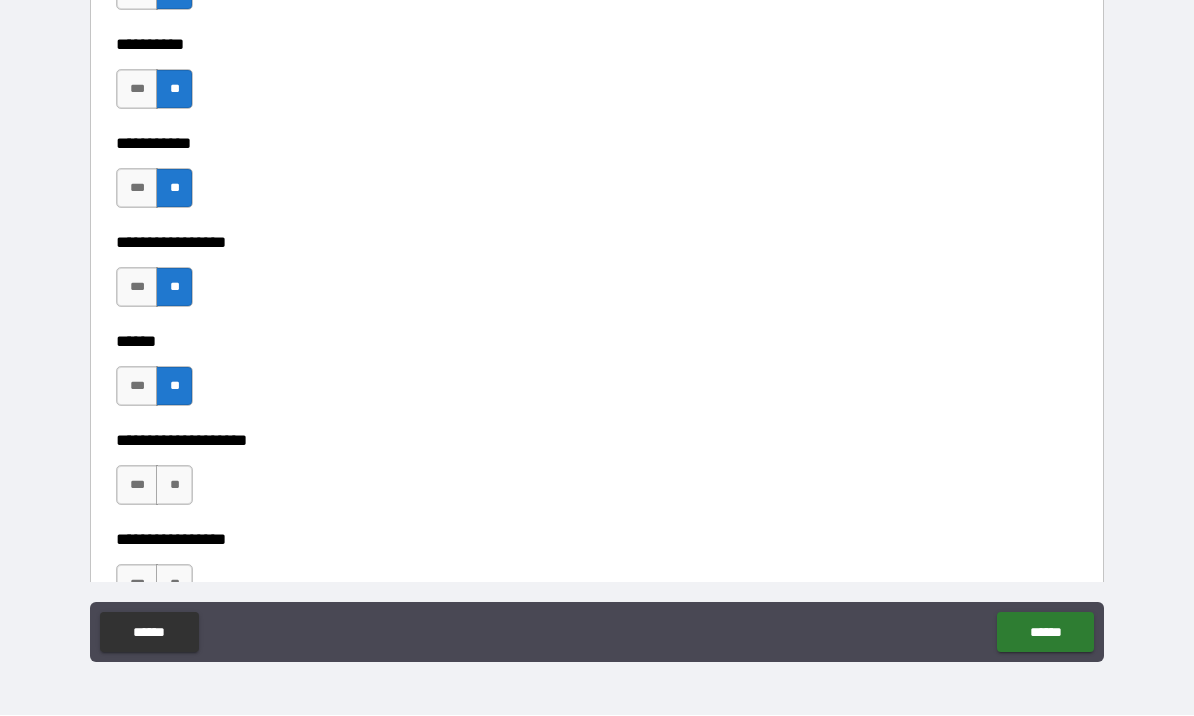click on "**" at bounding box center [174, 486] 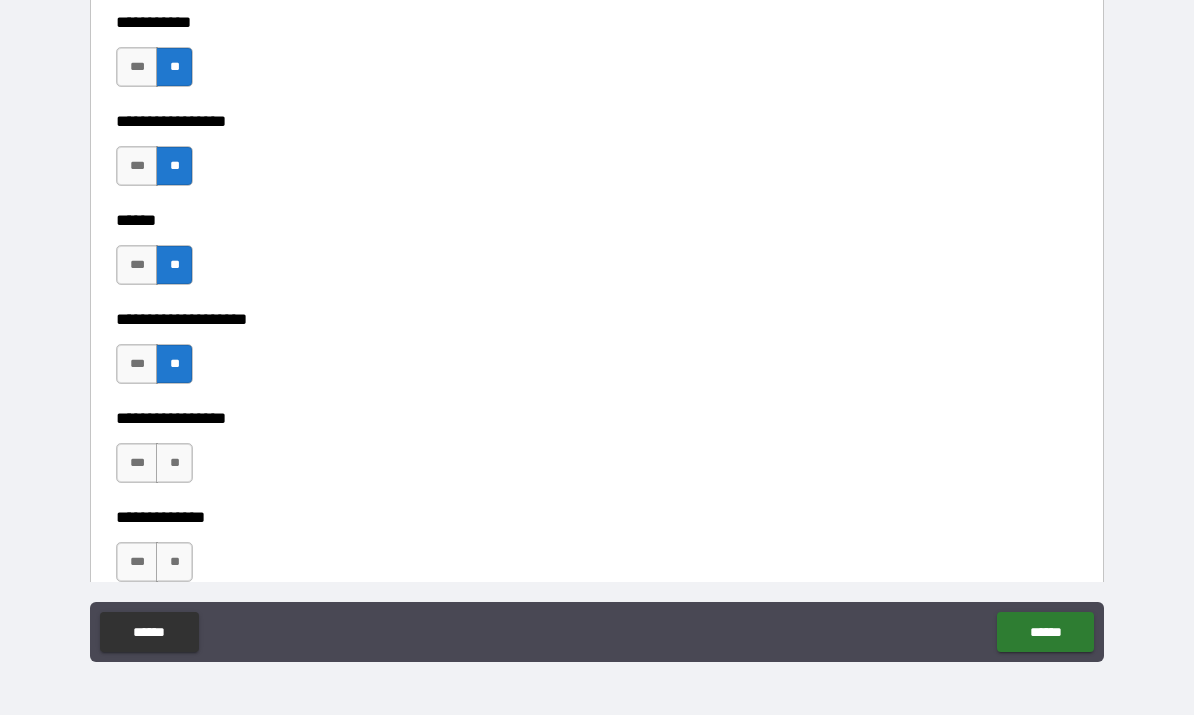scroll, scrollTop: 6708, scrollLeft: 0, axis: vertical 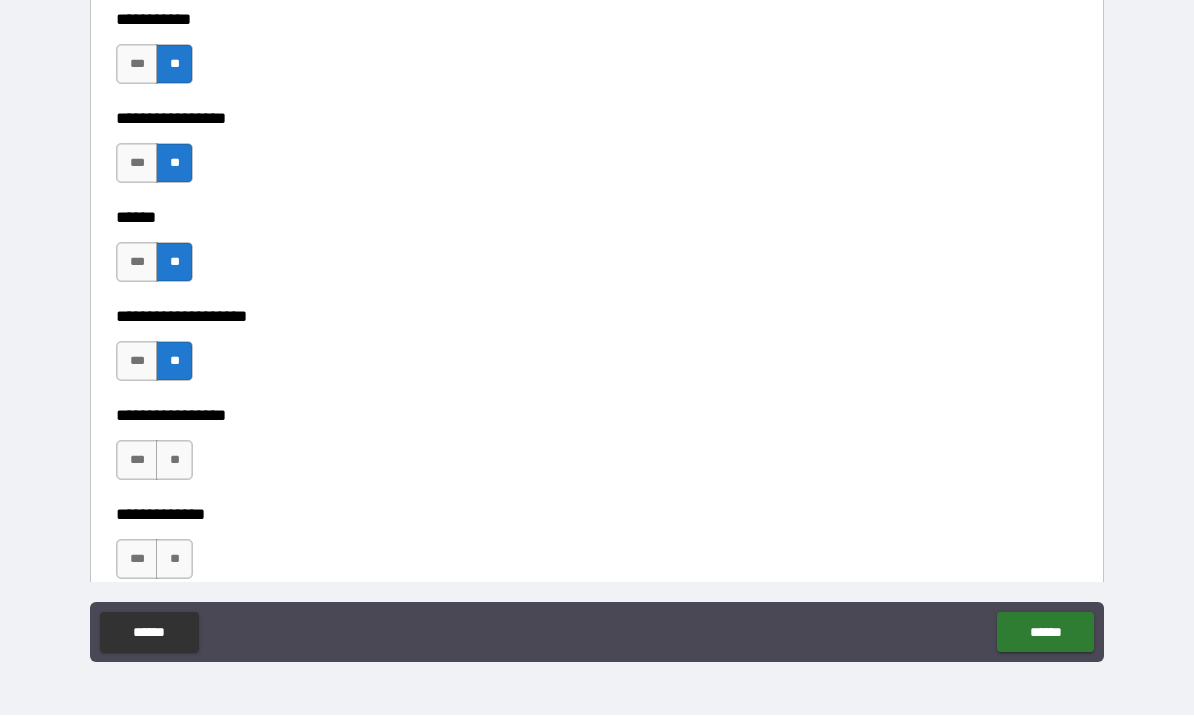 click on "**" at bounding box center [174, 461] 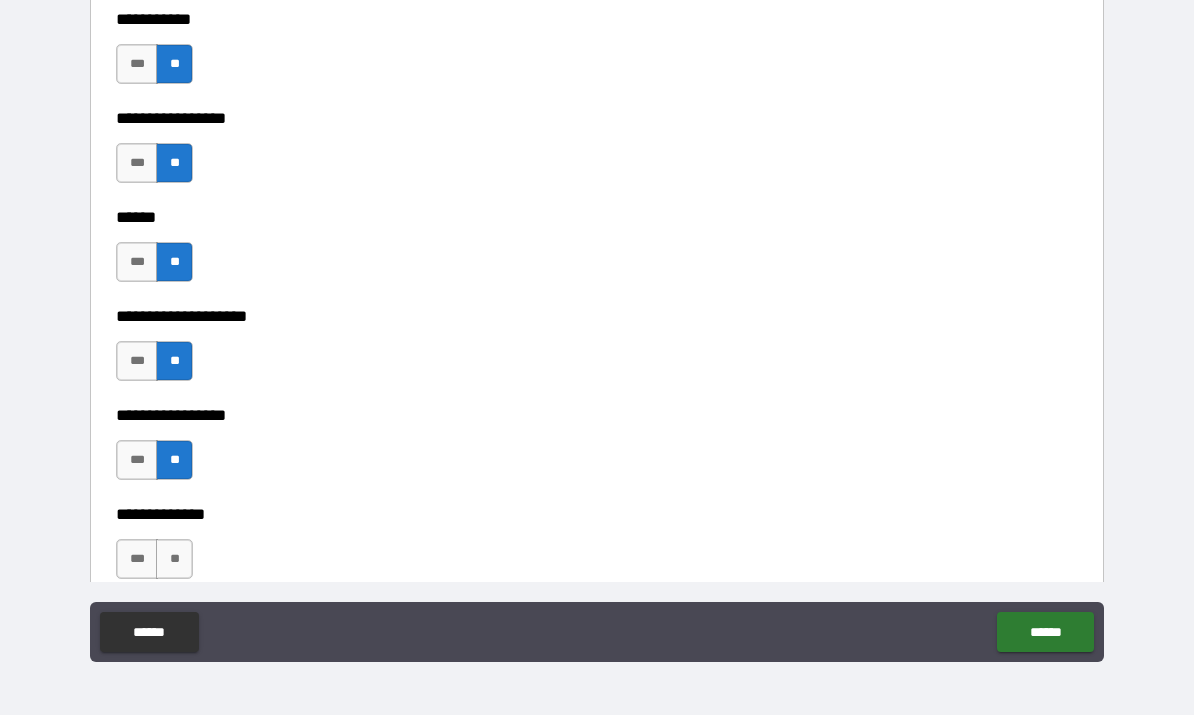 click on "**" at bounding box center [174, 560] 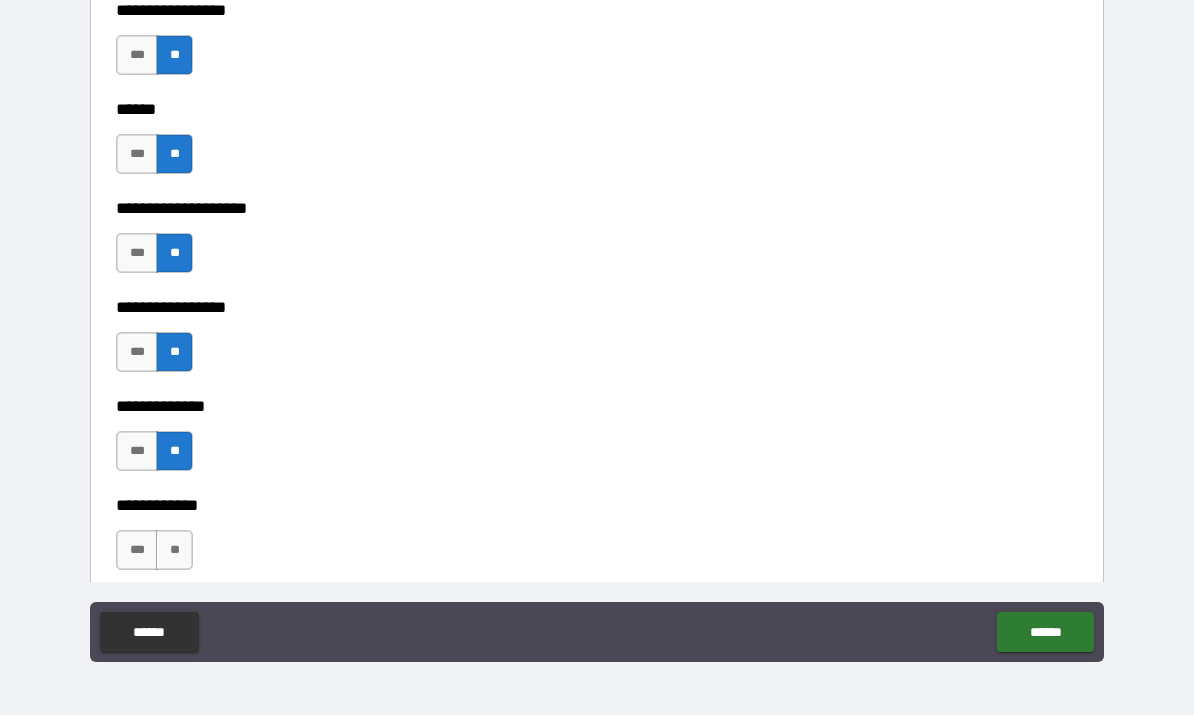scroll, scrollTop: 6888, scrollLeft: 0, axis: vertical 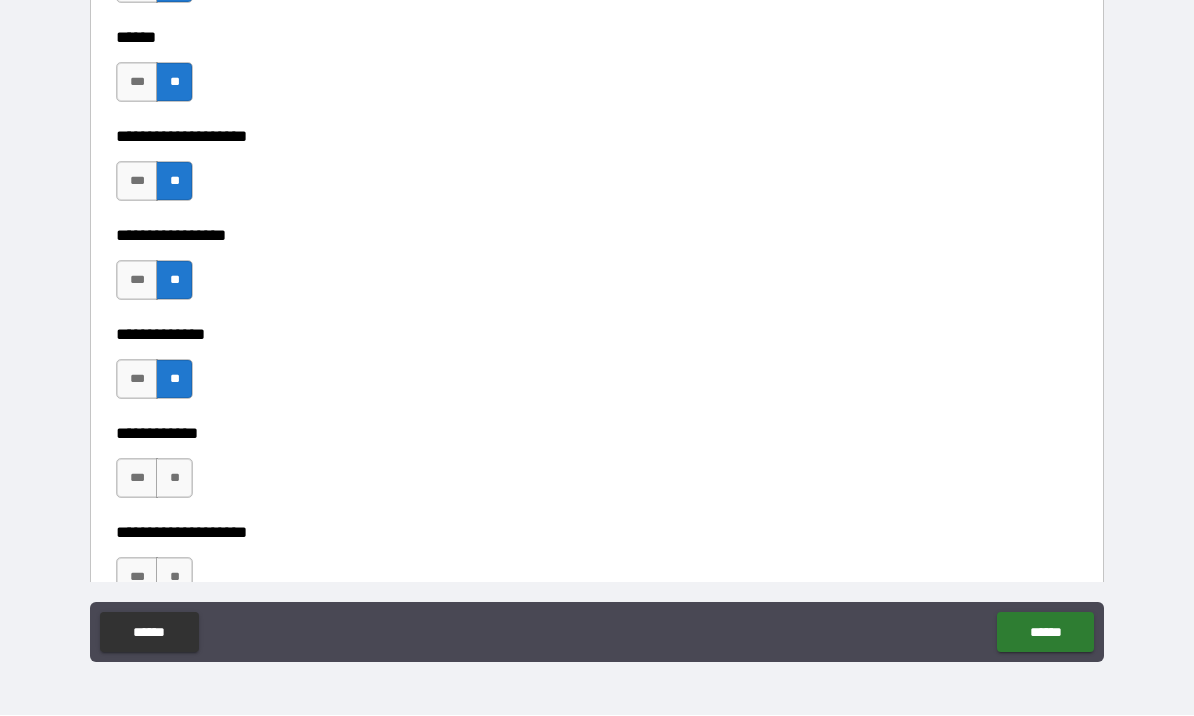 click on "**" at bounding box center (174, 479) 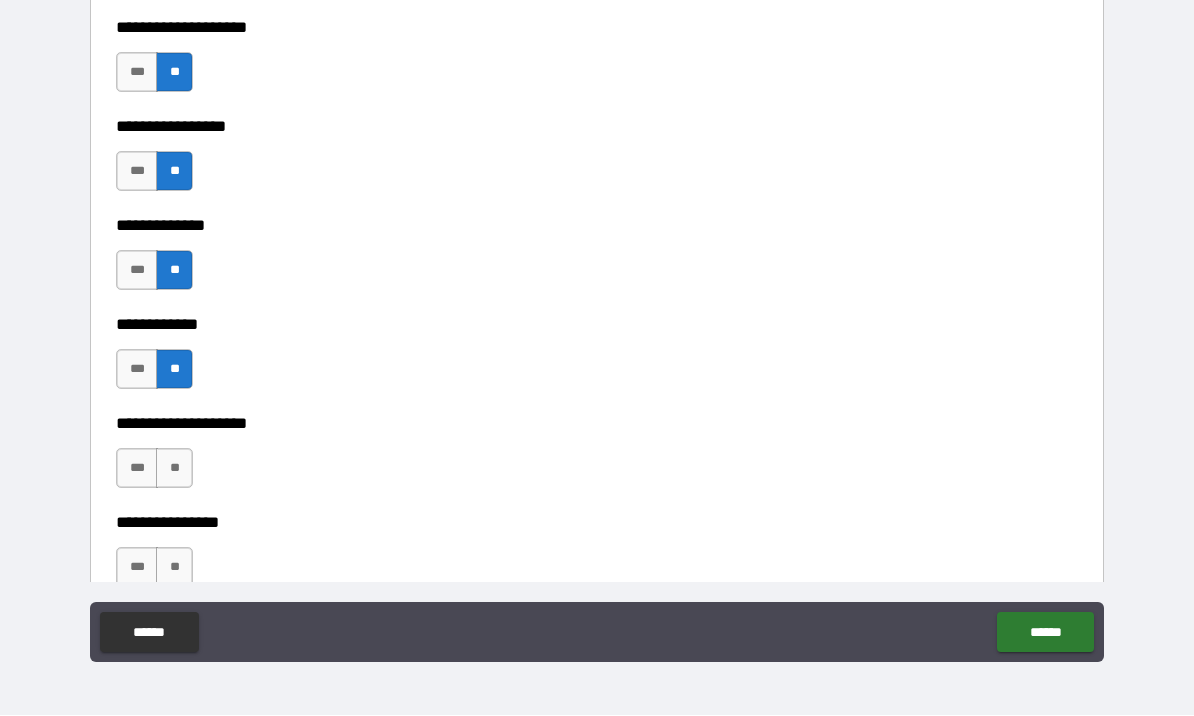 click on "**" at bounding box center [174, 469] 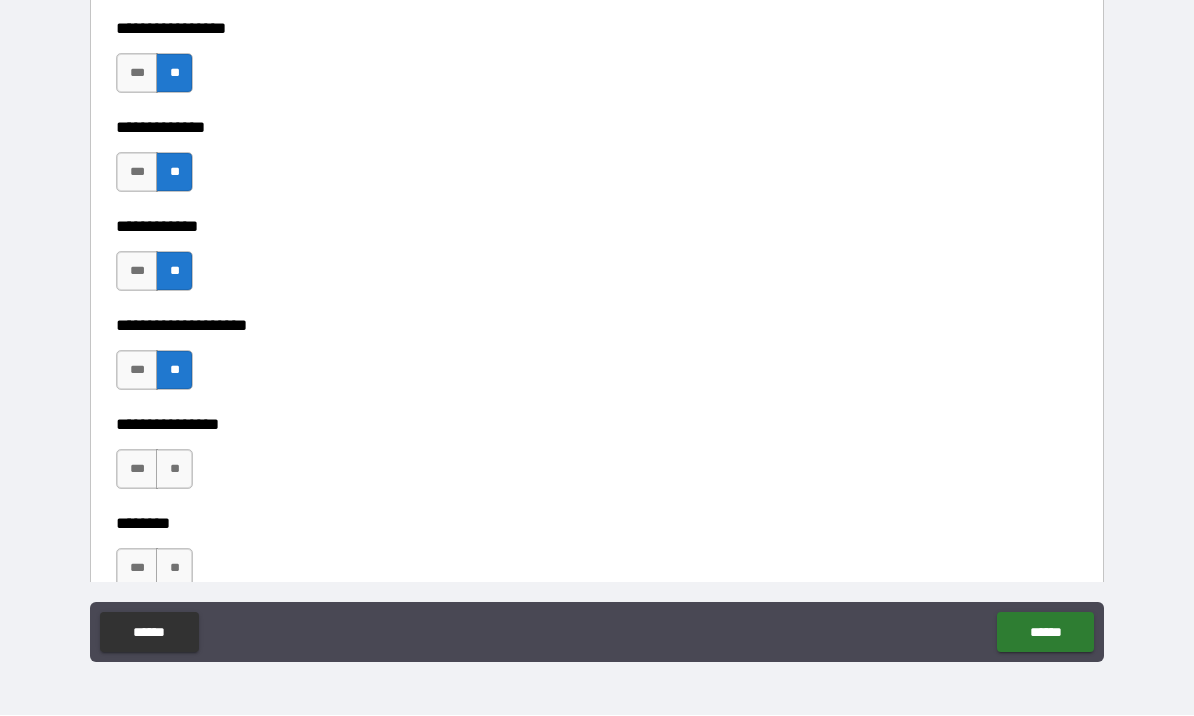 scroll, scrollTop: 7098, scrollLeft: 0, axis: vertical 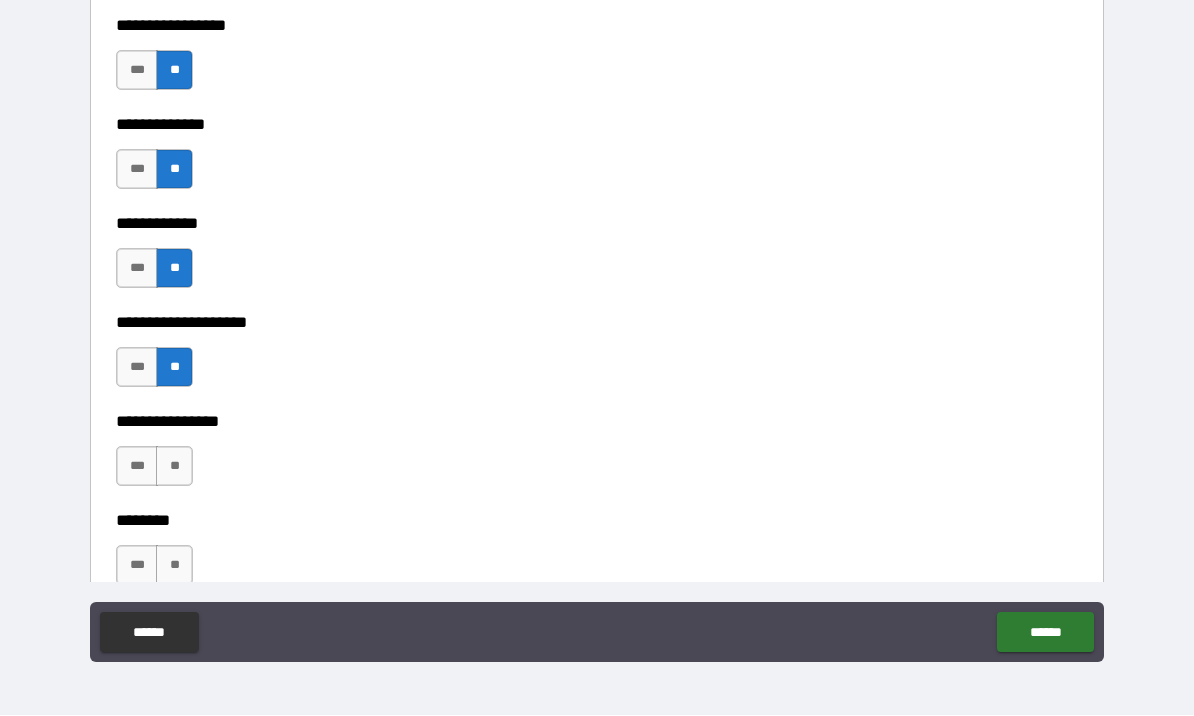 click on "*** **" at bounding box center (154, 467) 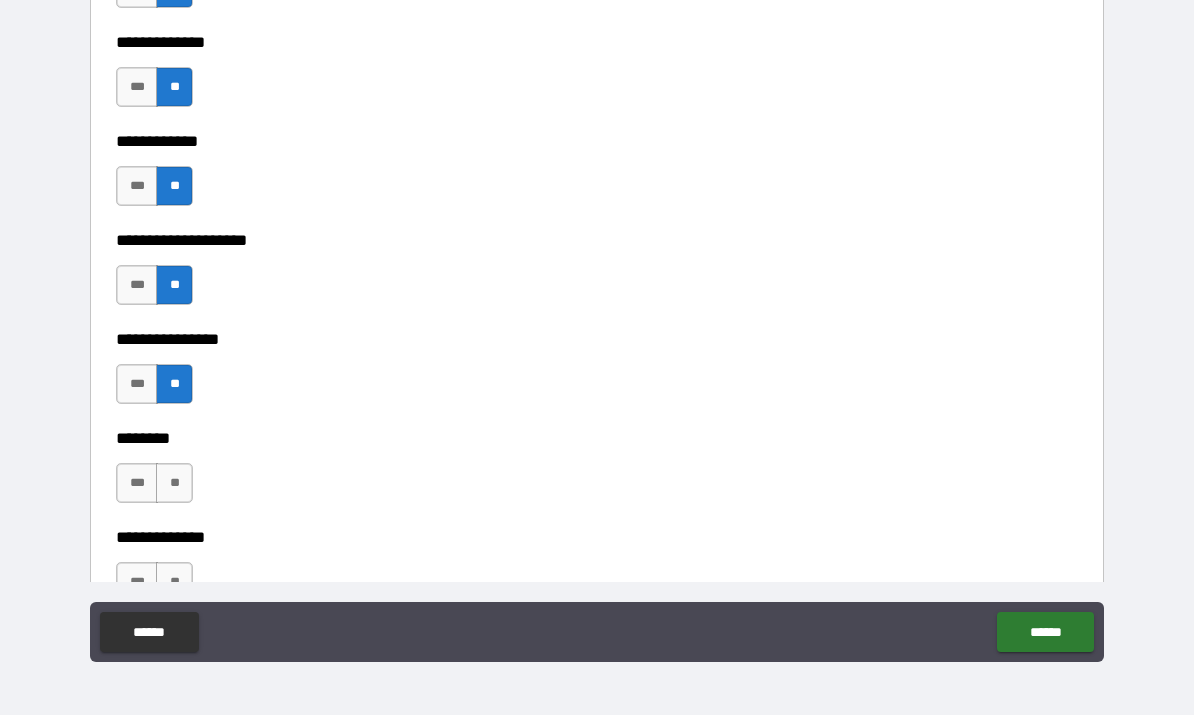 click on "**" at bounding box center [174, 484] 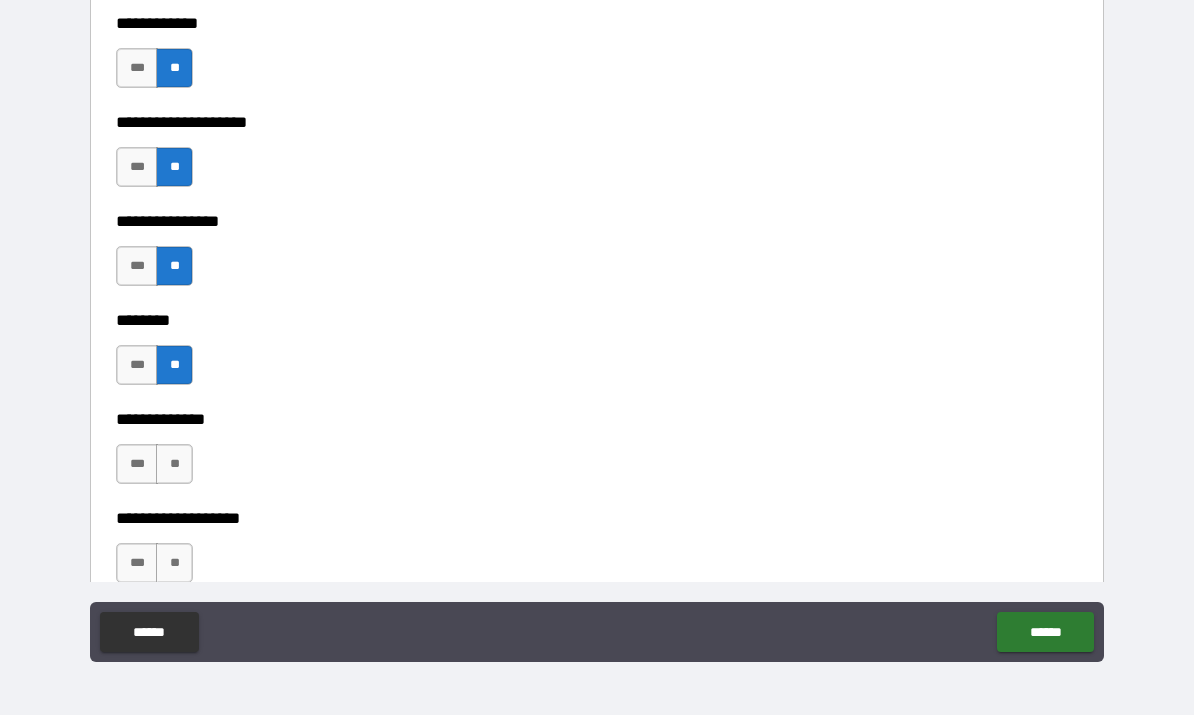 click on "**" at bounding box center (174, 465) 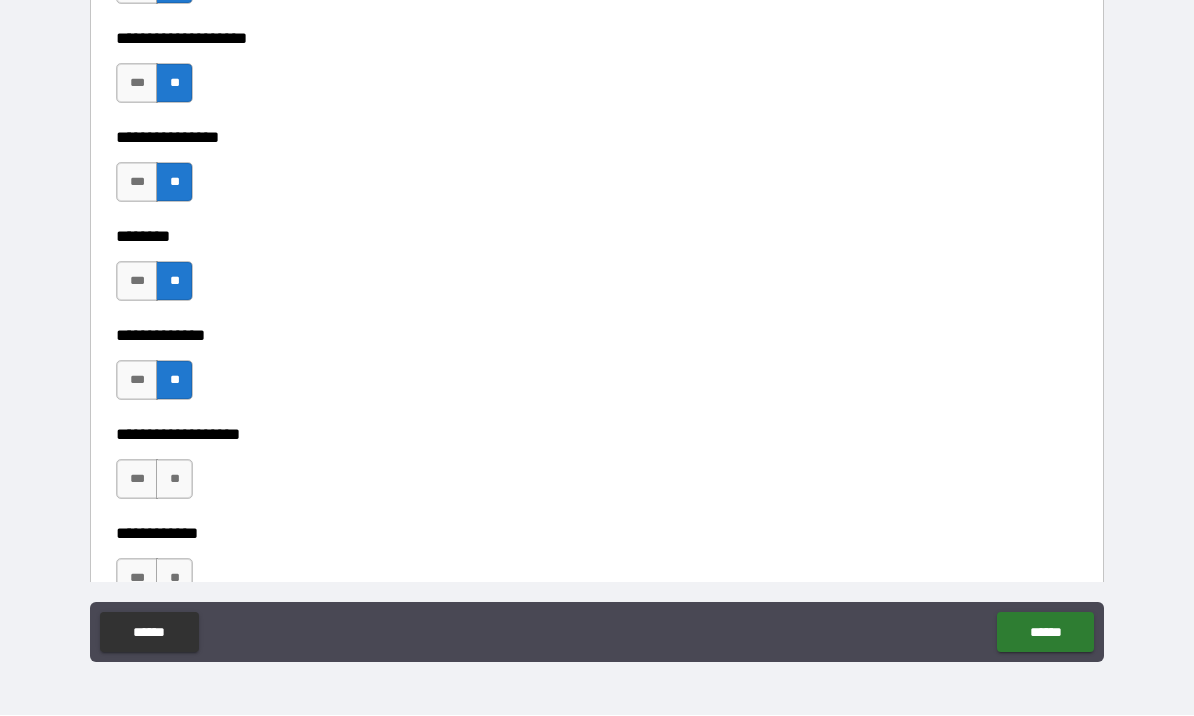 click on "**" at bounding box center (174, 480) 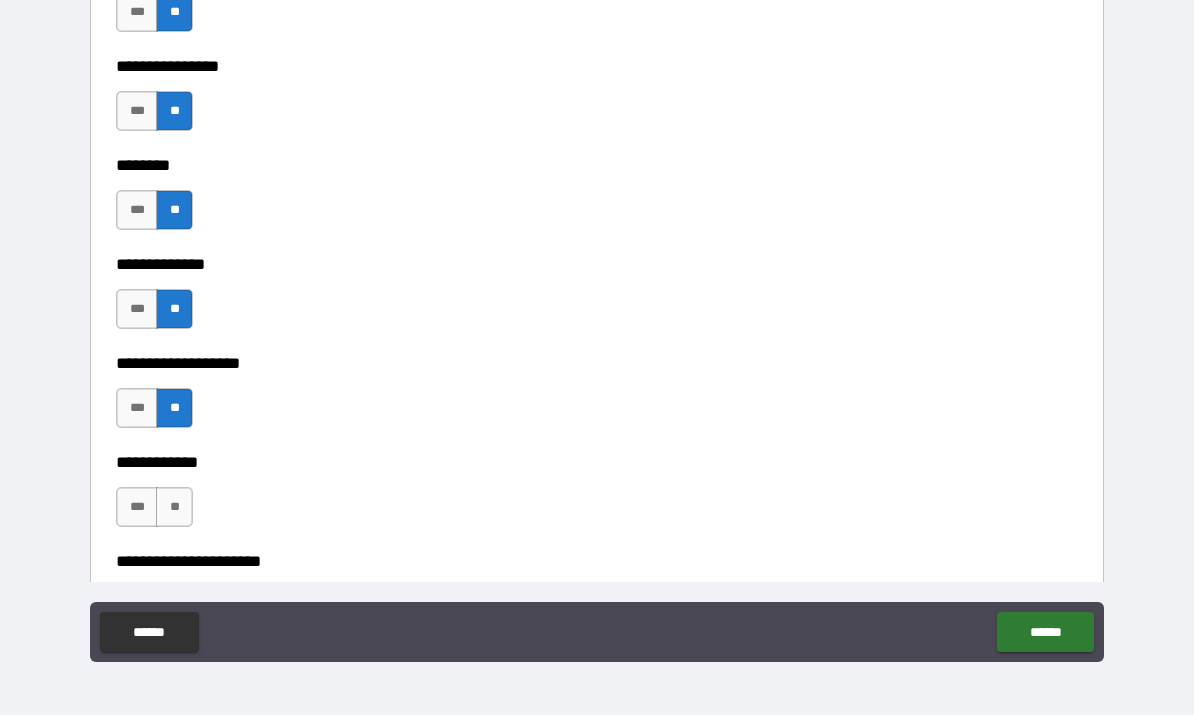 scroll, scrollTop: 7495, scrollLeft: 0, axis: vertical 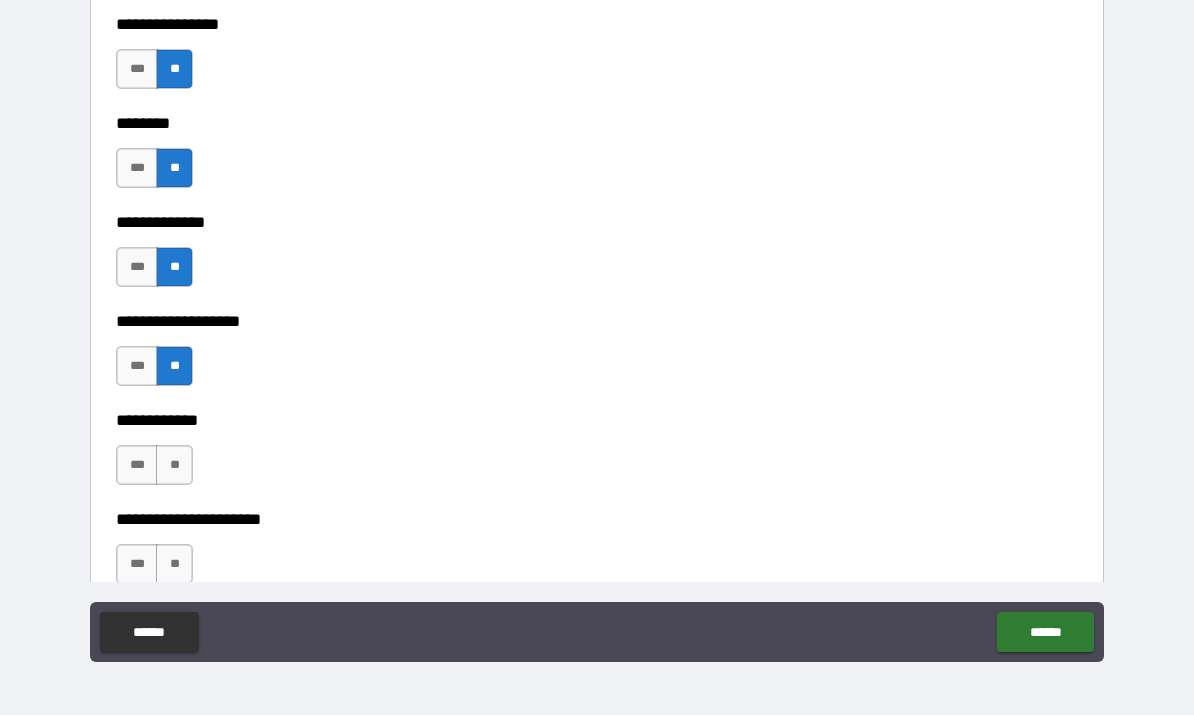 click on "**" at bounding box center [174, 466] 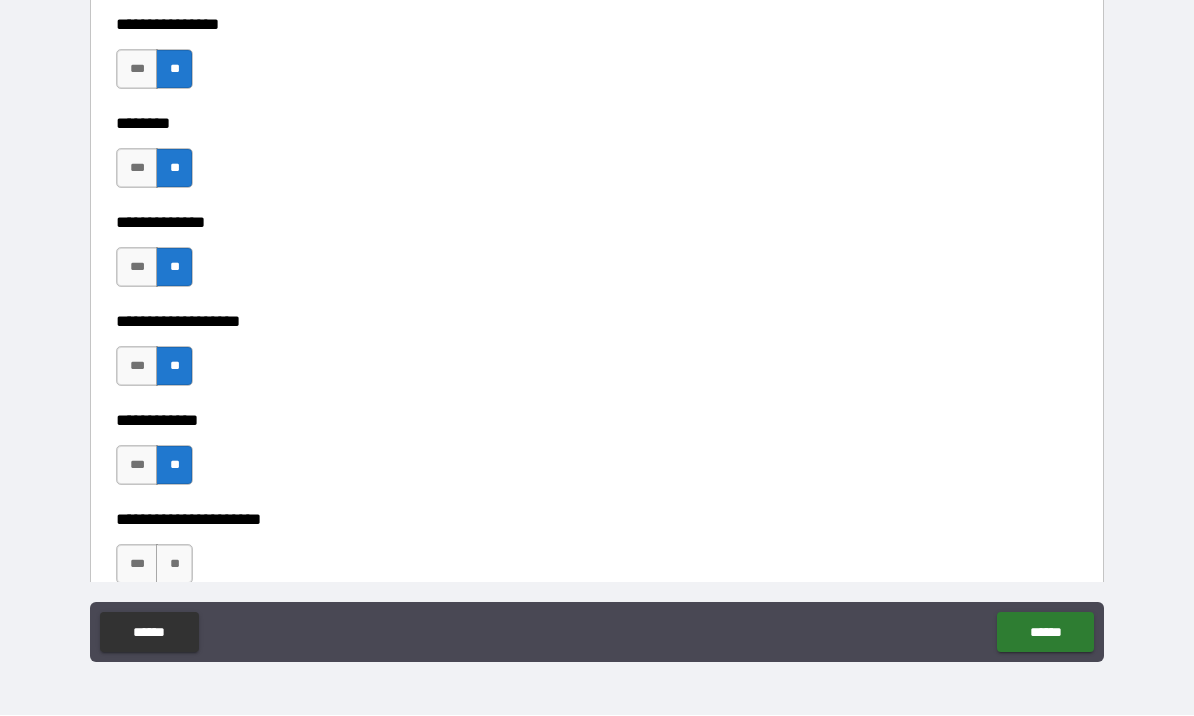 click on "**" at bounding box center [174, 565] 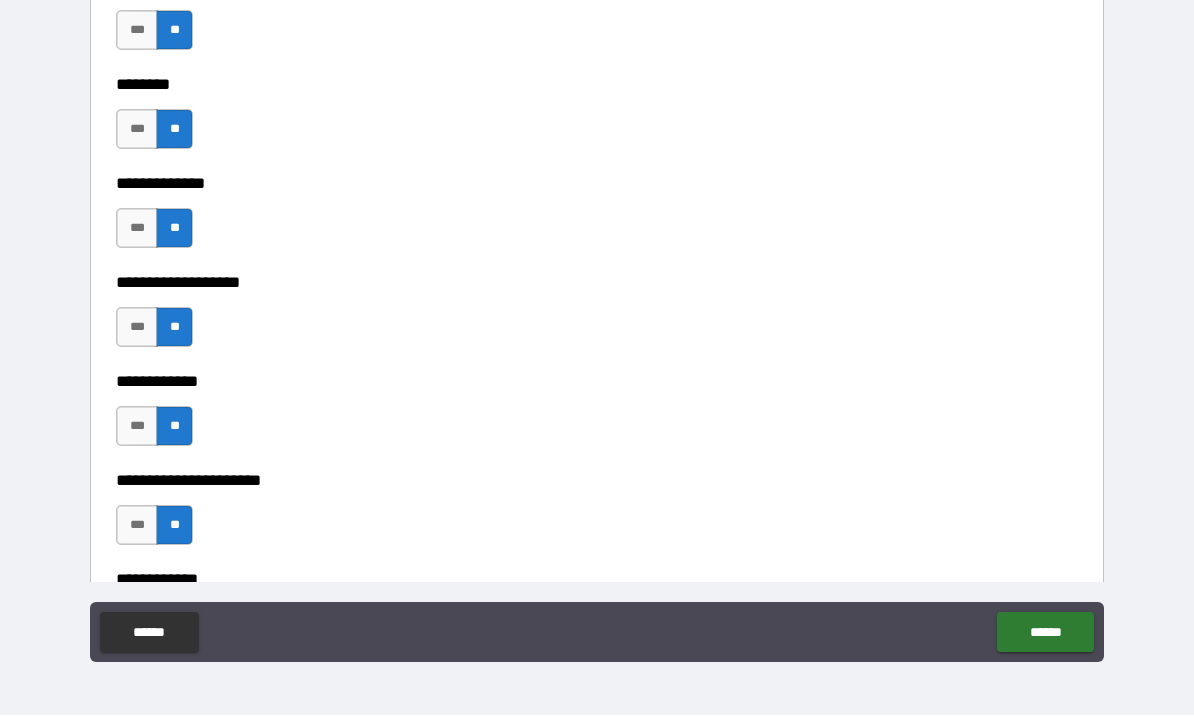 scroll, scrollTop: 7660, scrollLeft: 0, axis: vertical 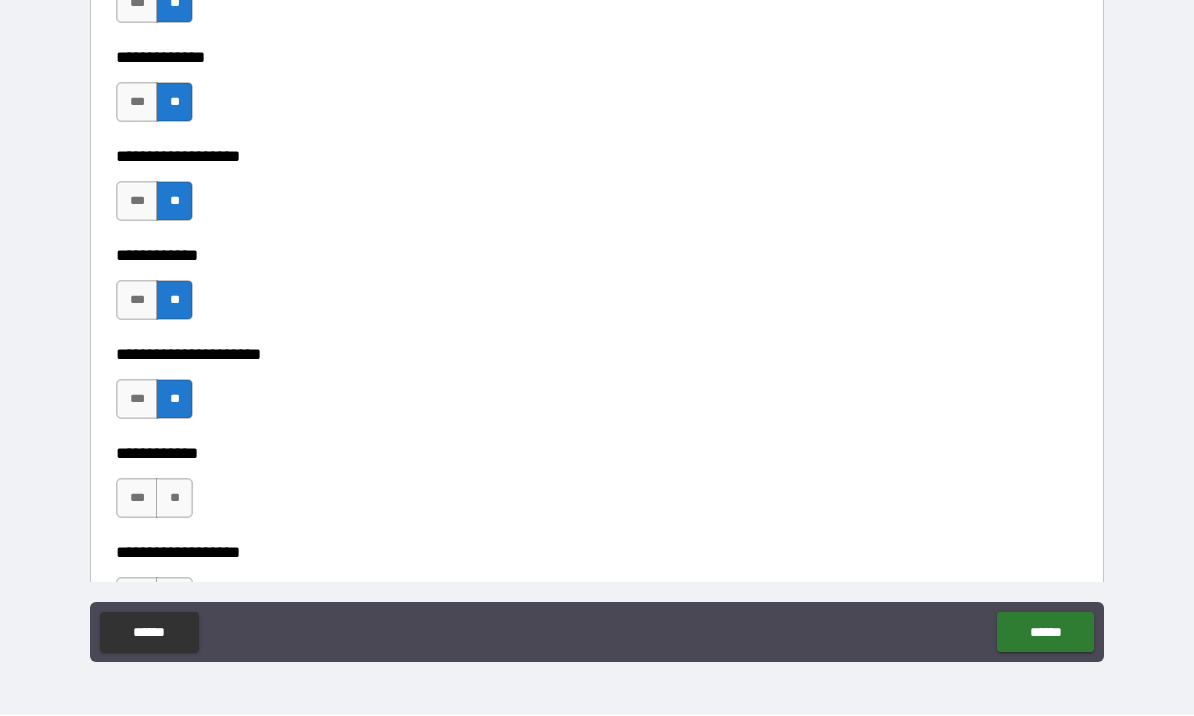 click on "**" at bounding box center [174, 499] 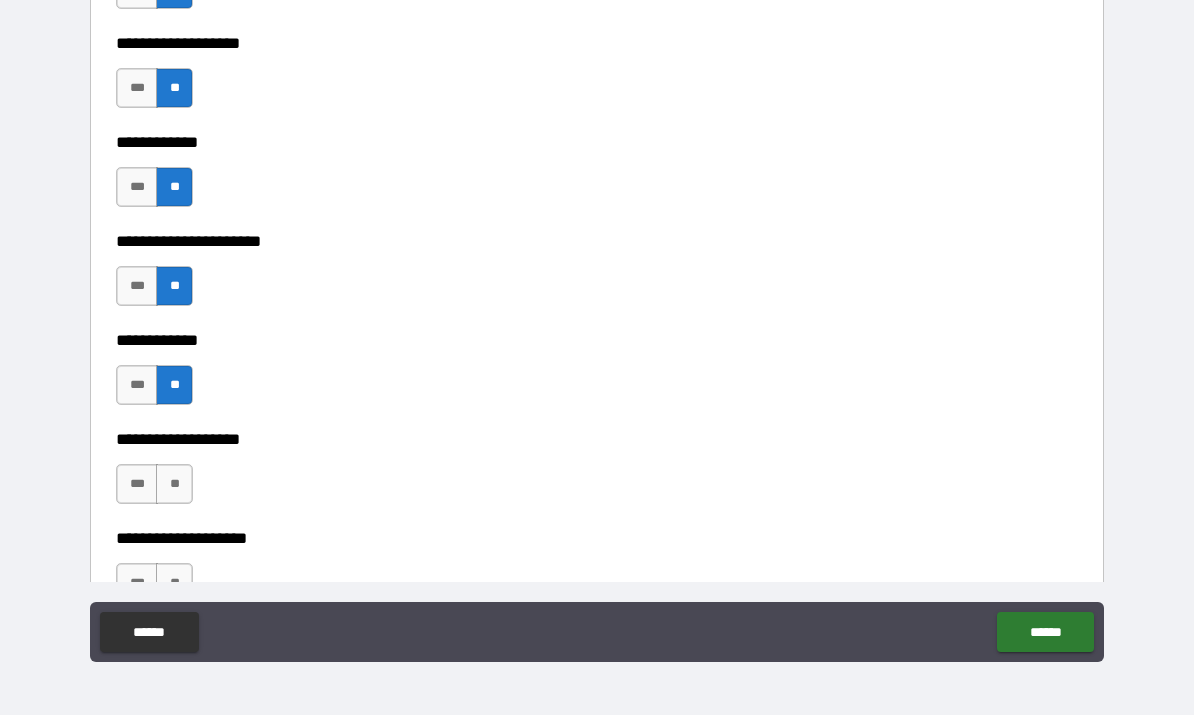 click on "**" at bounding box center [174, 485] 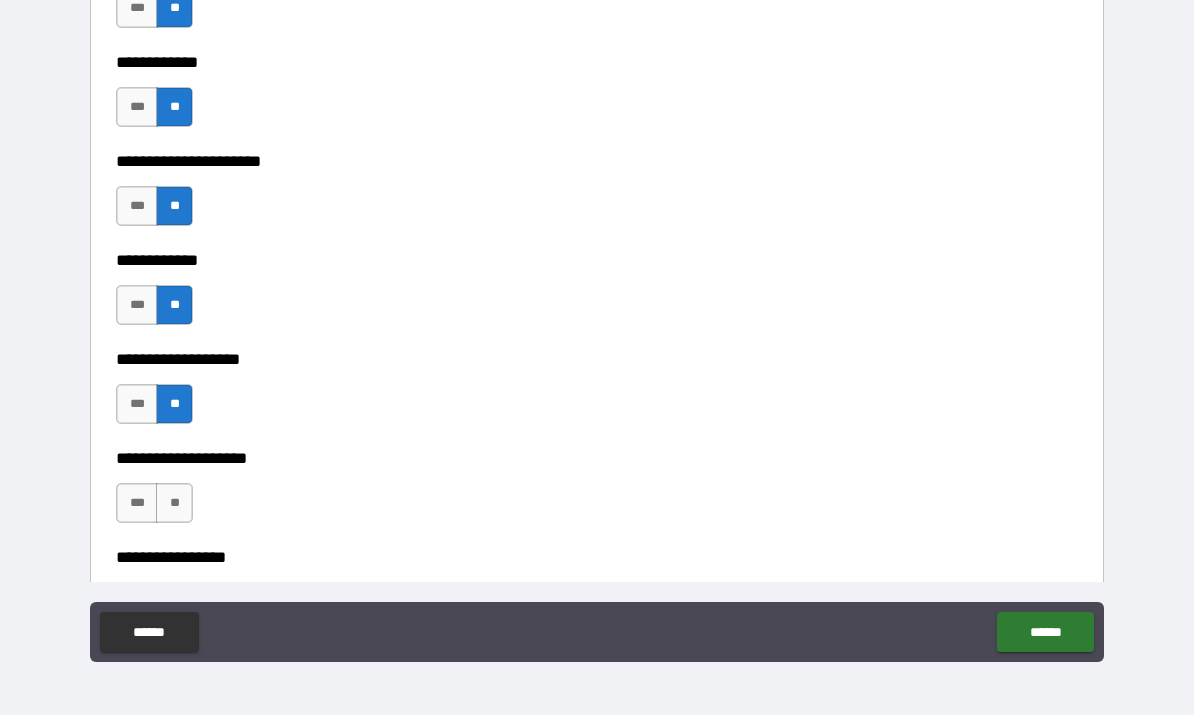 scroll, scrollTop: 7888, scrollLeft: 0, axis: vertical 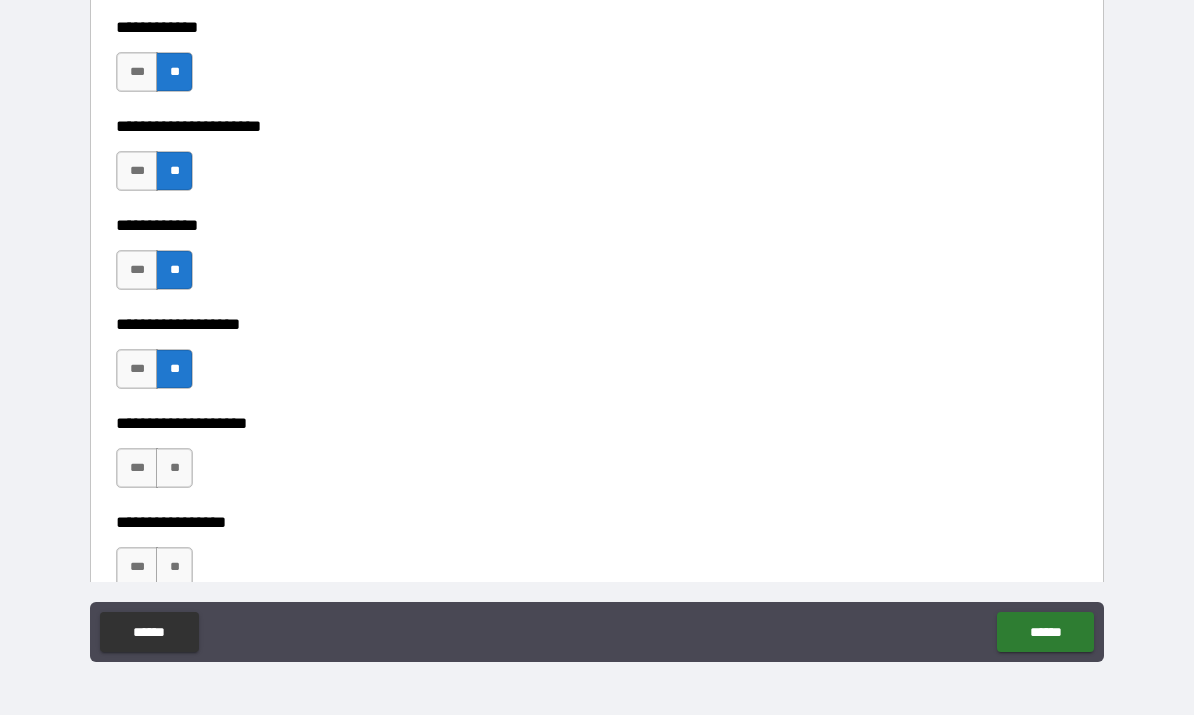 click on "**********" at bounding box center (597, 410) 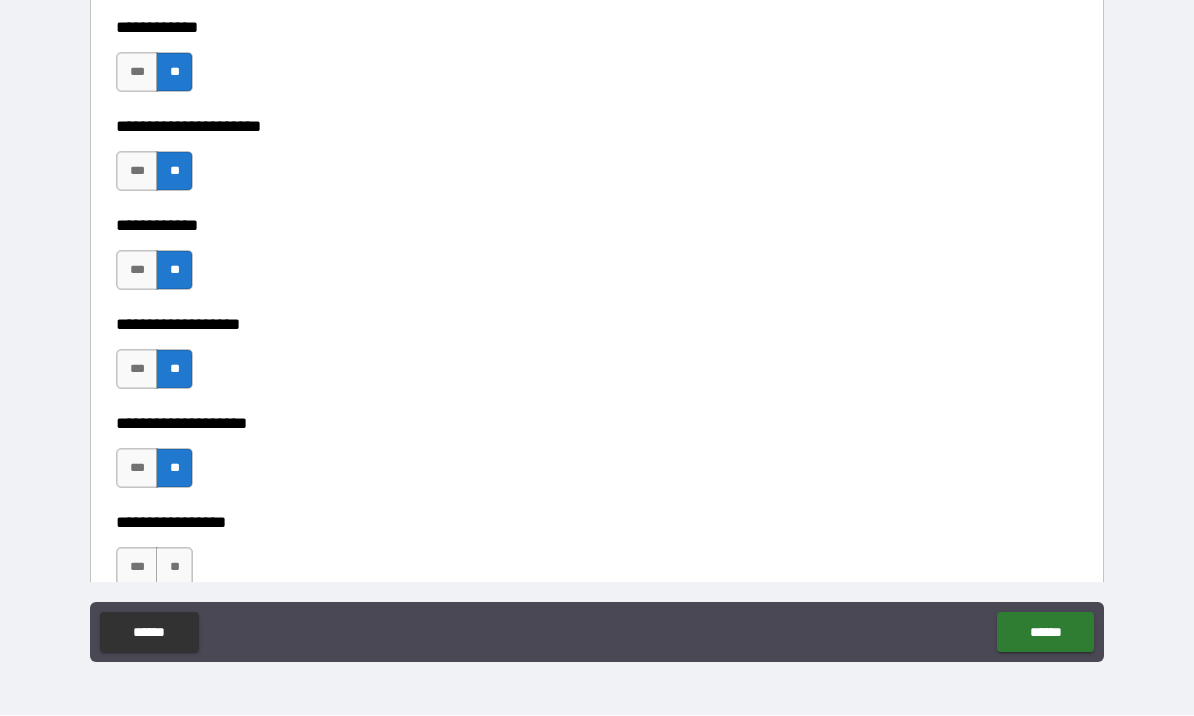 click on "**" at bounding box center (174, 568) 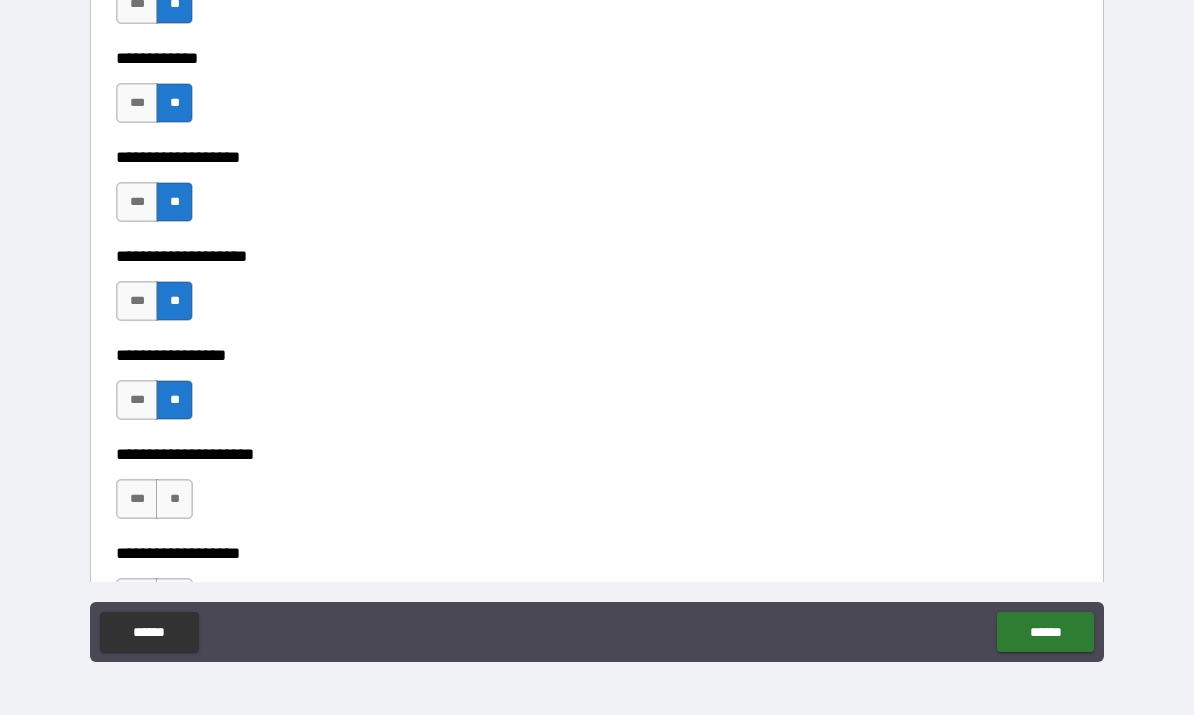 scroll, scrollTop: 8072, scrollLeft: 0, axis: vertical 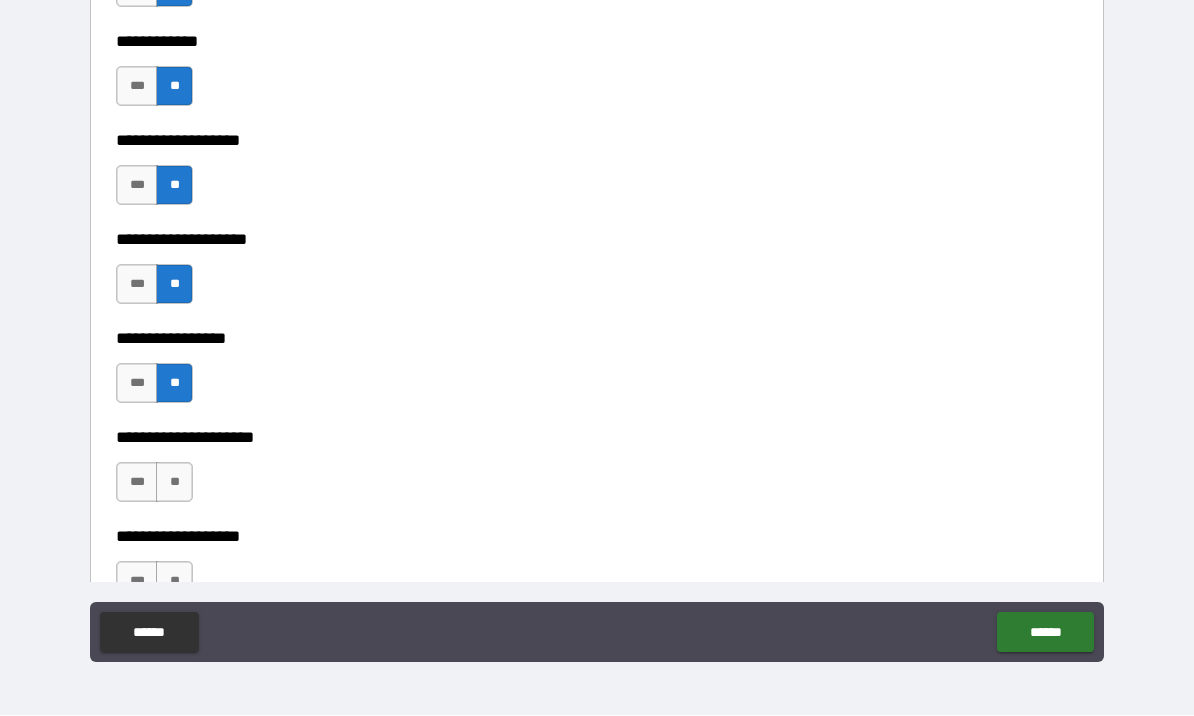 click on "**" at bounding box center (174, 483) 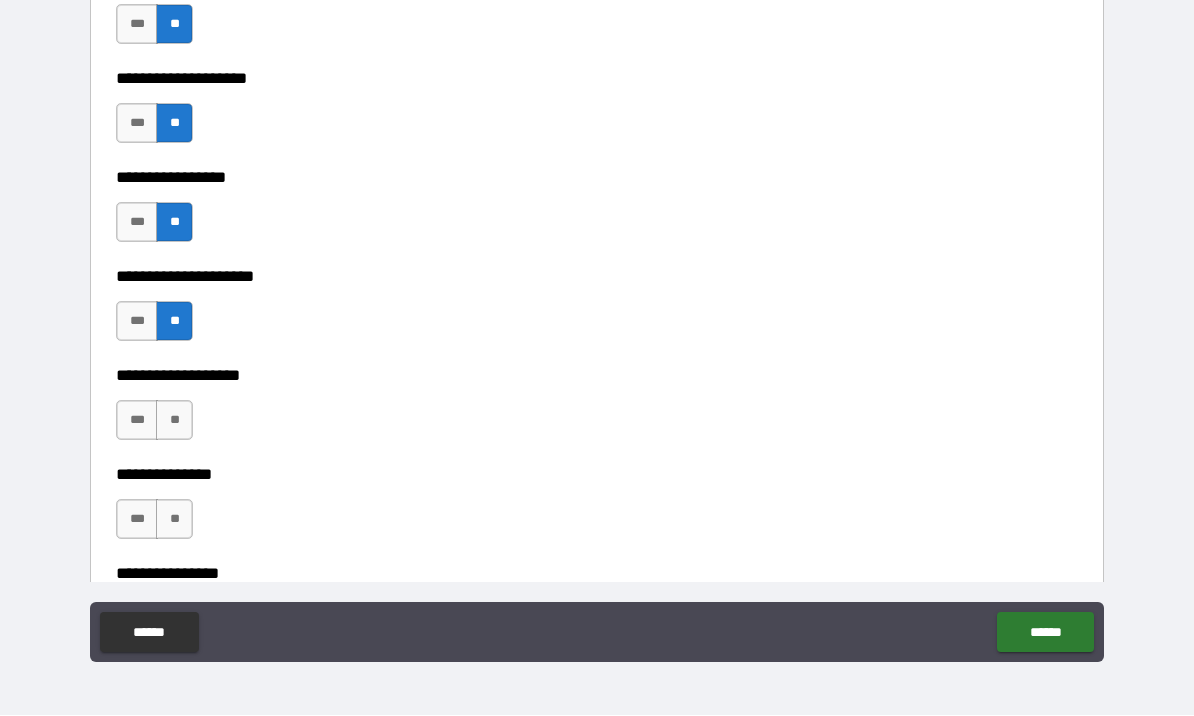 scroll, scrollTop: 8241, scrollLeft: 0, axis: vertical 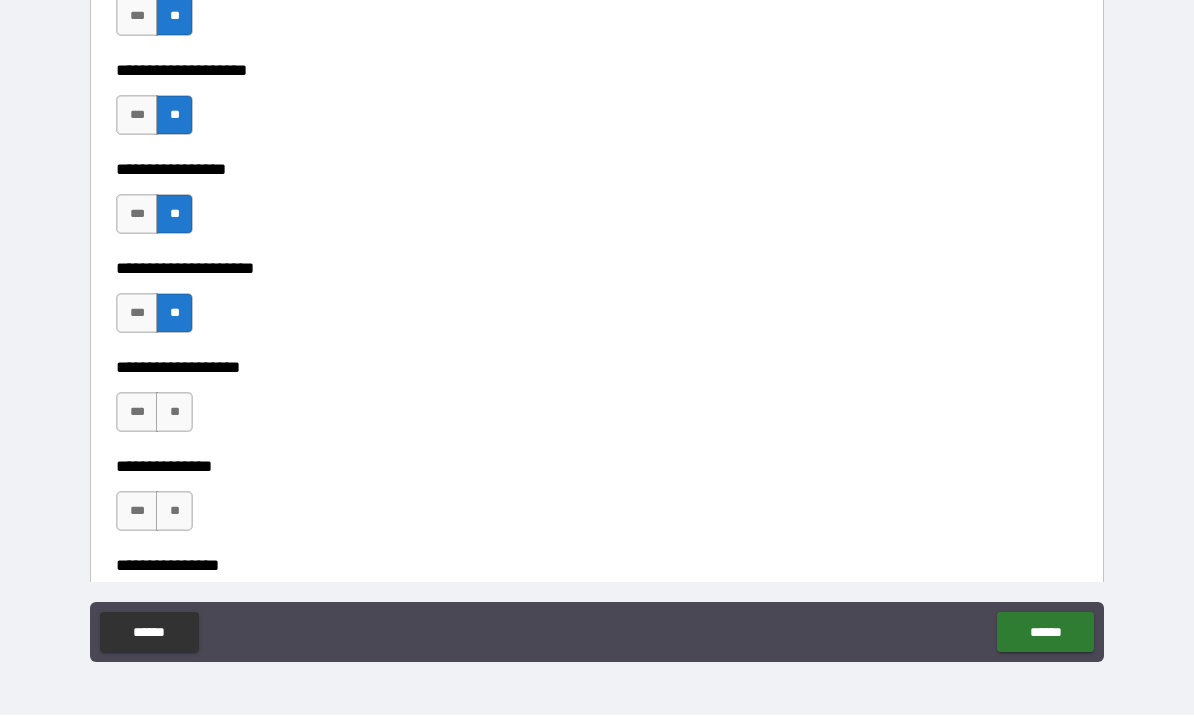click on "**" at bounding box center [174, 413] 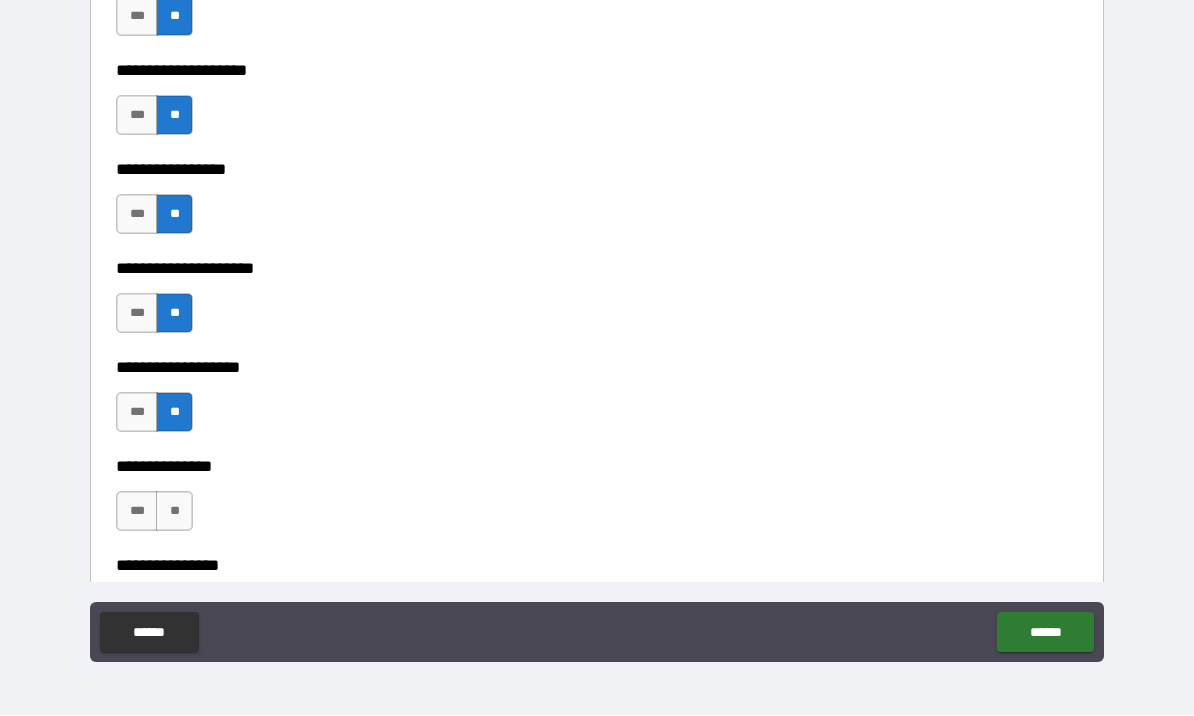 click on "**" at bounding box center (174, 512) 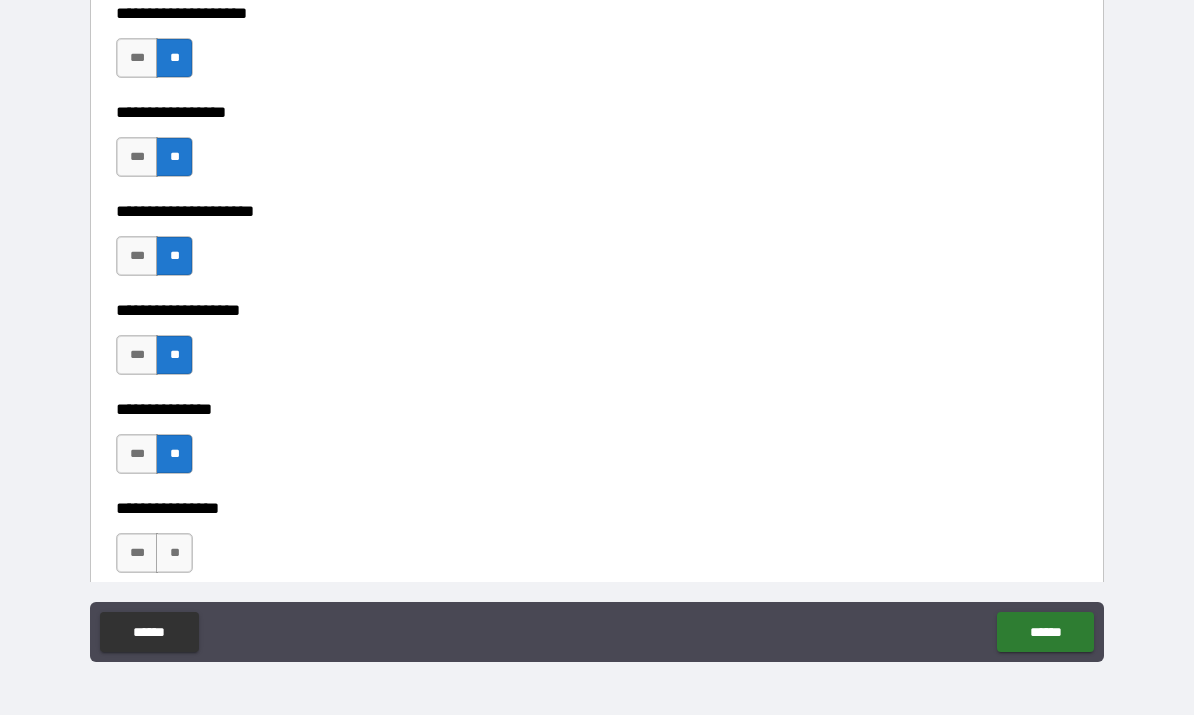 scroll, scrollTop: 8366, scrollLeft: 0, axis: vertical 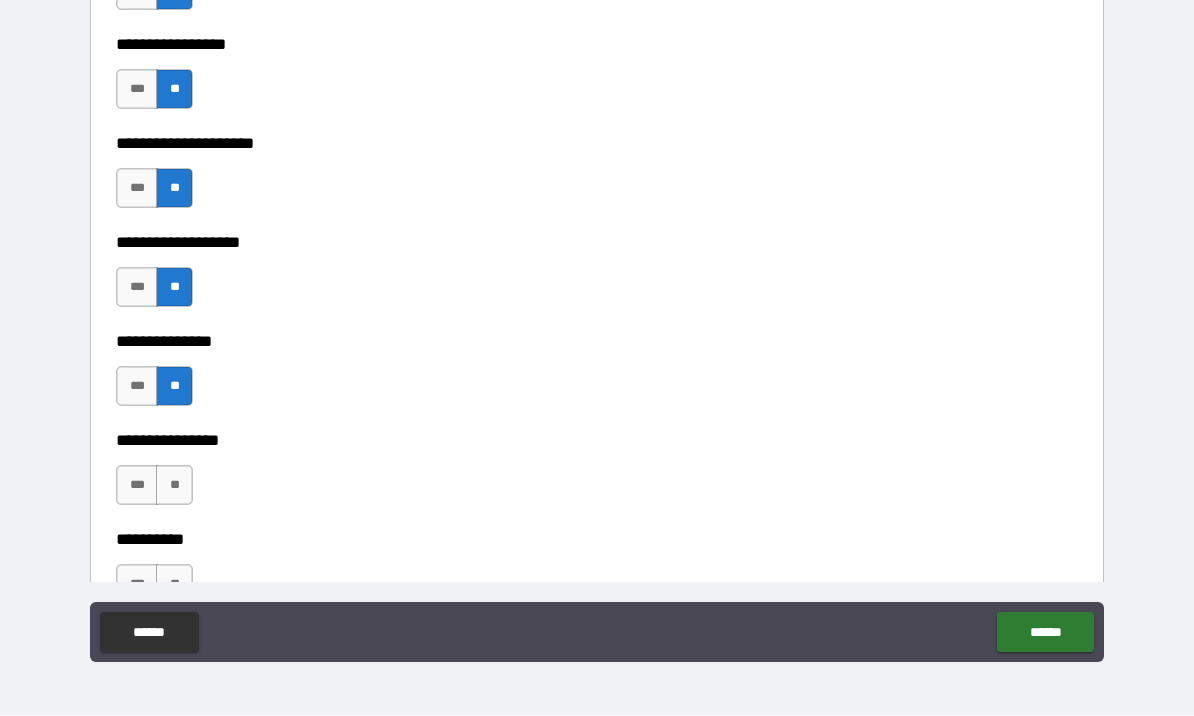 click on "**********" at bounding box center (597, 526) 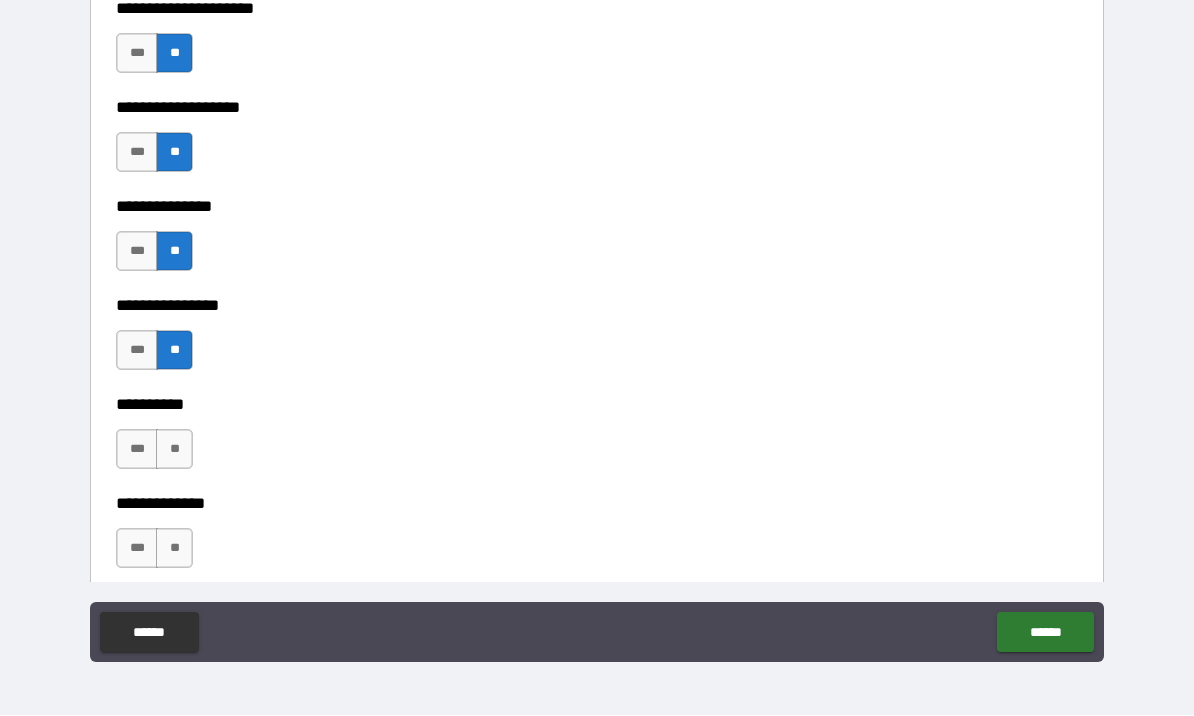 scroll, scrollTop: 8505, scrollLeft: 0, axis: vertical 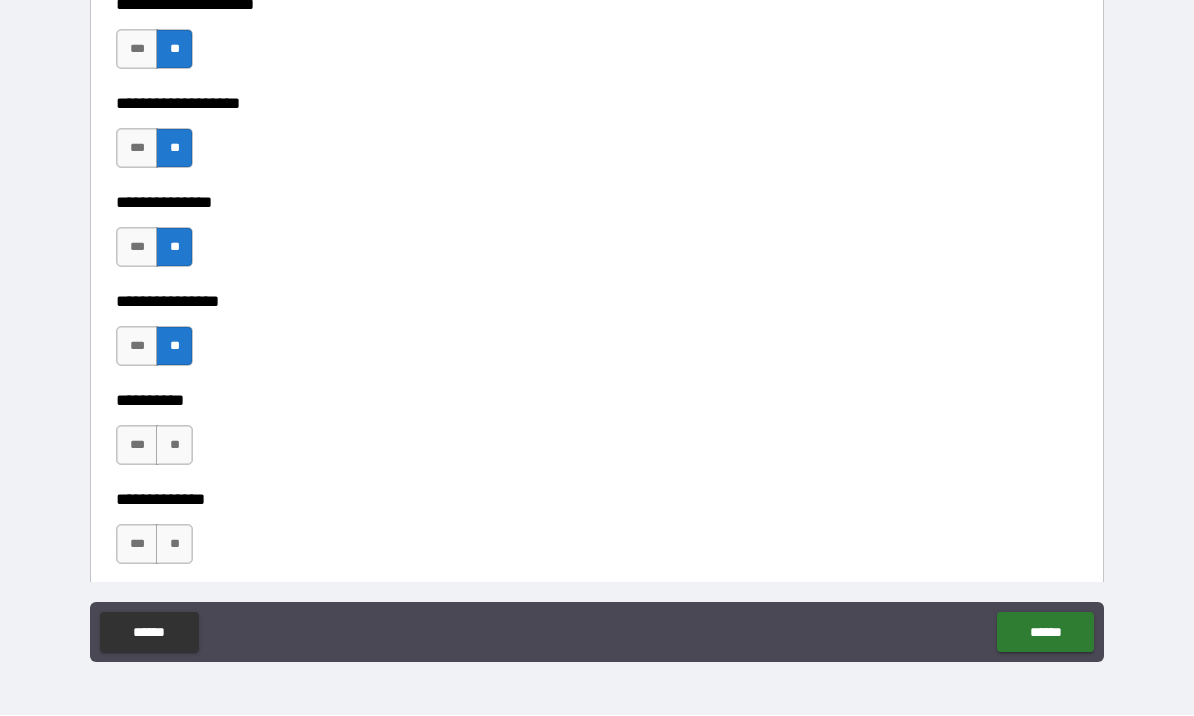 click on "**********" at bounding box center (597, 387) 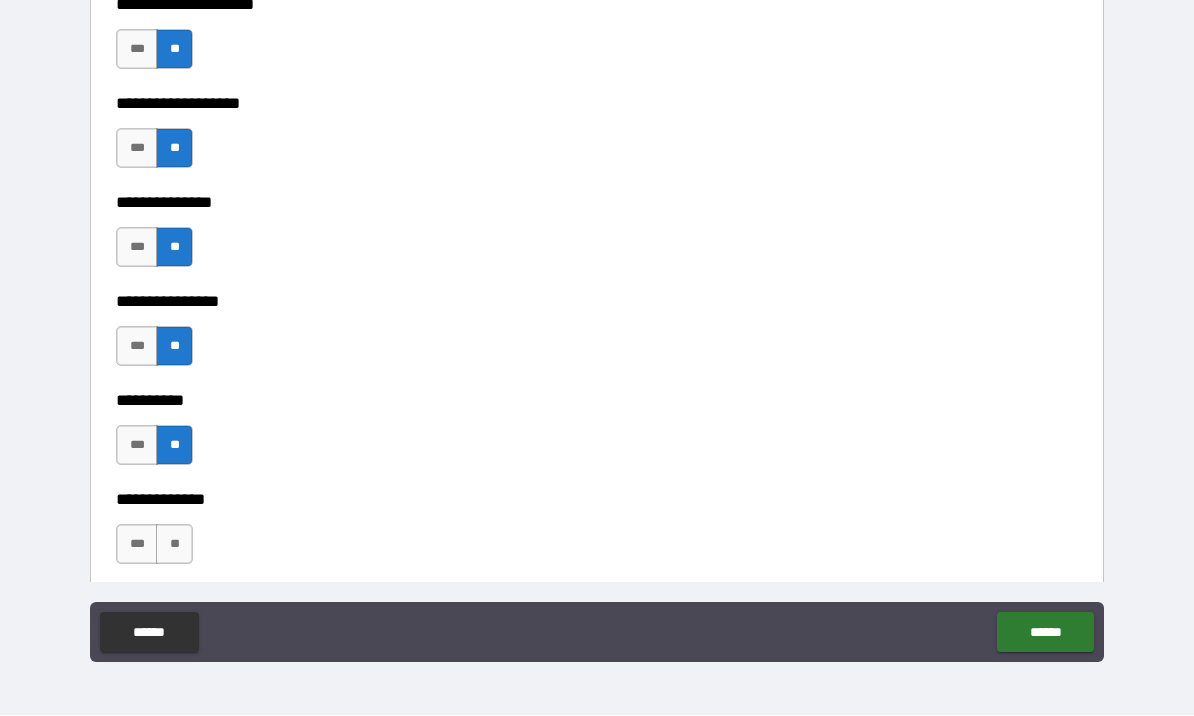 click on "**" at bounding box center (174, 545) 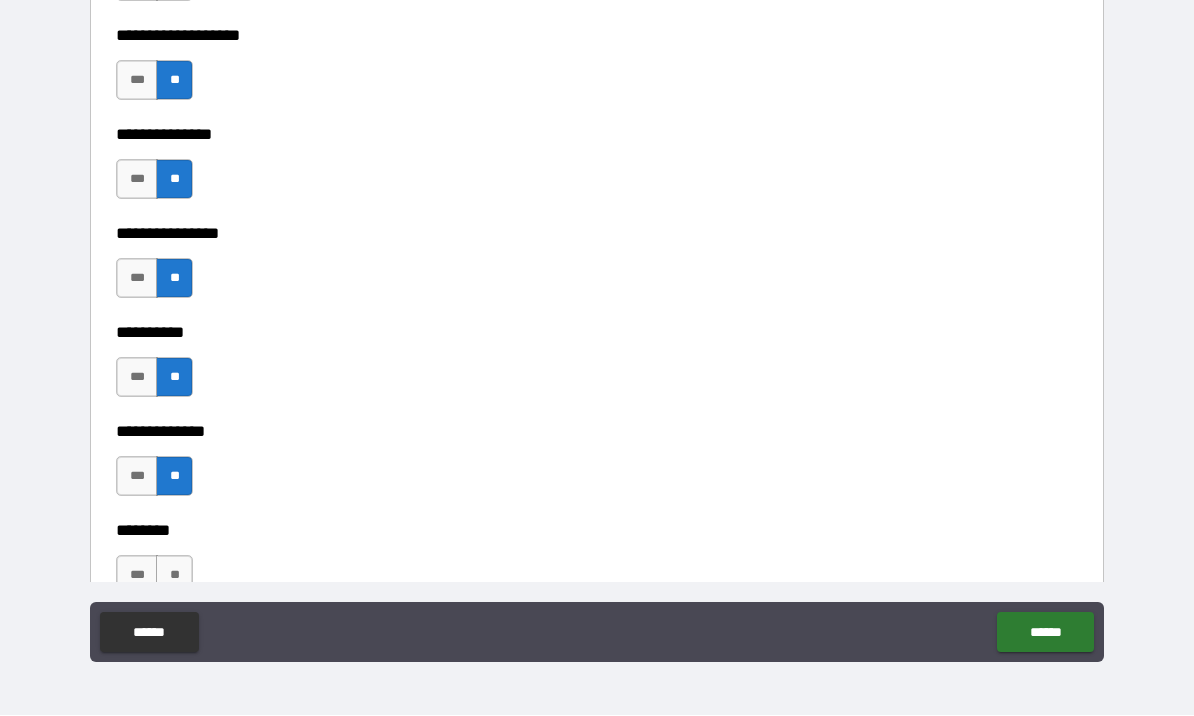 scroll, scrollTop: 8670, scrollLeft: 0, axis: vertical 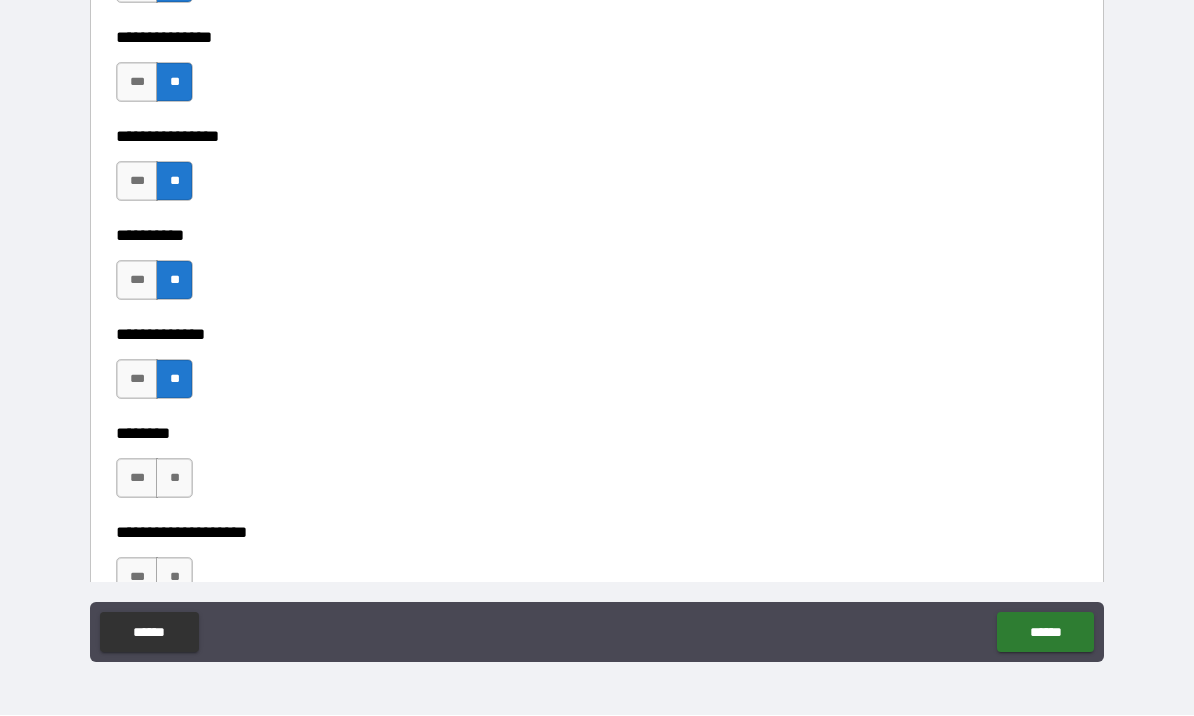 click on "**" at bounding box center [174, 479] 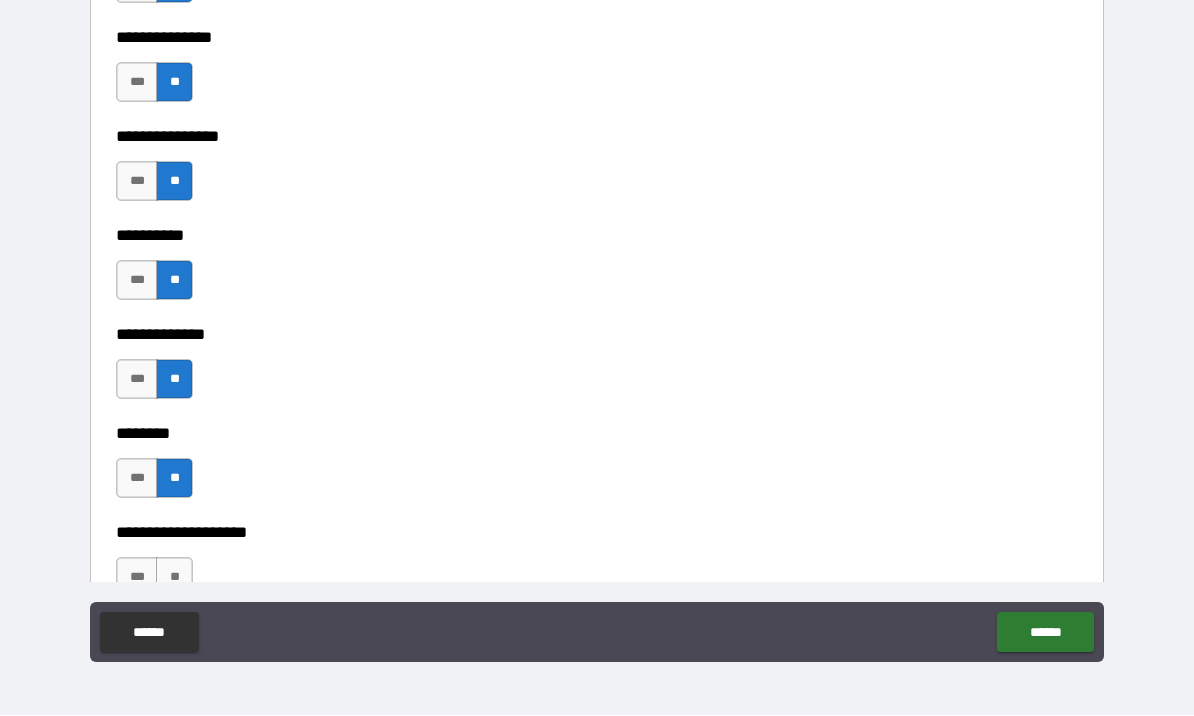 click on "**********" at bounding box center (597, 618) 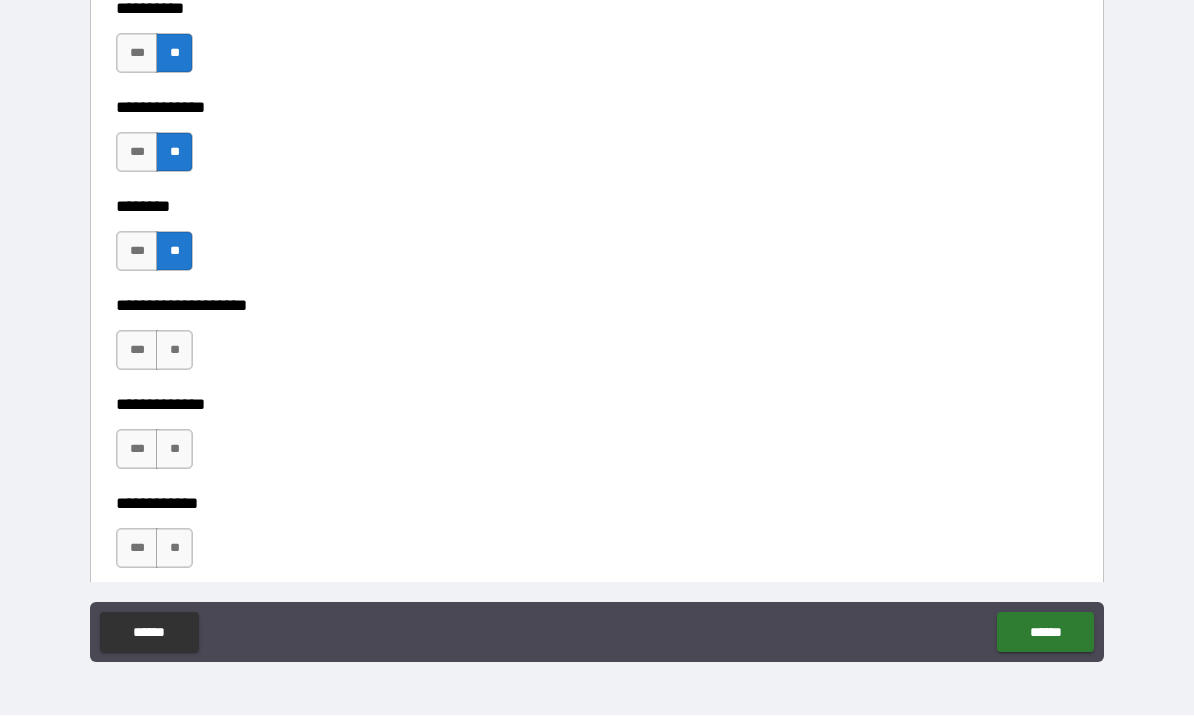 scroll, scrollTop: 8902, scrollLeft: 0, axis: vertical 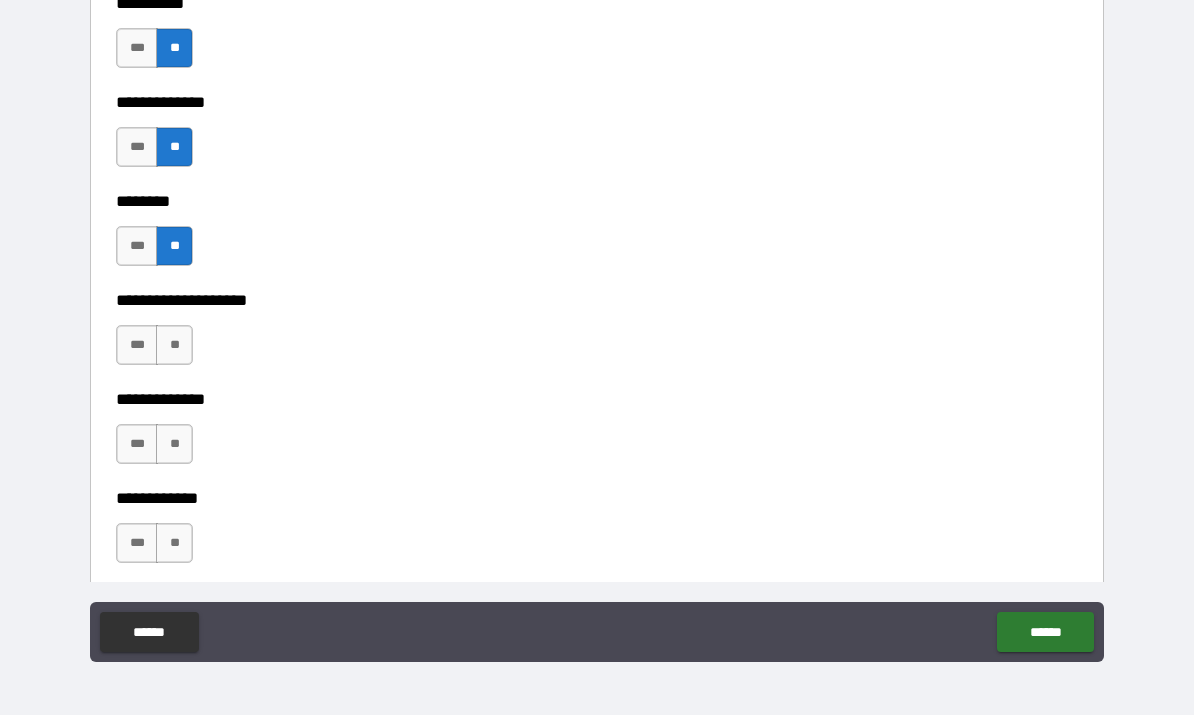 click on "**********" at bounding box center (597, 386) 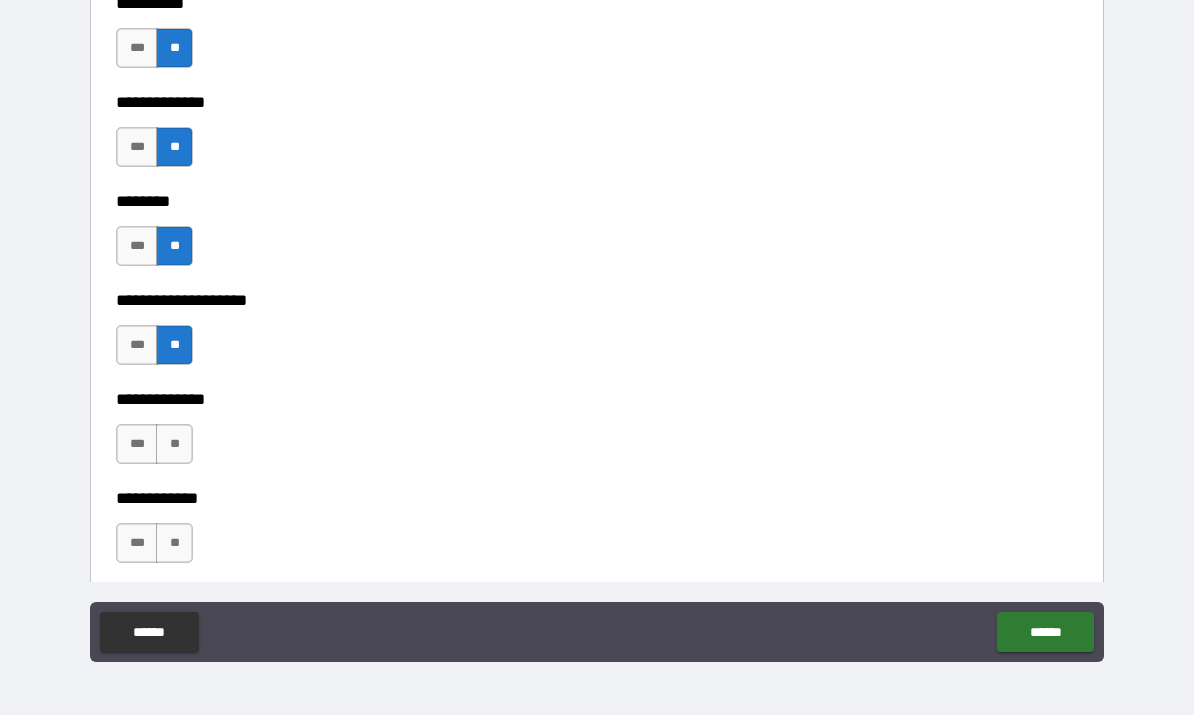 click on "**" at bounding box center (174, 445) 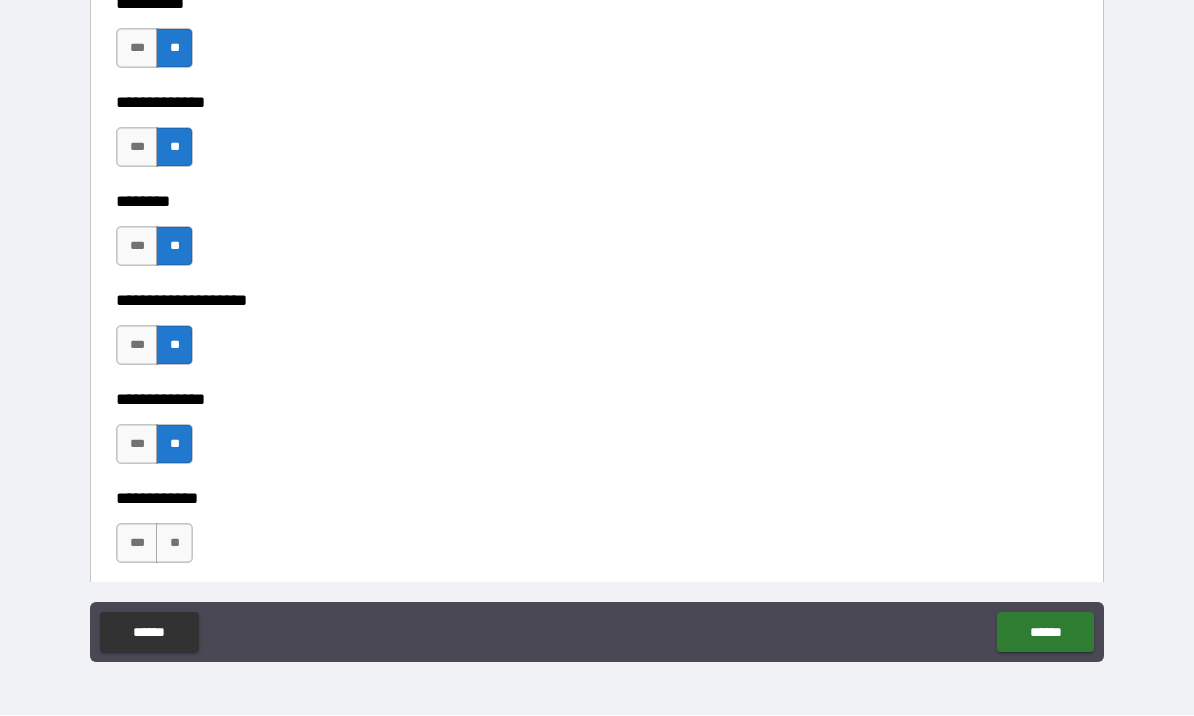 click on "**" at bounding box center (174, 544) 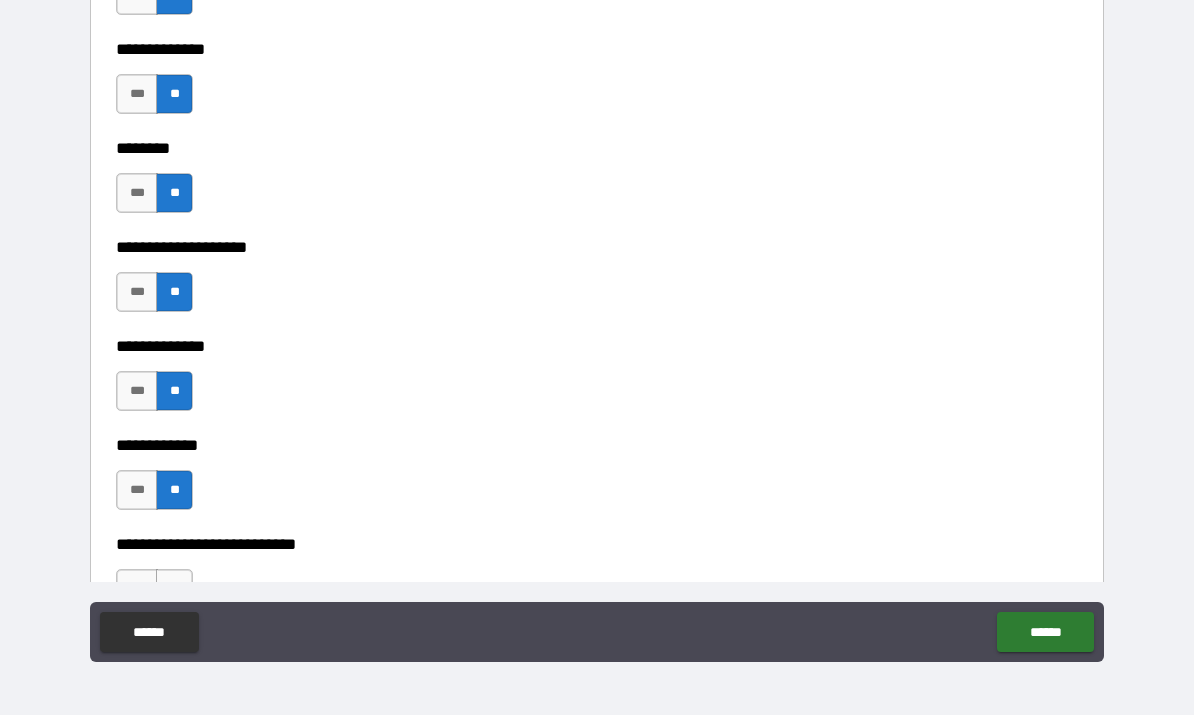 scroll, scrollTop: 9095, scrollLeft: 0, axis: vertical 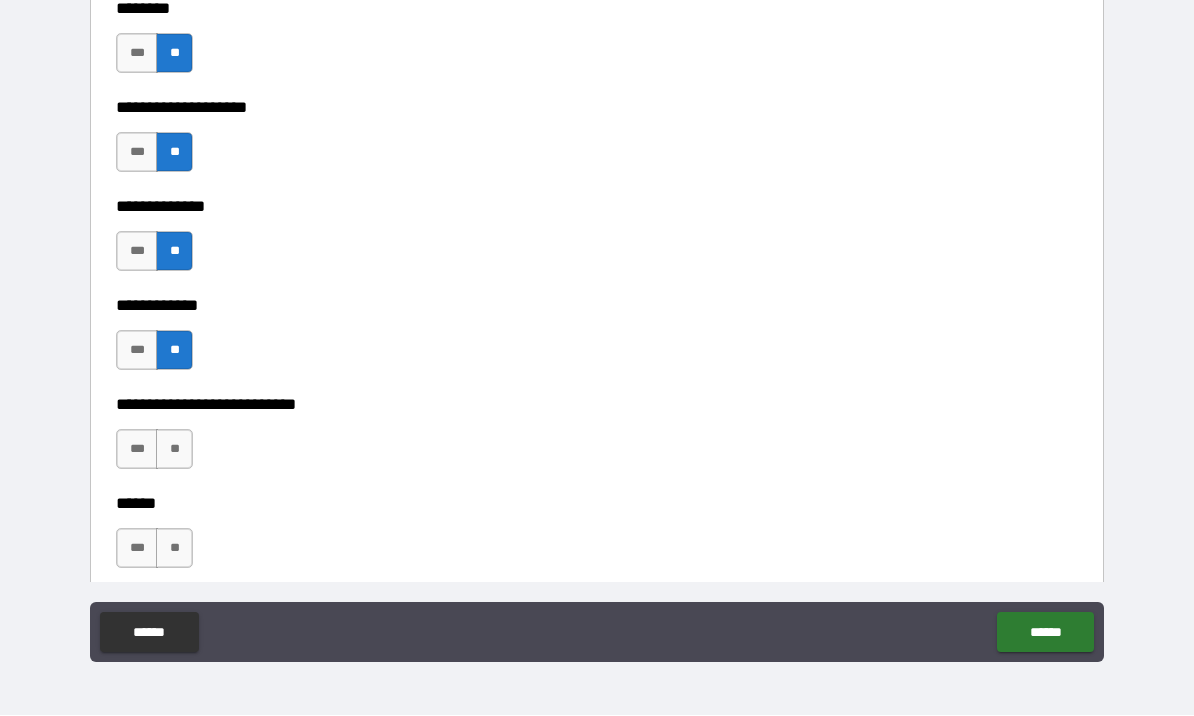 click on "**" at bounding box center (174, 450) 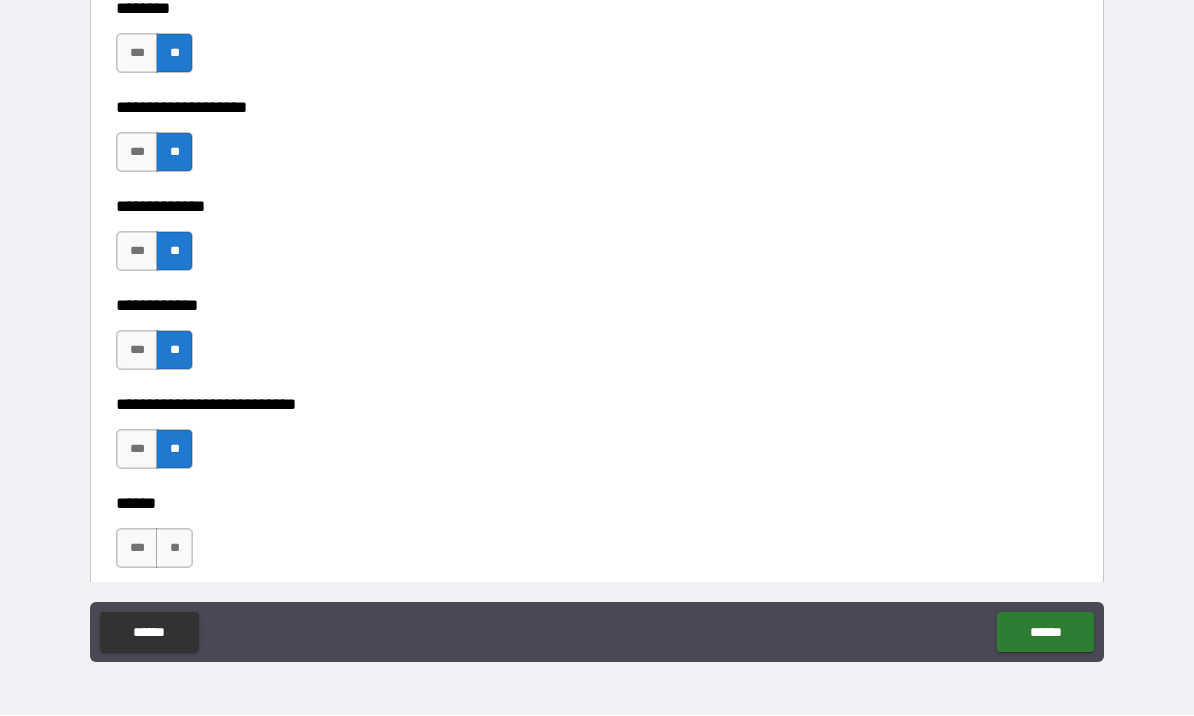 click on "**" at bounding box center (174, 549) 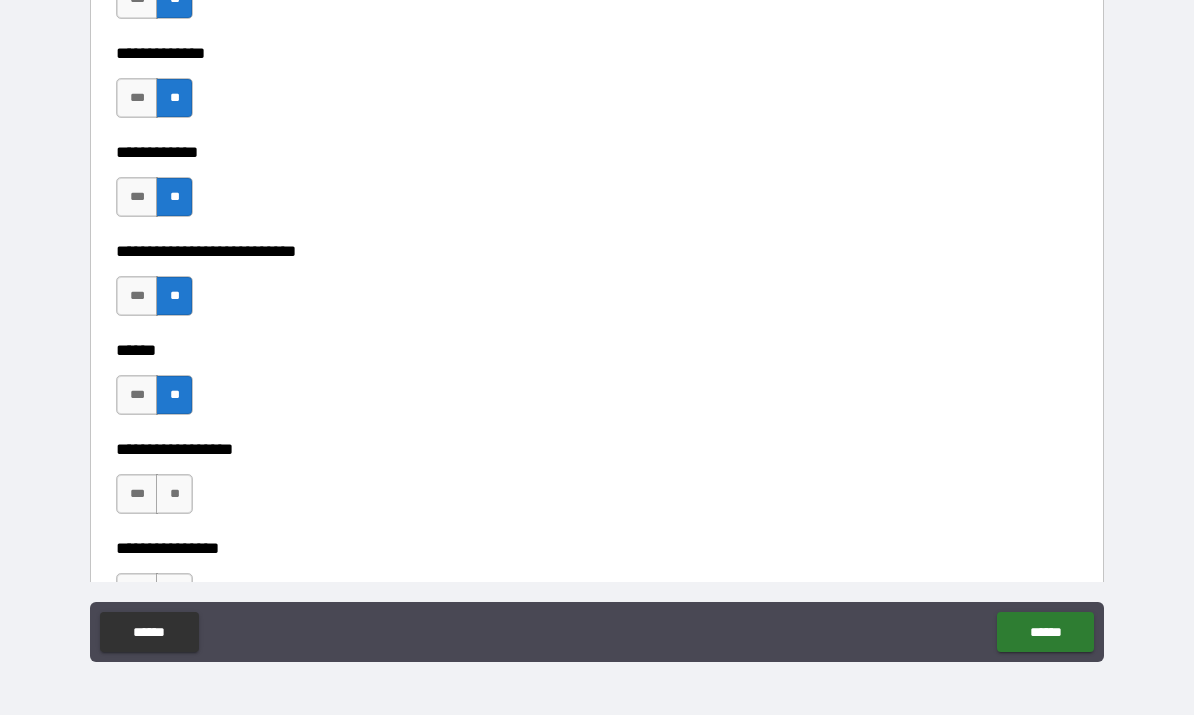 scroll, scrollTop: 9265, scrollLeft: 0, axis: vertical 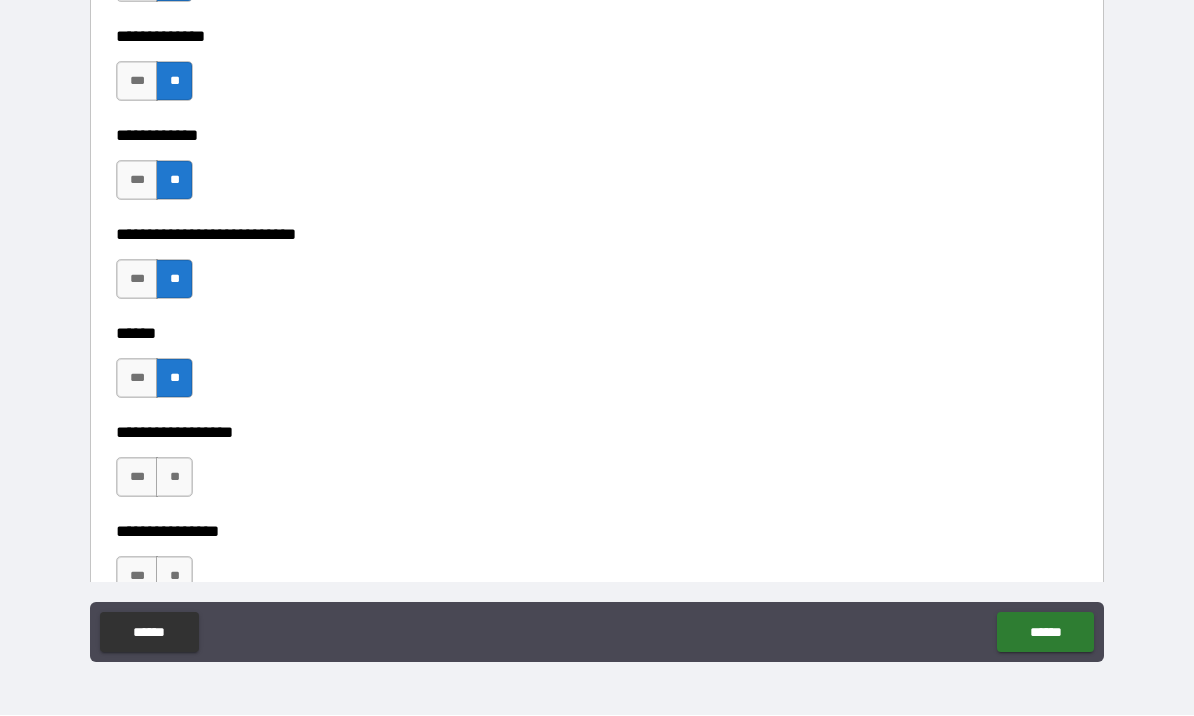 click on "*** **" at bounding box center (157, 483) 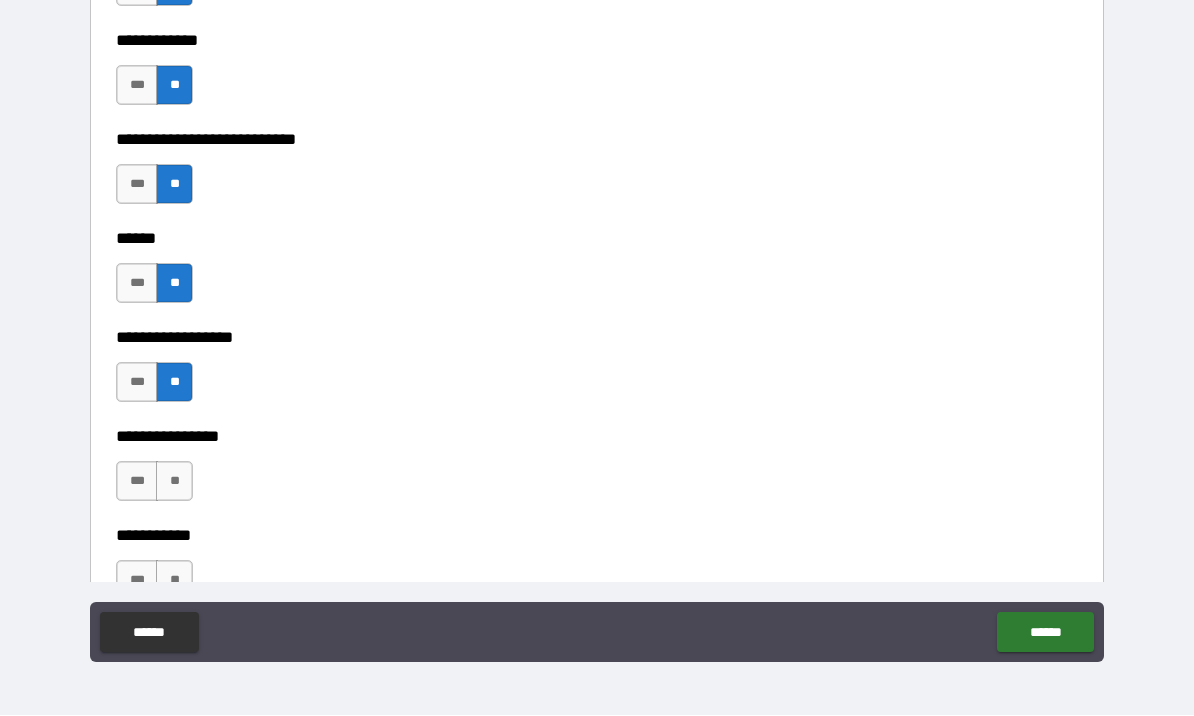 scroll, scrollTop: 9403, scrollLeft: 0, axis: vertical 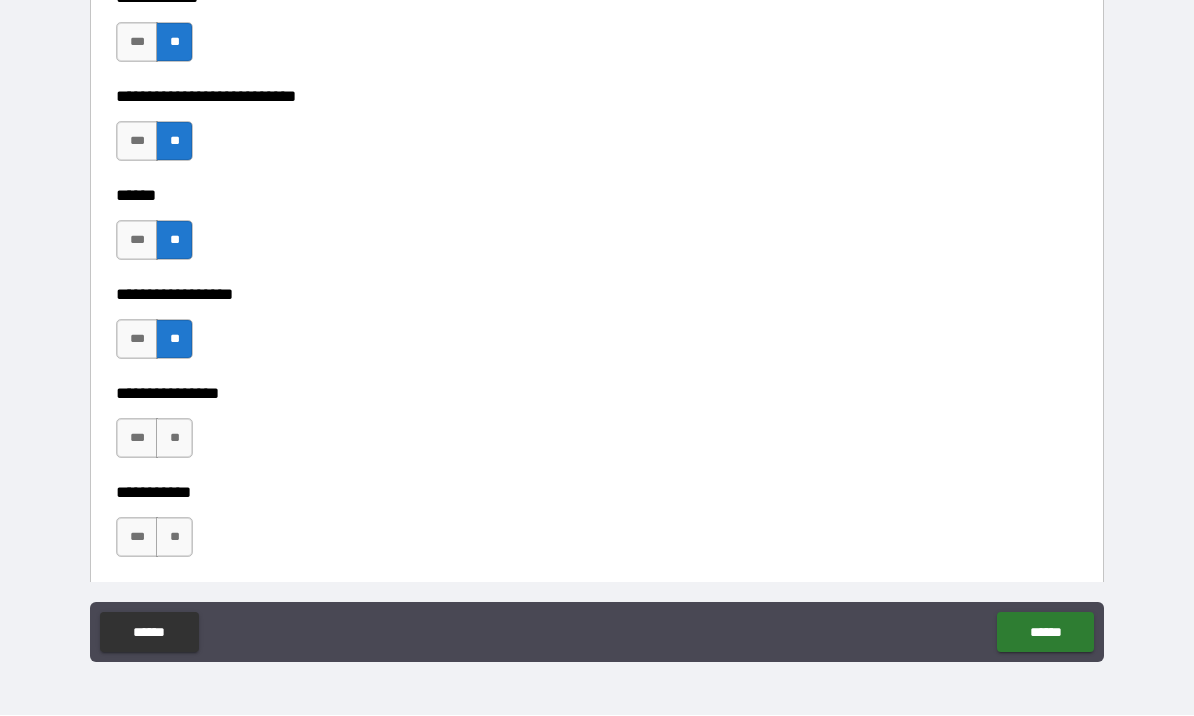 click on "**" at bounding box center [174, 439] 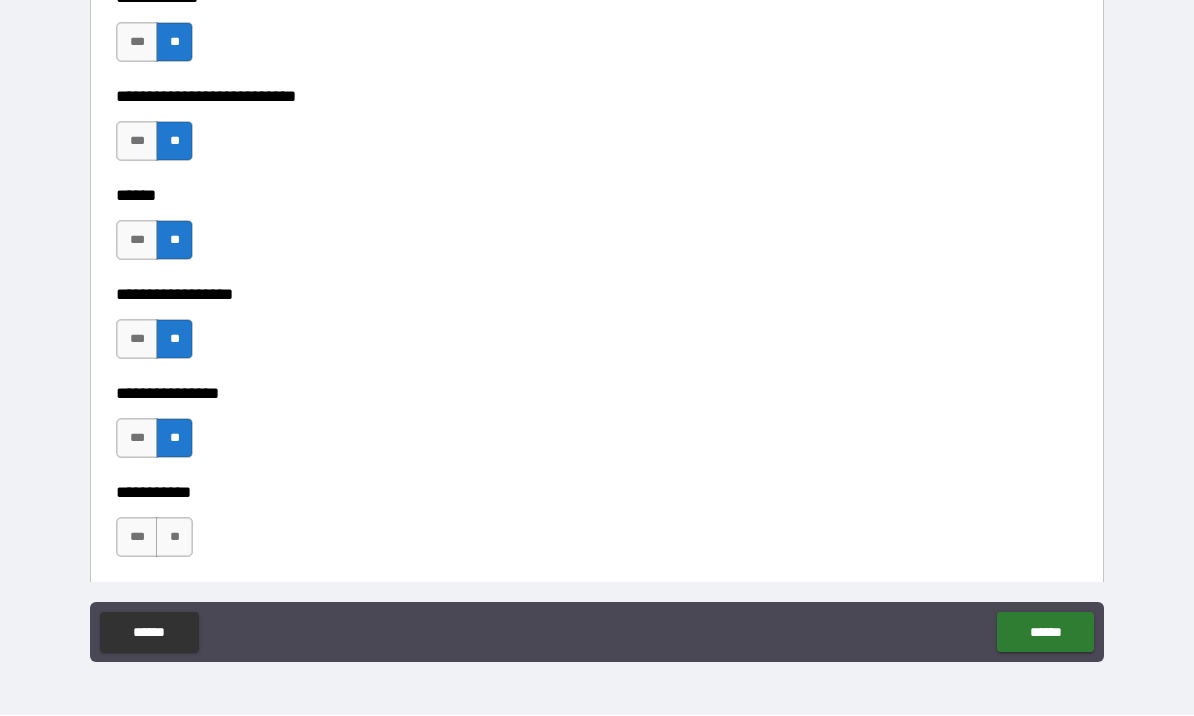 click on "**" at bounding box center [174, 538] 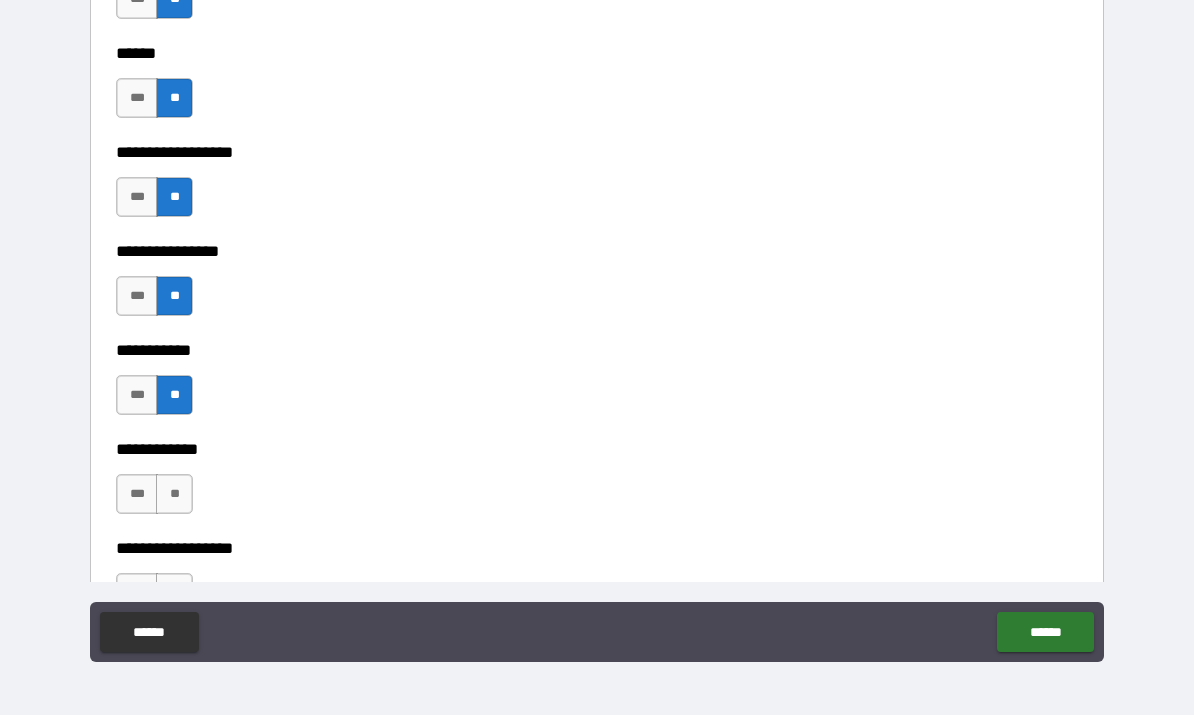 scroll, scrollTop: 9550, scrollLeft: 0, axis: vertical 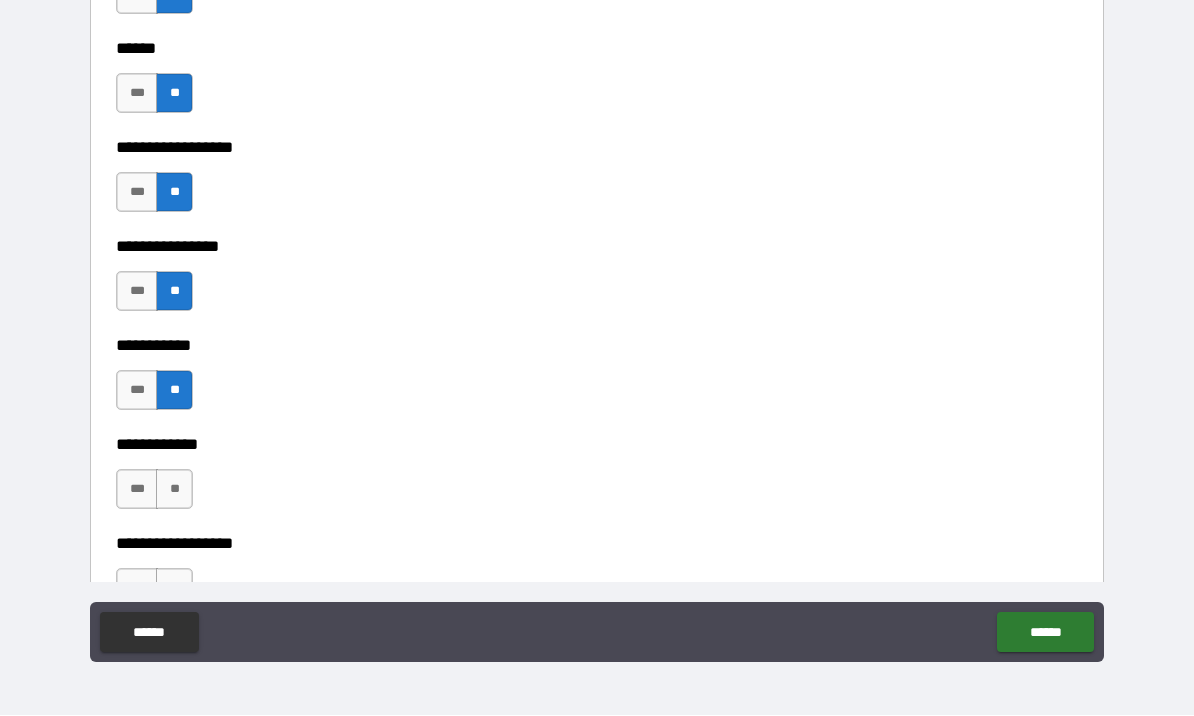click on "**" at bounding box center [174, 490] 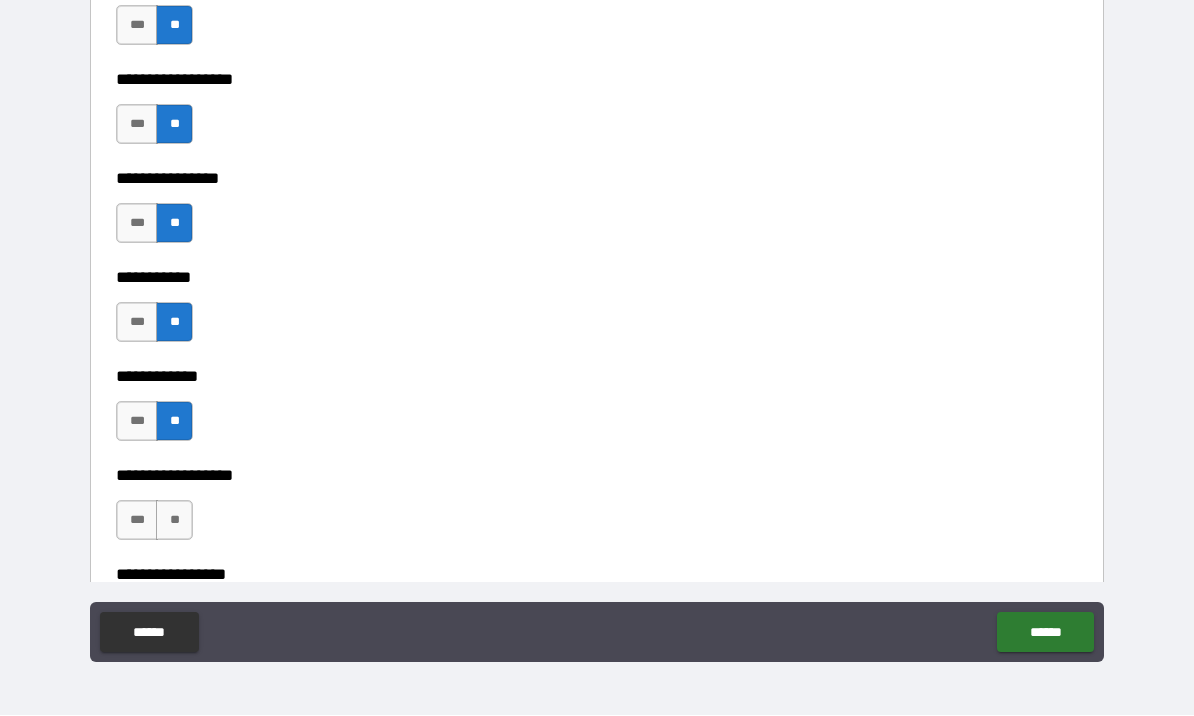 scroll, scrollTop: 9712, scrollLeft: 0, axis: vertical 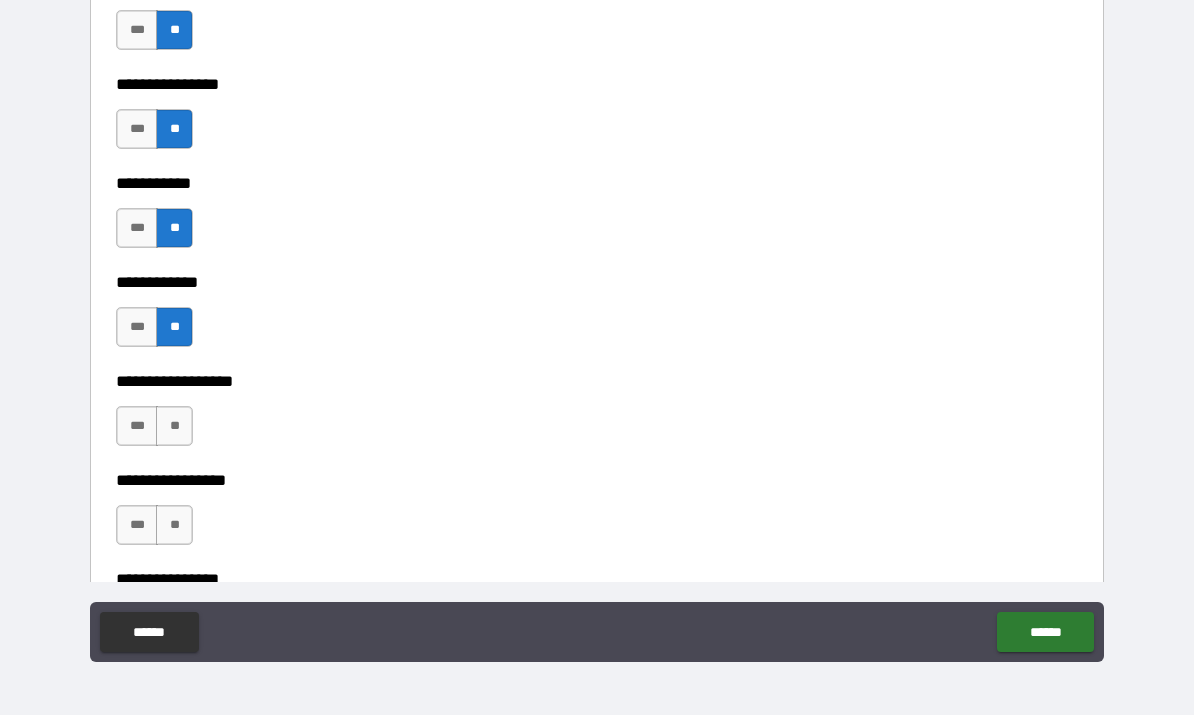 click on "**" at bounding box center [174, 427] 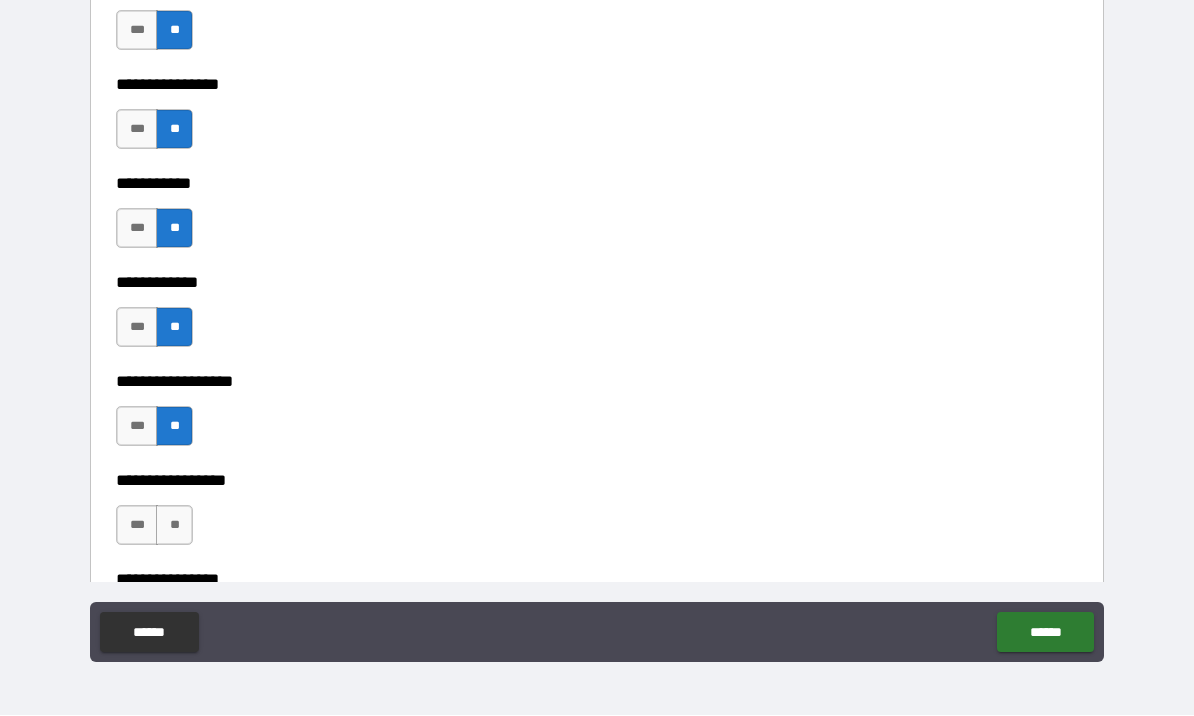 click on "**" at bounding box center (174, 526) 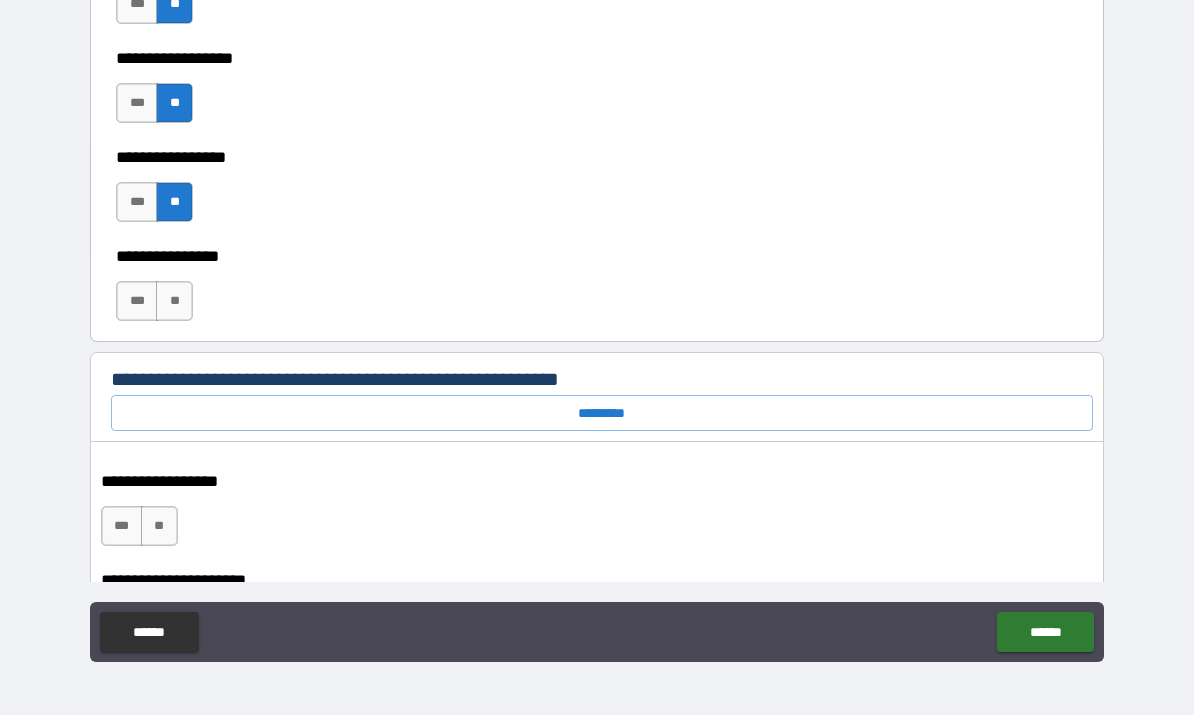scroll, scrollTop: 10040, scrollLeft: 0, axis: vertical 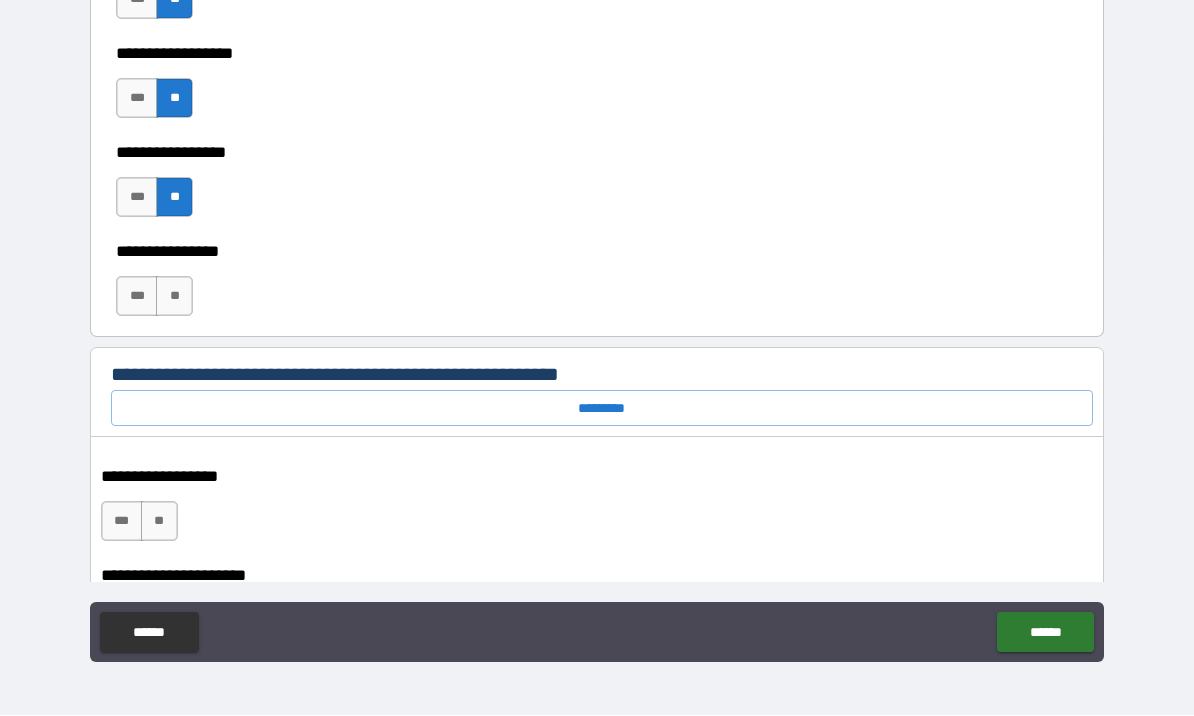 click on "**" at bounding box center (174, 297) 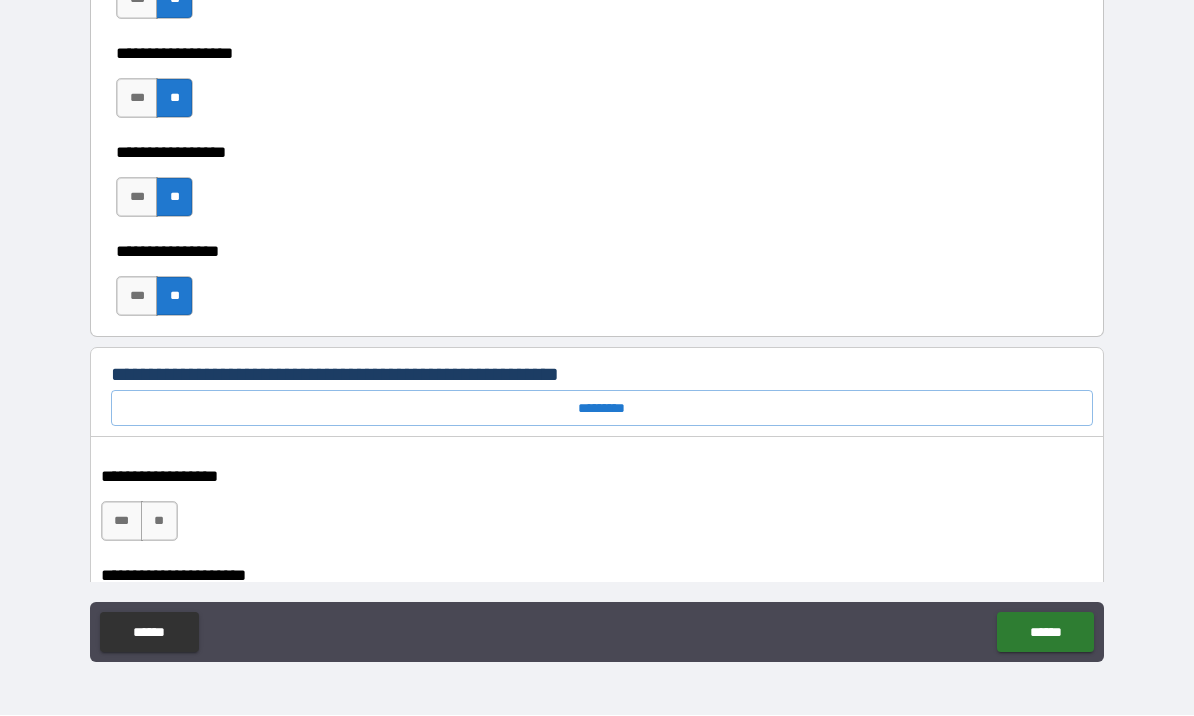 click on "*********" at bounding box center (602, 409) 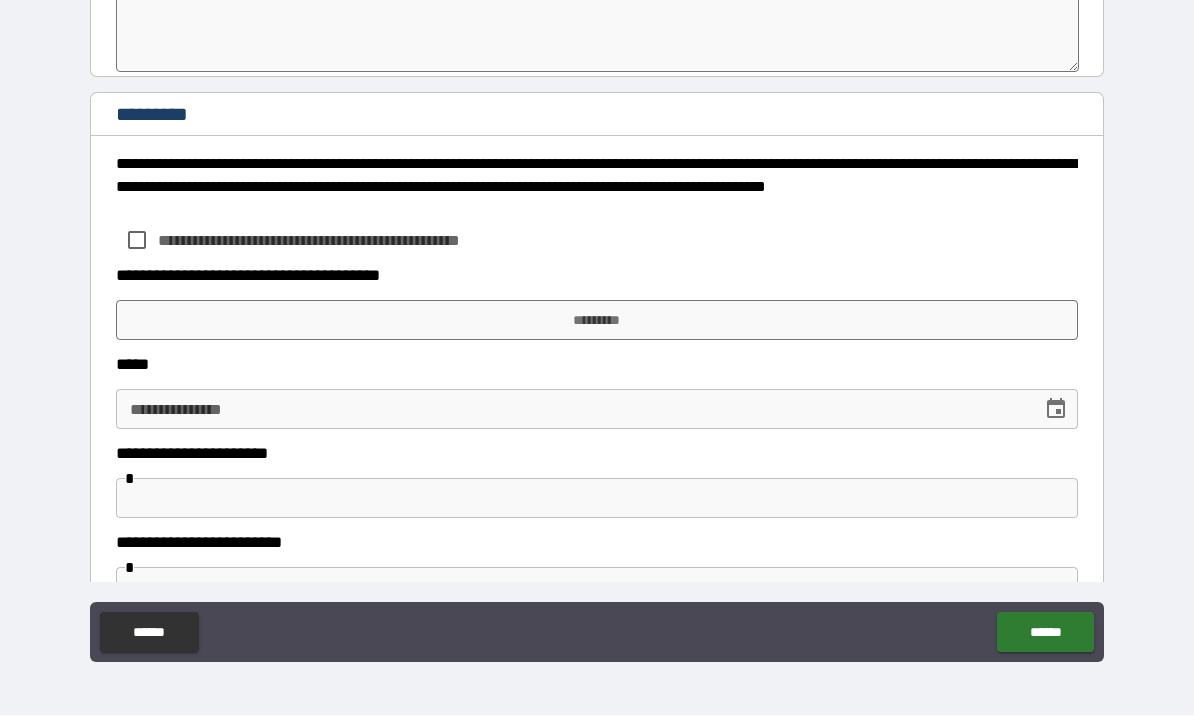 scroll, scrollTop: 11082, scrollLeft: 0, axis: vertical 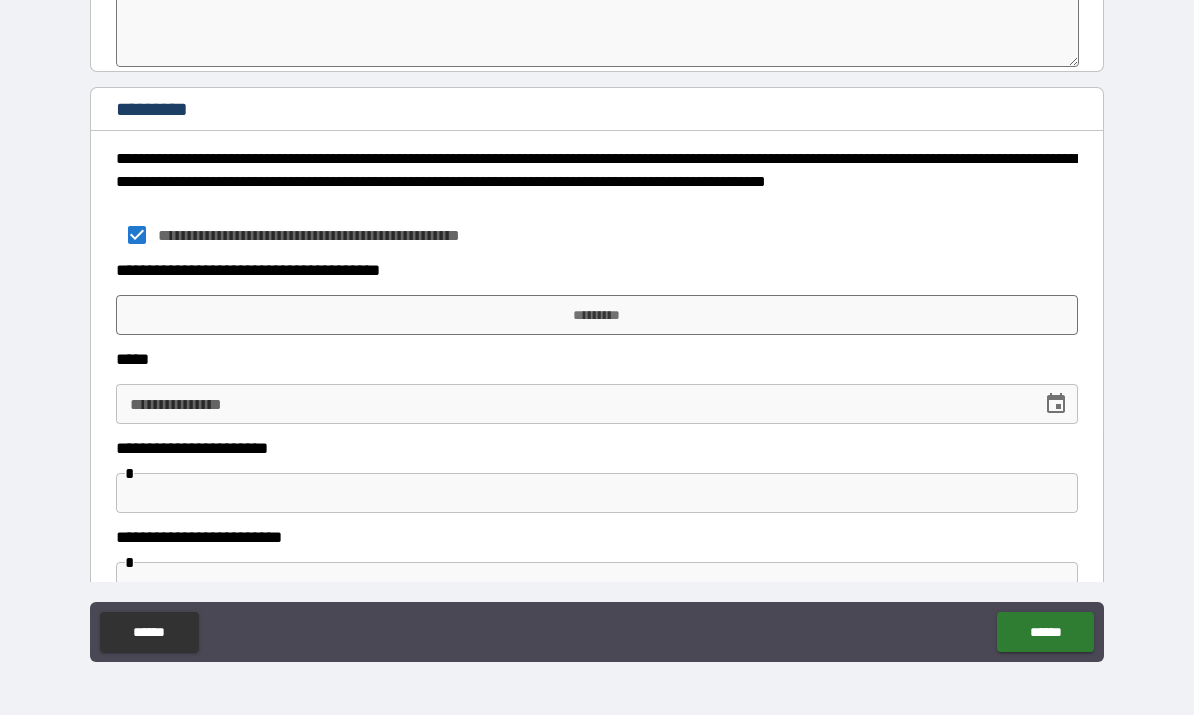 click on "*********" at bounding box center [597, 316] 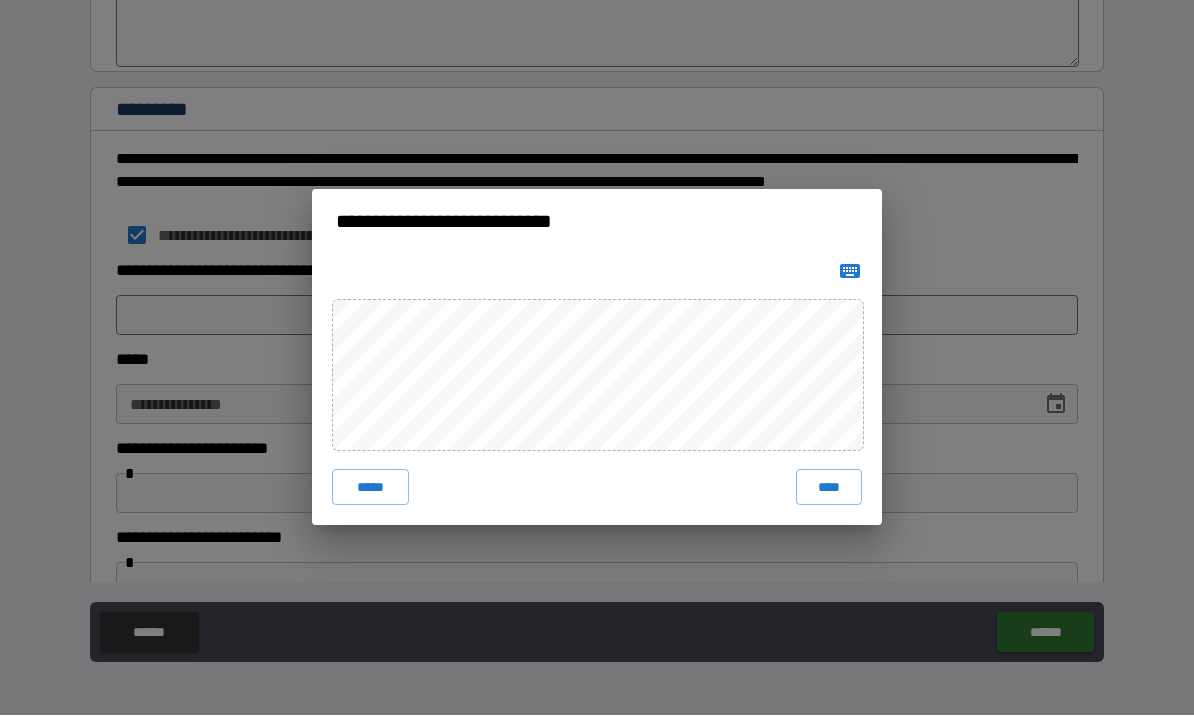 click on "****" at bounding box center [829, 488] 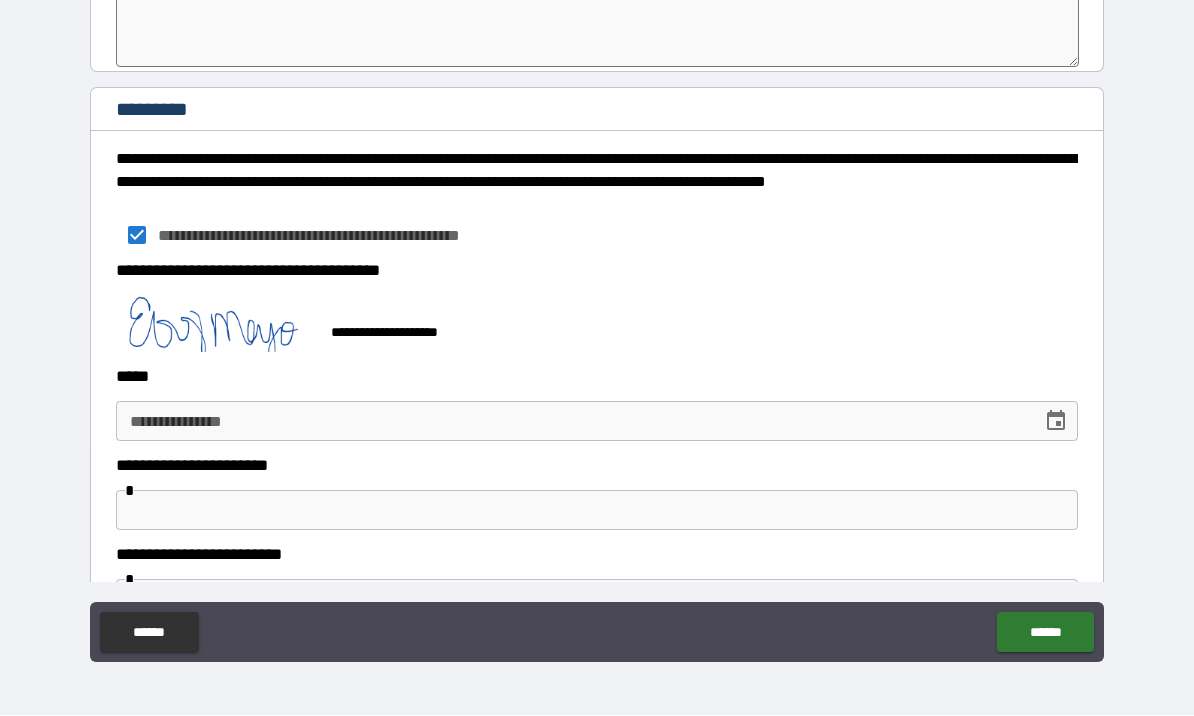 click on "**********" at bounding box center [572, 422] 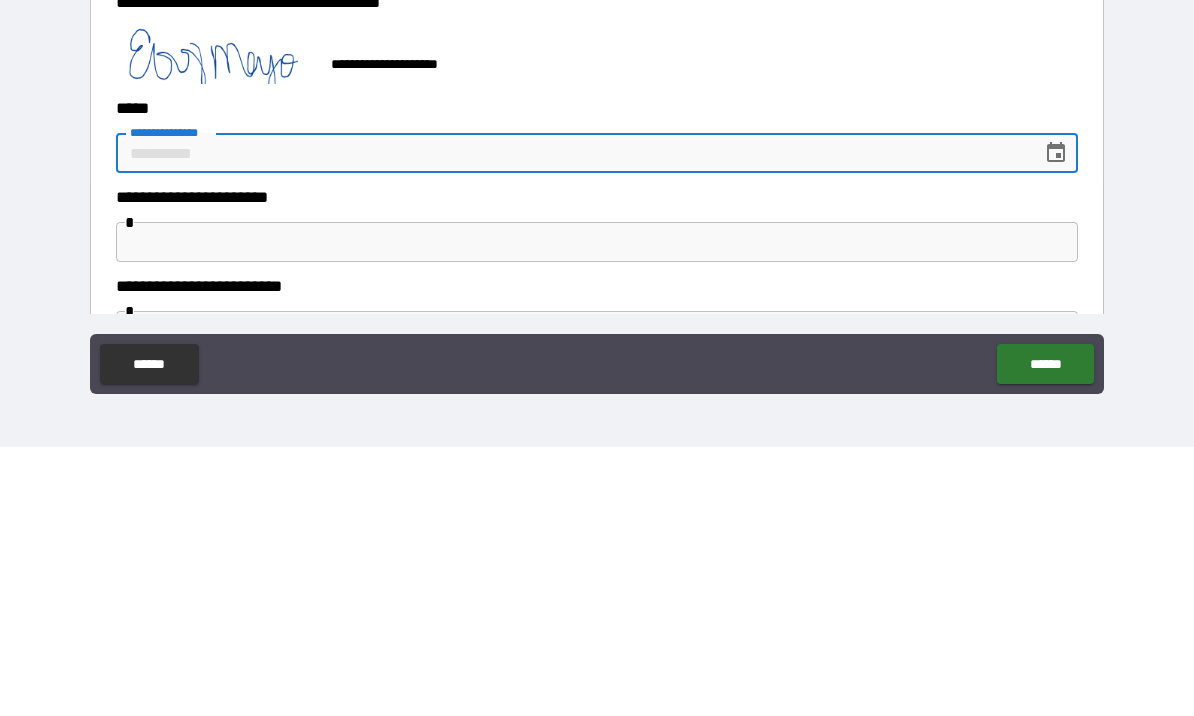click at bounding box center (1056, 422) 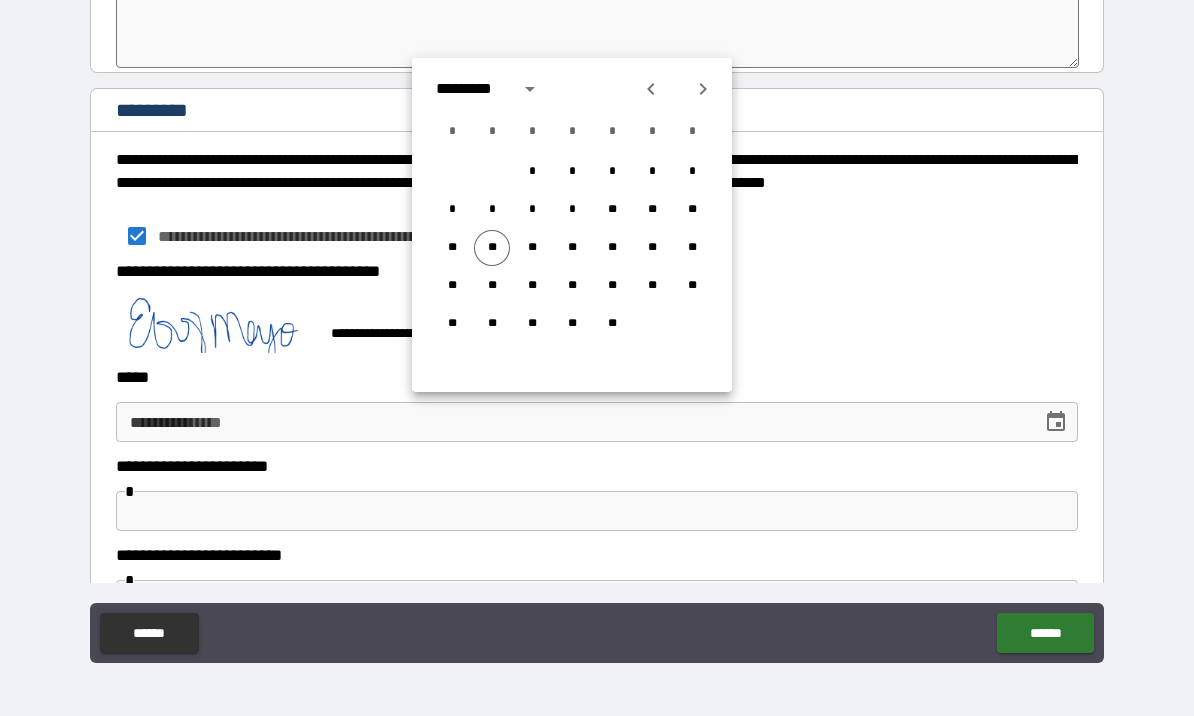 click on "**" at bounding box center [492, 248] 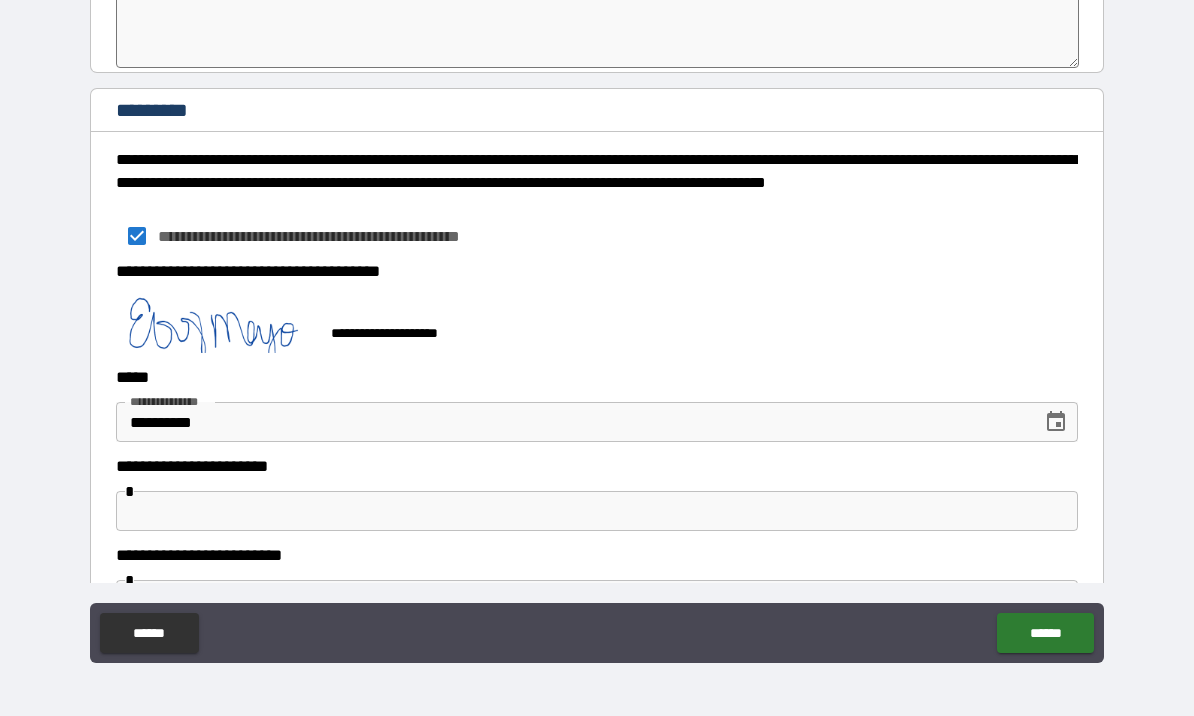 type on "**********" 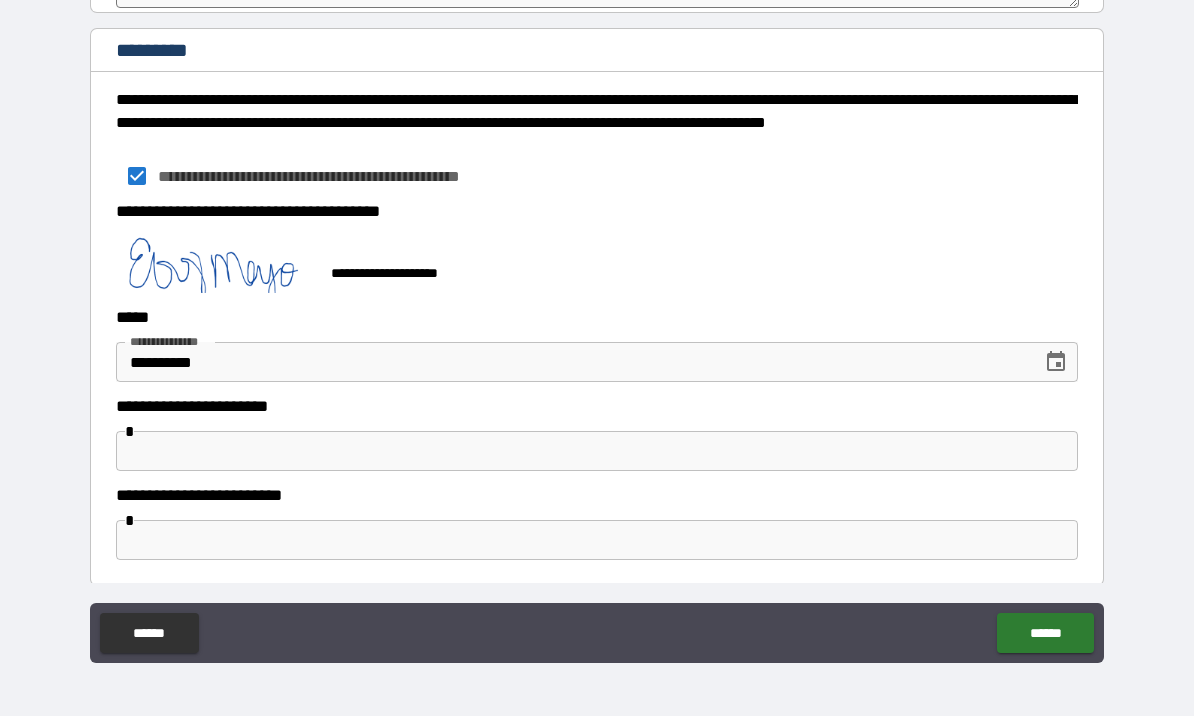 scroll, scrollTop: 11140, scrollLeft: 0, axis: vertical 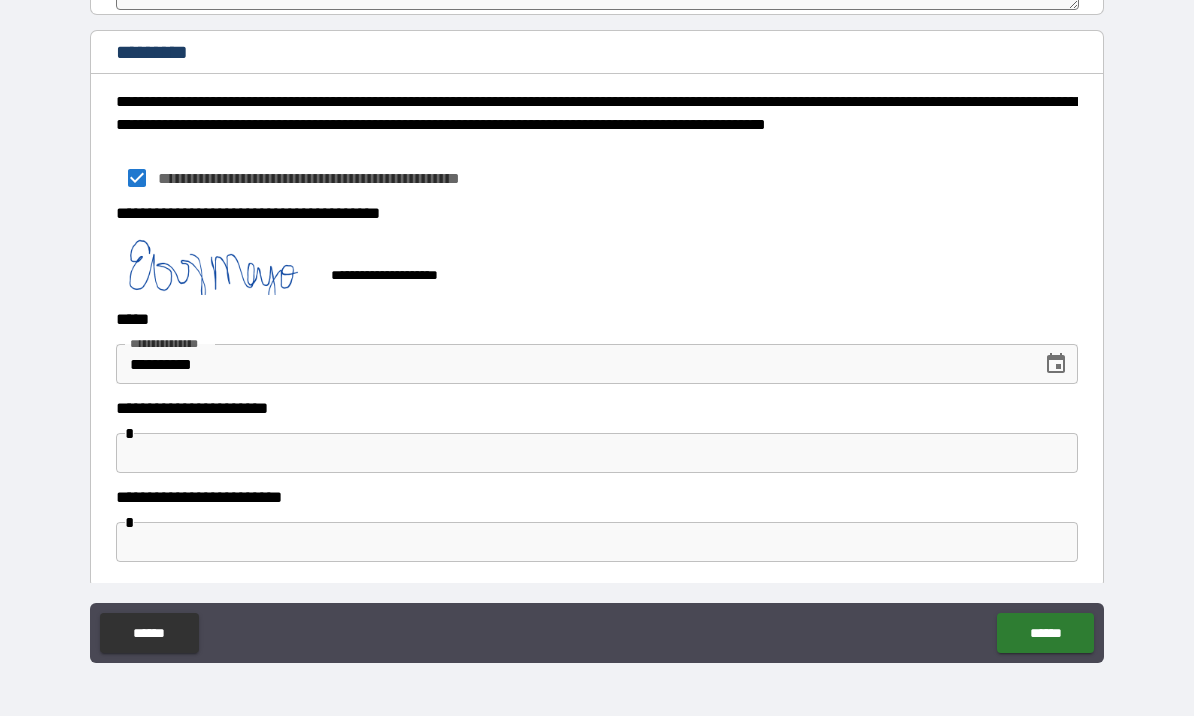 click at bounding box center (597, 453) 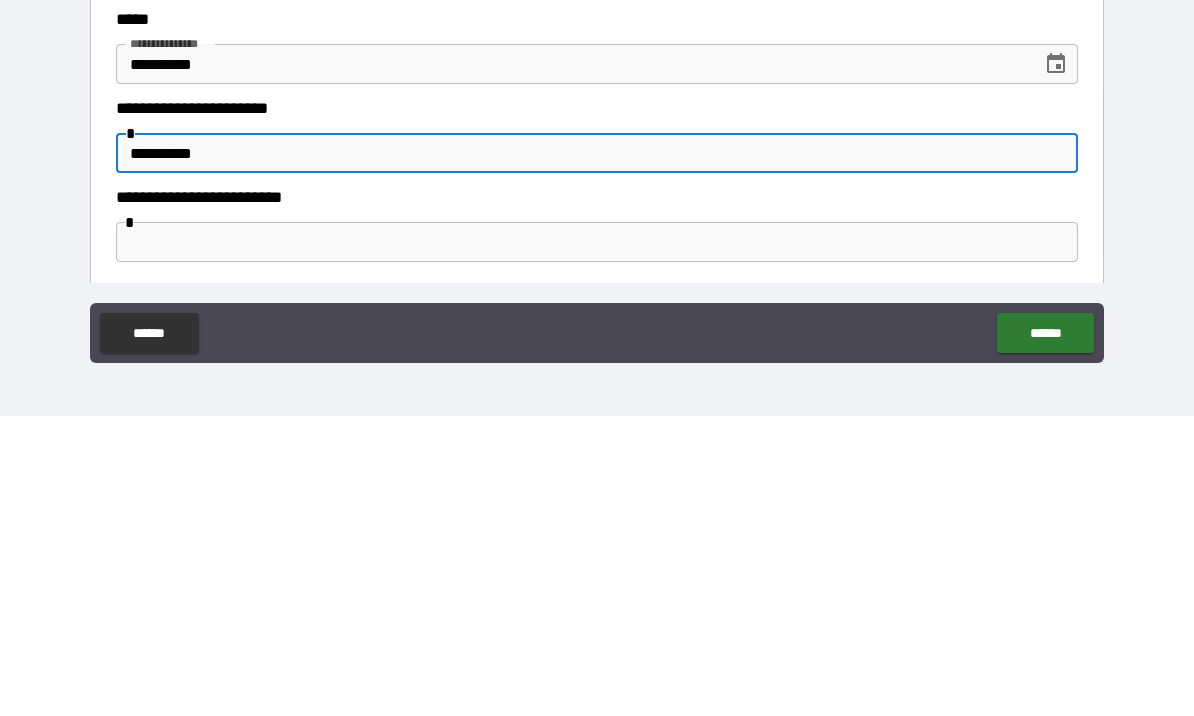 type on "**********" 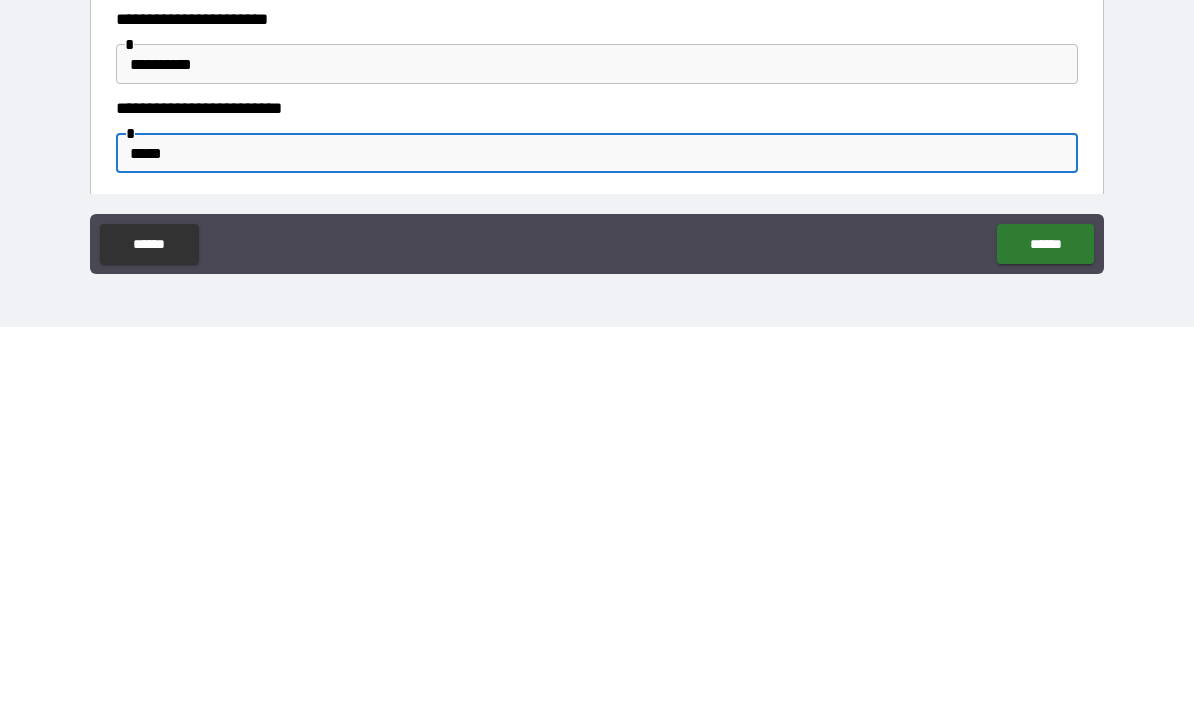type on "******" 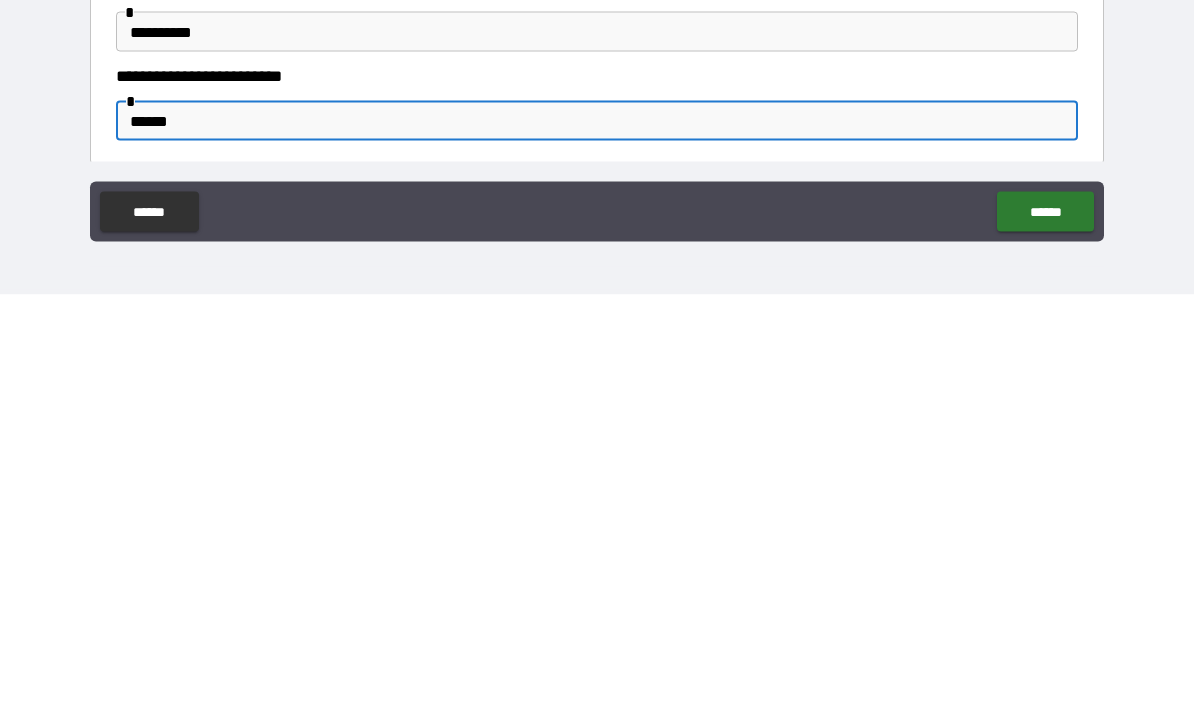 scroll, scrollTop: 70, scrollLeft: 0, axis: vertical 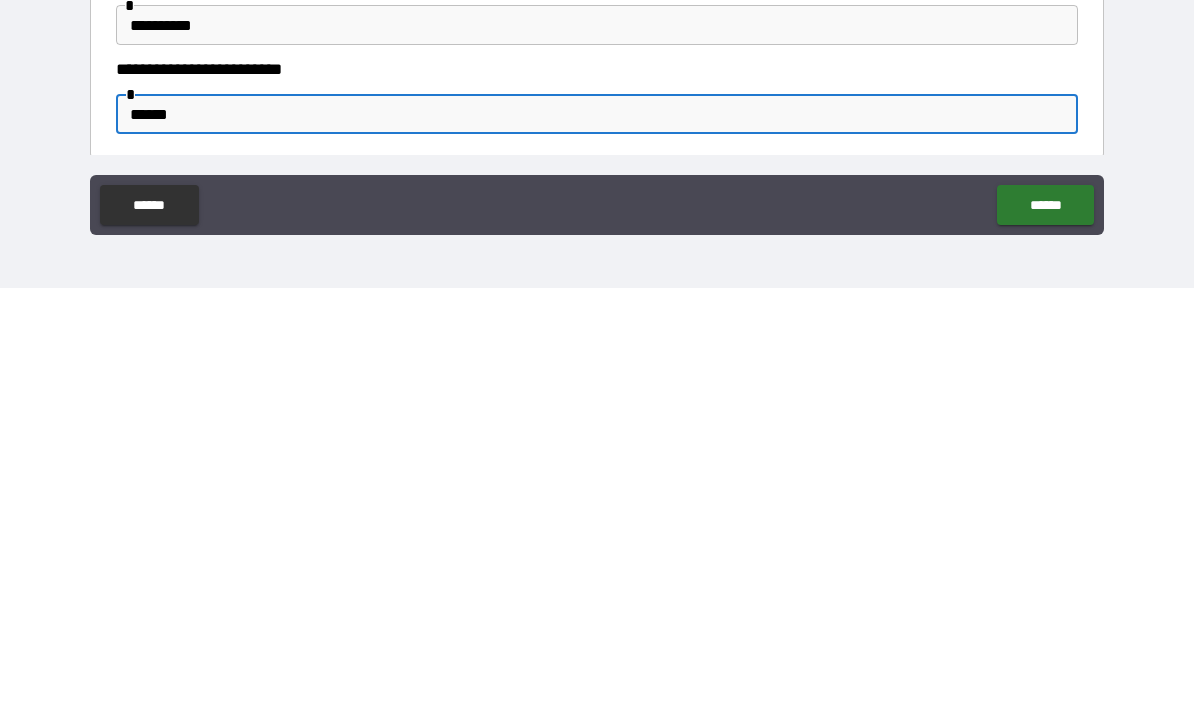 click on "******" at bounding box center (1045, 633) 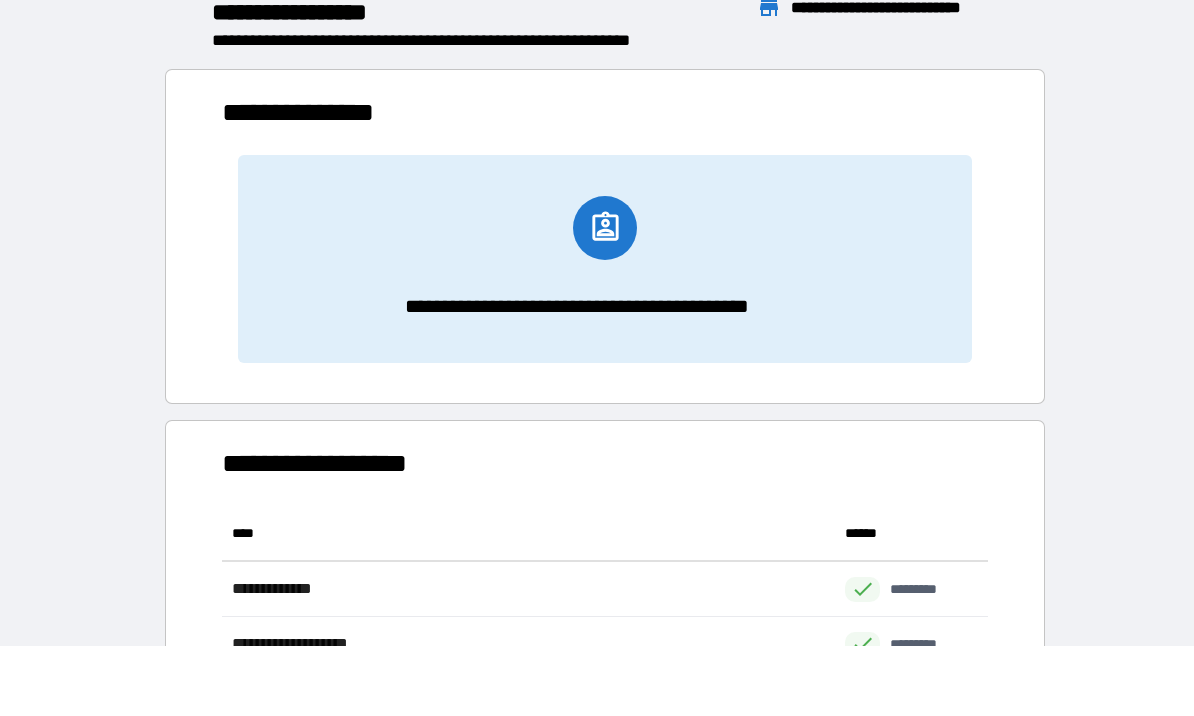 scroll, scrollTop: 1, scrollLeft: 1, axis: both 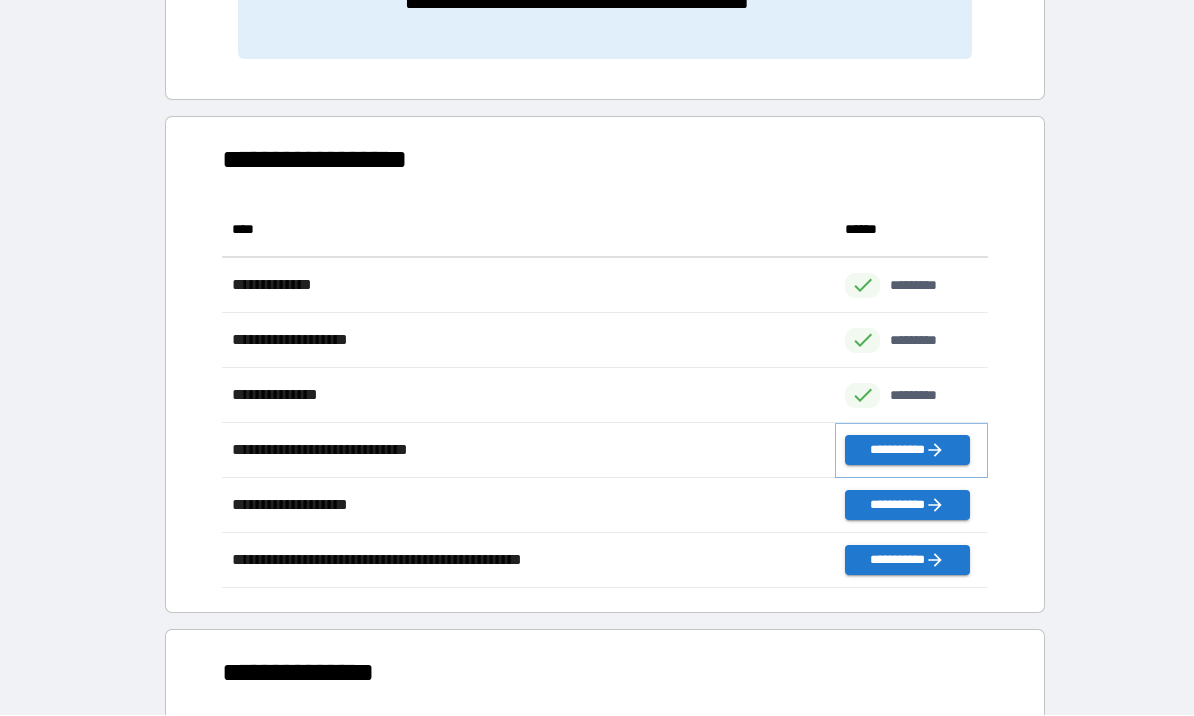 click on "**********" at bounding box center (907, 451) 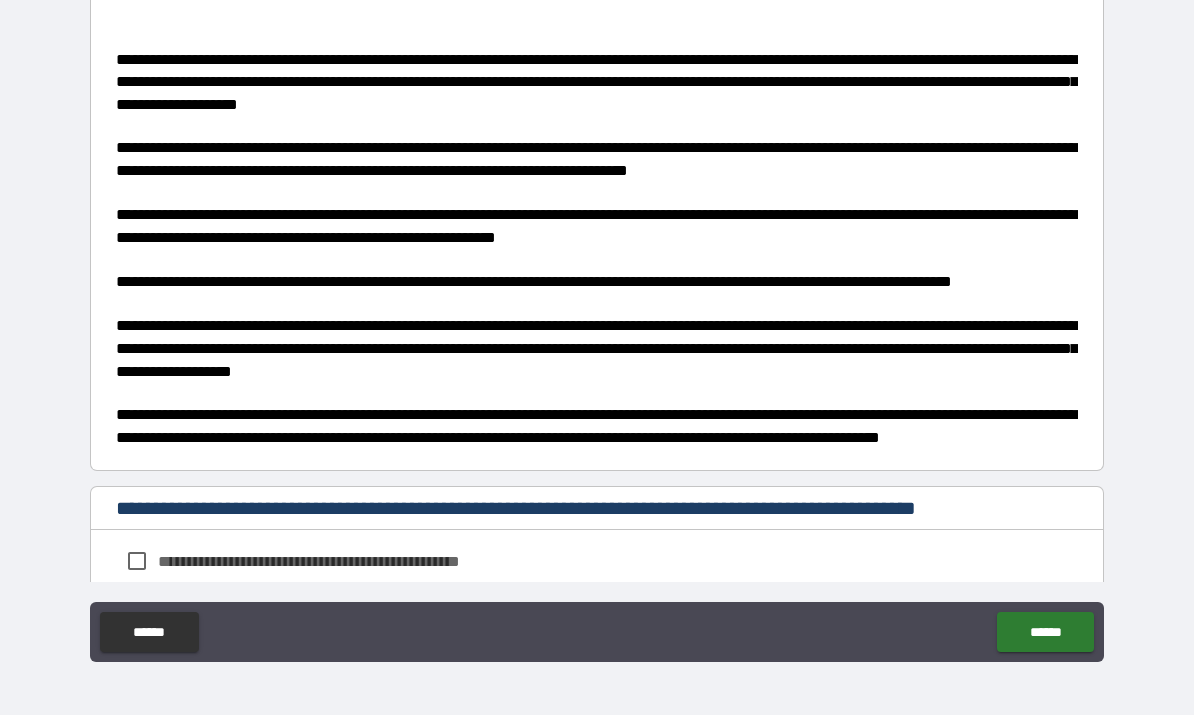 click on "**********" at bounding box center (597, 326) 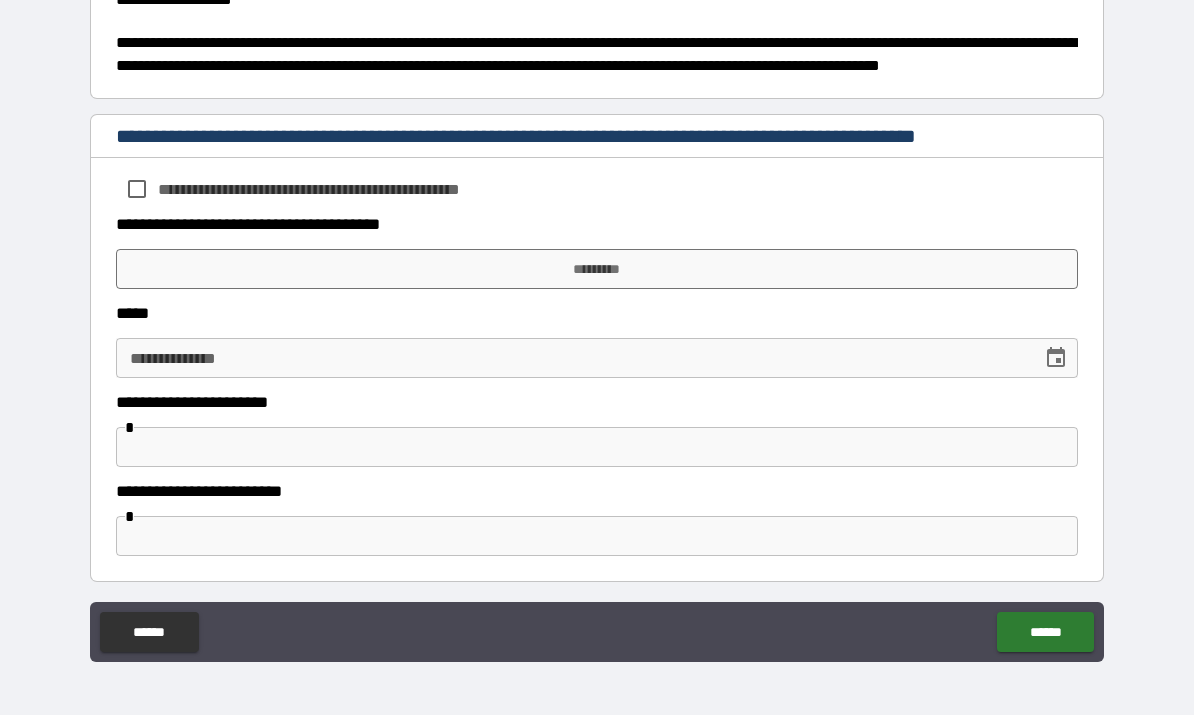 scroll, scrollTop: 971, scrollLeft: 0, axis: vertical 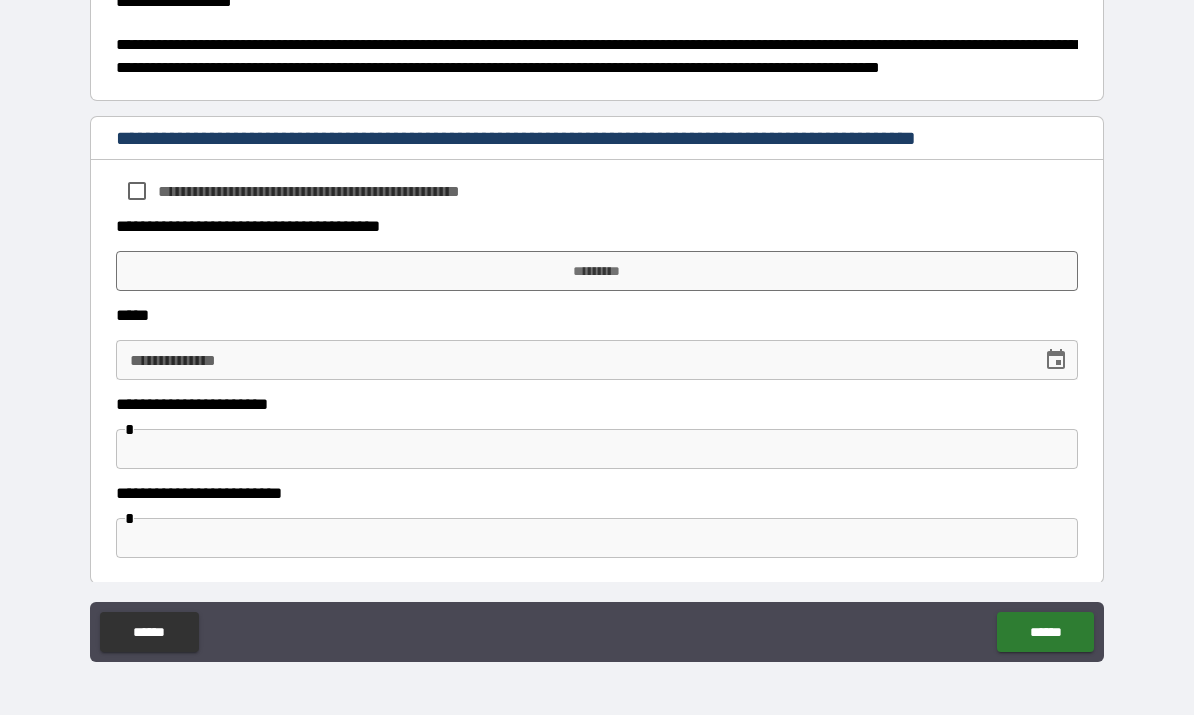 click on "**********" at bounding box center [597, 187] 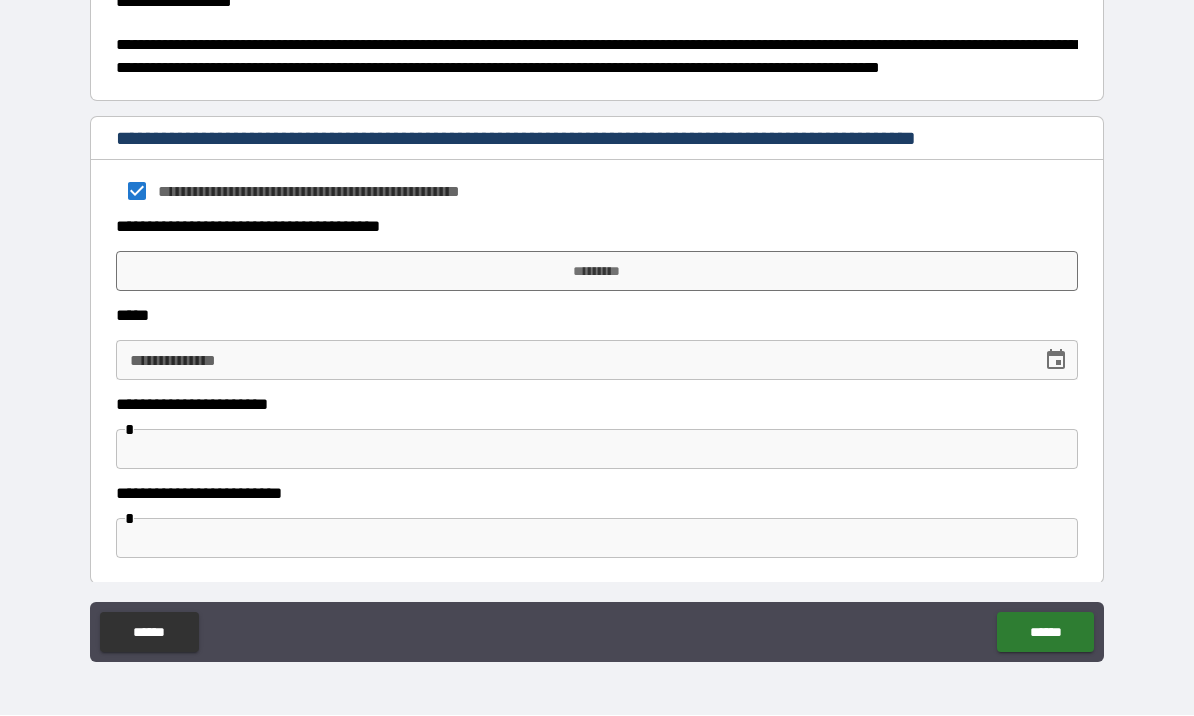 click on "*********" at bounding box center [597, 272] 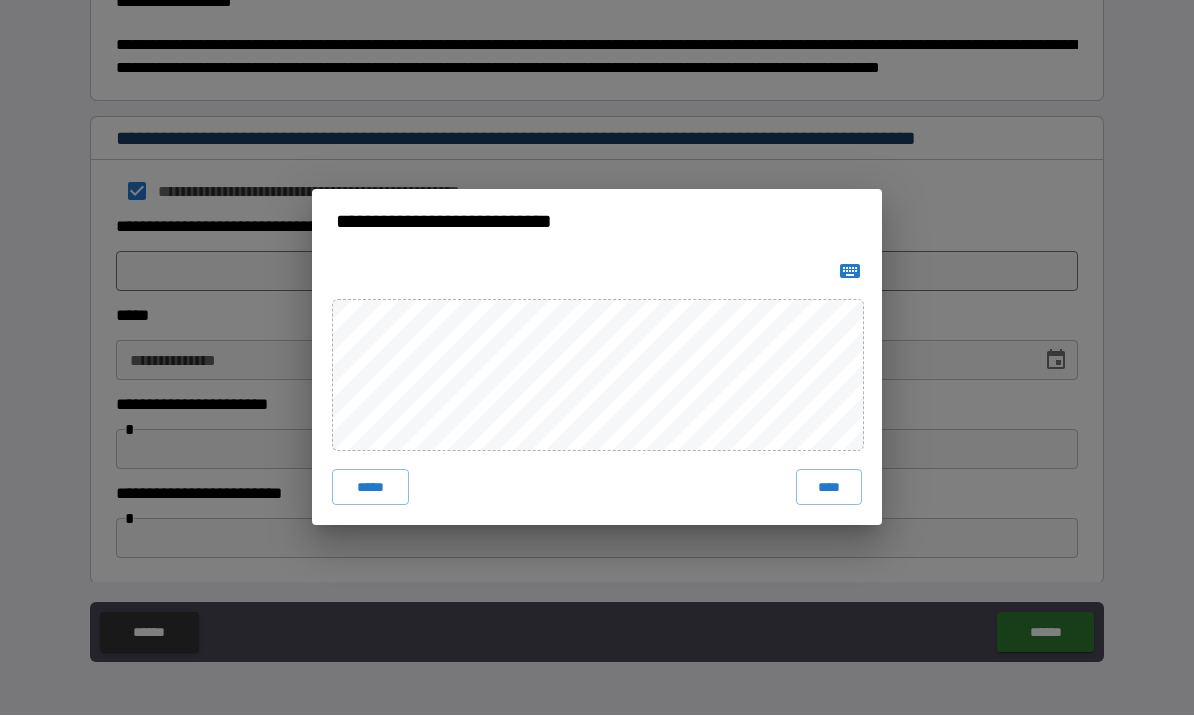click on "*****" at bounding box center [370, 488] 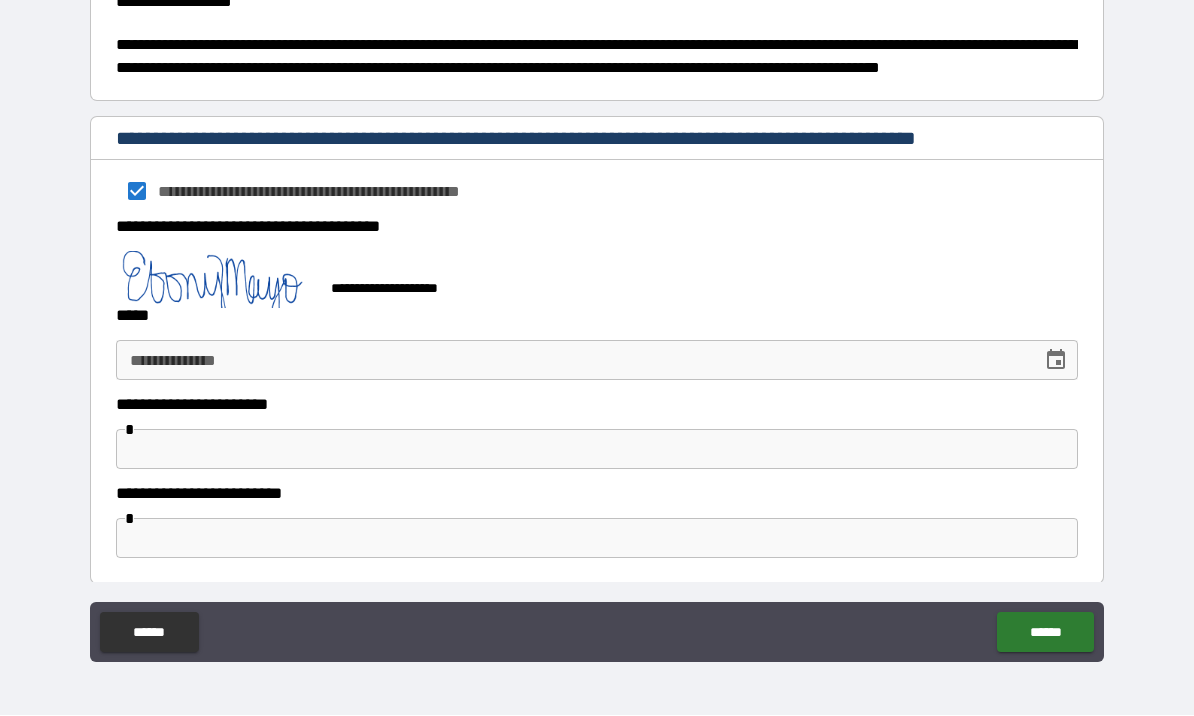 scroll, scrollTop: 961, scrollLeft: 0, axis: vertical 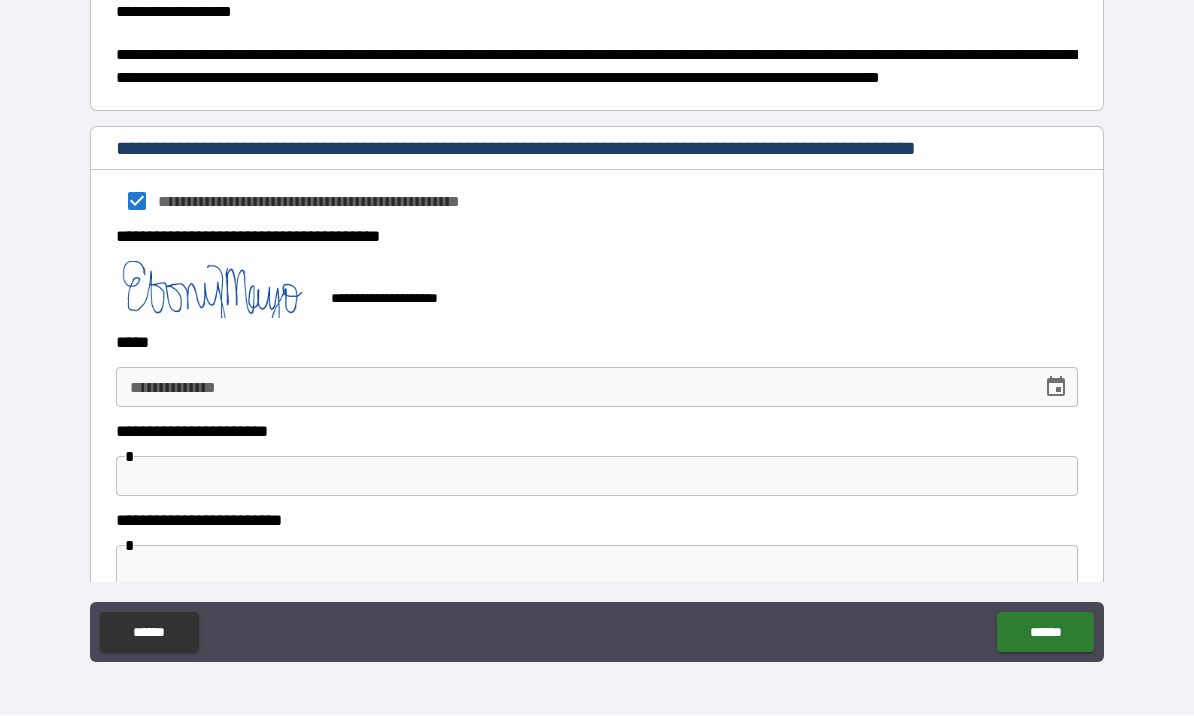 click on "**********" at bounding box center [572, 388] 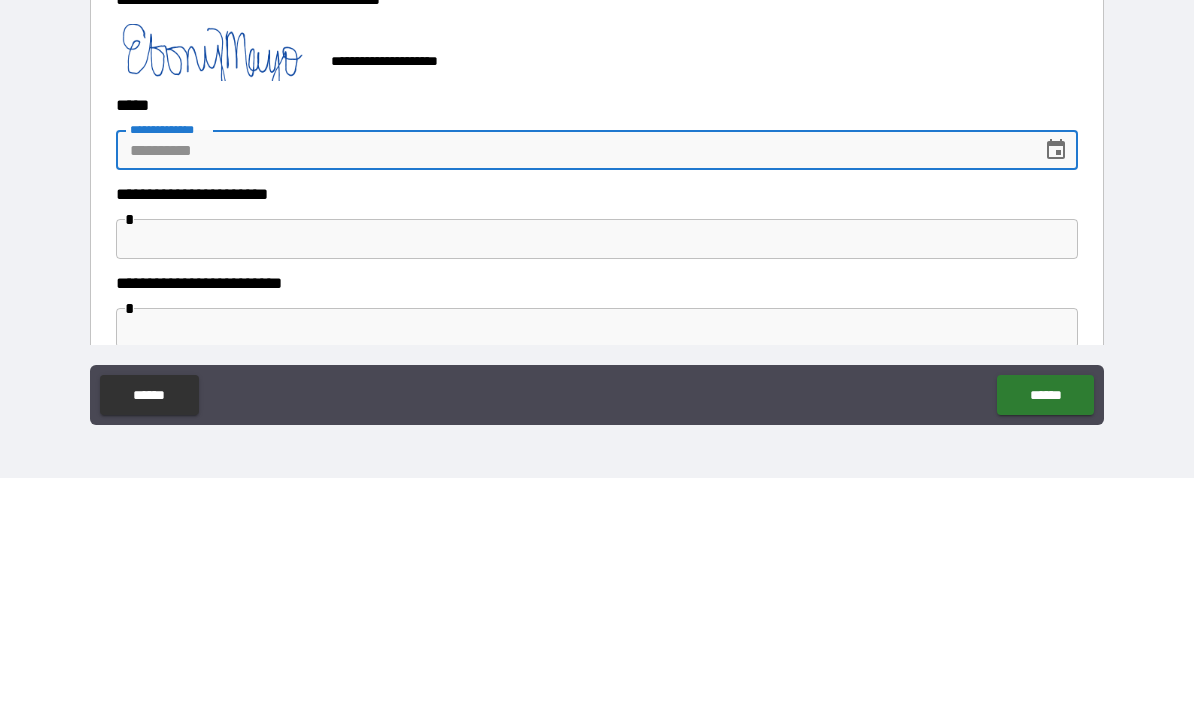 click 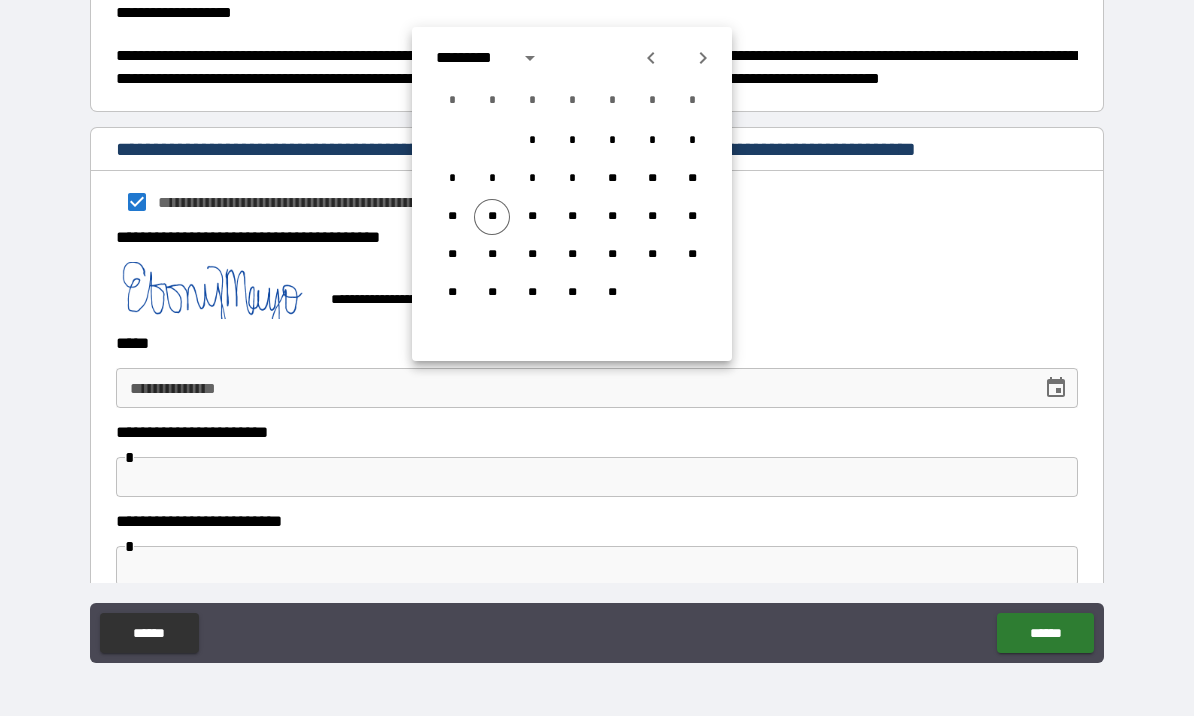 click on "**" at bounding box center (492, 217) 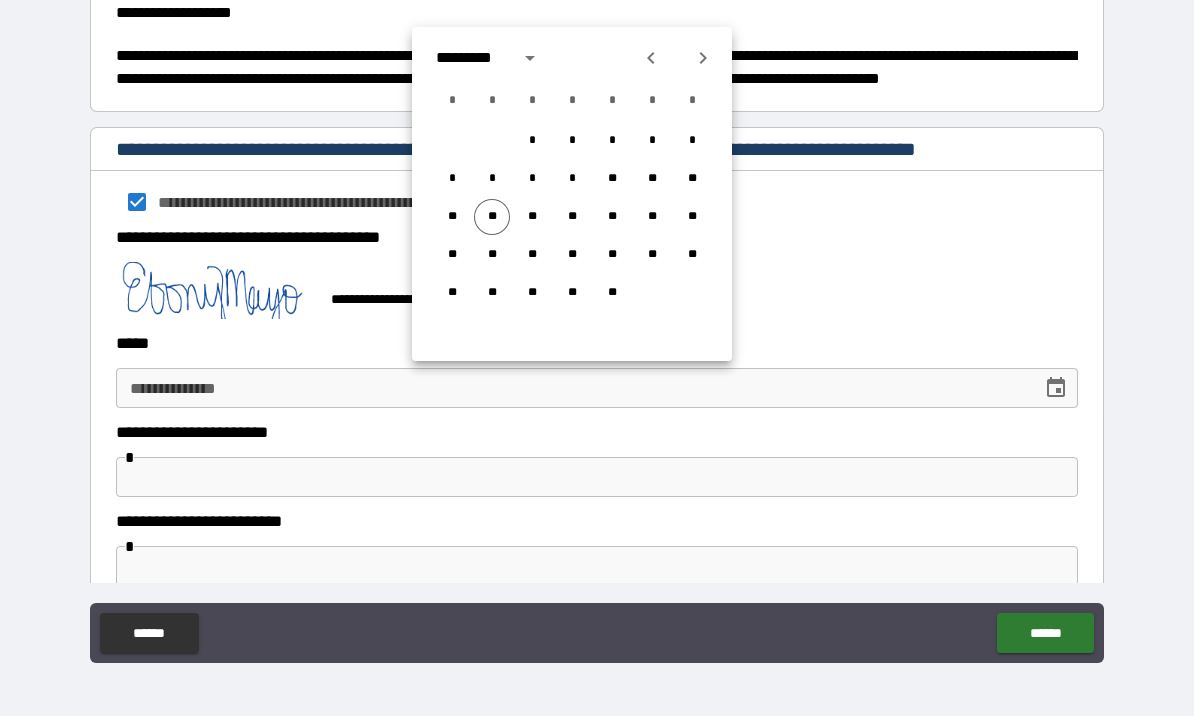 type on "**********" 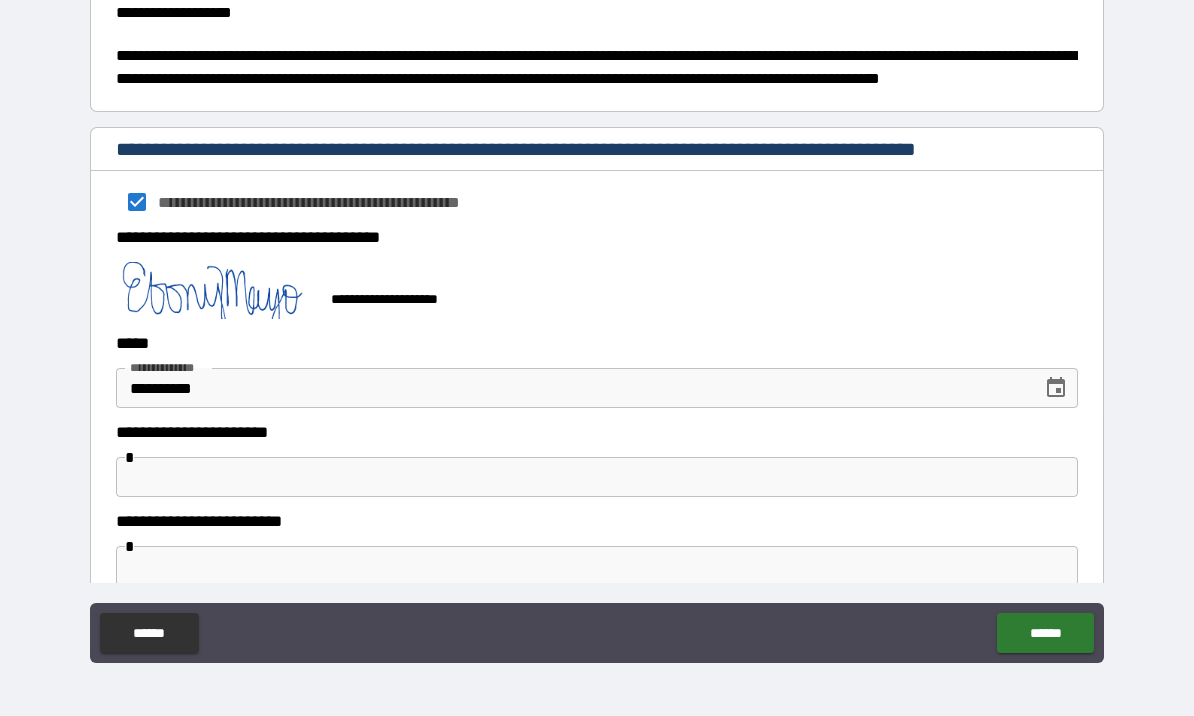 click at bounding box center (597, 477) 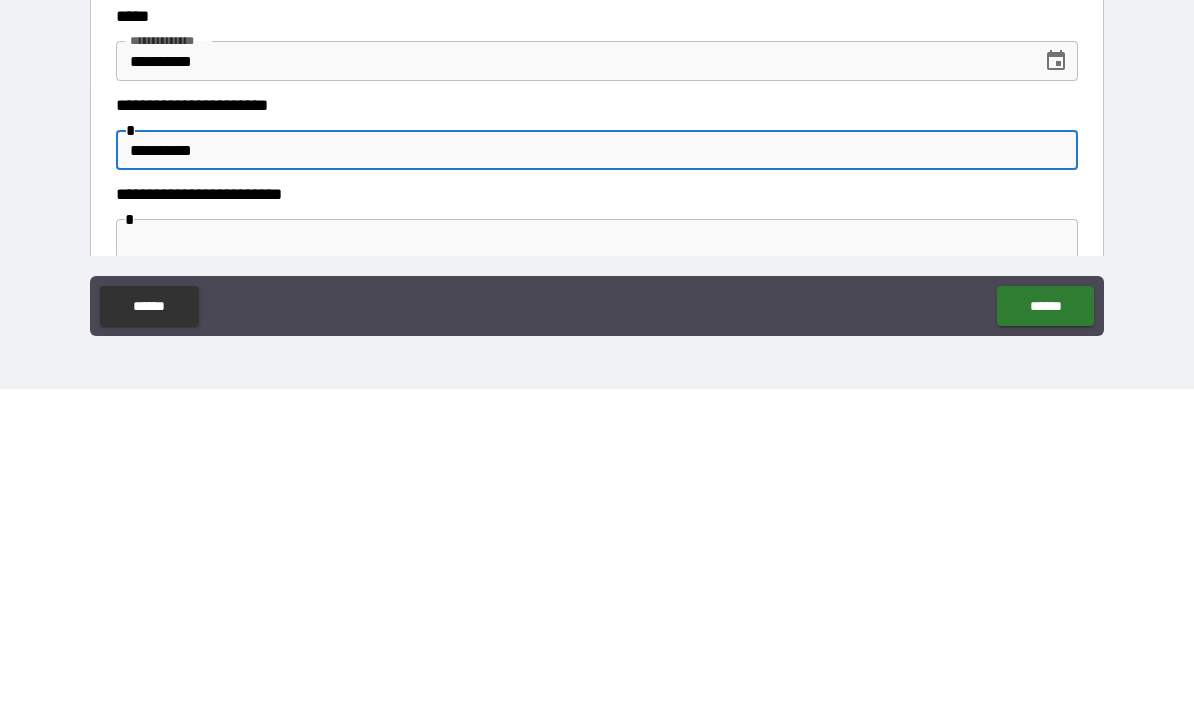 type on "**********" 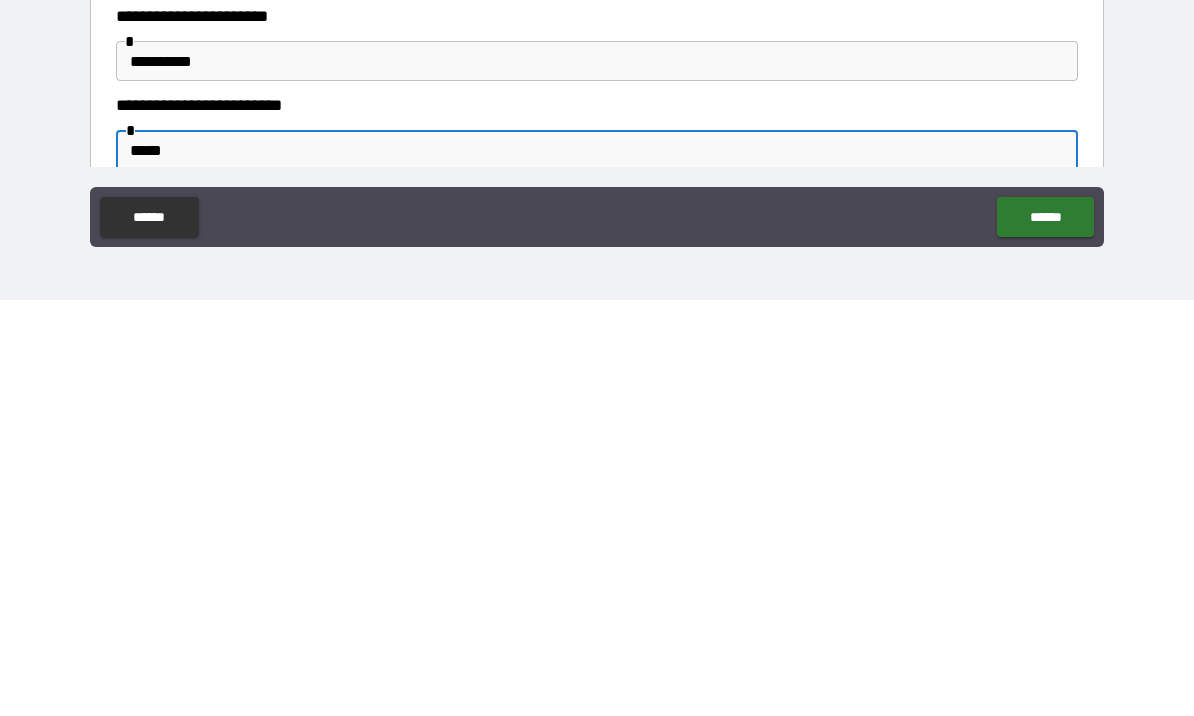 type on "******" 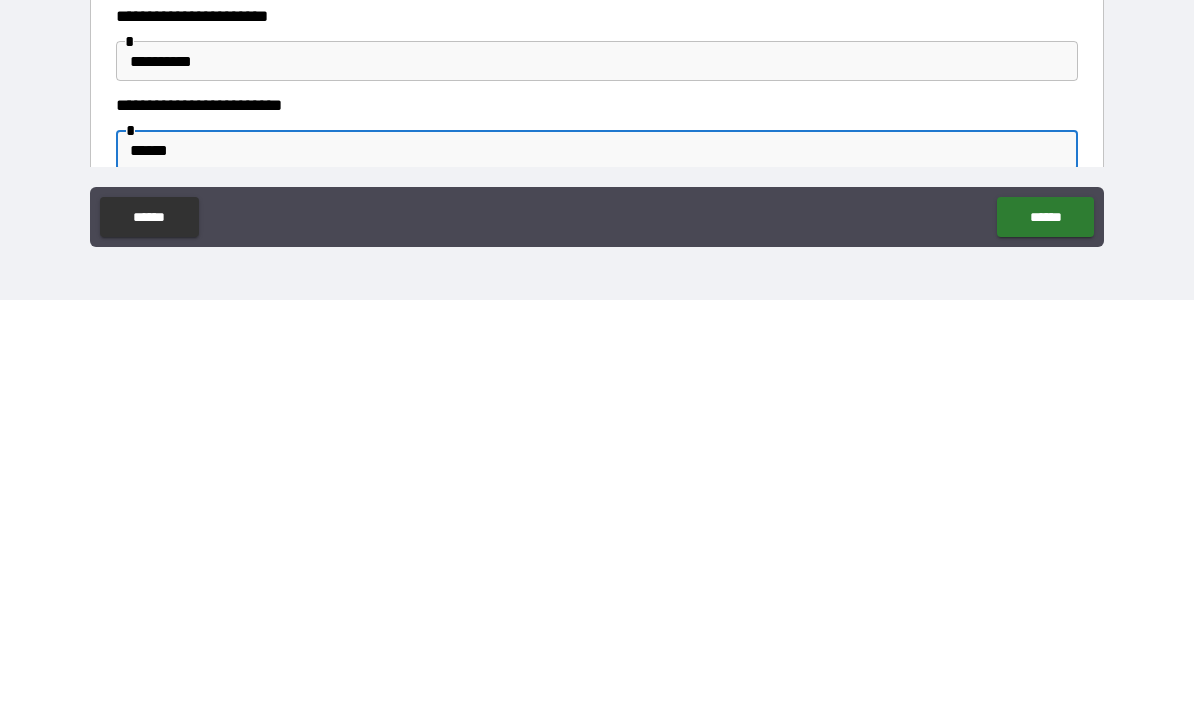 click on "******" at bounding box center (1045, 633) 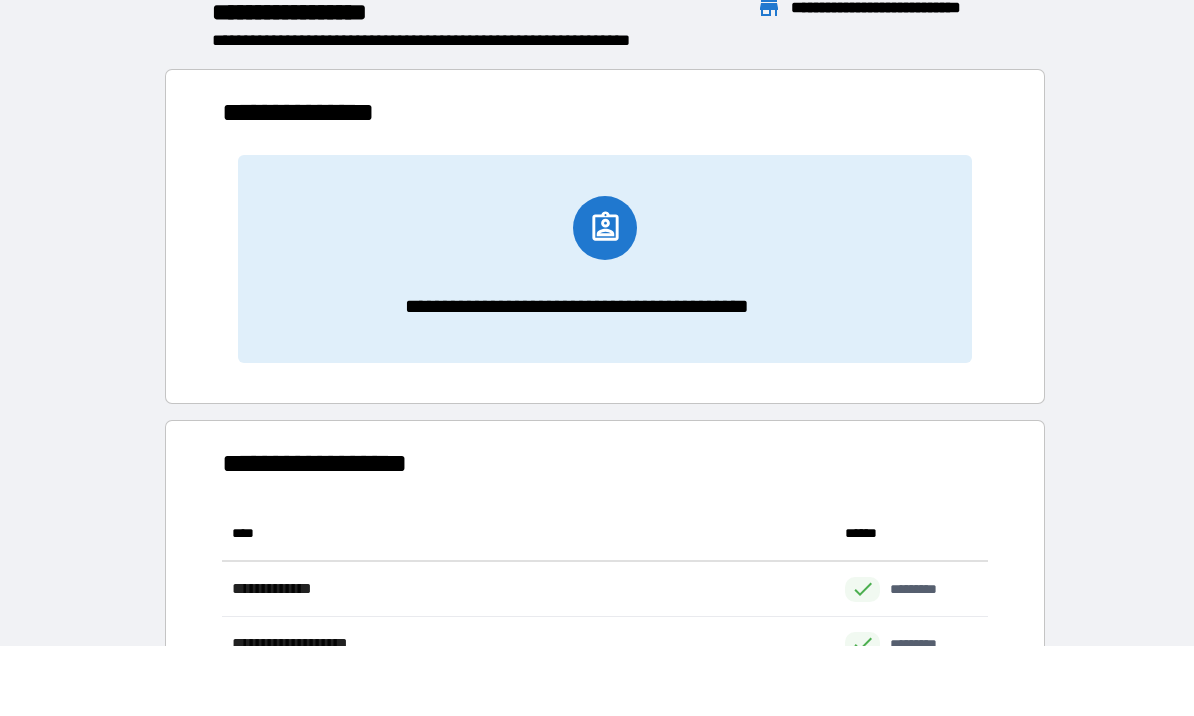 scroll, scrollTop: 386, scrollLeft: 765, axis: both 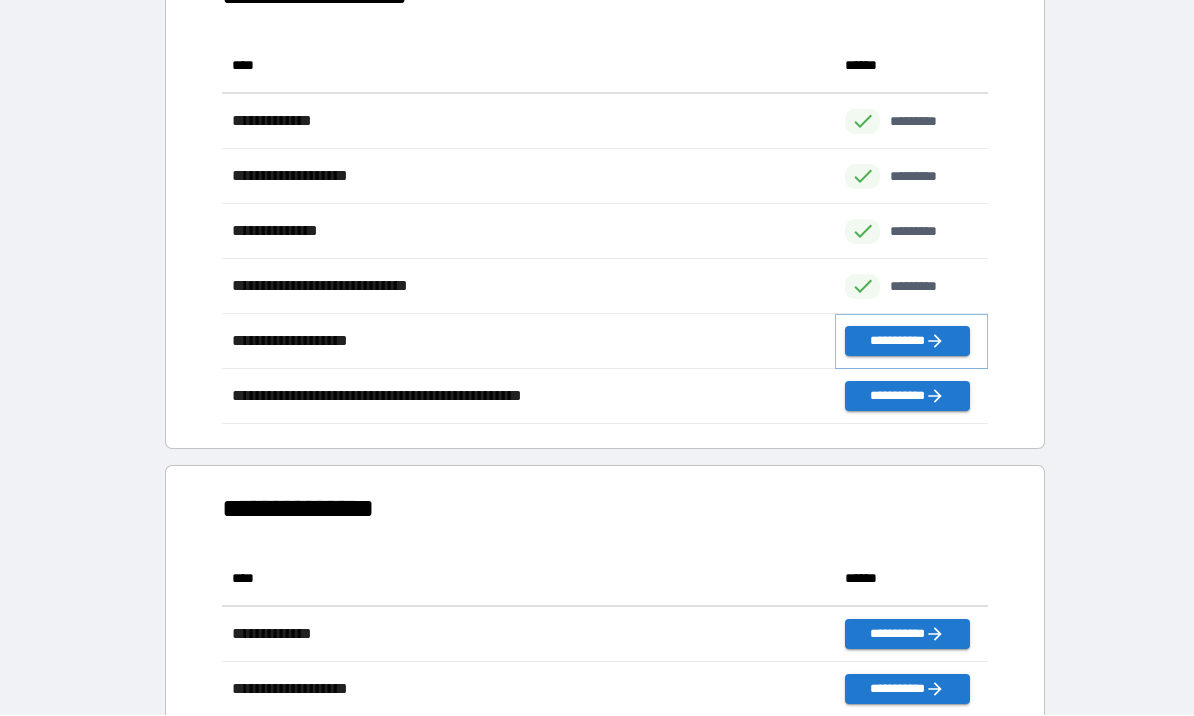 click on "**********" at bounding box center [907, 342] 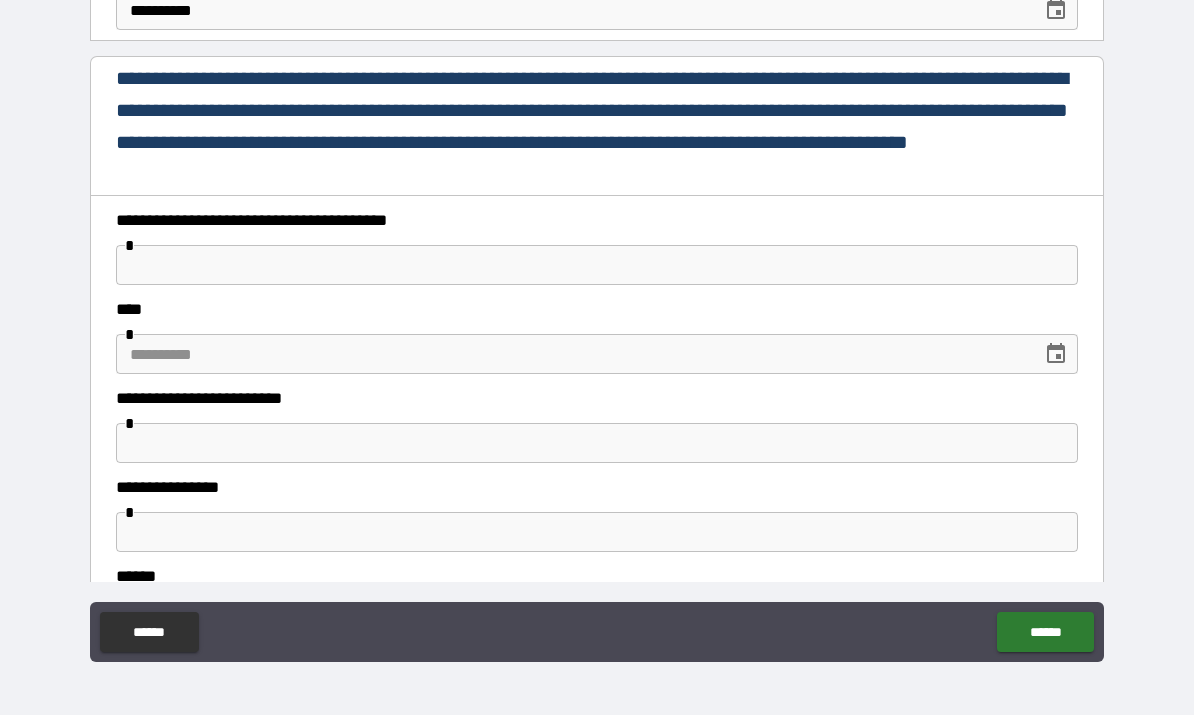 scroll, scrollTop: 173, scrollLeft: 0, axis: vertical 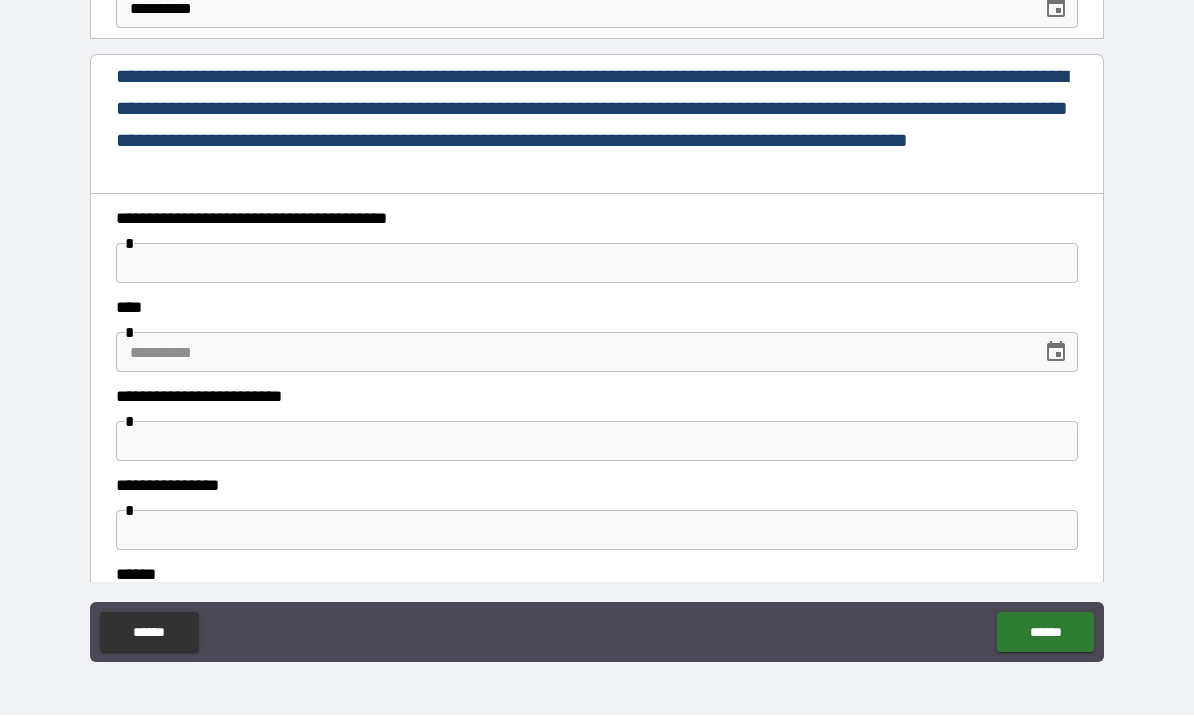 click at bounding box center (597, 264) 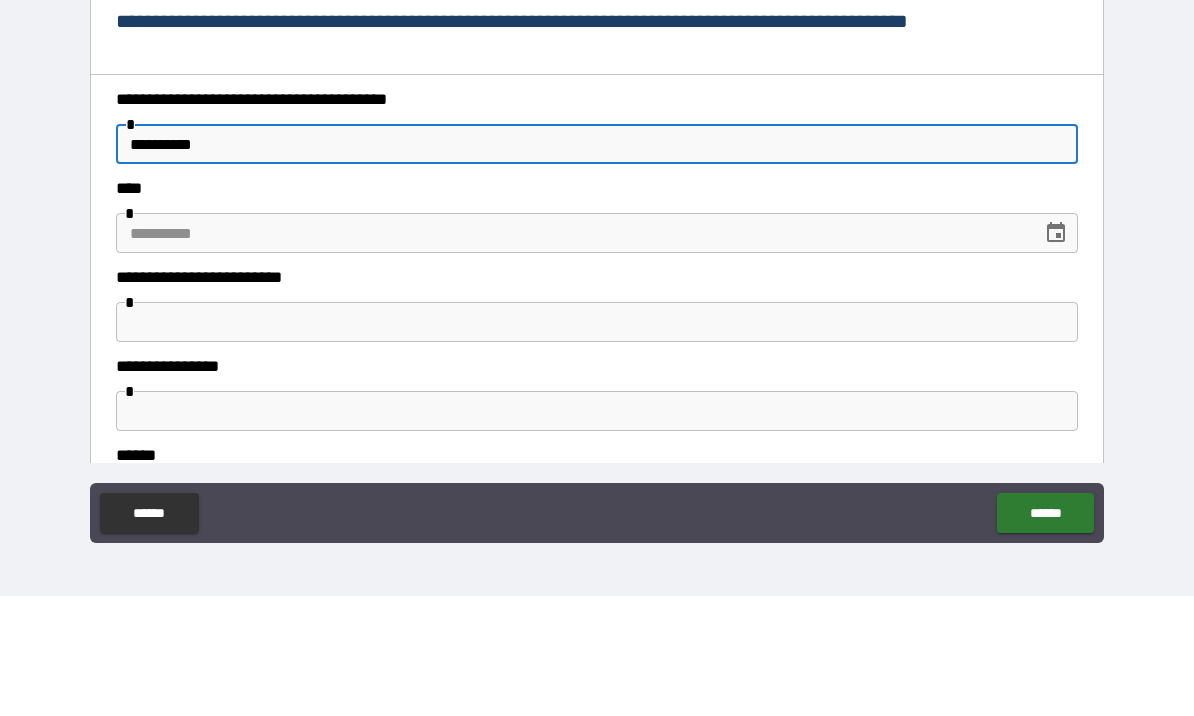 type on "**********" 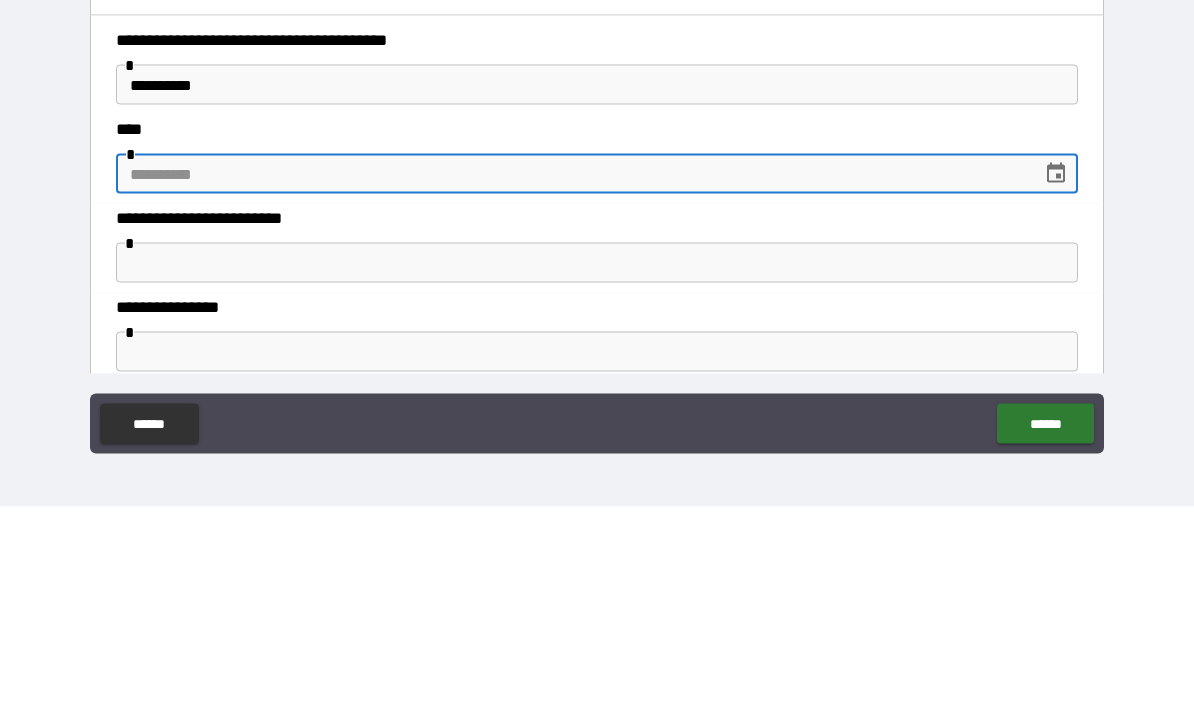 scroll, scrollTop: 150, scrollLeft: 0, axis: vertical 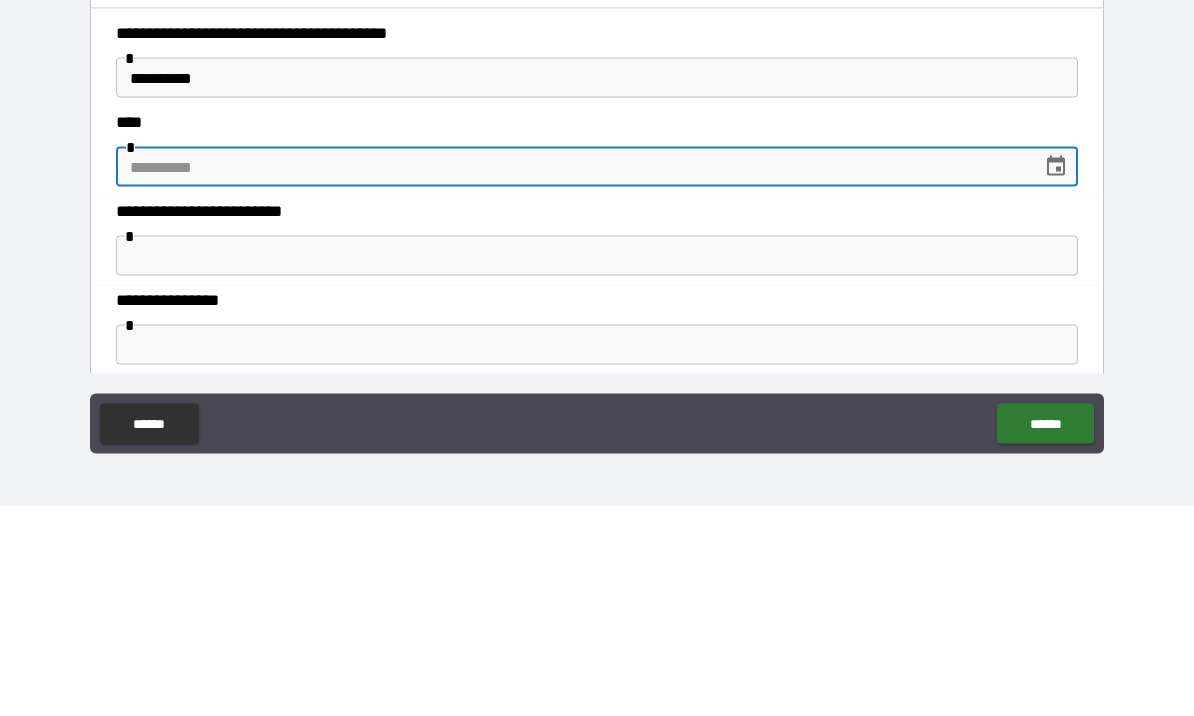 click at bounding box center (1056, 376) 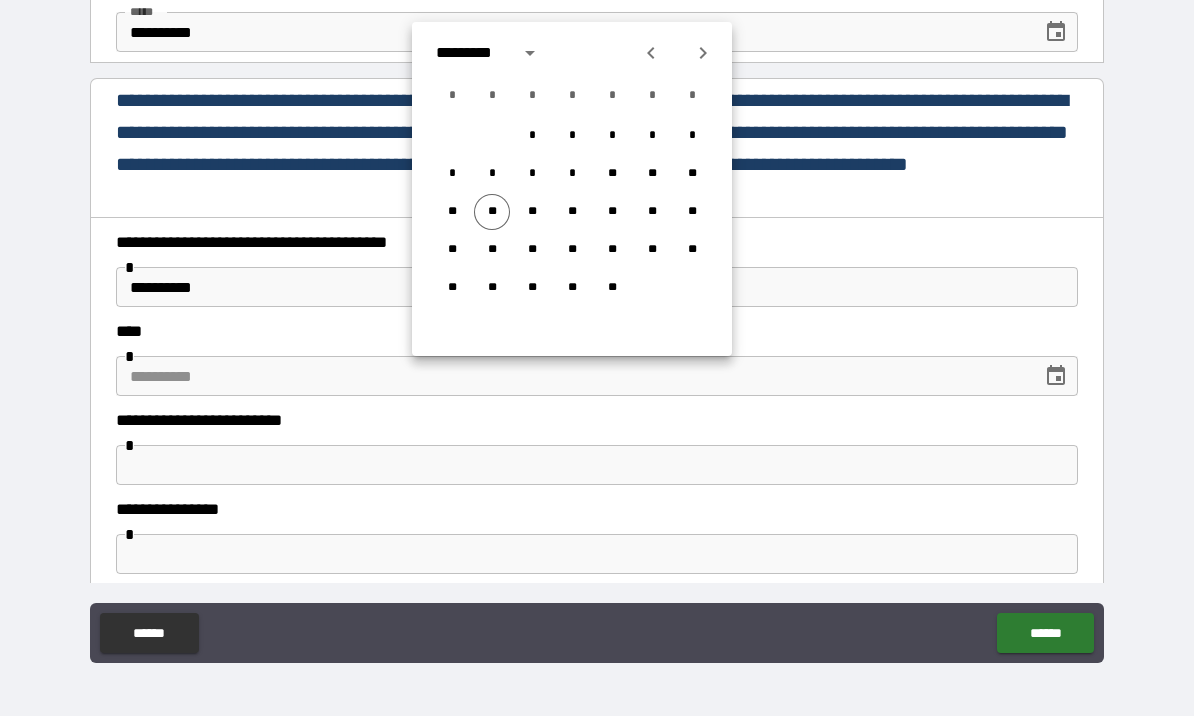 click at bounding box center [572, 376] 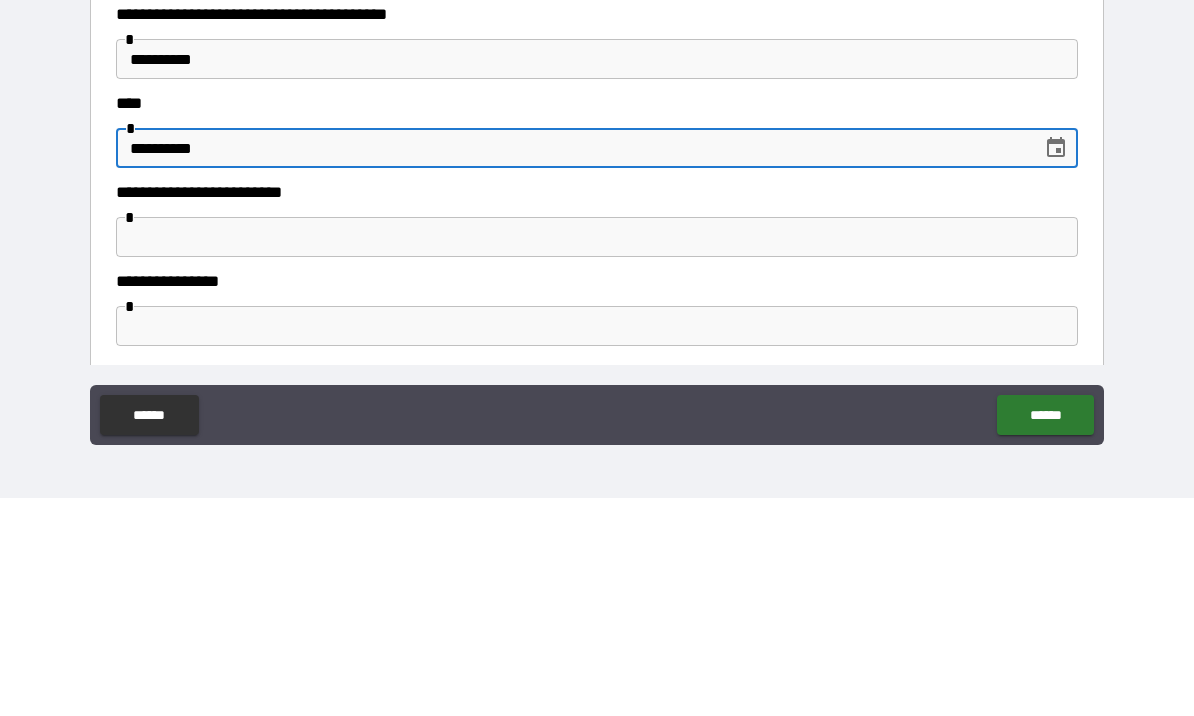 scroll, scrollTop: 197, scrollLeft: 0, axis: vertical 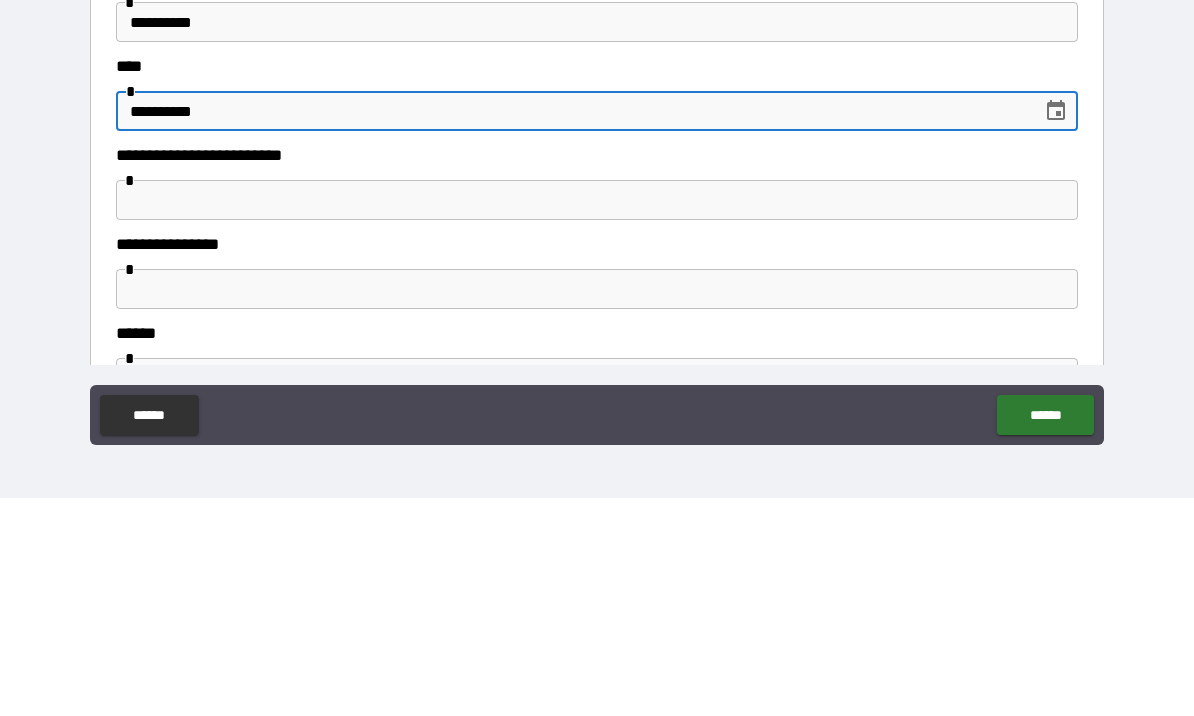 type on "**********" 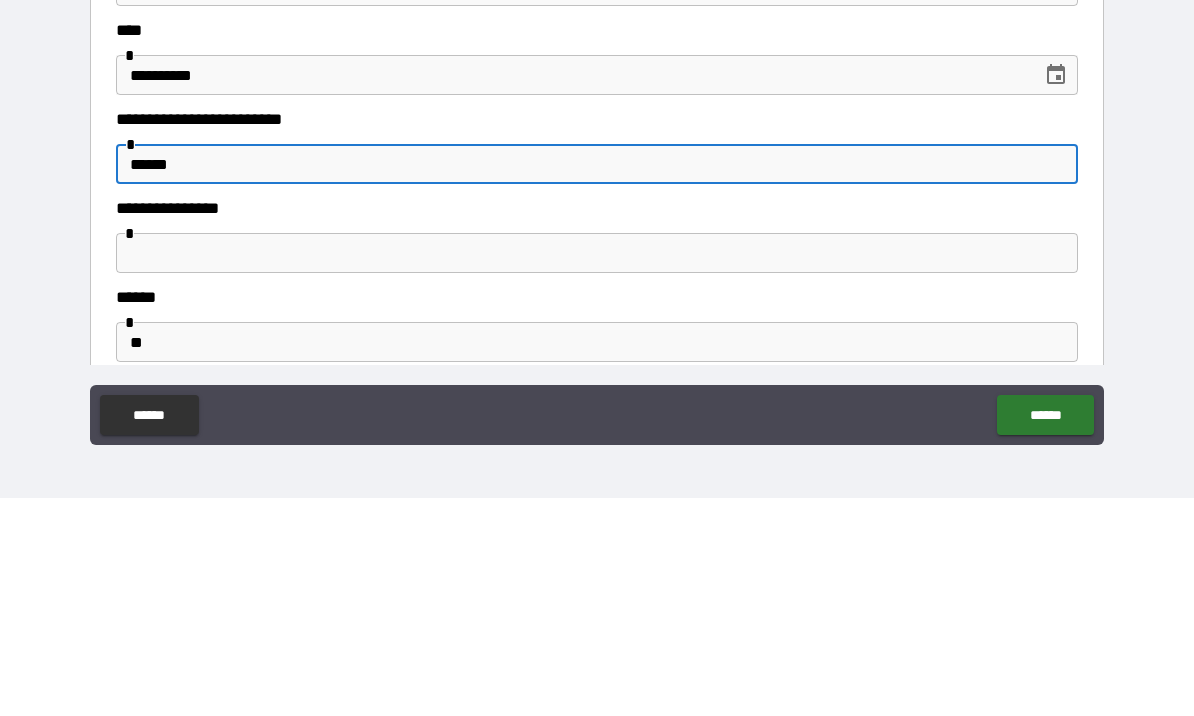 scroll, scrollTop: 279, scrollLeft: 0, axis: vertical 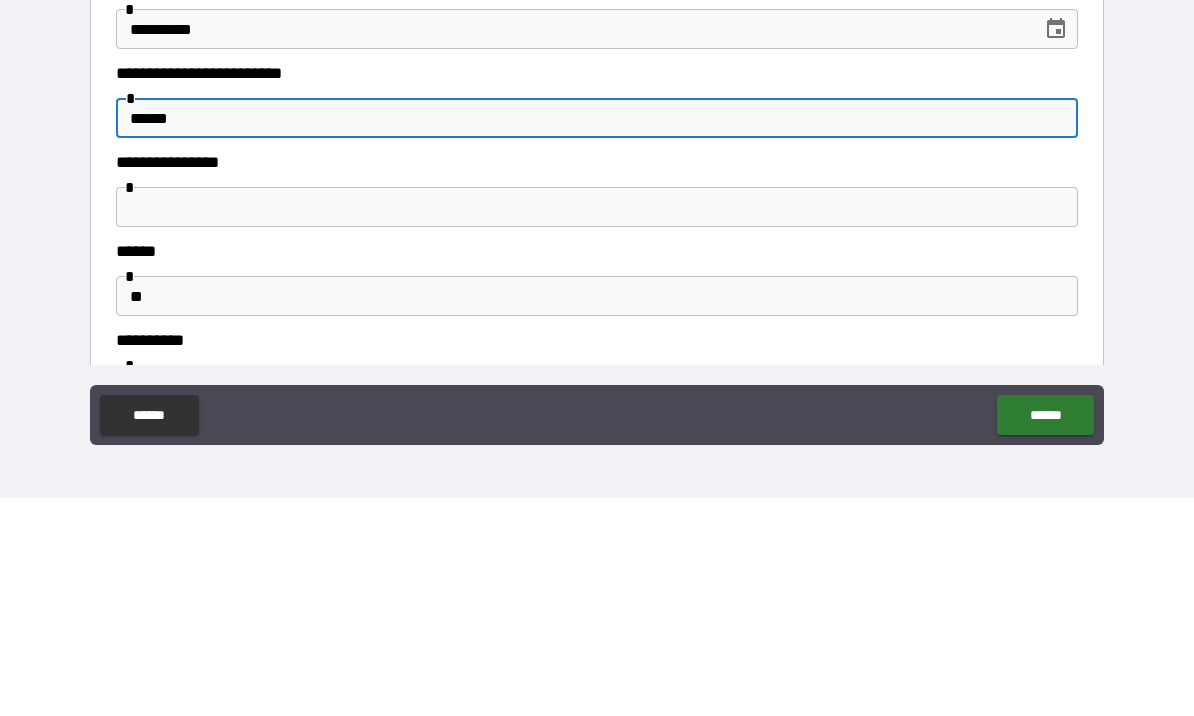 type on "******" 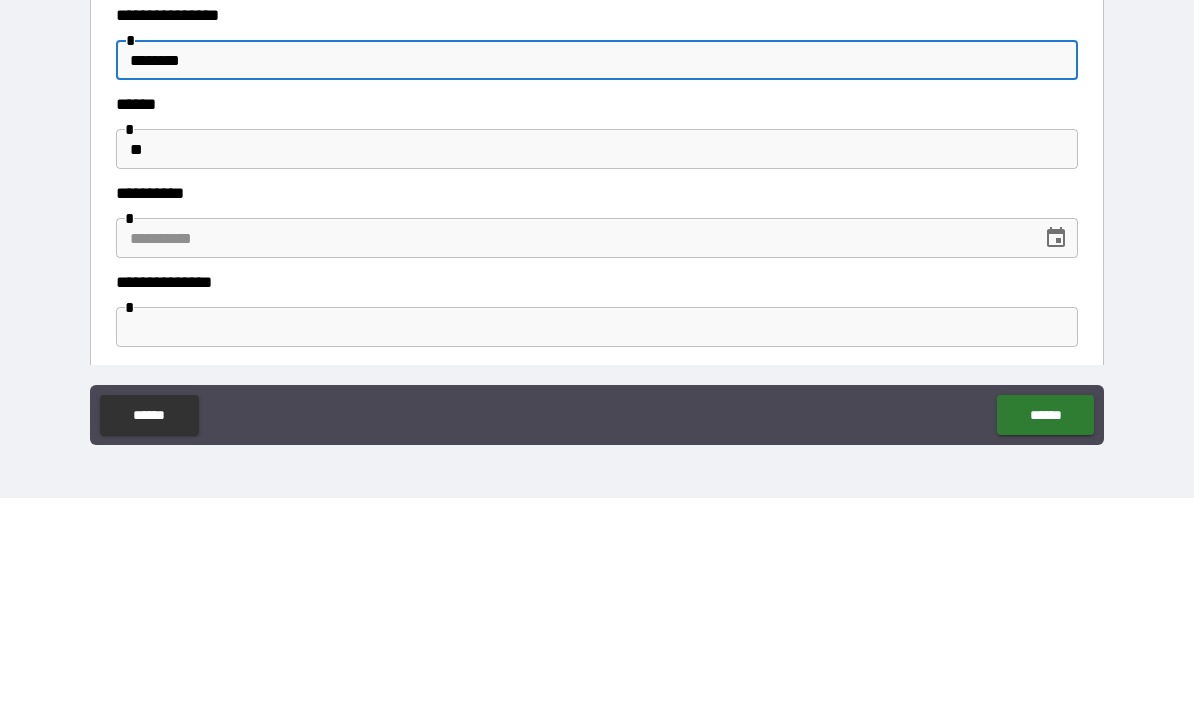 scroll, scrollTop: 452, scrollLeft: 0, axis: vertical 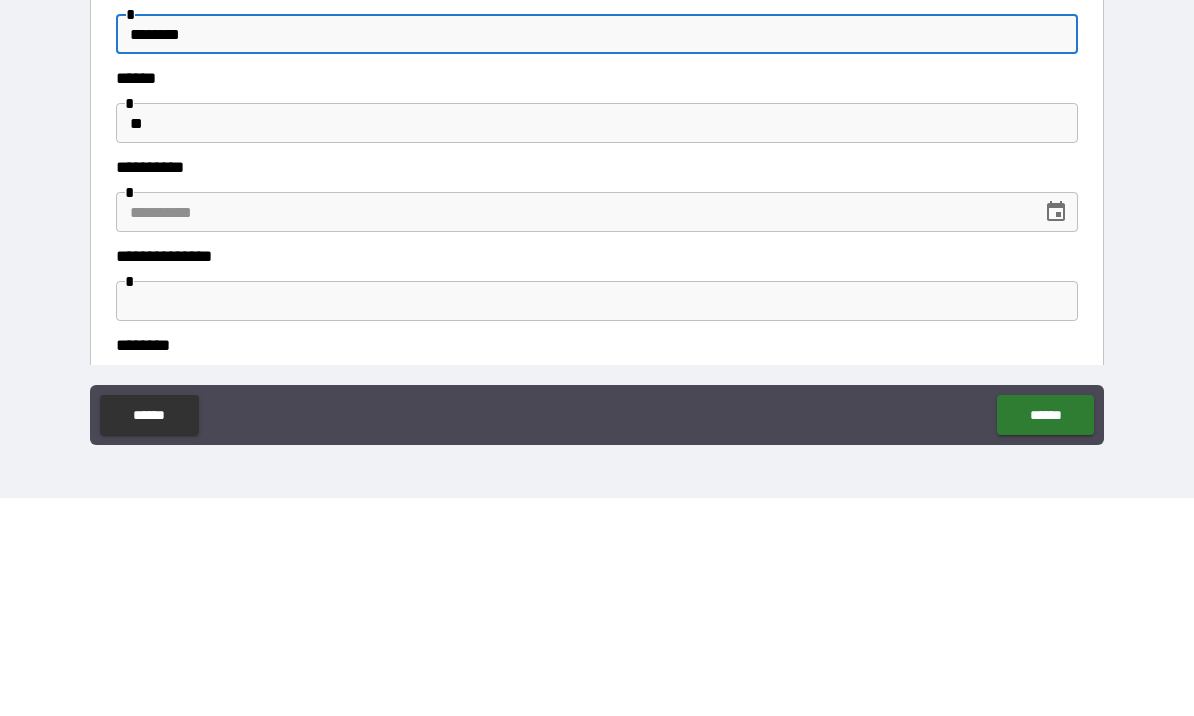 type on "********" 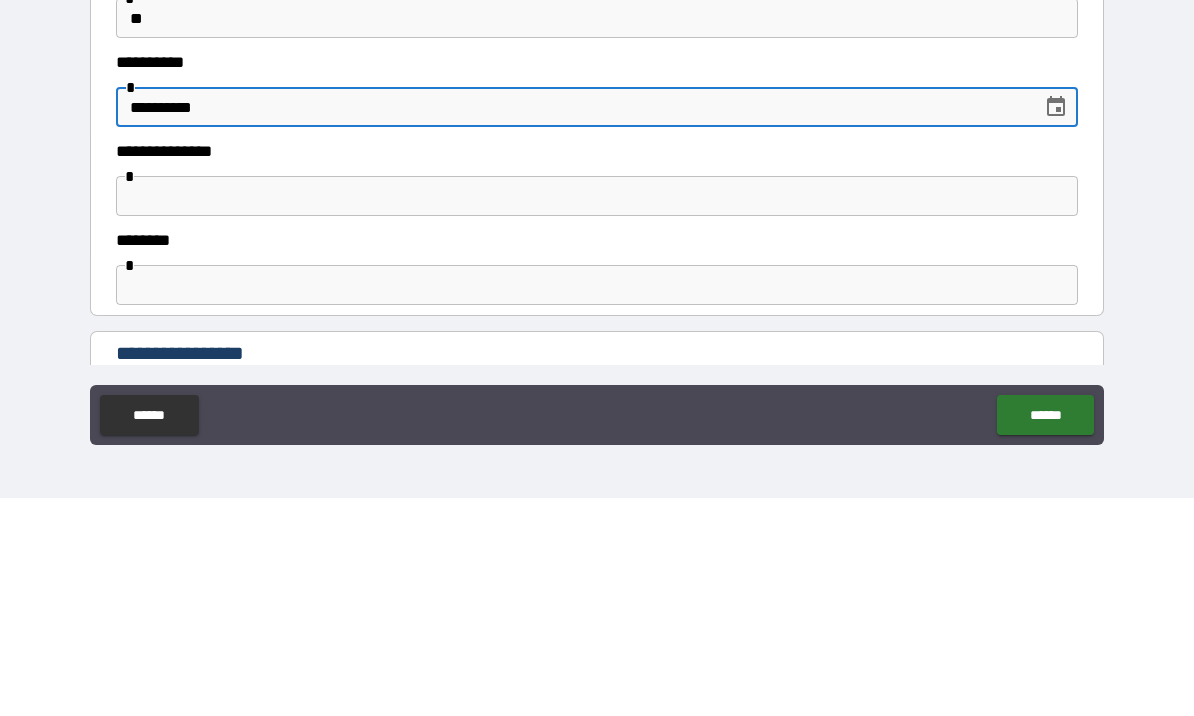 scroll, scrollTop: 569, scrollLeft: 0, axis: vertical 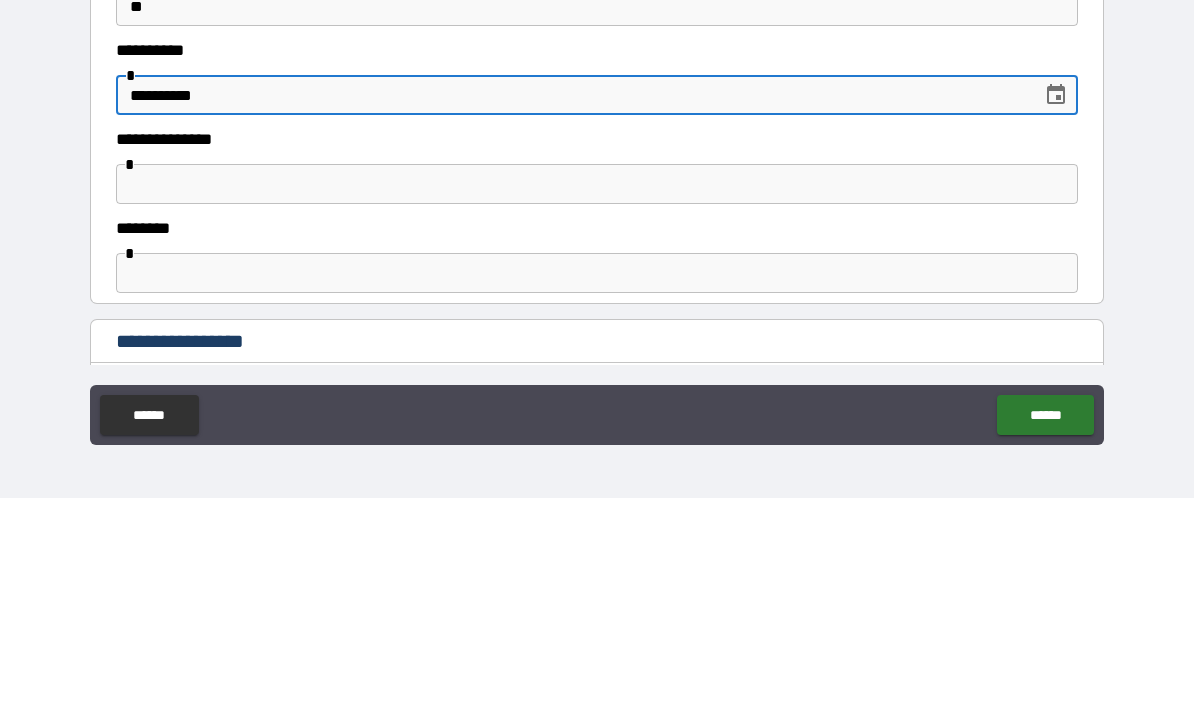 type on "**********" 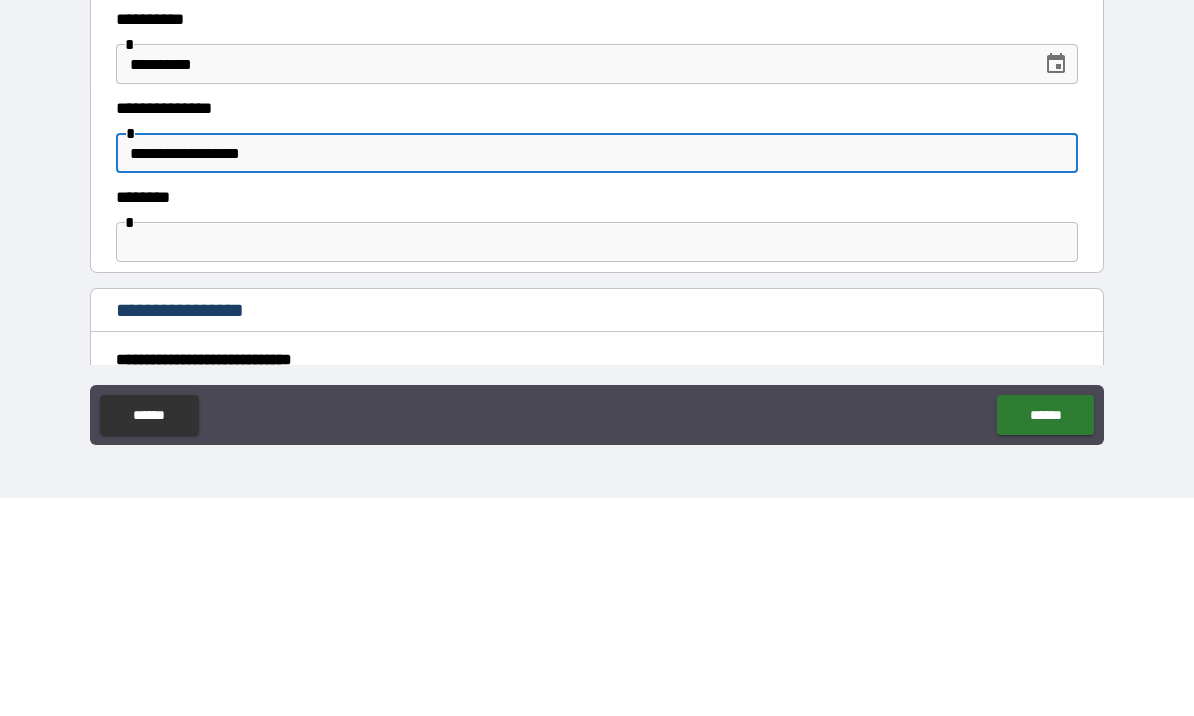 scroll, scrollTop: 696, scrollLeft: 0, axis: vertical 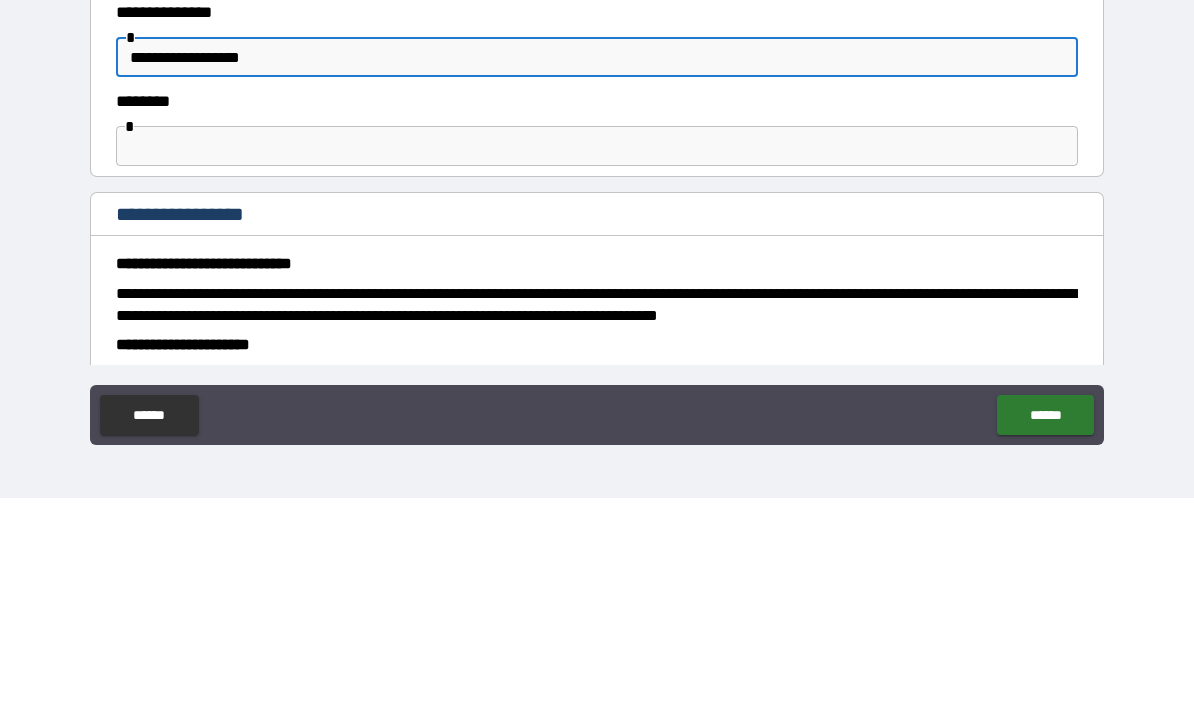 type on "**********" 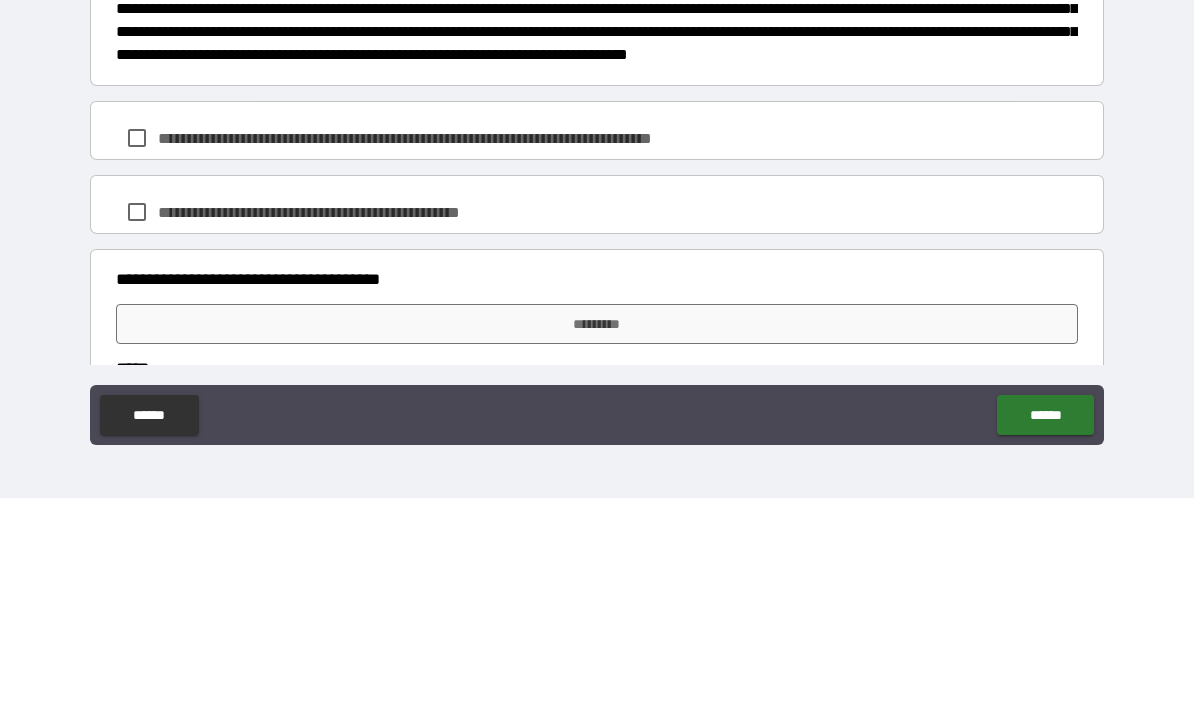scroll, scrollTop: 1345, scrollLeft: 0, axis: vertical 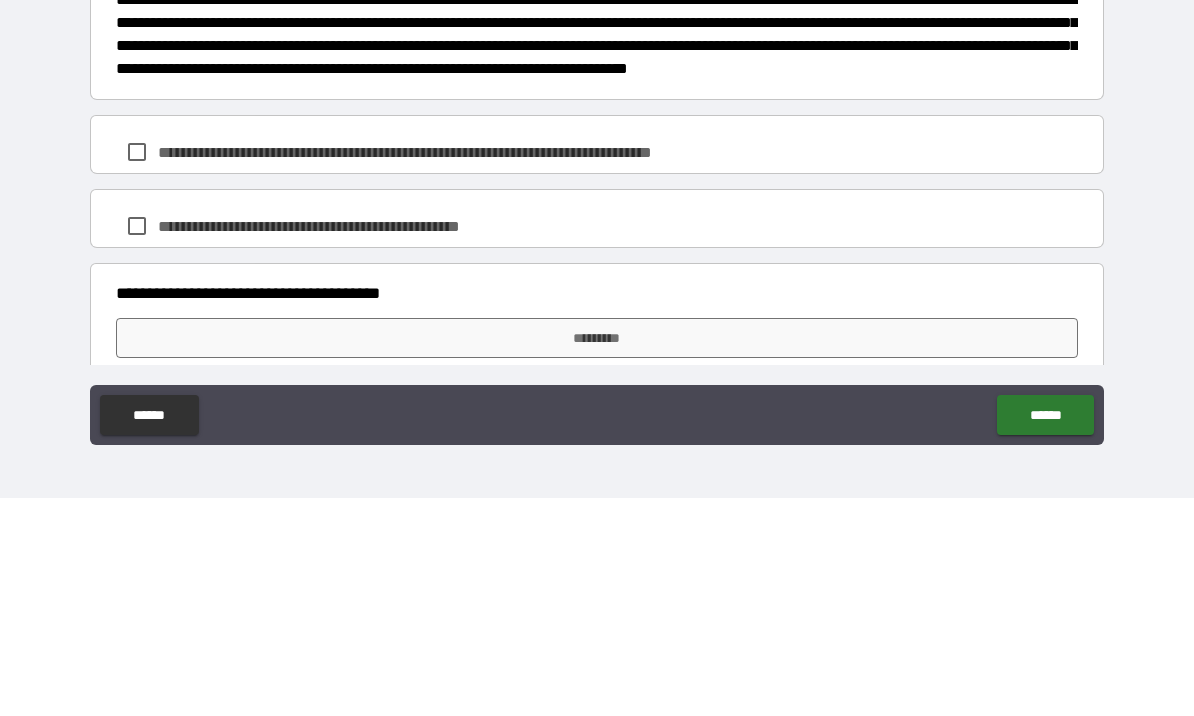 type on "**********" 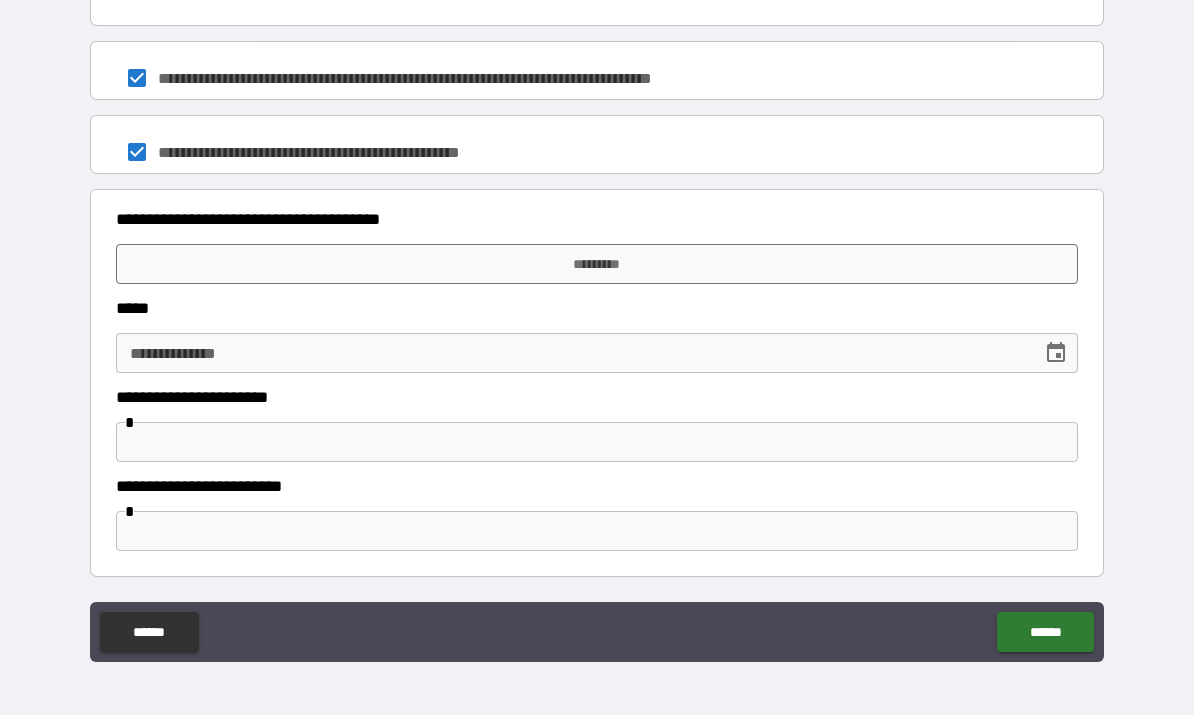 scroll, scrollTop: 1635, scrollLeft: 0, axis: vertical 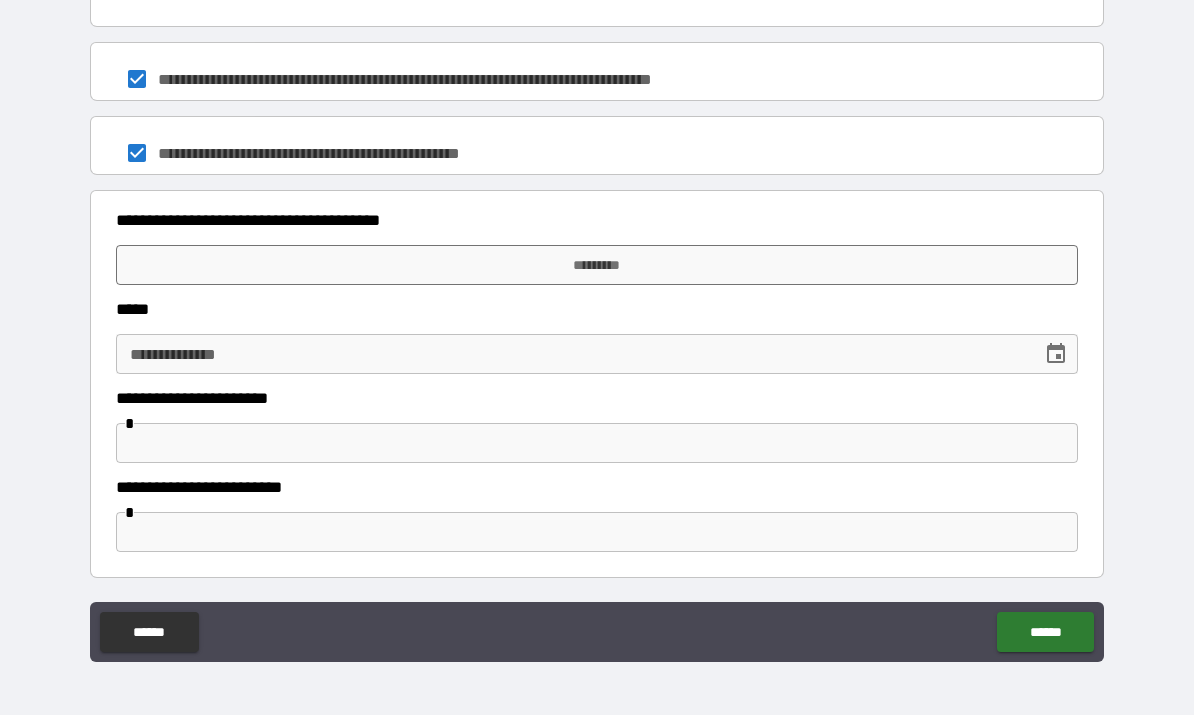 click on "*********" at bounding box center [597, 266] 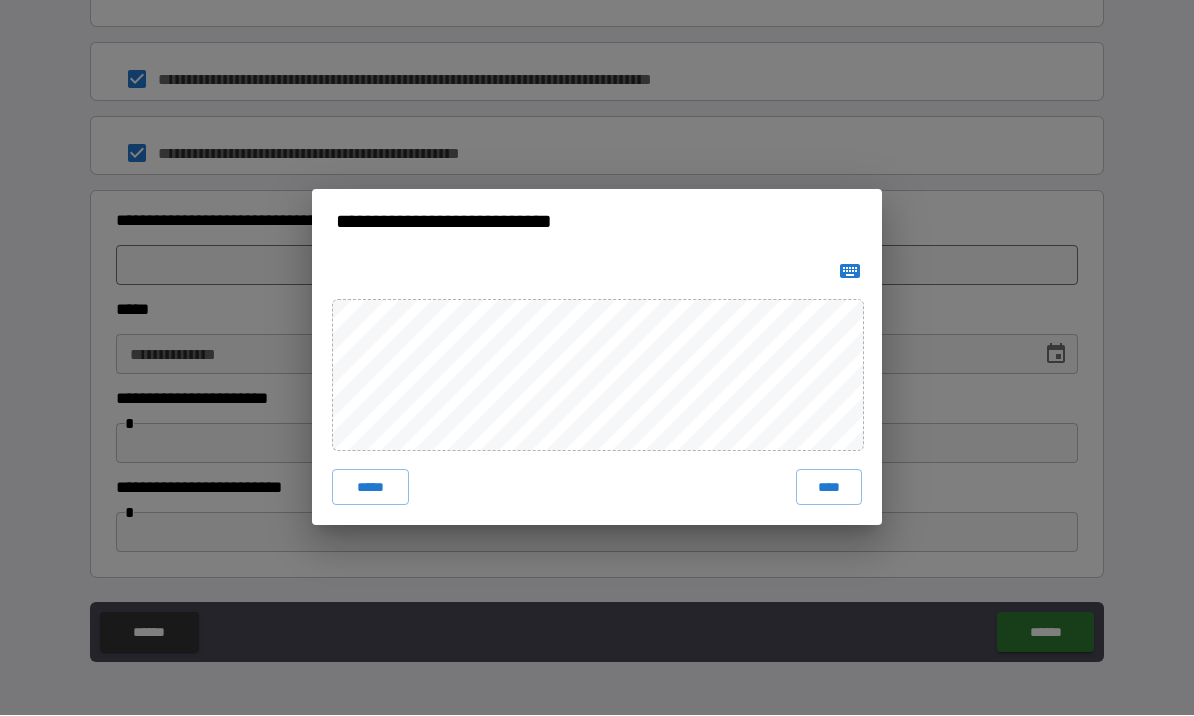 click on "****" at bounding box center [829, 488] 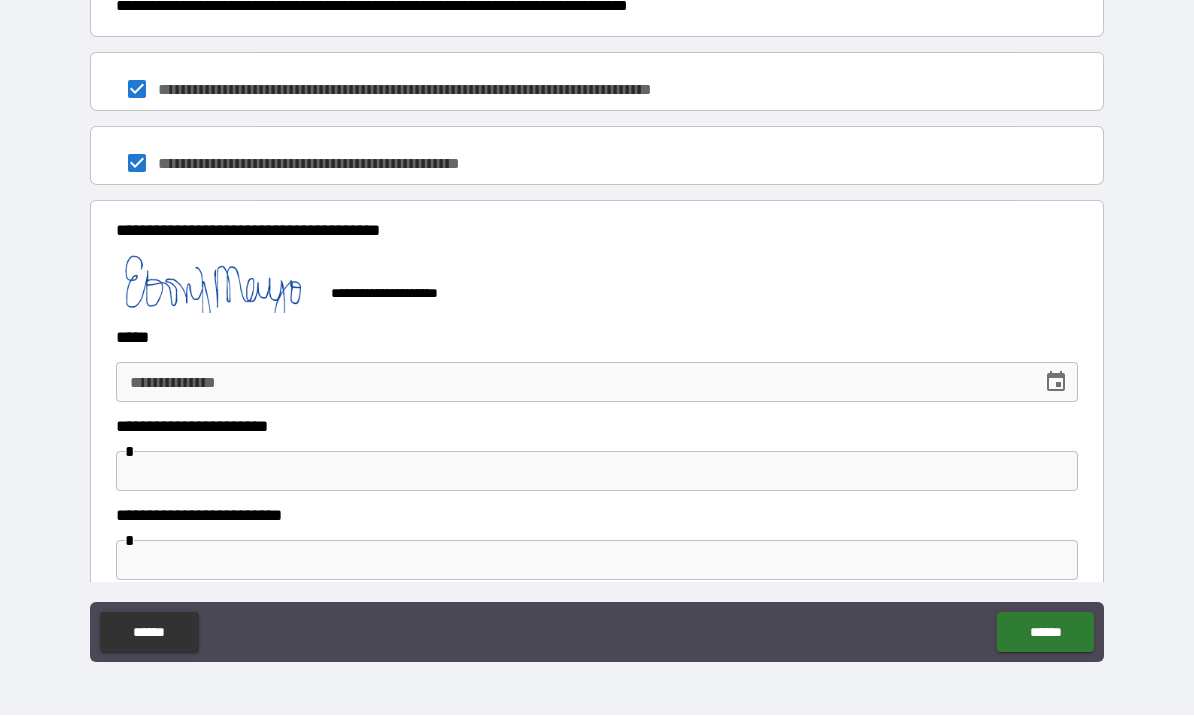 click 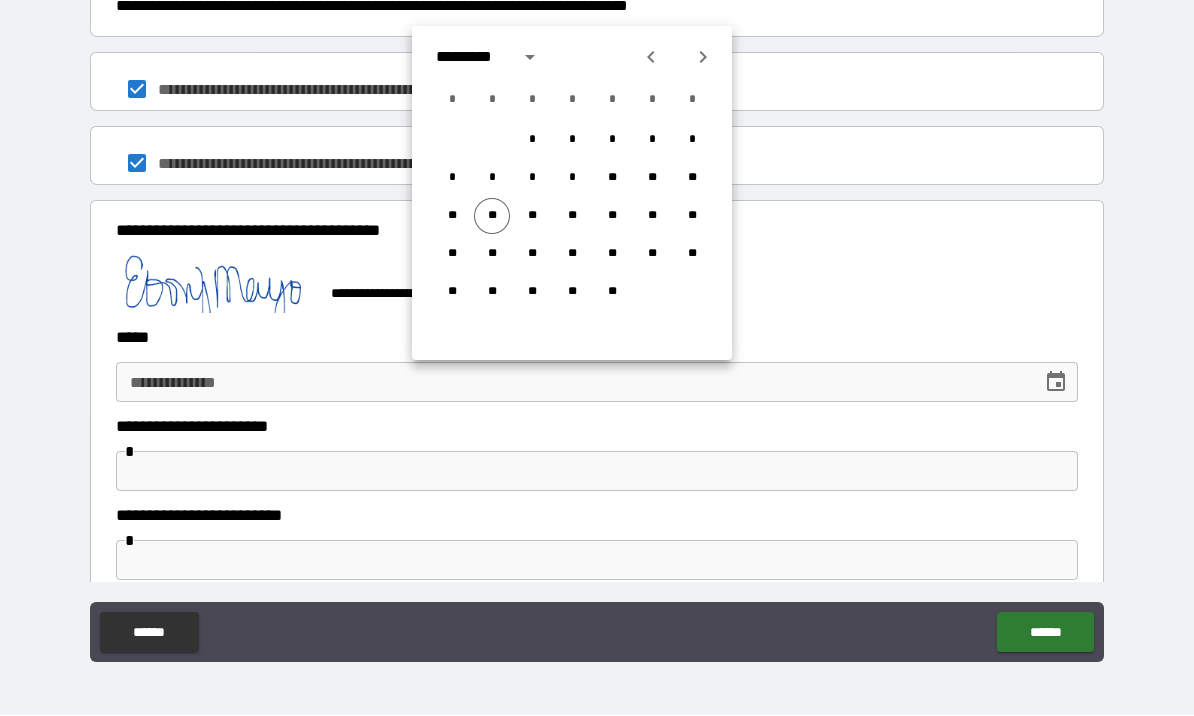 click on "**" at bounding box center [492, 217] 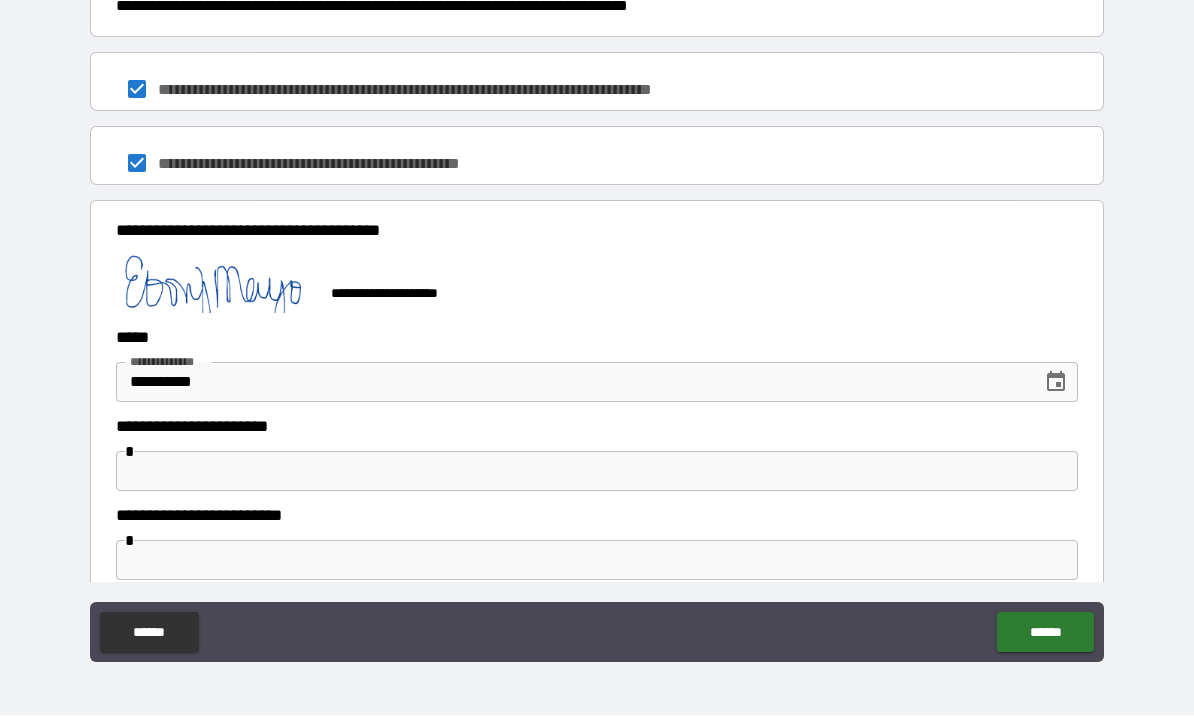 click at bounding box center (597, 472) 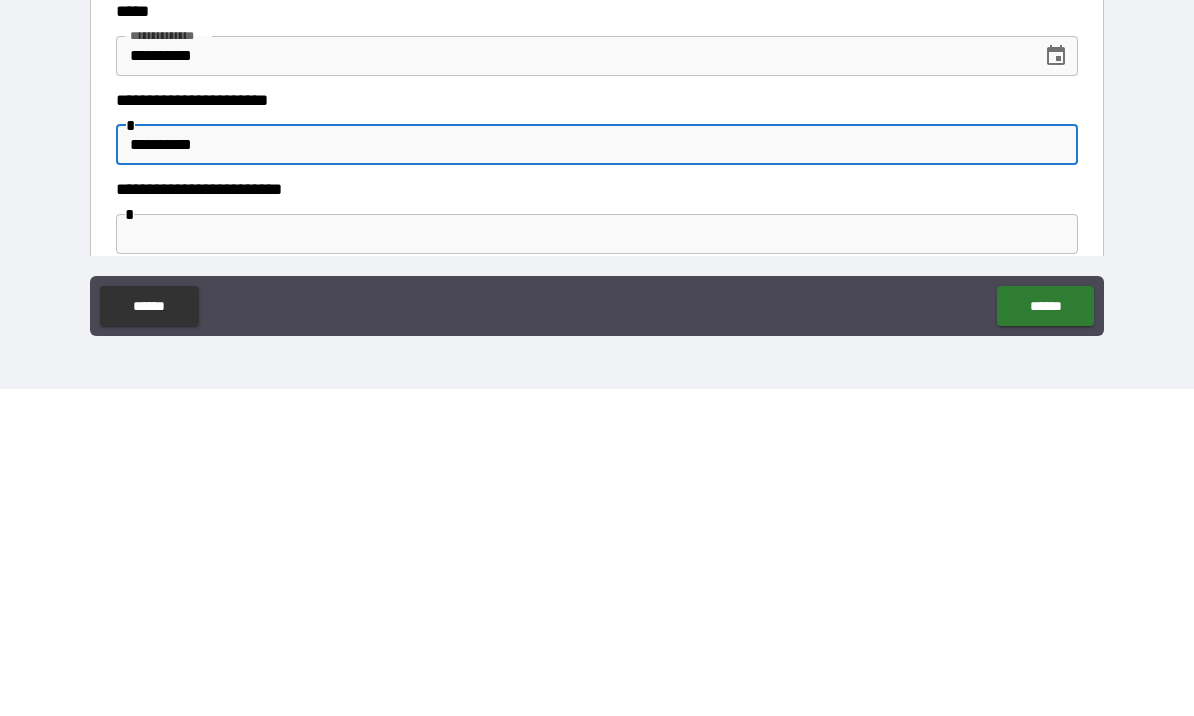 type on "**********" 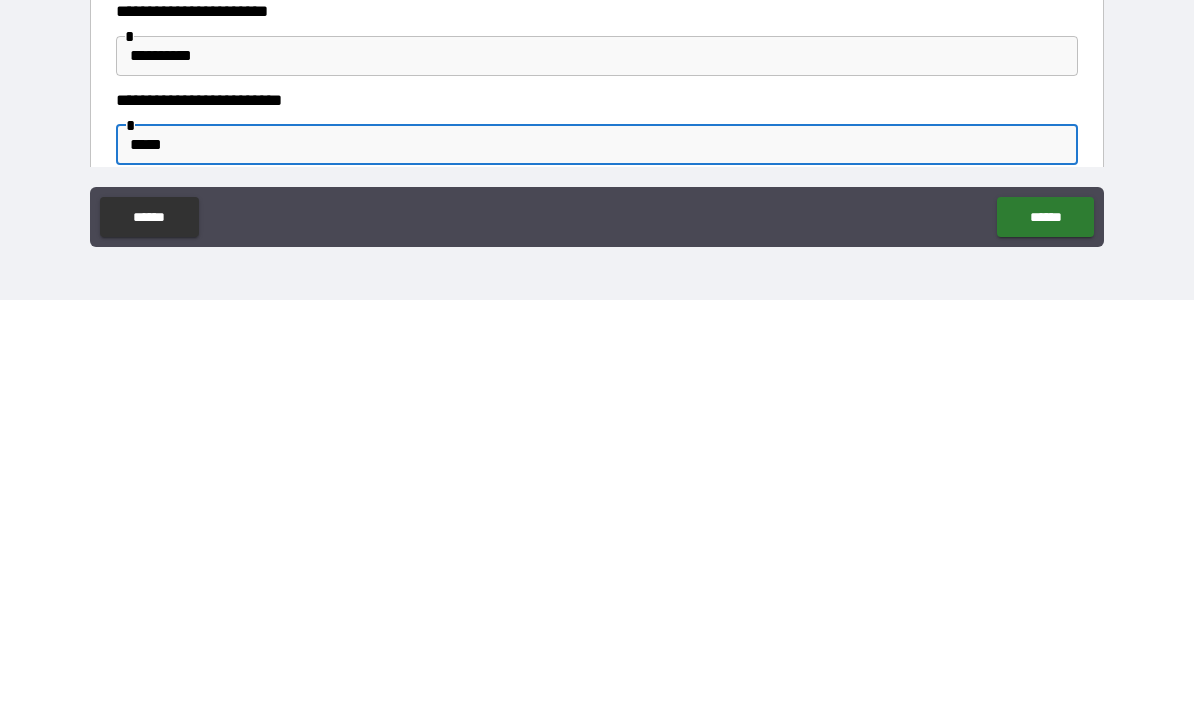 type on "******" 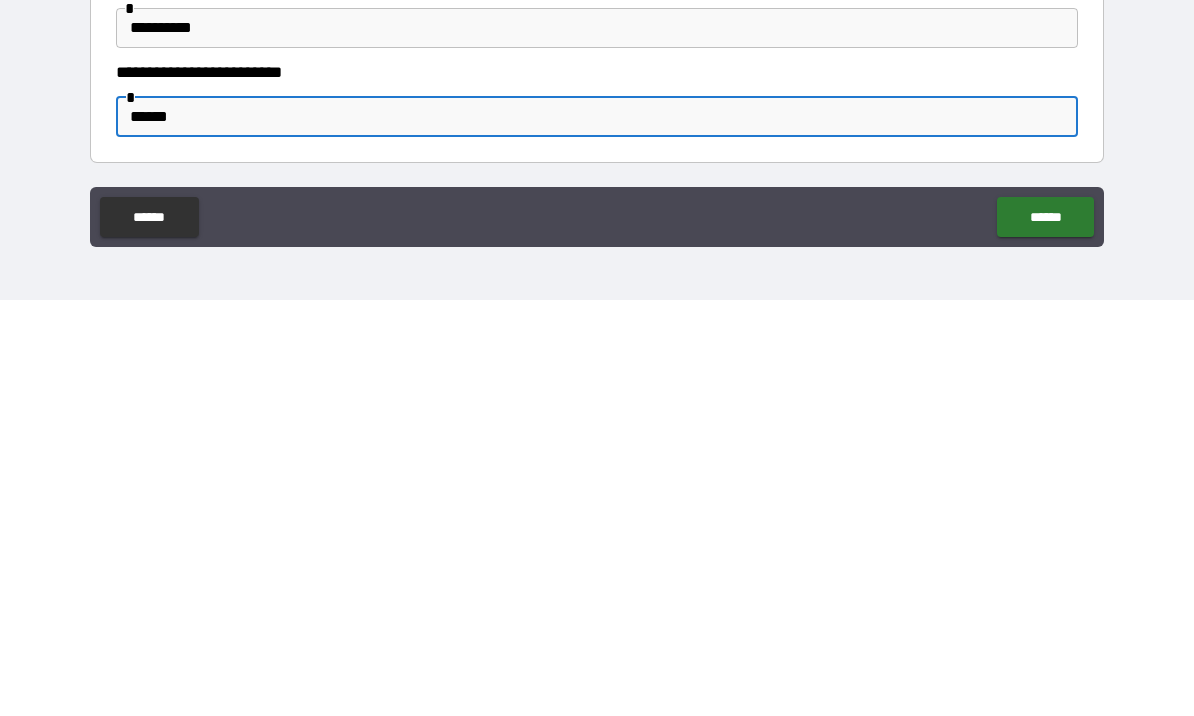 scroll, scrollTop: 1652, scrollLeft: 0, axis: vertical 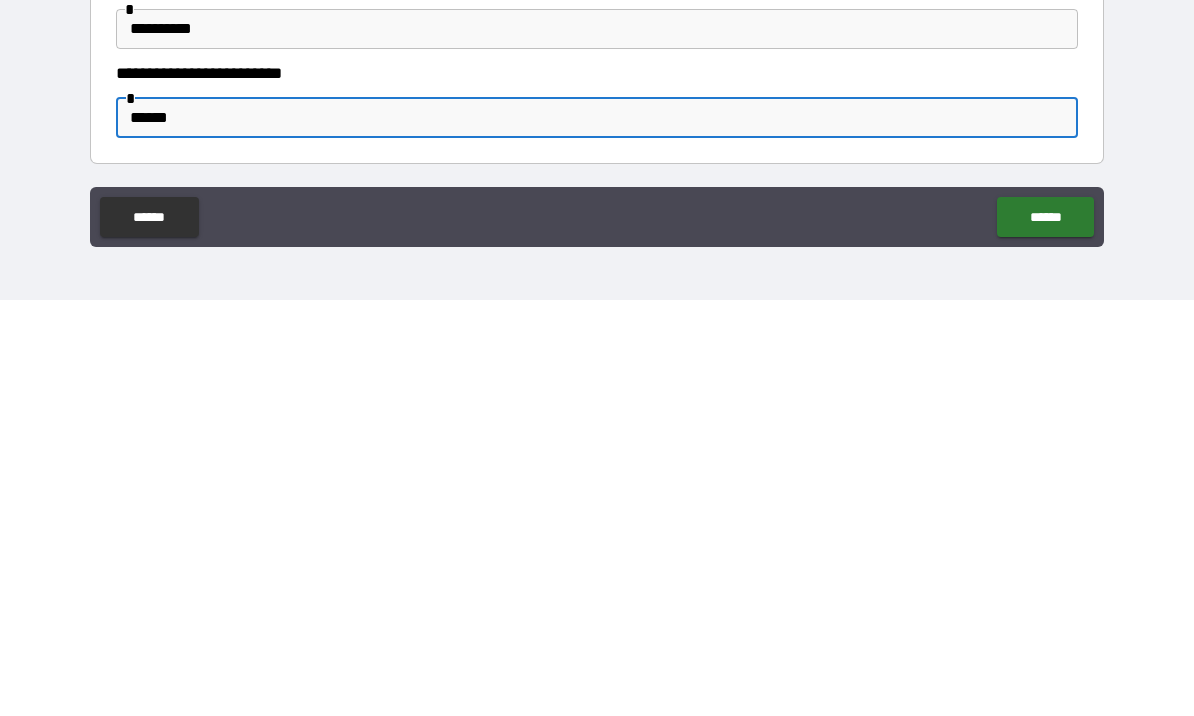 click on "******" at bounding box center [1045, 633] 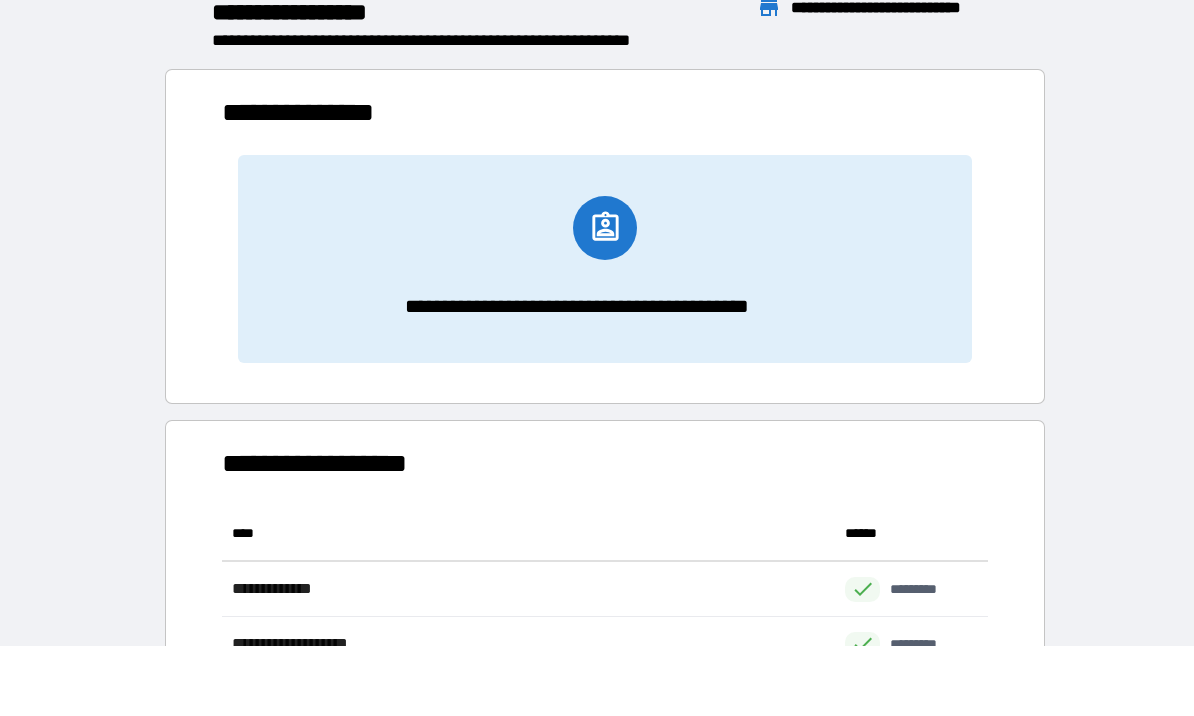 scroll, scrollTop: 1, scrollLeft: 1, axis: both 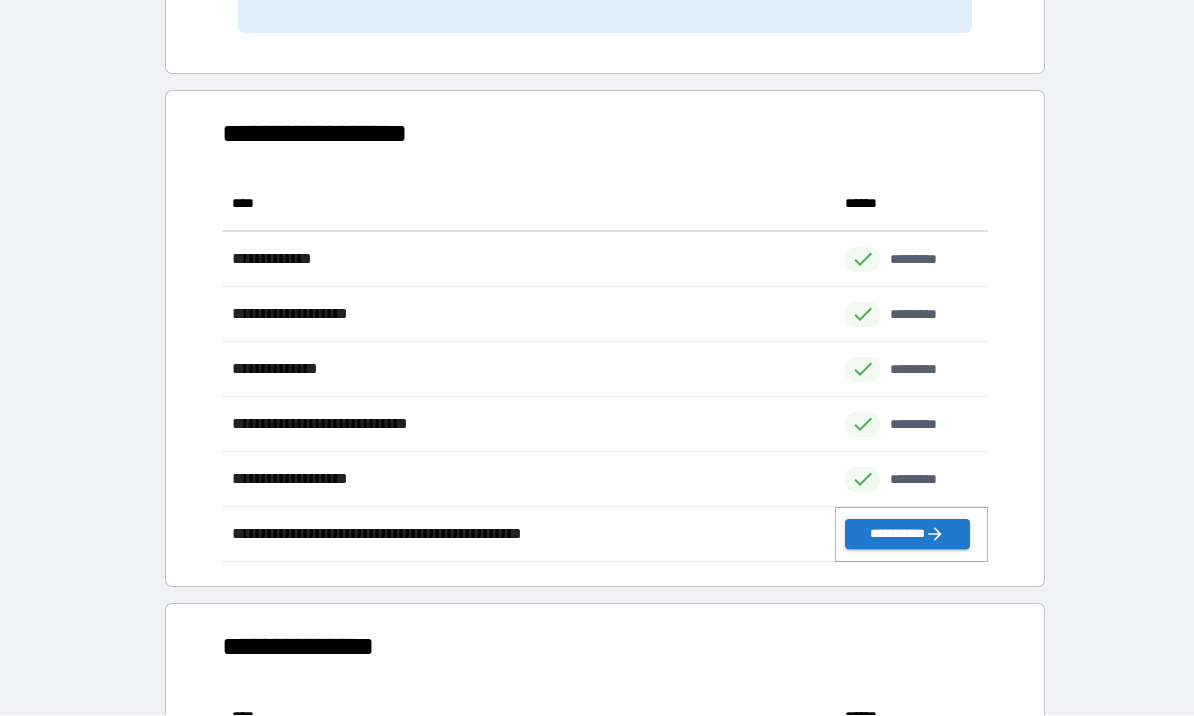 click on "**********" at bounding box center (907, 535) 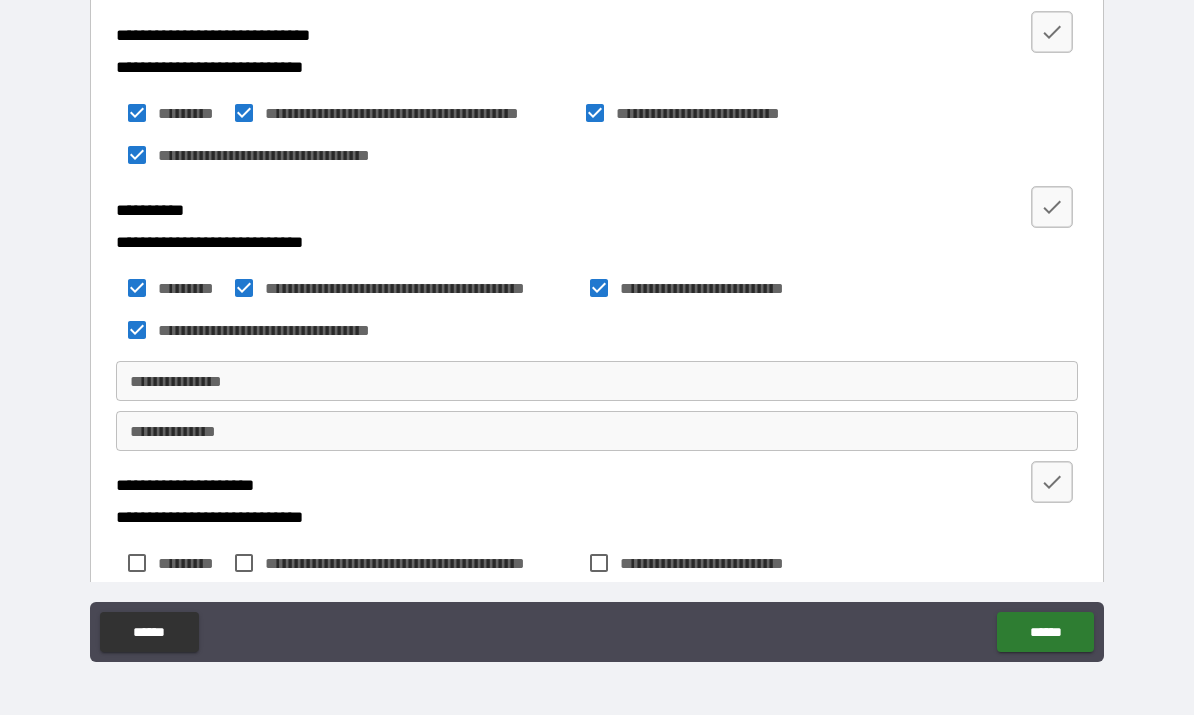 scroll, scrollTop: 448, scrollLeft: 0, axis: vertical 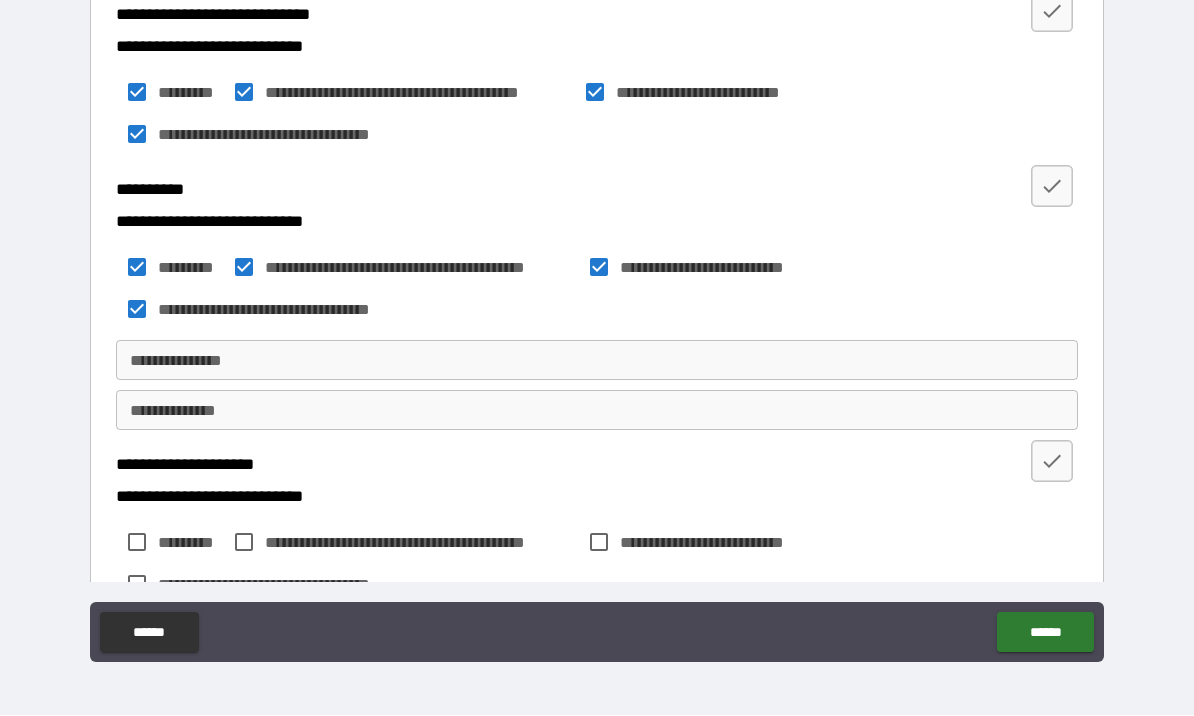 click on "**********" at bounding box center (597, 361) 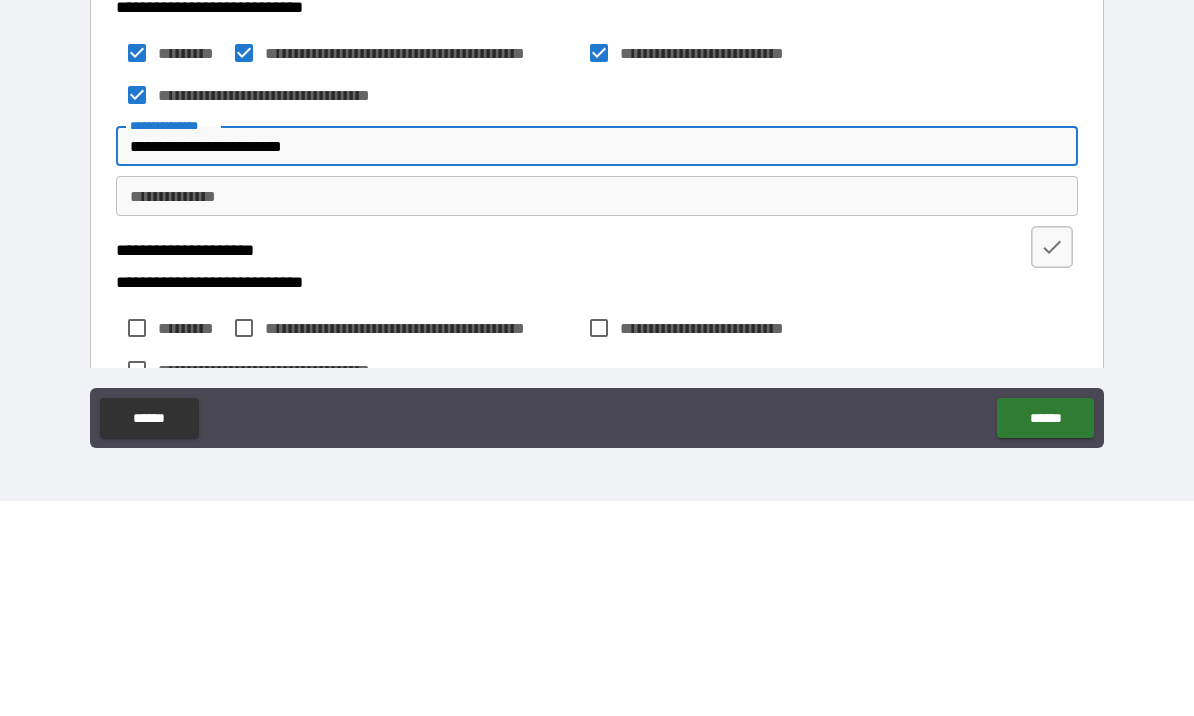 type on "**********" 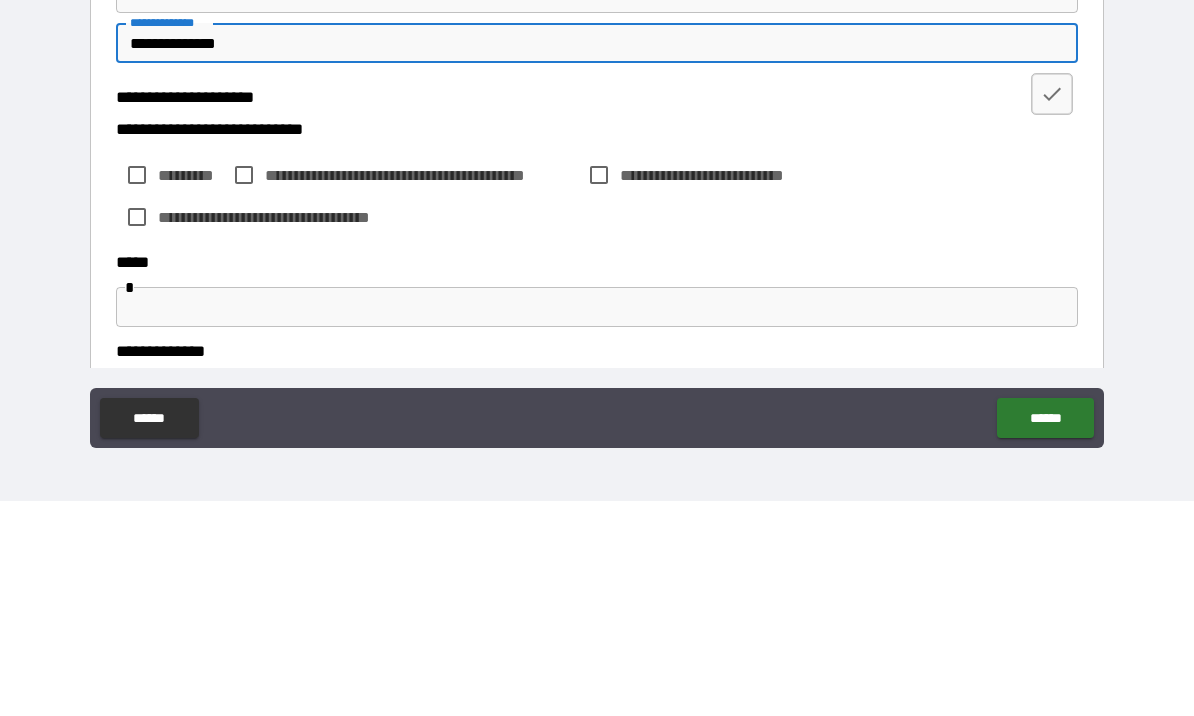 scroll, scrollTop: 612, scrollLeft: 0, axis: vertical 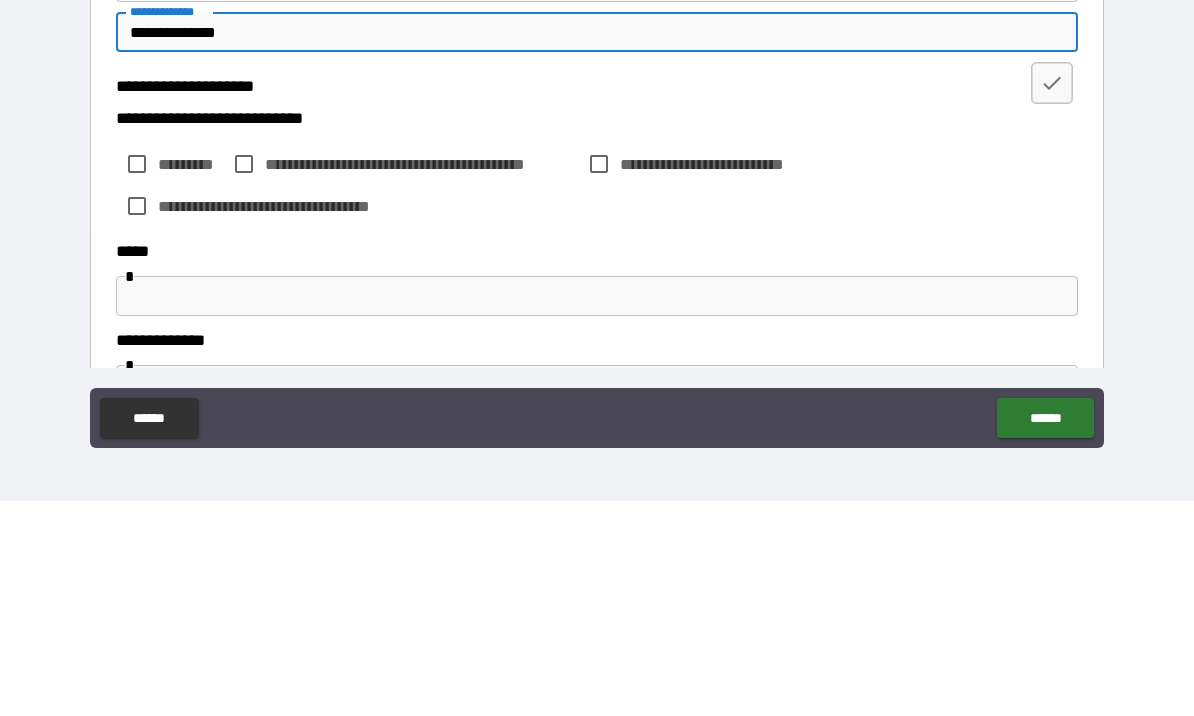 type on "**********" 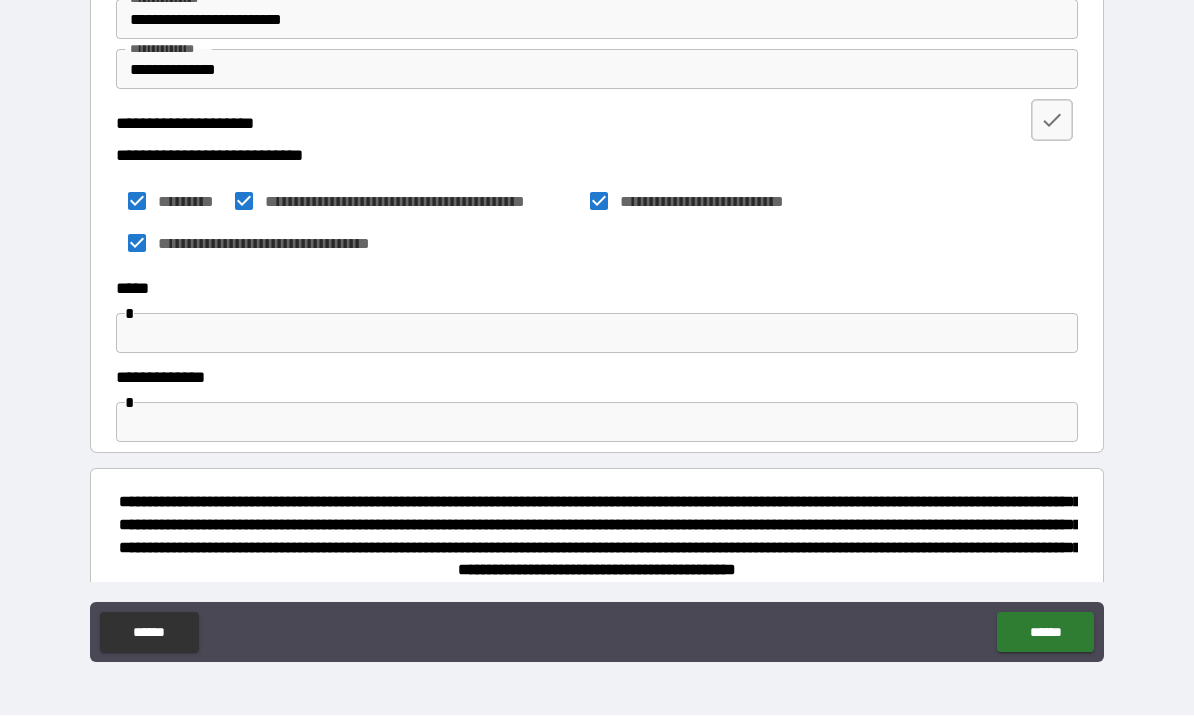 scroll, scrollTop: 803, scrollLeft: 0, axis: vertical 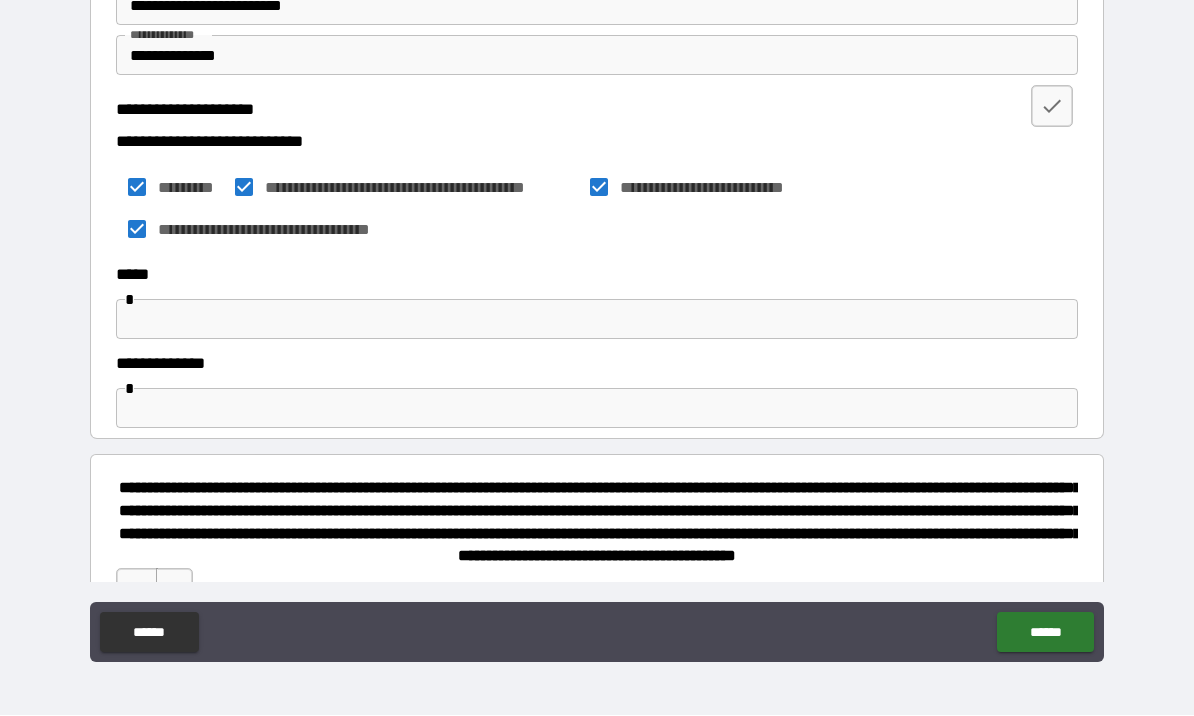 click at bounding box center (597, 320) 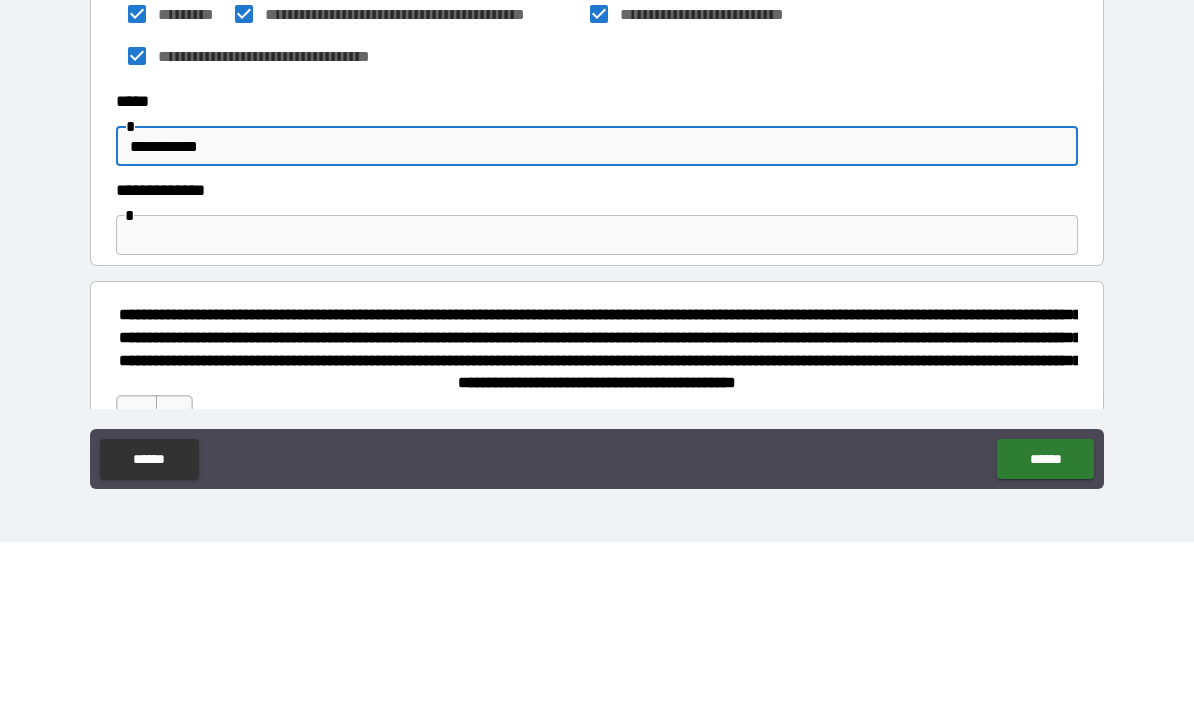 type on "**********" 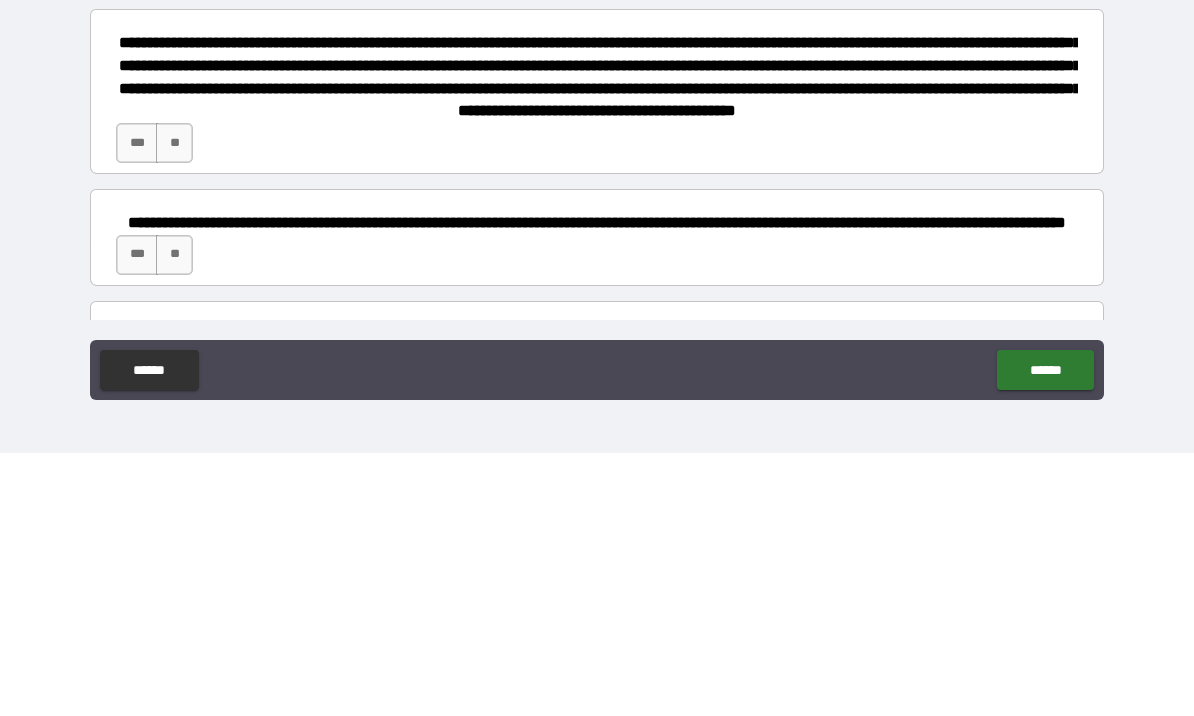 scroll, scrollTop: 987, scrollLeft: 0, axis: vertical 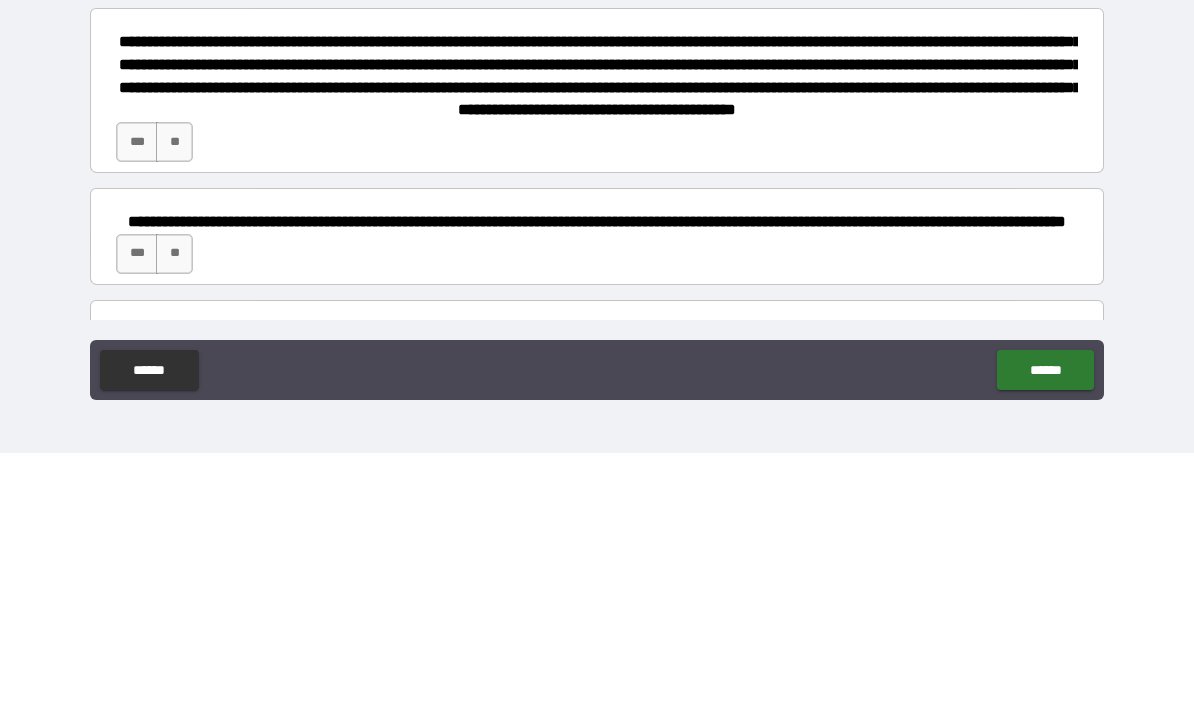 type on "**********" 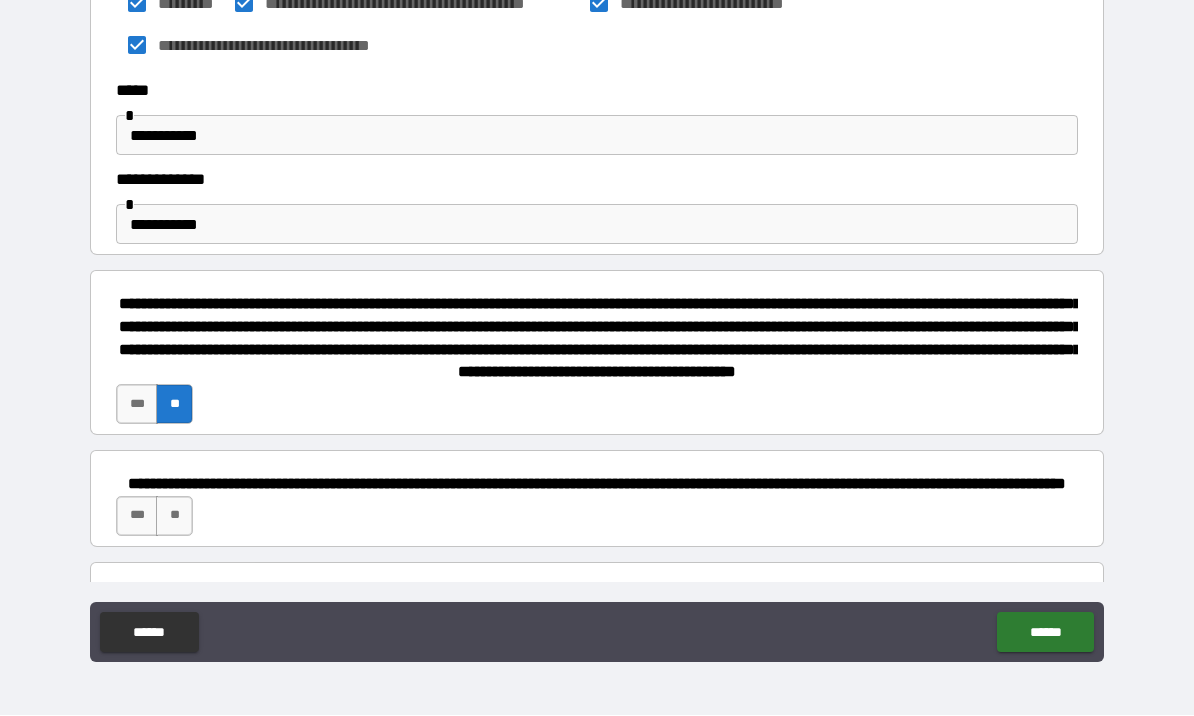 click on "***" at bounding box center [137, 405] 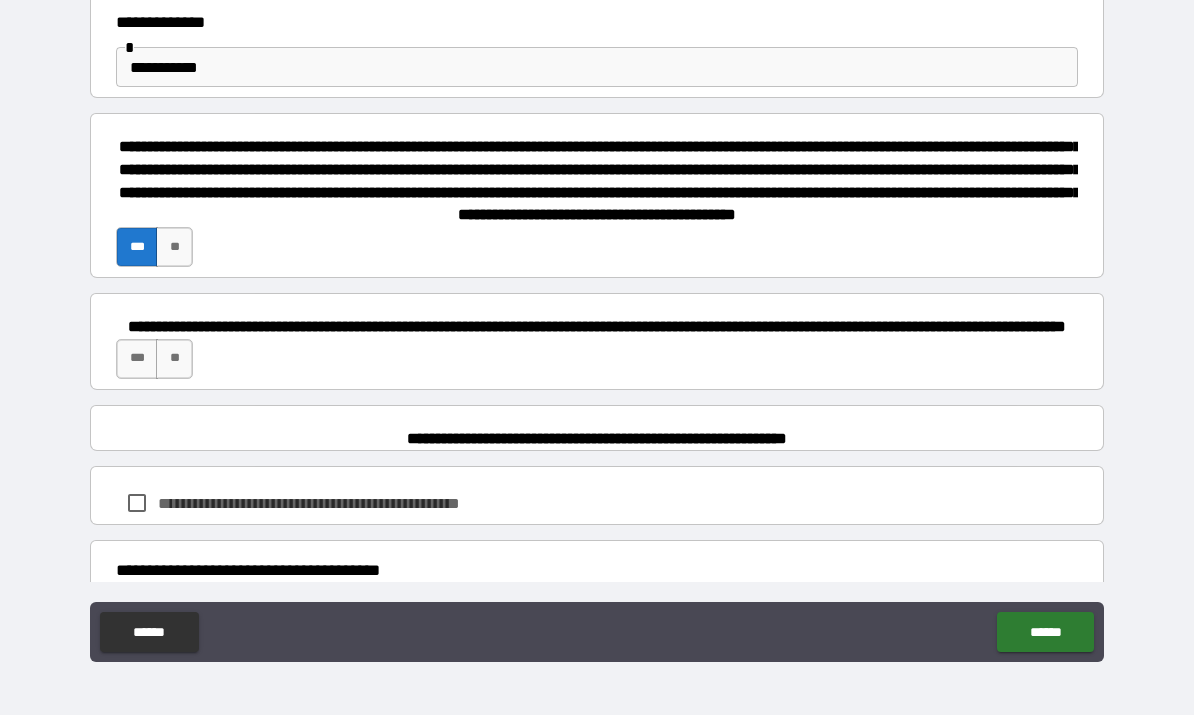 scroll, scrollTop: 1161, scrollLeft: 0, axis: vertical 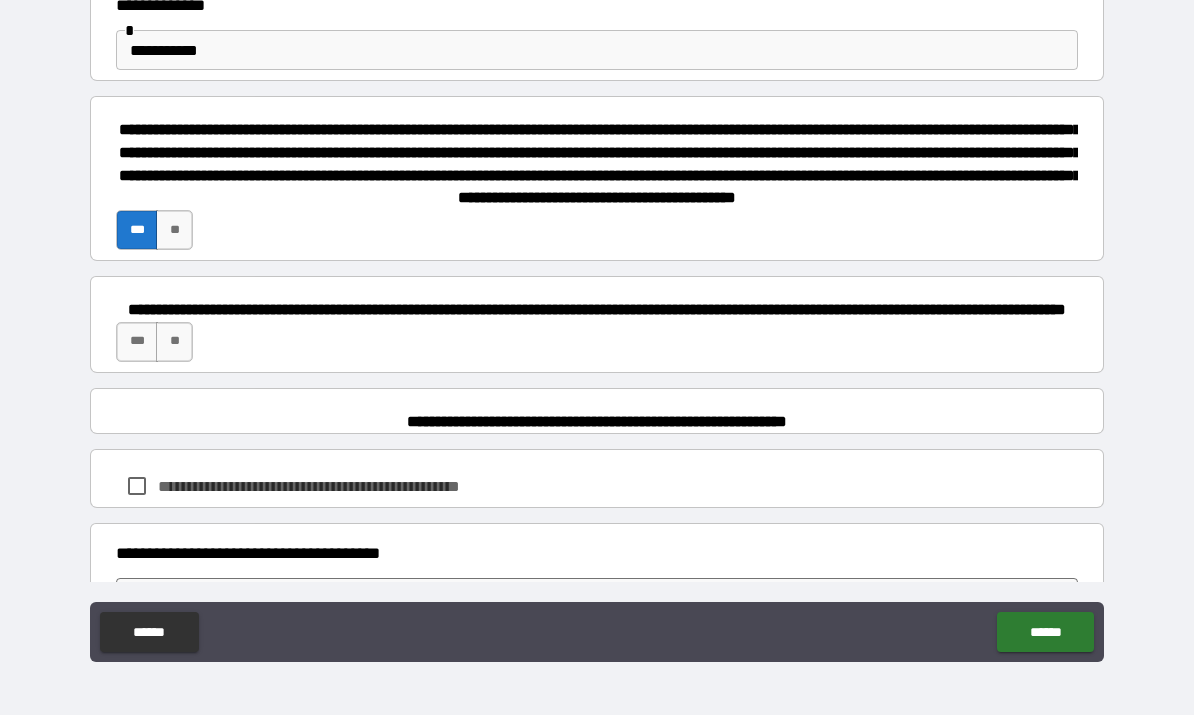 click on "***" at bounding box center [137, 343] 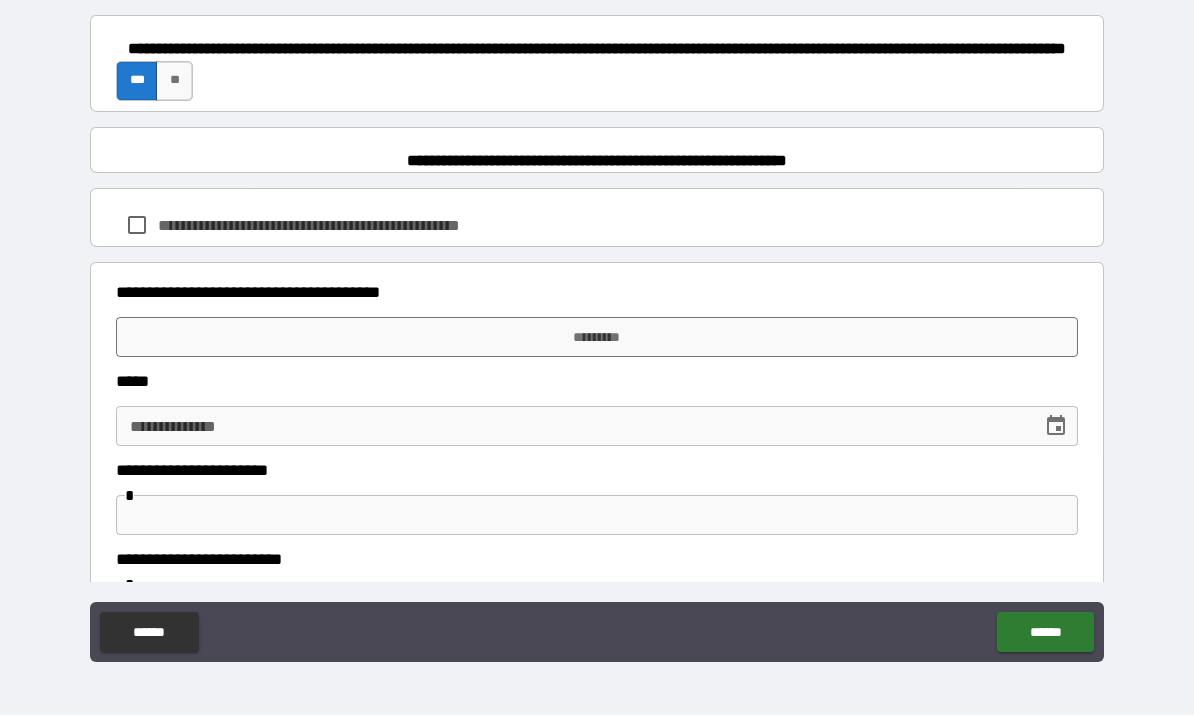 scroll, scrollTop: 1426, scrollLeft: 0, axis: vertical 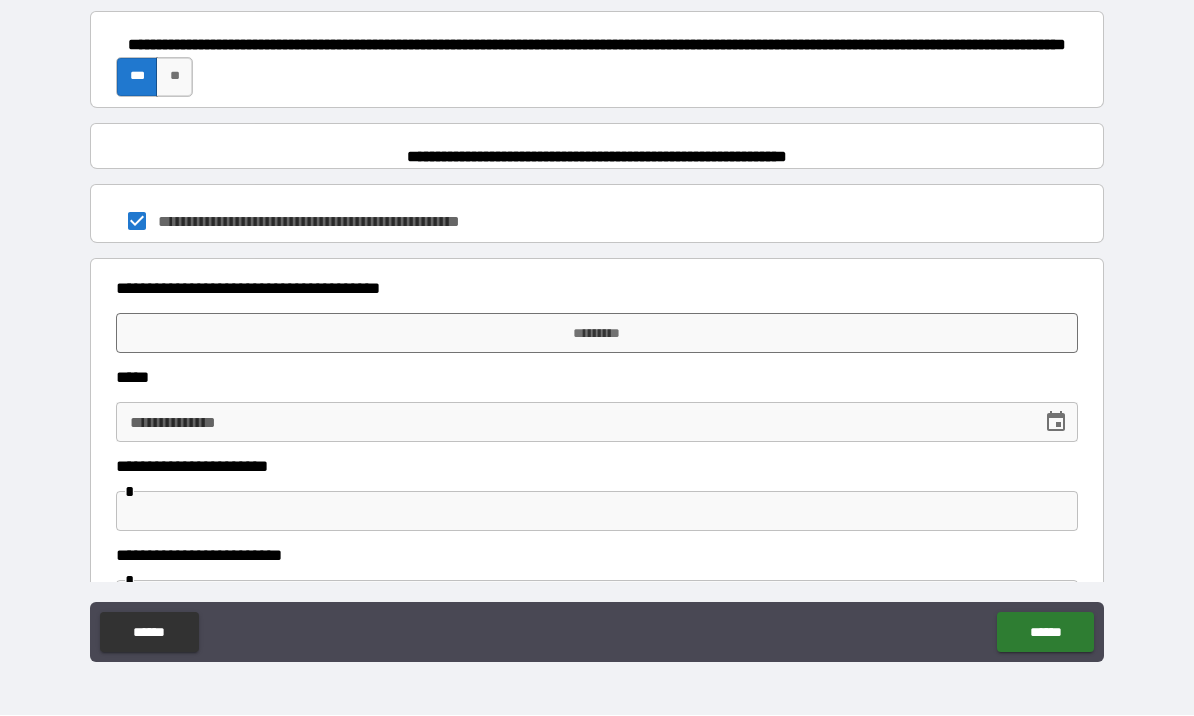 click on "*********" at bounding box center [597, 334] 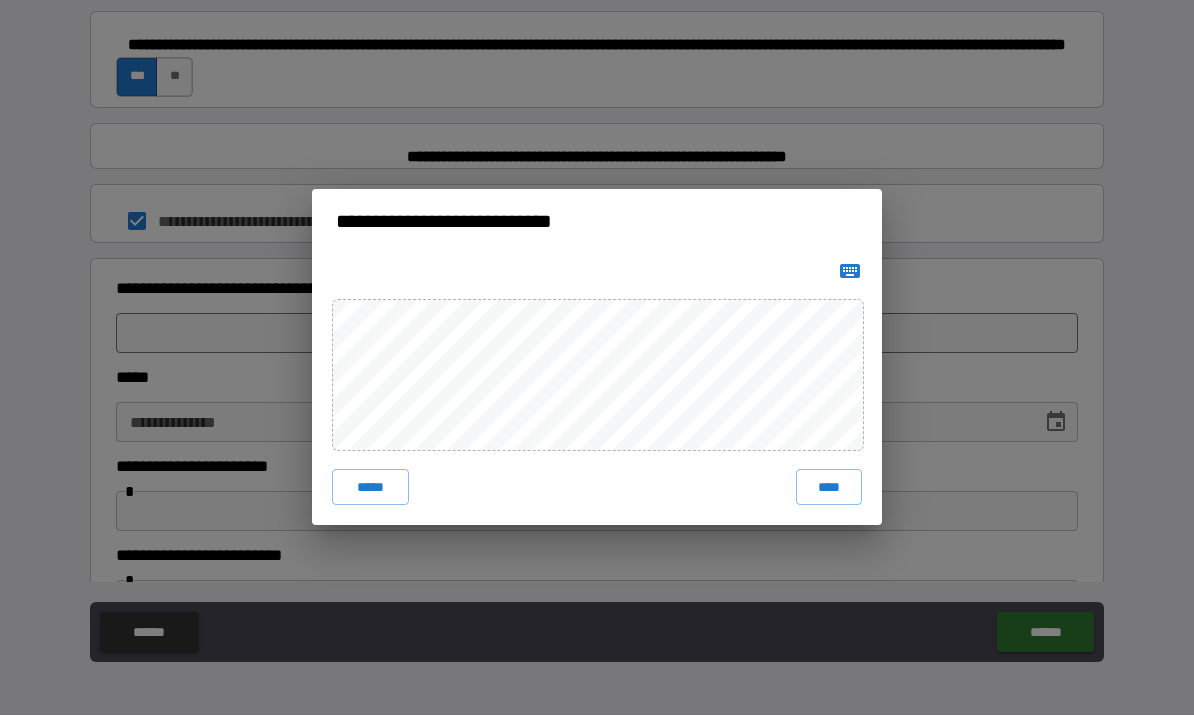 click on "****" at bounding box center [829, 488] 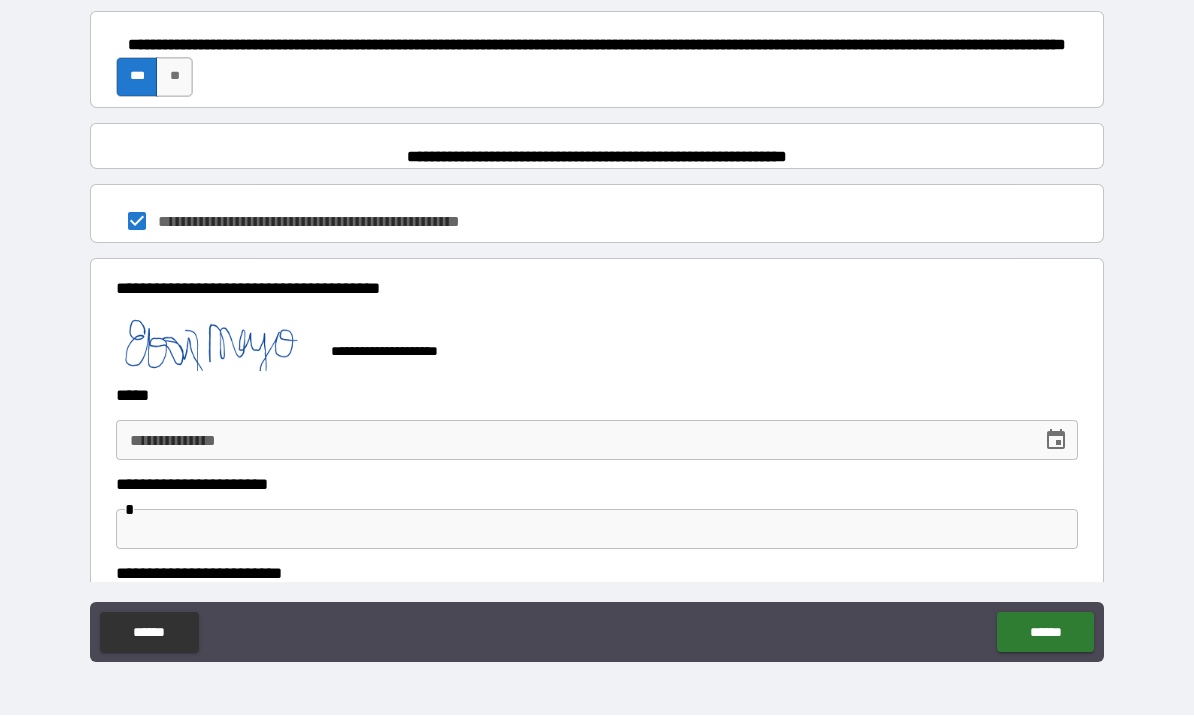 click 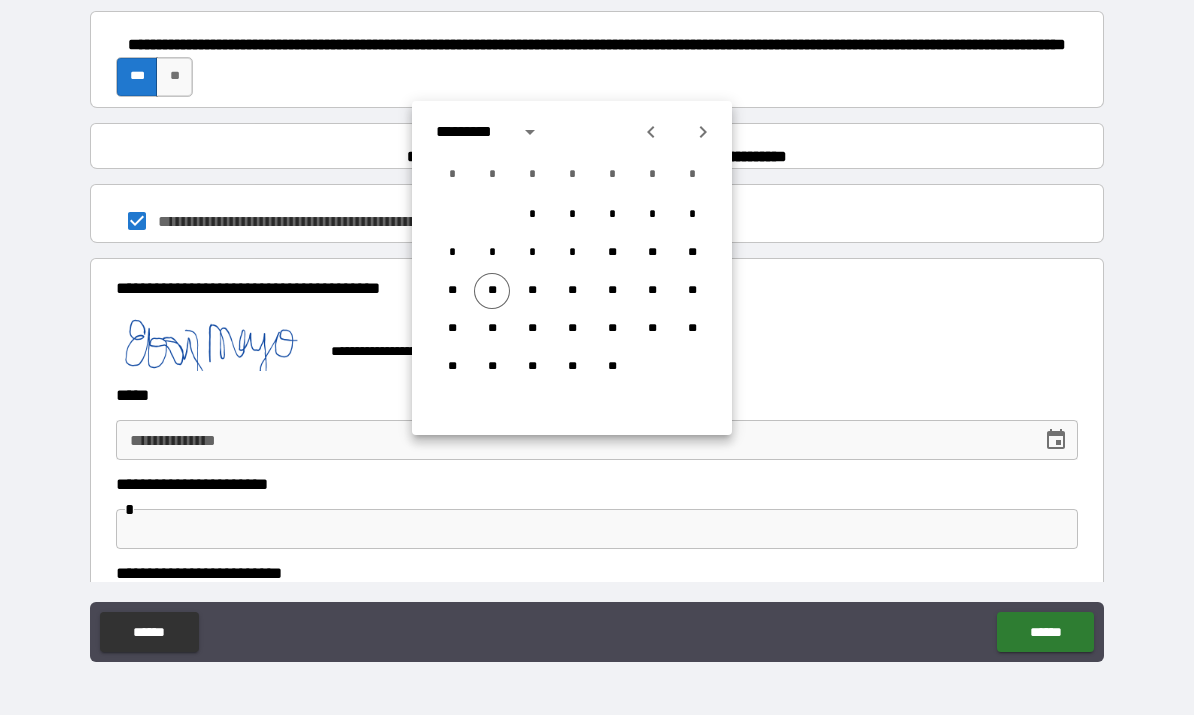 click on "**" at bounding box center (492, 292) 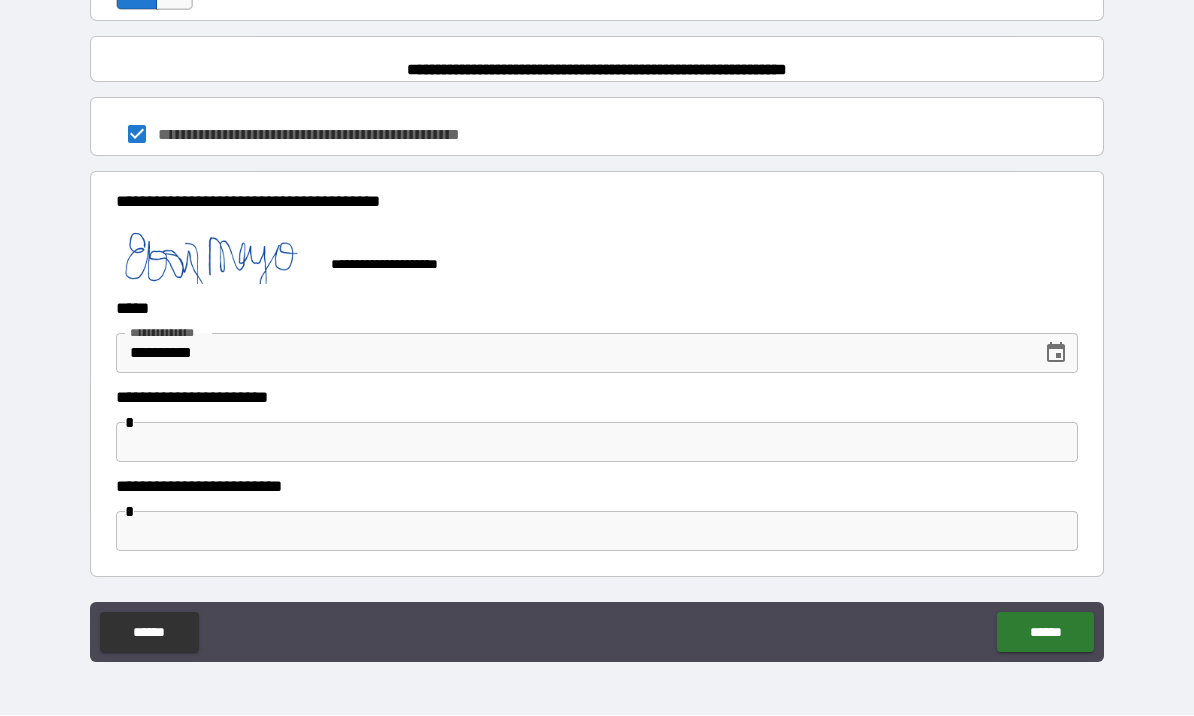 scroll, scrollTop: 1528, scrollLeft: 0, axis: vertical 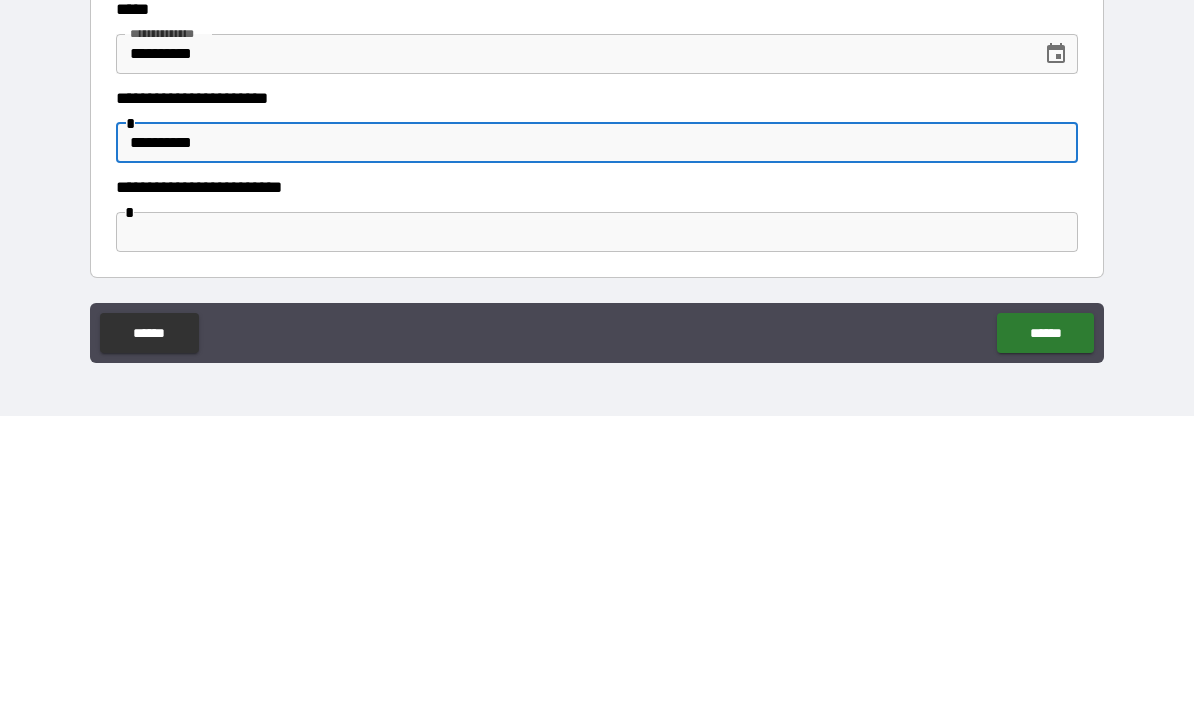 type on "**********" 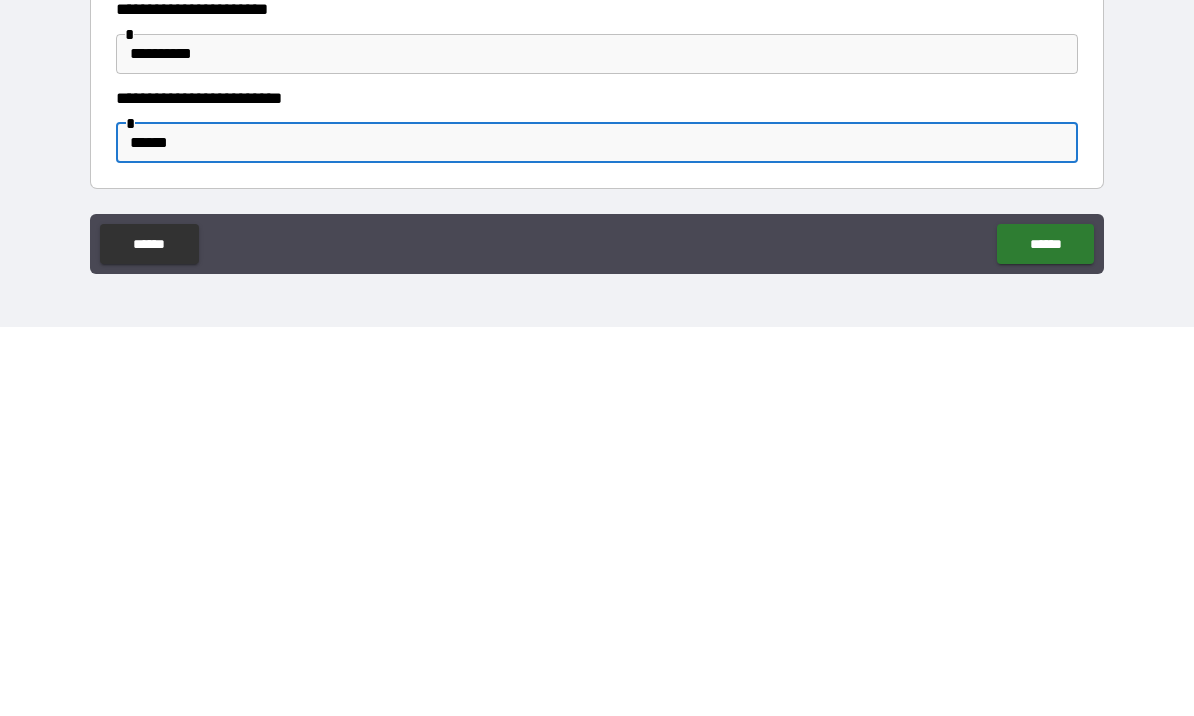 type on "******" 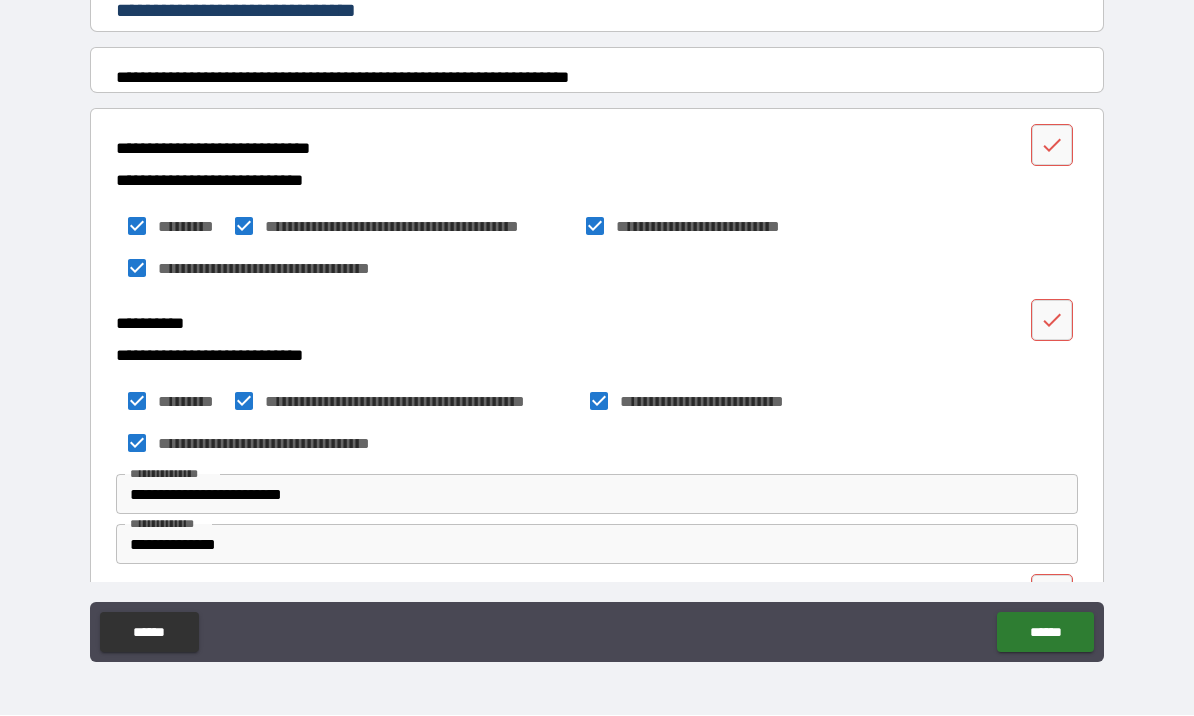 scroll, scrollTop: 316, scrollLeft: 0, axis: vertical 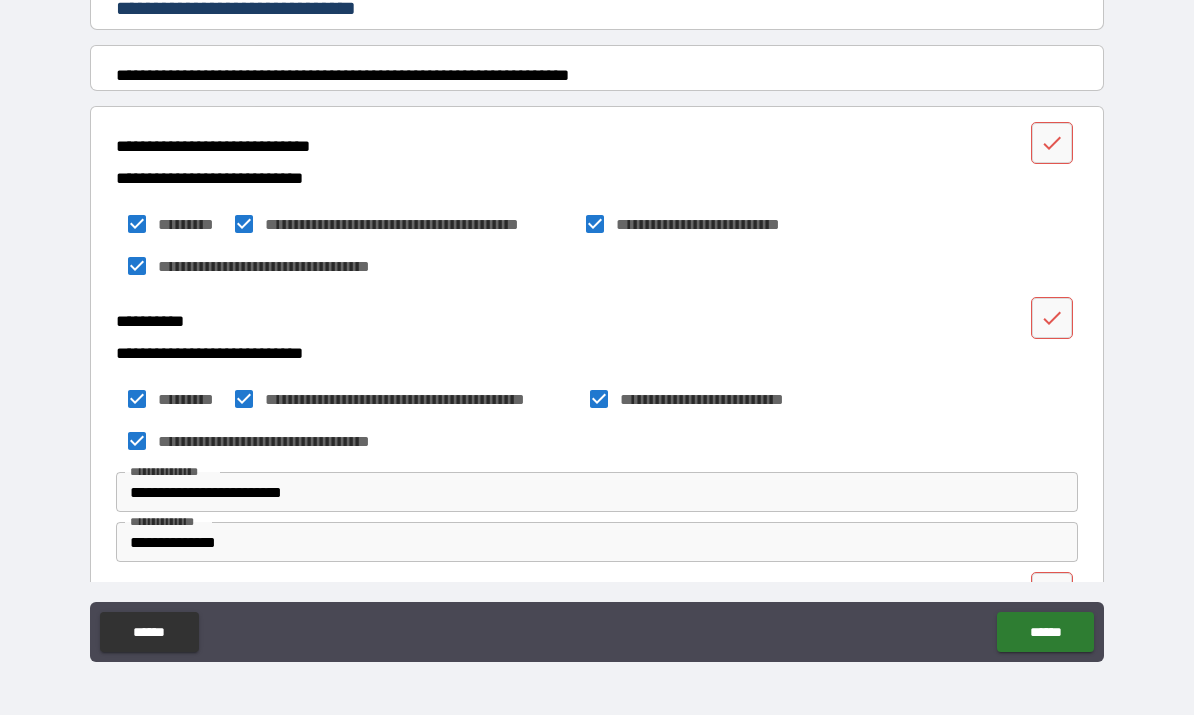 click at bounding box center [1052, 144] 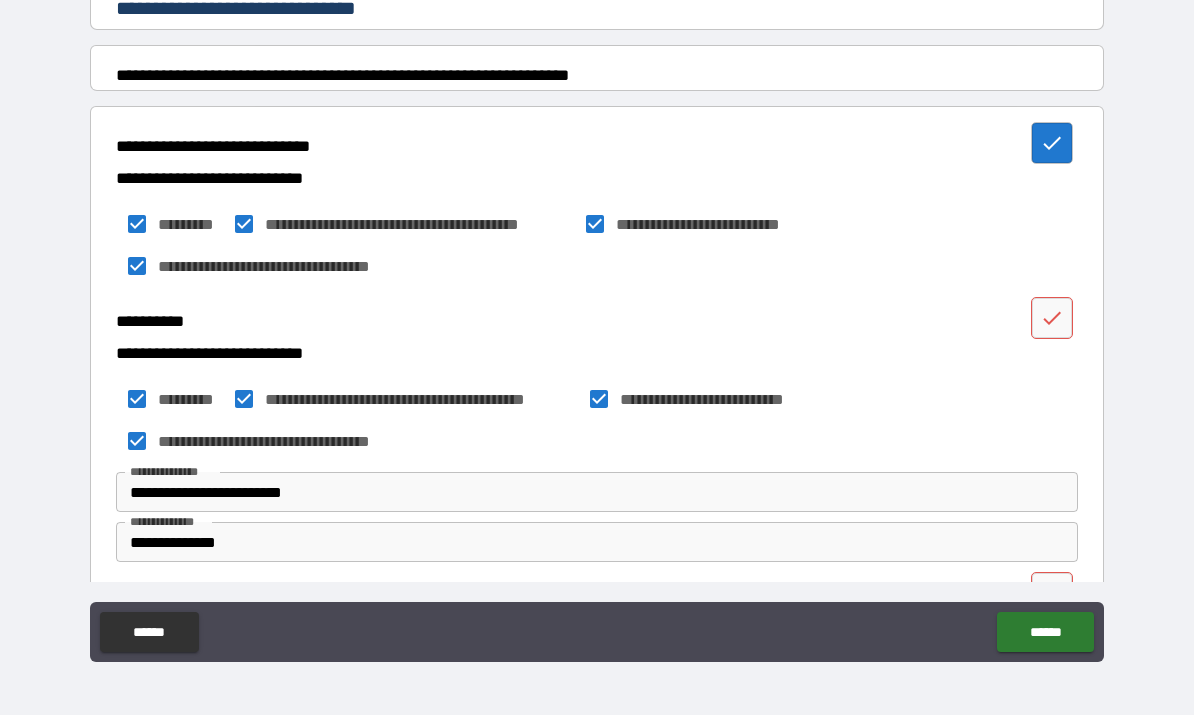 click 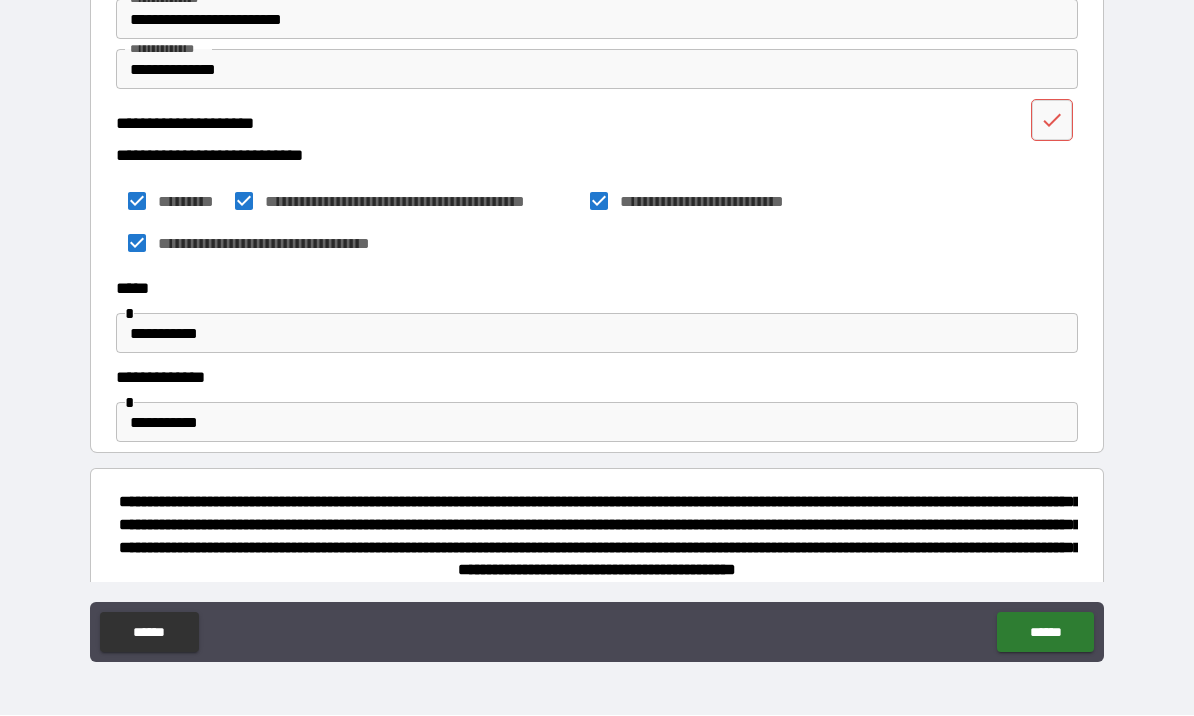scroll, scrollTop: 791, scrollLeft: 0, axis: vertical 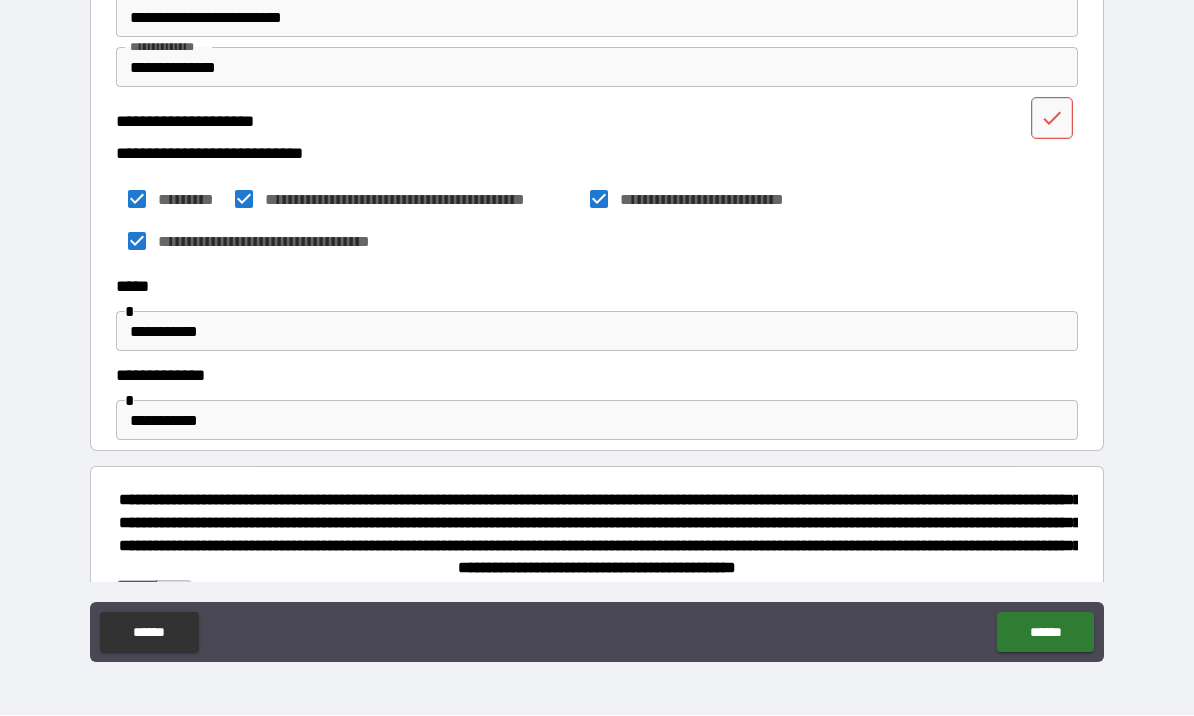 click at bounding box center [1052, 119] 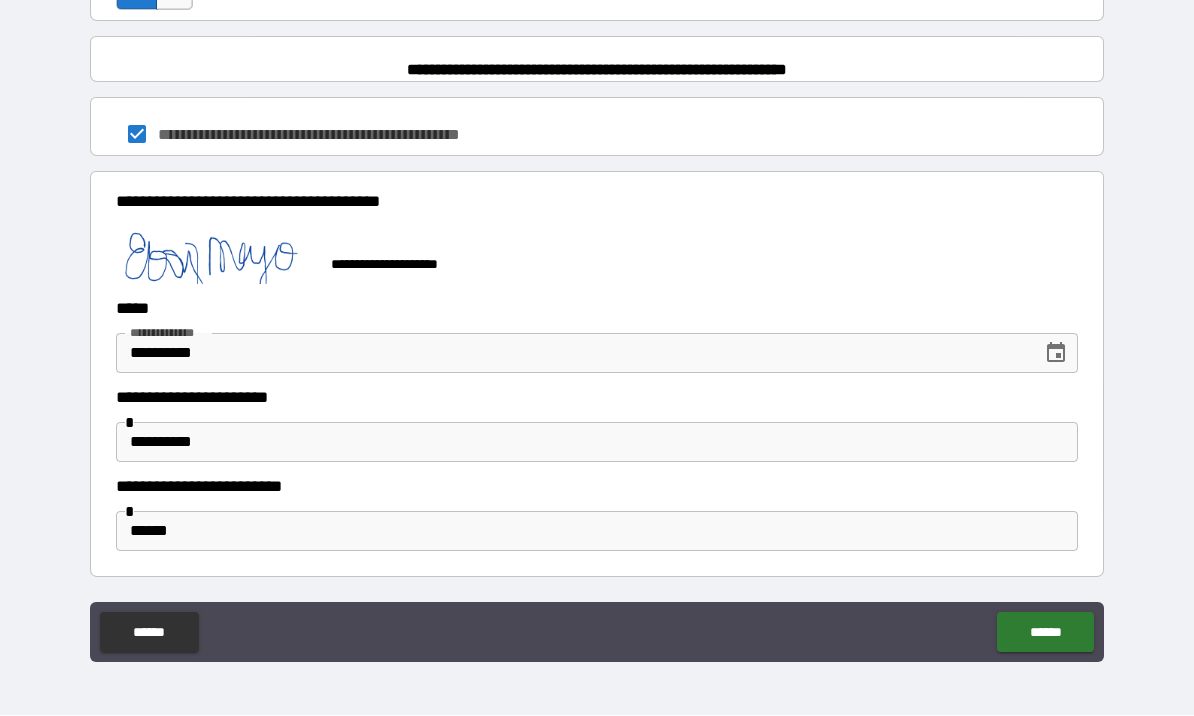 scroll, scrollTop: 1529, scrollLeft: 0, axis: vertical 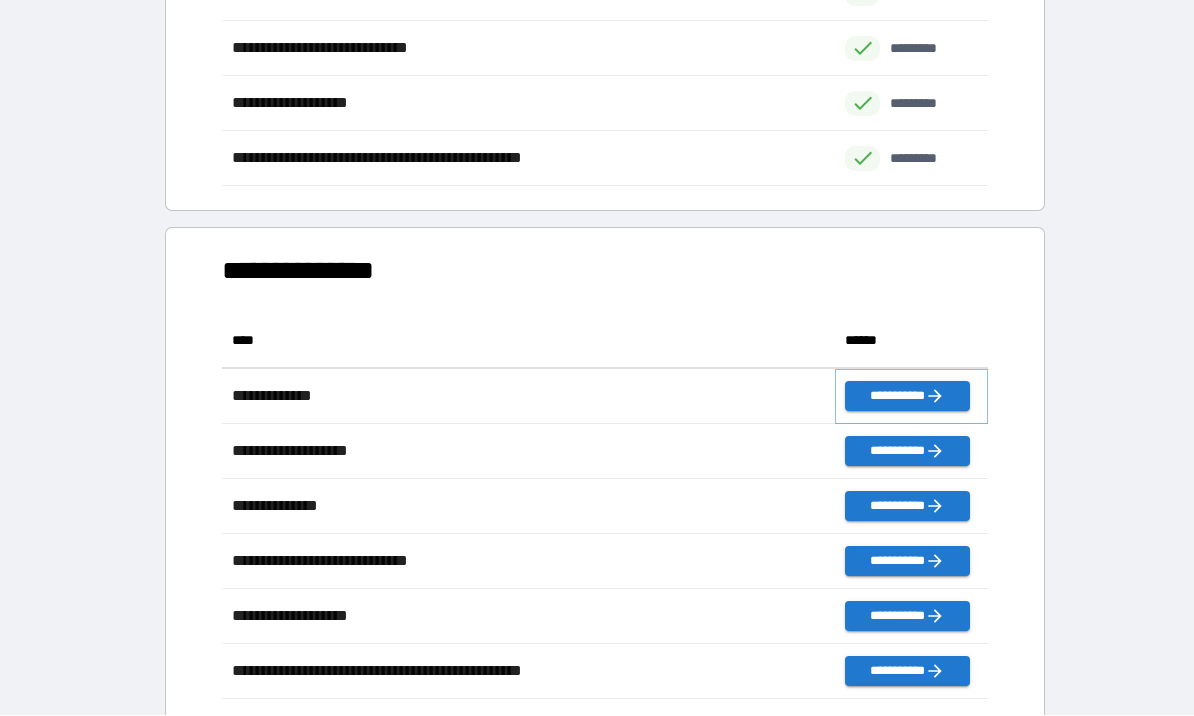 click on "**********" at bounding box center [907, 397] 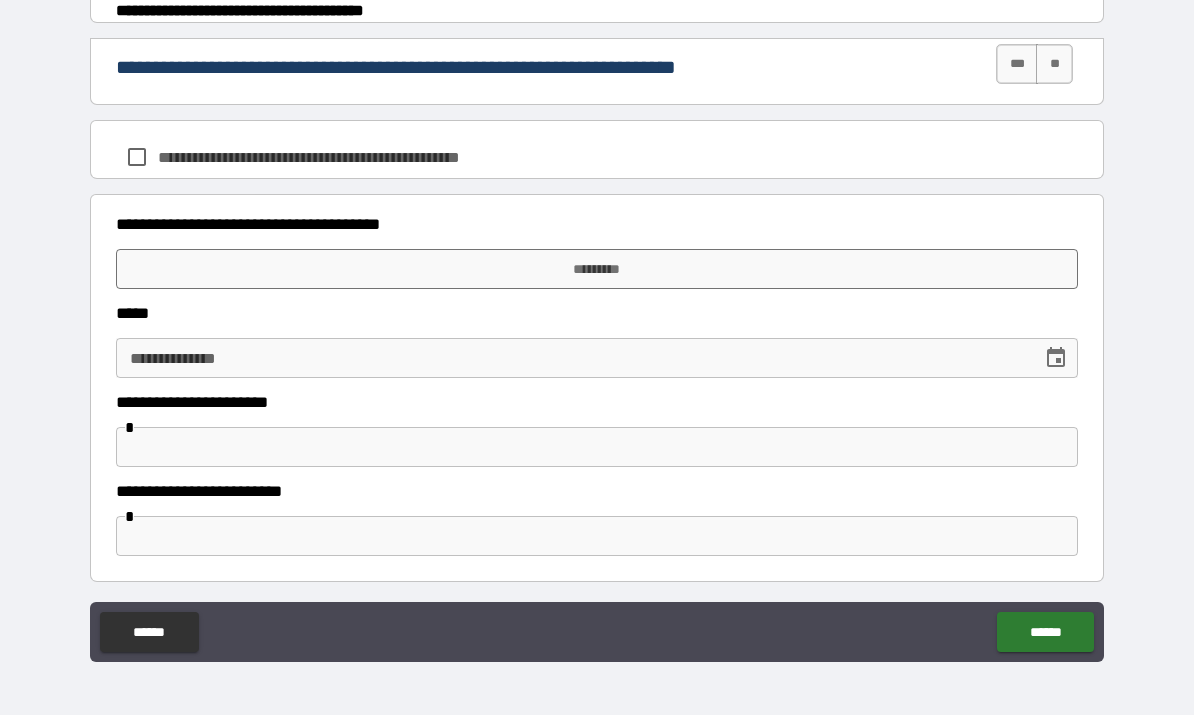 scroll, scrollTop: 969, scrollLeft: 0, axis: vertical 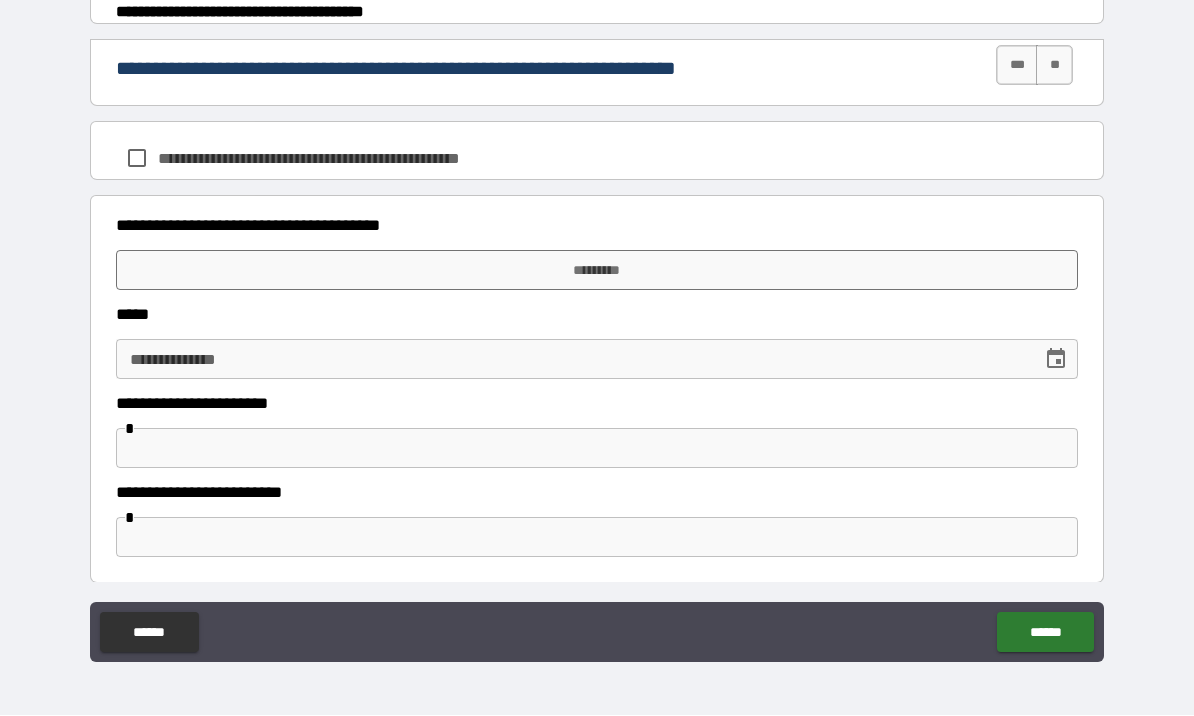 click on "***" at bounding box center [1017, 66] 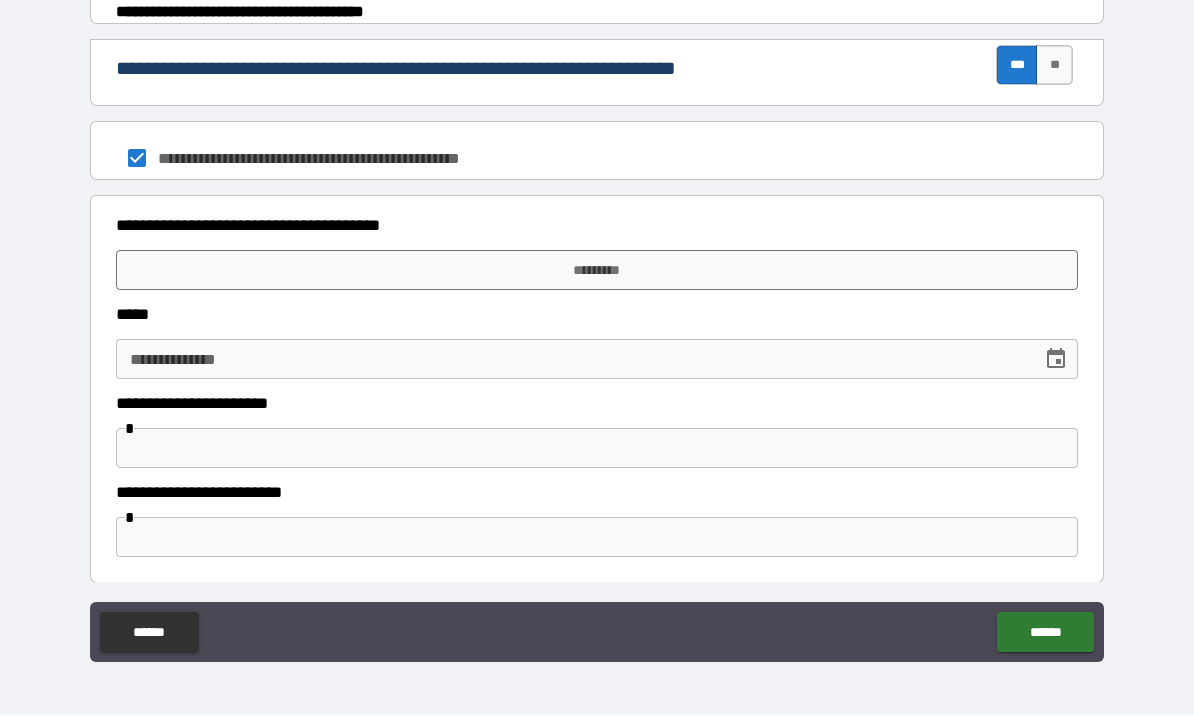 click on "*********" at bounding box center [597, 271] 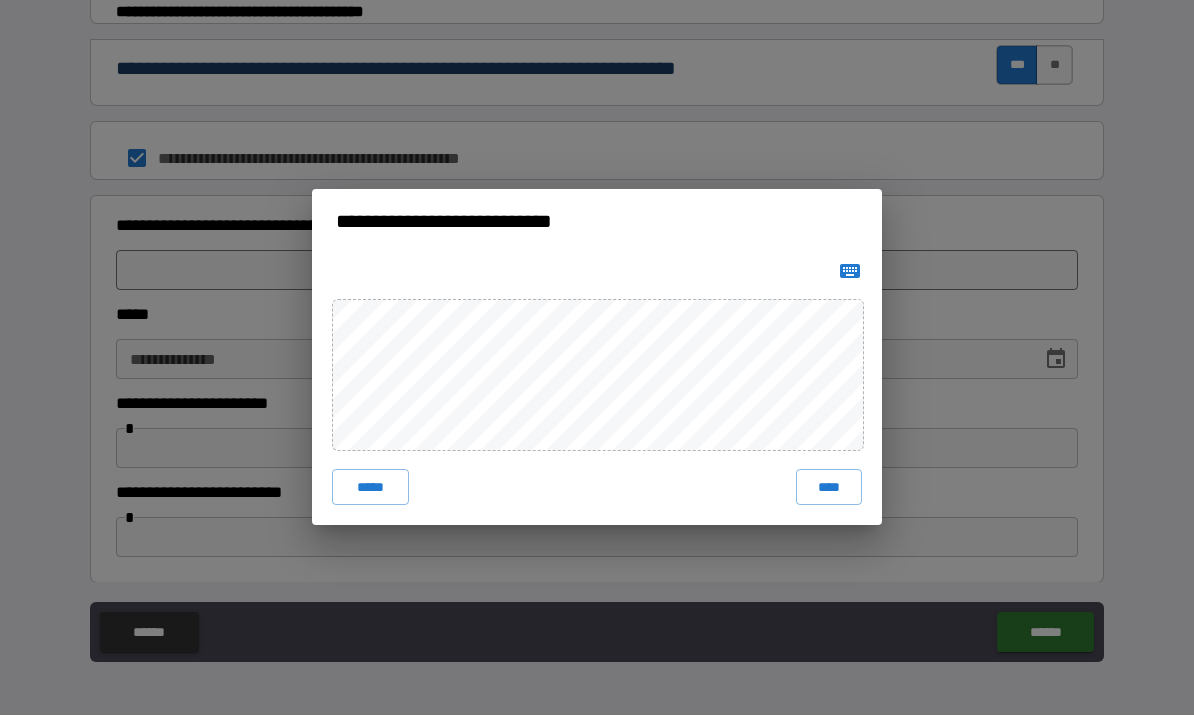 click on "****" at bounding box center [829, 488] 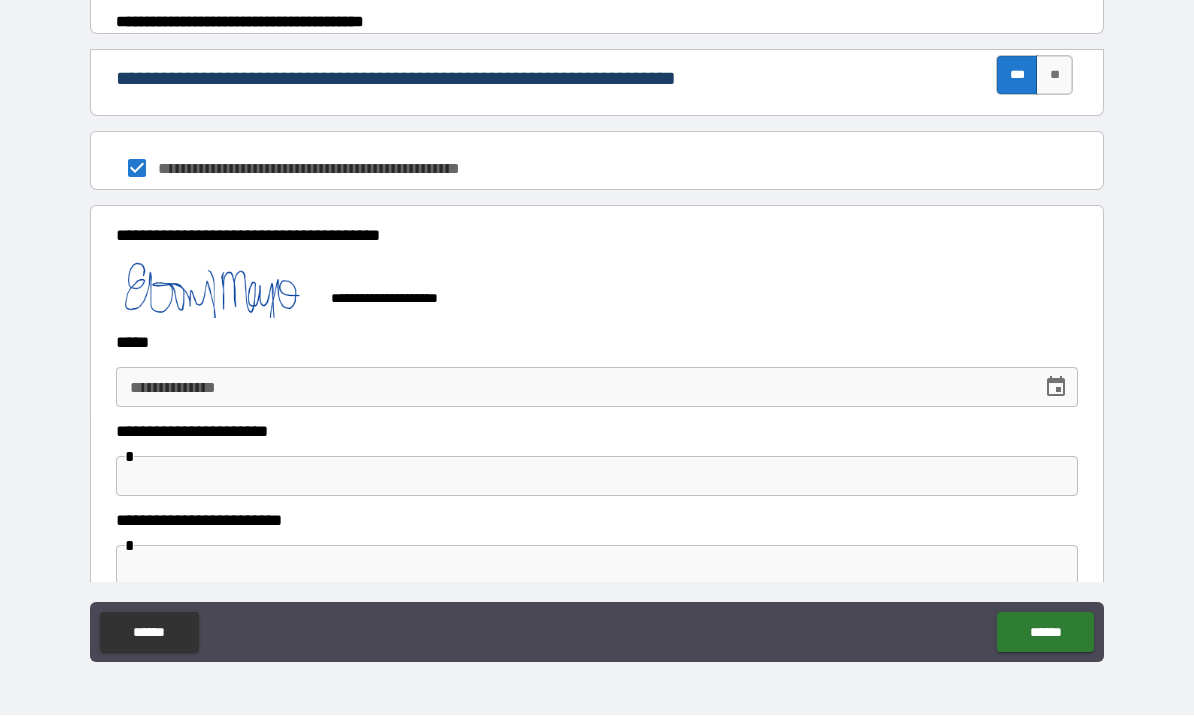 click on "**********" at bounding box center (572, 388) 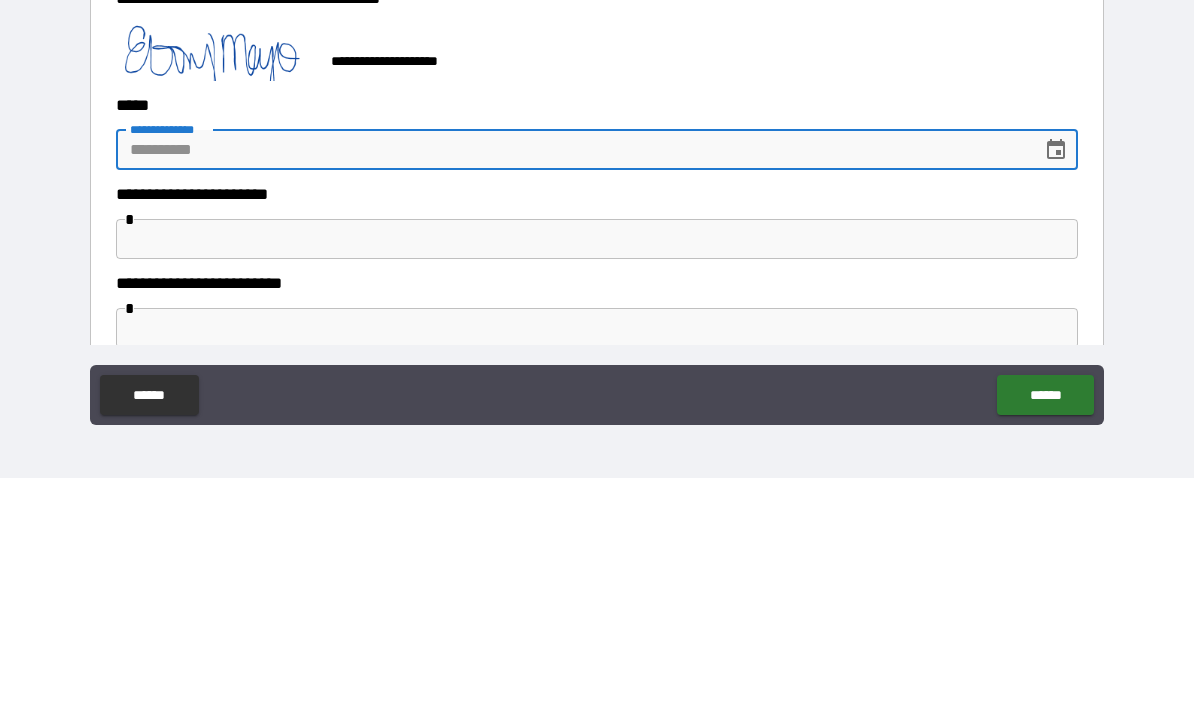 click 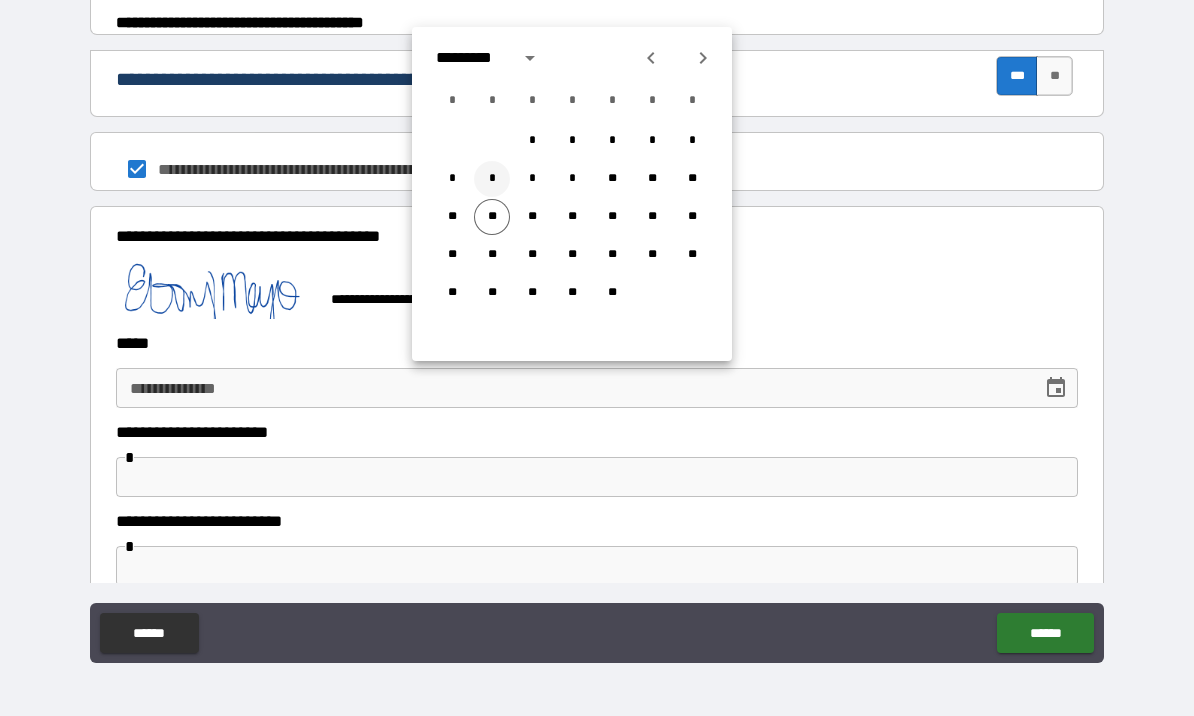 click on "*" at bounding box center [492, 179] 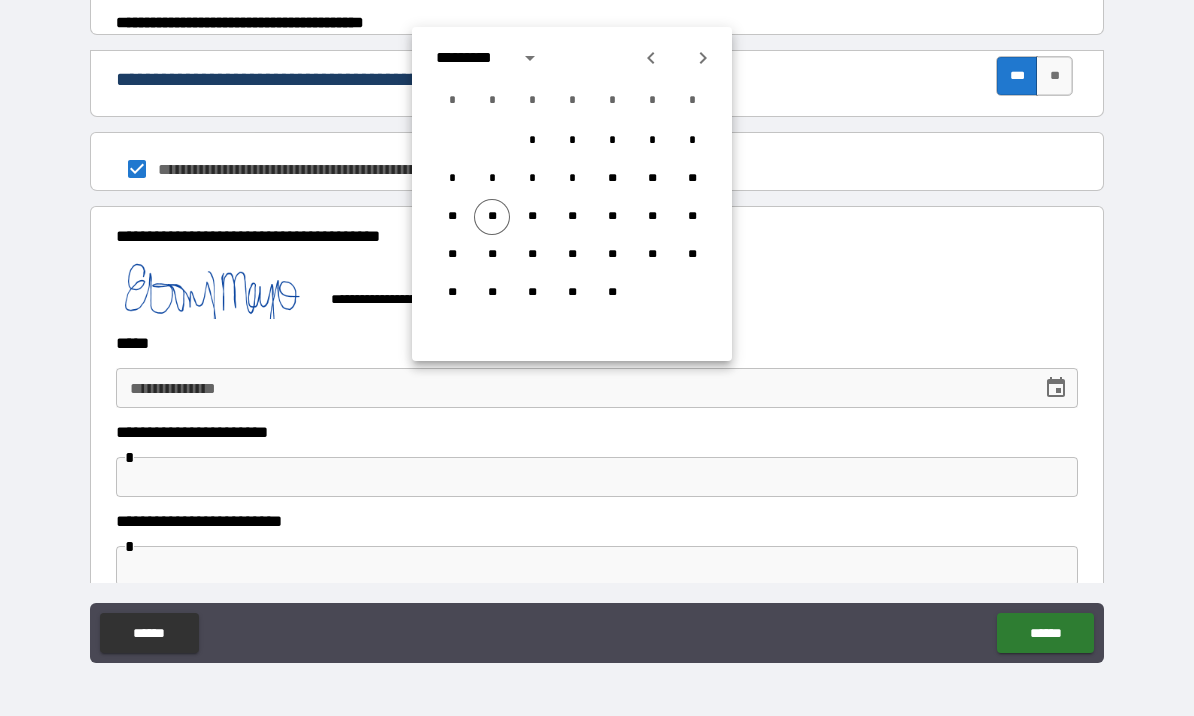 type on "**********" 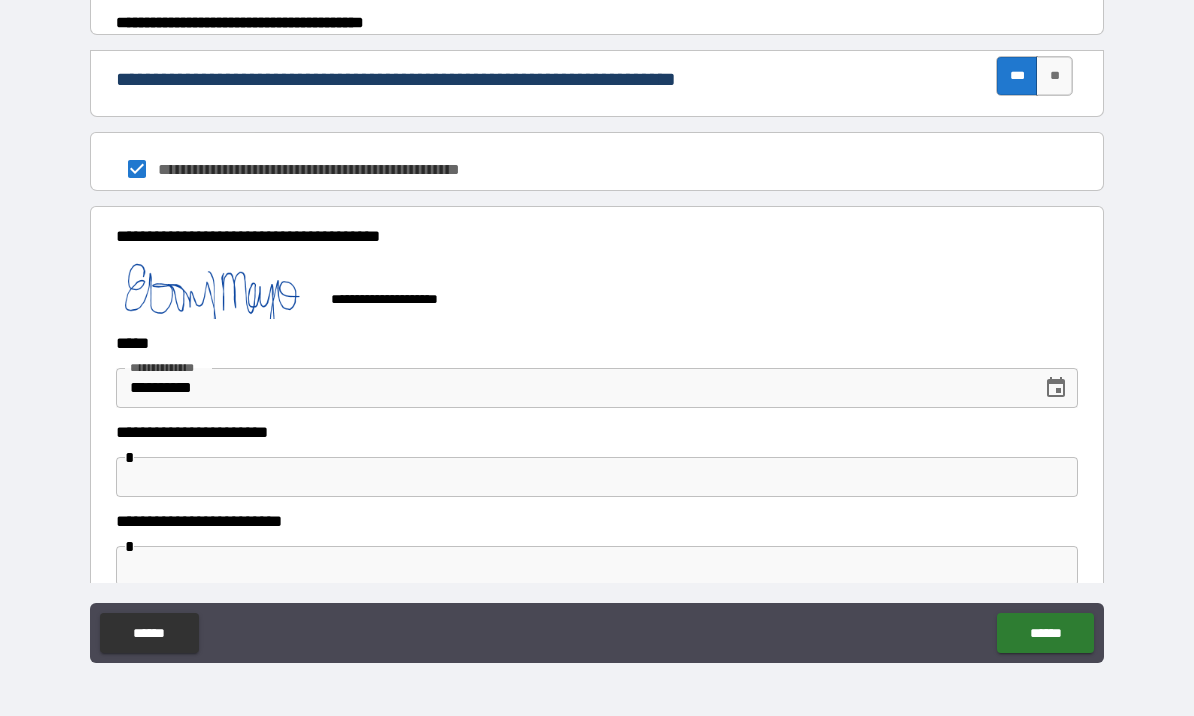 click at bounding box center [597, 477] 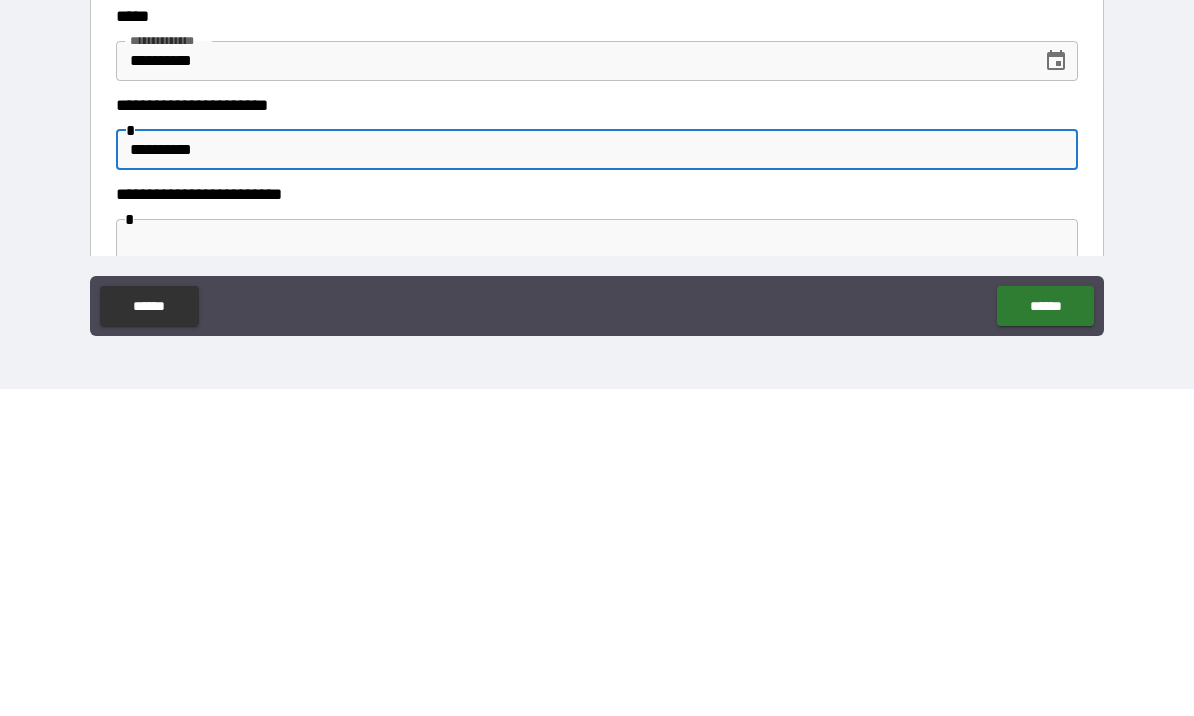 type on "**********" 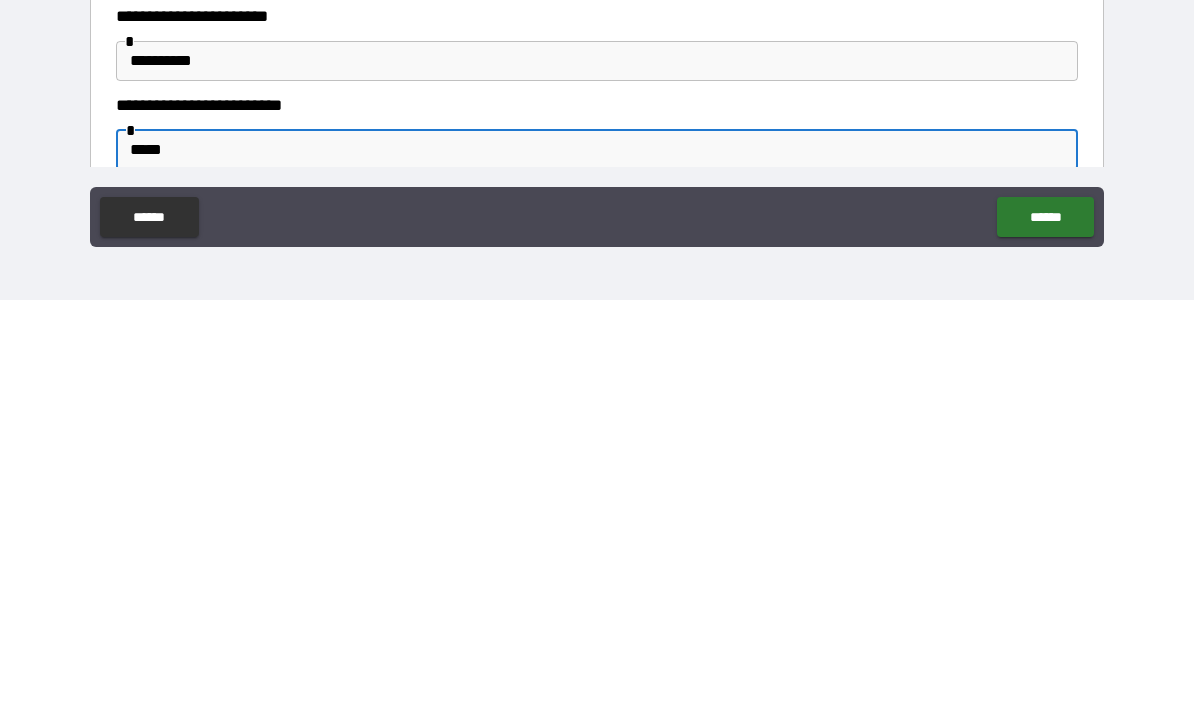 type on "******" 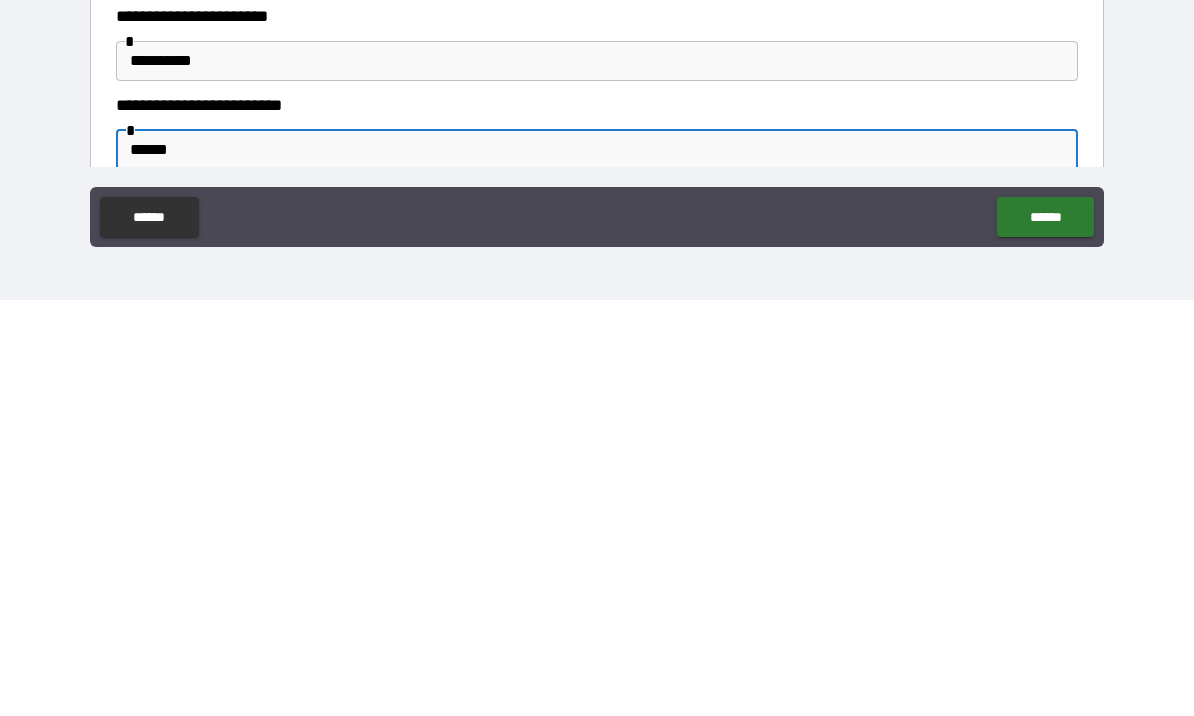 click on "******" at bounding box center [1045, 633] 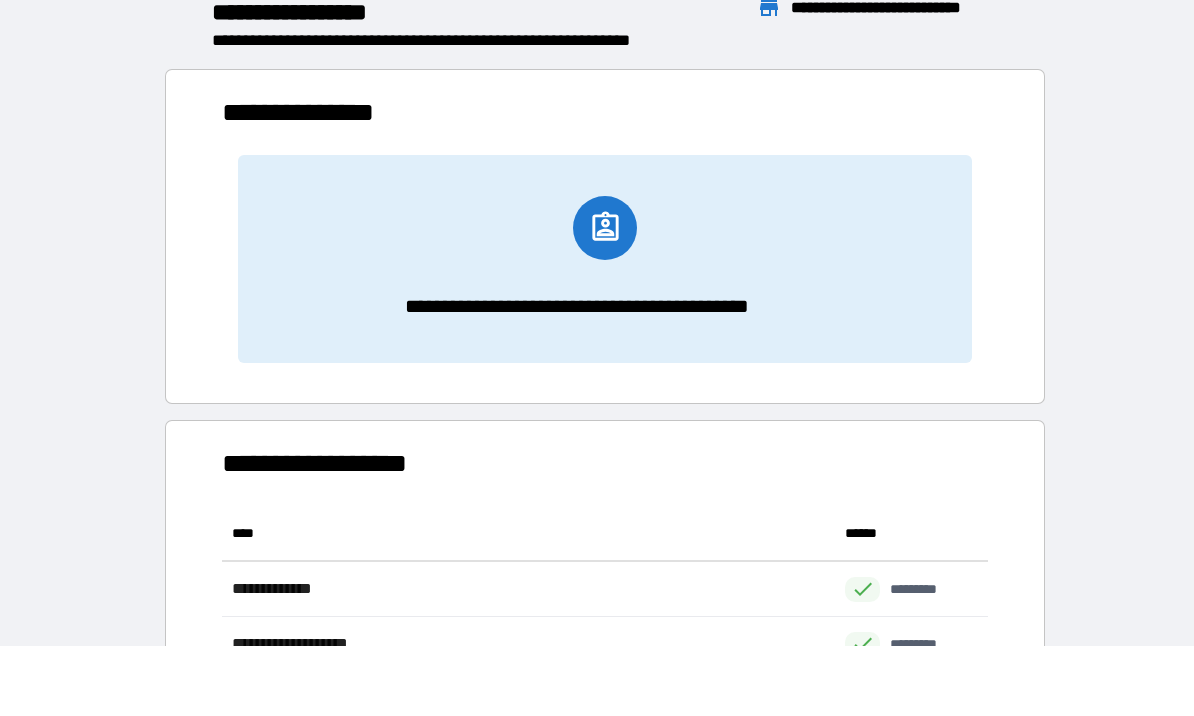 scroll, scrollTop: 386, scrollLeft: 765, axis: both 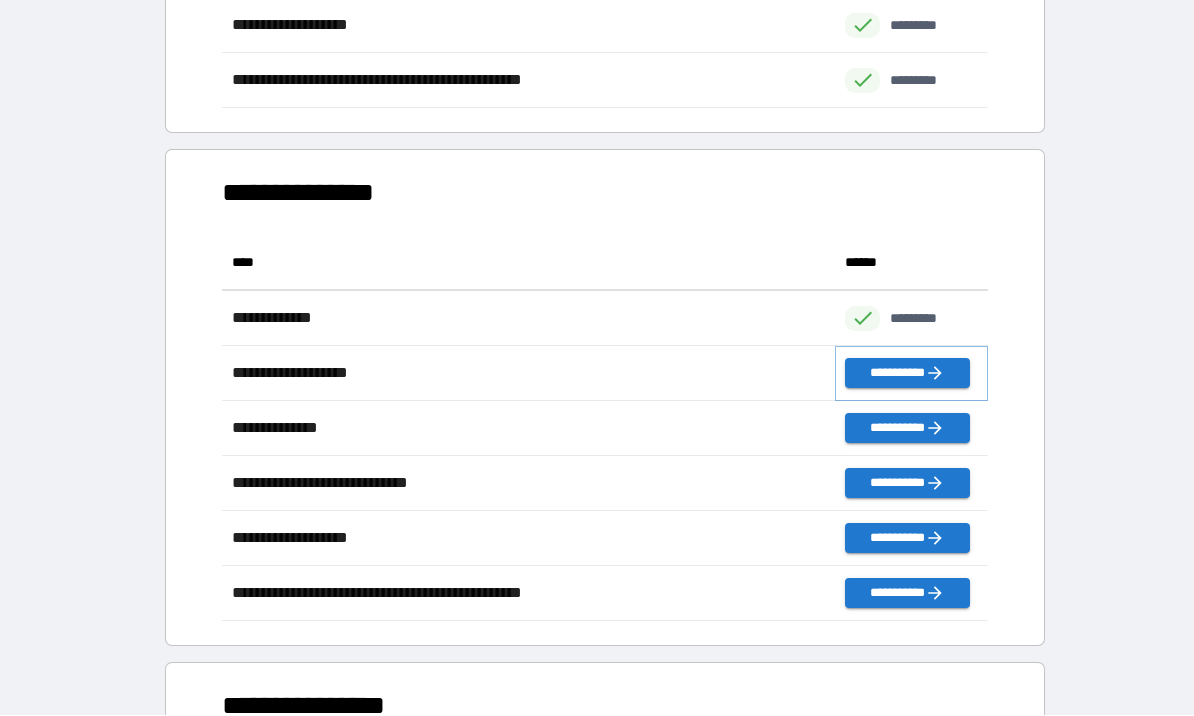 click on "**********" at bounding box center (907, 374) 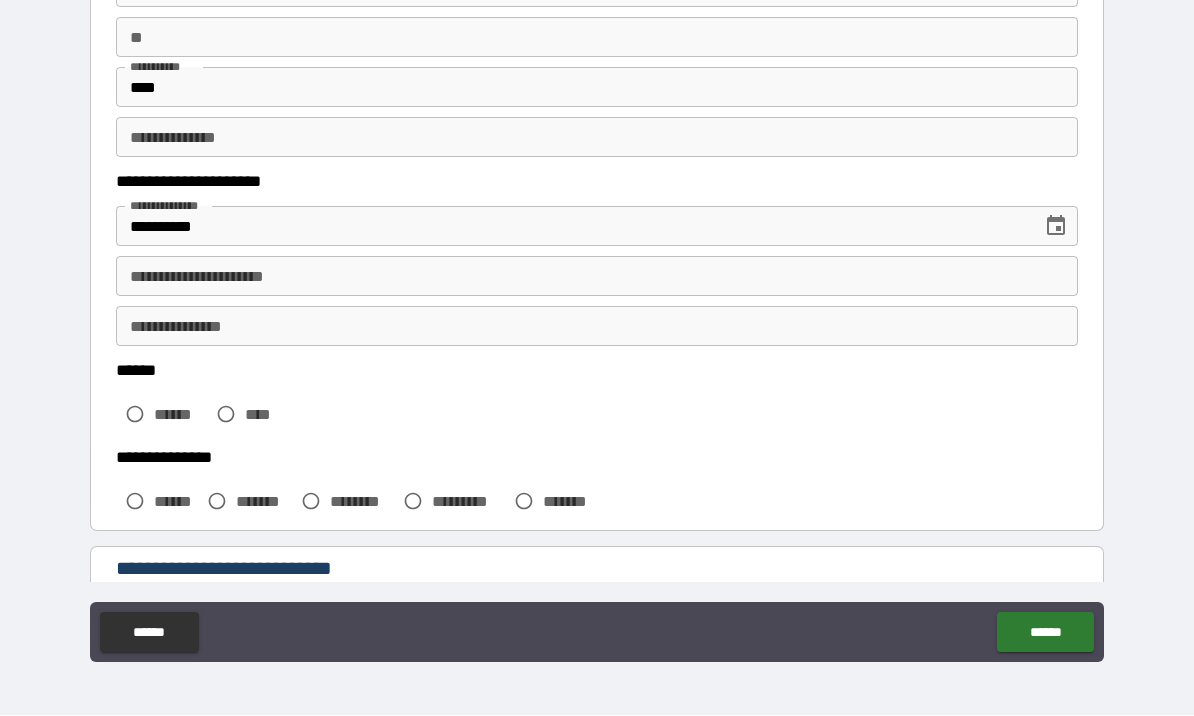 scroll, scrollTop: 166, scrollLeft: 0, axis: vertical 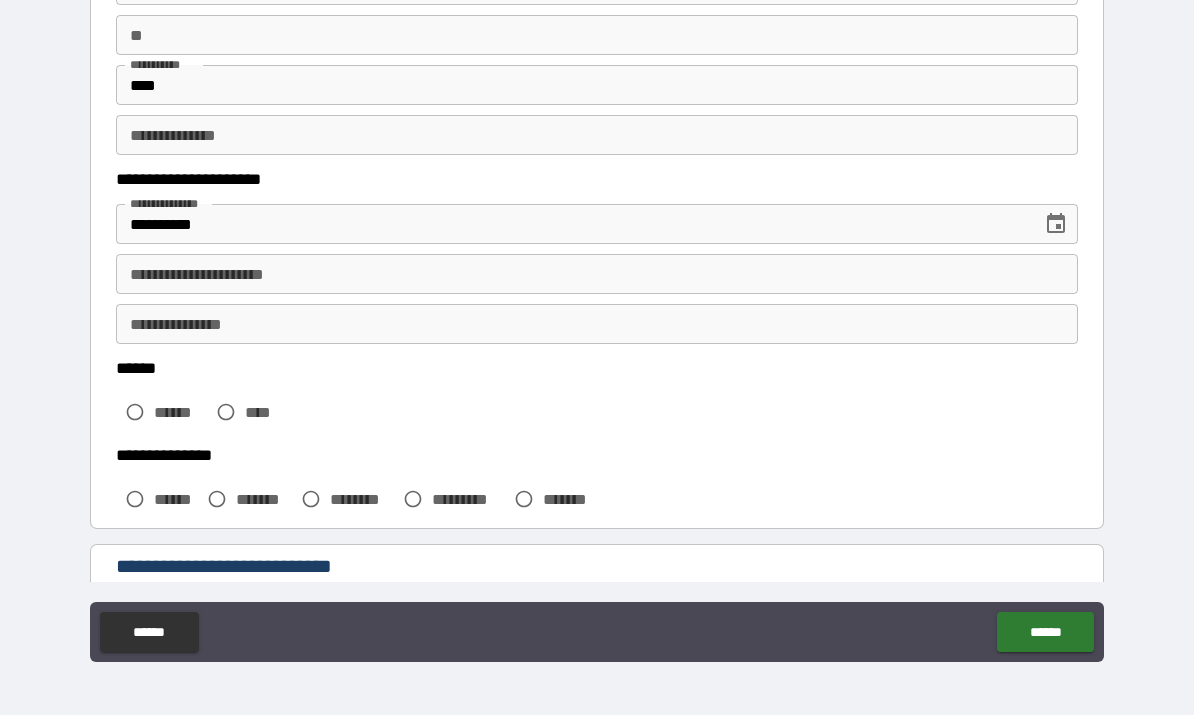 click on "**********" at bounding box center [597, 275] 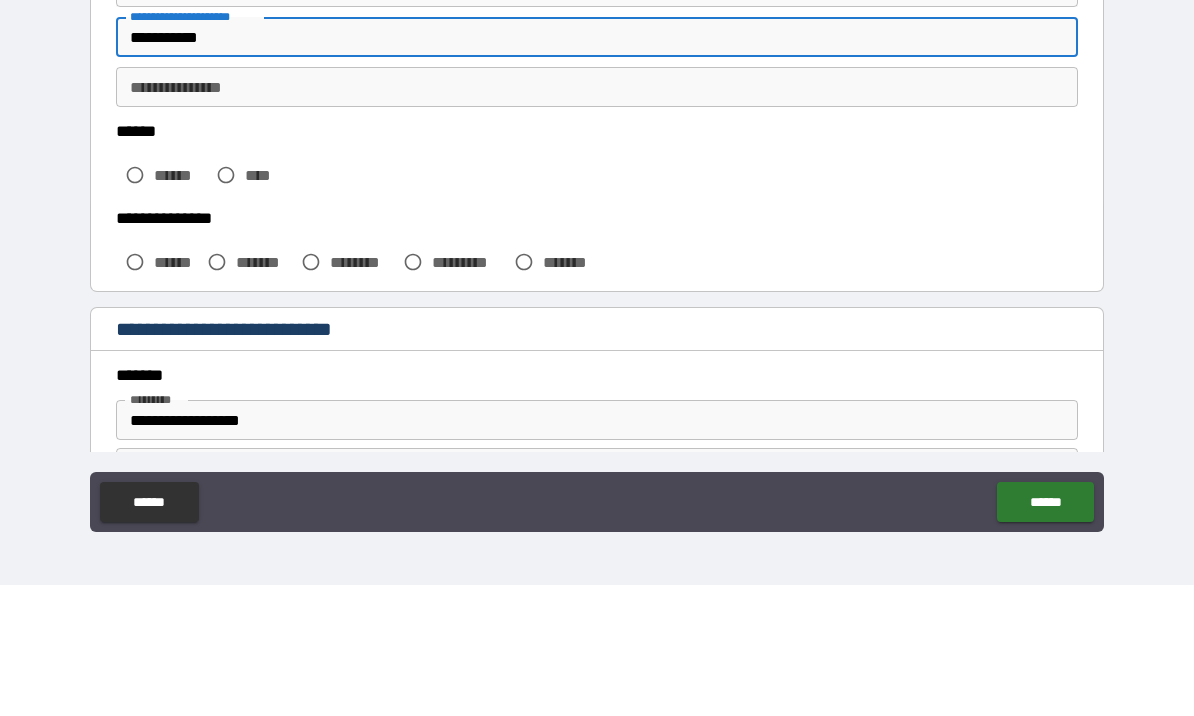 scroll, scrollTop: 281, scrollLeft: 0, axis: vertical 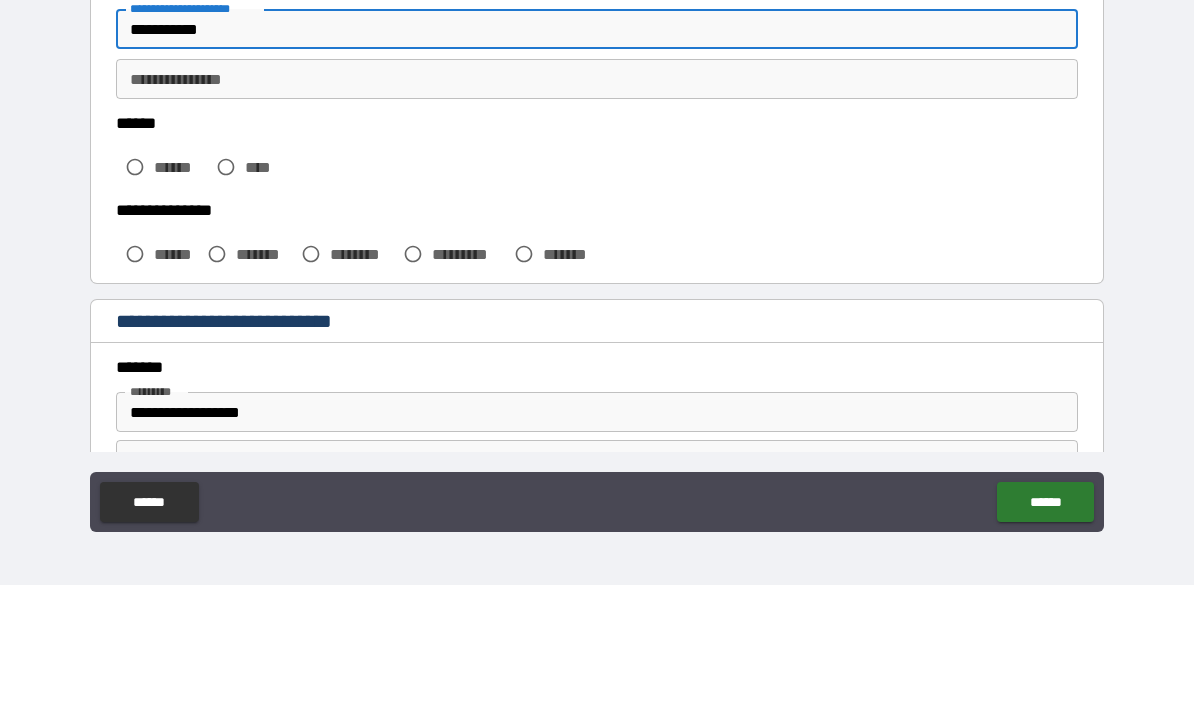 type on "**********" 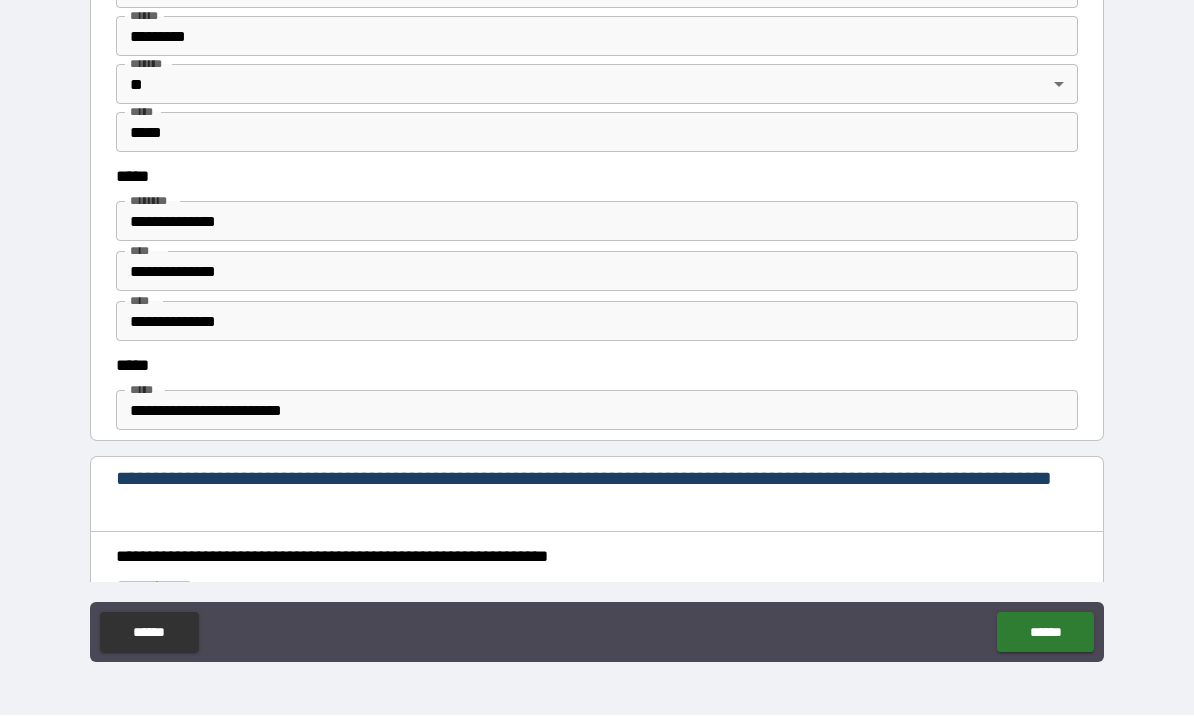 scroll, scrollTop: 886, scrollLeft: 0, axis: vertical 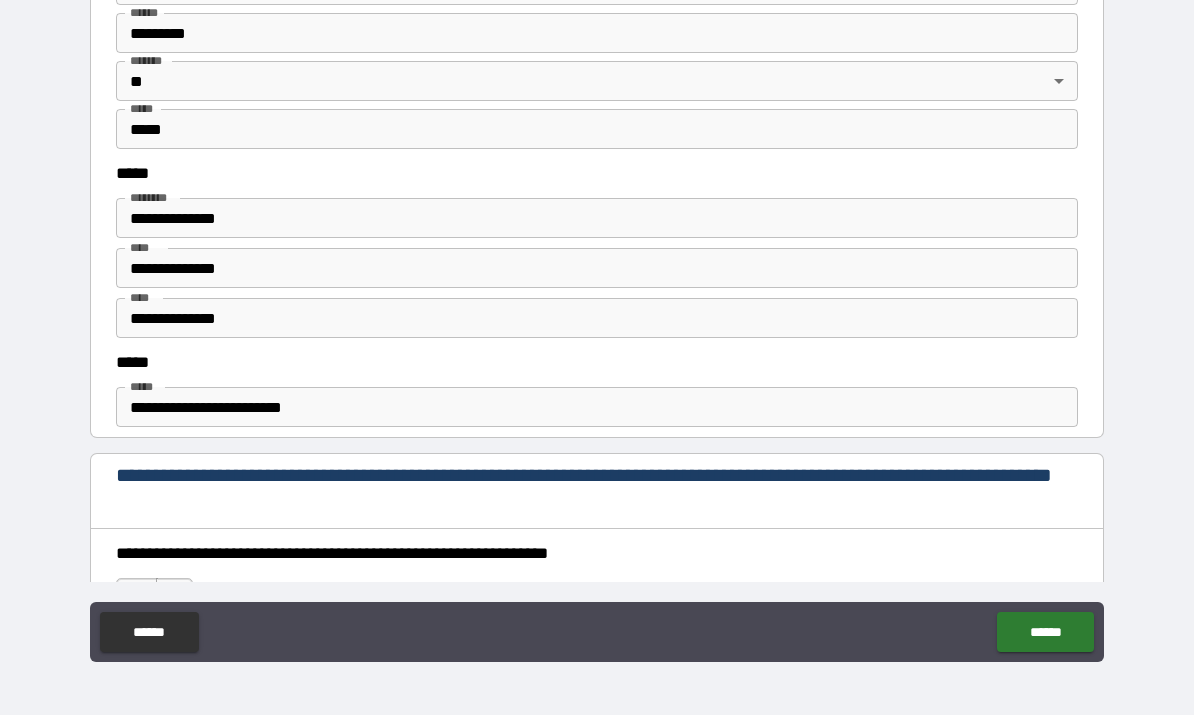 click on "**********" at bounding box center (597, 269) 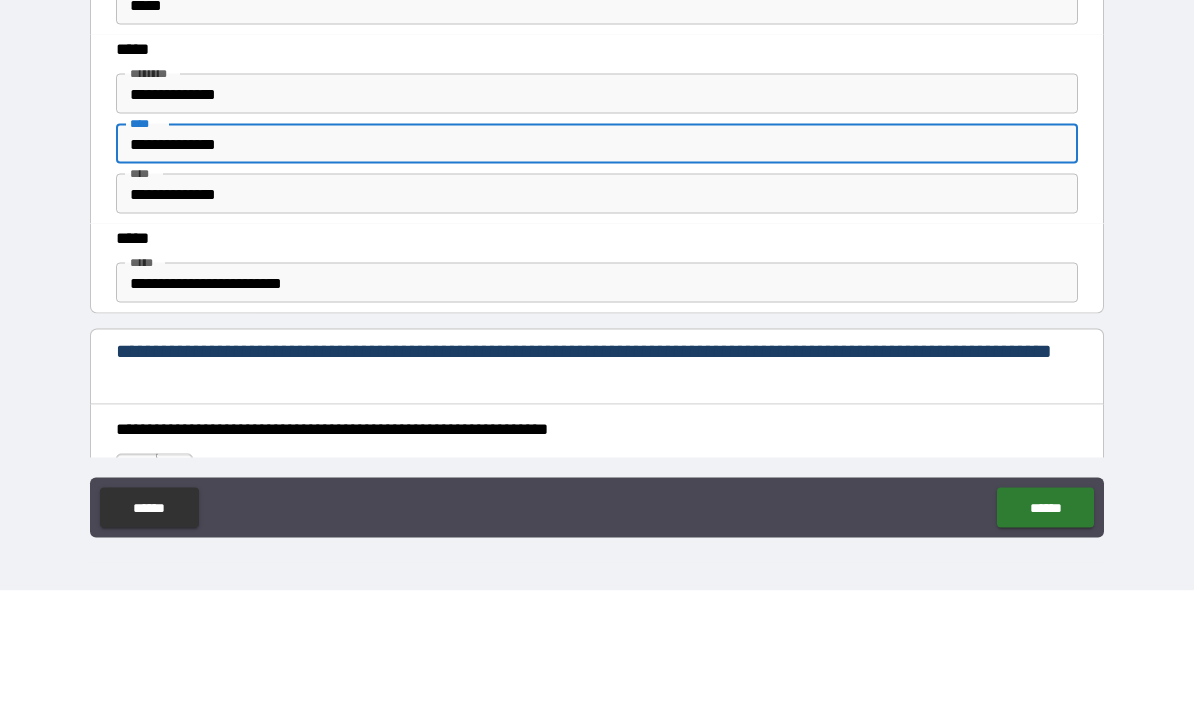 click on "**********" at bounding box center [597, 269] 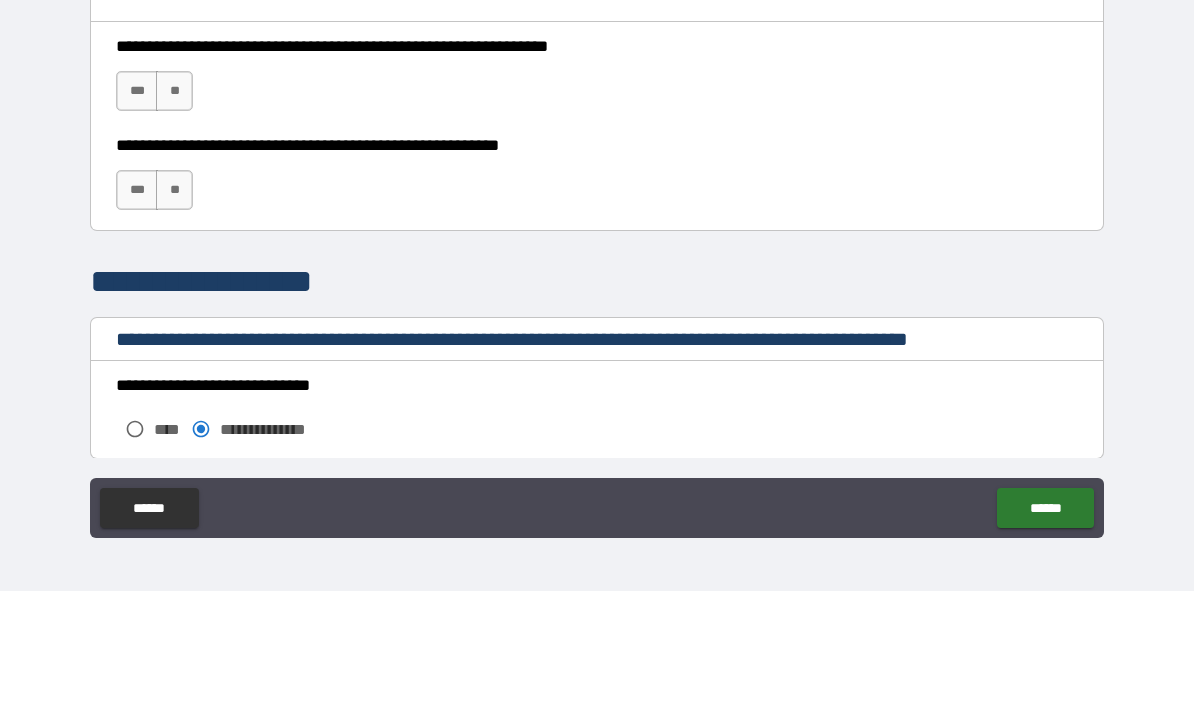 scroll, scrollTop: 1266, scrollLeft: 0, axis: vertical 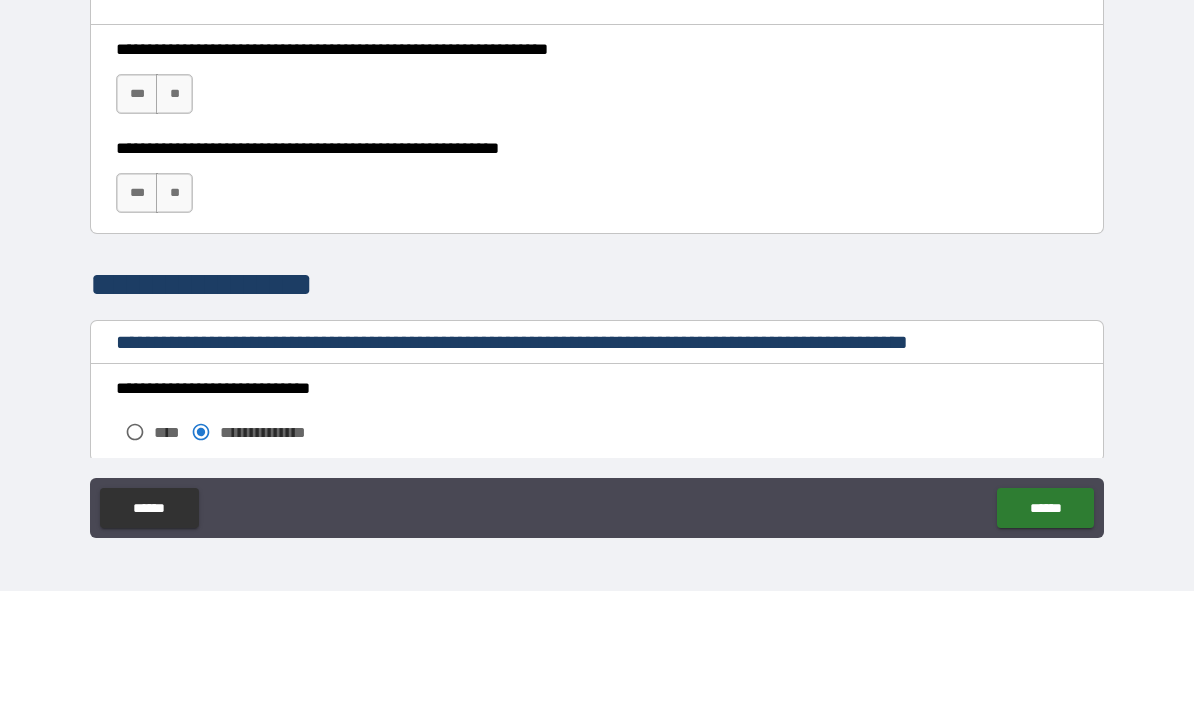 type on "**********" 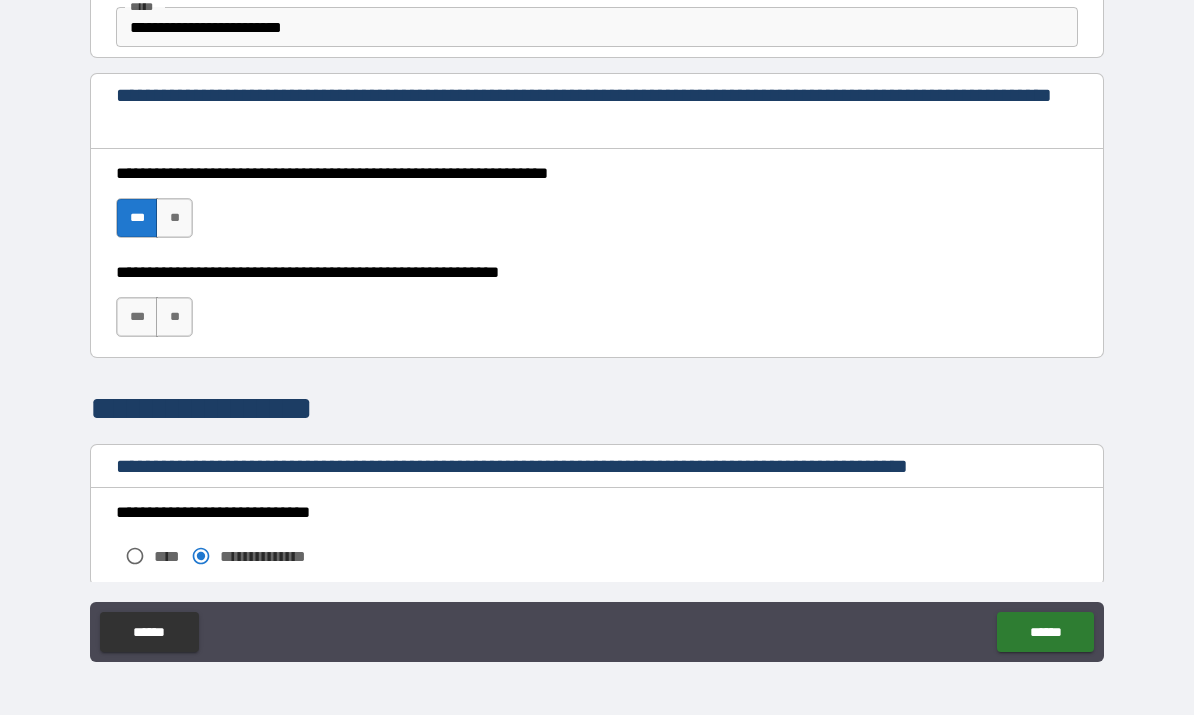 click on "***" at bounding box center (137, 318) 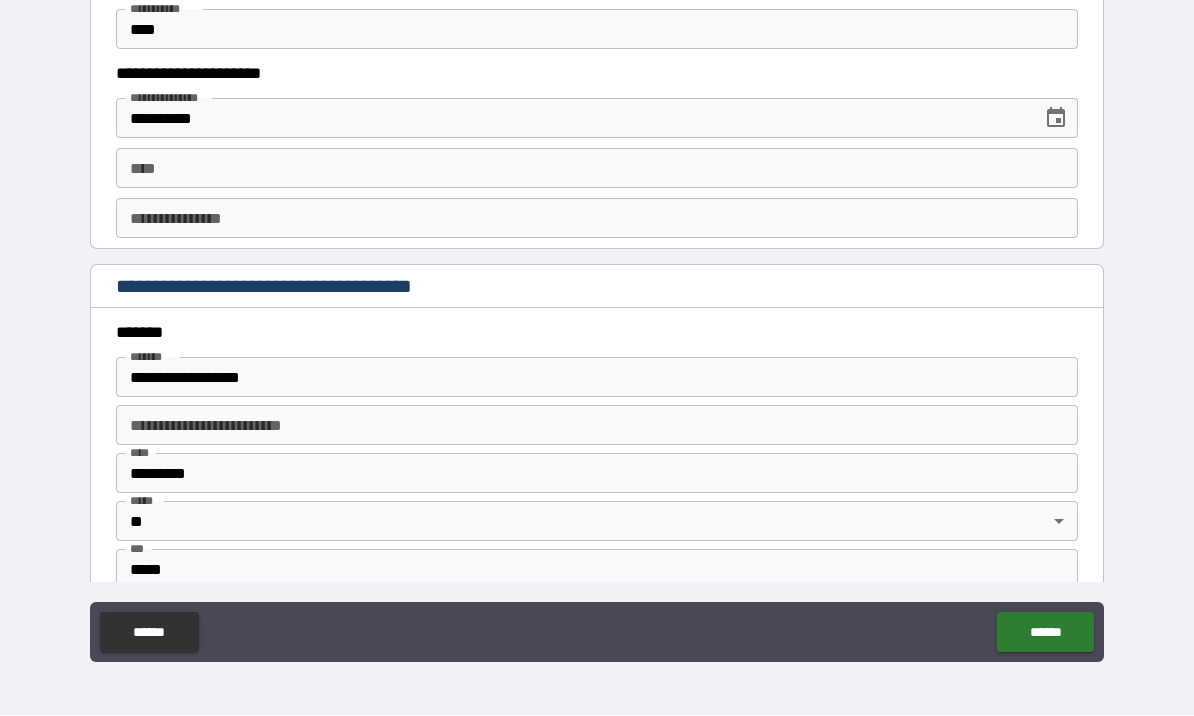 scroll, scrollTop: 2064, scrollLeft: 0, axis: vertical 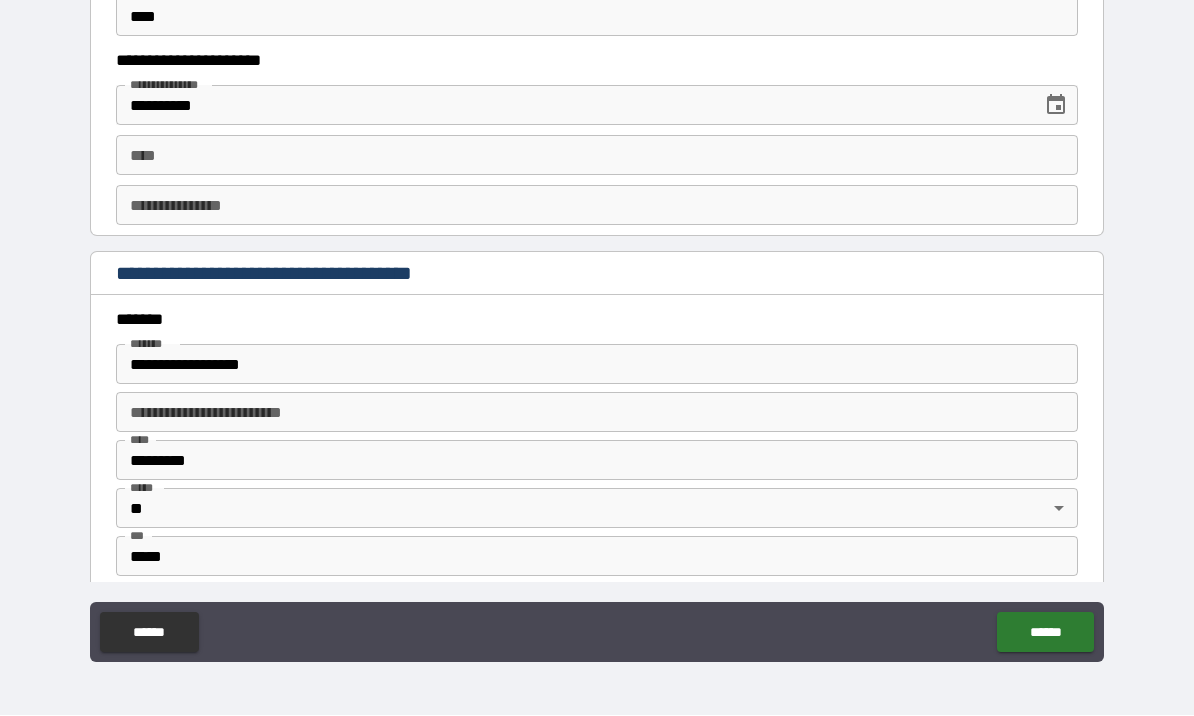 click on "****" at bounding box center (597, 156) 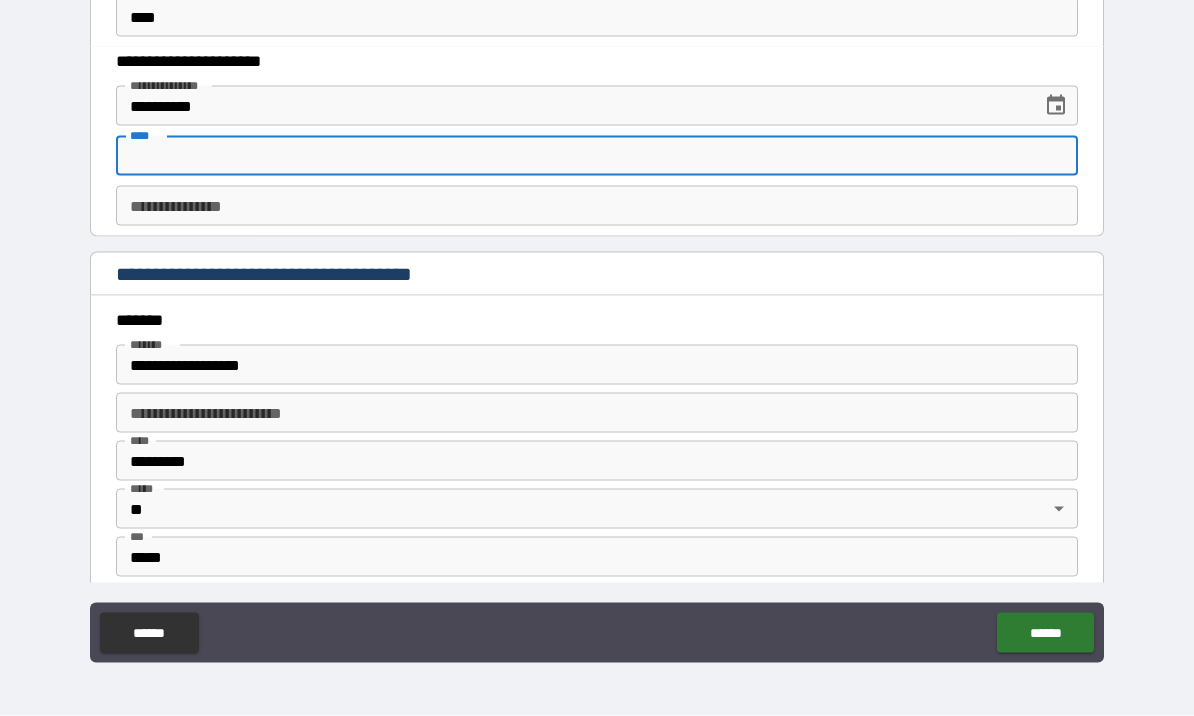 click on "**********" at bounding box center [597, 206] 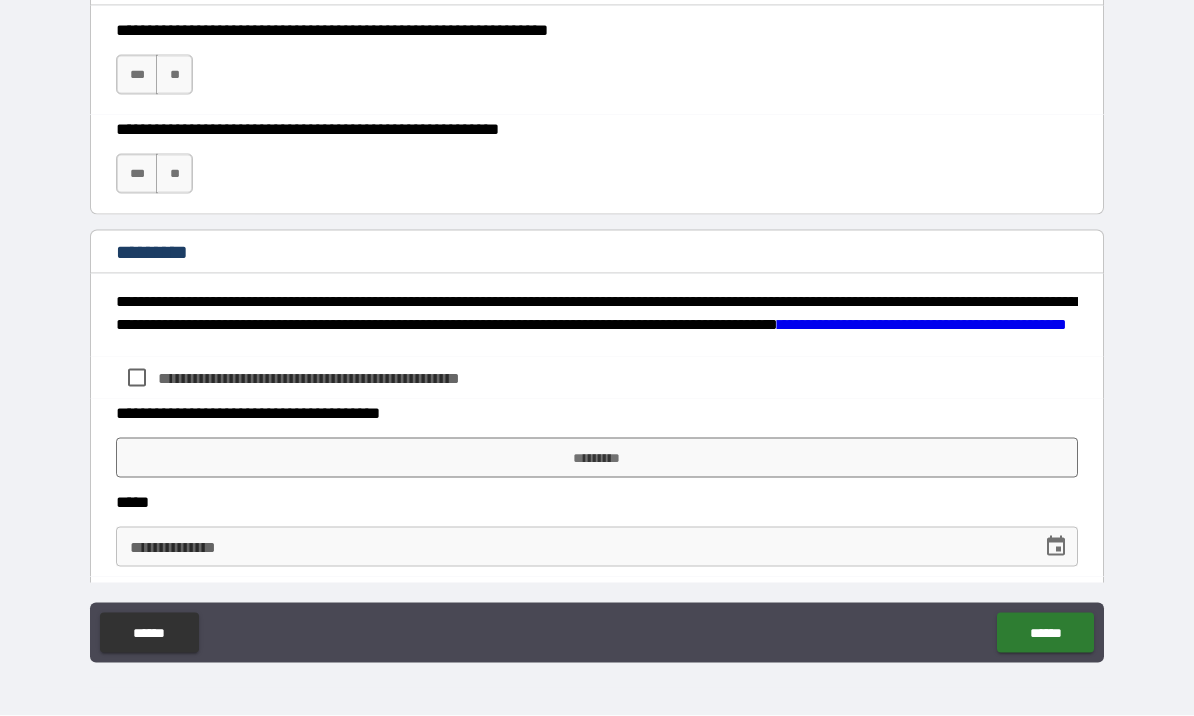 scroll, scrollTop: 3021, scrollLeft: 0, axis: vertical 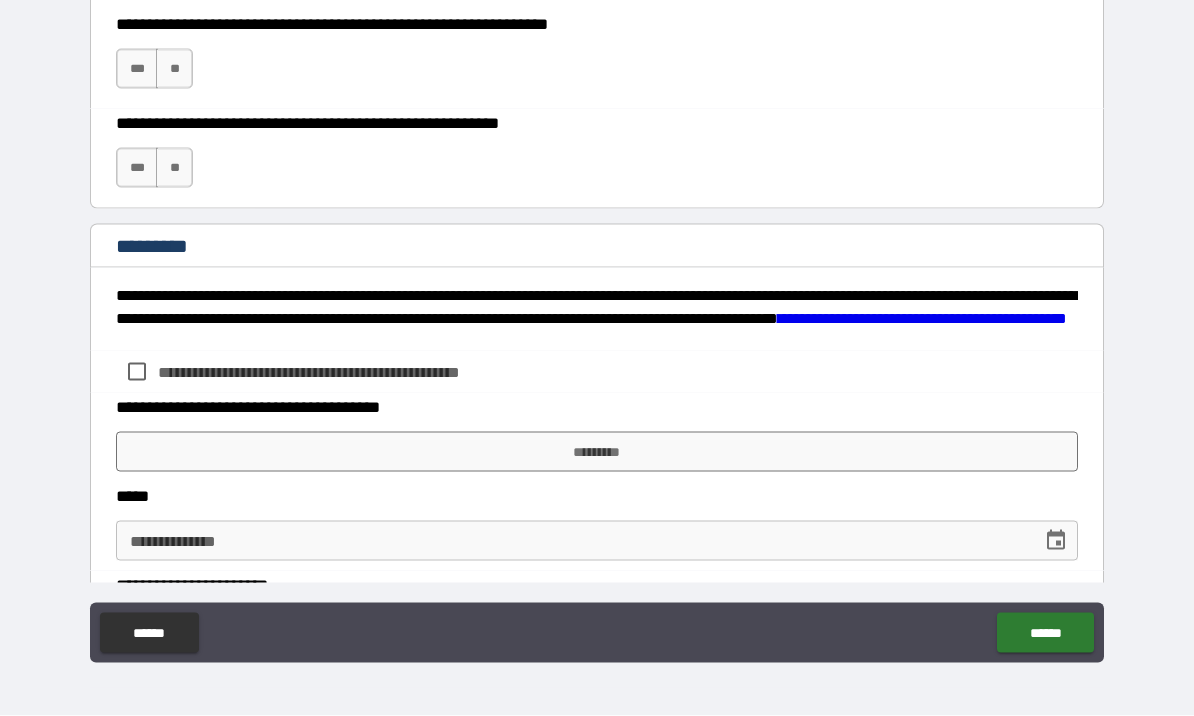 click on "***" at bounding box center (137, 69) 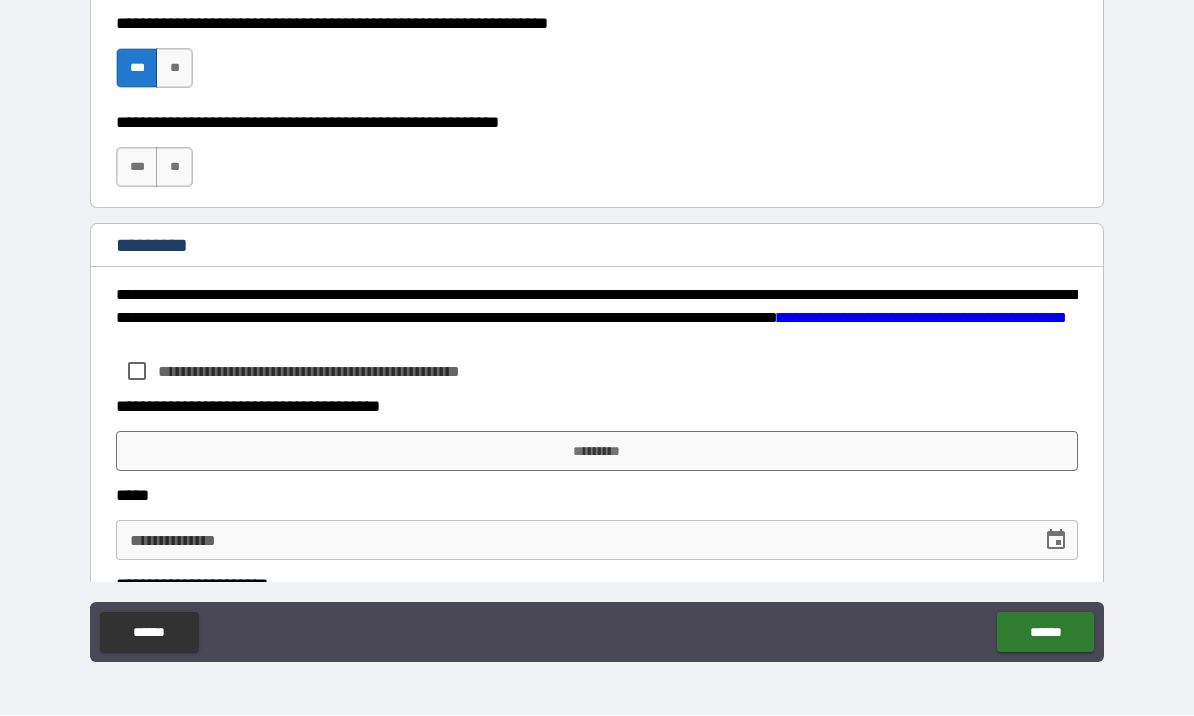 click on "***" at bounding box center (137, 168) 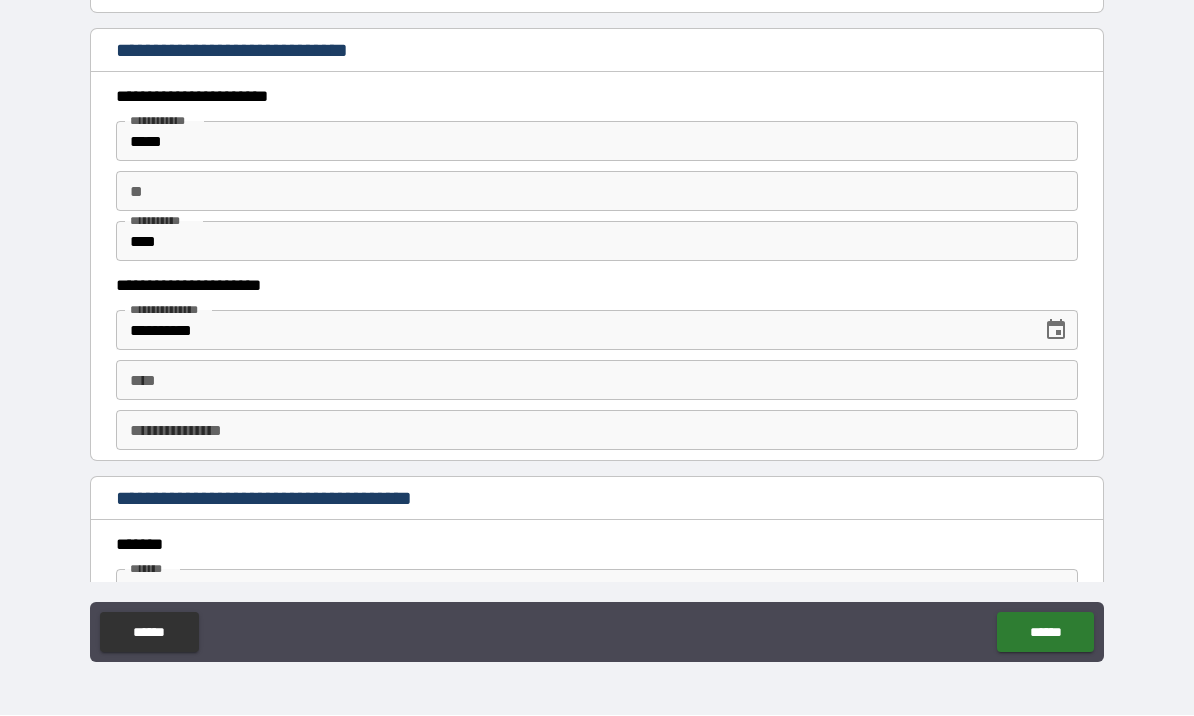 scroll, scrollTop: 1842, scrollLeft: 0, axis: vertical 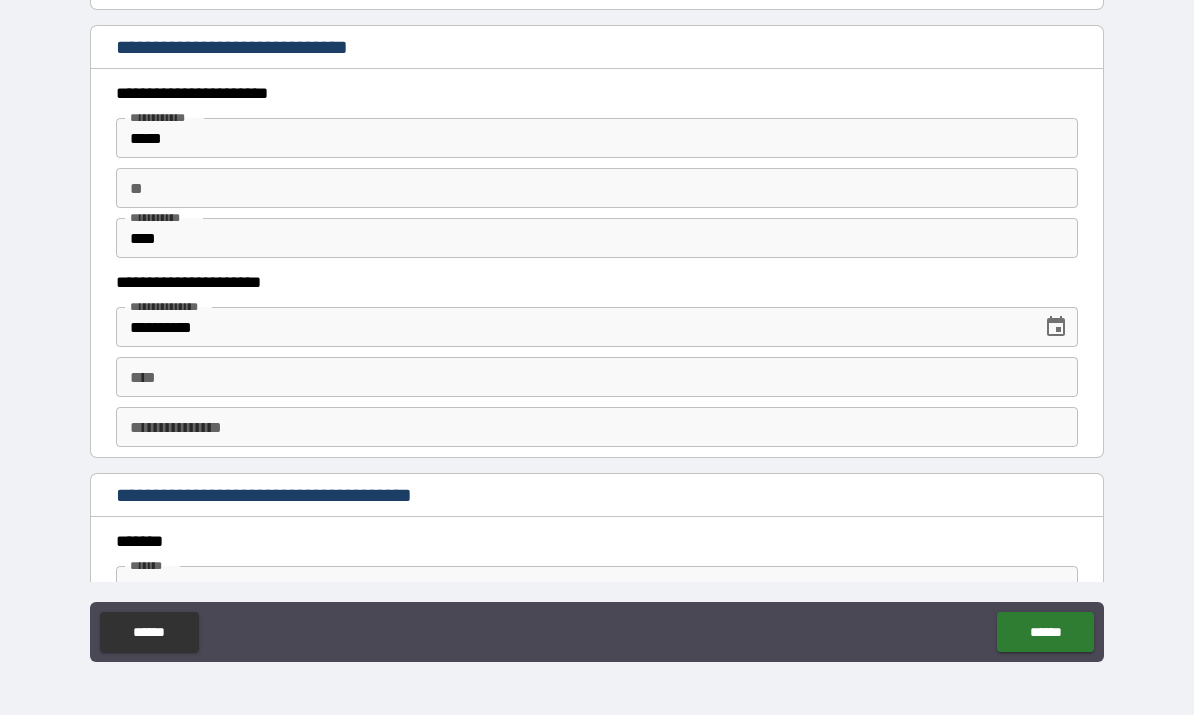 click on "**********" at bounding box center (597, 428) 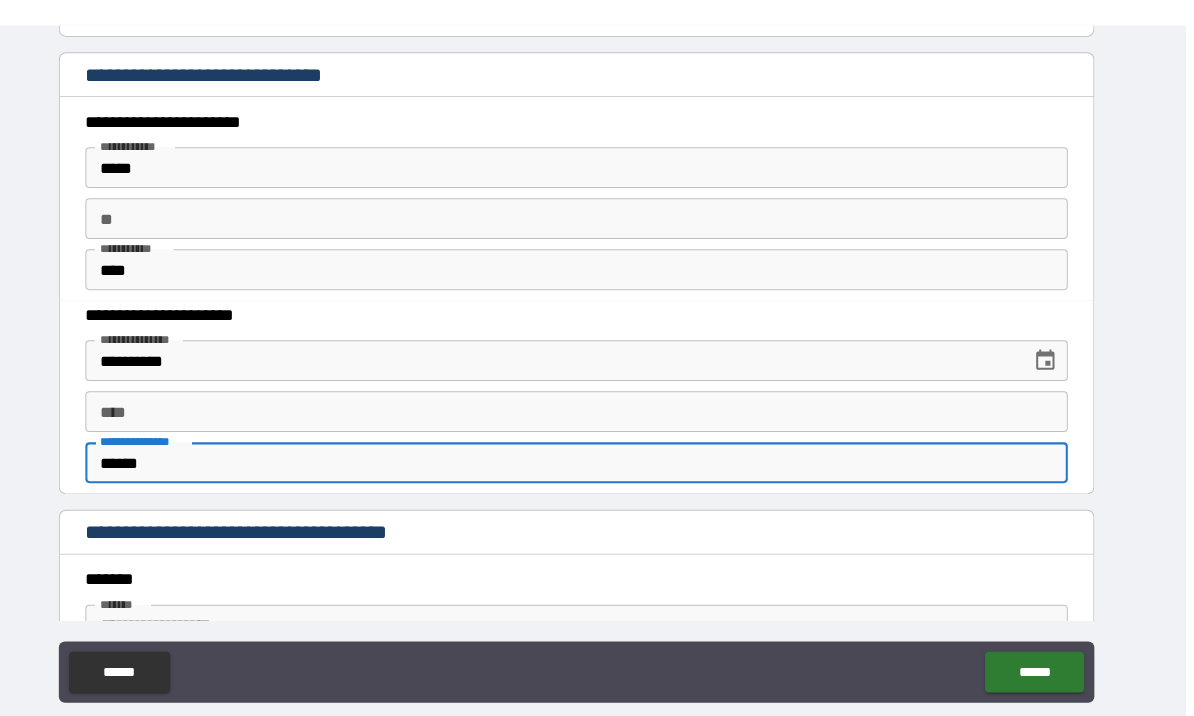 scroll, scrollTop: 0, scrollLeft: 0, axis: both 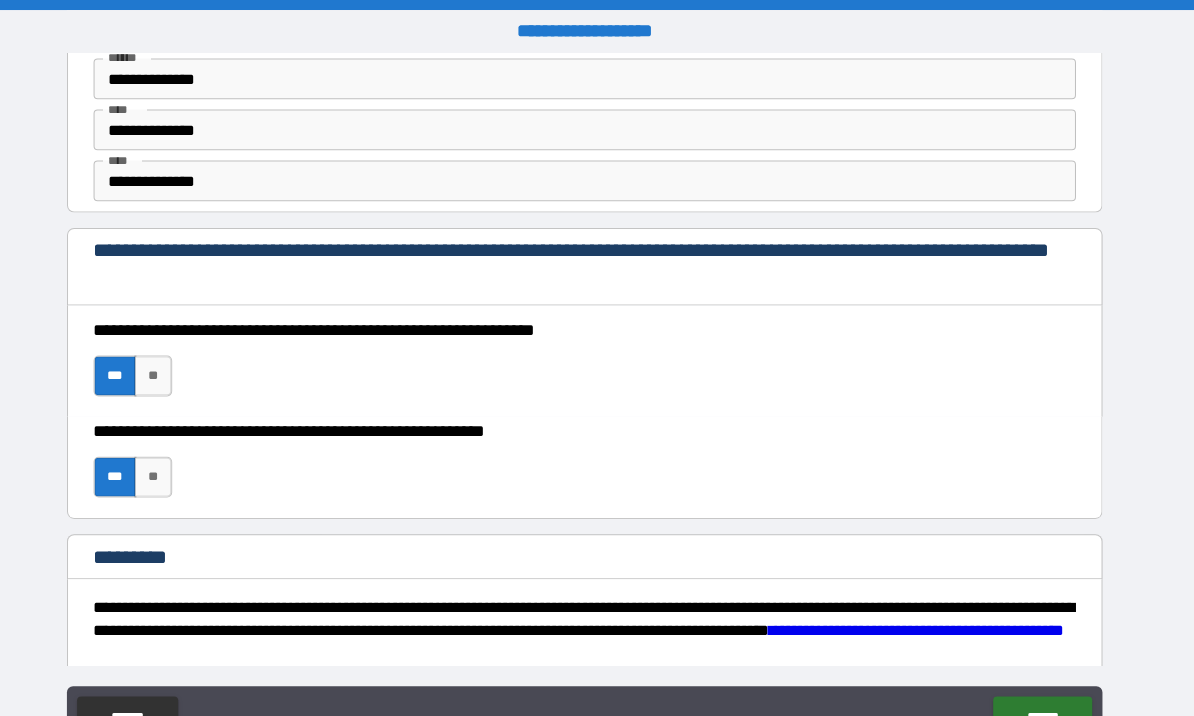 type on "********" 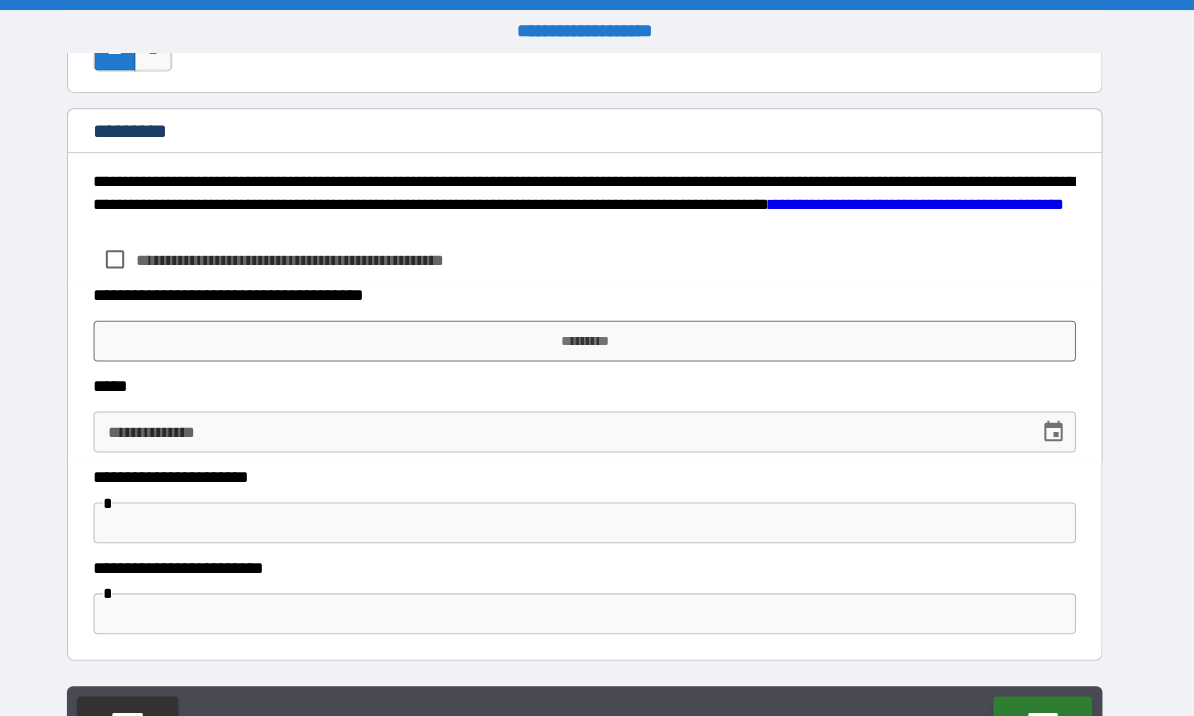 scroll, scrollTop: 3208, scrollLeft: 0, axis: vertical 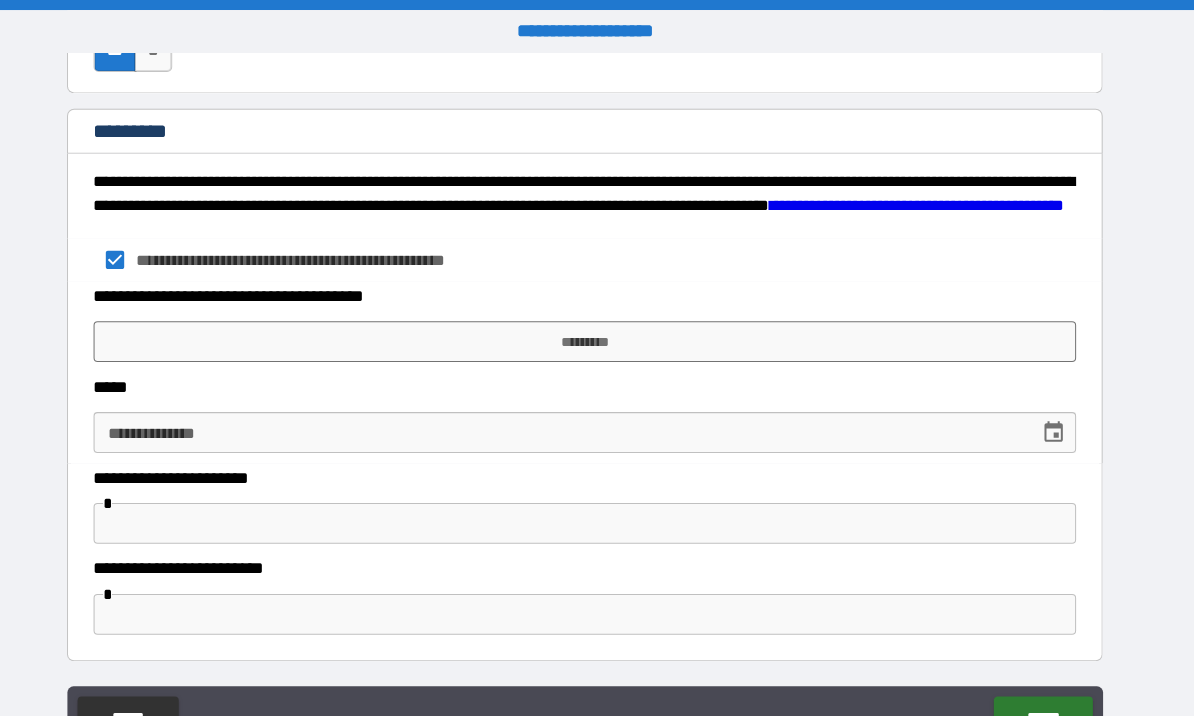 click on "*********" at bounding box center (597, 334) 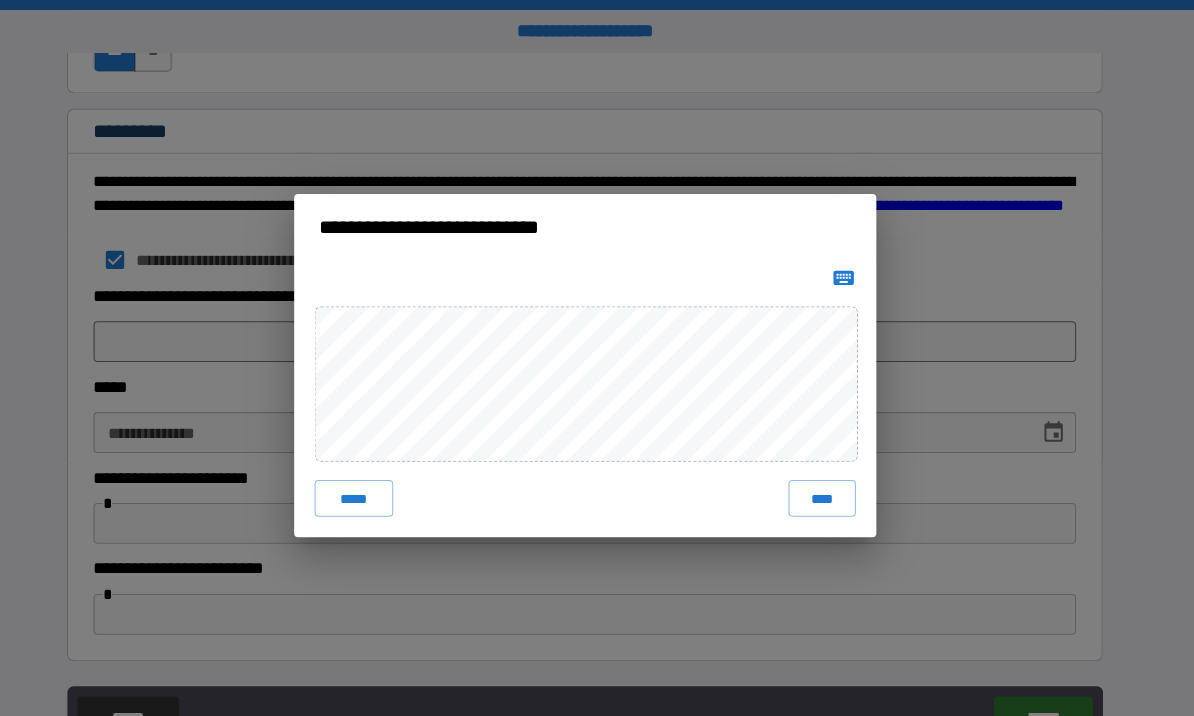 click on "*****" at bounding box center (370, 488) 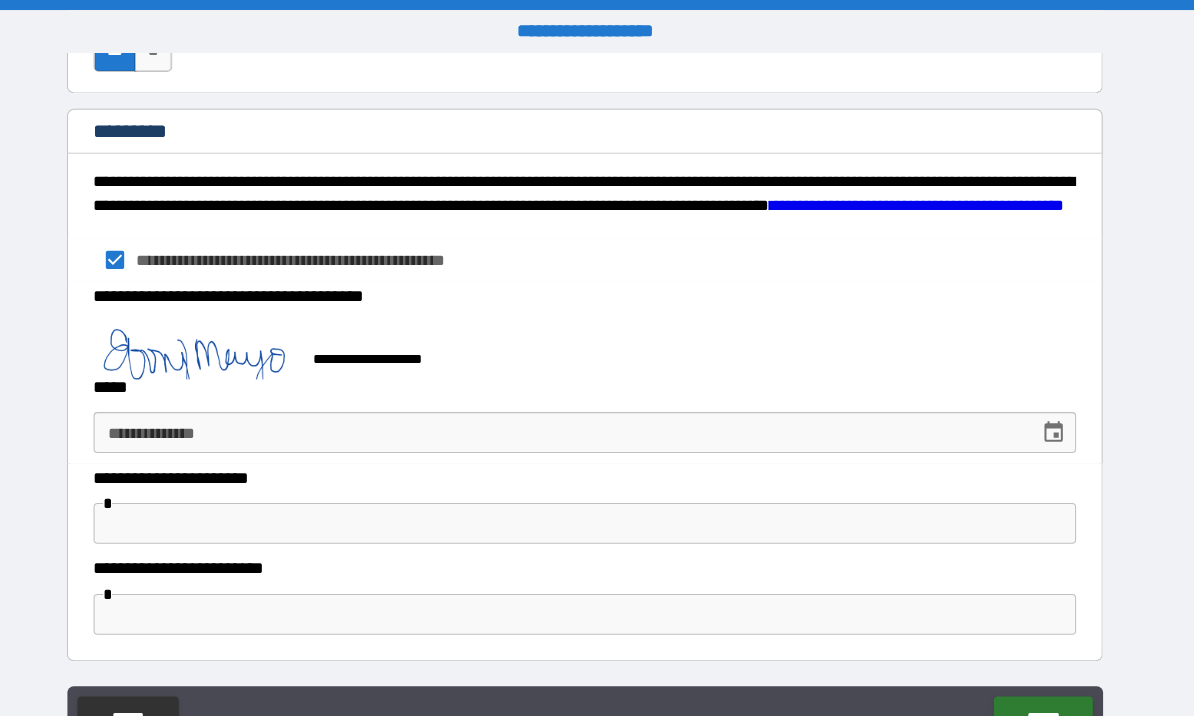 scroll, scrollTop: 3198, scrollLeft: 0, axis: vertical 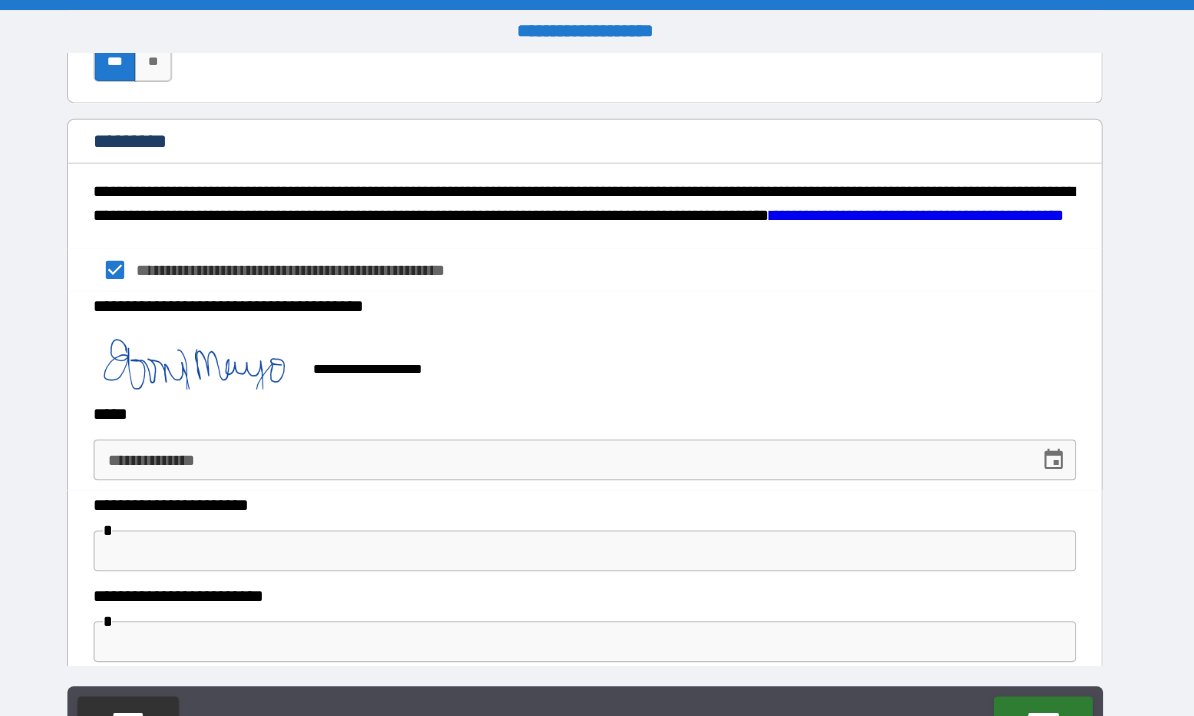 click 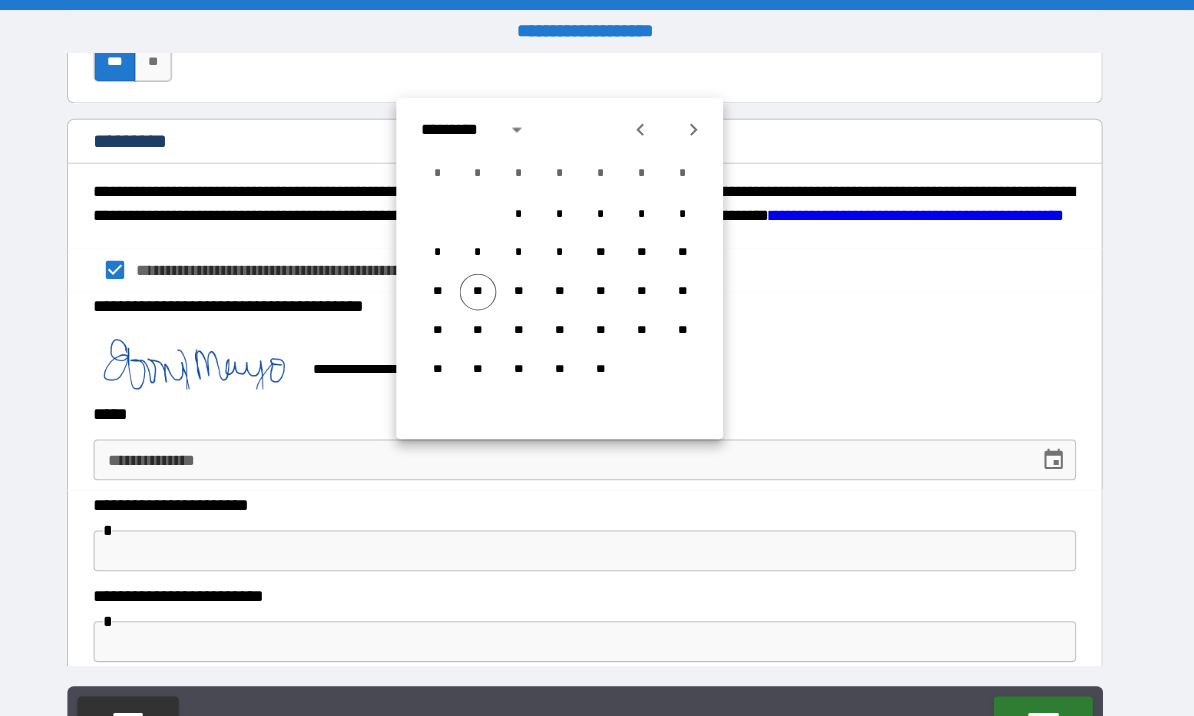 click on "**" at bounding box center [492, 286] 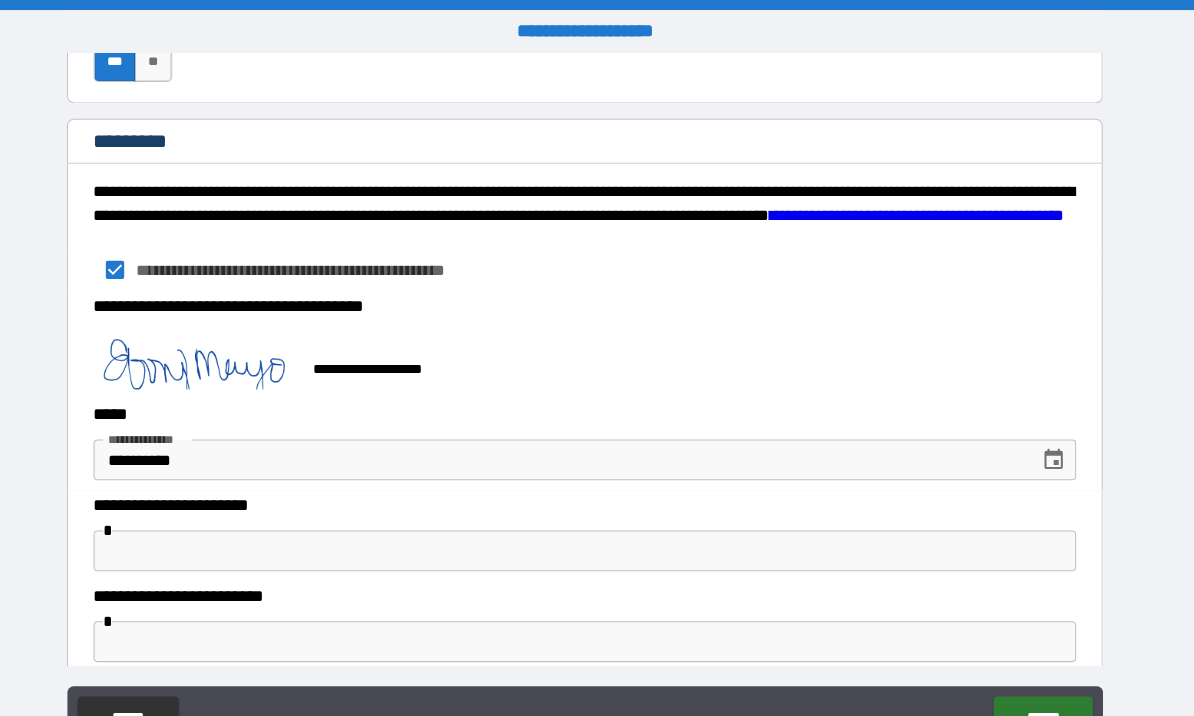 type on "**********" 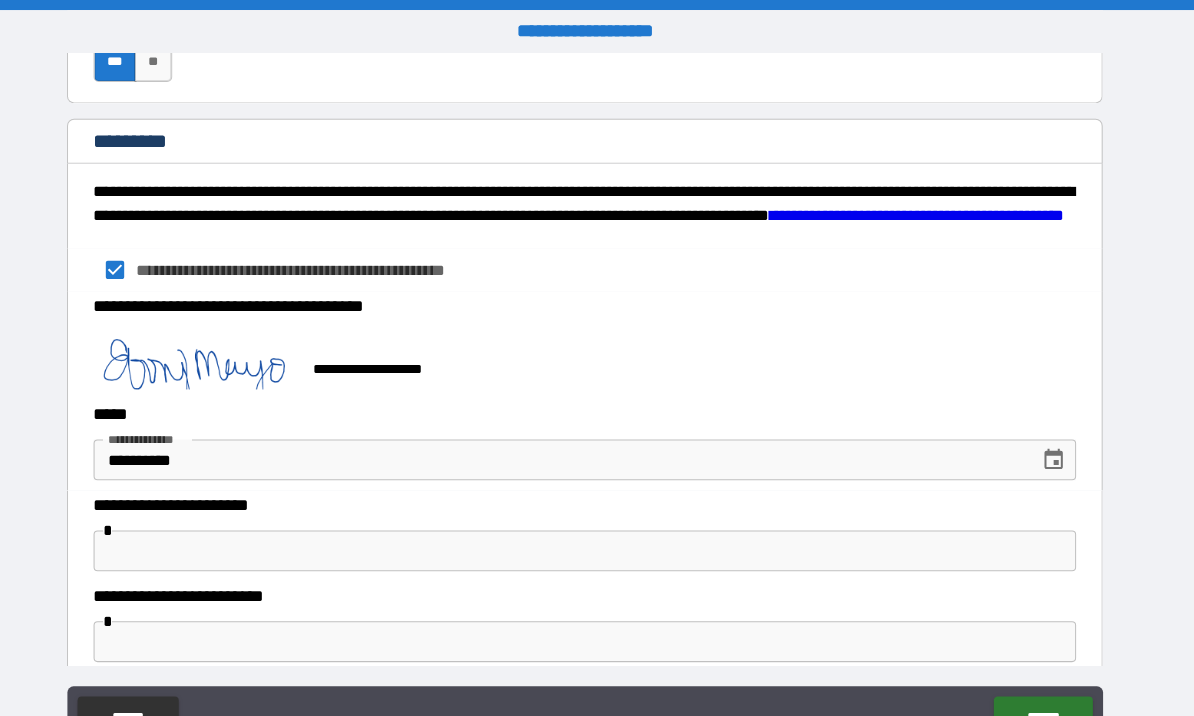 click at bounding box center [597, 539] 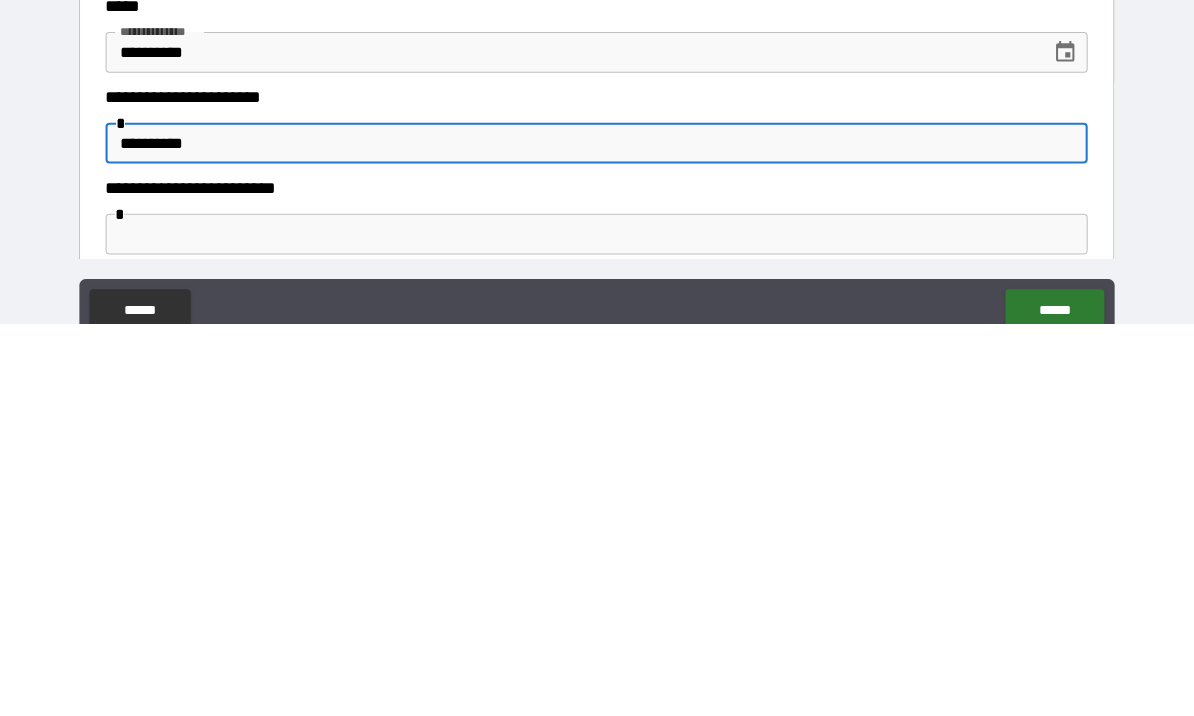type on "**********" 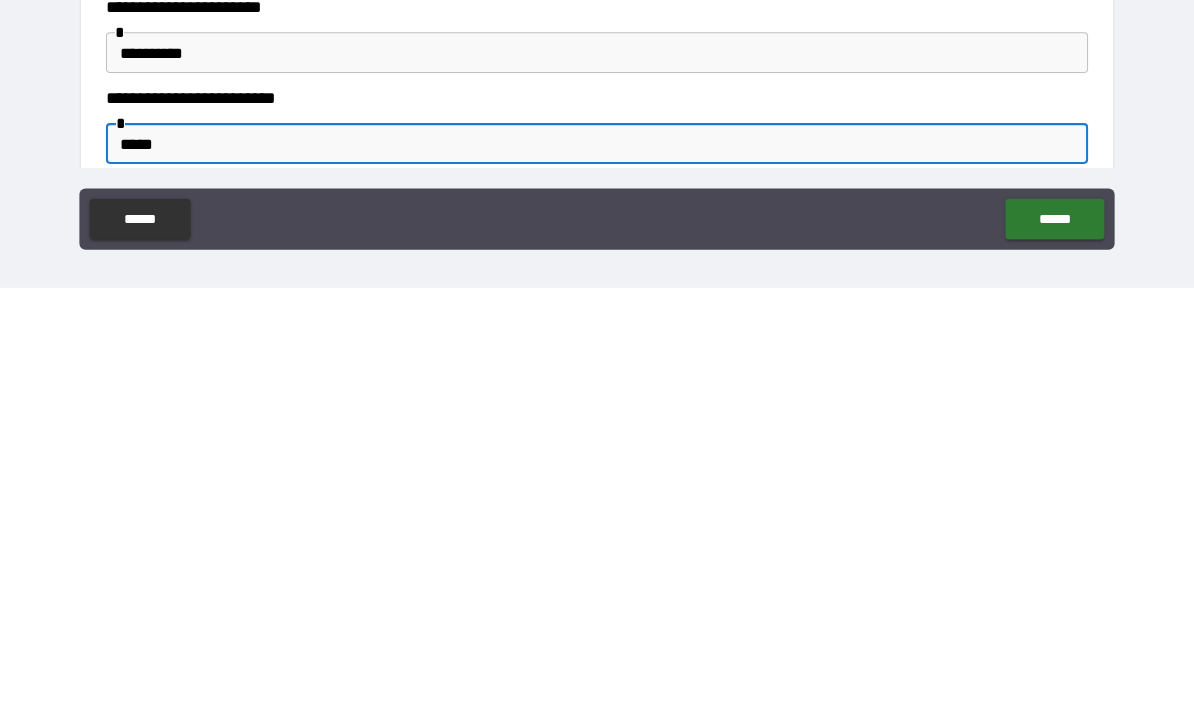 type on "******" 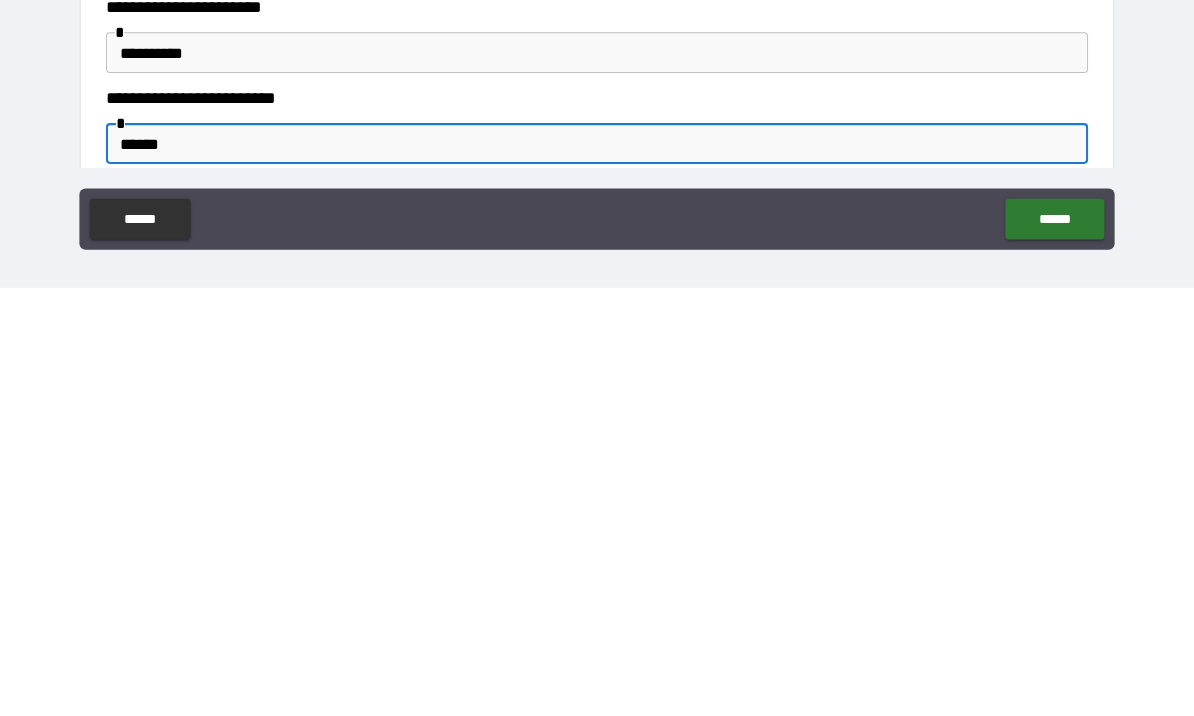 click on "******" at bounding box center (1045, 649) 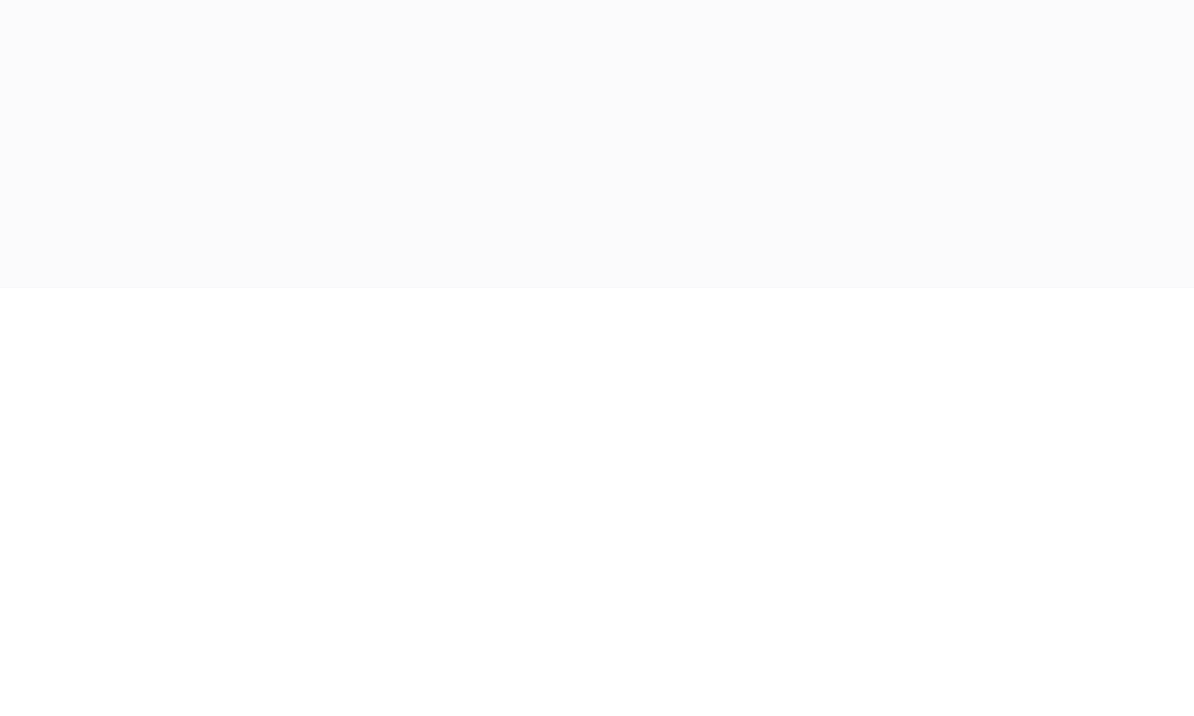 scroll, scrollTop: 69, scrollLeft: 0, axis: vertical 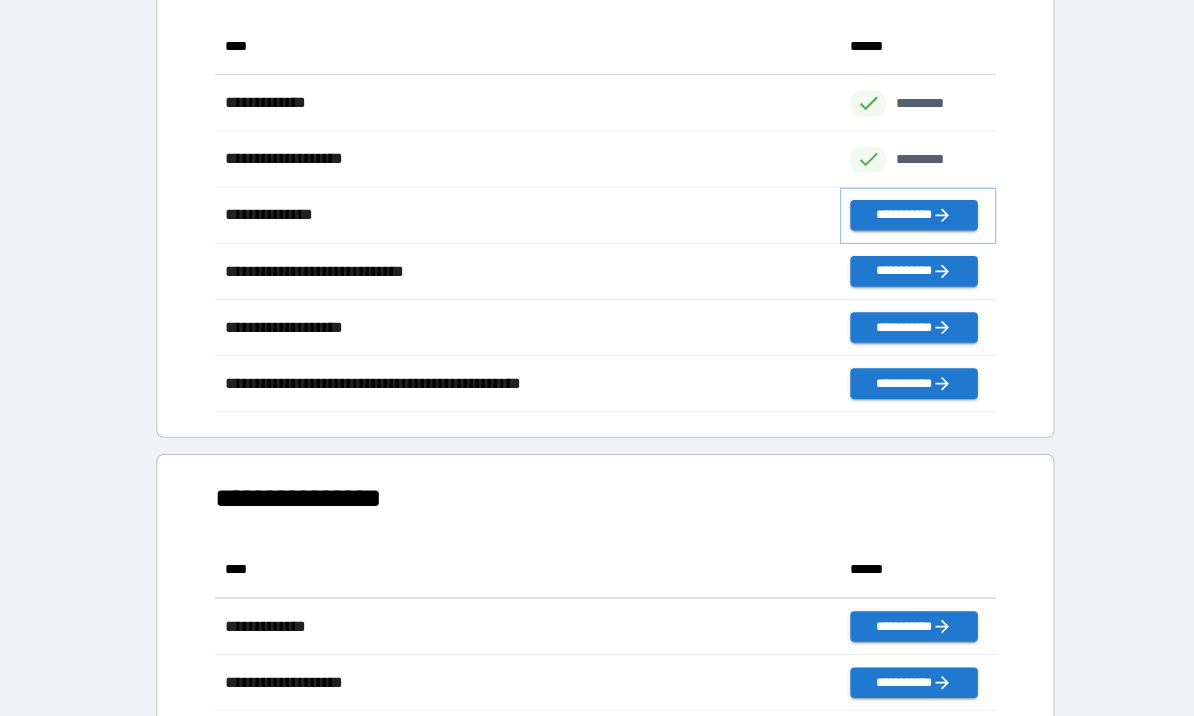 click on "**********" at bounding box center [907, 226] 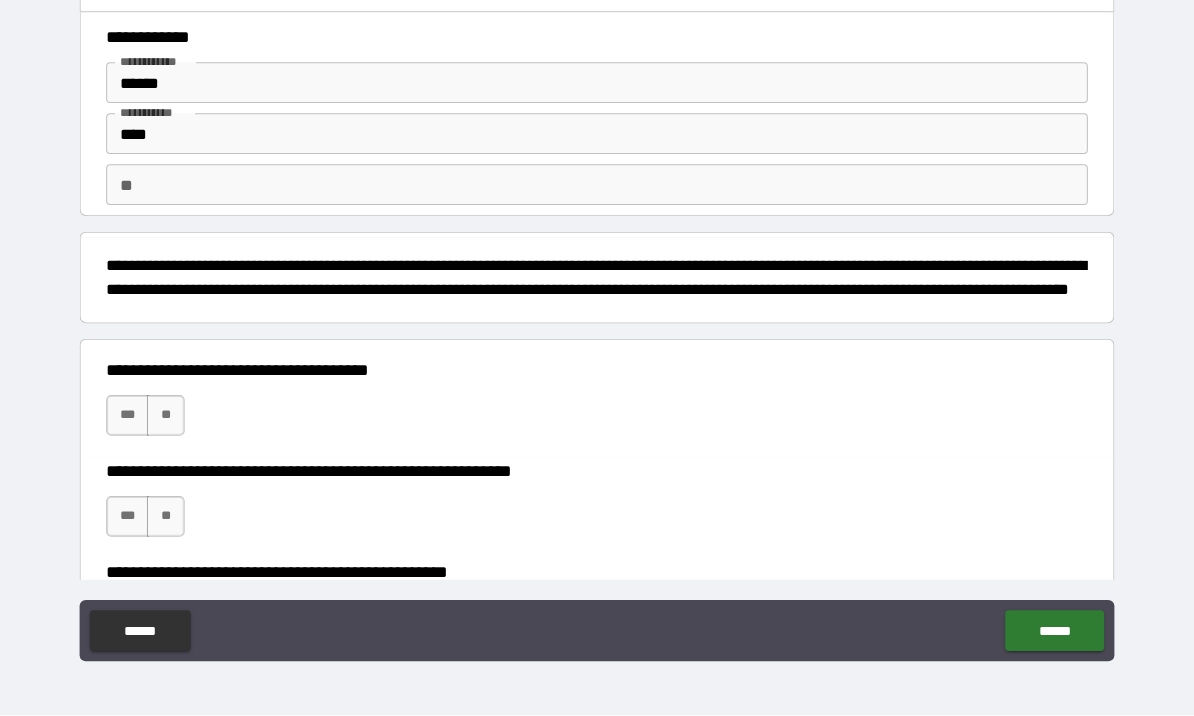 scroll, scrollTop: 0, scrollLeft: 0, axis: both 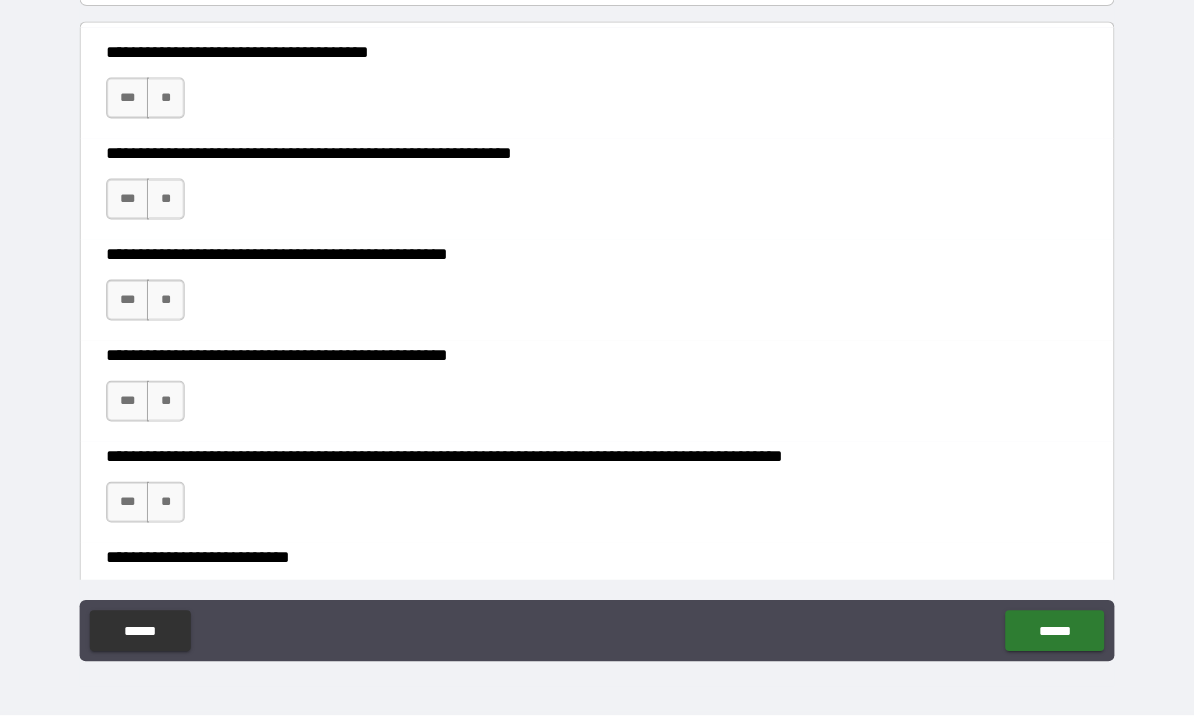 click on "**" at bounding box center (174, 111) 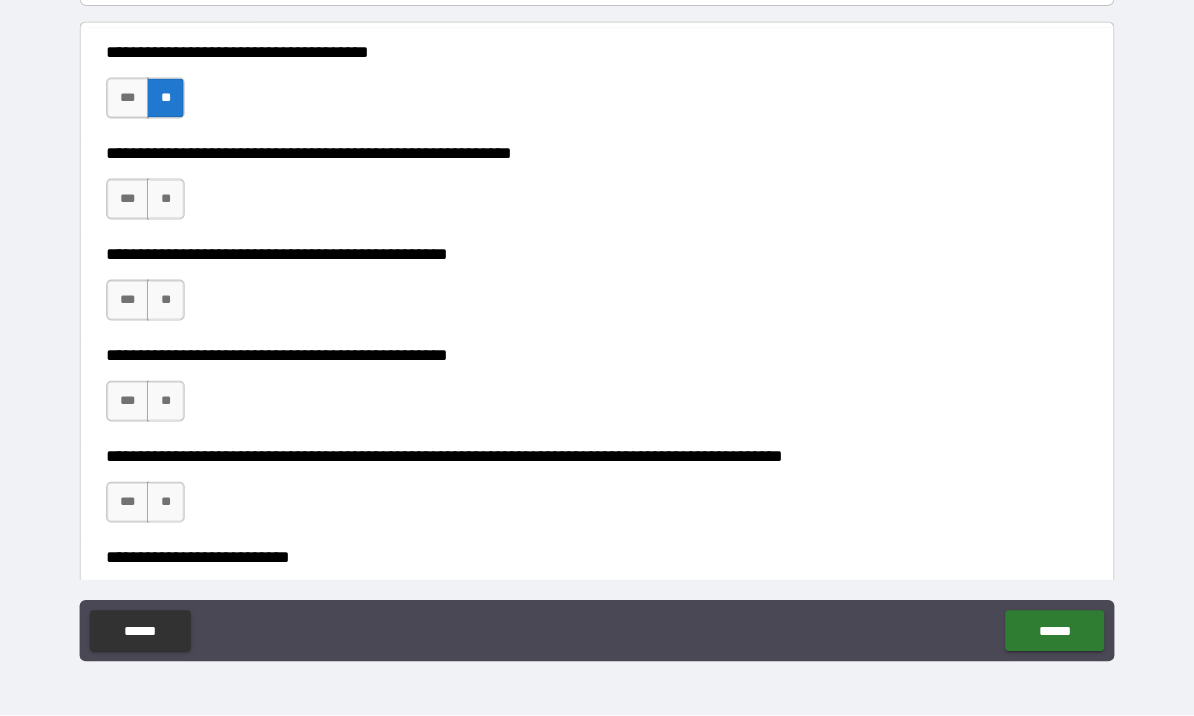 click on "**" at bounding box center (174, 210) 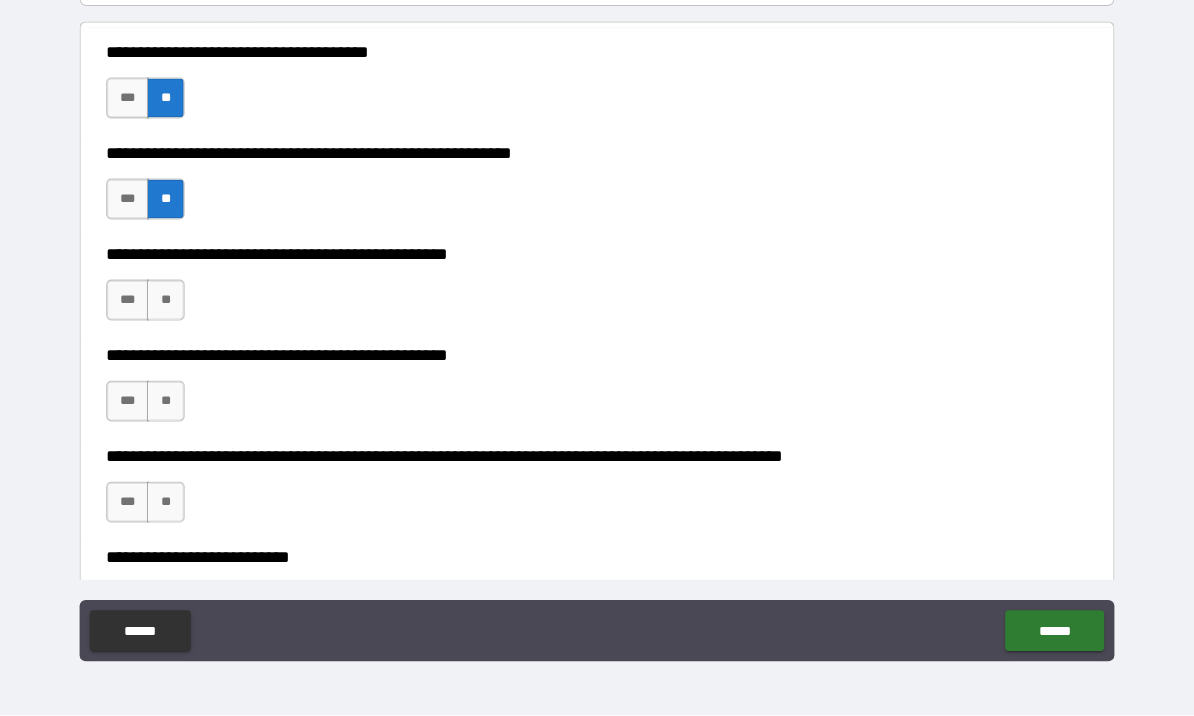 click on "**" at bounding box center [174, 309] 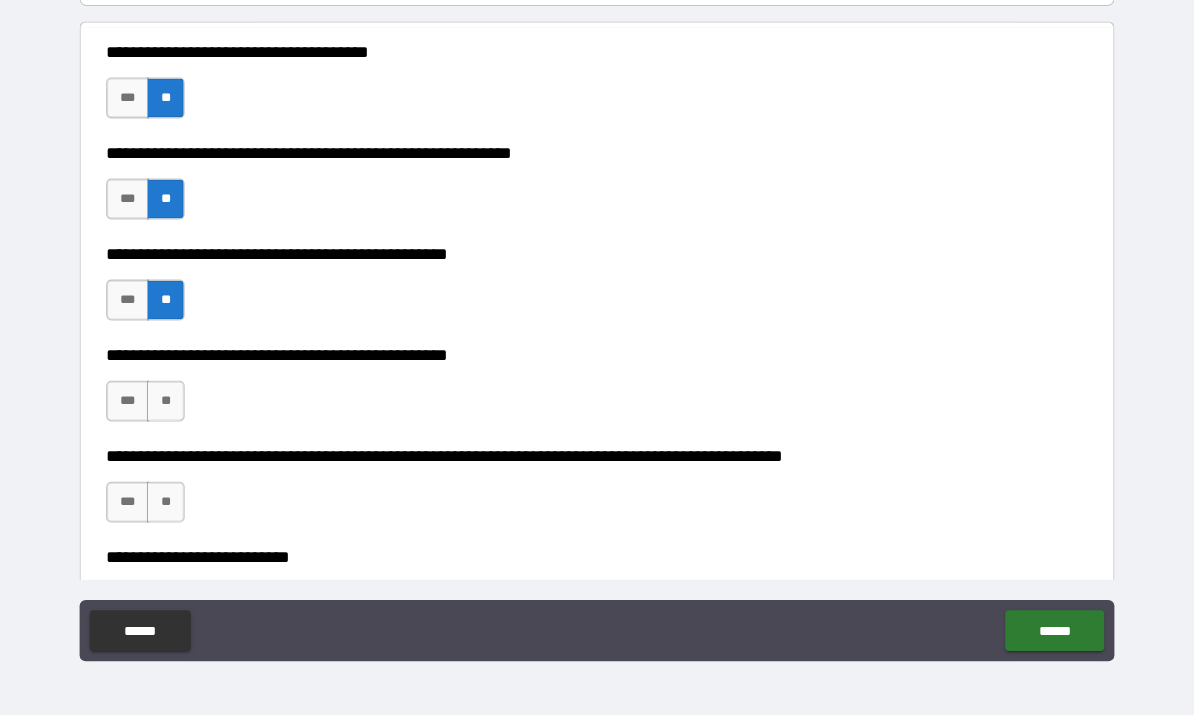 click on "***" at bounding box center [137, 210] 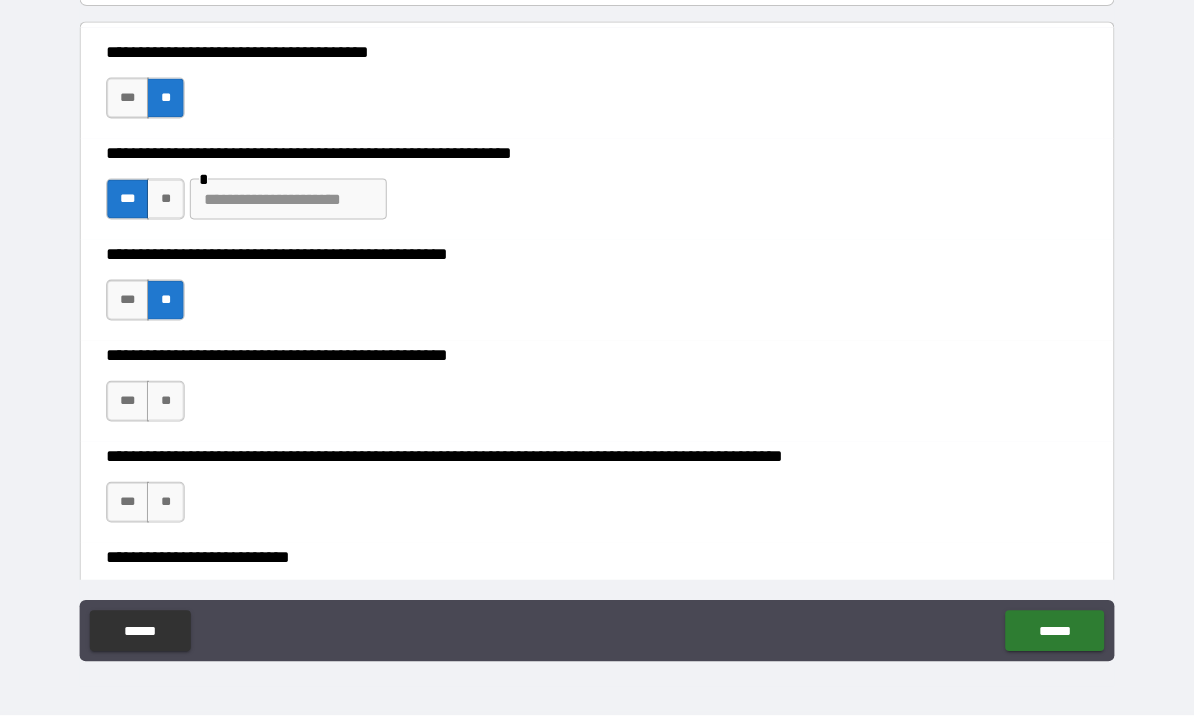 click at bounding box center (294, 210) 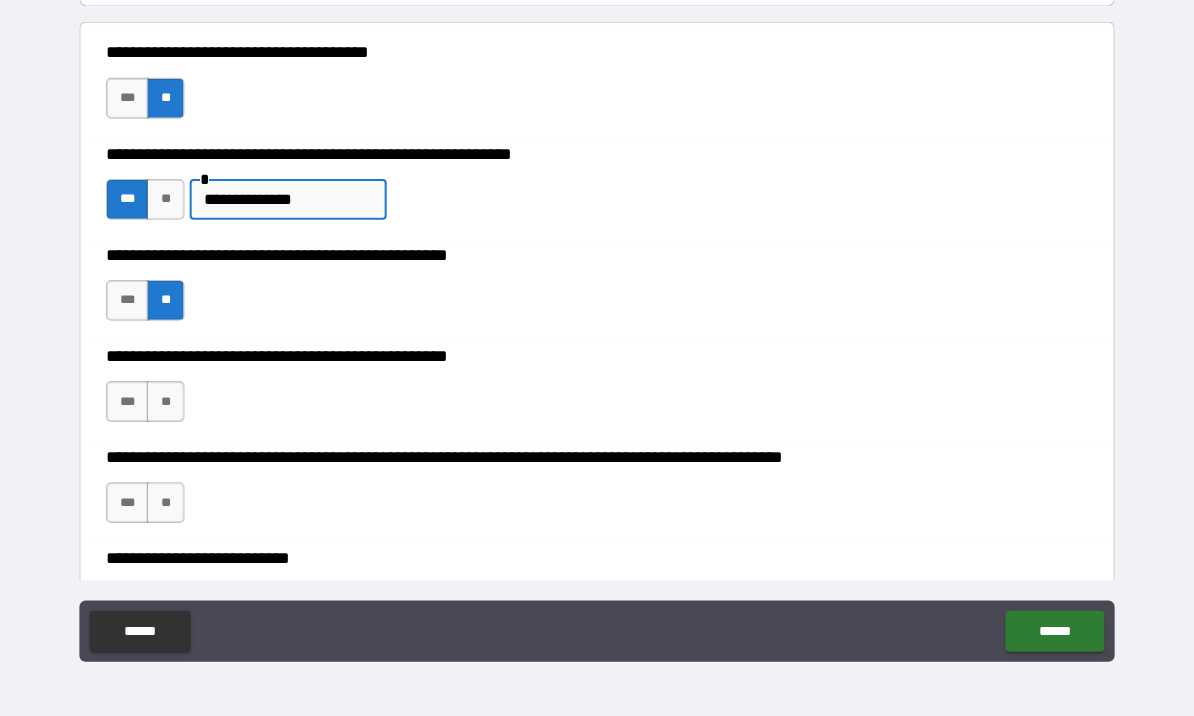 click on "**********" at bounding box center (597, 200) 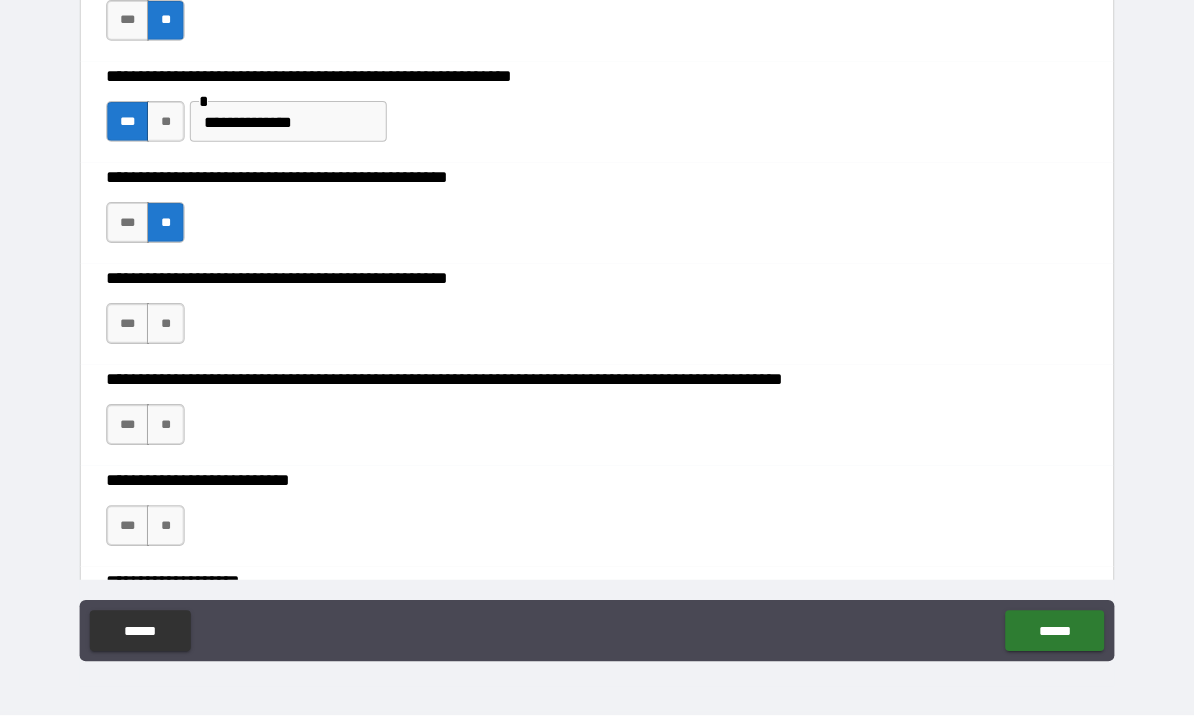 scroll, scrollTop: 389, scrollLeft: 0, axis: vertical 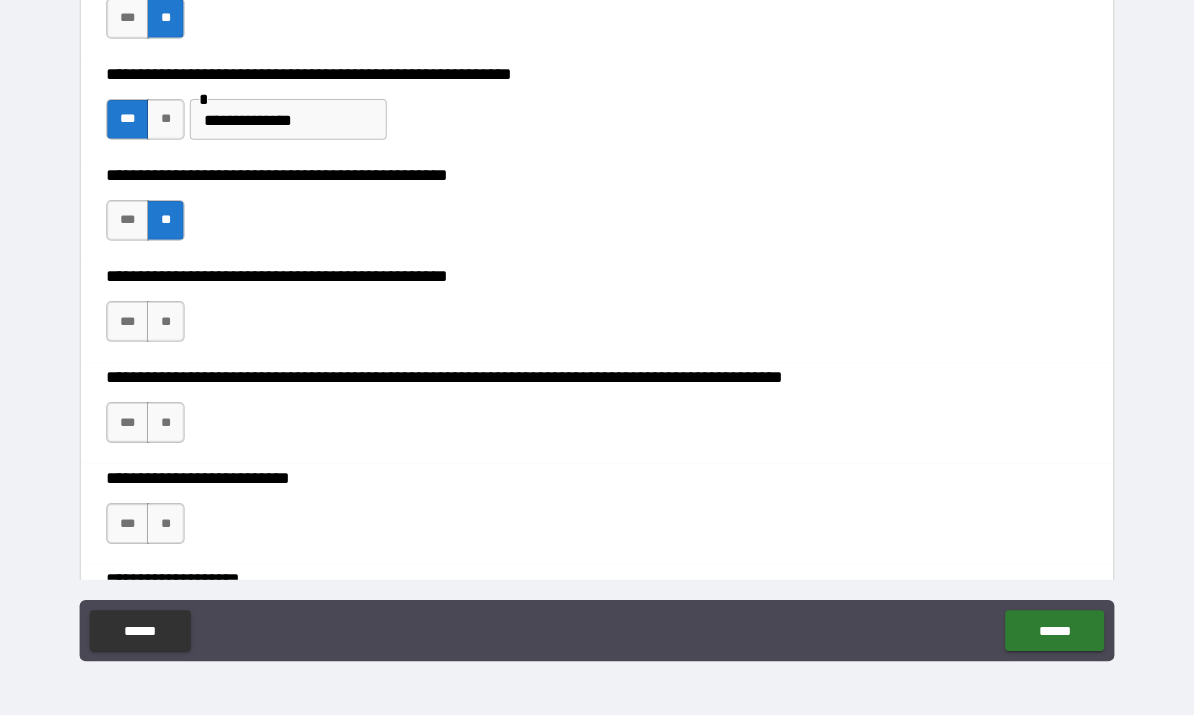 click on "**********" at bounding box center (294, 132) 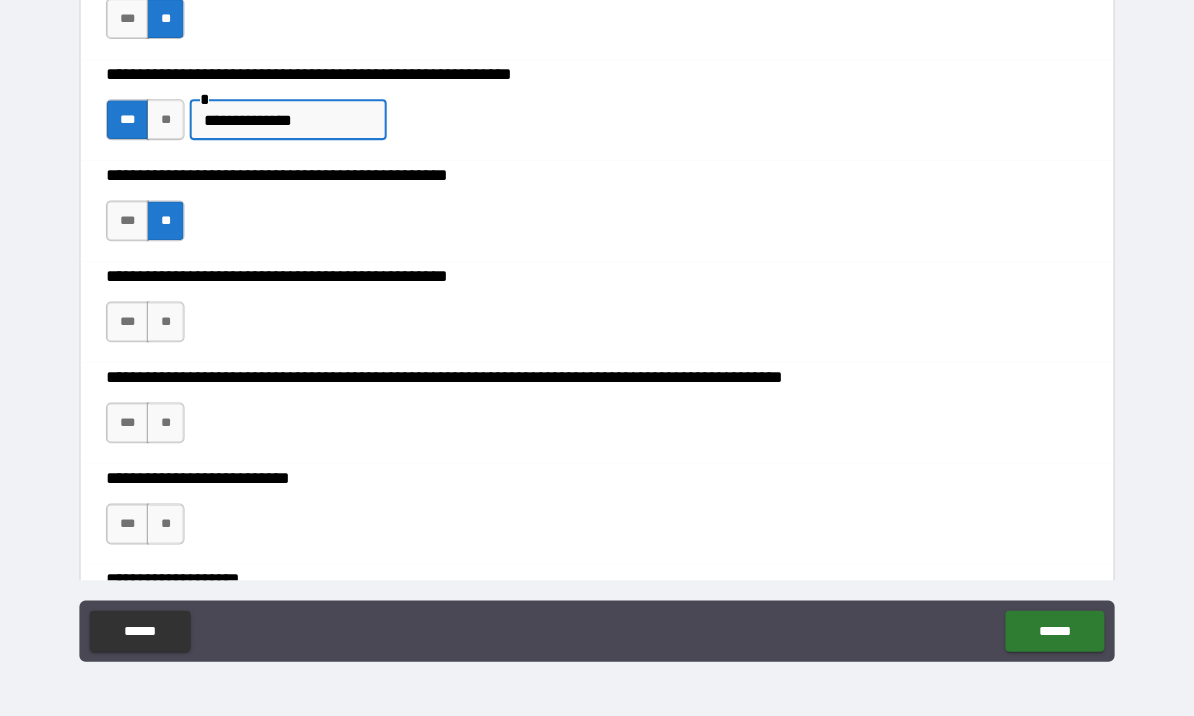 click on "**********" at bounding box center [294, 132] 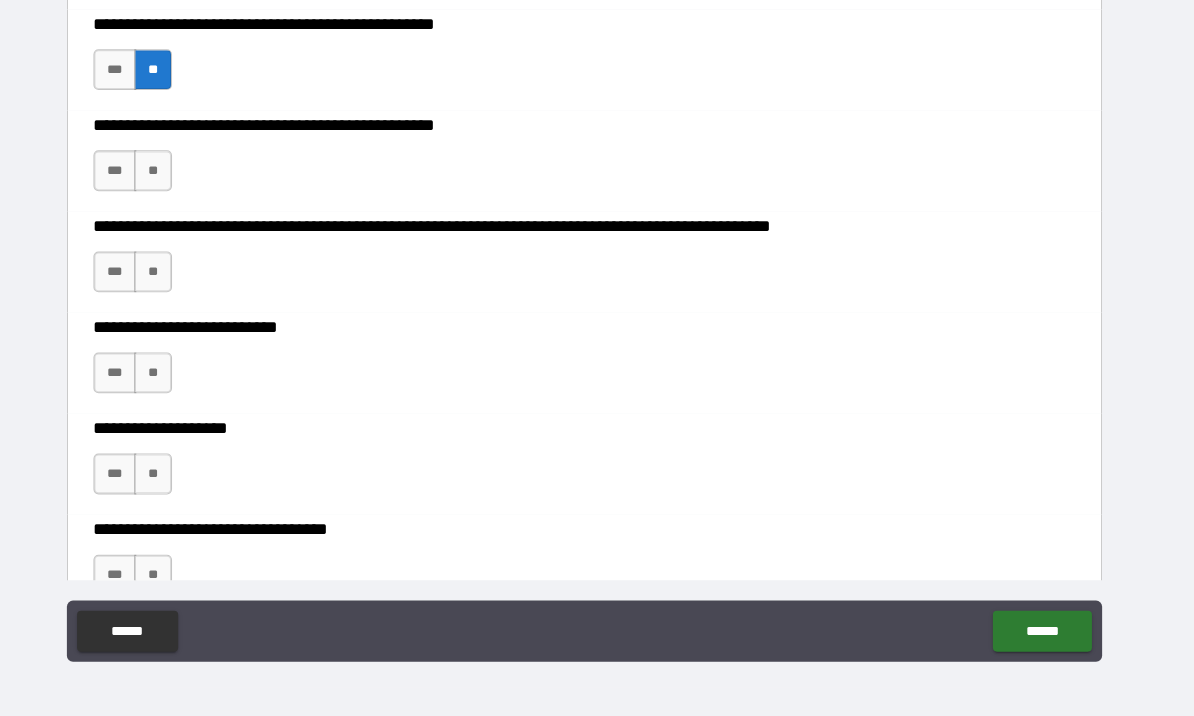 scroll, scrollTop: 546, scrollLeft: 0, axis: vertical 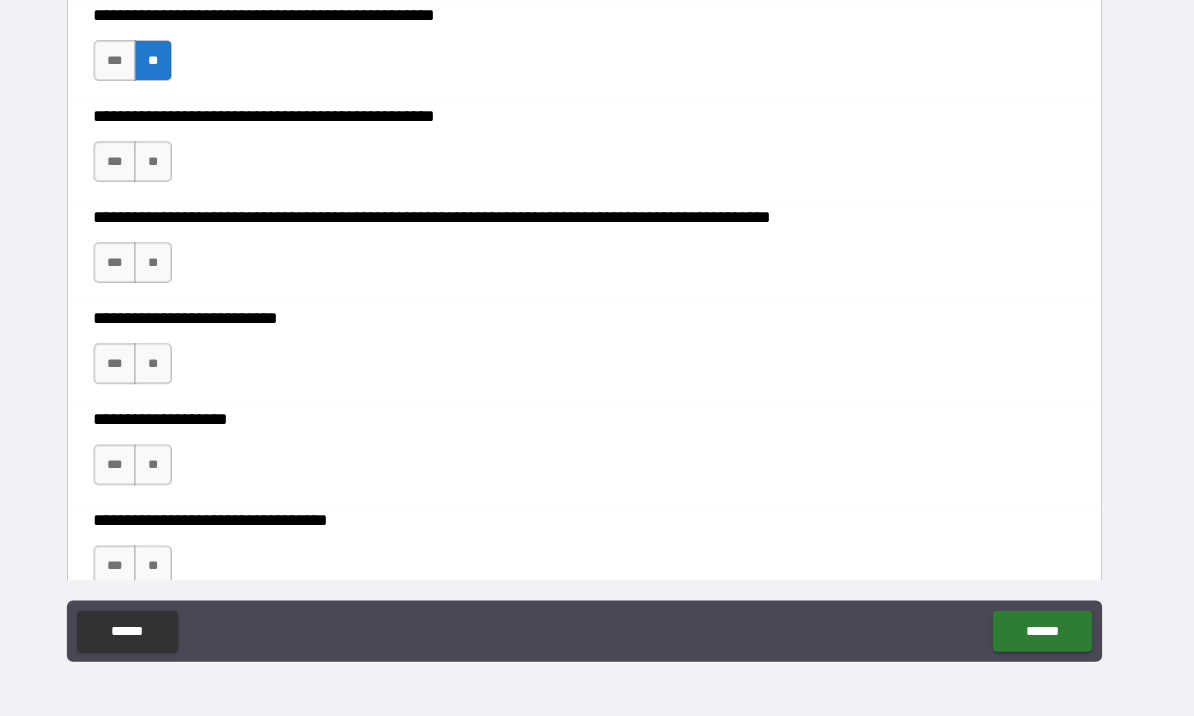 type on "**********" 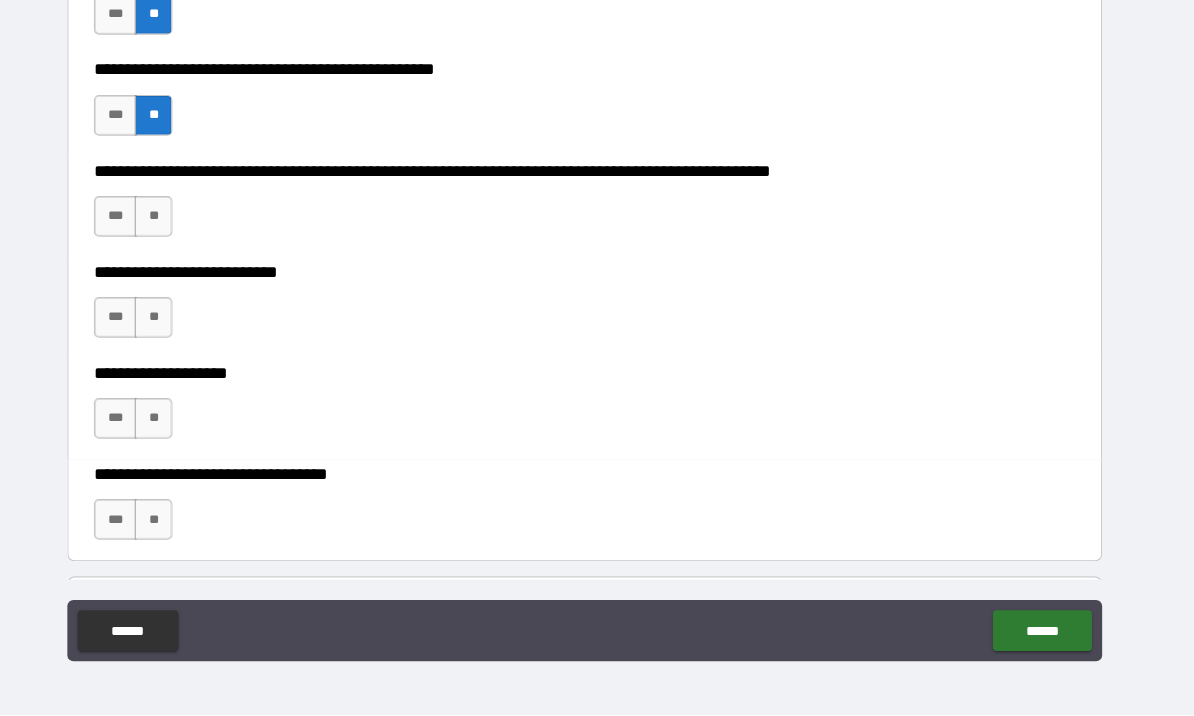scroll, scrollTop: 606, scrollLeft: 0, axis: vertical 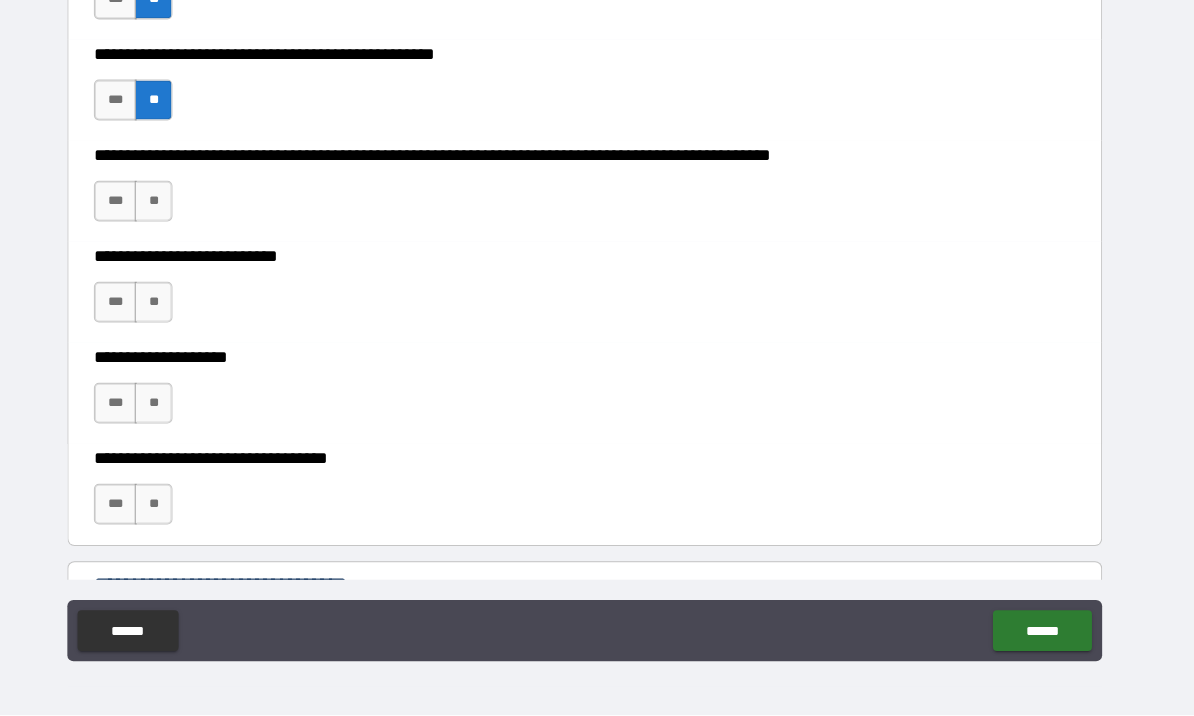 click on "**" at bounding box center [174, 212] 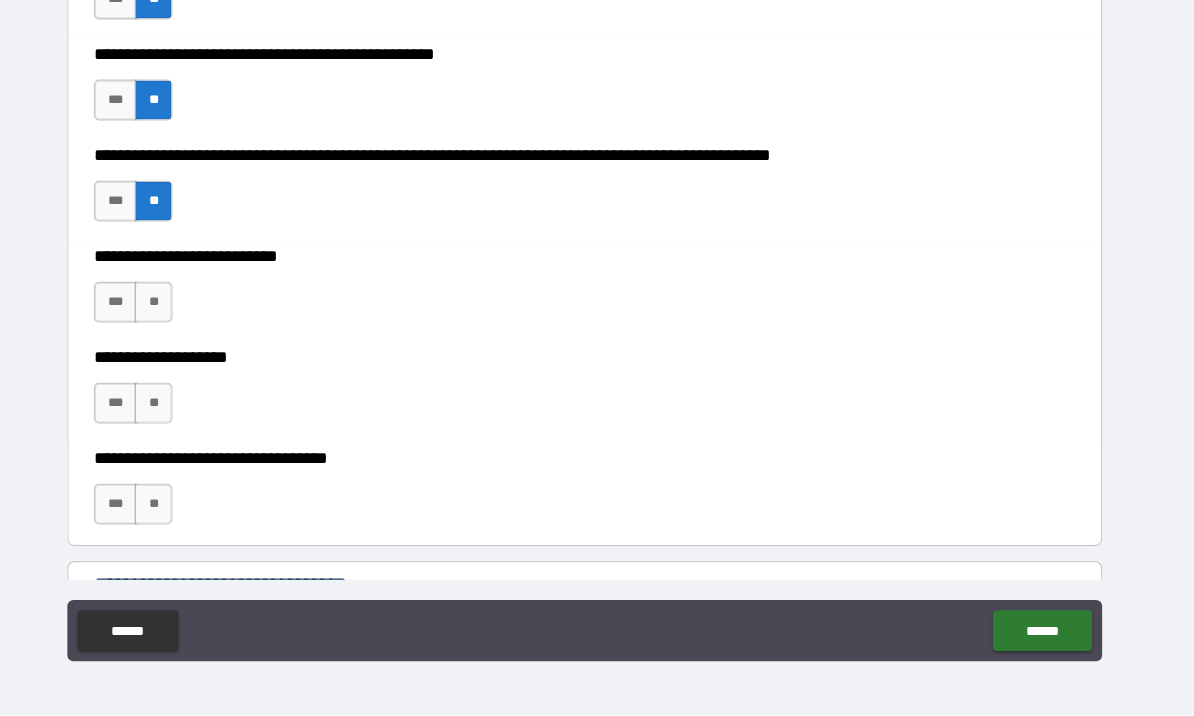click on "**" at bounding box center (174, 311) 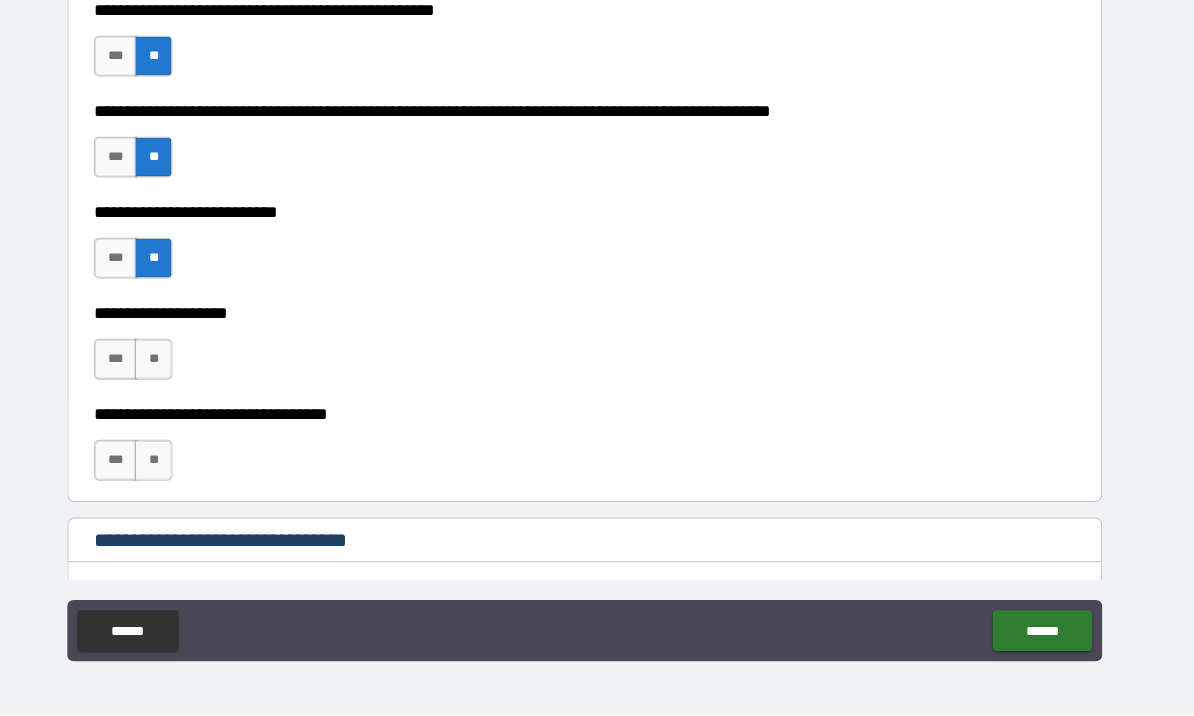scroll, scrollTop: 666, scrollLeft: 0, axis: vertical 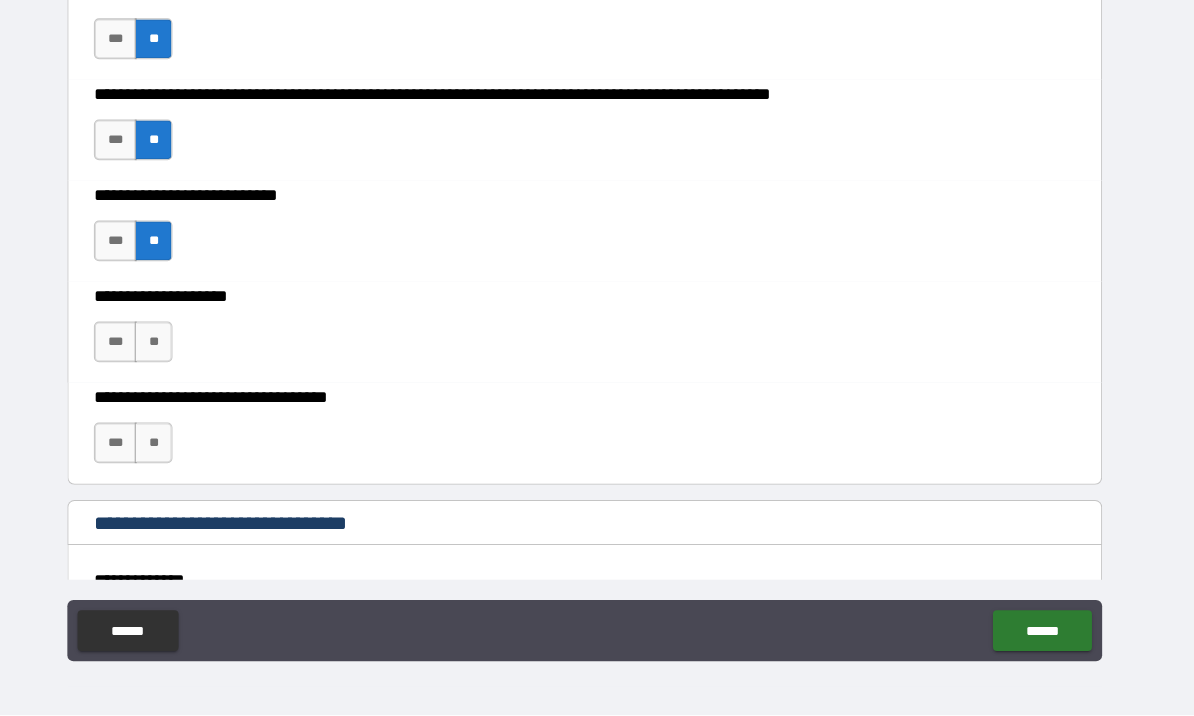 click on "**" at bounding box center (174, 350) 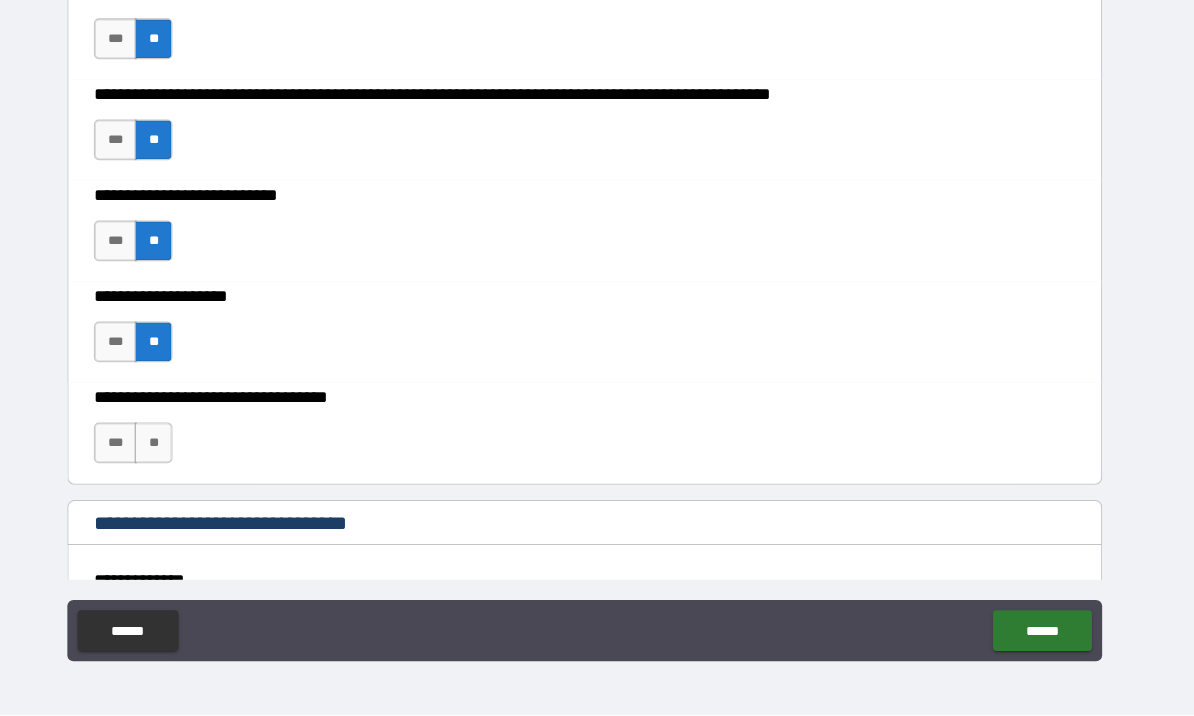 click on "**" at bounding box center (174, 449) 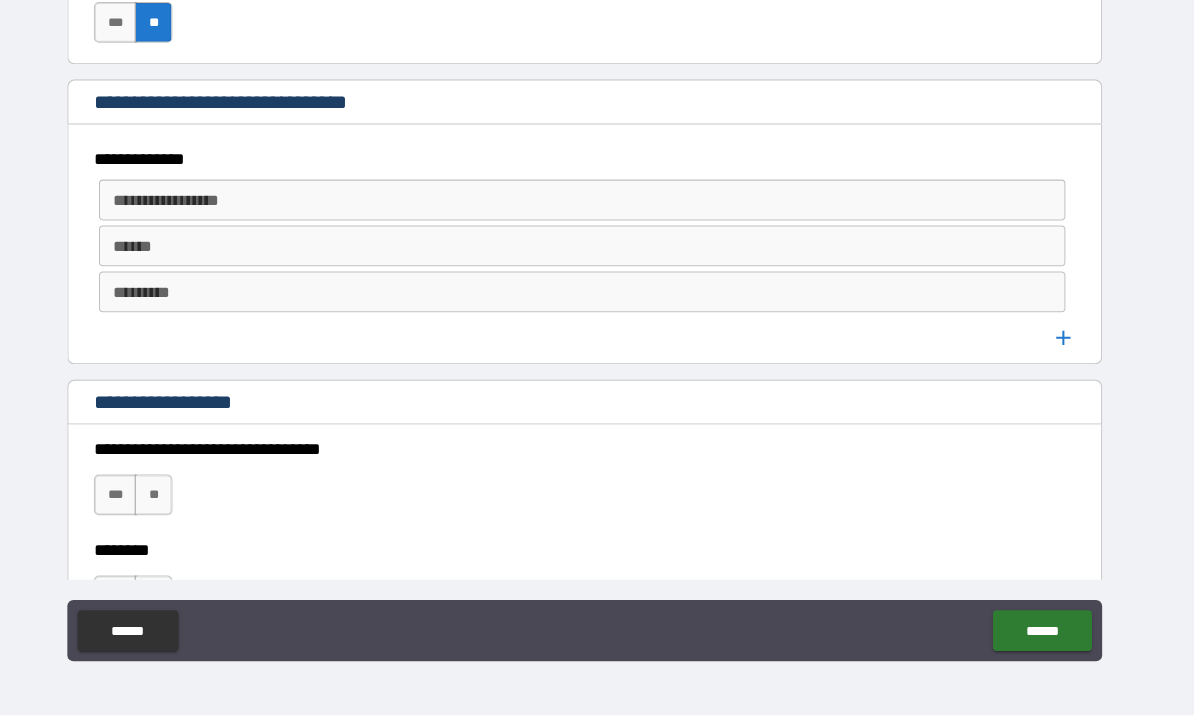 scroll, scrollTop: 1081, scrollLeft: 0, axis: vertical 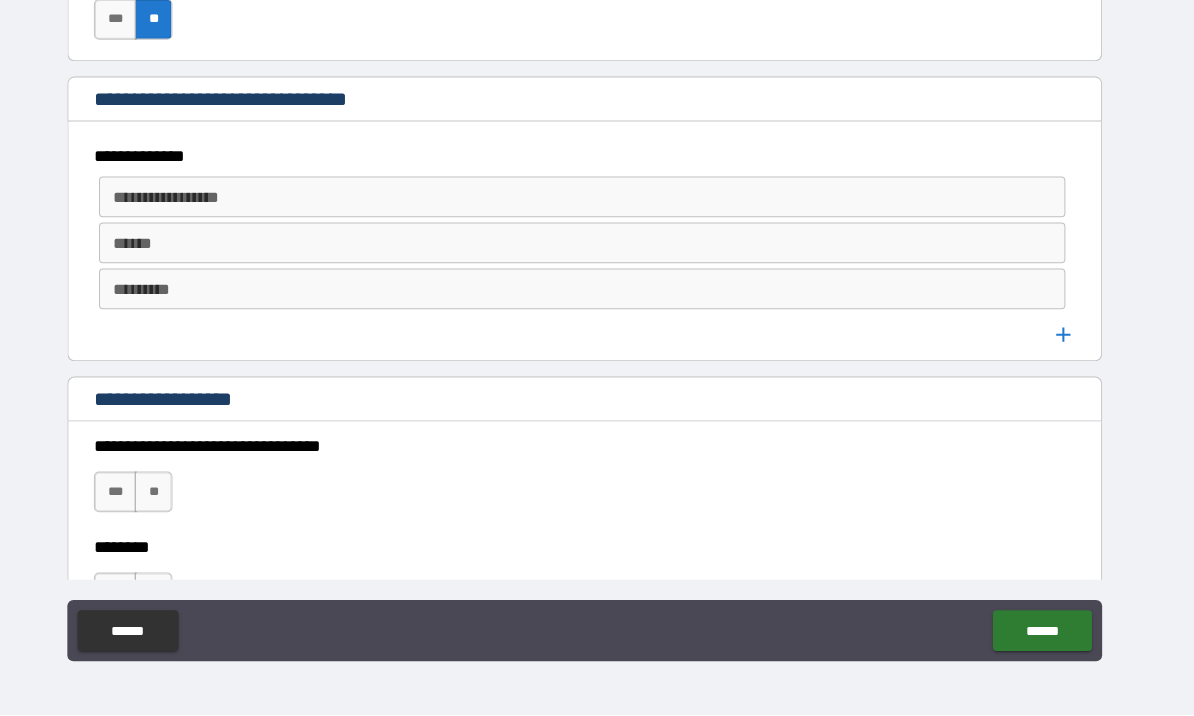 click on "**********" at bounding box center [593, 208] 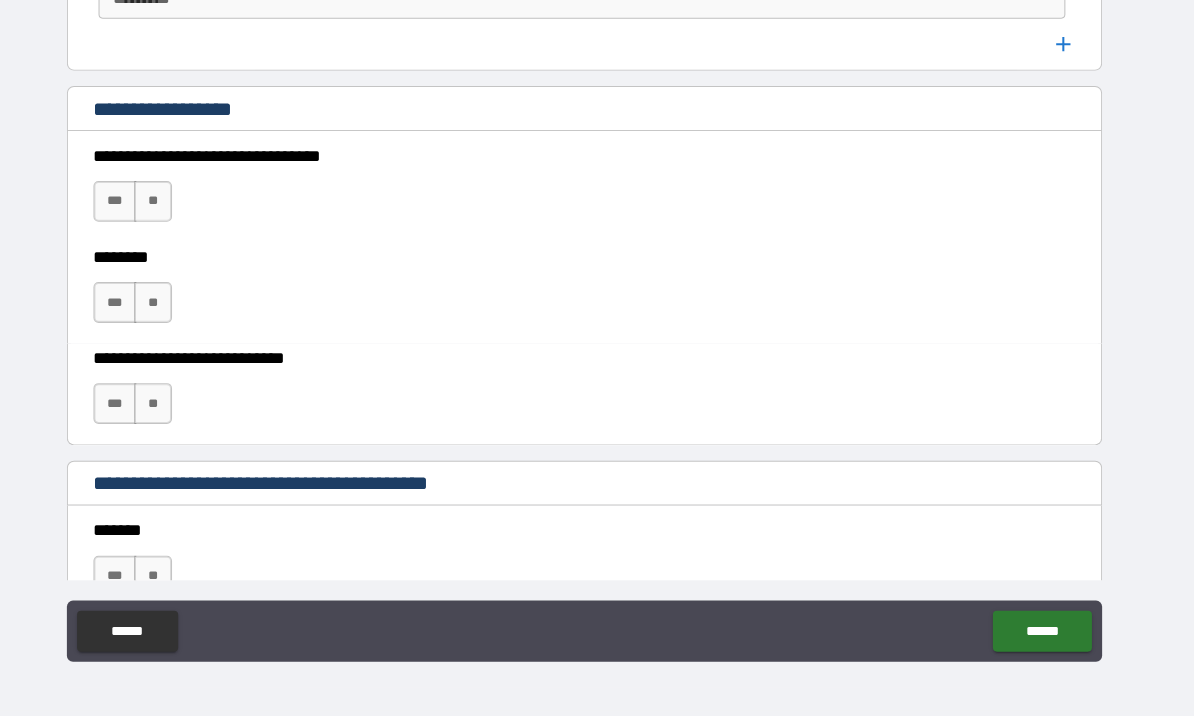 scroll, scrollTop: 1367, scrollLeft: 0, axis: vertical 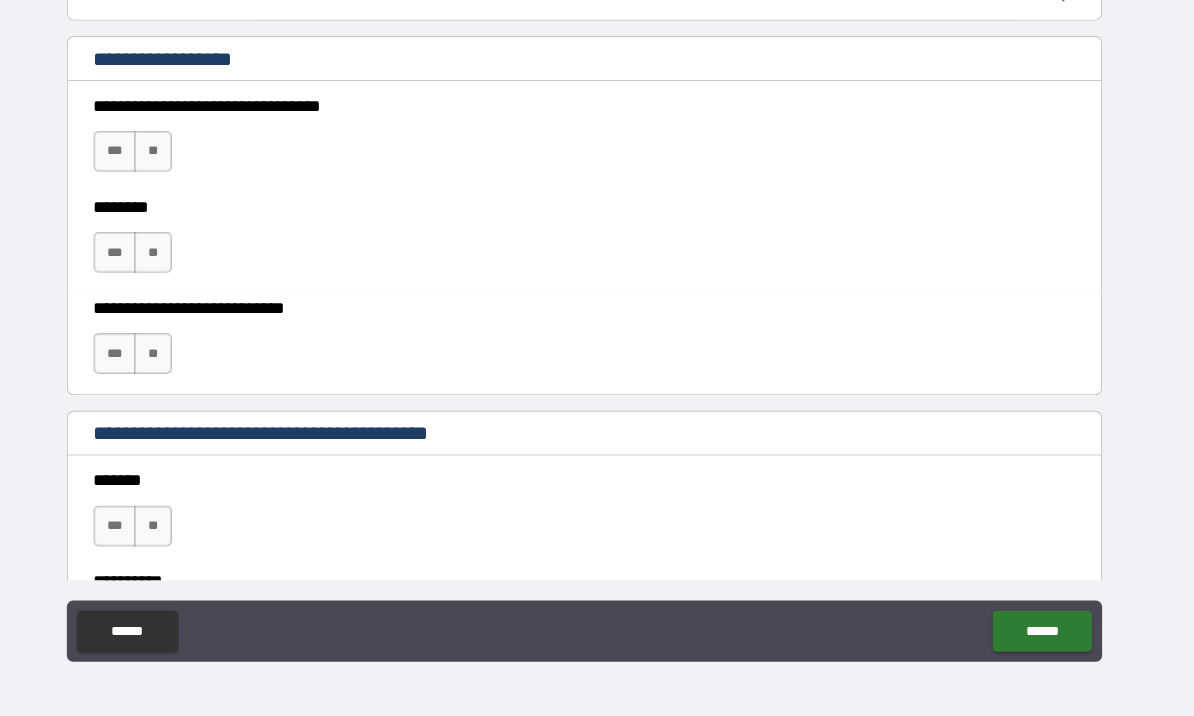 click on "**" at bounding box center (174, 163) 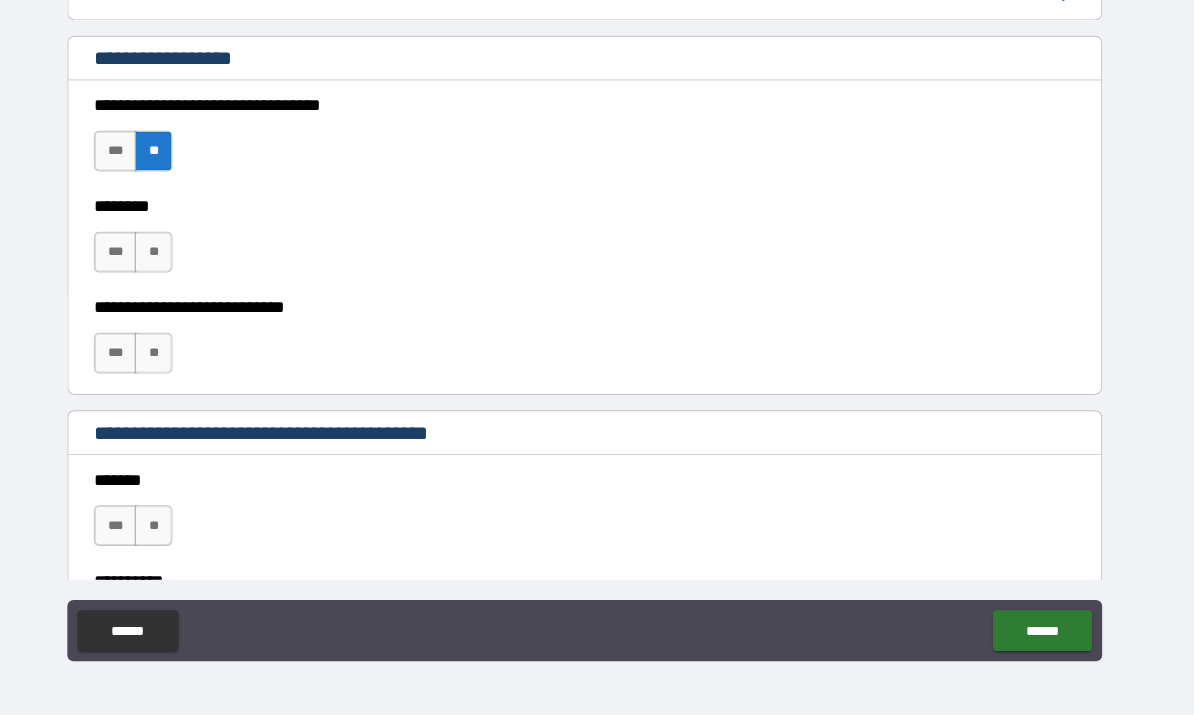 scroll, scrollTop: 1478, scrollLeft: 0, axis: vertical 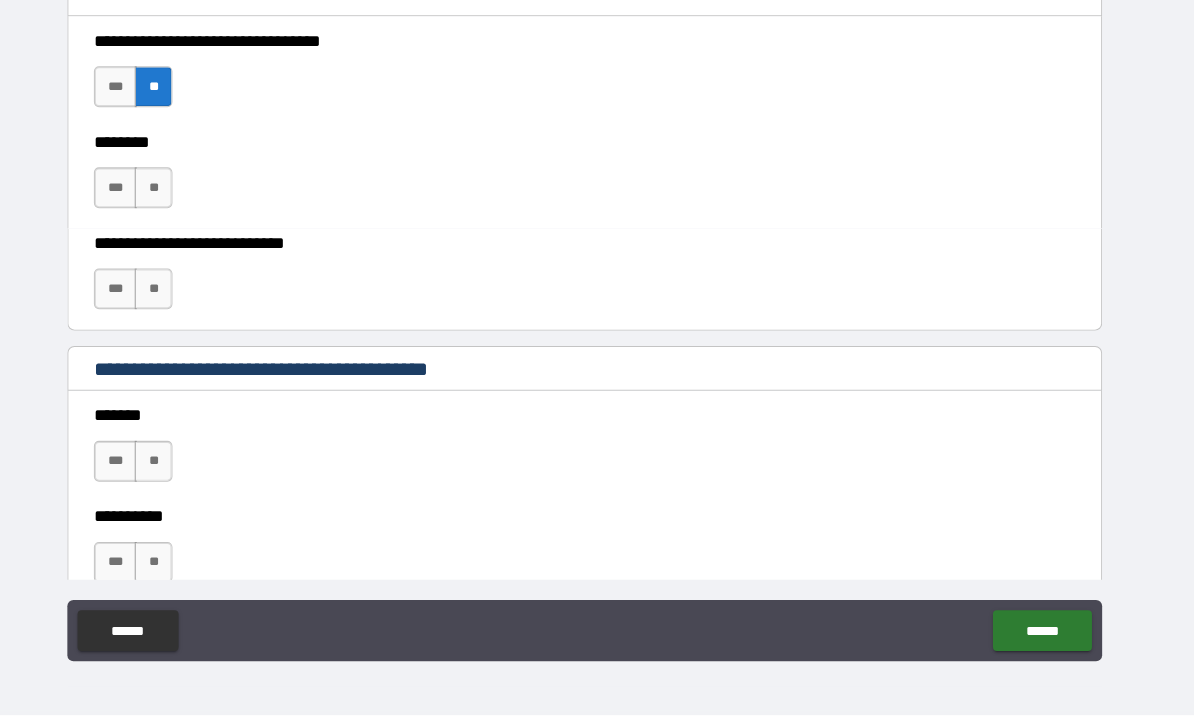 click on "**" at bounding box center [174, 199] 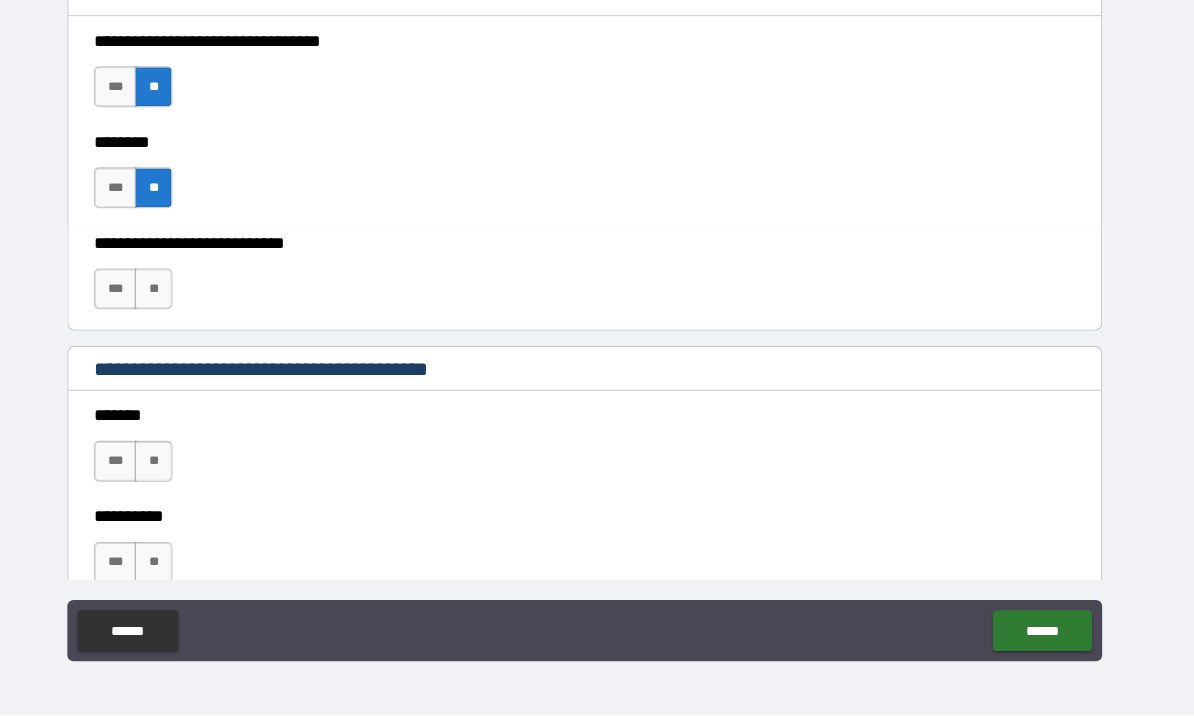 click on "**" at bounding box center [174, 298] 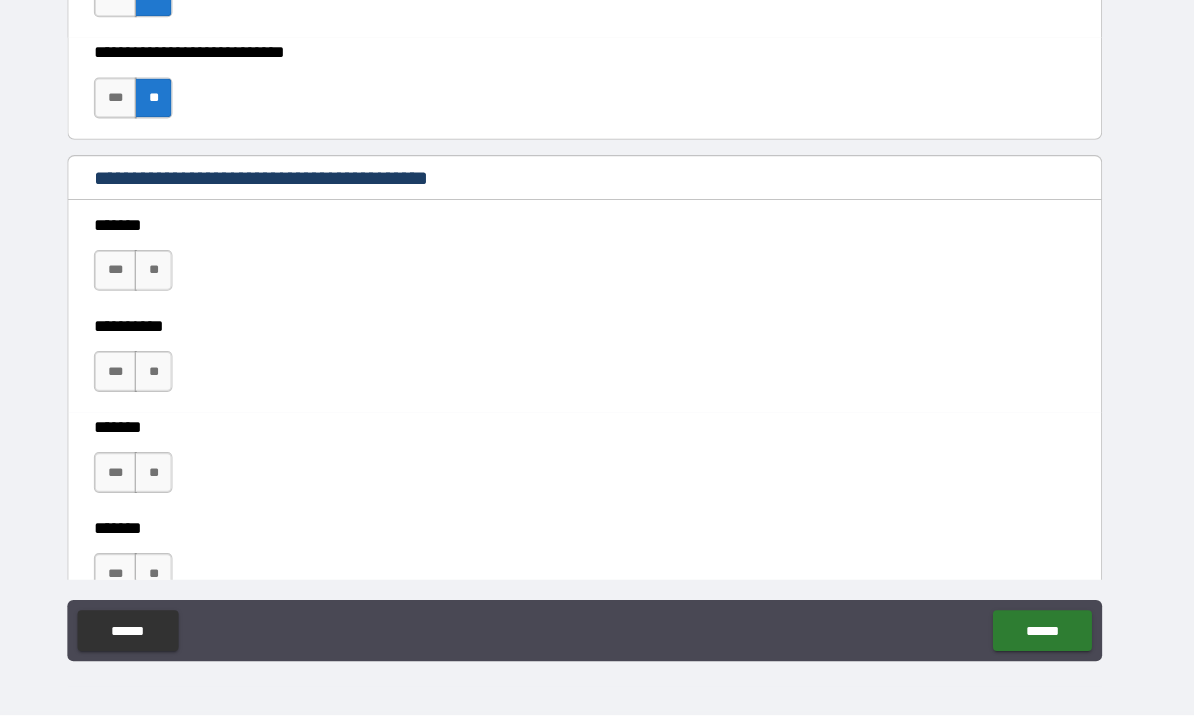 scroll, scrollTop: 1667, scrollLeft: 0, axis: vertical 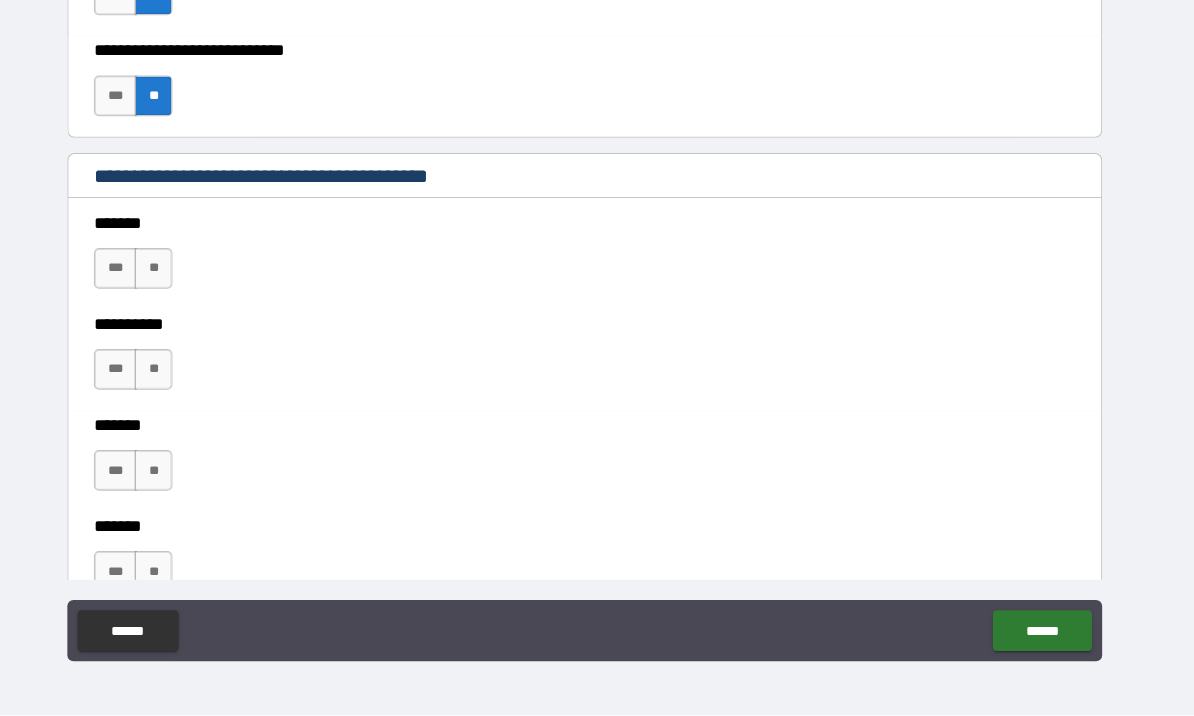 click on "**" at bounding box center (174, 278) 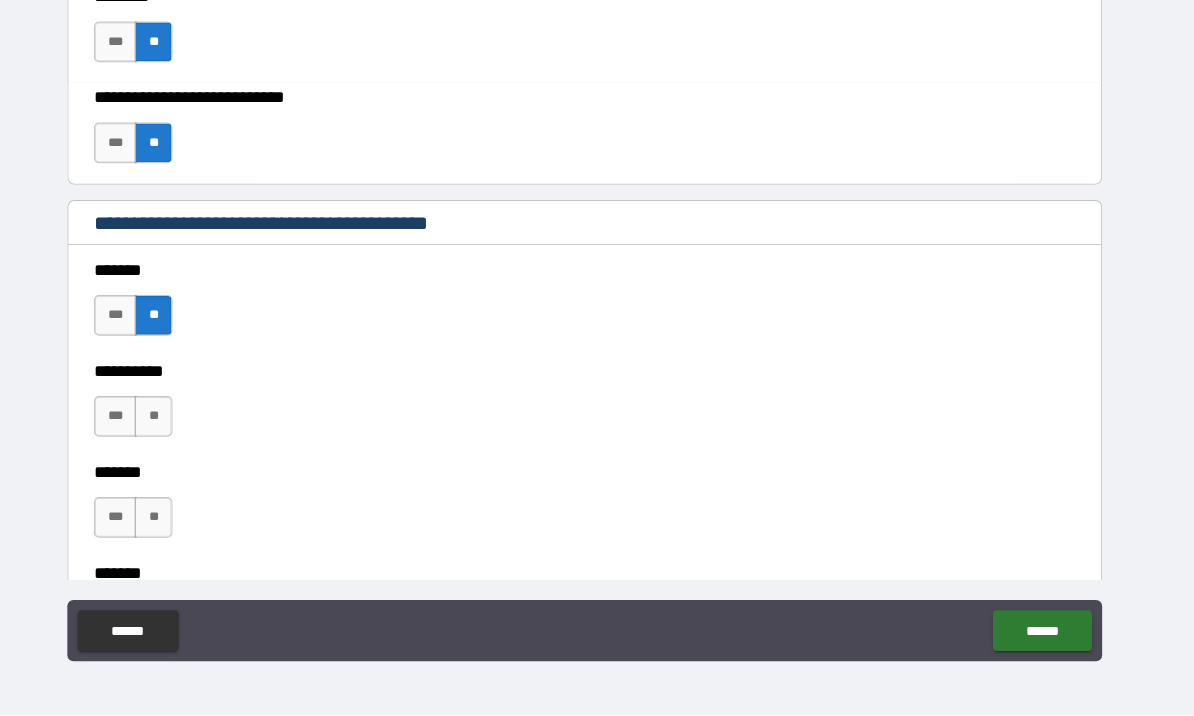 scroll, scrollTop: 1717, scrollLeft: 0, axis: vertical 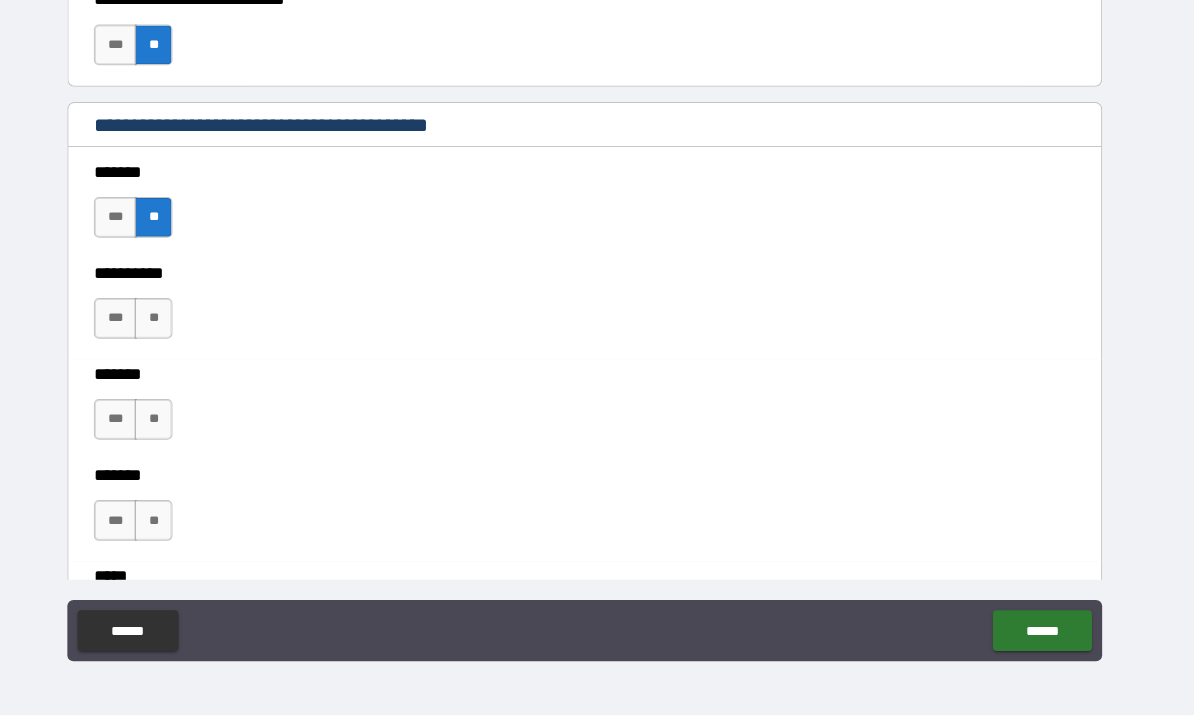 click on "**" at bounding box center (174, 327) 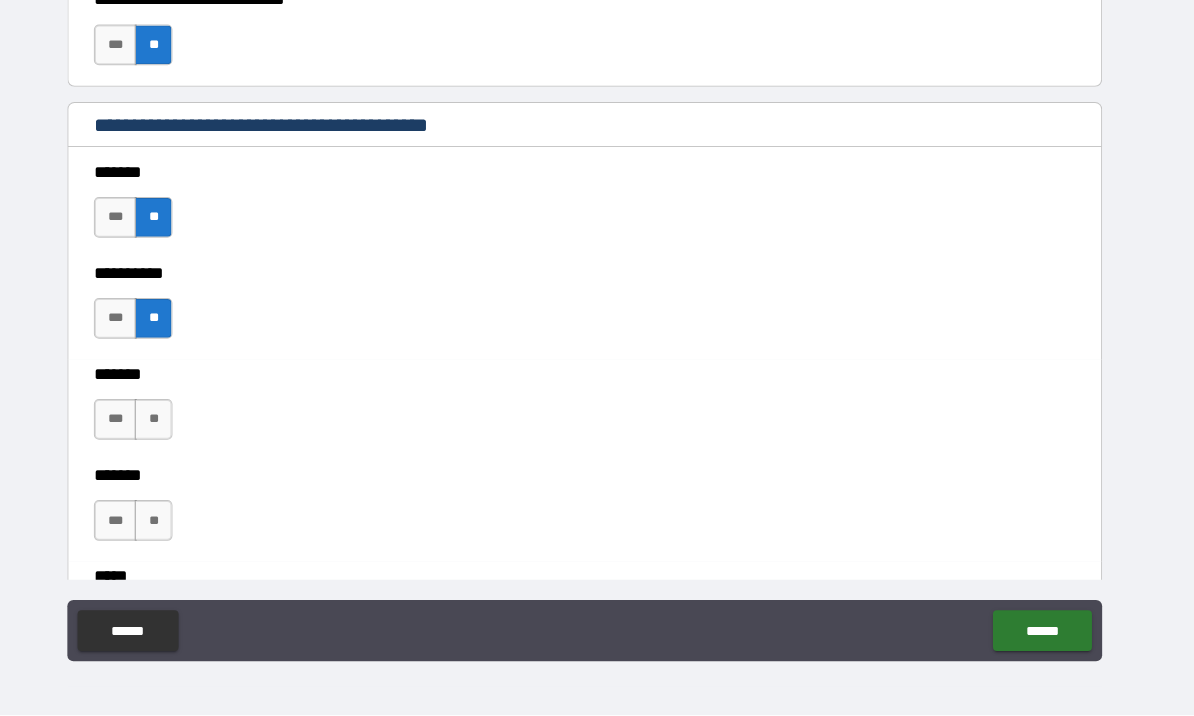click on "**" at bounding box center (174, 426) 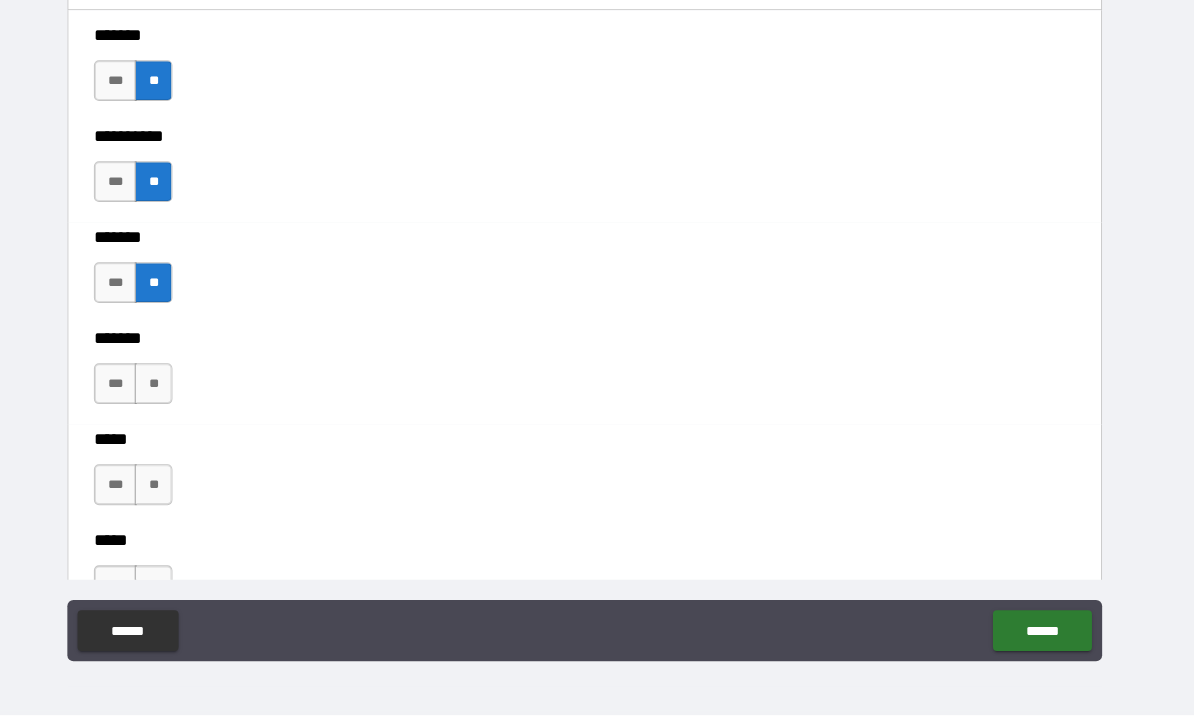 scroll, scrollTop: 1895, scrollLeft: 0, axis: vertical 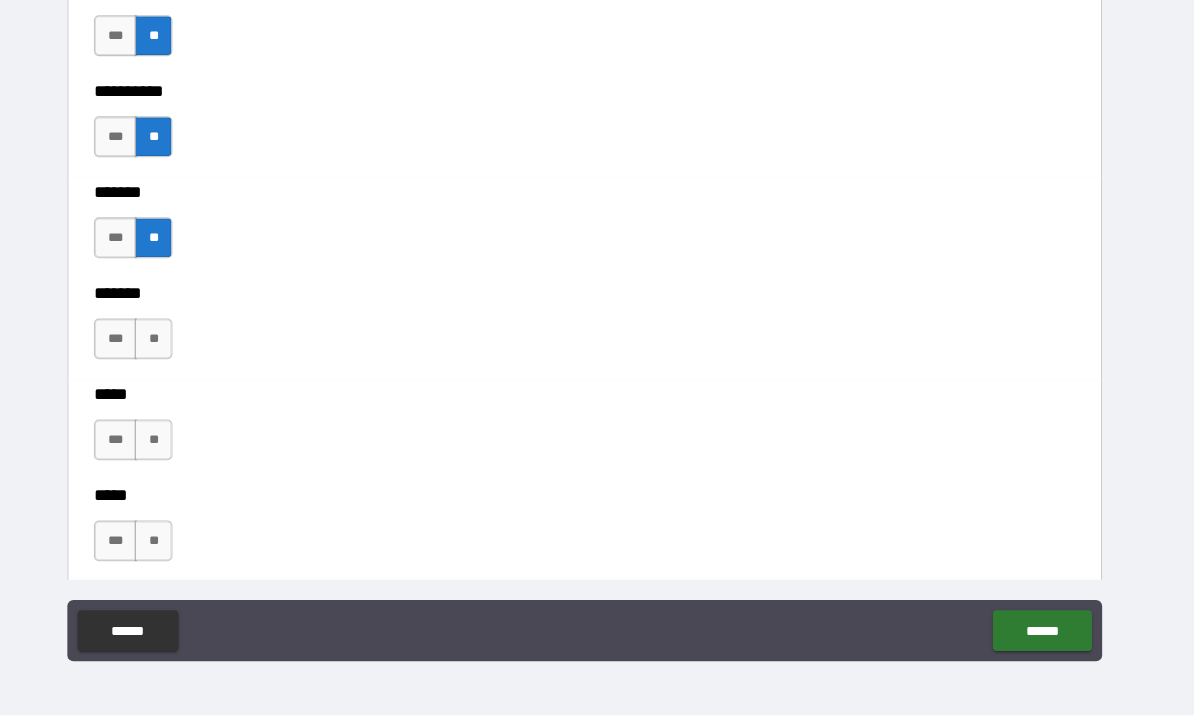 click on "**" at bounding box center [174, 347] 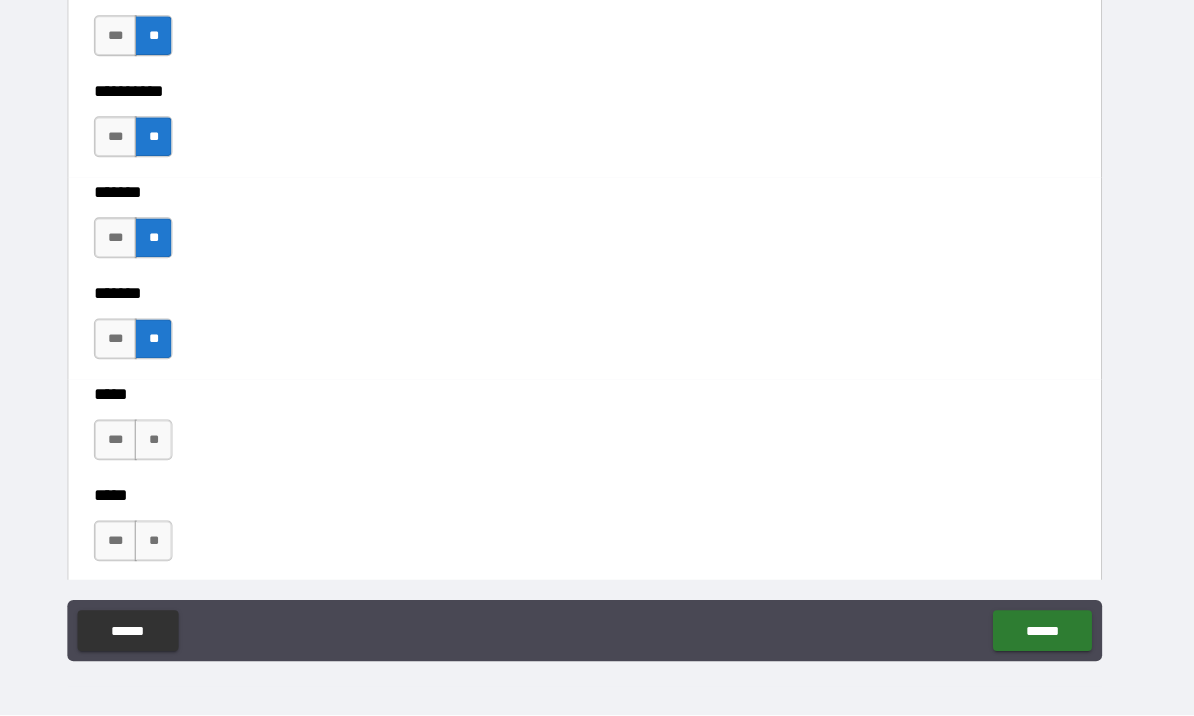 click on "**" at bounding box center (174, 446) 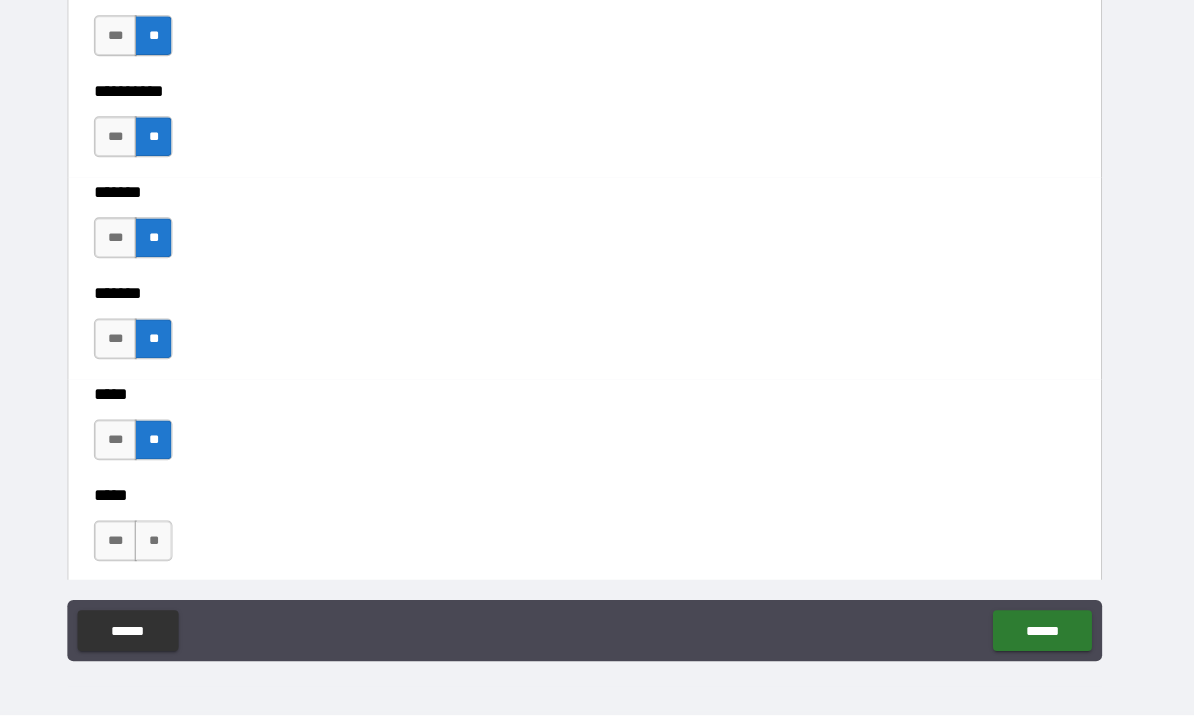 click on "**" at bounding box center [174, 545] 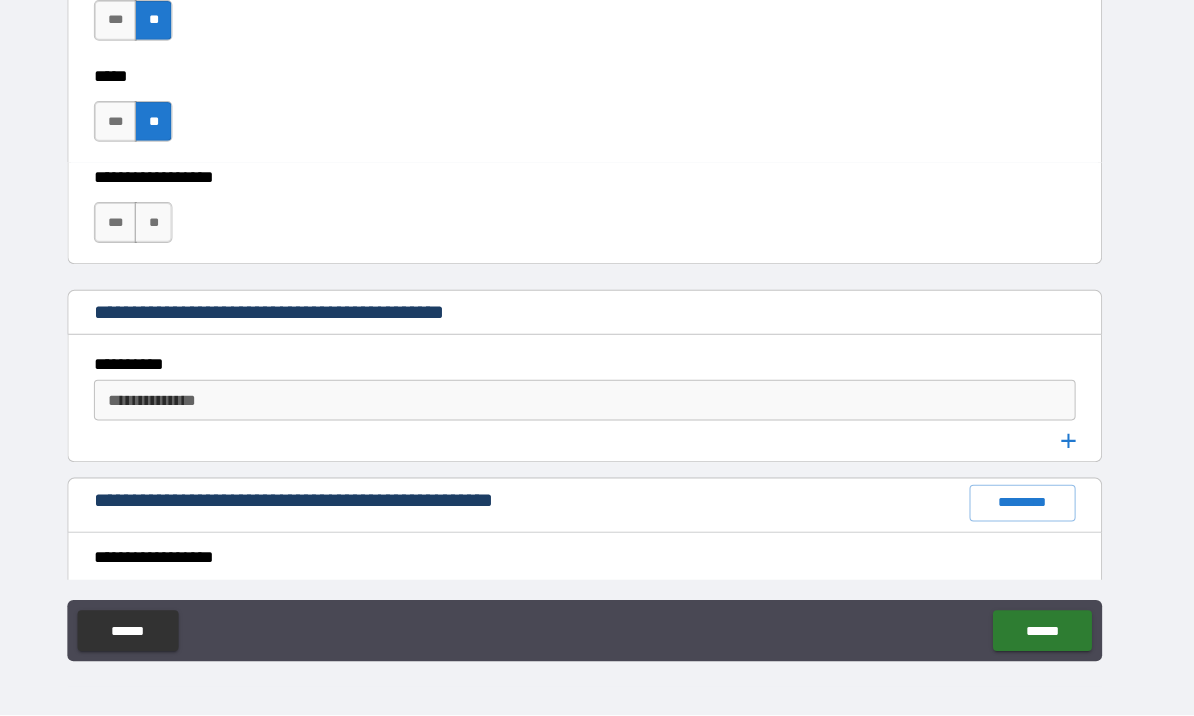 scroll, scrollTop: 2304, scrollLeft: 0, axis: vertical 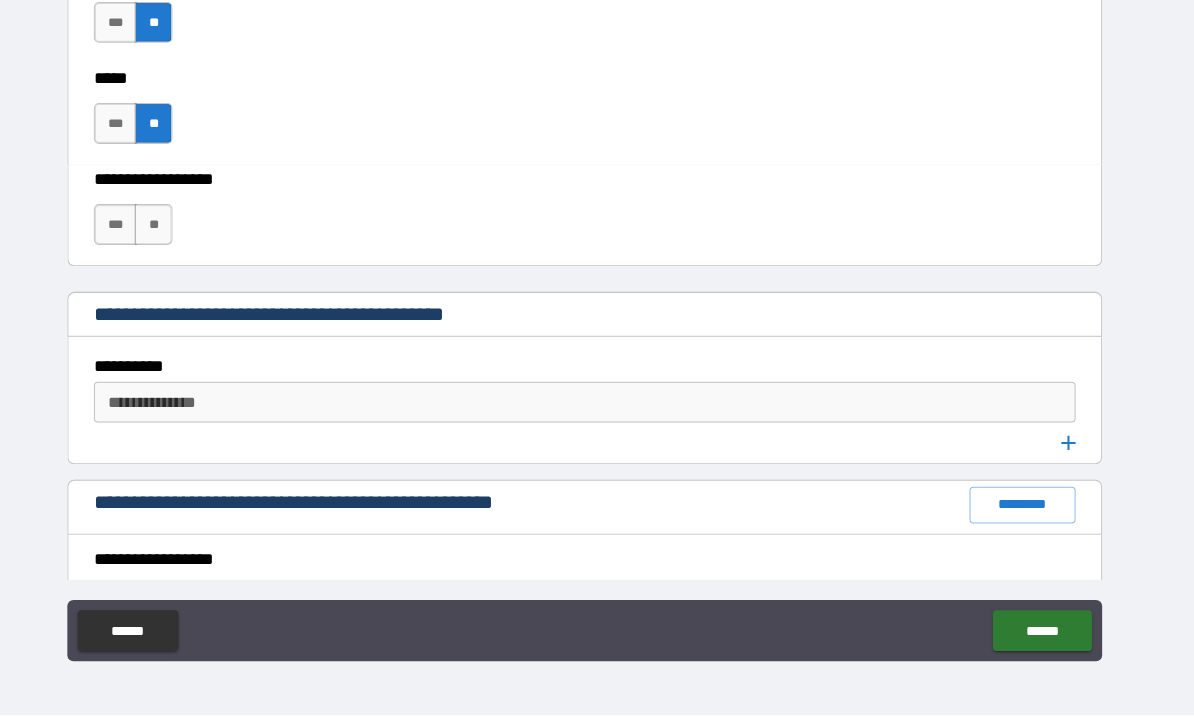 click on "**" at bounding box center (174, 235) 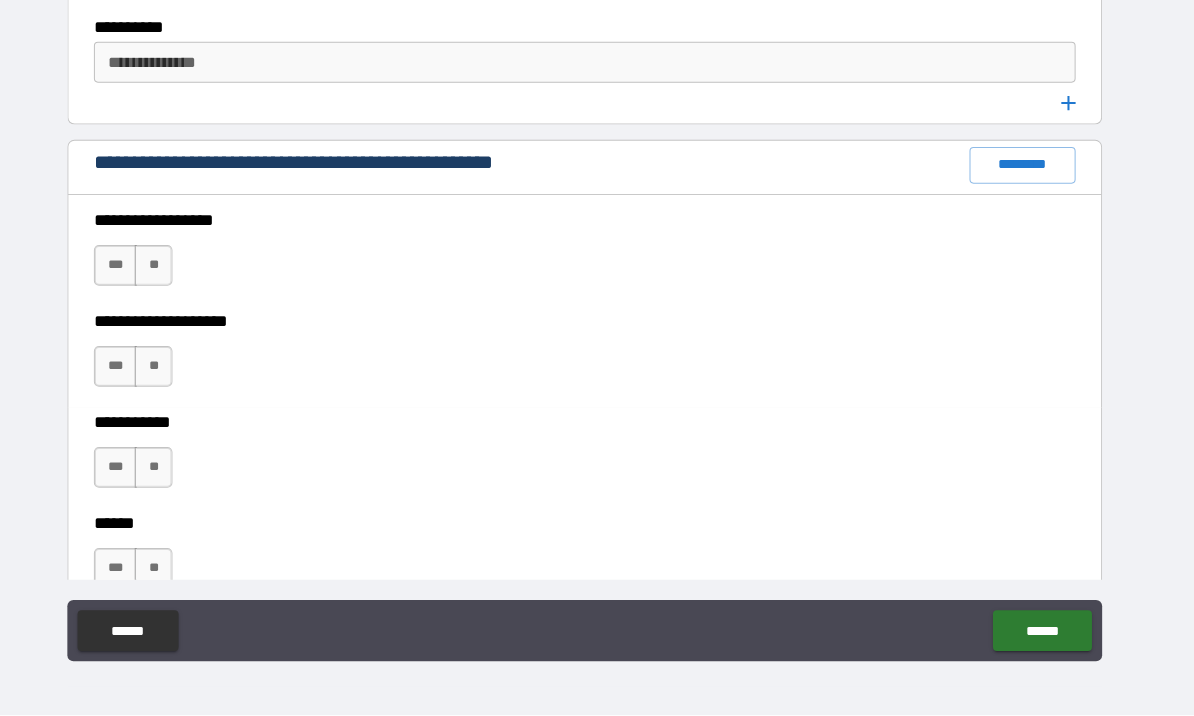 scroll, scrollTop: 2653, scrollLeft: 0, axis: vertical 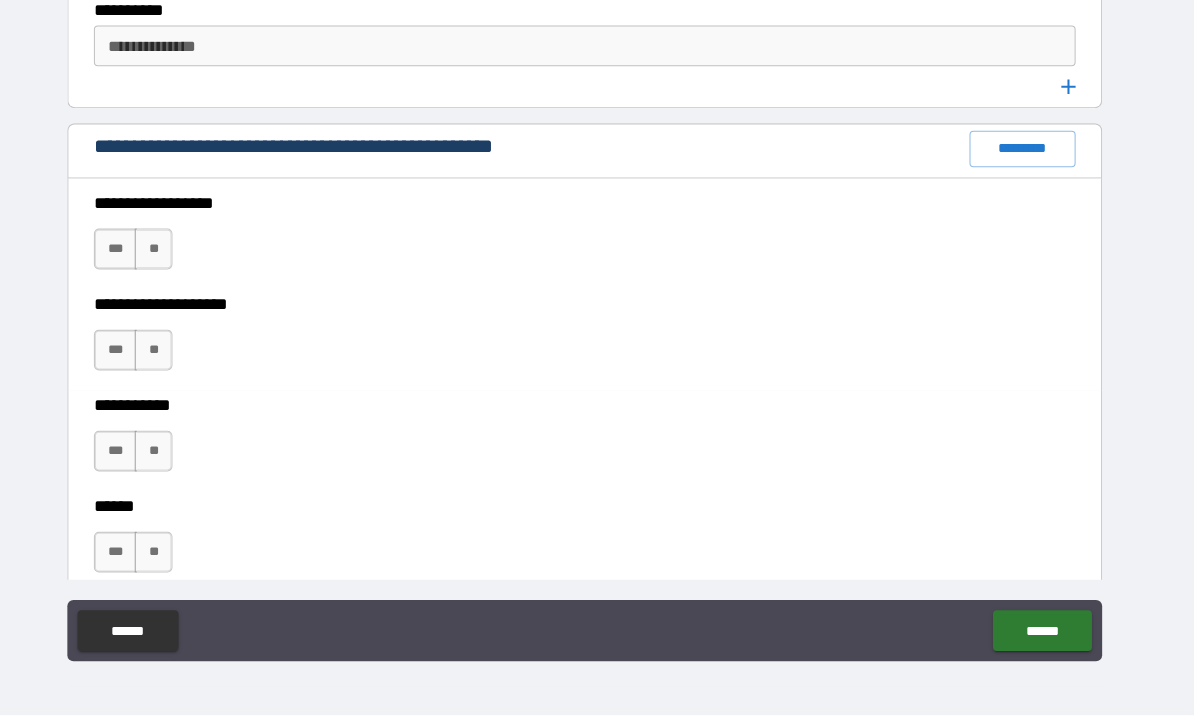click on "**" at bounding box center [174, 259] 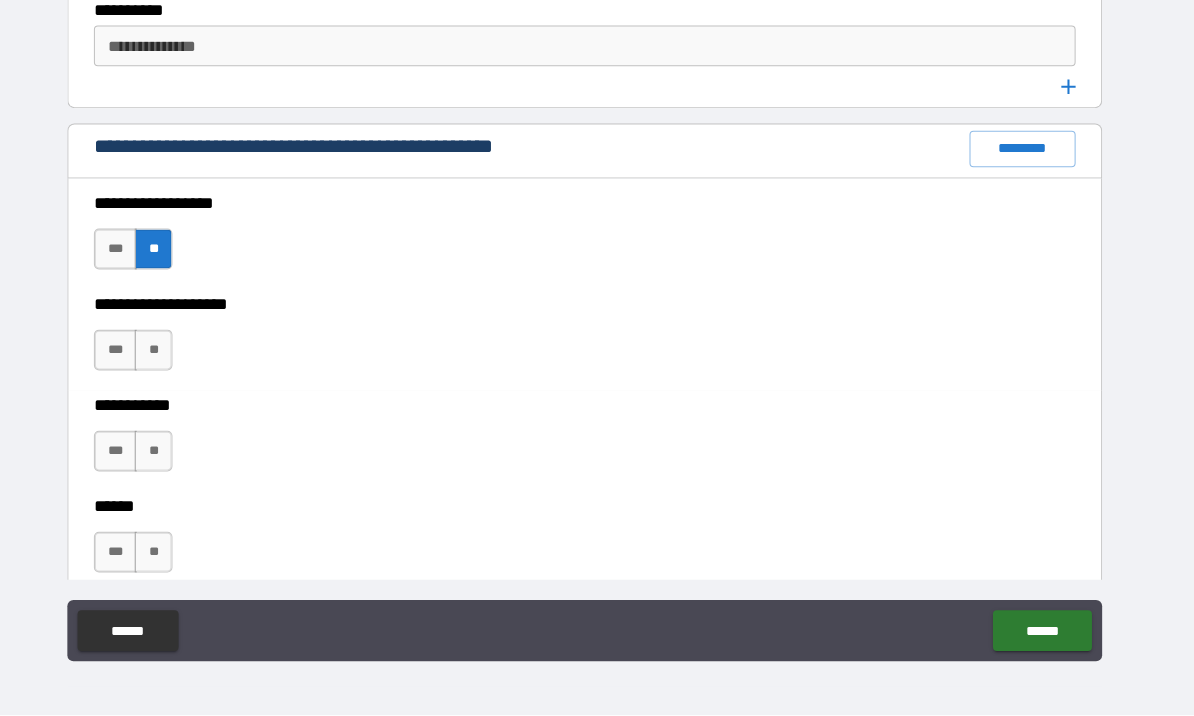 click on "*********" at bounding box center [1026, 161] 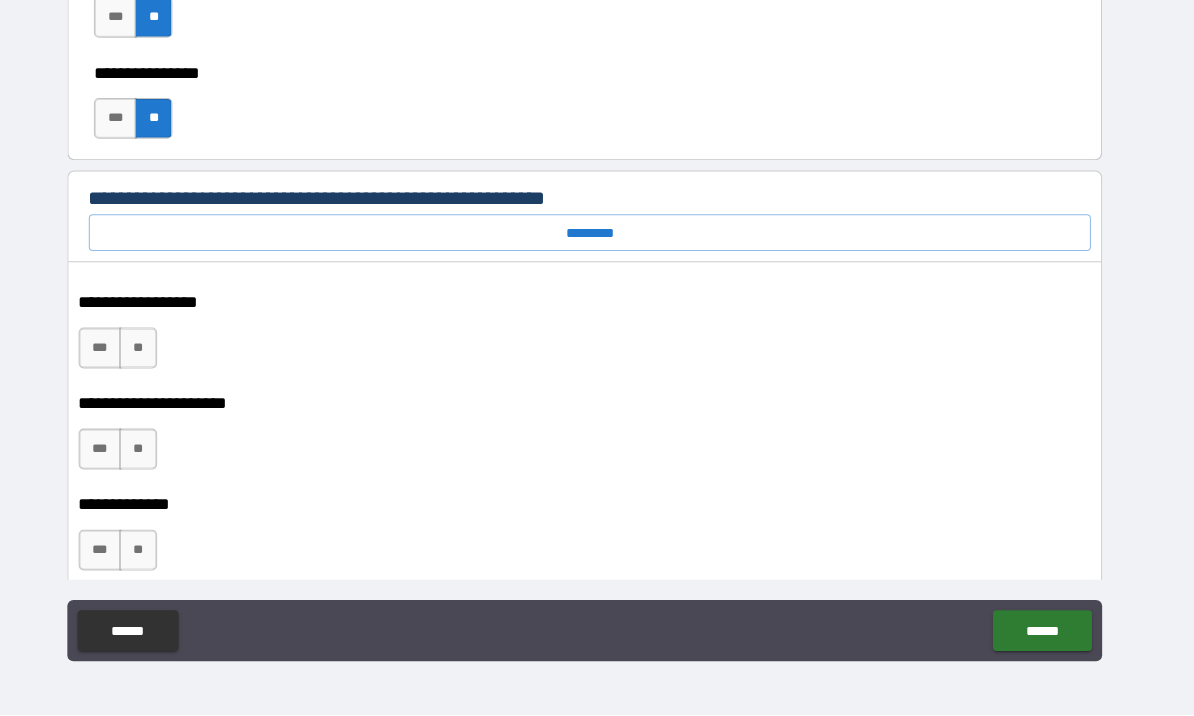 scroll, scrollTop: 10208, scrollLeft: 0, axis: vertical 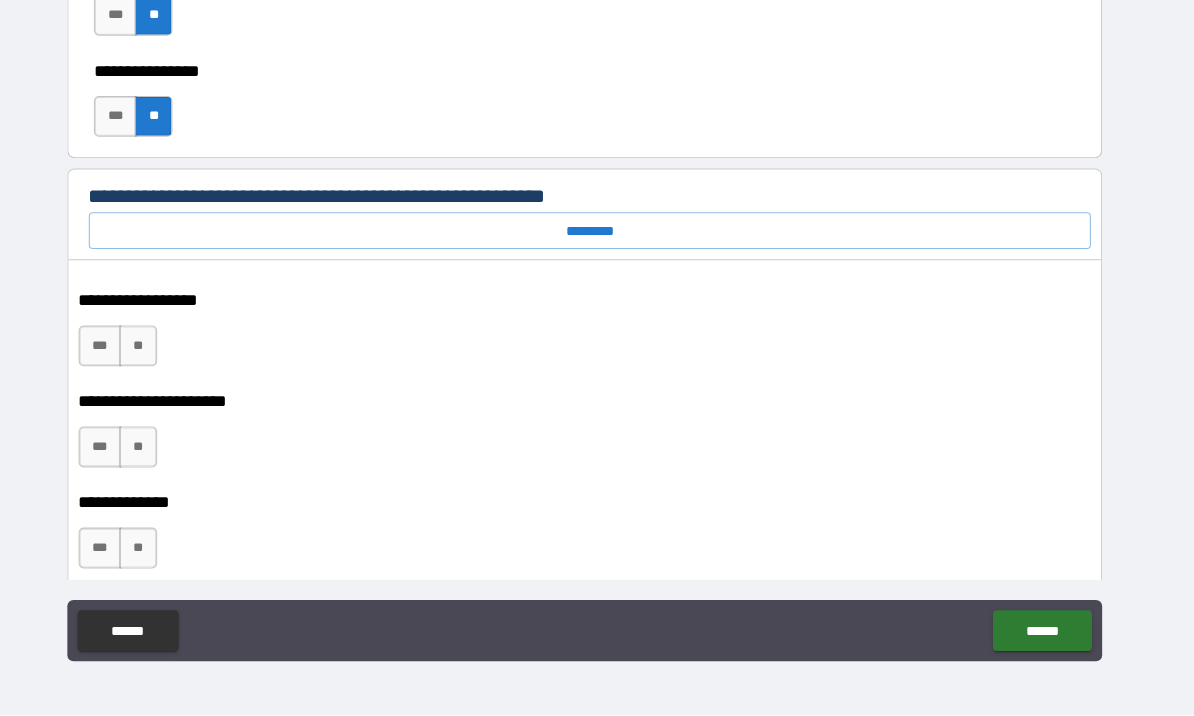 click on "*********" at bounding box center (602, 241) 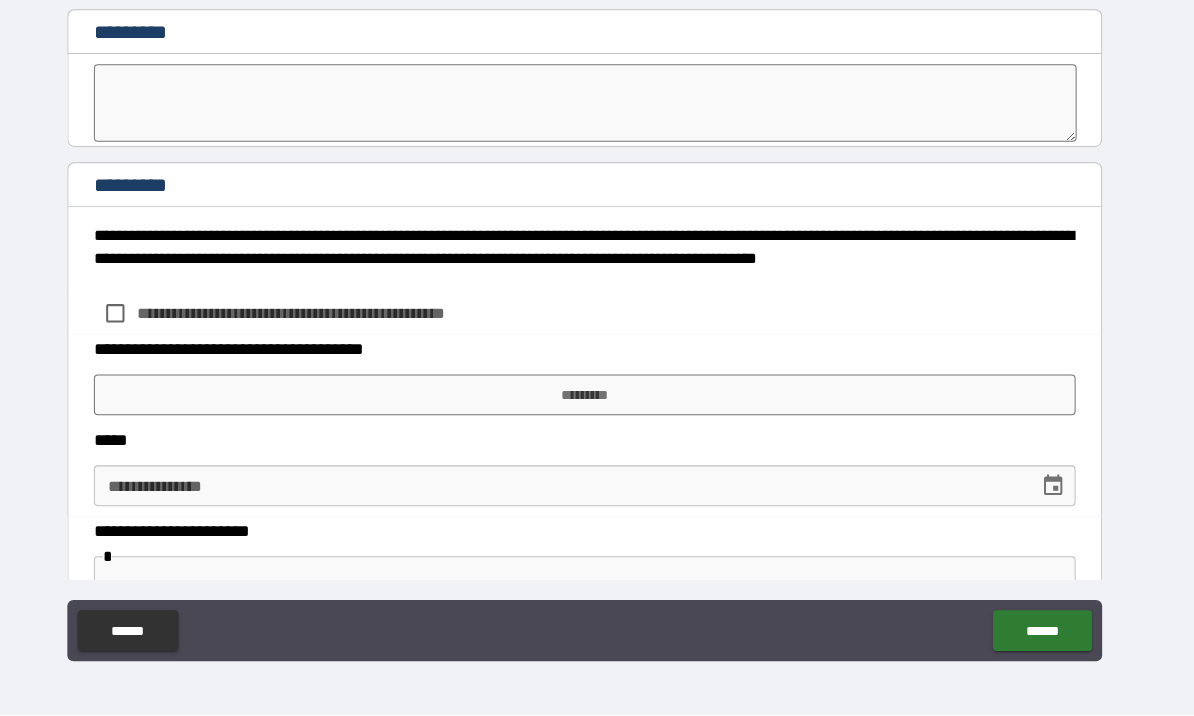 scroll, scrollTop: 11003, scrollLeft: 0, axis: vertical 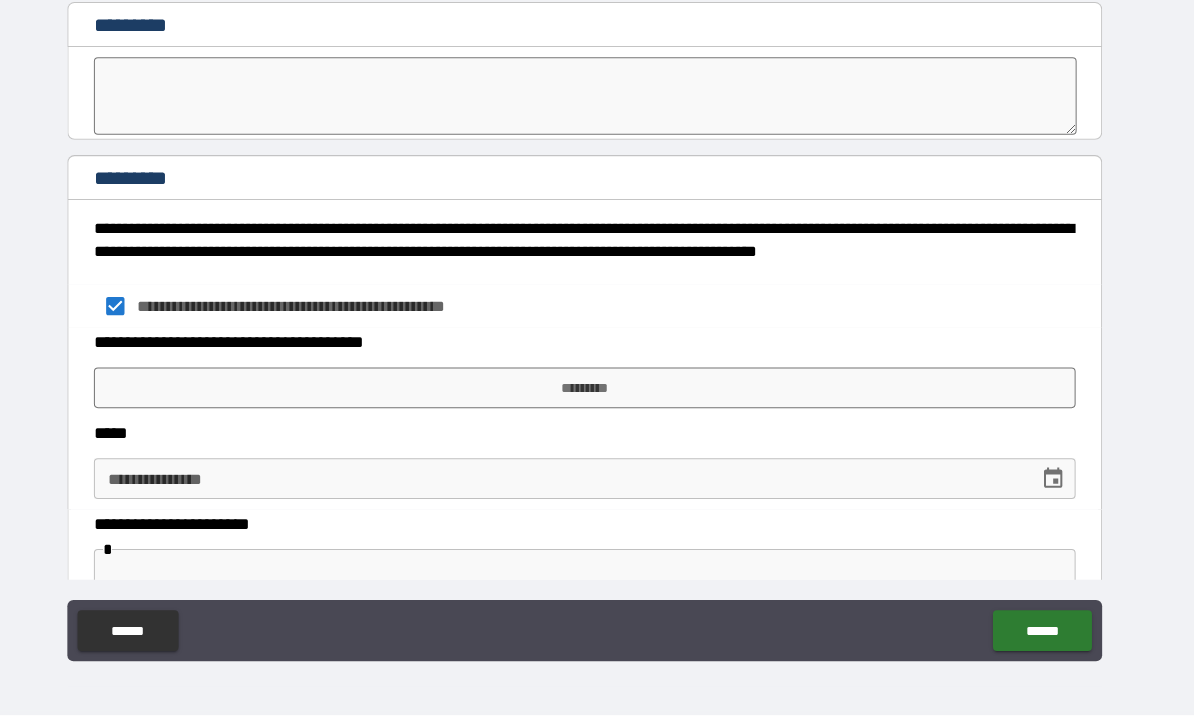 click on "*********" at bounding box center [597, 395] 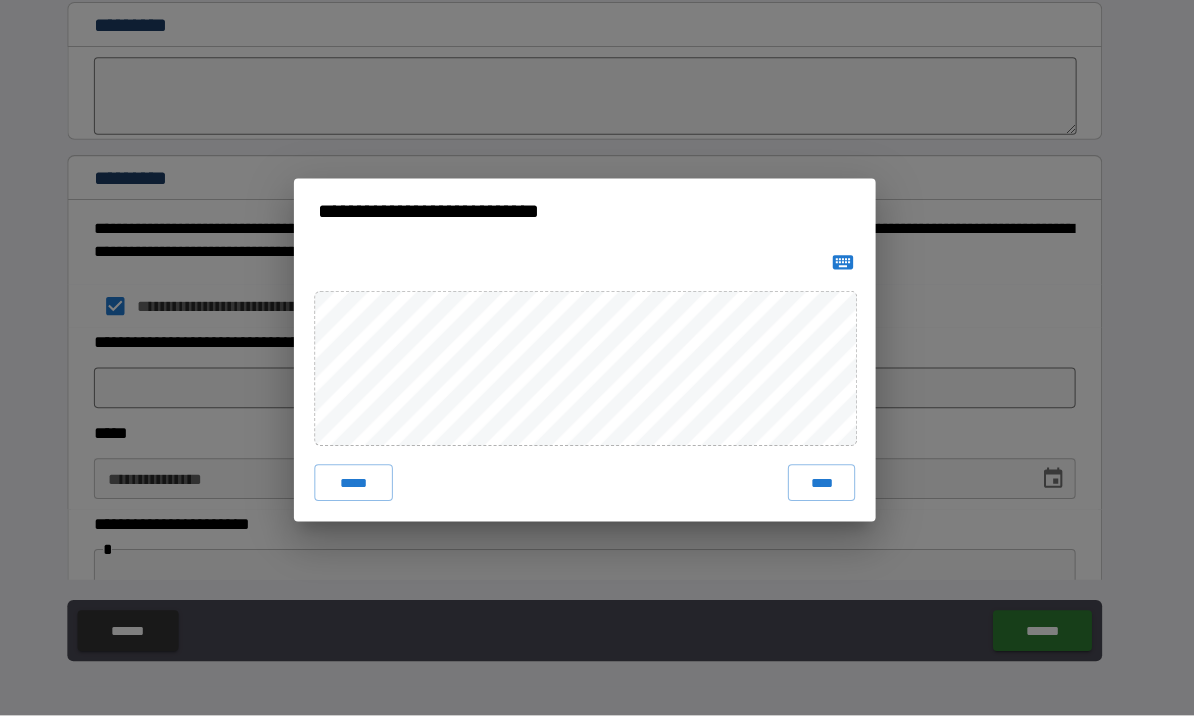click on "***** ****" at bounding box center [597, 390] 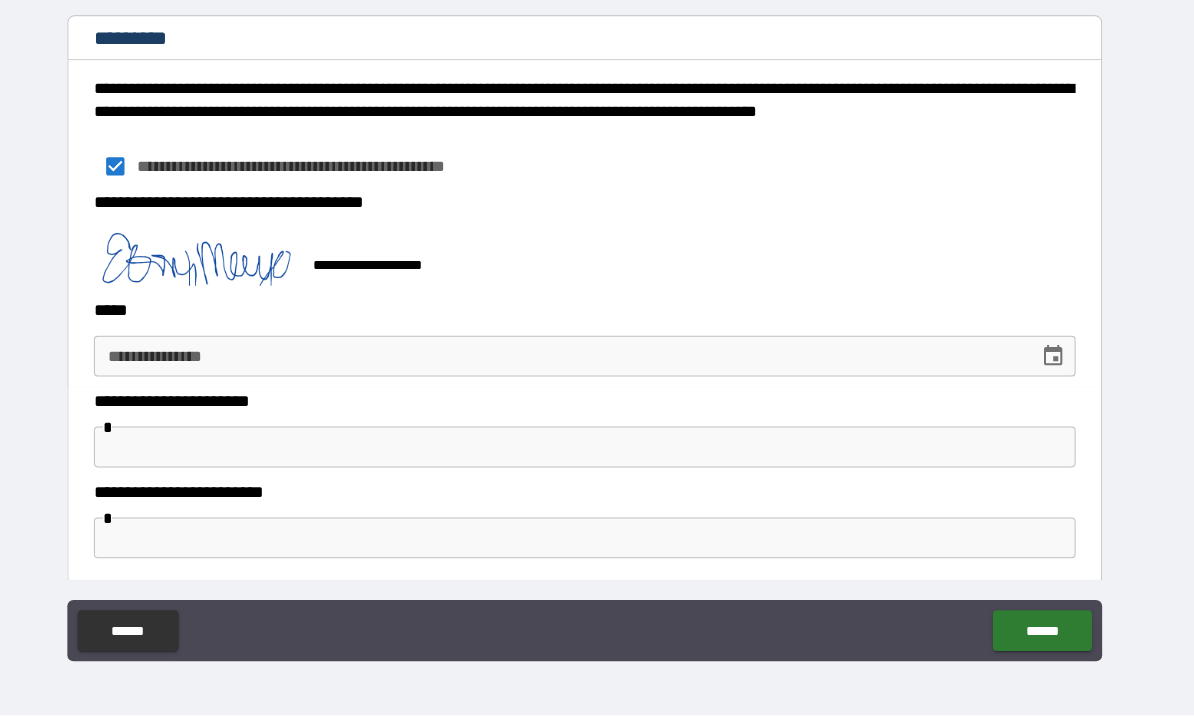 scroll, scrollTop: 11141, scrollLeft: 0, axis: vertical 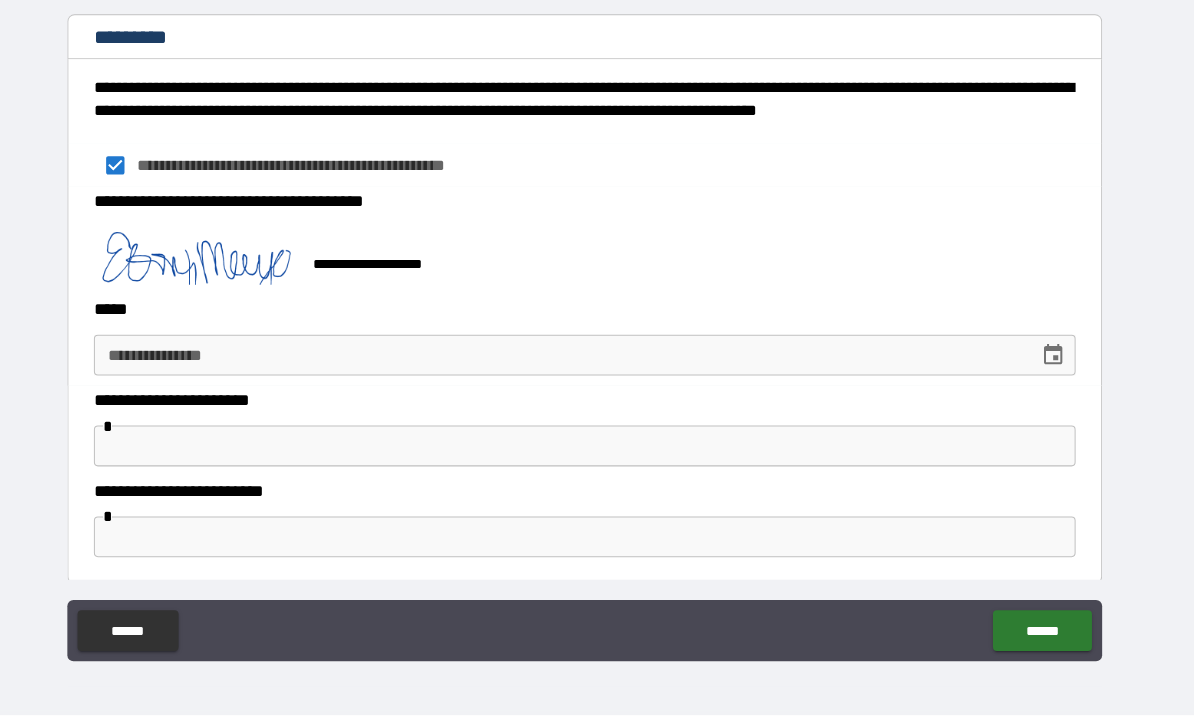 click 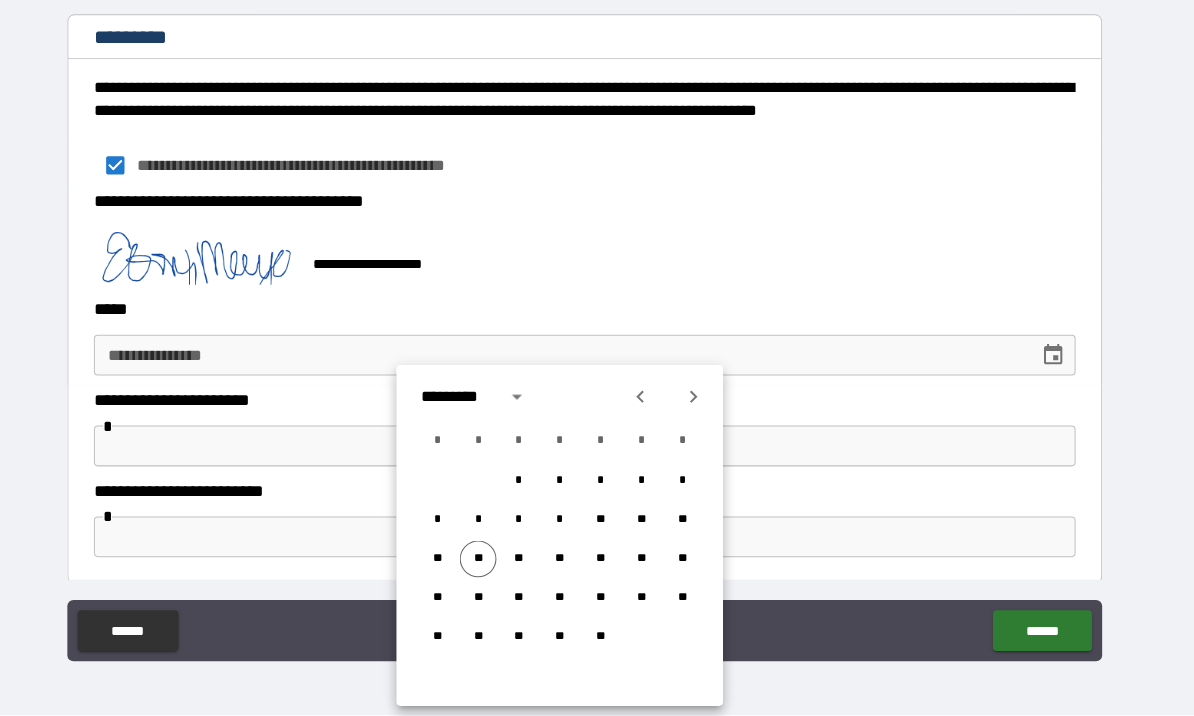 click on "**" at bounding box center (492, 563) 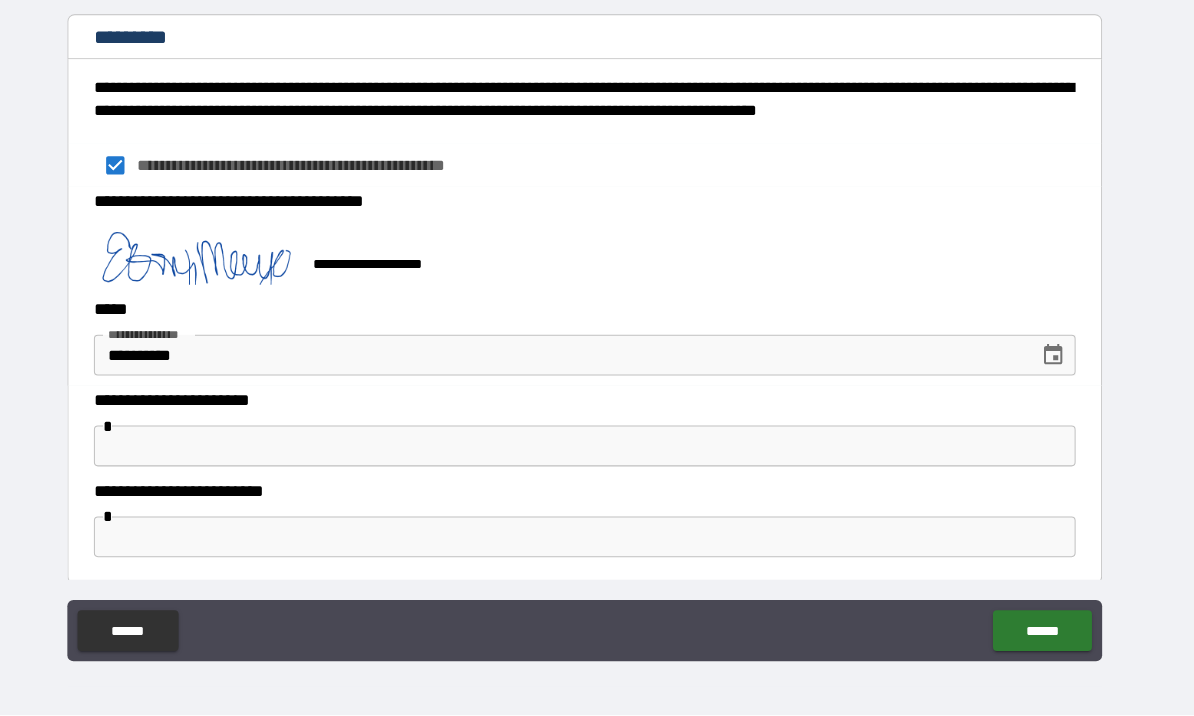 scroll, scrollTop: 11140, scrollLeft: 0, axis: vertical 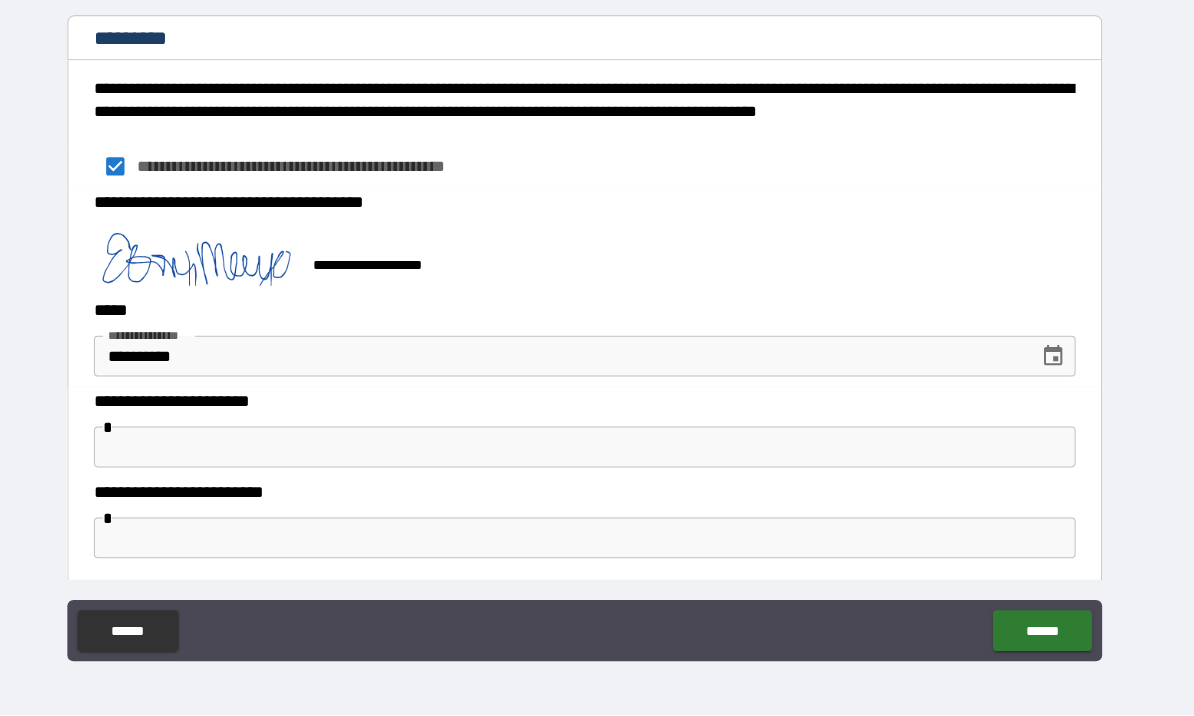 click at bounding box center [597, 453] 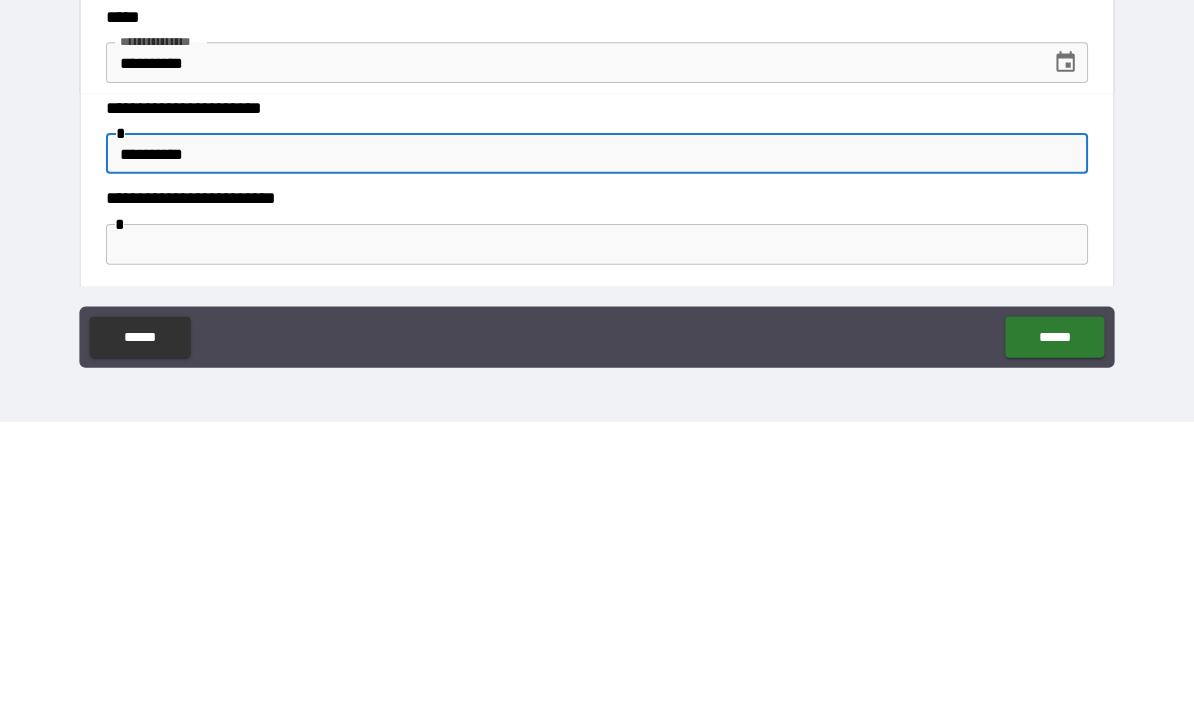 type on "**********" 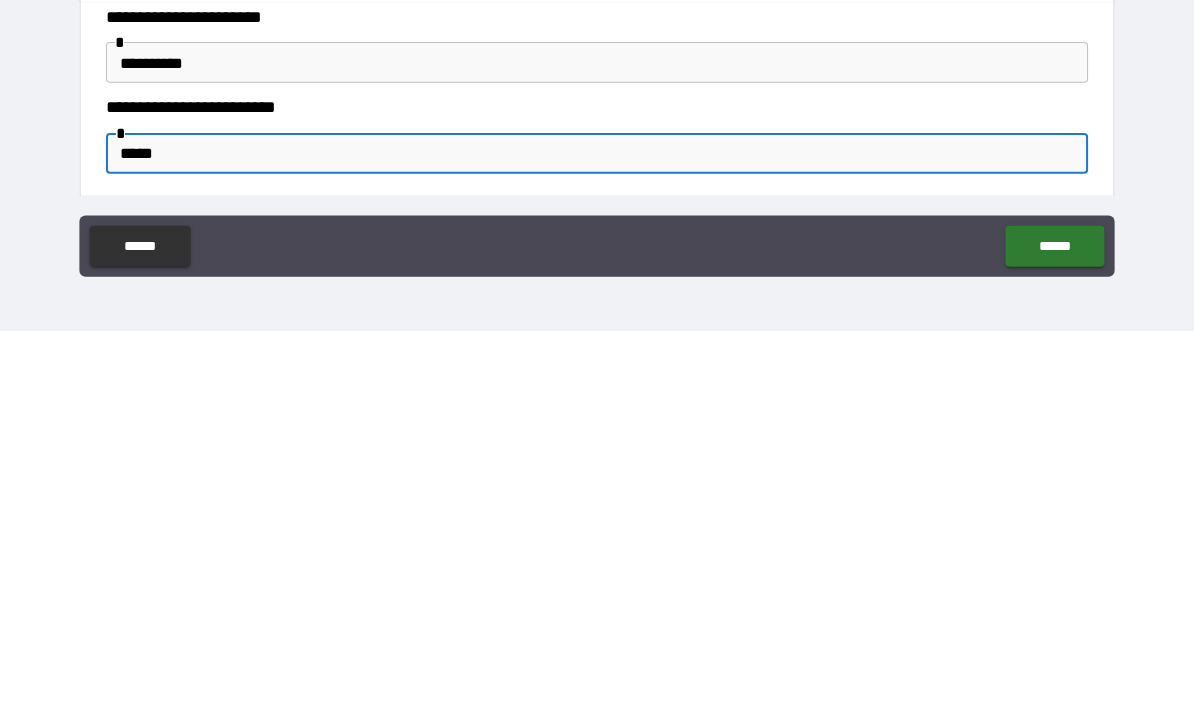 type on "******" 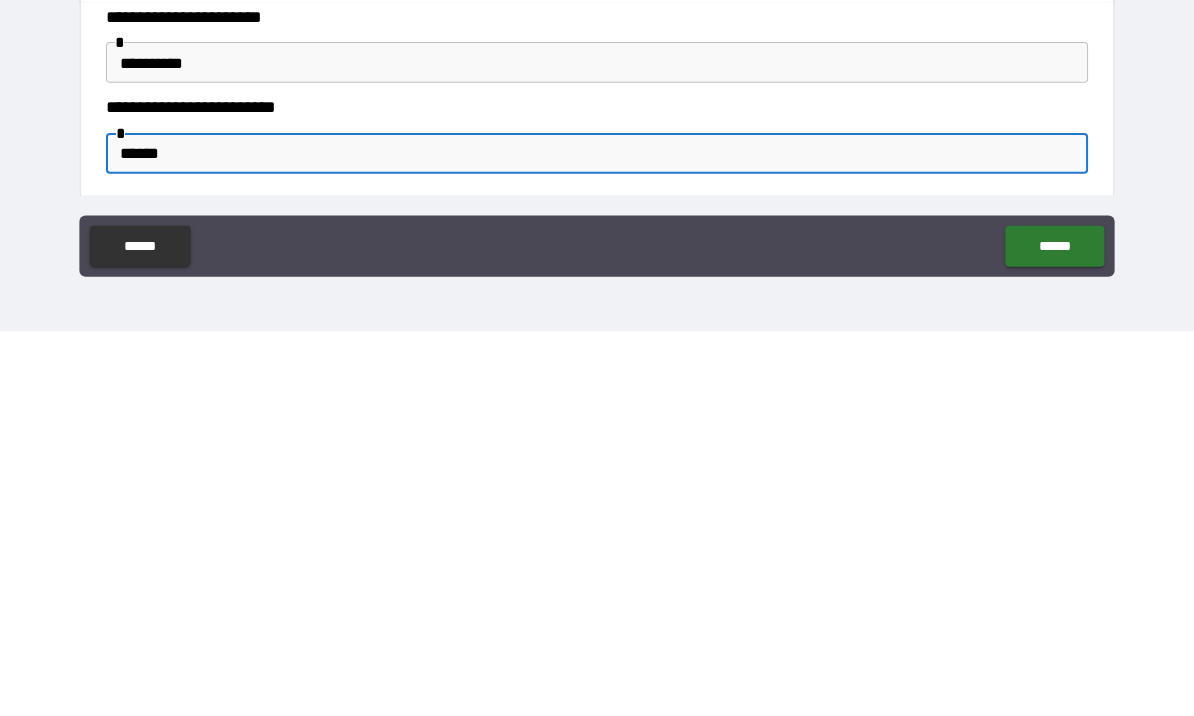 click on "******" at bounding box center (1045, 633) 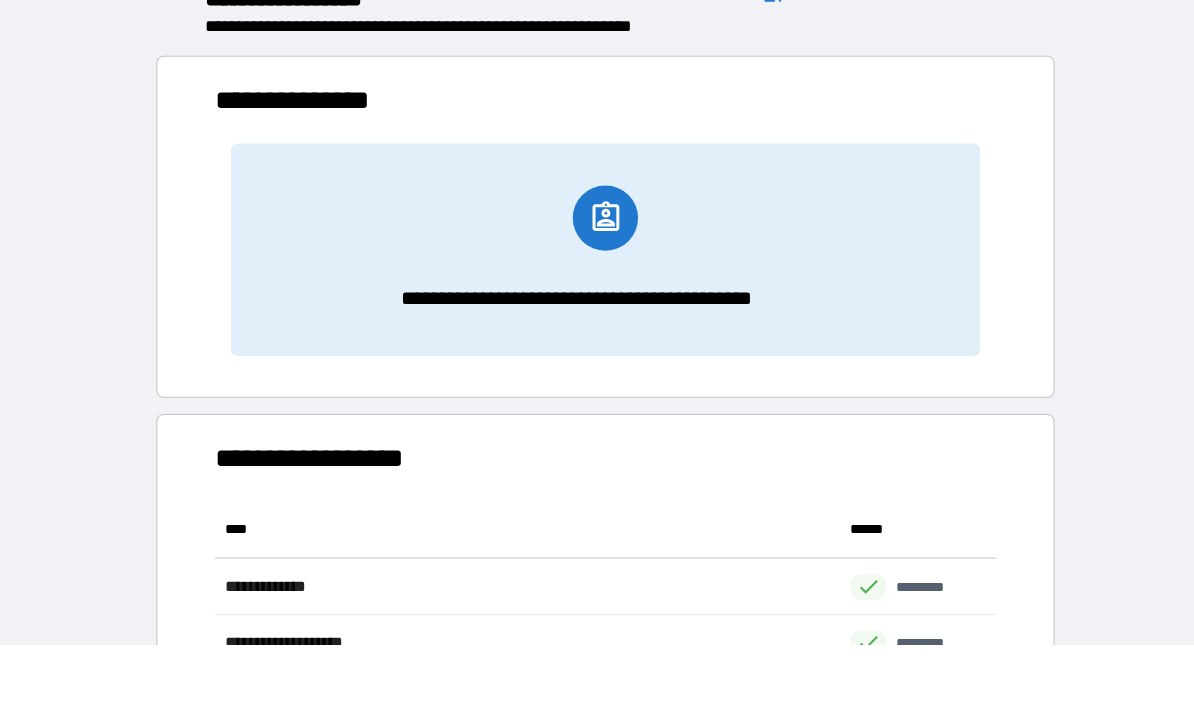 scroll, scrollTop: 1, scrollLeft: 1, axis: both 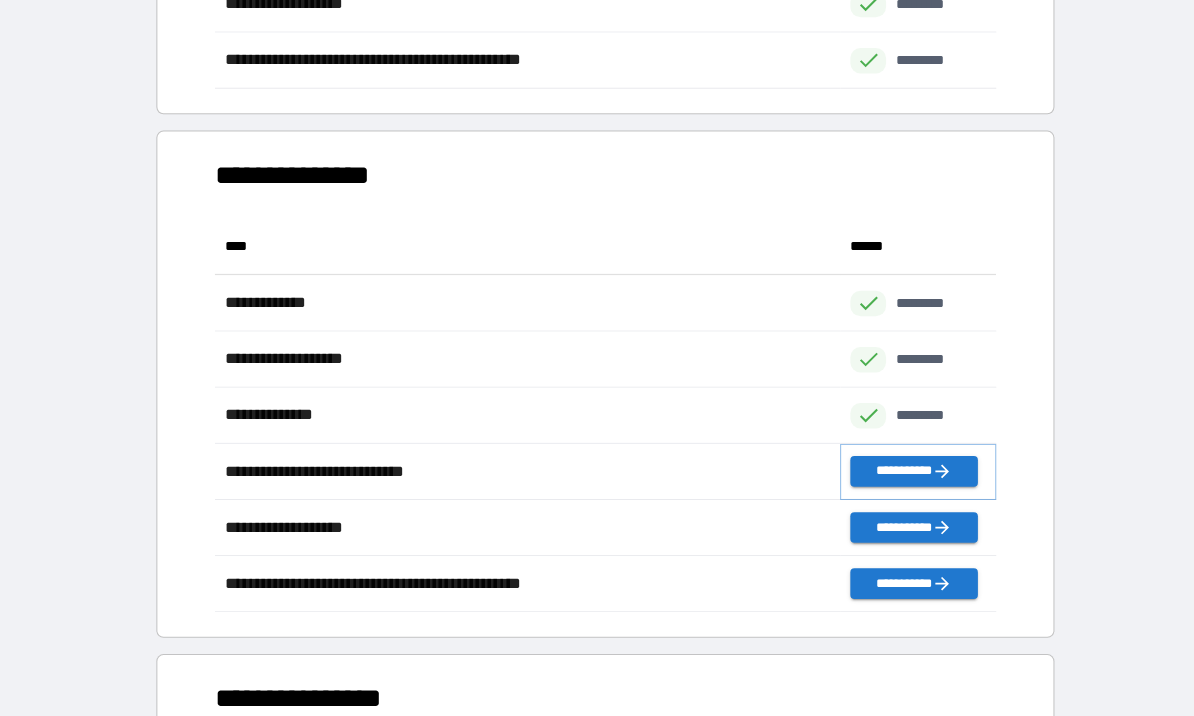 click on "**********" at bounding box center (907, 477) 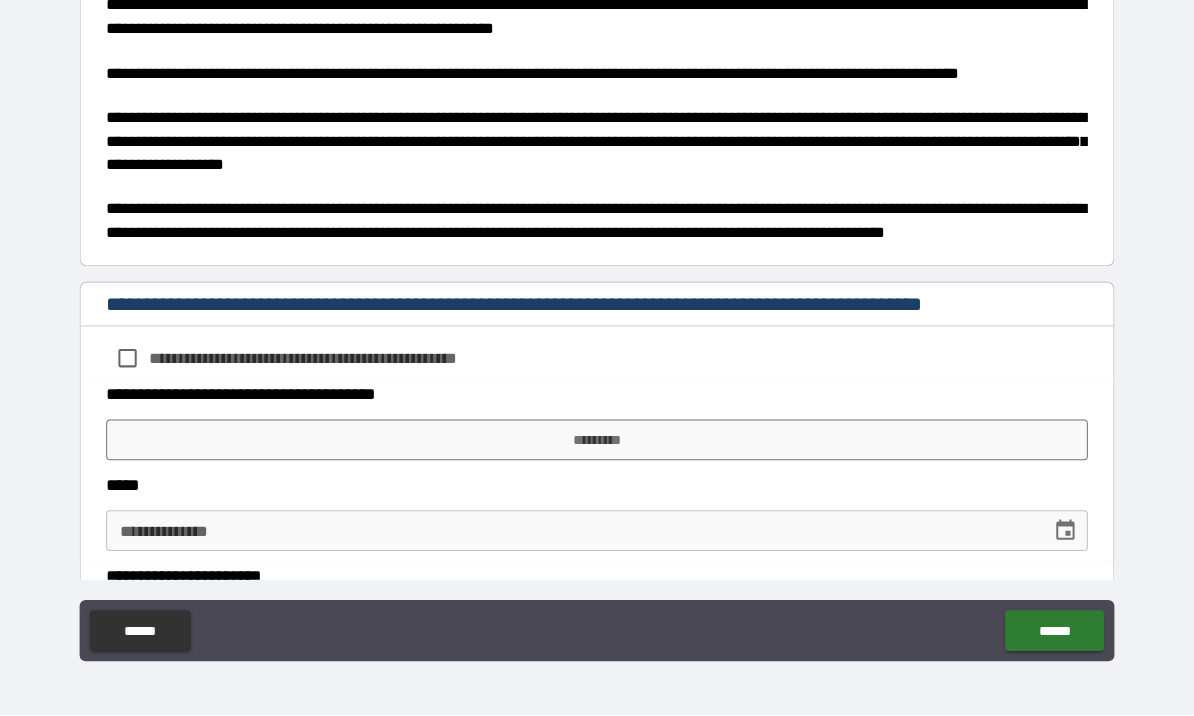 scroll, scrollTop: 831, scrollLeft: 0, axis: vertical 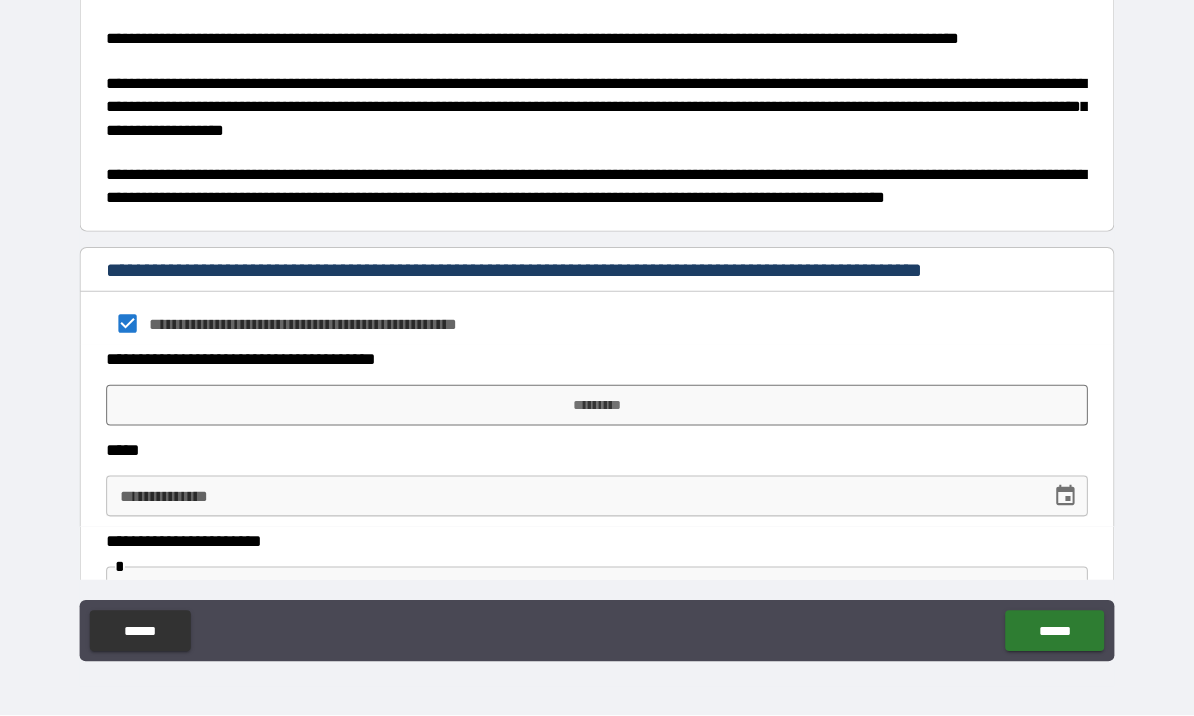 click on "*********" at bounding box center [597, 412] 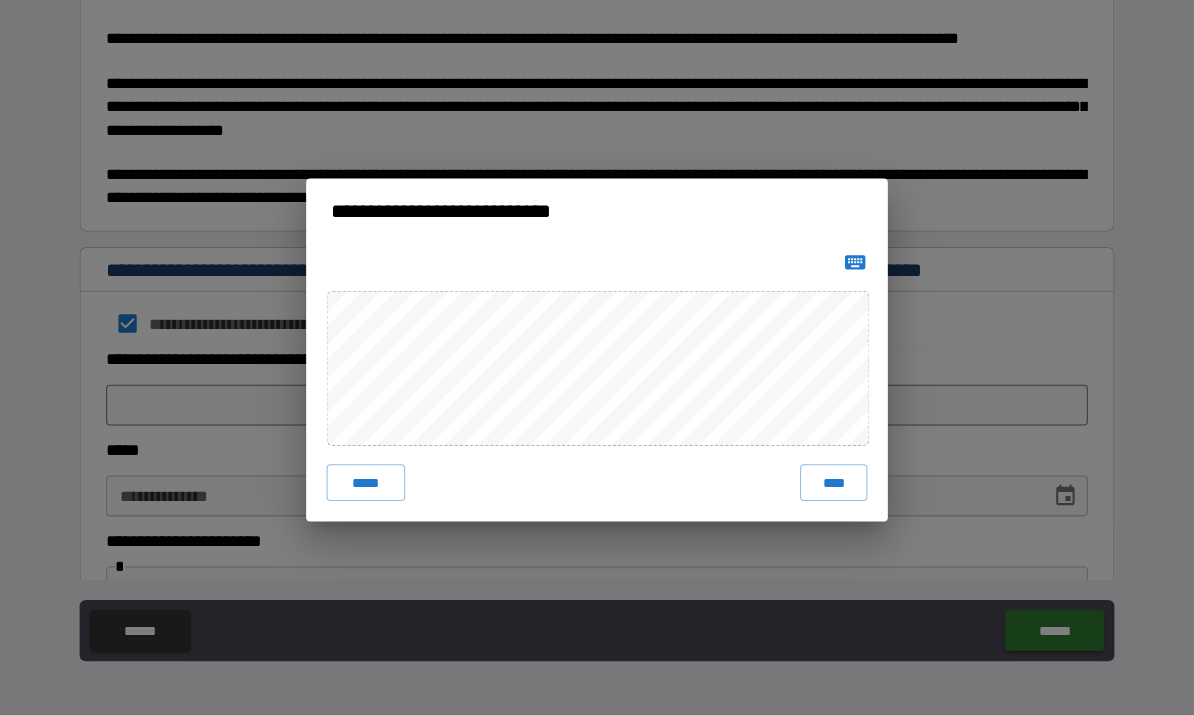 click on "****" at bounding box center [829, 488] 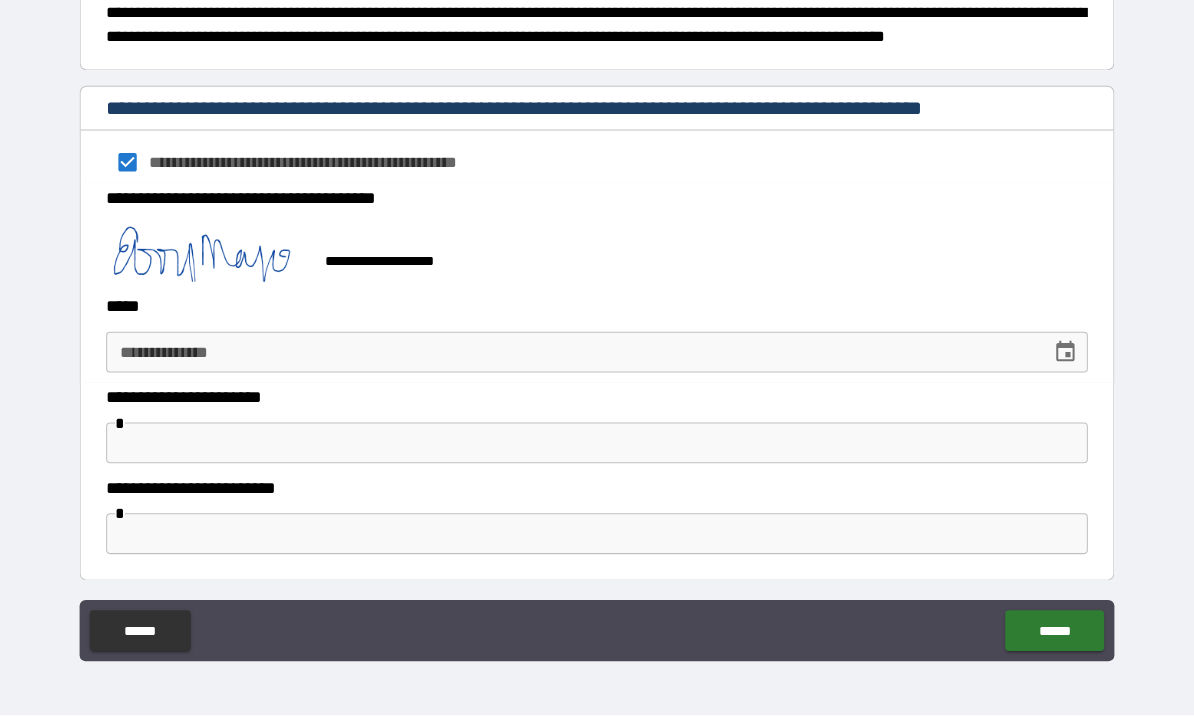 scroll, scrollTop: 988, scrollLeft: 0, axis: vertical 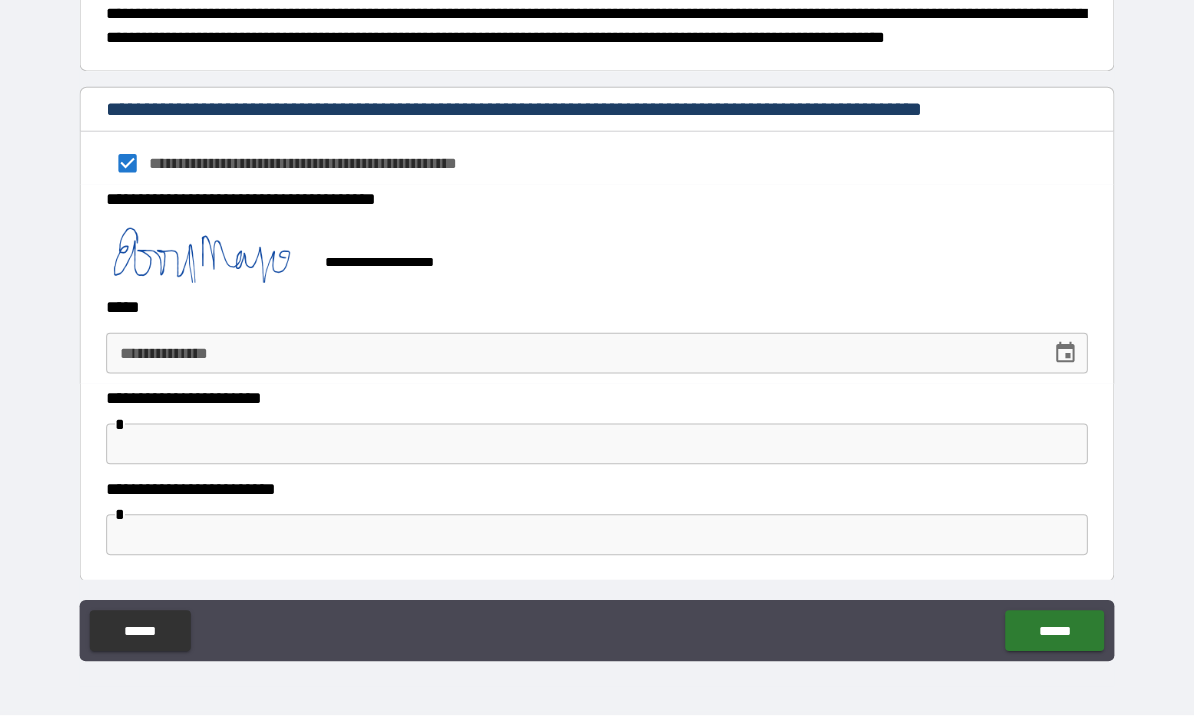 click at bounding box center [1056, 361] 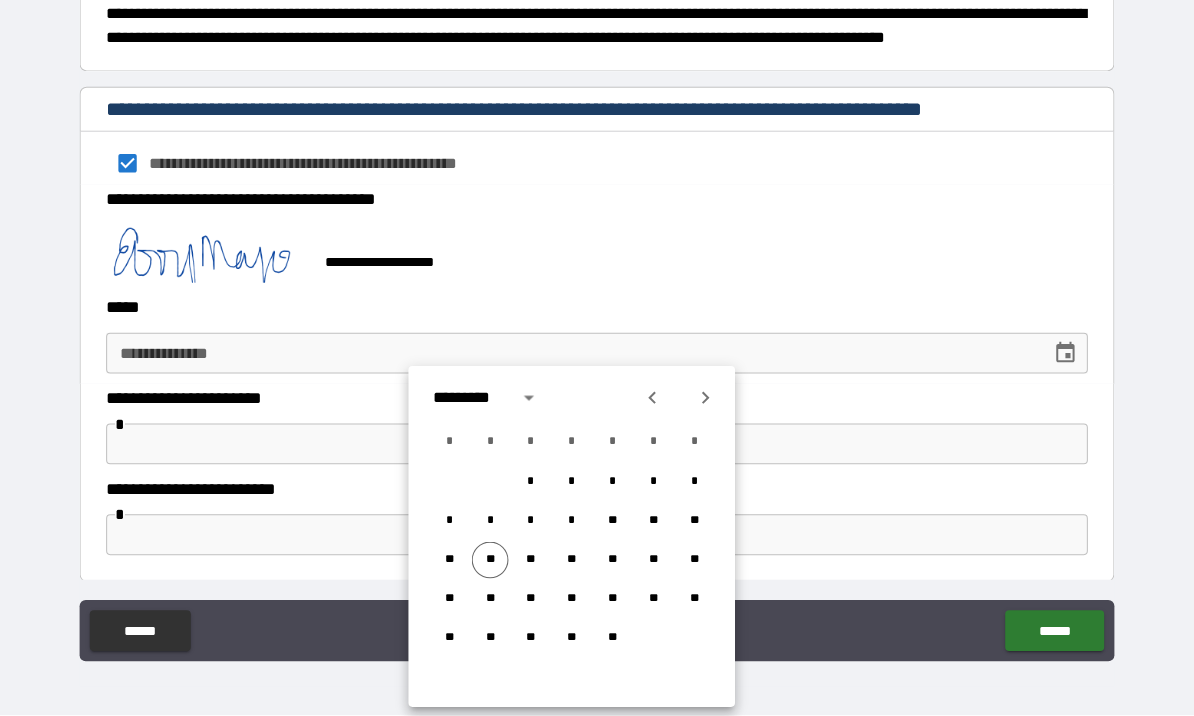 click on "**" at bounding box center (492, 564) 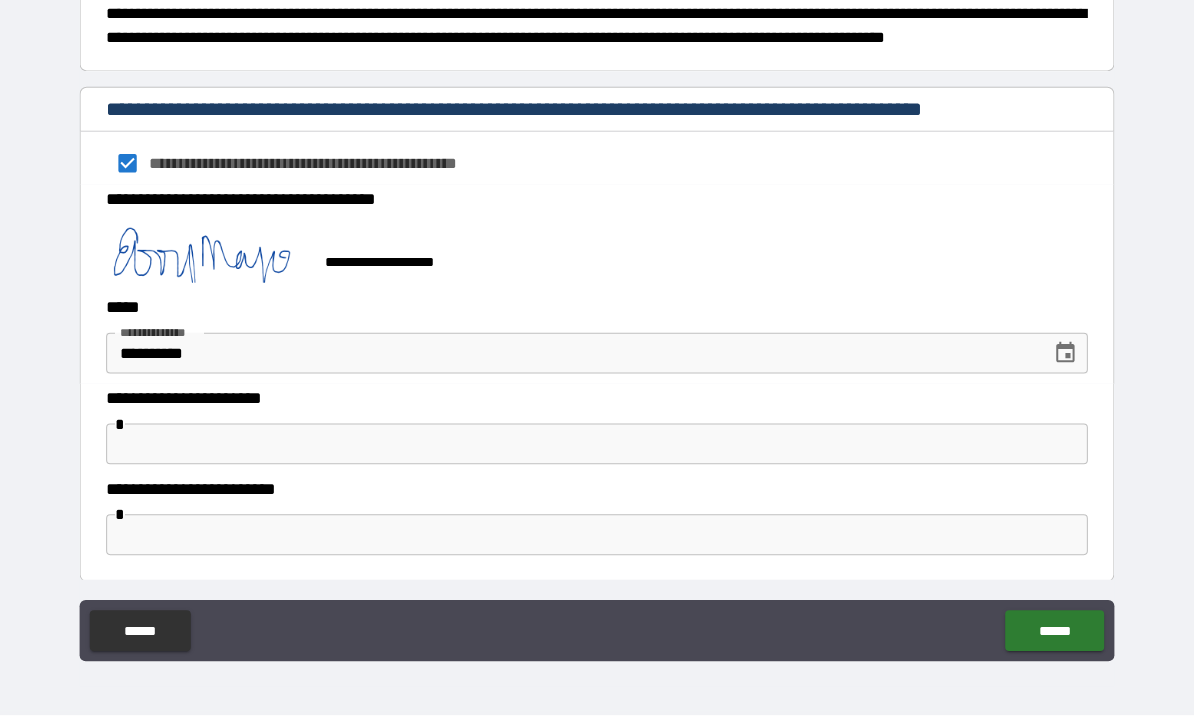 type on "**********" 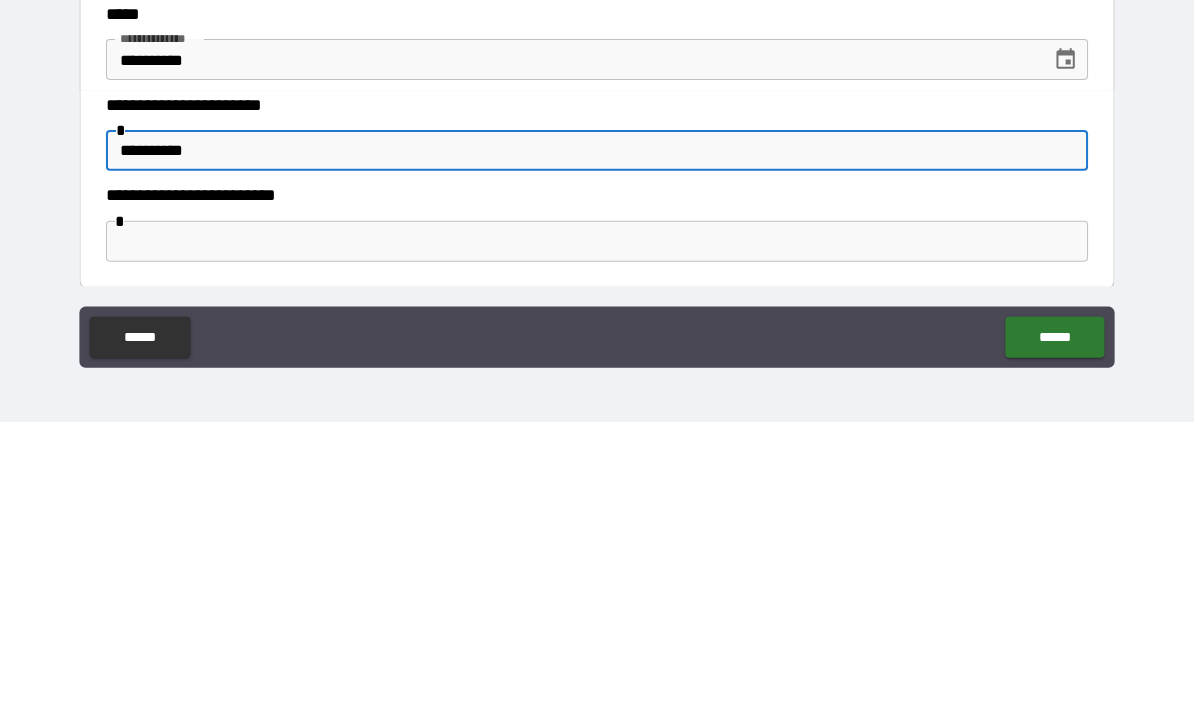 type on "**********" 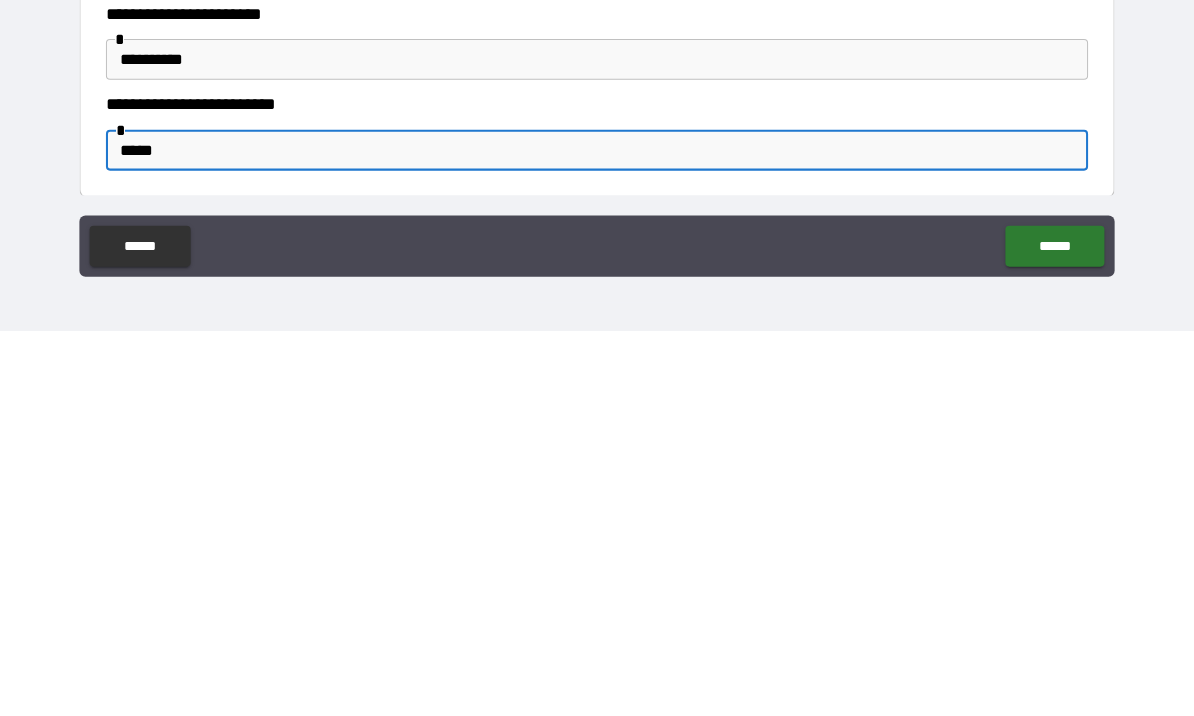 type on "******" 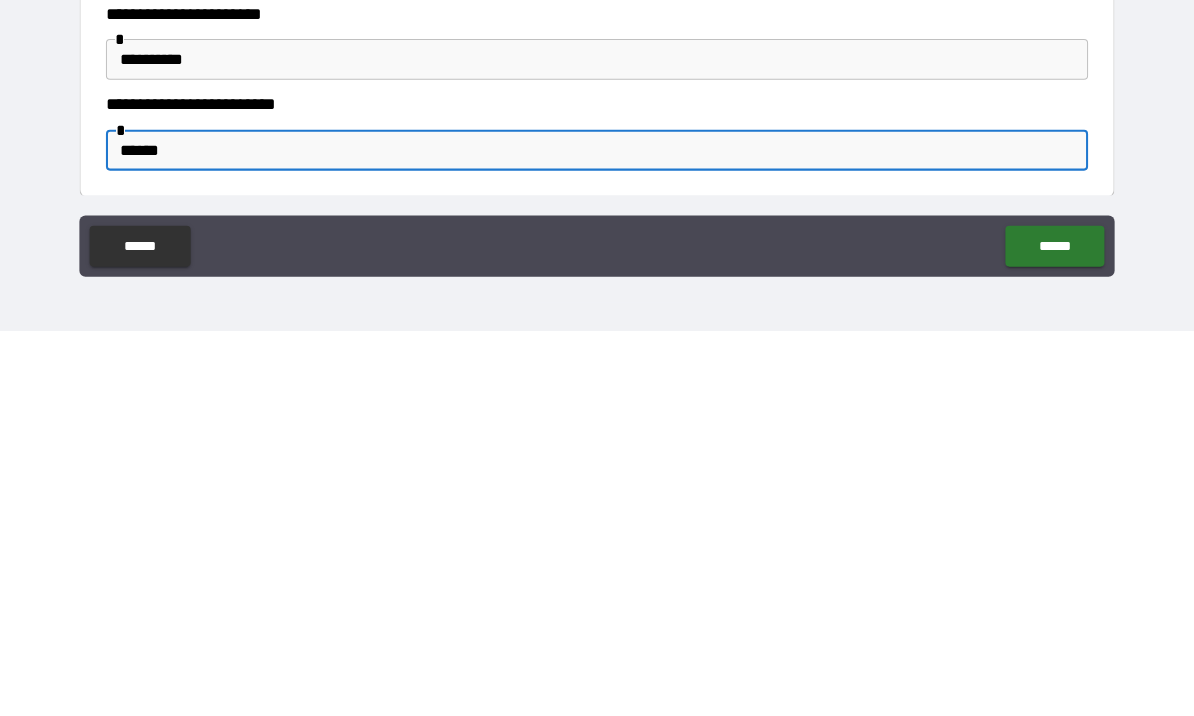 click on "******" at bounding box center [1045, 633] 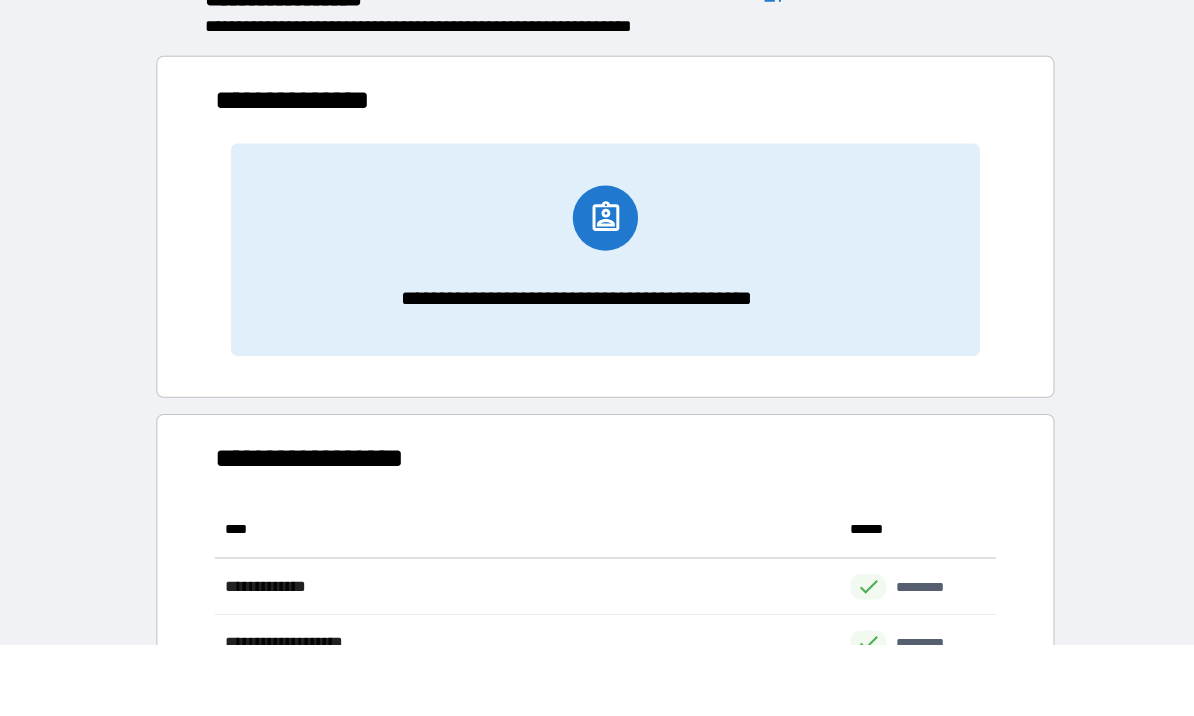 scroll, scrollTop: 1, scrollLeft: 1, axis: both 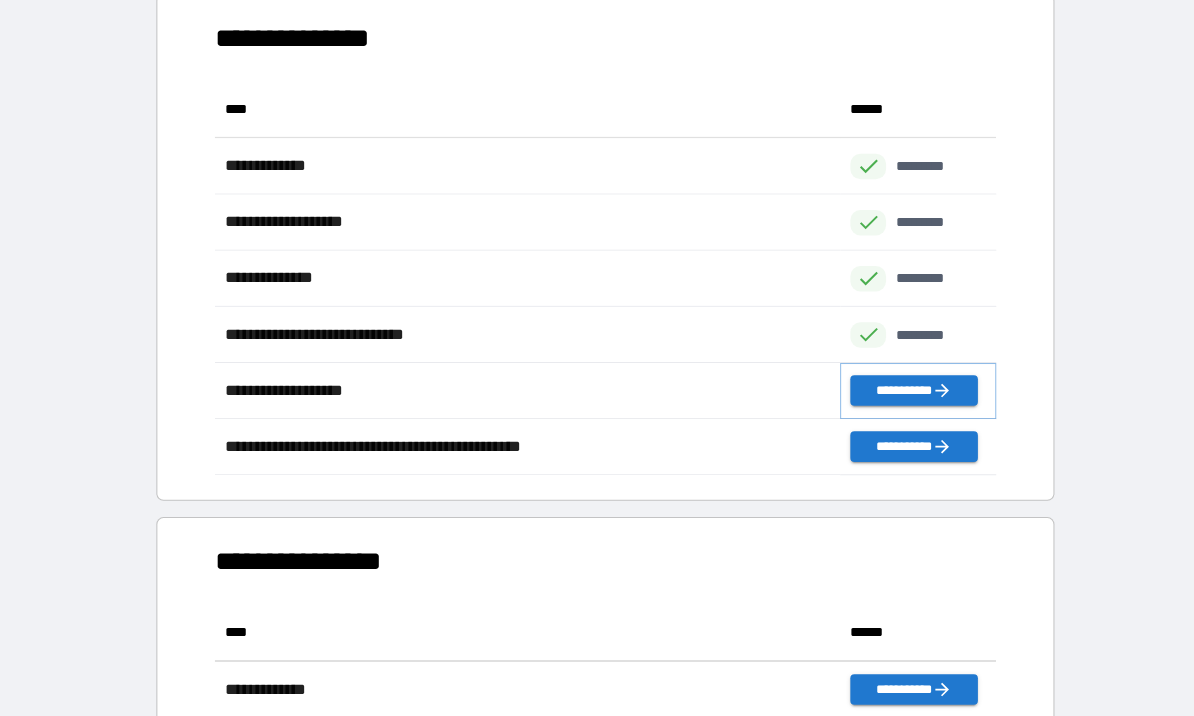 click on "**********" at bounding box center (907, 398) 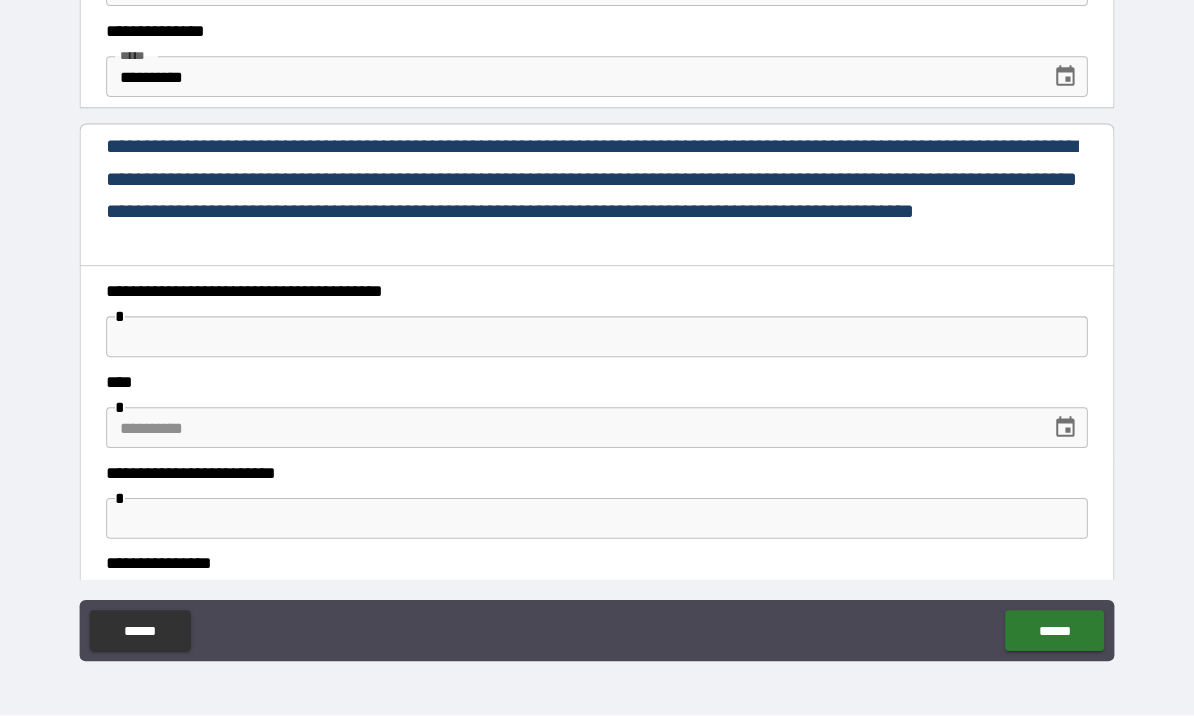 scroll, scrollTop: 93, scrollLeft: 0, axis: vertical 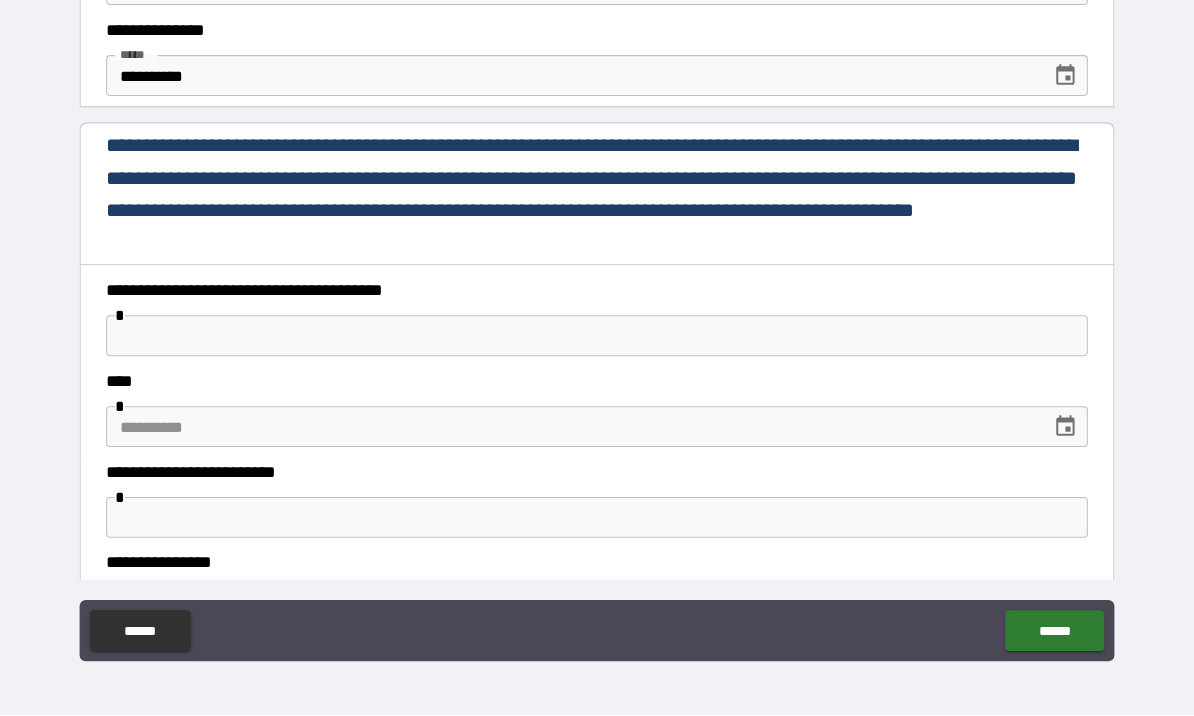 click at bounding box center (597, 344) 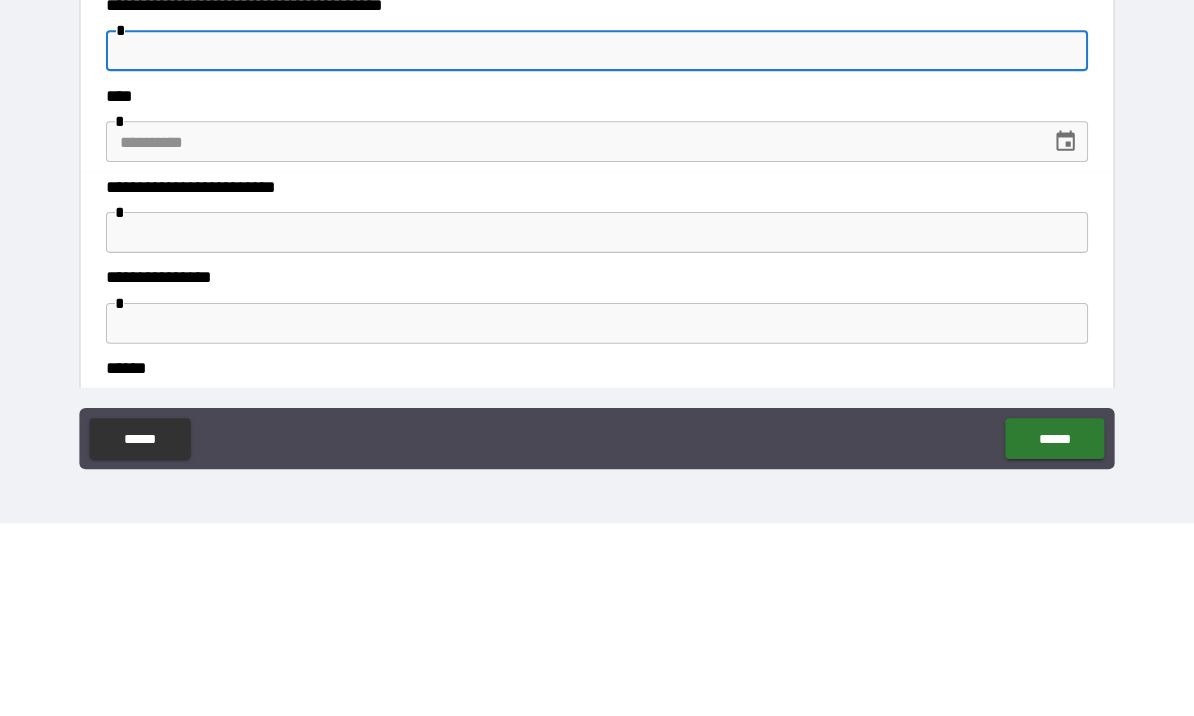 scroll, scrollTop: 187, scrollLeft: 0, axis: vertical 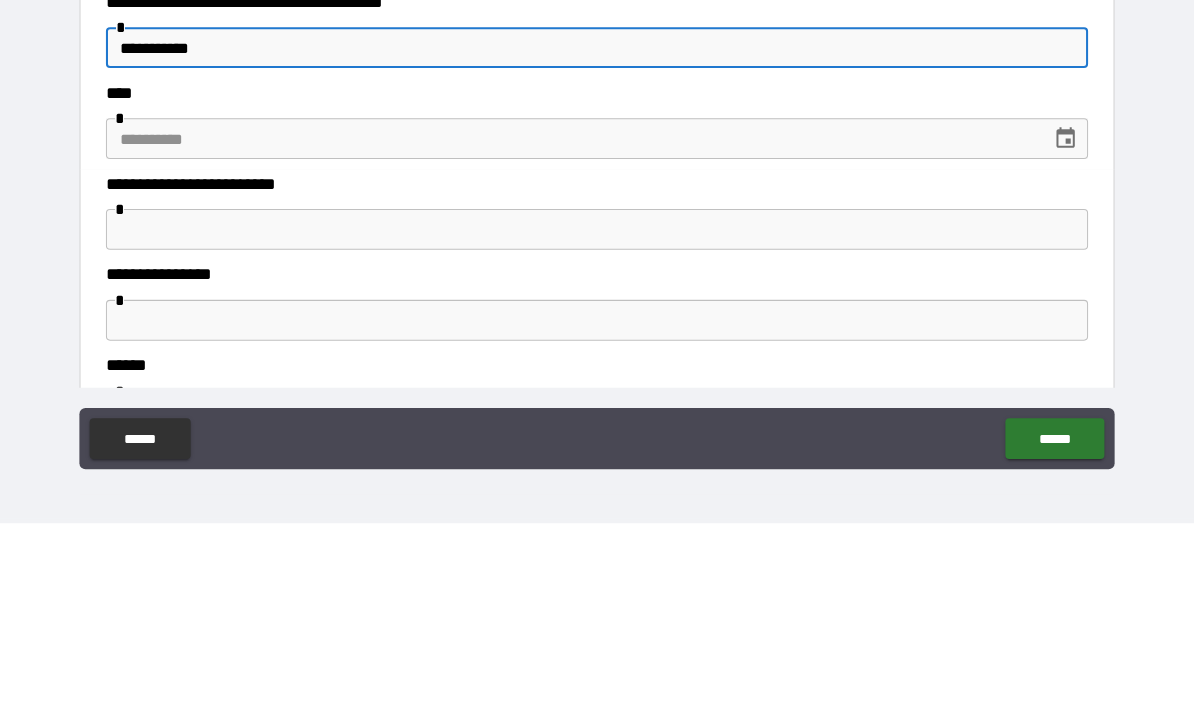 type on "**********" 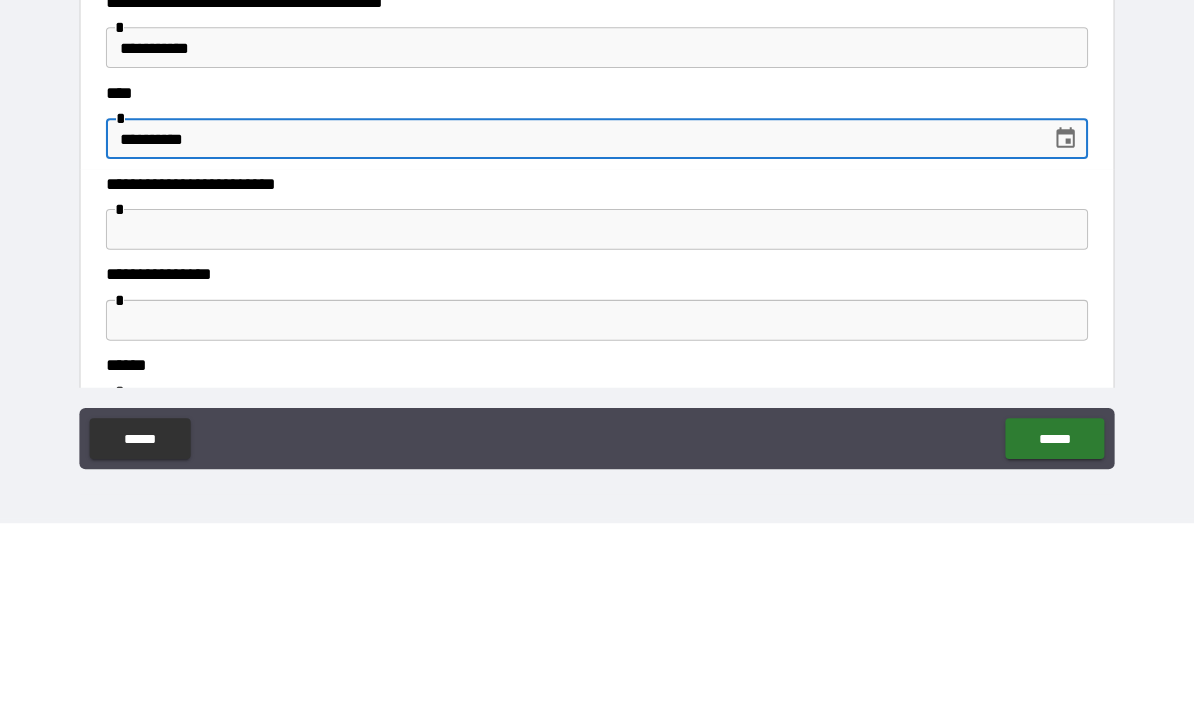 type on "**********" 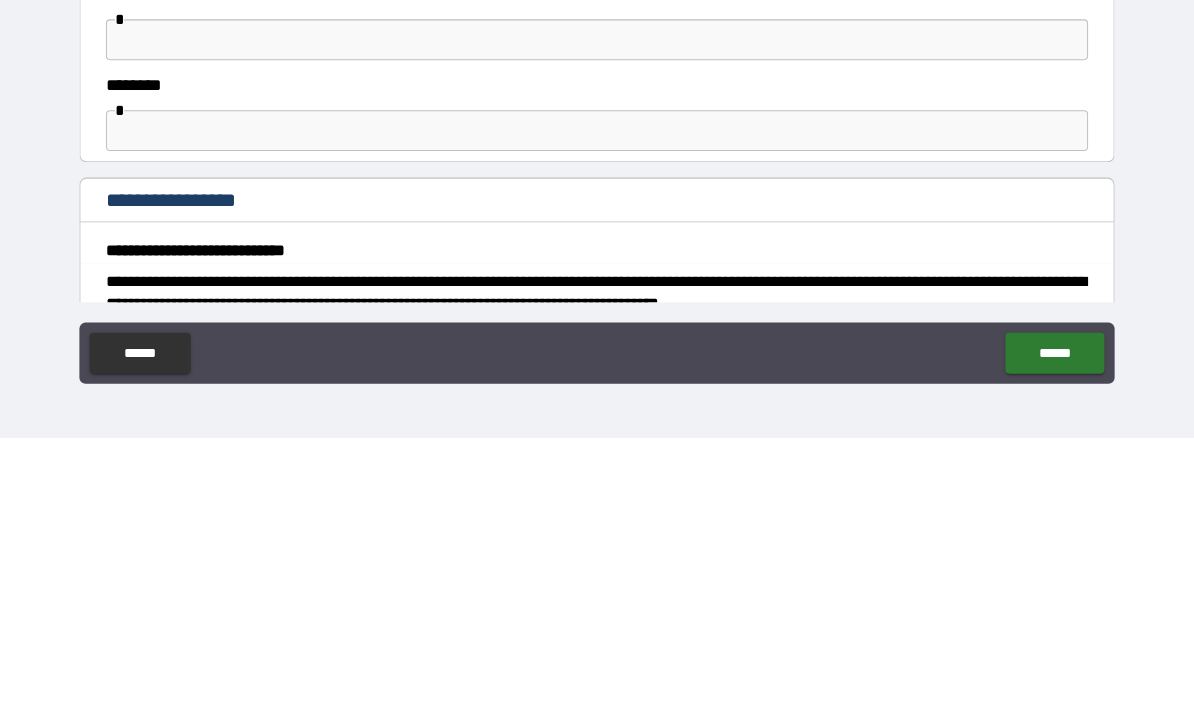 scroll, scrollTop: 638, scrollLeft: 0, axis: vertical 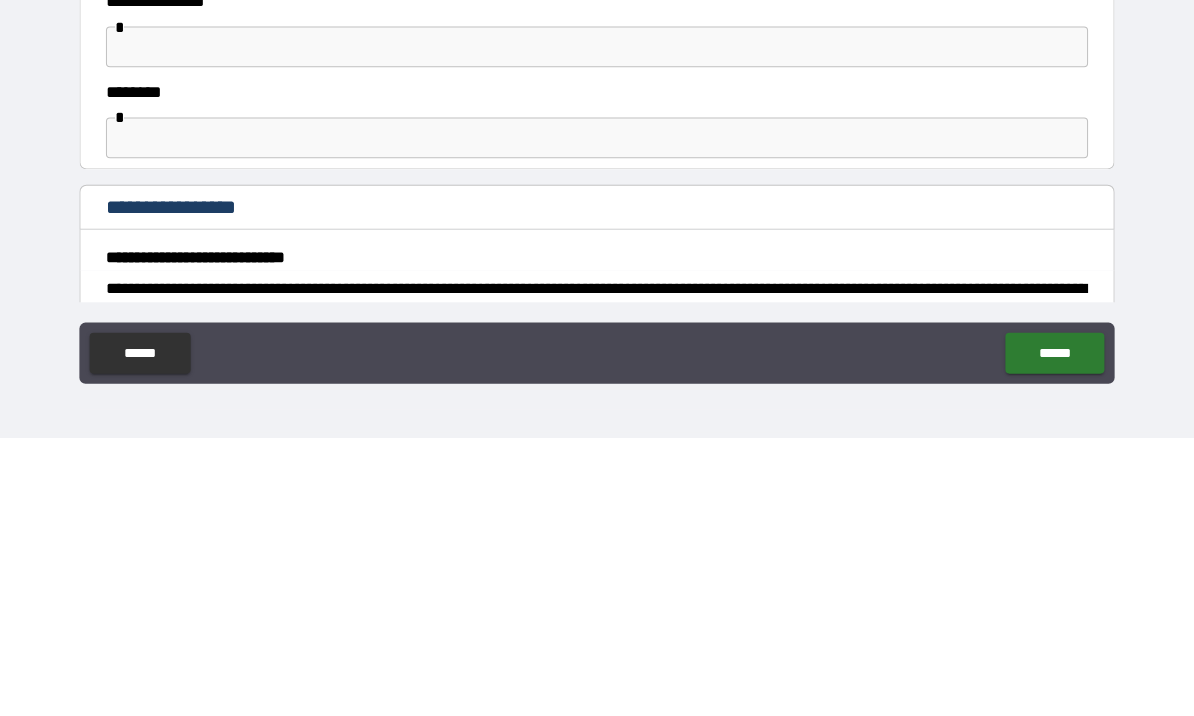 type on "******" 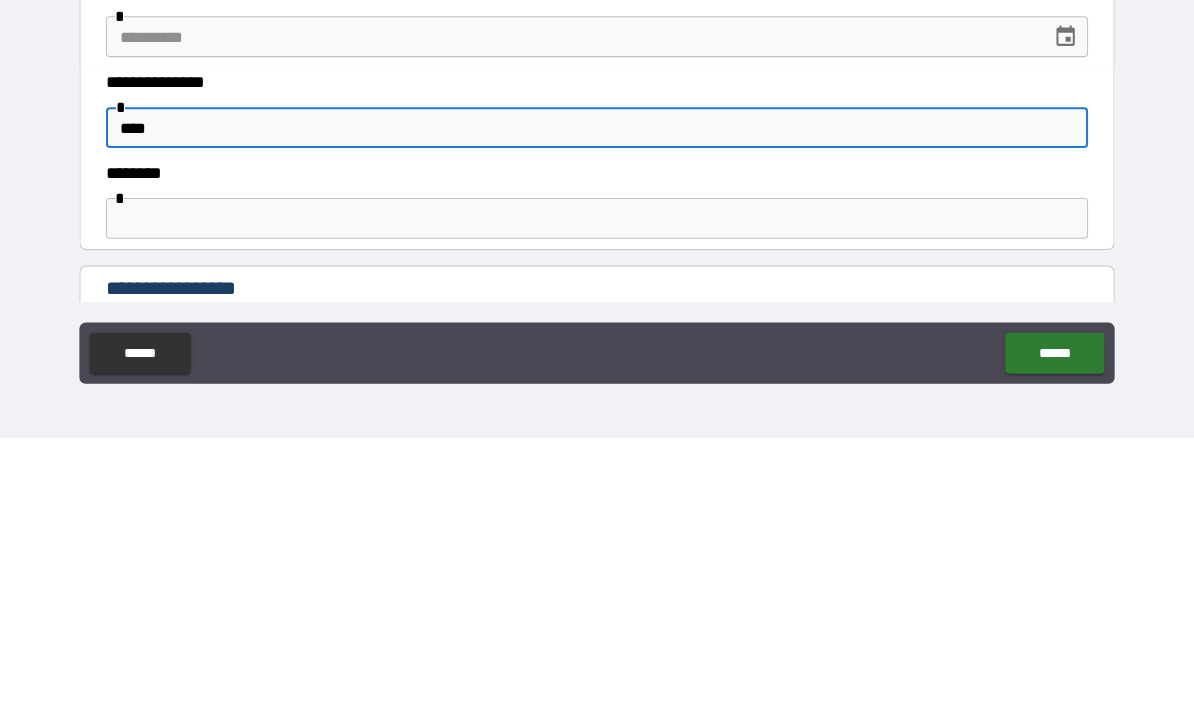 scroll, scrollTop: 566, scrollLeft: 0, axis: vertical 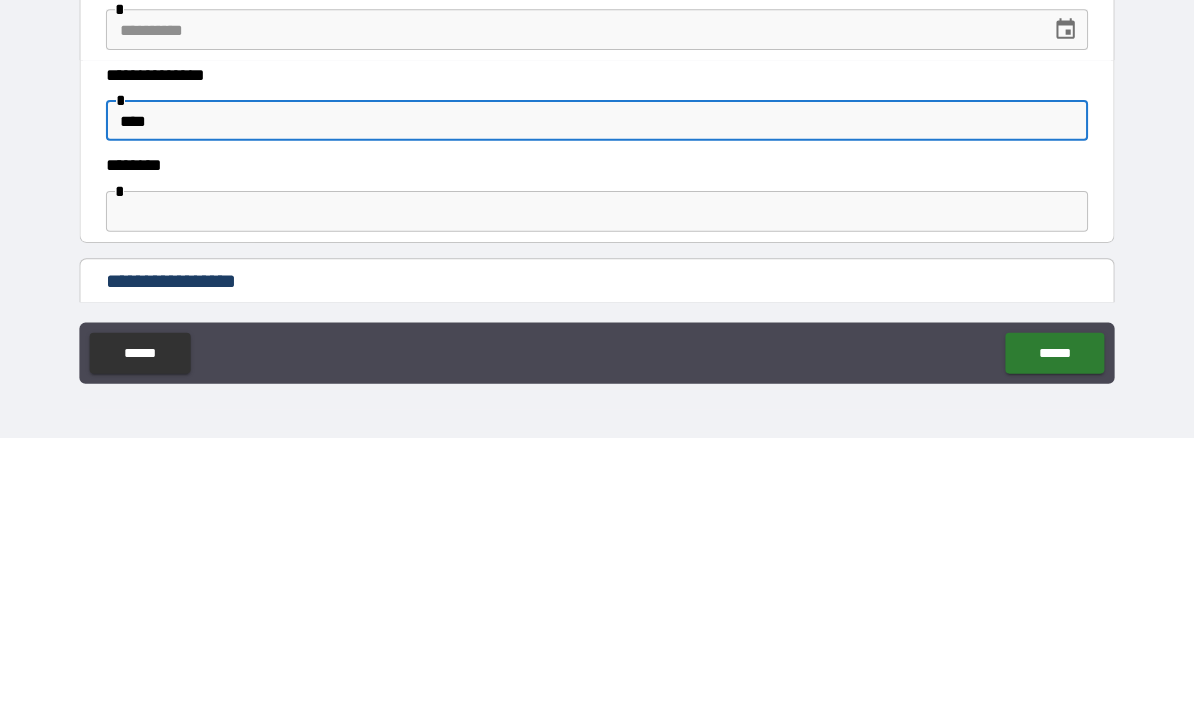 type on "****" 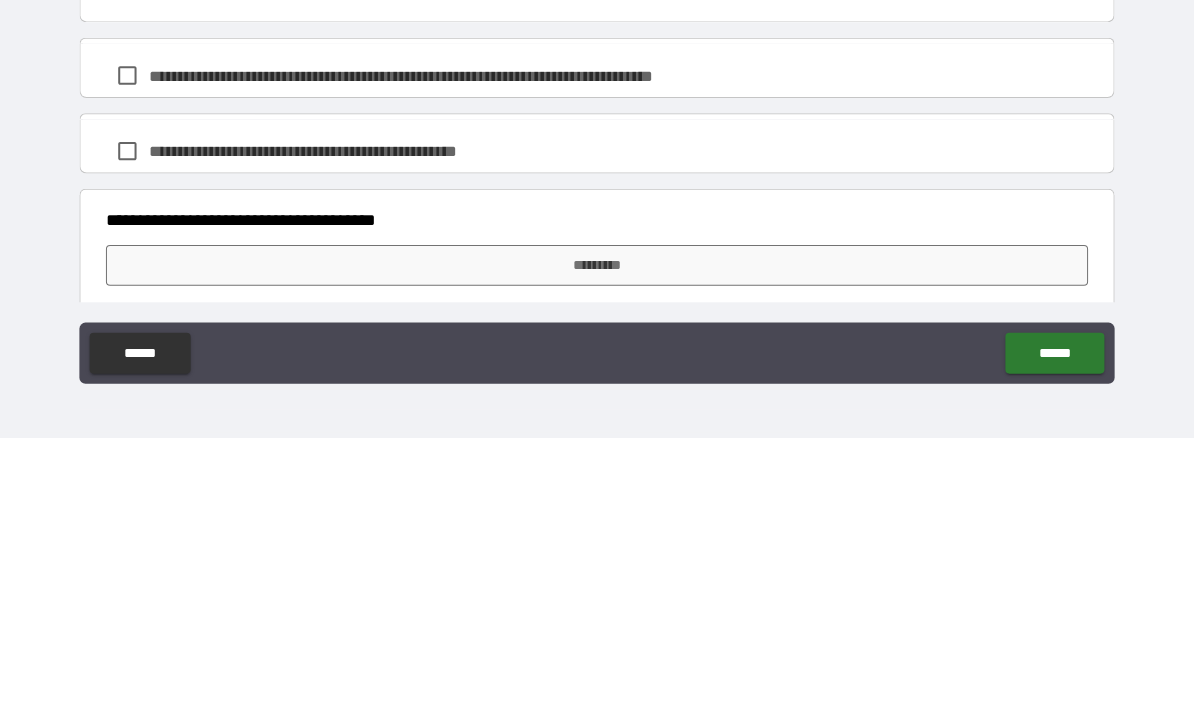 scroll, scrollTop: 1364, scrollLeft: 0, axis: vertical 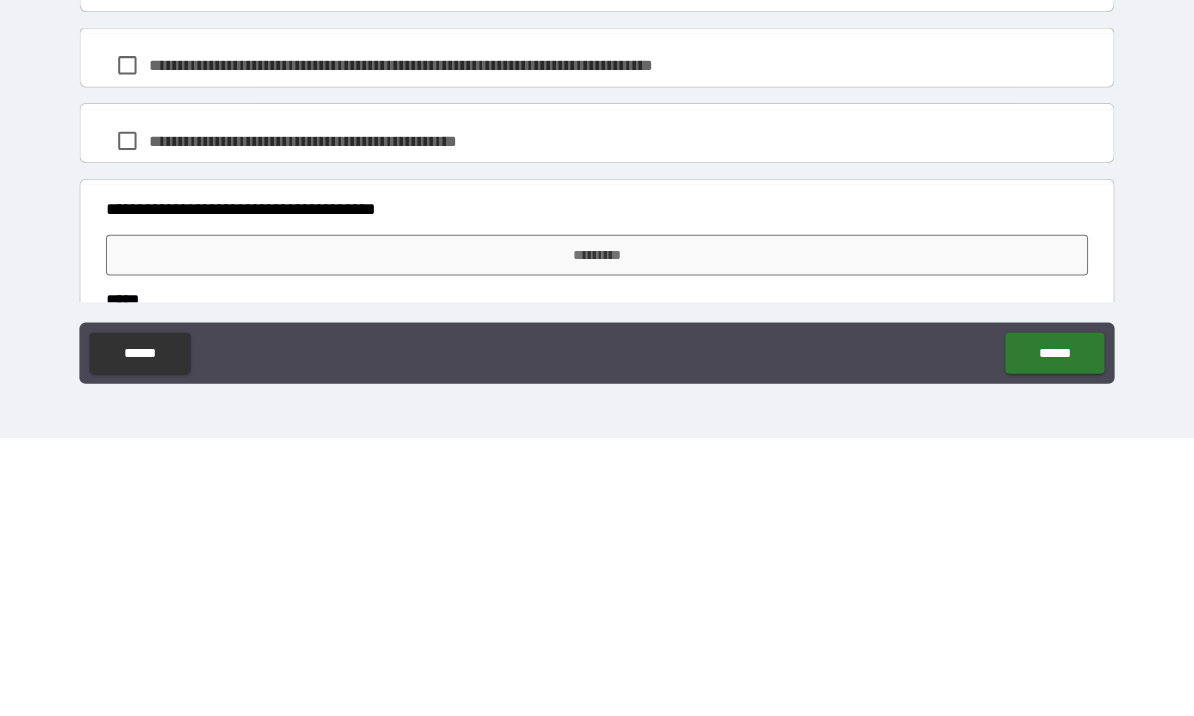 type on "**********" 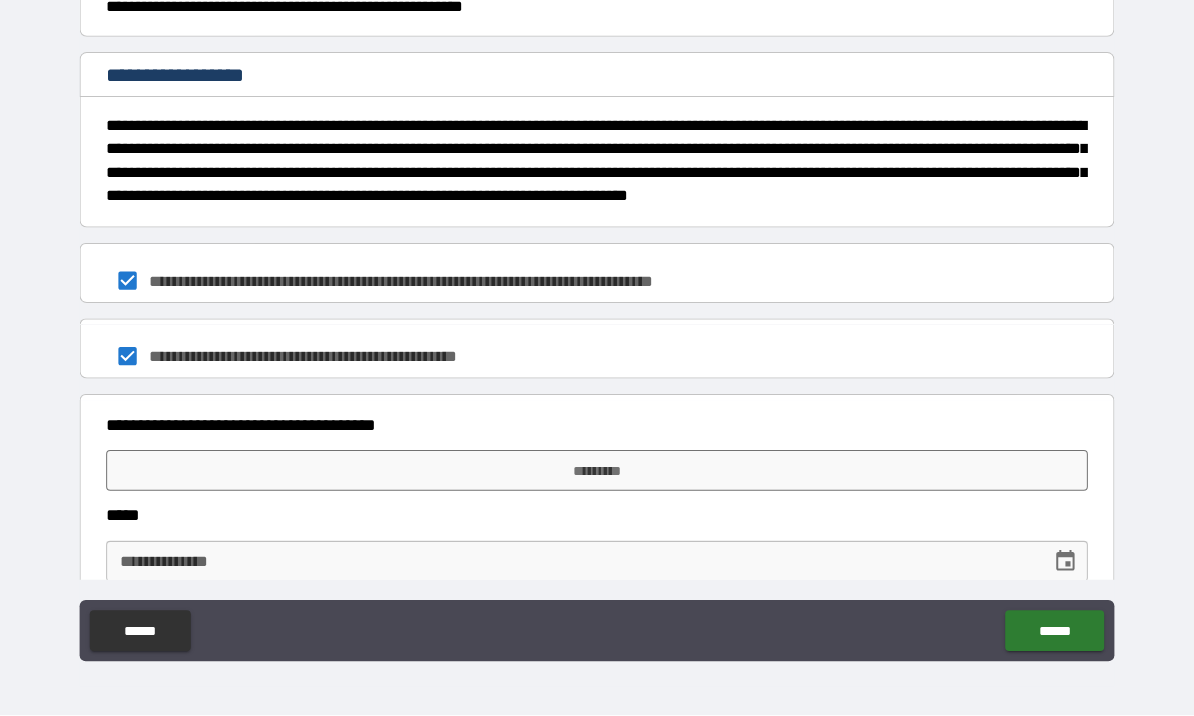 scroll, scrollTop: 1507, scrollLeft: 0, axis: vertical 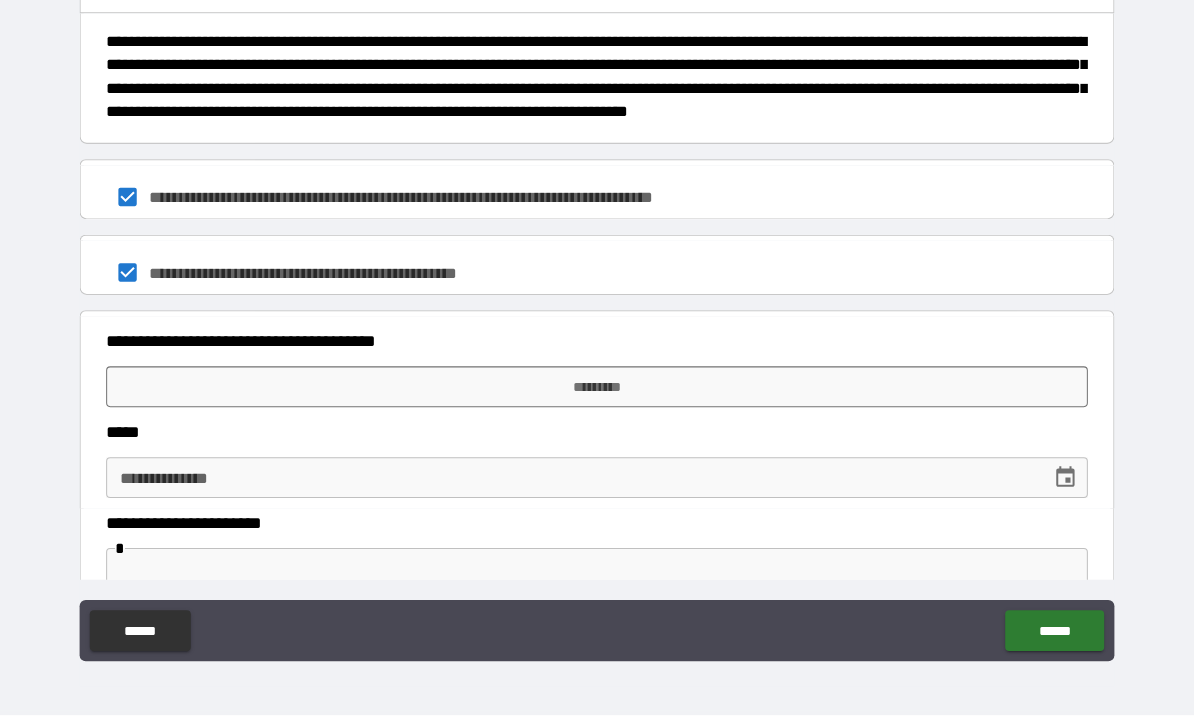 click on "*********" at bounding box center (597, 394) 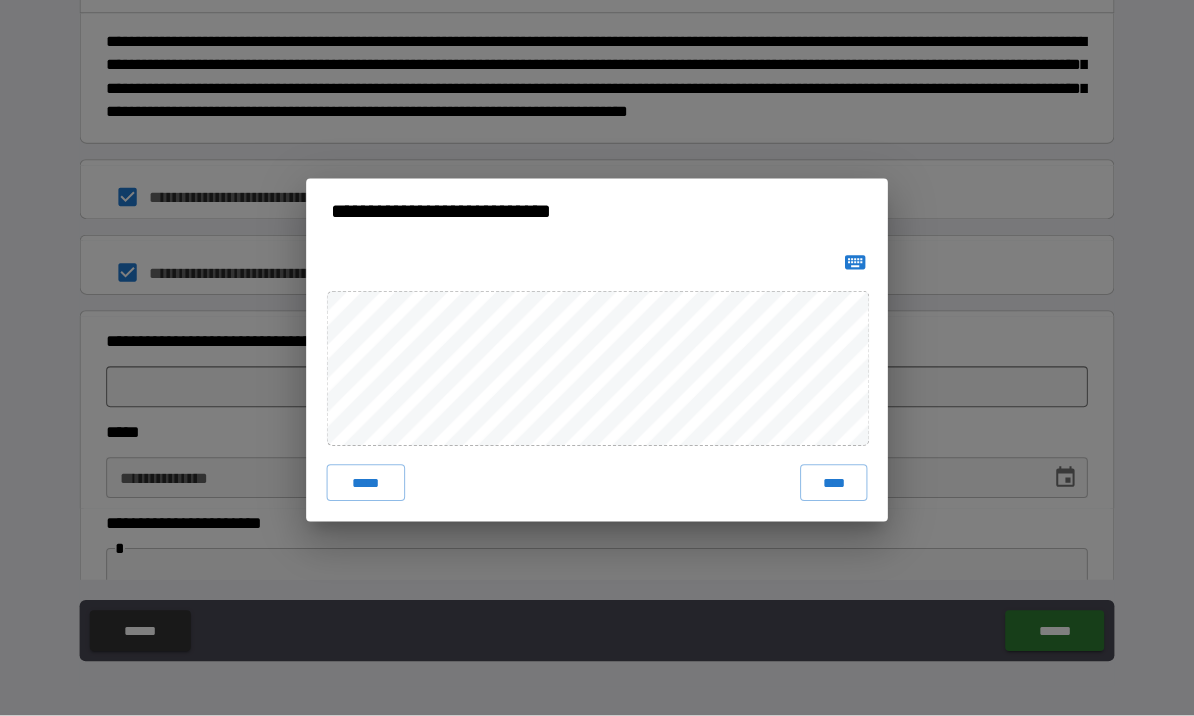 click on "****" at bounding box center [829, 488] 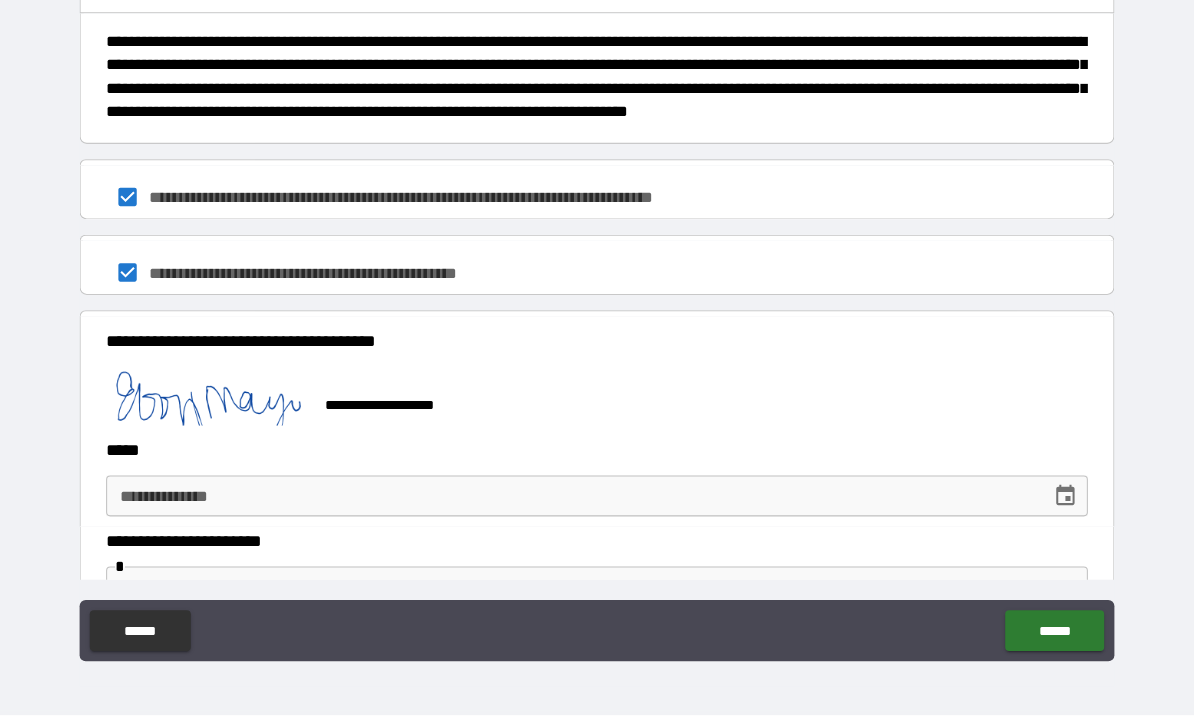 click on "**********" at bounding box center [572, 501] 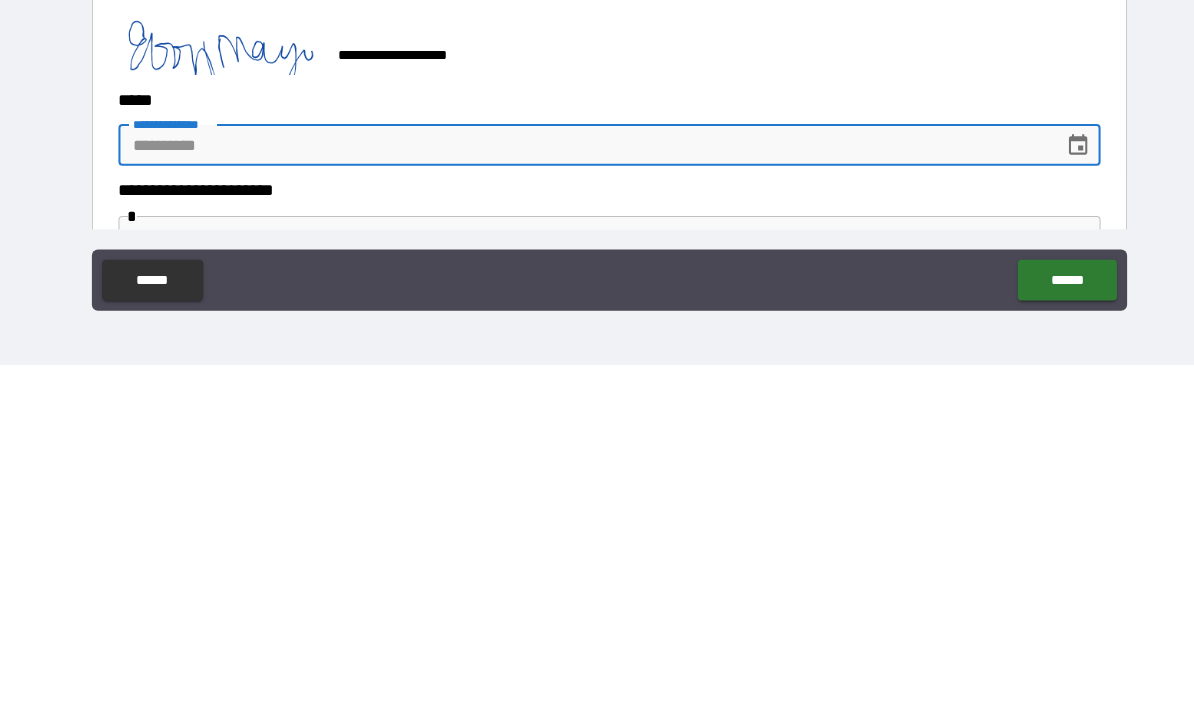 click at bounding box center [1056, 501] 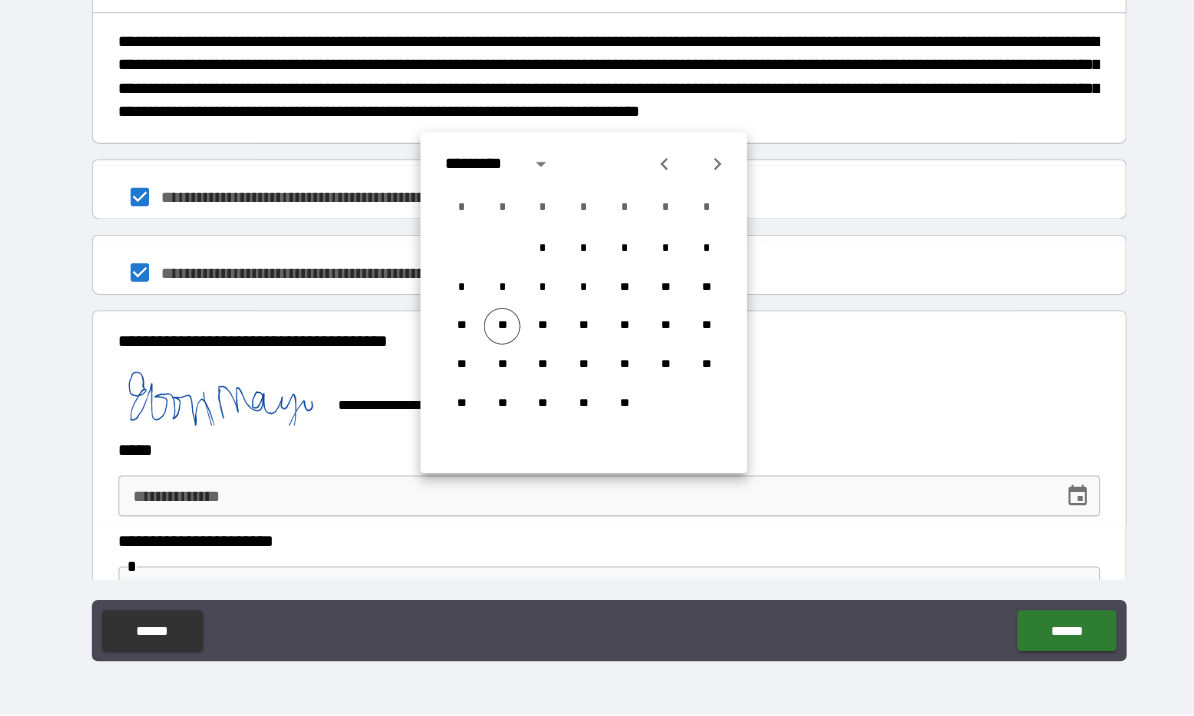 click on "**" at bounding box center (492, 335) 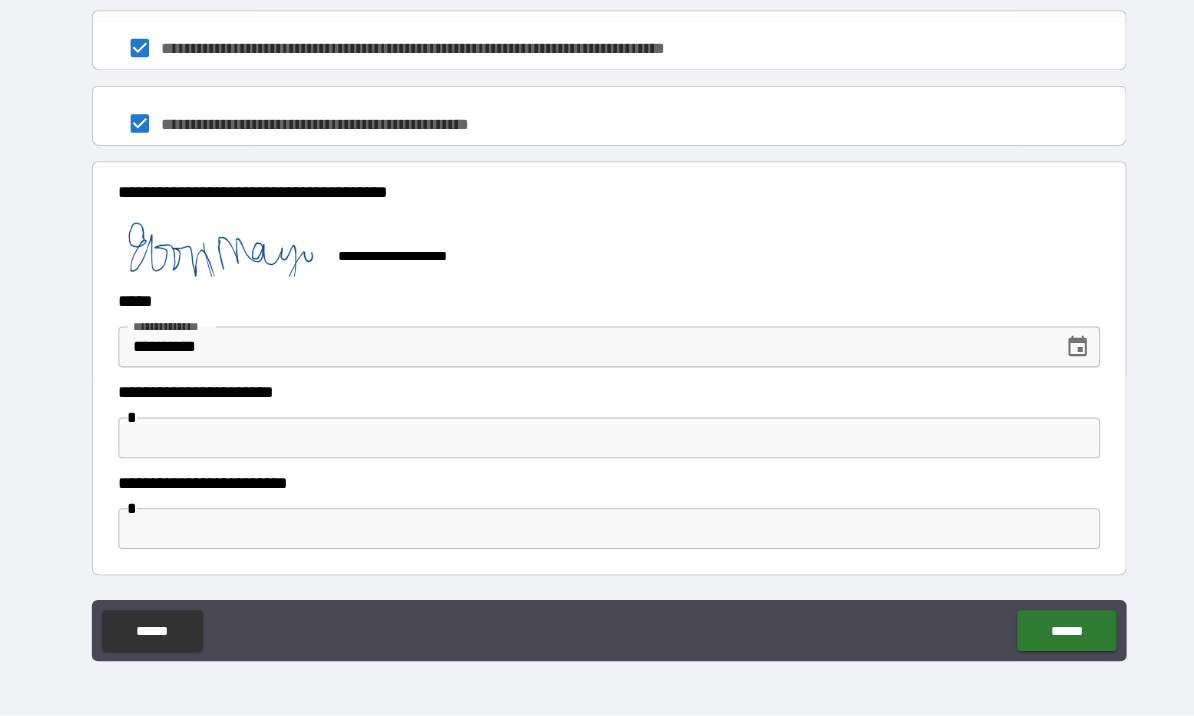 scroll, scrollTop: 1652, scrollLeft: 0, axis: vertical 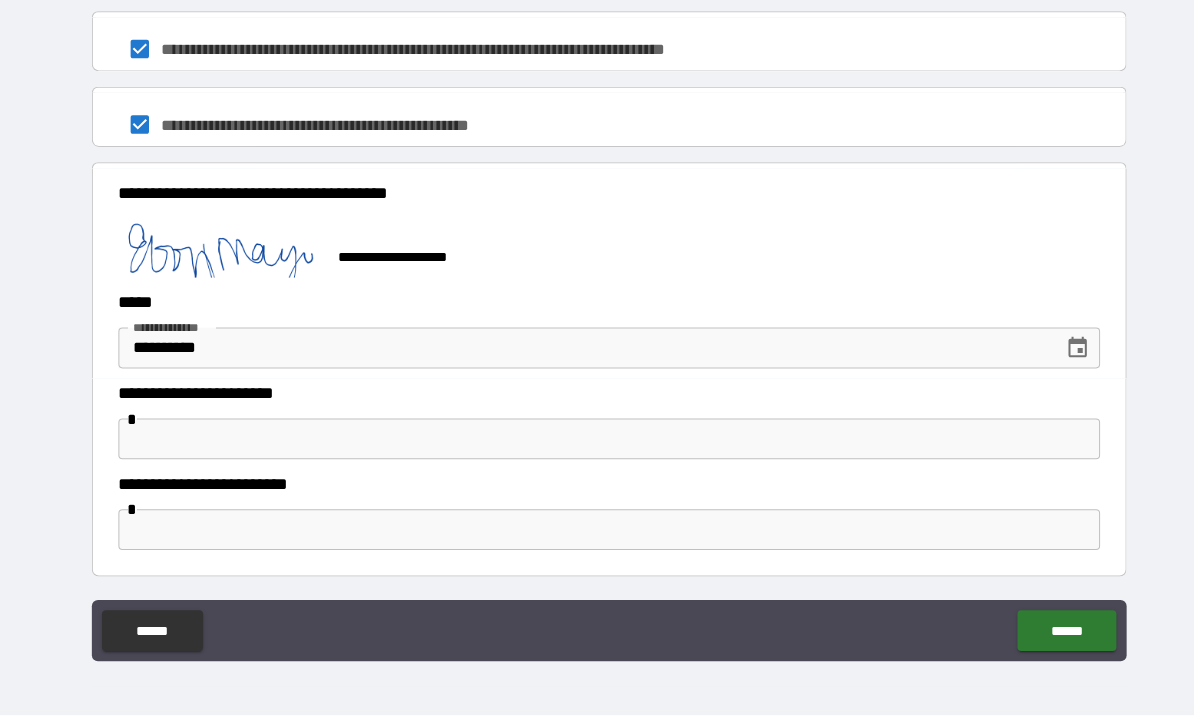 click at bounding box center [597, 445] 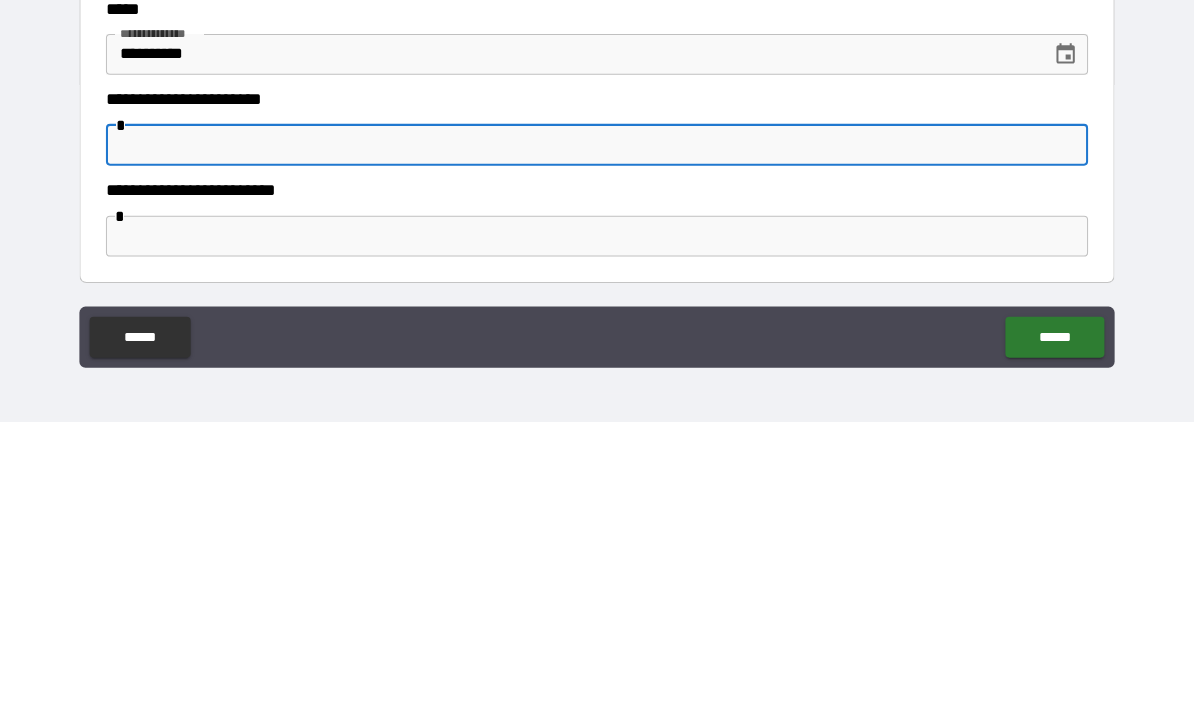 type on "*" 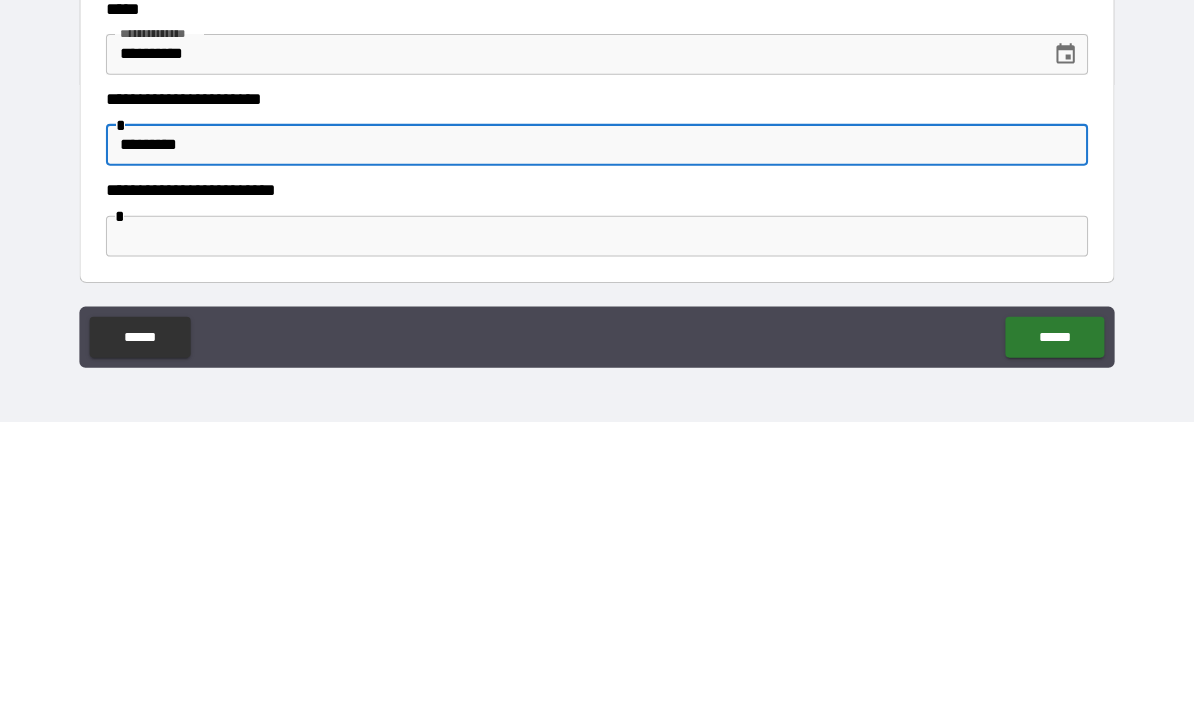 type on "*********" 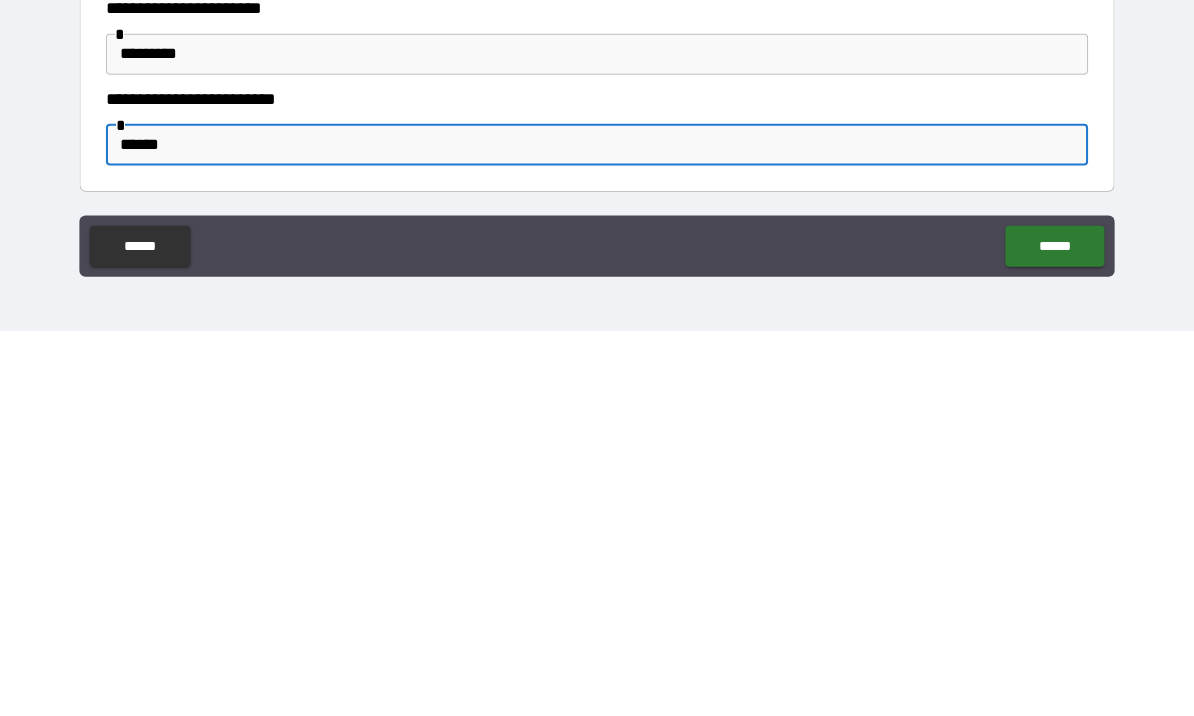 type on "******" 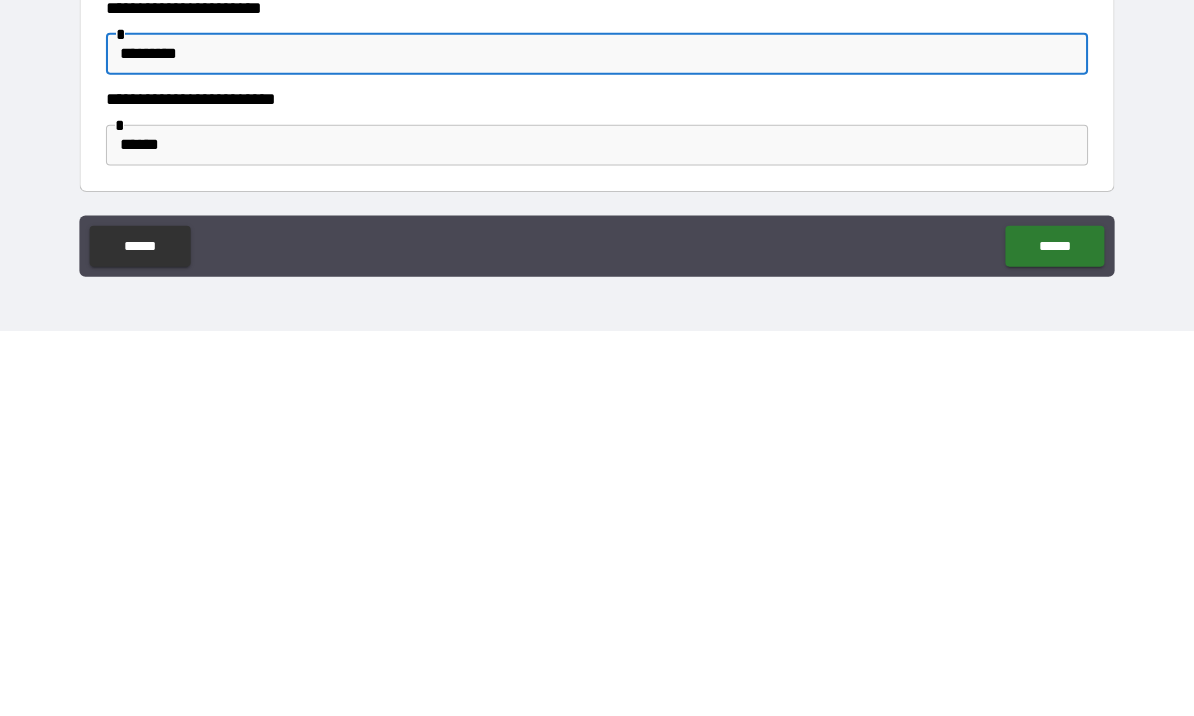 click on "*********" at bounding box center [597, 445] 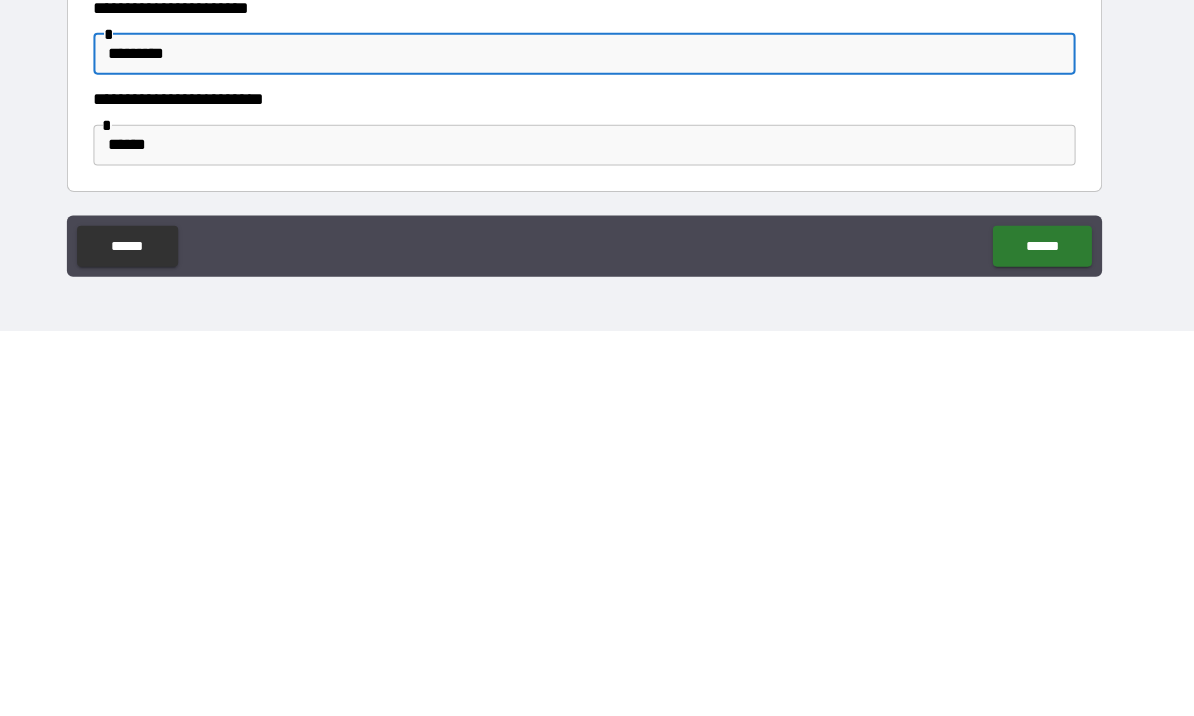 click on "*********" at bounding box center (597, 445) 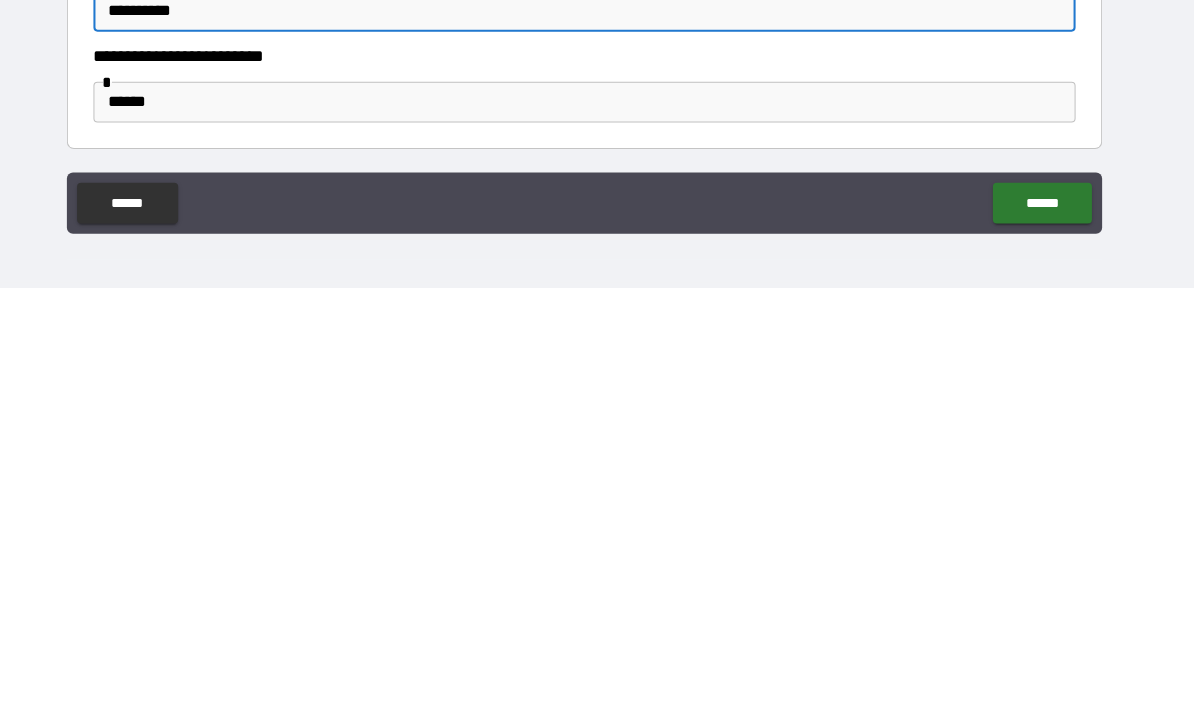 click on "******" at bounding box center [1045, 633] 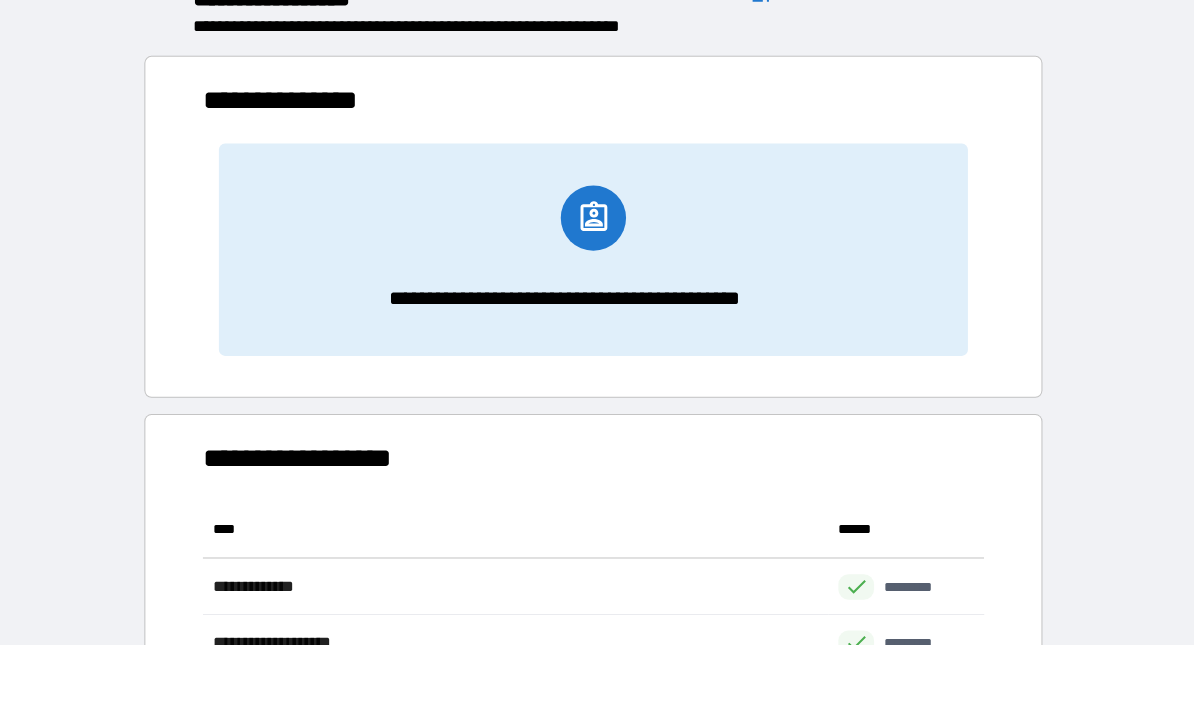 scroll, scrollTop: 1, scrollLeft: 1, axis: both 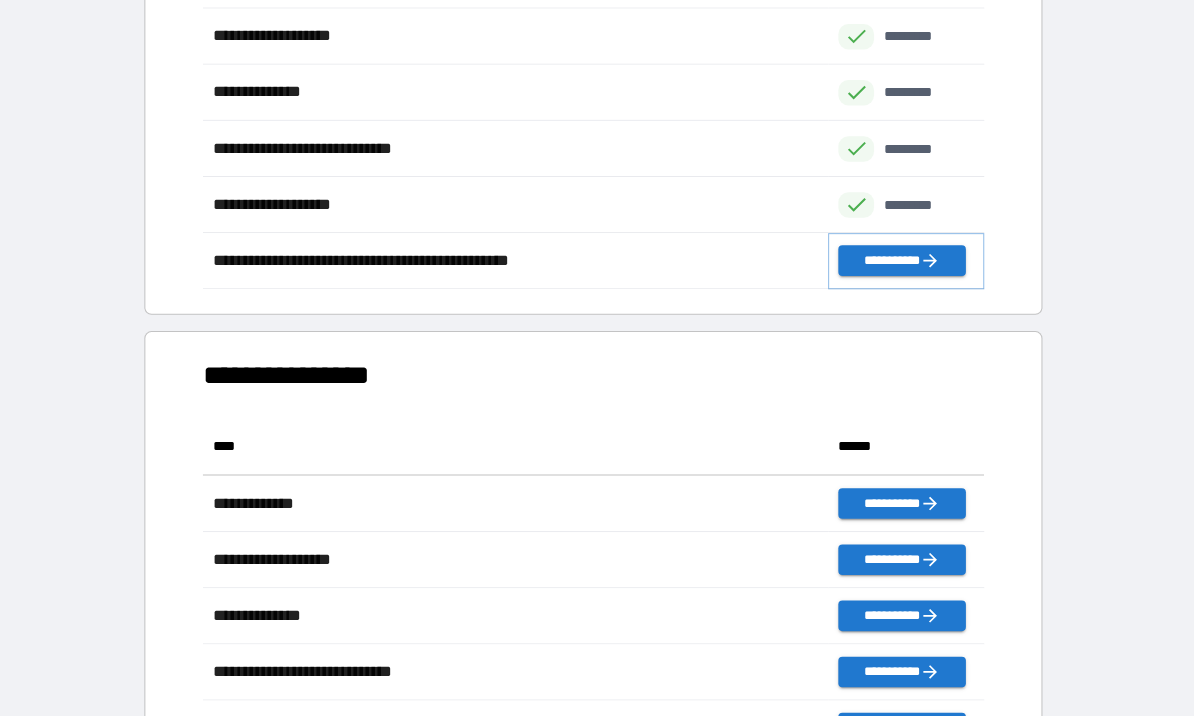 click 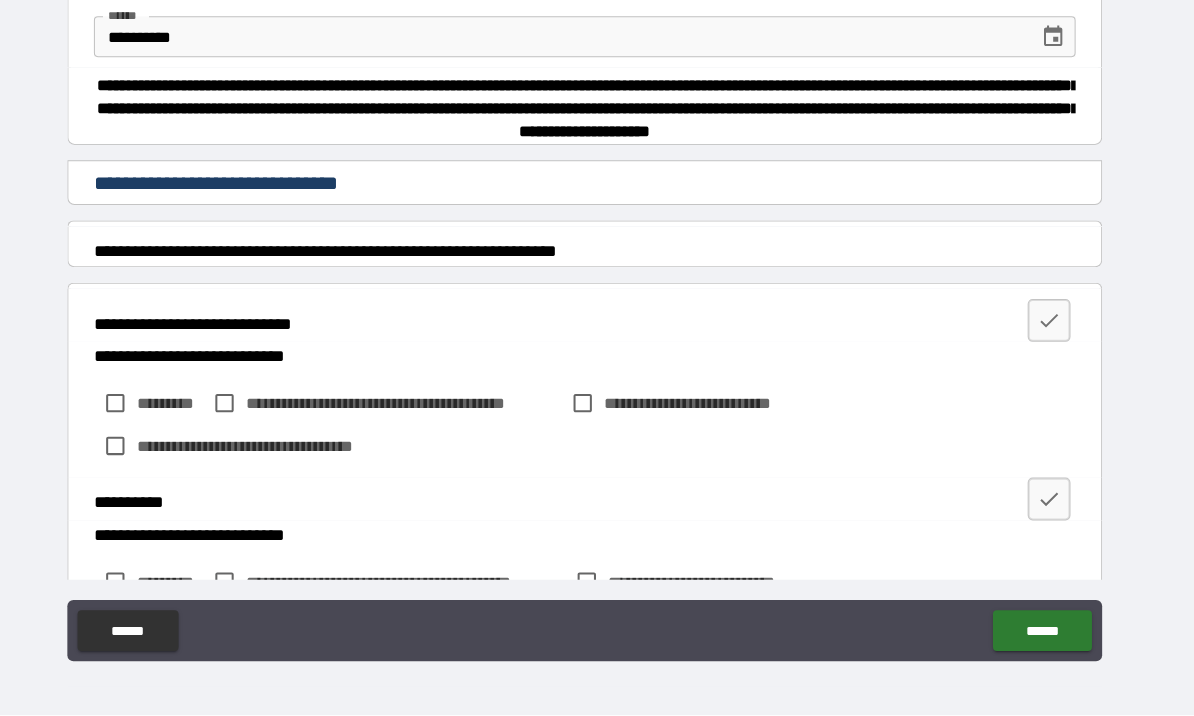 scroll, scrollTop: 157, scrollLeft: 0, axis: vertical 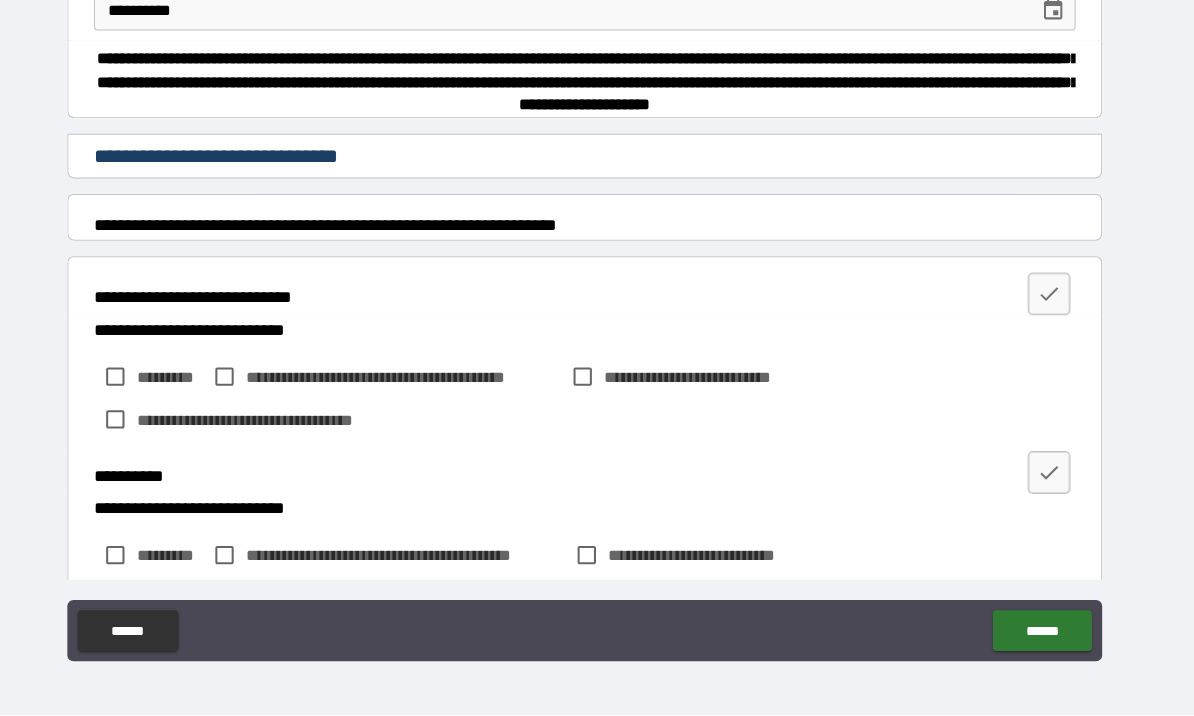 click at bounding box center [1052, 303] 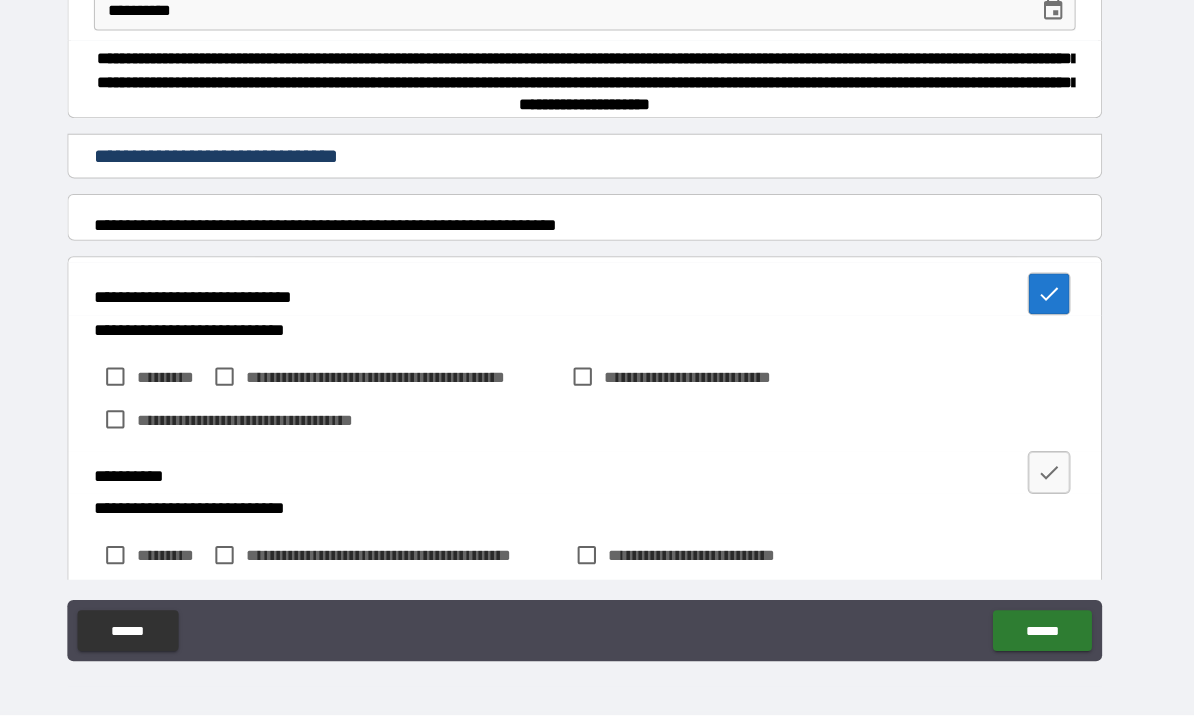 click on "**********" at bounding box center [597, 478] 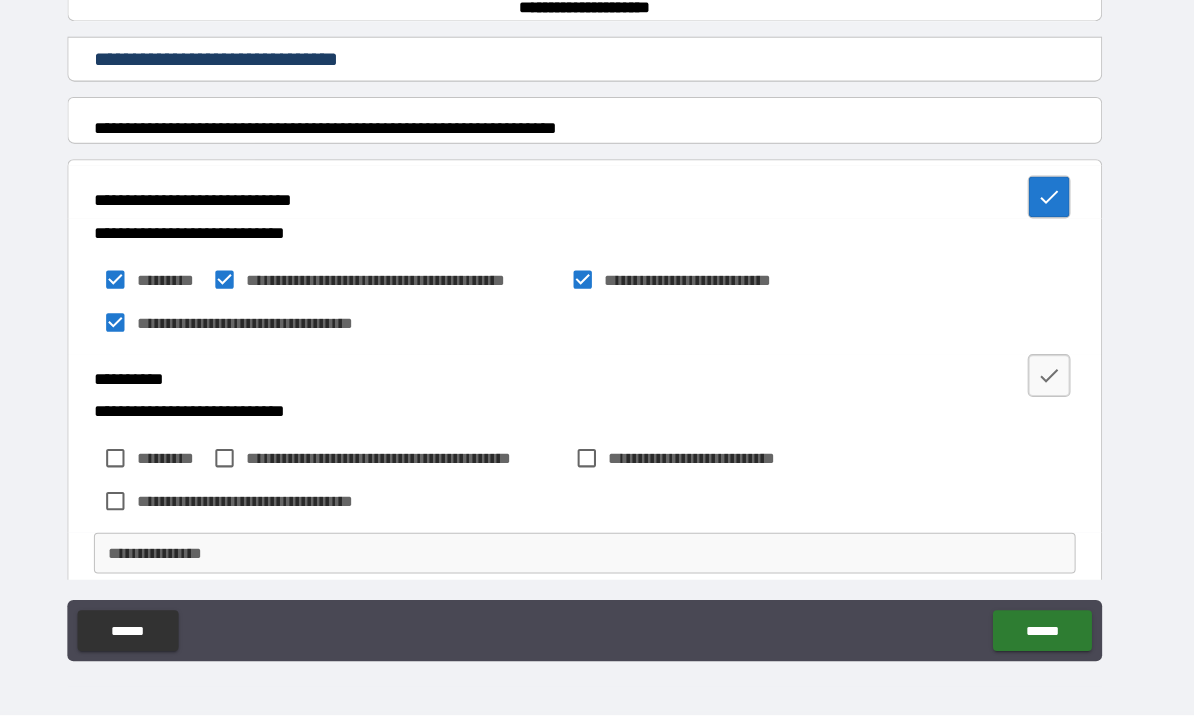 scroll, scrollTop: 269, scrollLeft: 0, axis: vertical 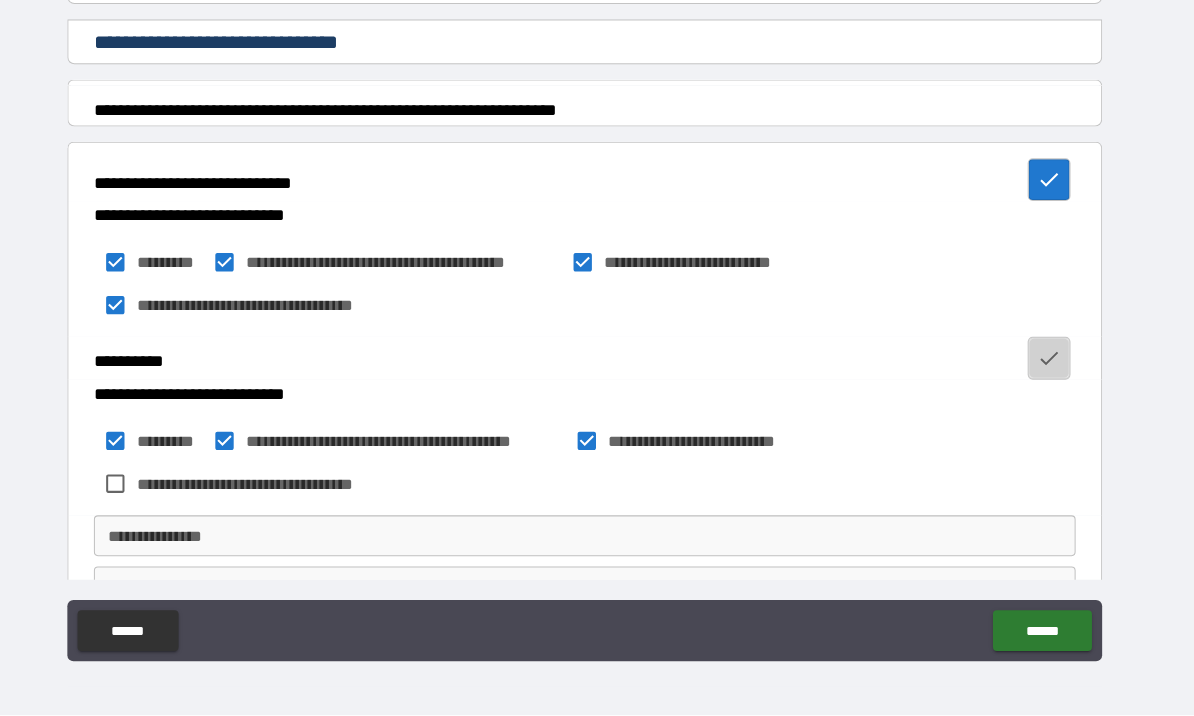click at bounding box center [1052, 366] 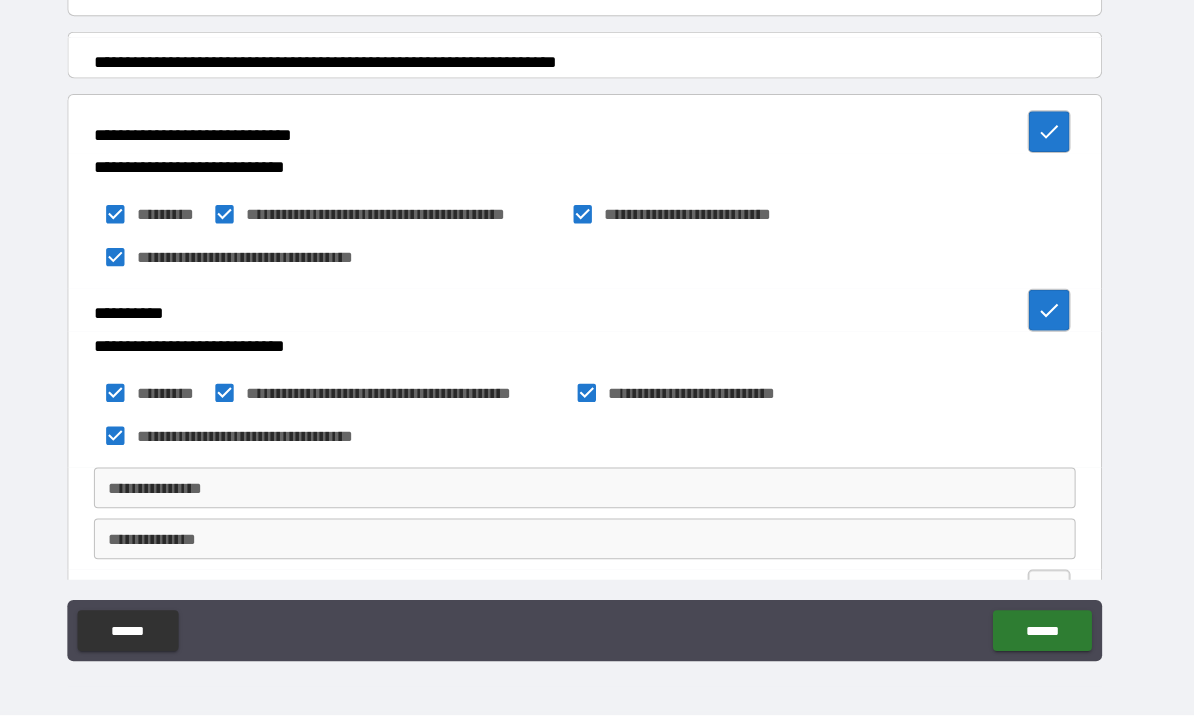 scroll, scrollTop: 363, scrollLeft: 0, axis: vertical 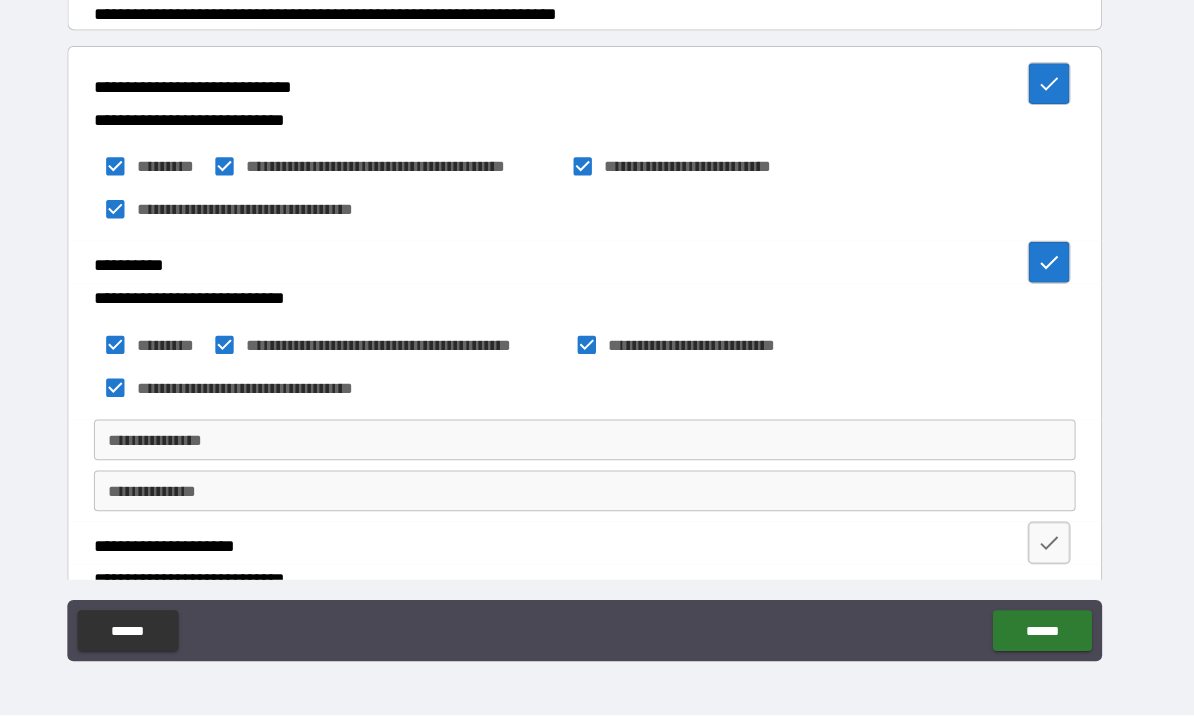 click on "**********" at bounding box center (597, 359) 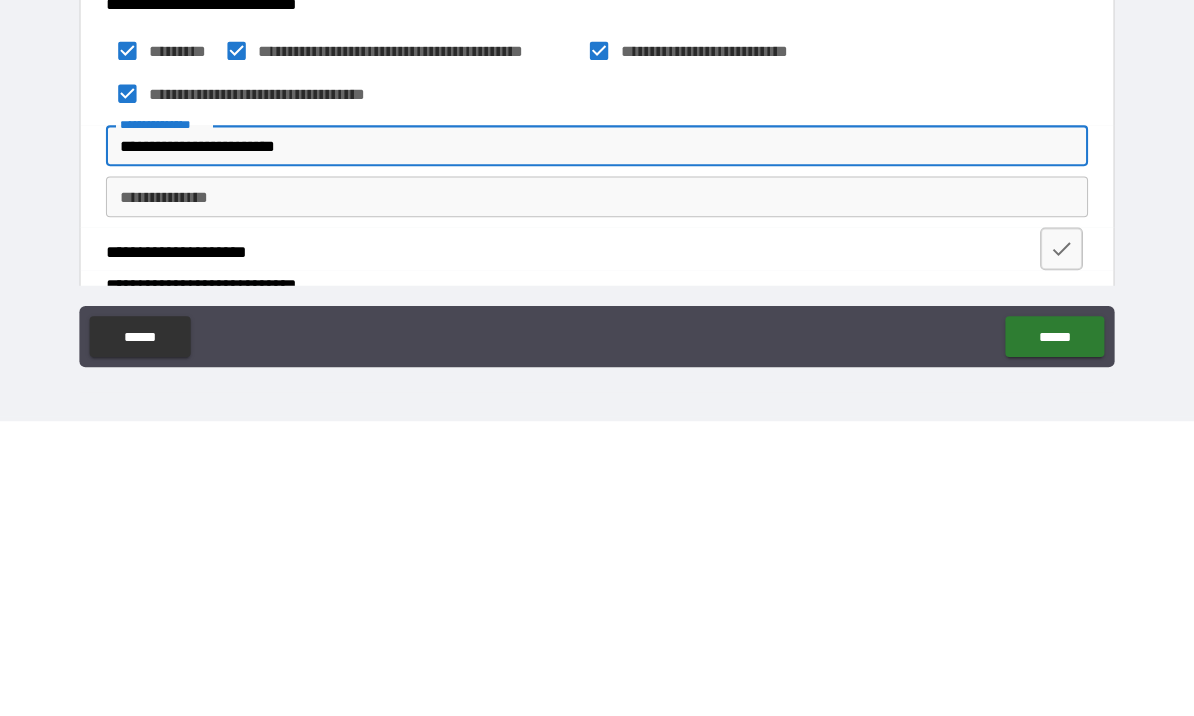 type on "**********" 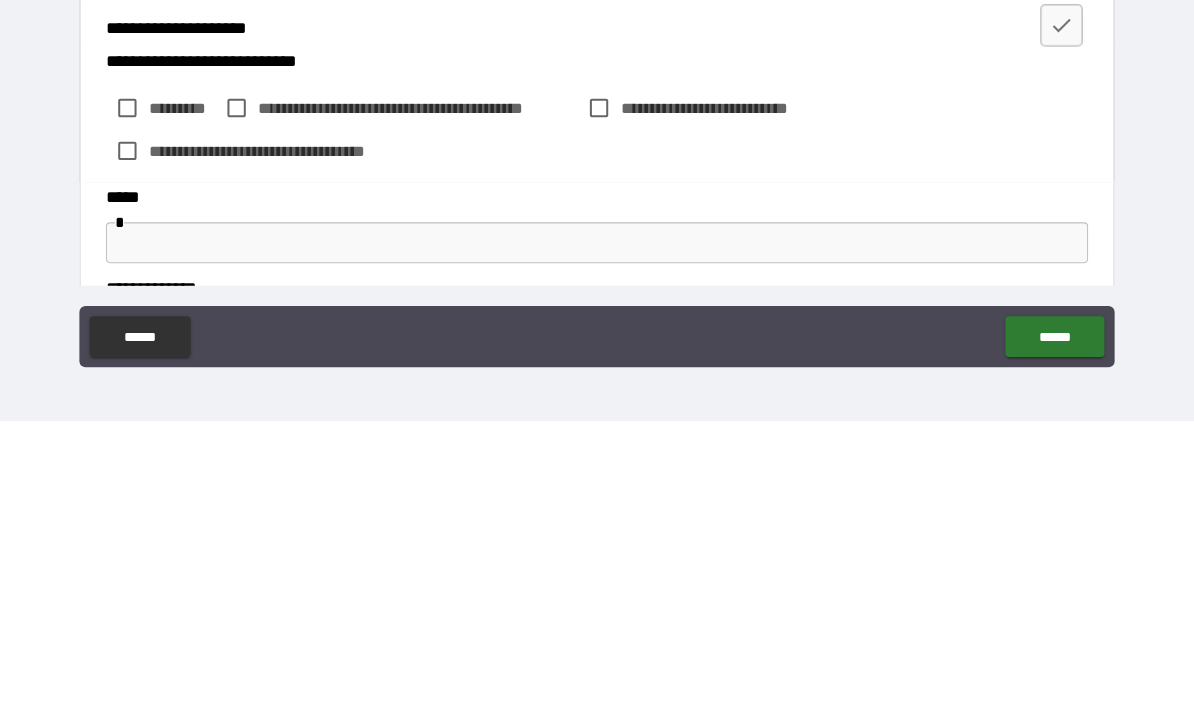 scroll, scrollTop: 584, scrollLeft: 0, axis: vertical 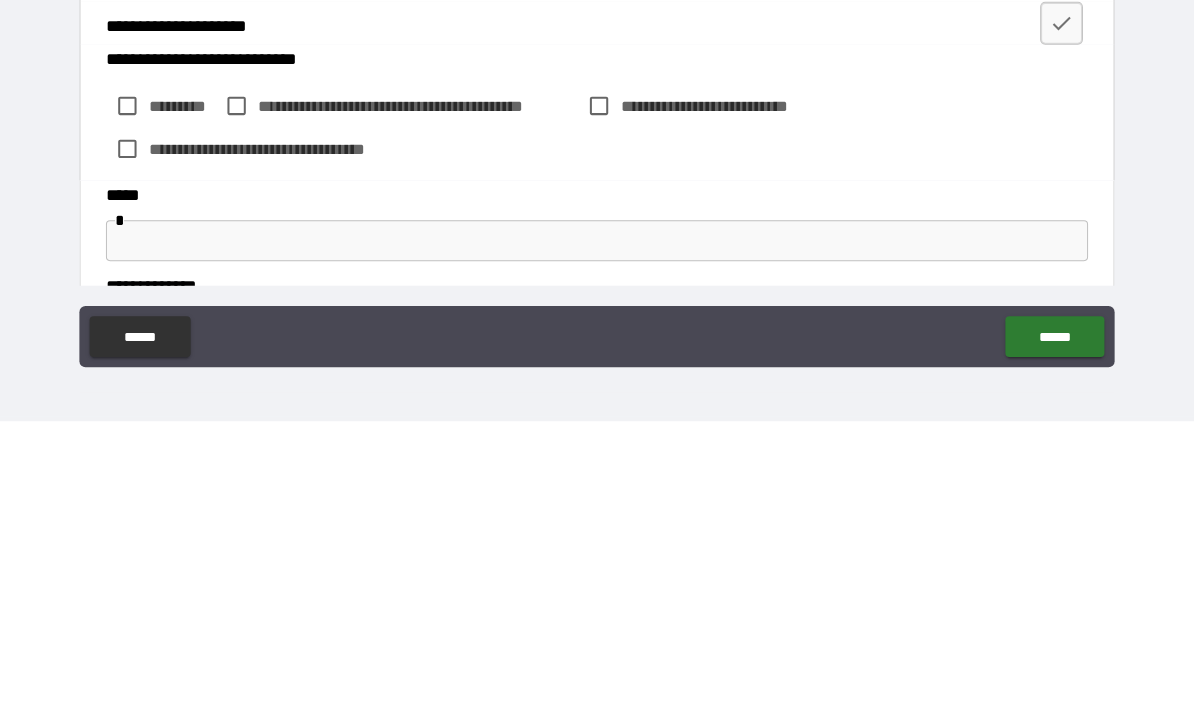 type on "**********" 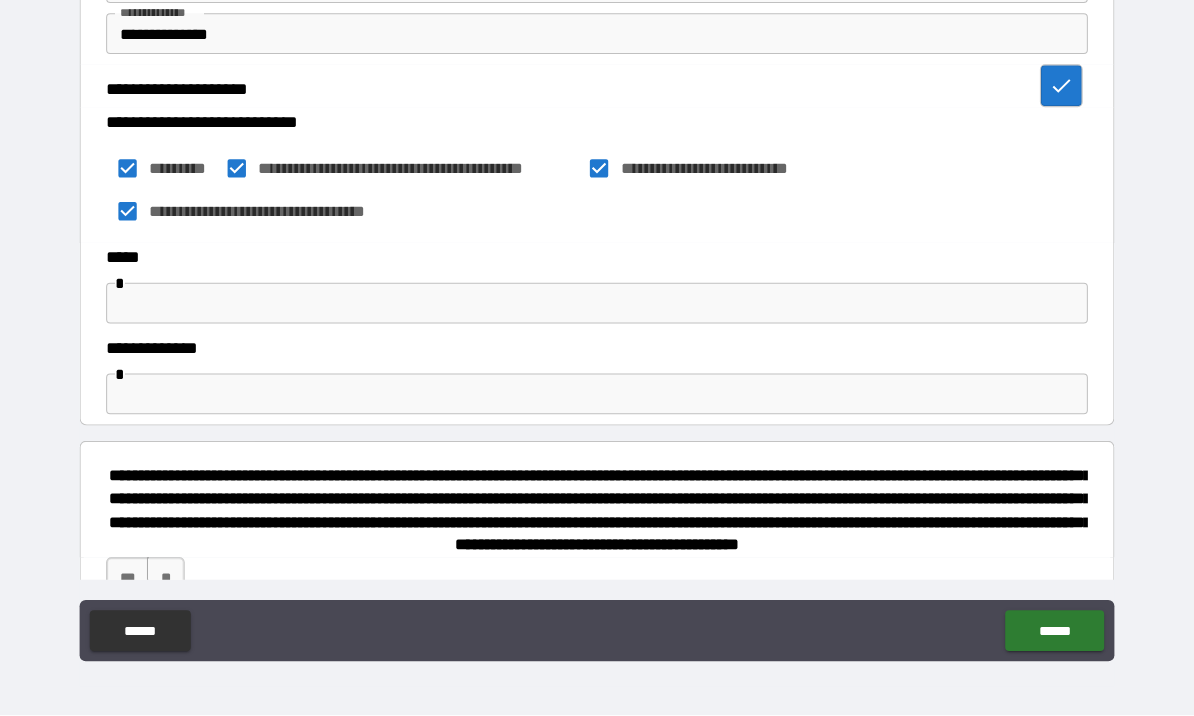 scroll, scrollTop: 813, scrollLeft: 0, axis: vertical 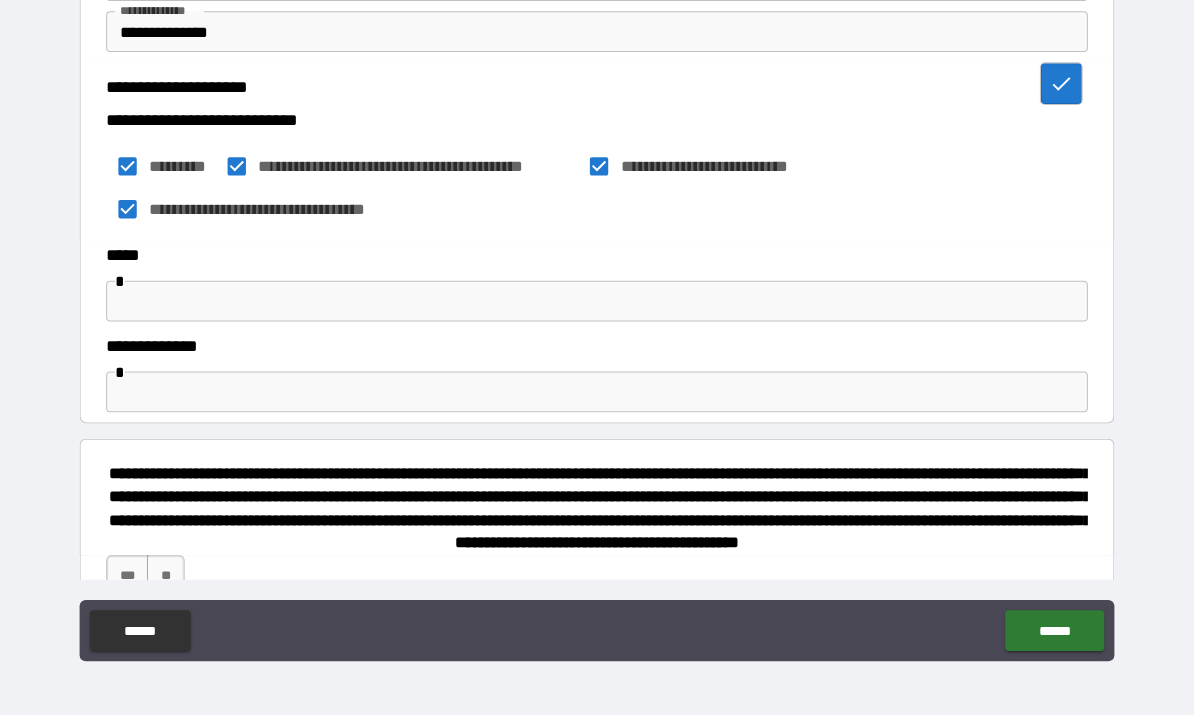 click at bounding box center [597, 310] 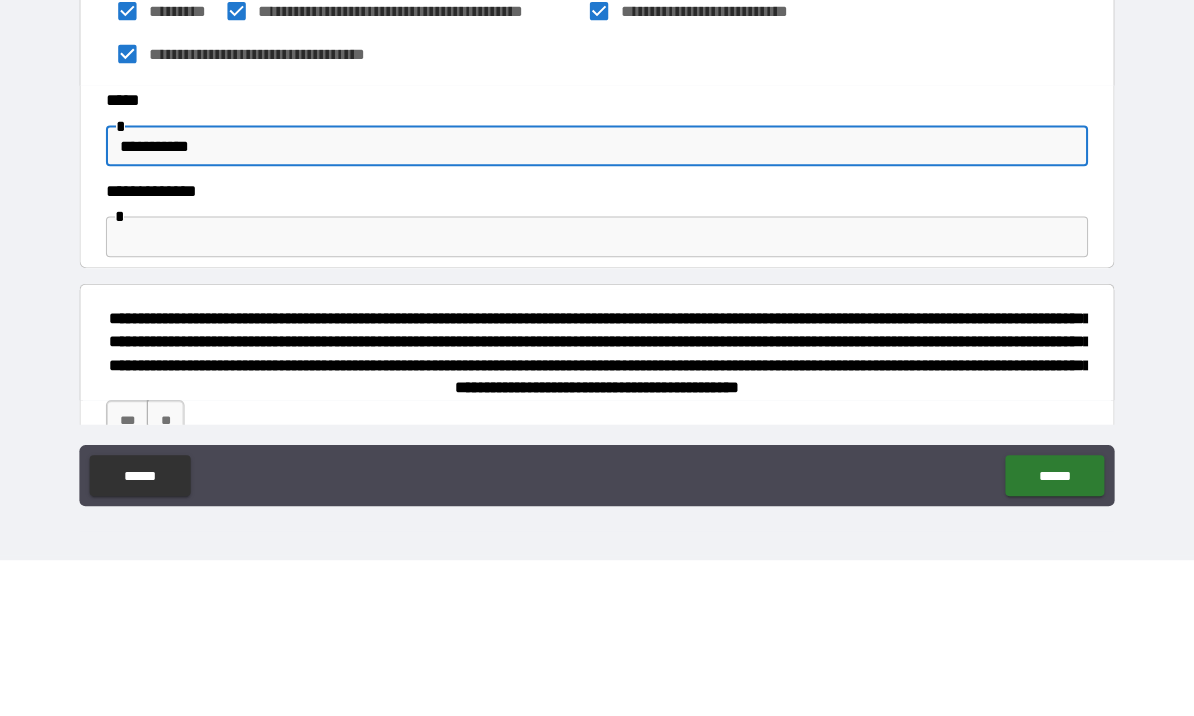 type on "**********" 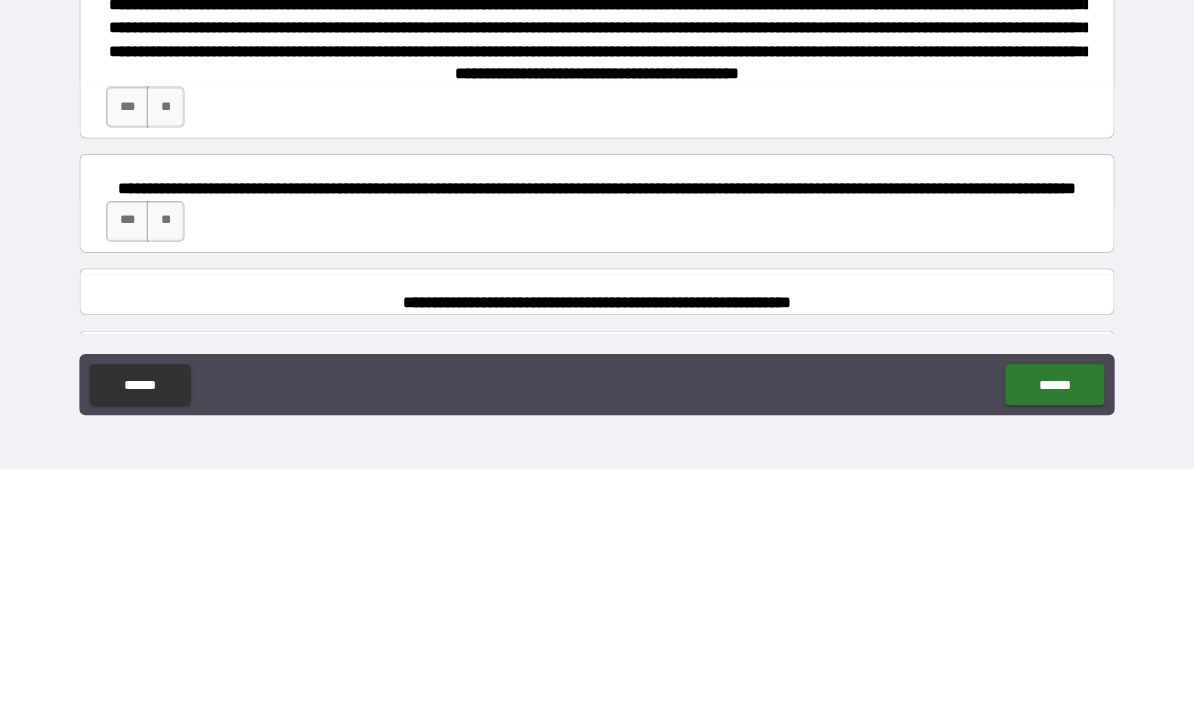 scroll, scrollTop: 1044, scrollLeft: 0, axis: vertical 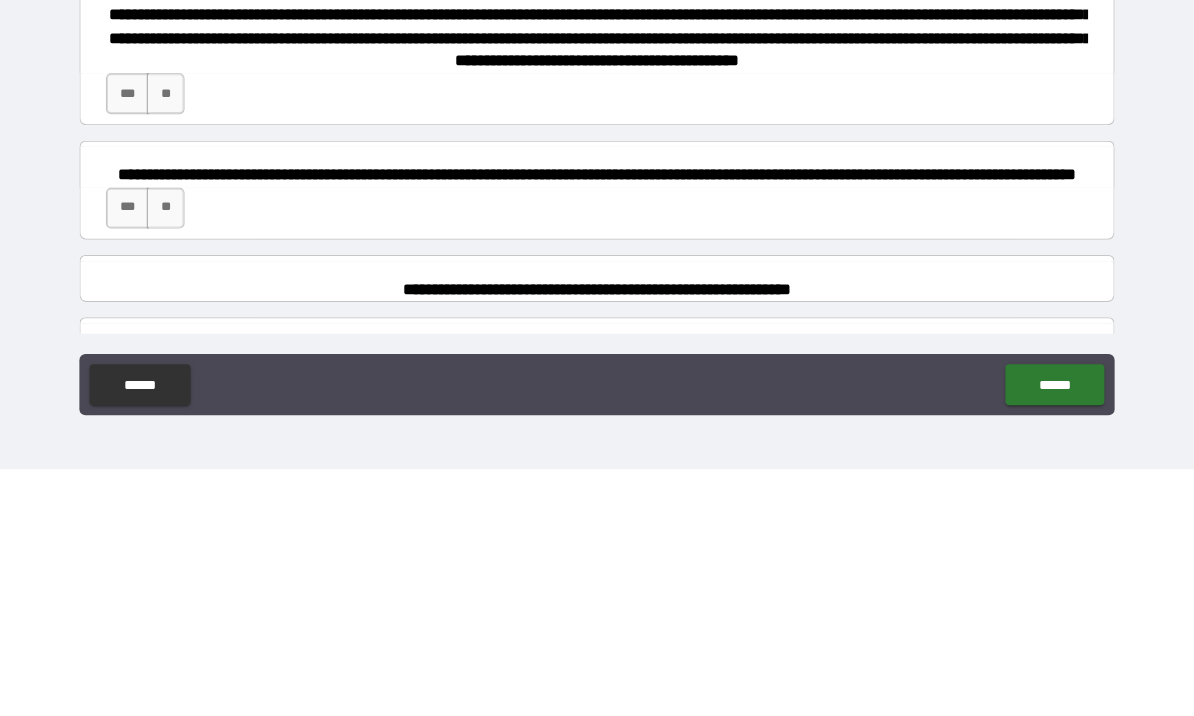 type on "******" 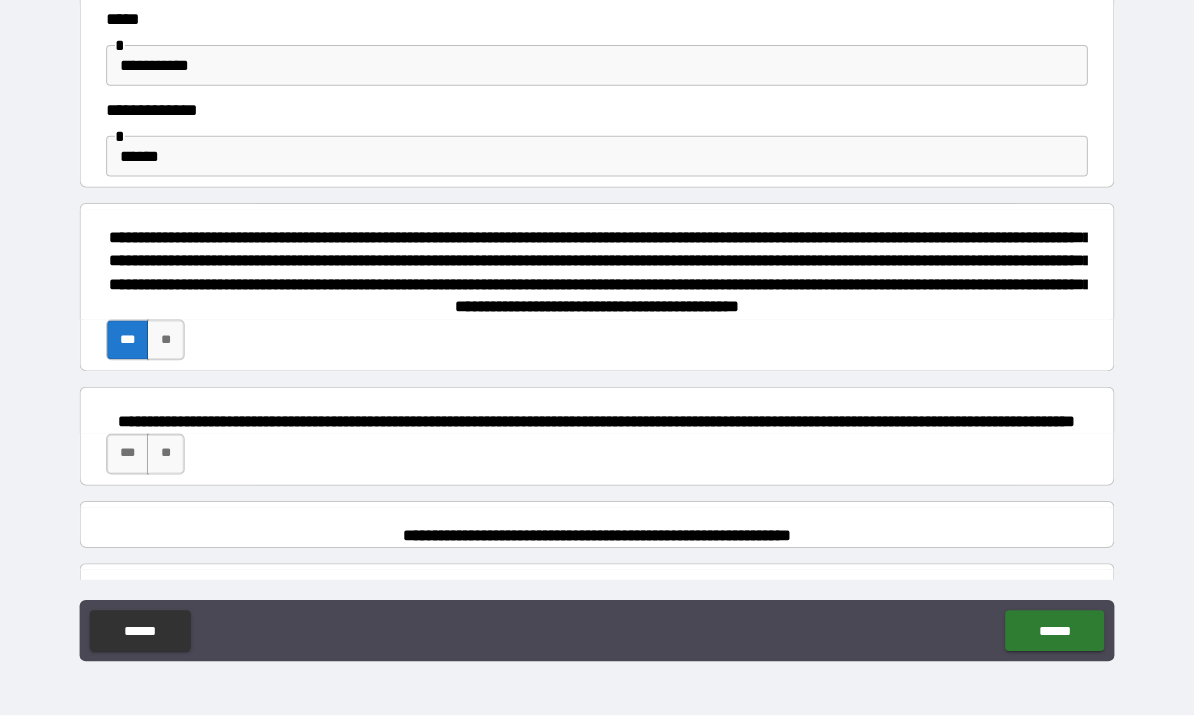 click on "***" at bounding box center [137, 460] 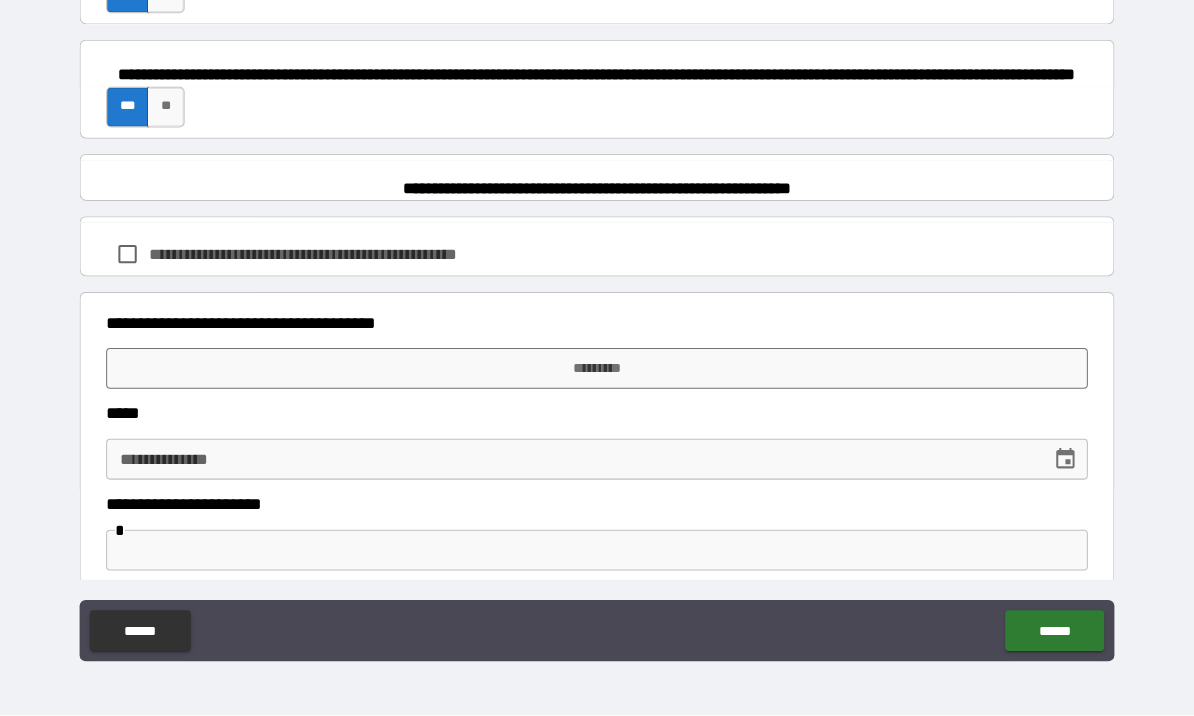 scroll, scrollTop: 1438, scrollLeft: 0, axis: vertical 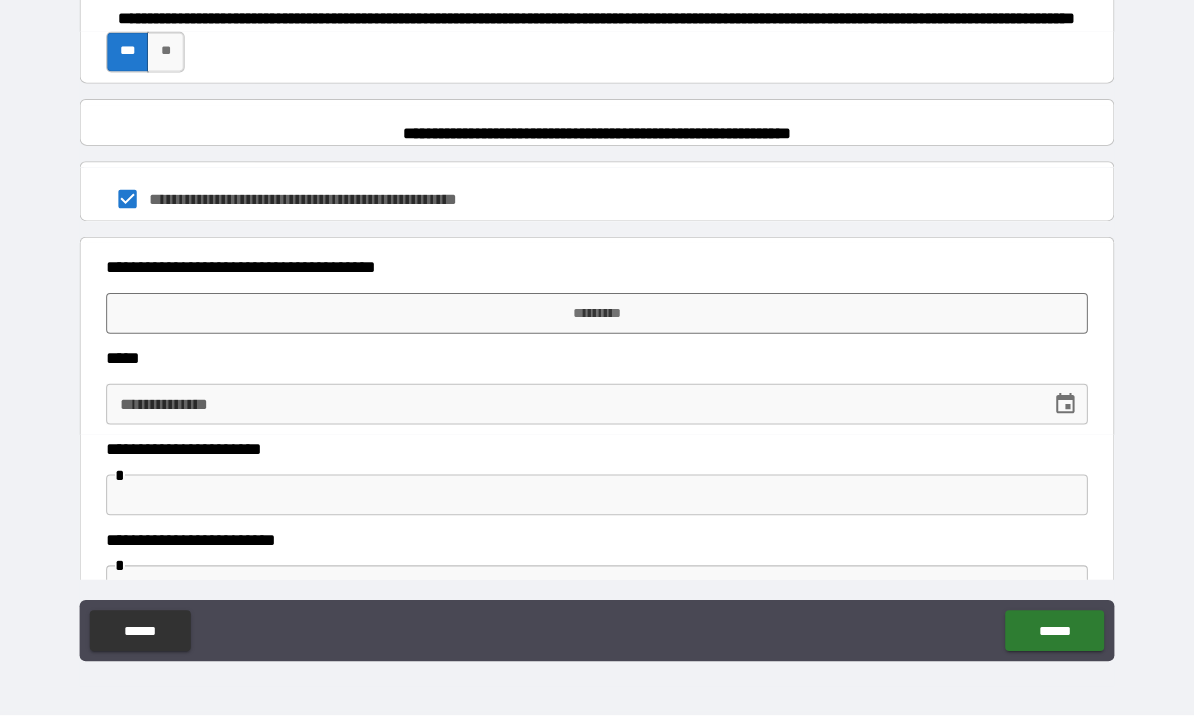 click on "*********" at bounding box center (597, 322) 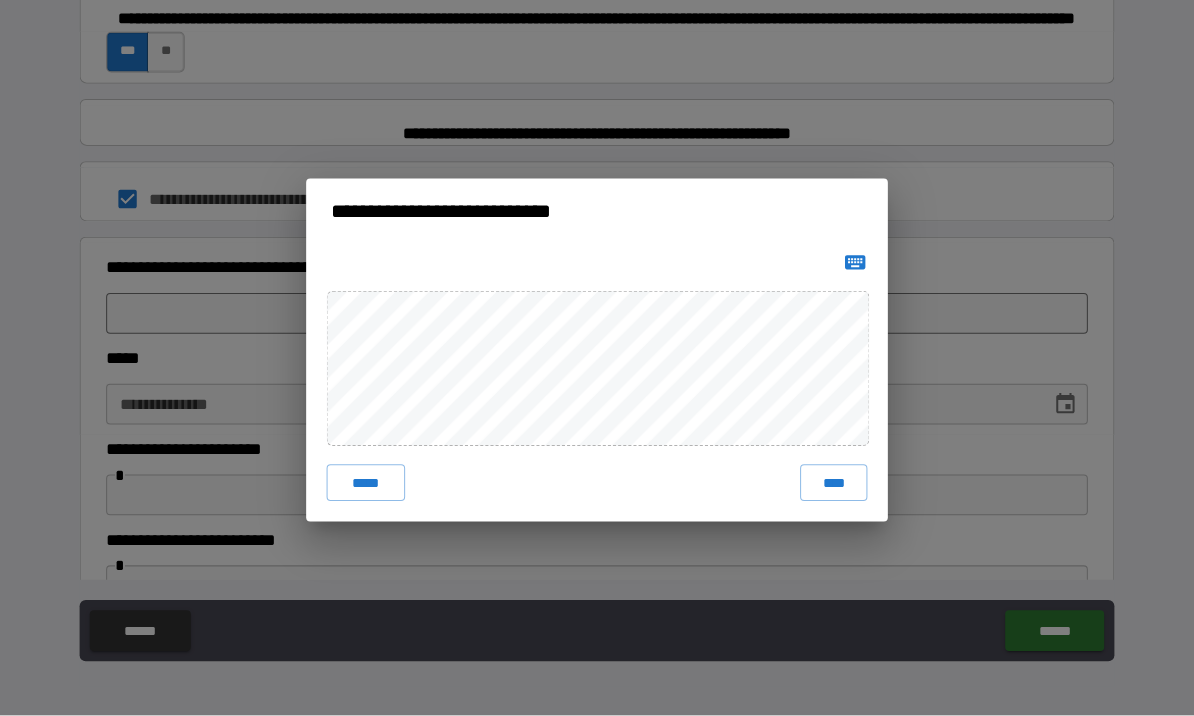 click on "****" at bounding box center (829, 488) 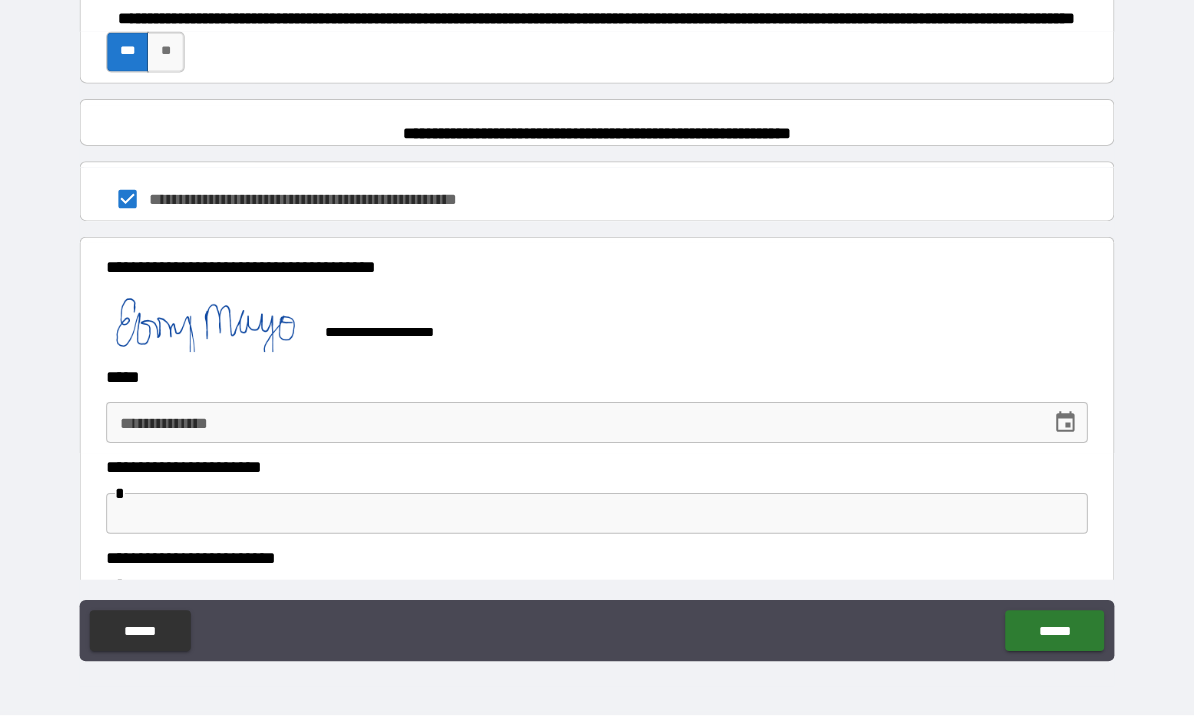 click 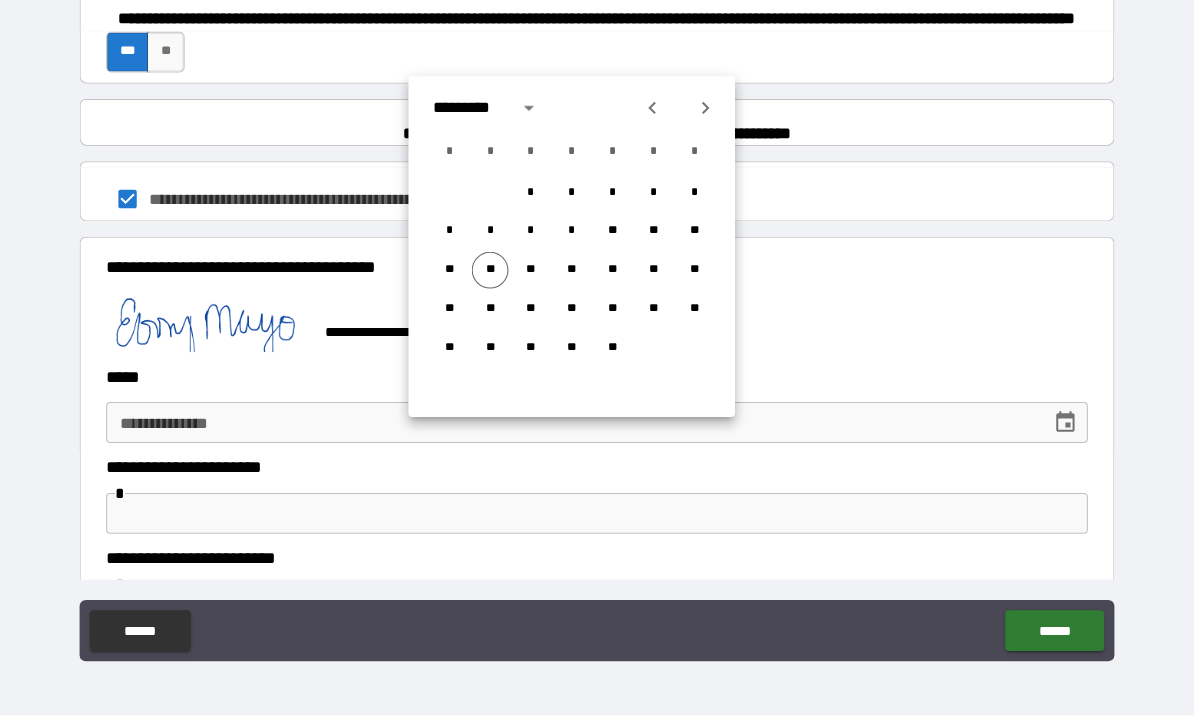 click on "**" at bounding box center (492, 280) 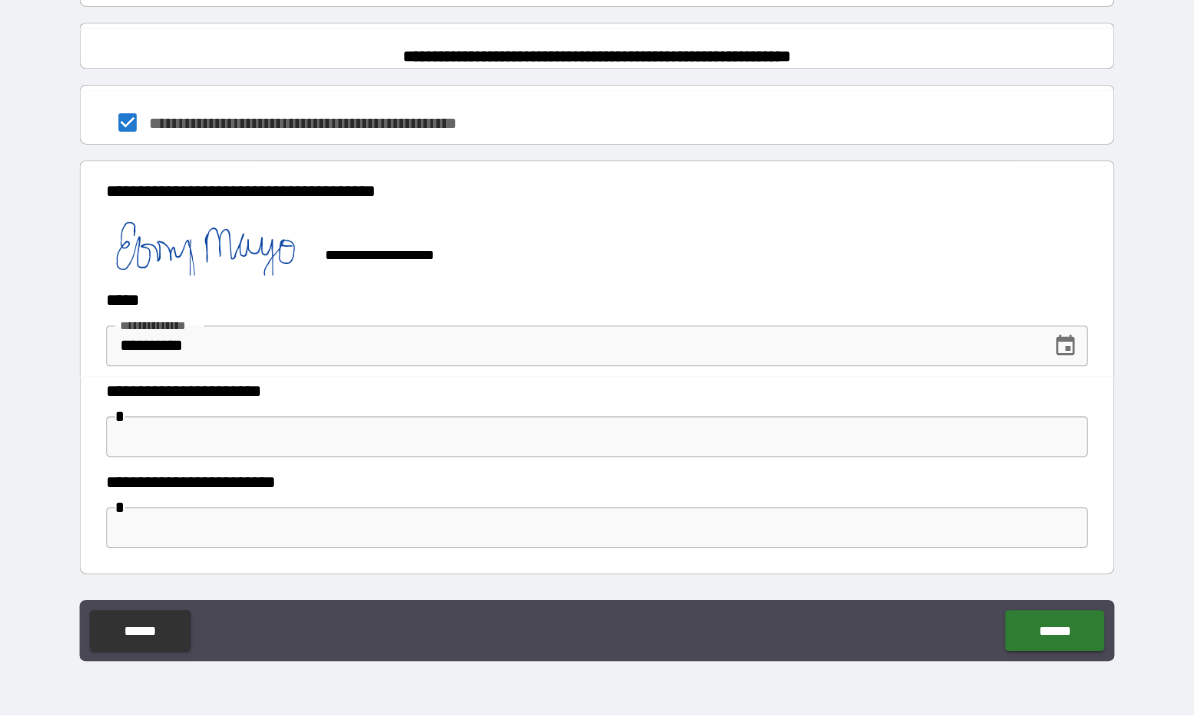 scroll, scrollTop: 1528, scrollLeft: 0, axis: vertical 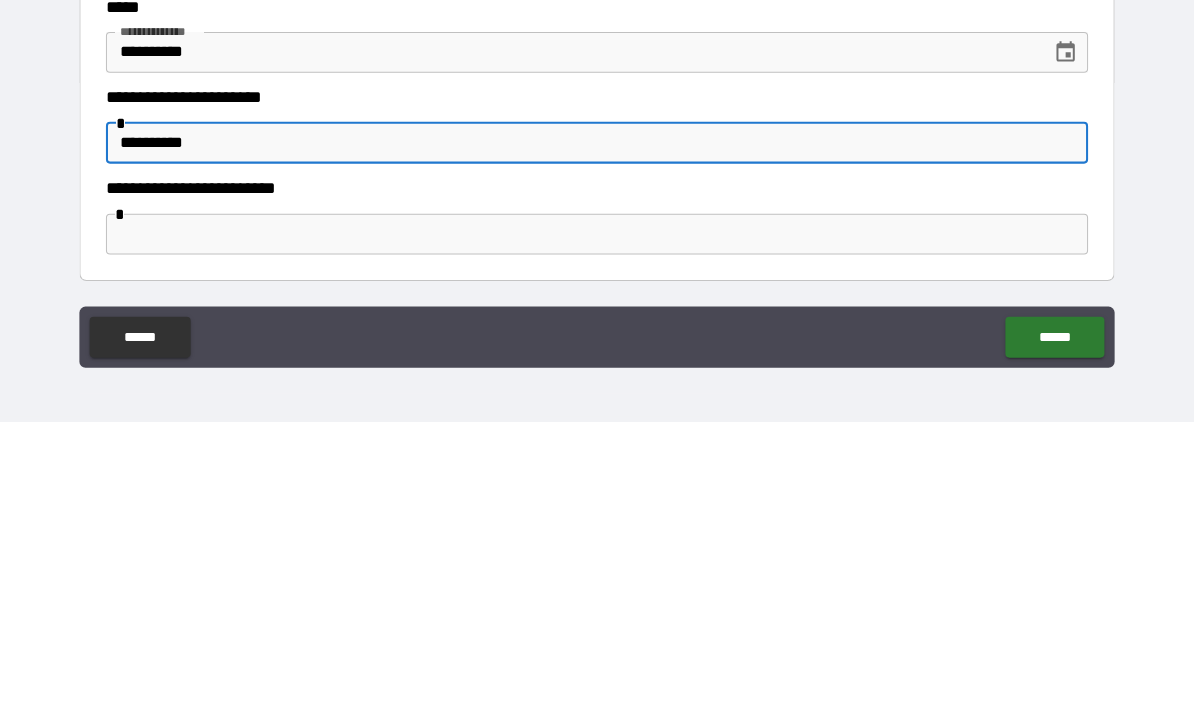 type on "**********" 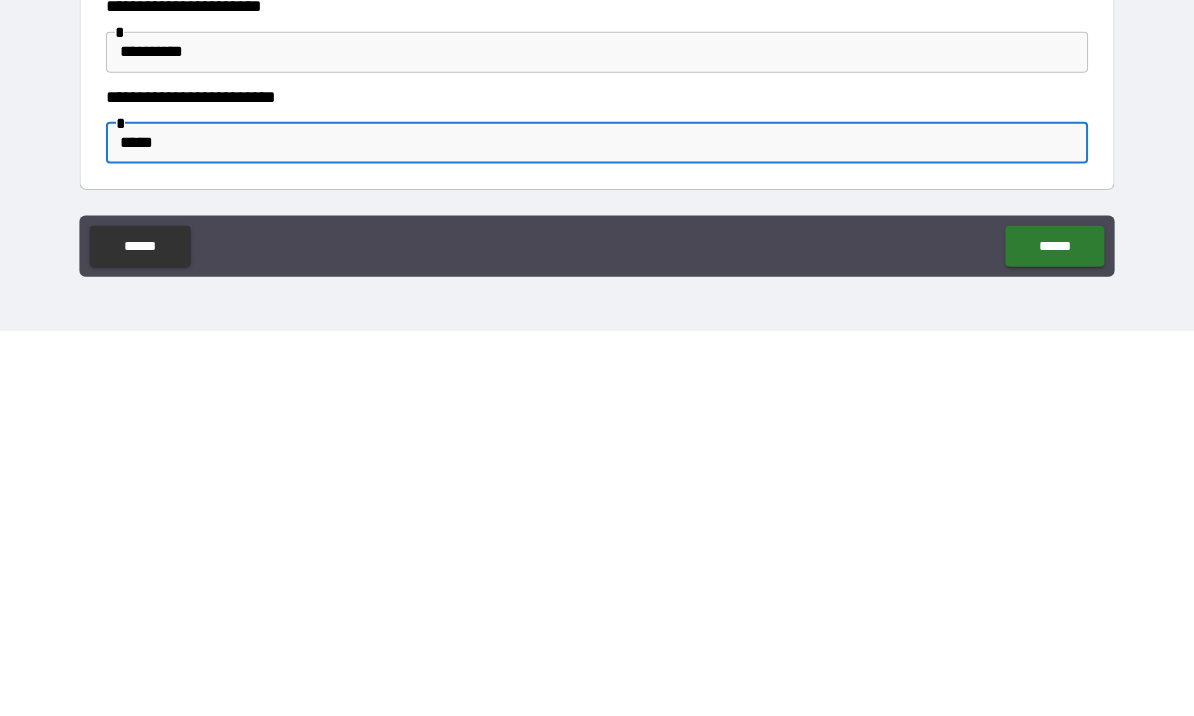 type on "******" 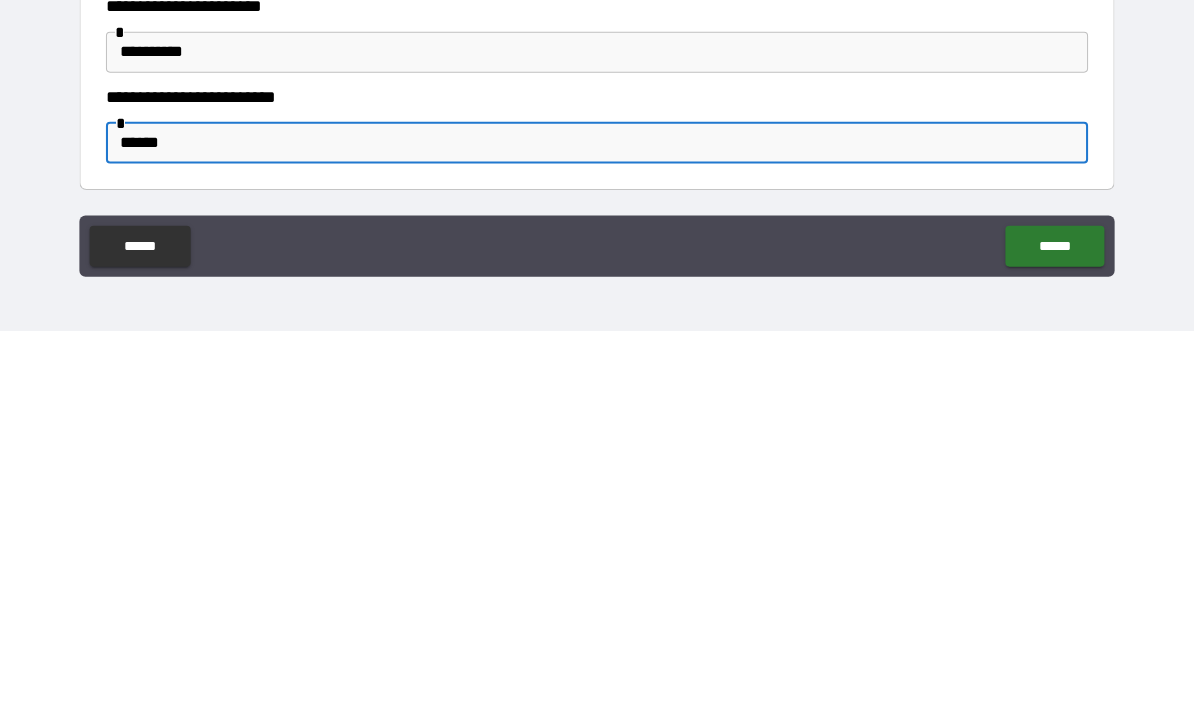 click on "******" at bounding box center (1045, 633) 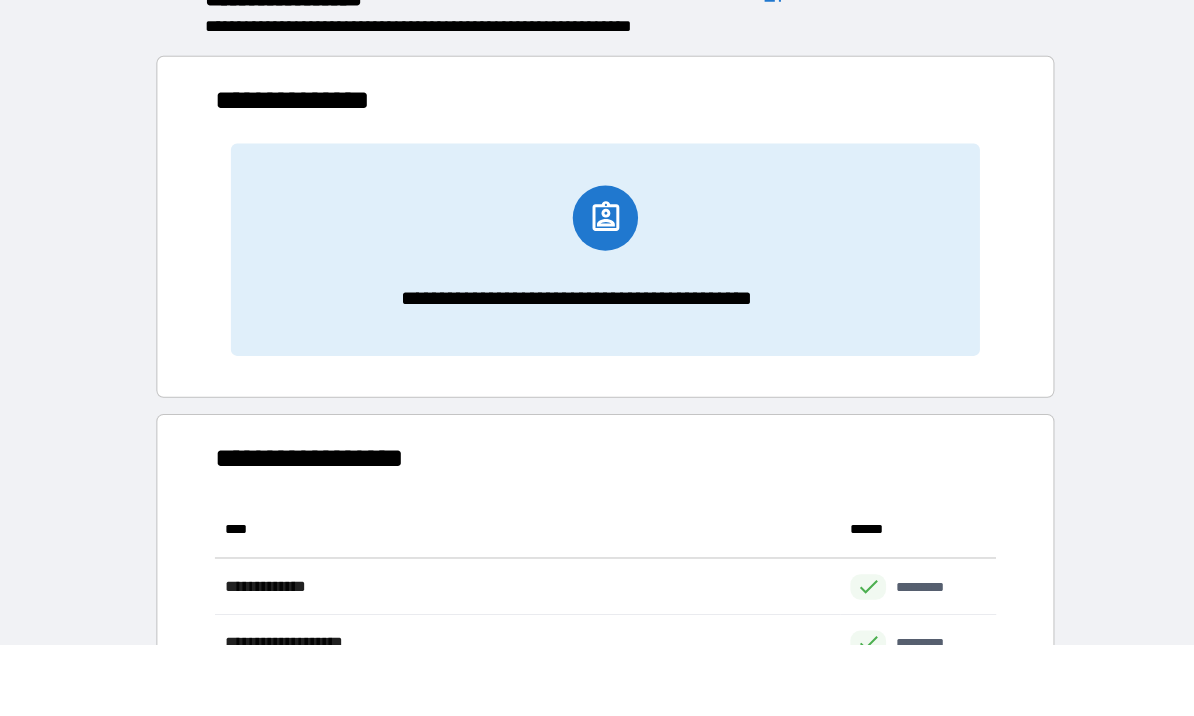 scroll, scrollTop: 1, scrollLeft: 1, axis: both 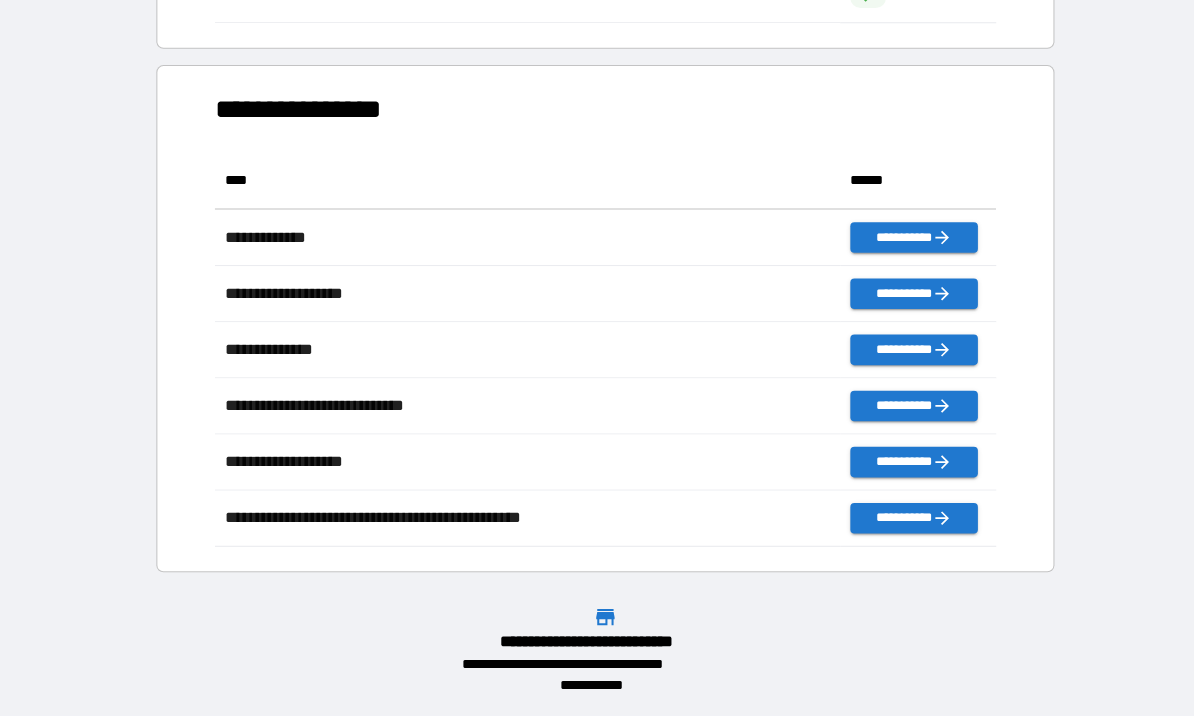 click on "**********" at bounding box center [907, 248] 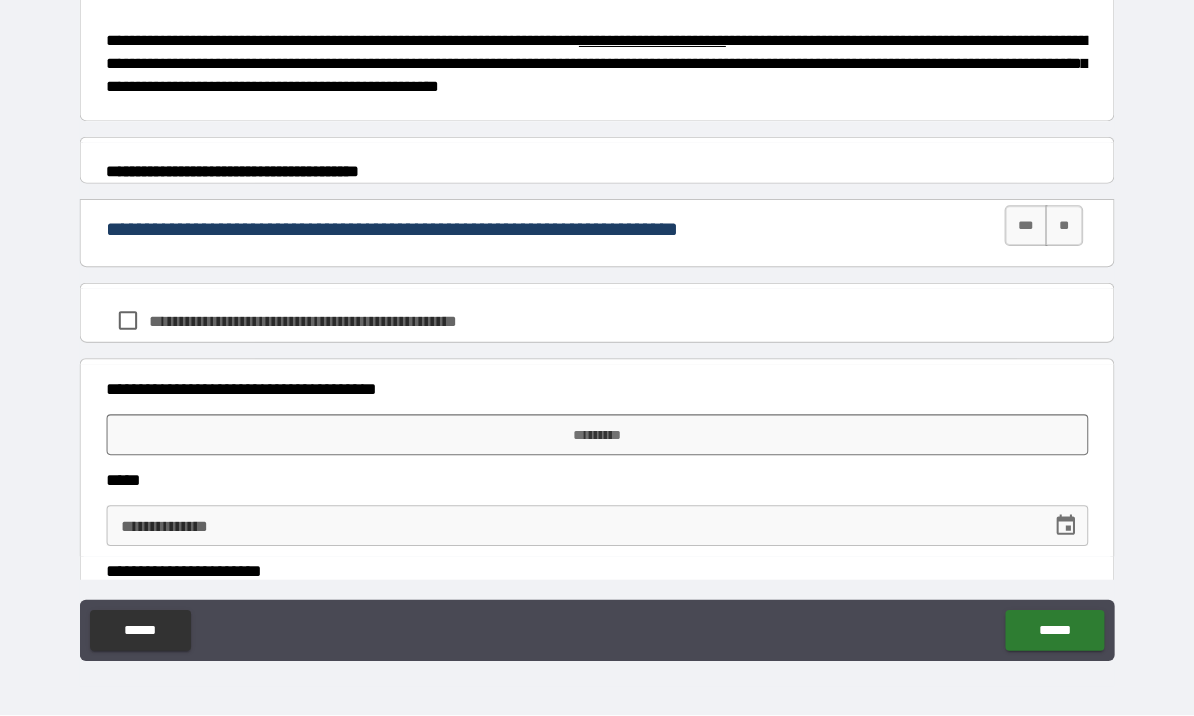 scroll, scrollTop: 814, scrollLeft: 0, axis: vertical 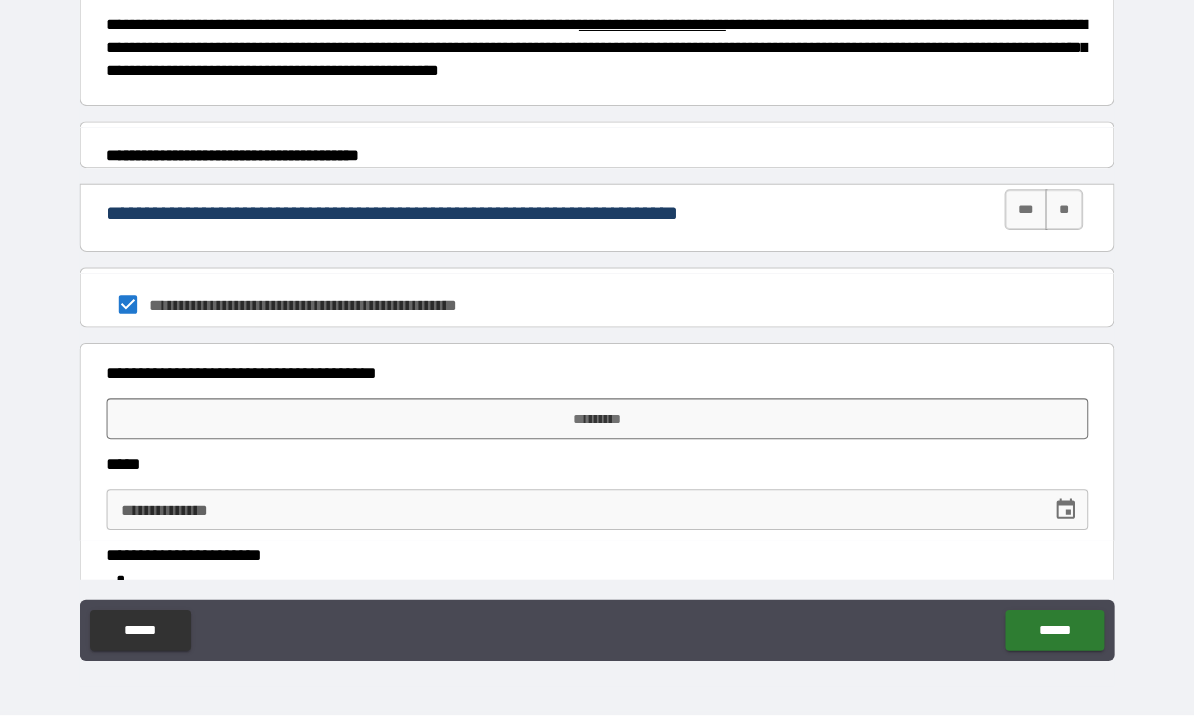 click on "***" at bounding box center (1017, 221) 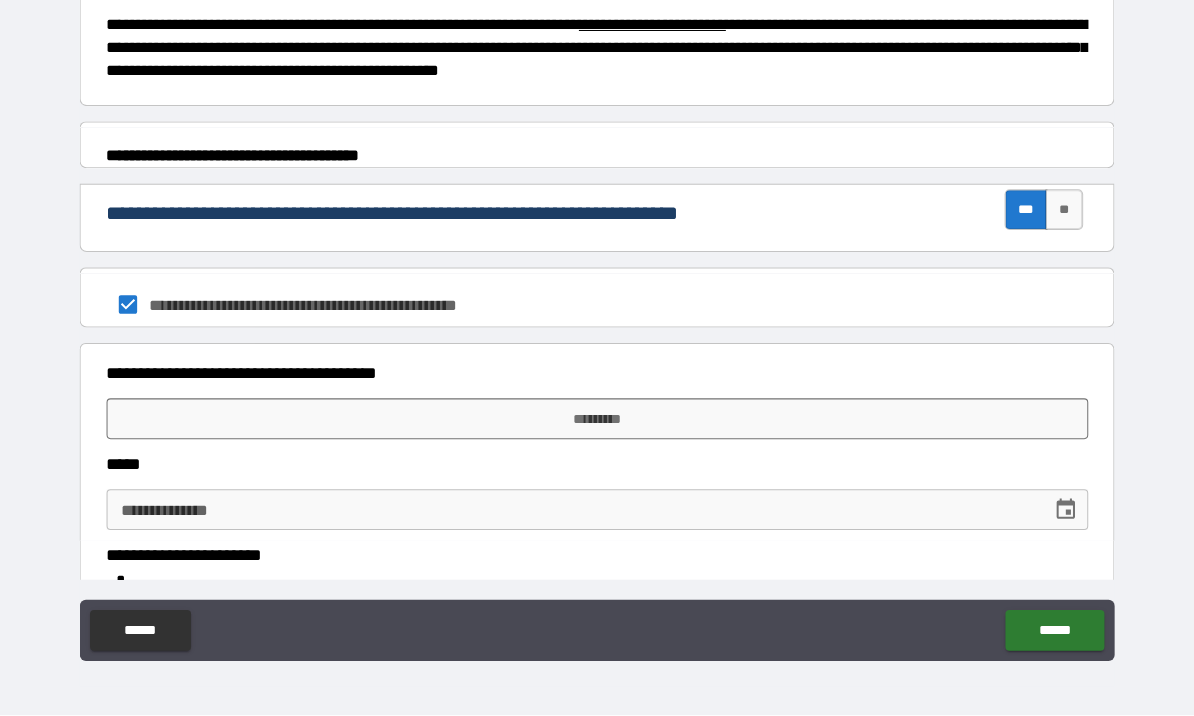 click on "*********" at bounding box center [597, 426] 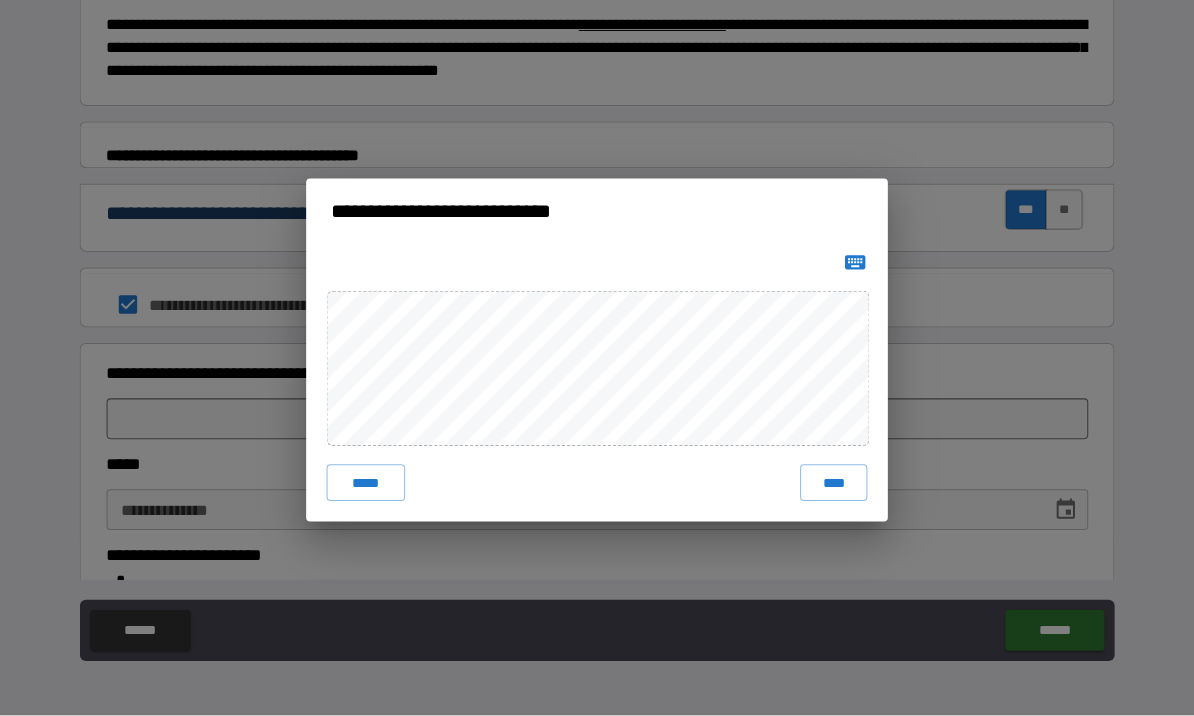 click on "****" at bounding box center [829, 488] 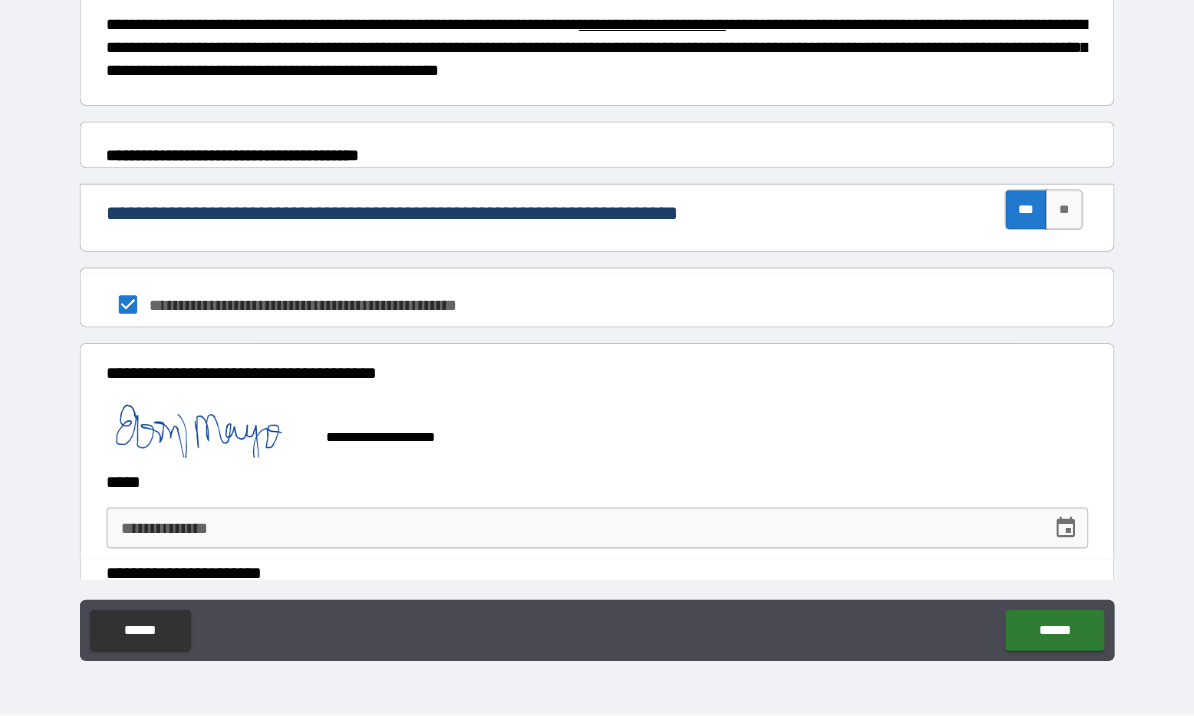 click on "**********" at bounding box center [572, 533] 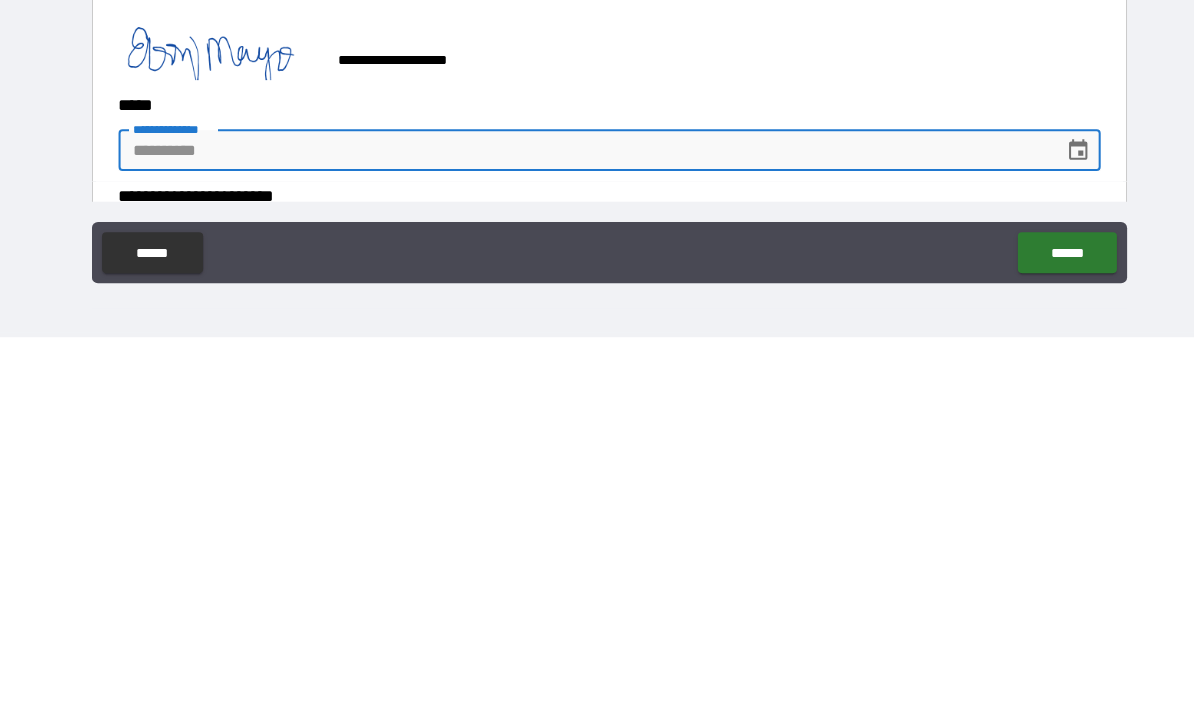 click 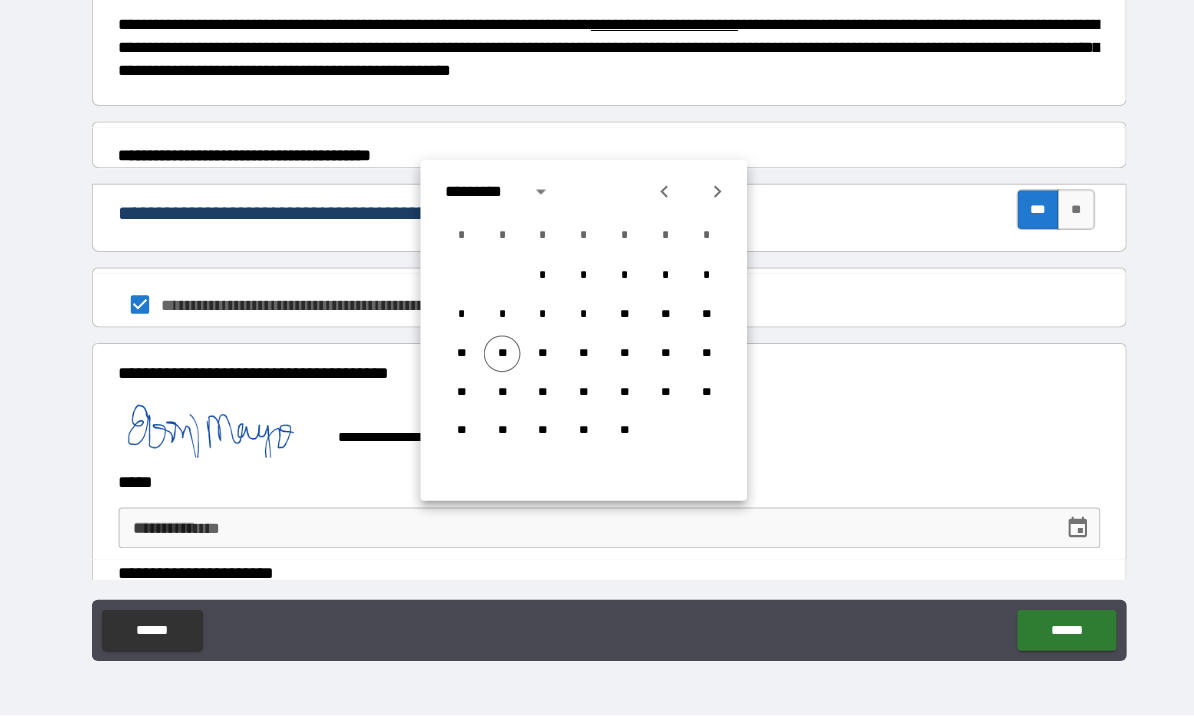 click on "**" at bounding box center [492, 362] 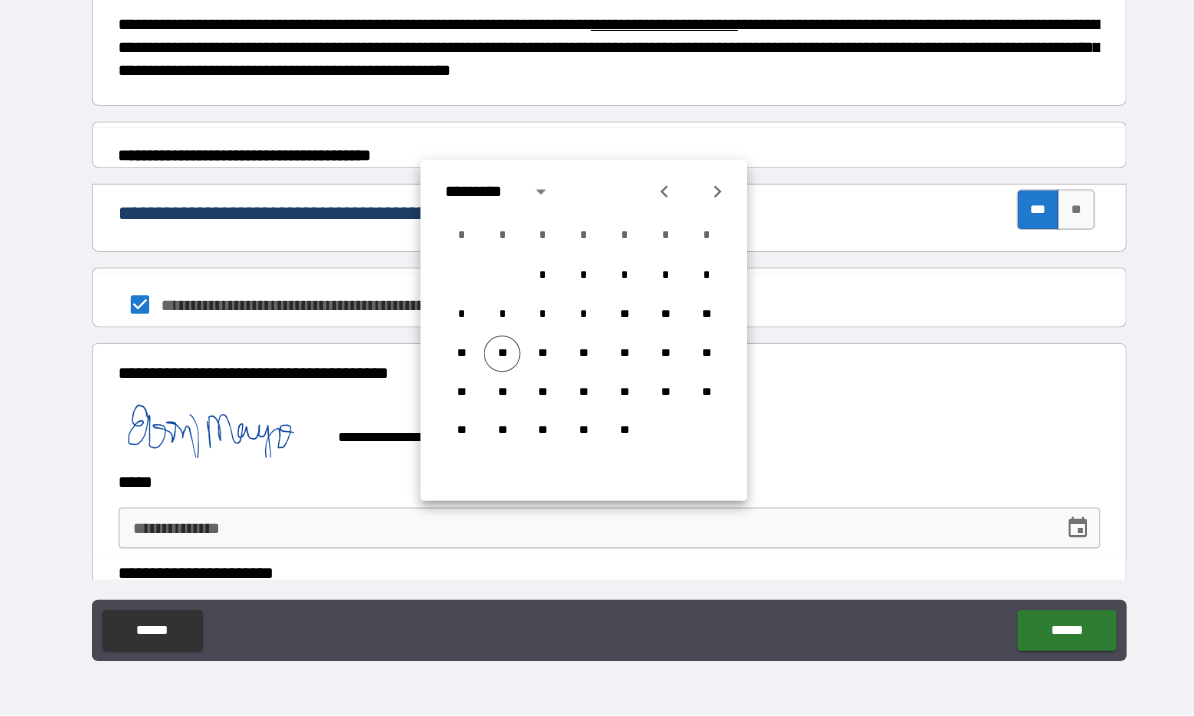 type on "**********" 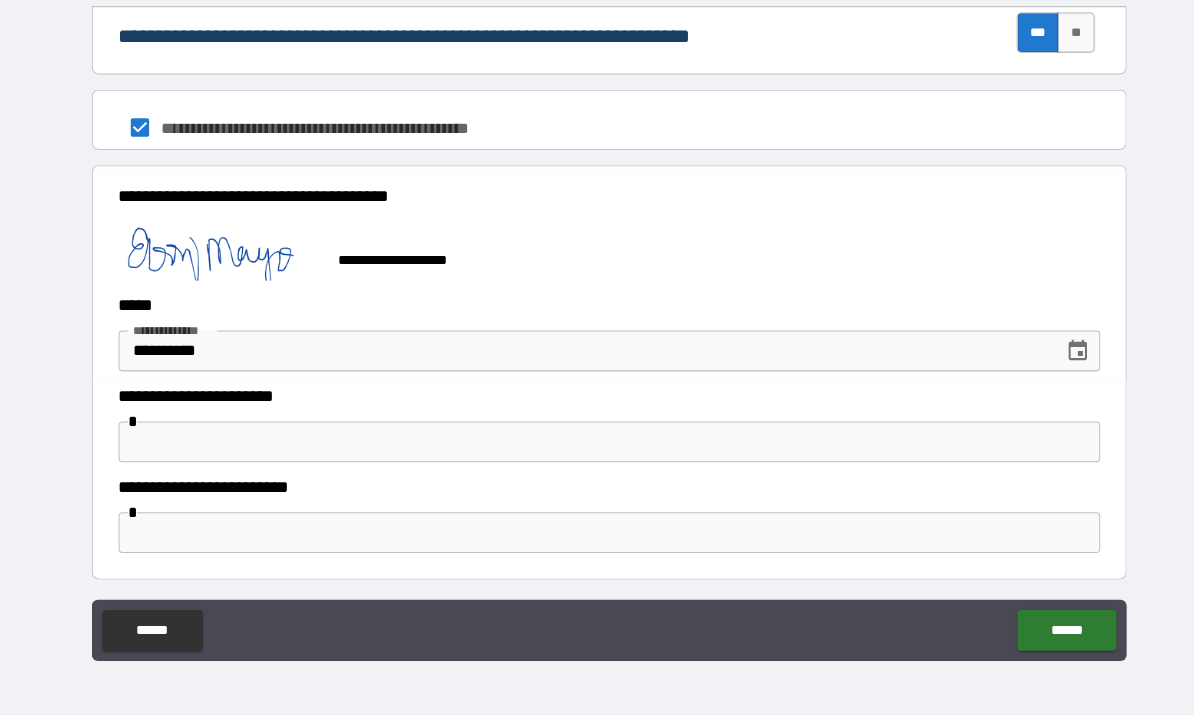 scroll, scrollTop: 986, scrollLeft: 0, axis: vertical 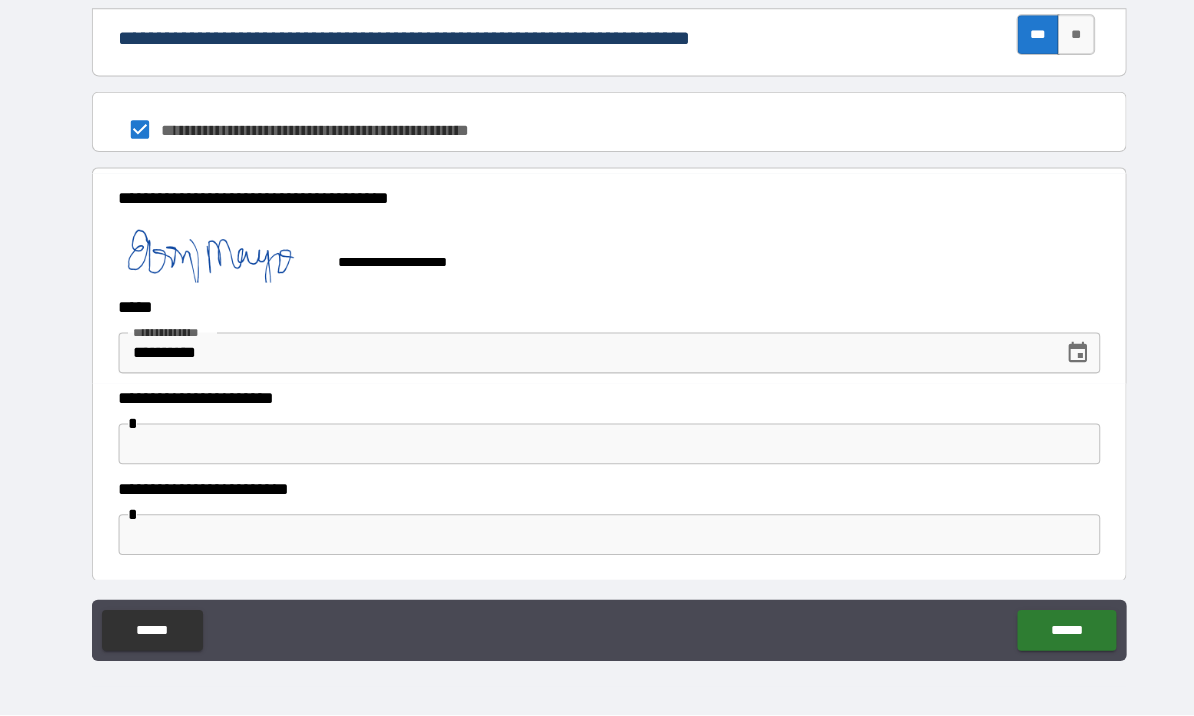 click at bounding box center (597, 450) 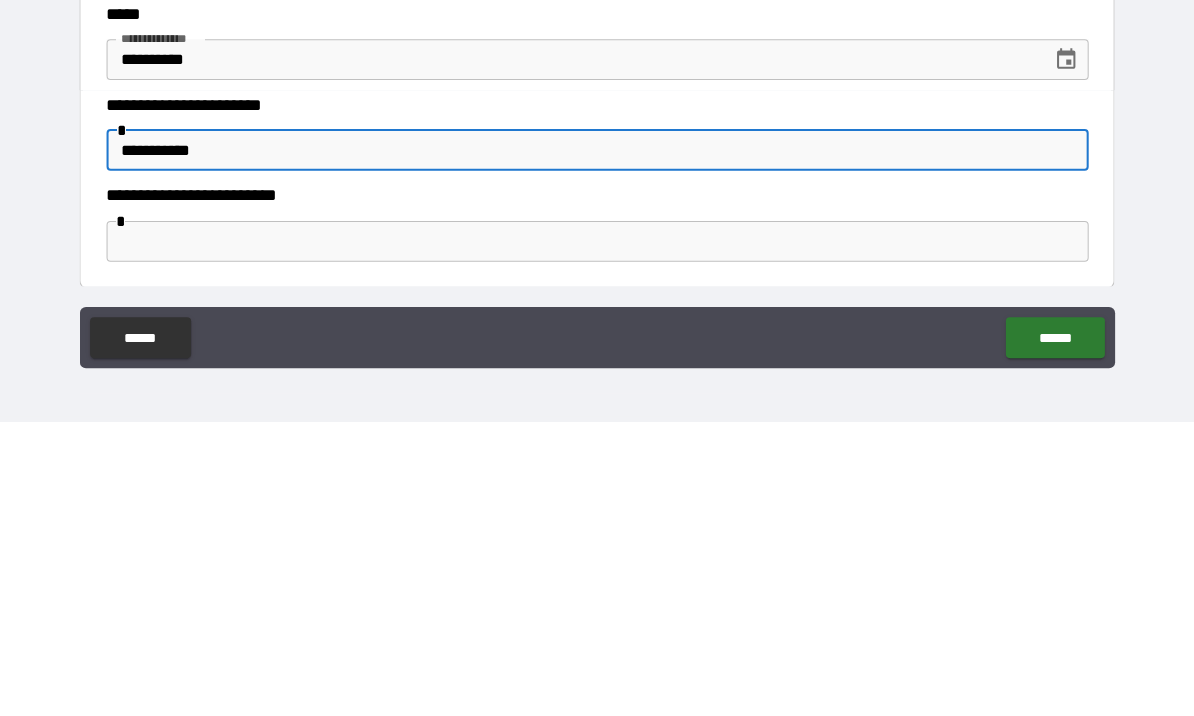 type on "**********" 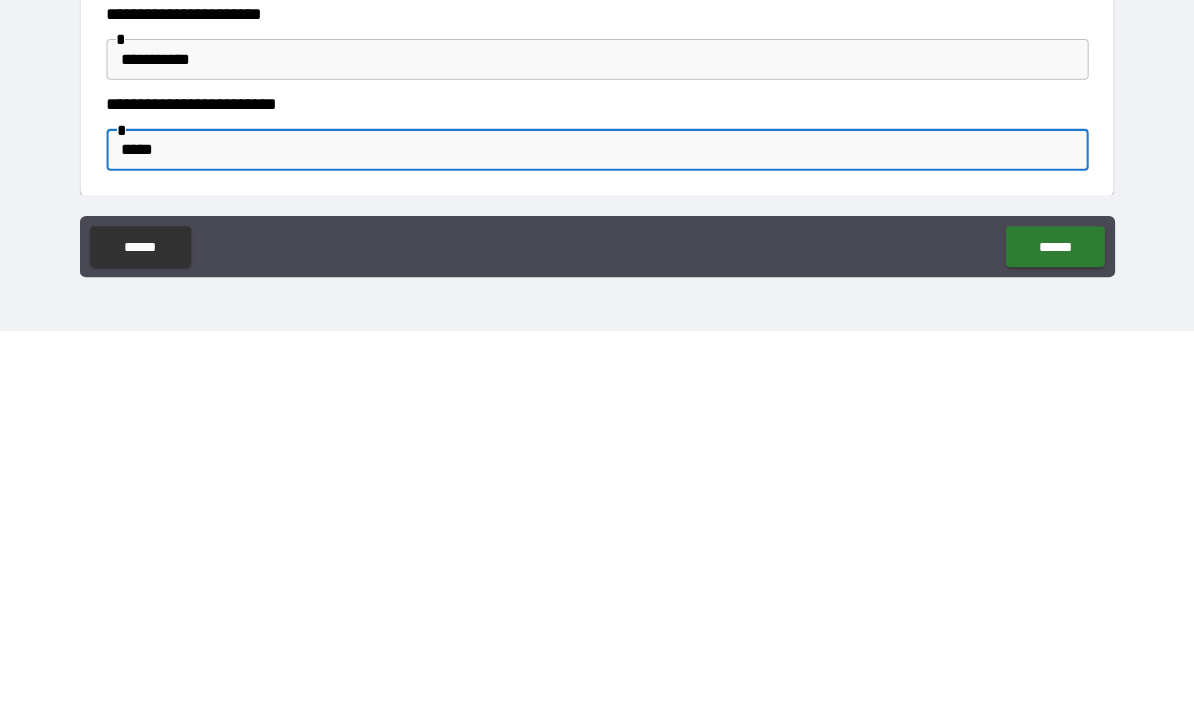 type on "******" 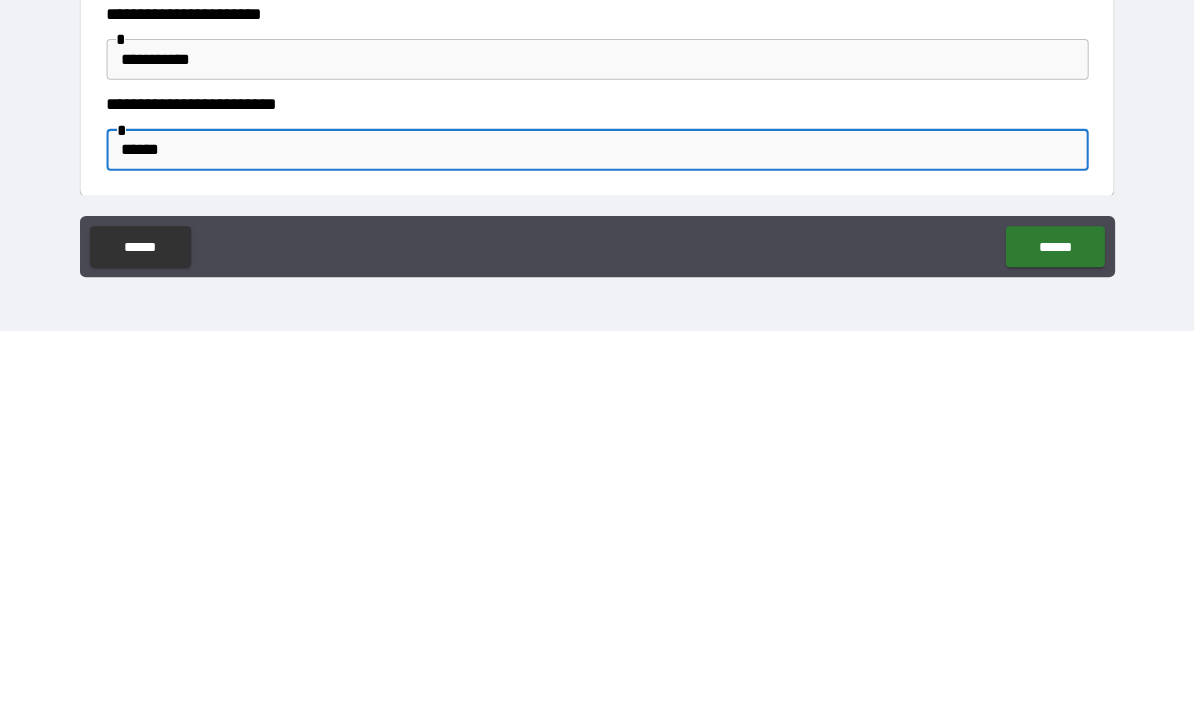 click on "******" at bounding box center (1045, 633) 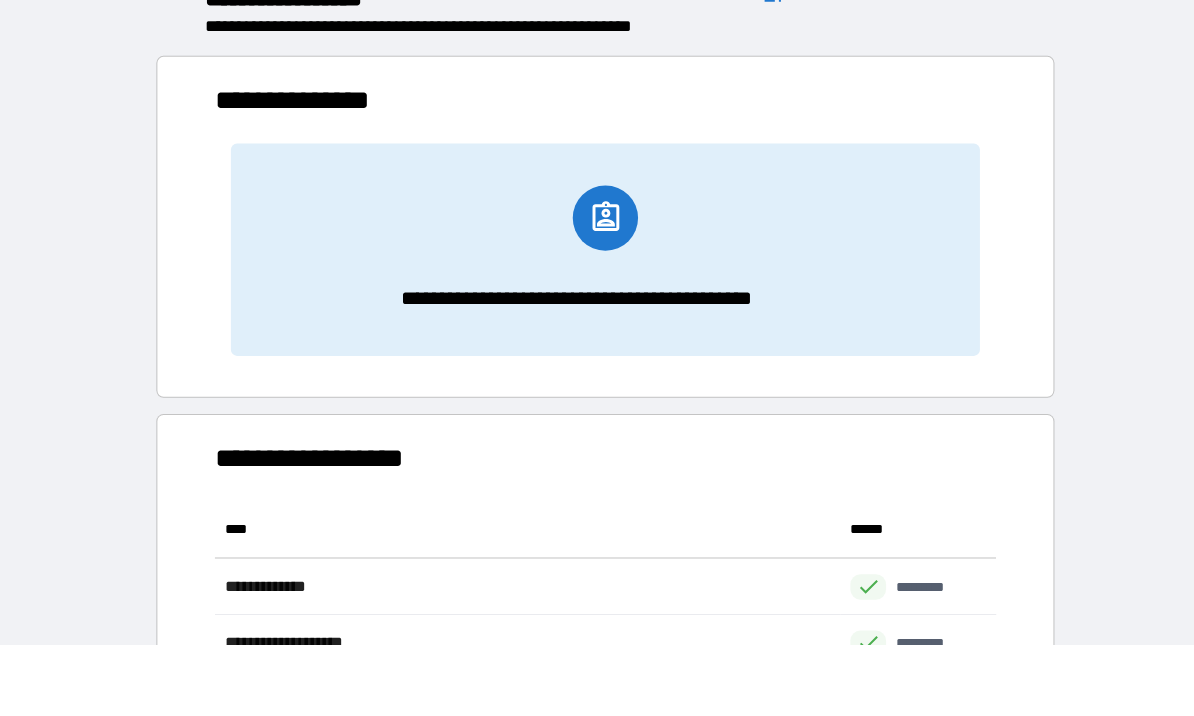 scroll, scrollTop: 1, scrollLeft: 1, axis: both 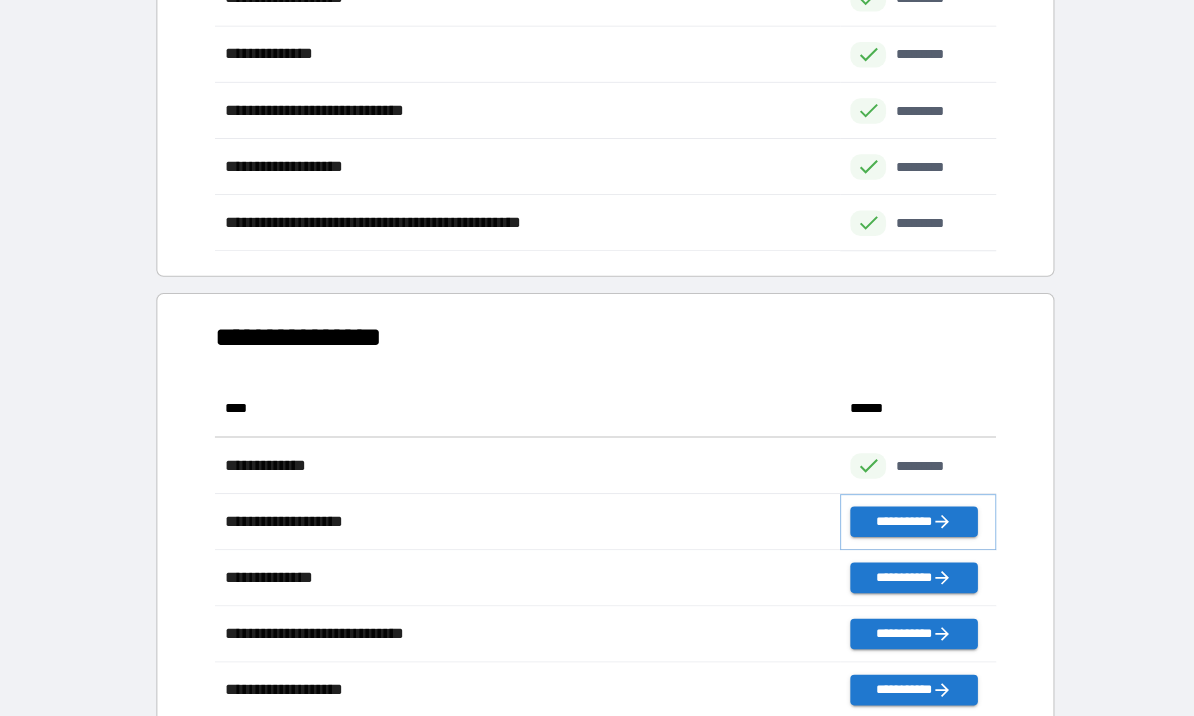 click on "**********" at bounding box center [907, 526] 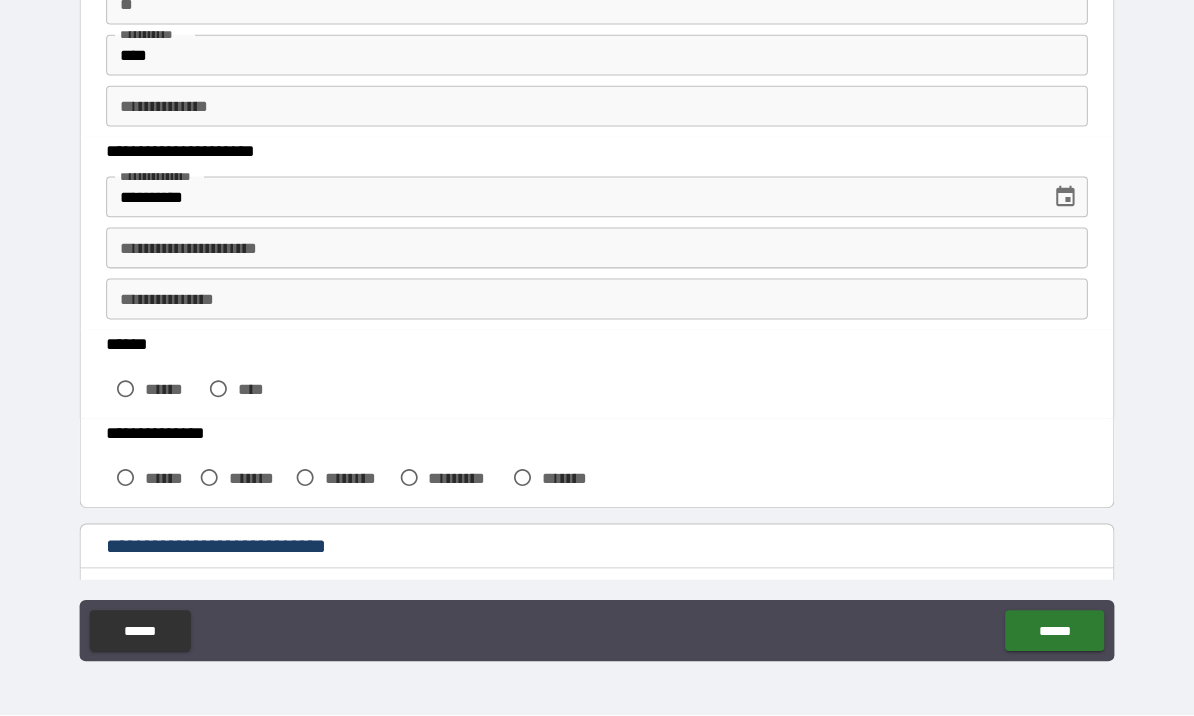 scroll, scrollTop: 184, scrollLeft: 0, axis: vertical 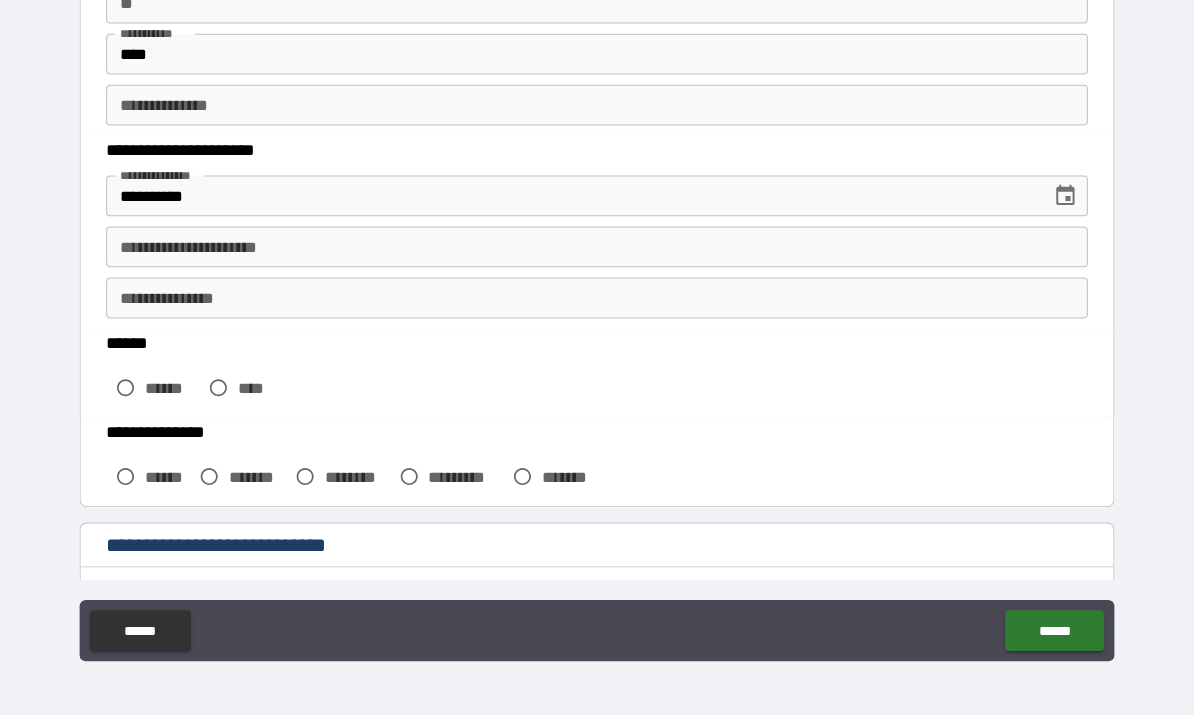click on "**********" at bounding box center [597, 257] 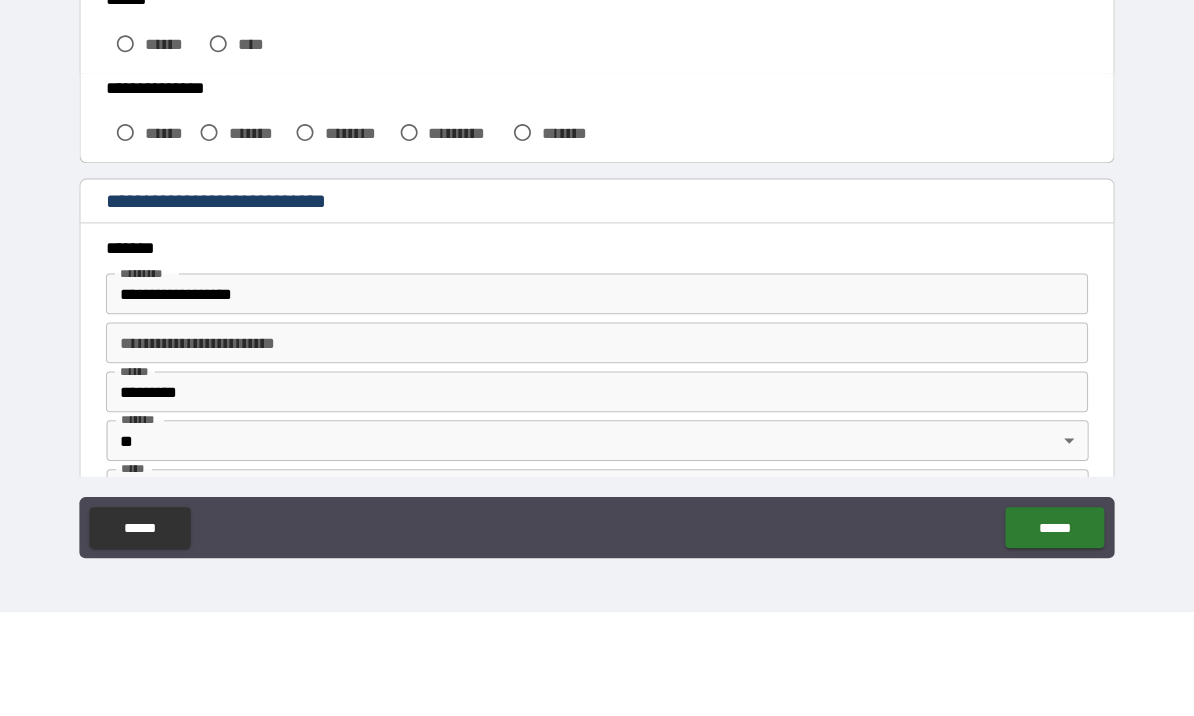 scroll, scrollTop: 416, scrollLeft: 0, axis: vertical 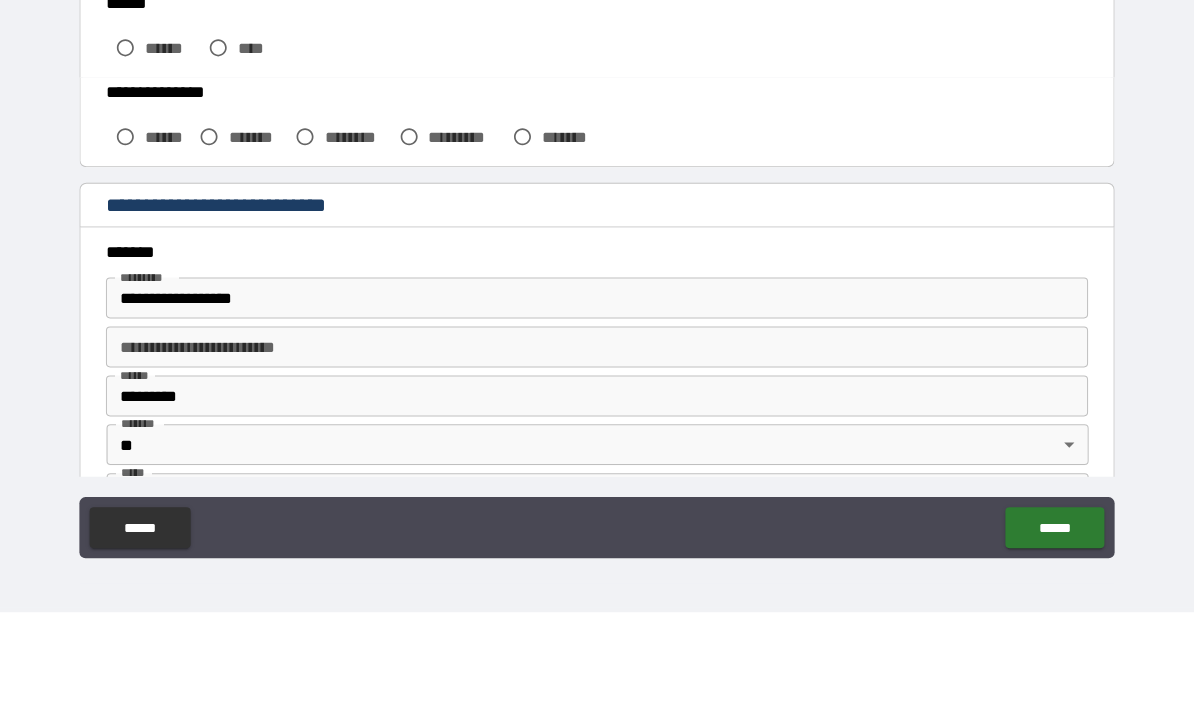 type on "**********" 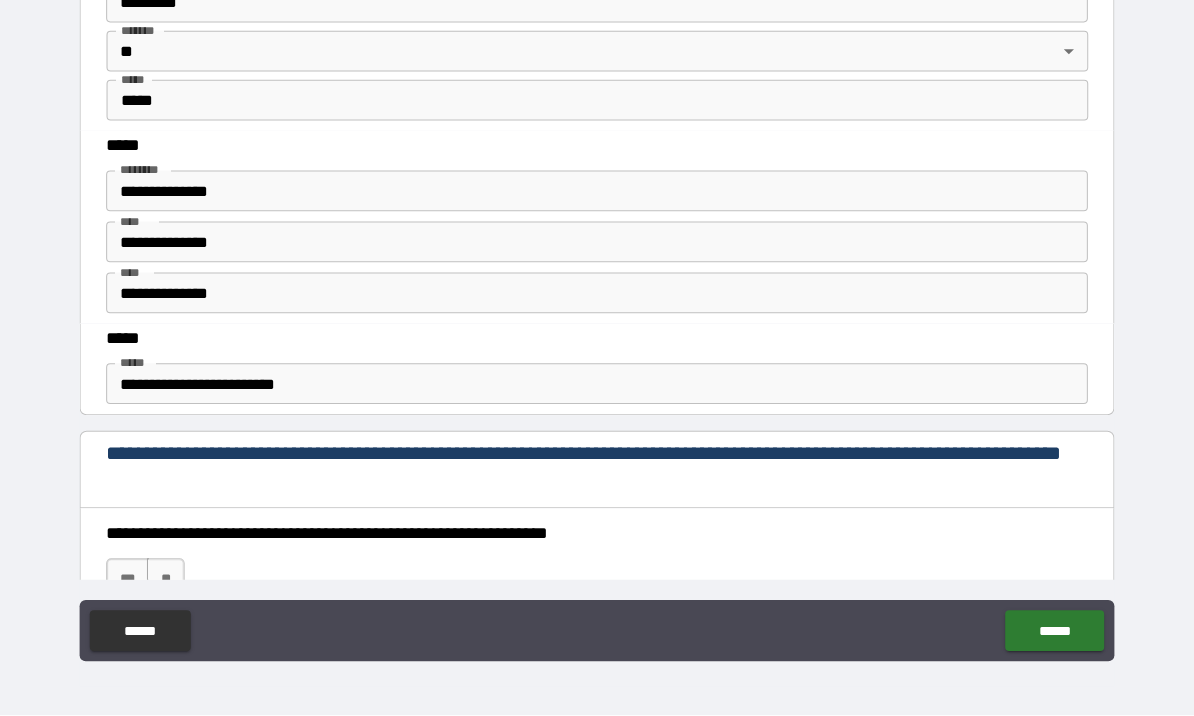 scroll, scrollTop: 910, scrollLeft: 0, axis: vertical 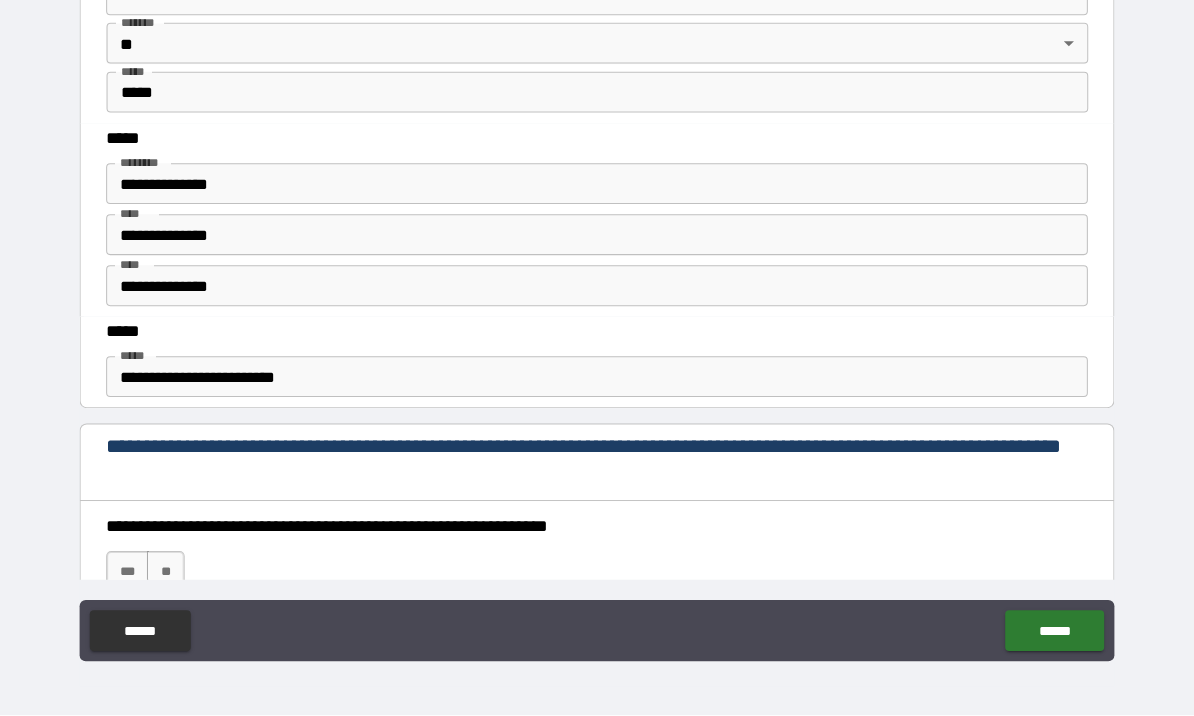 click on "**********" at bounding box center (597, 245) 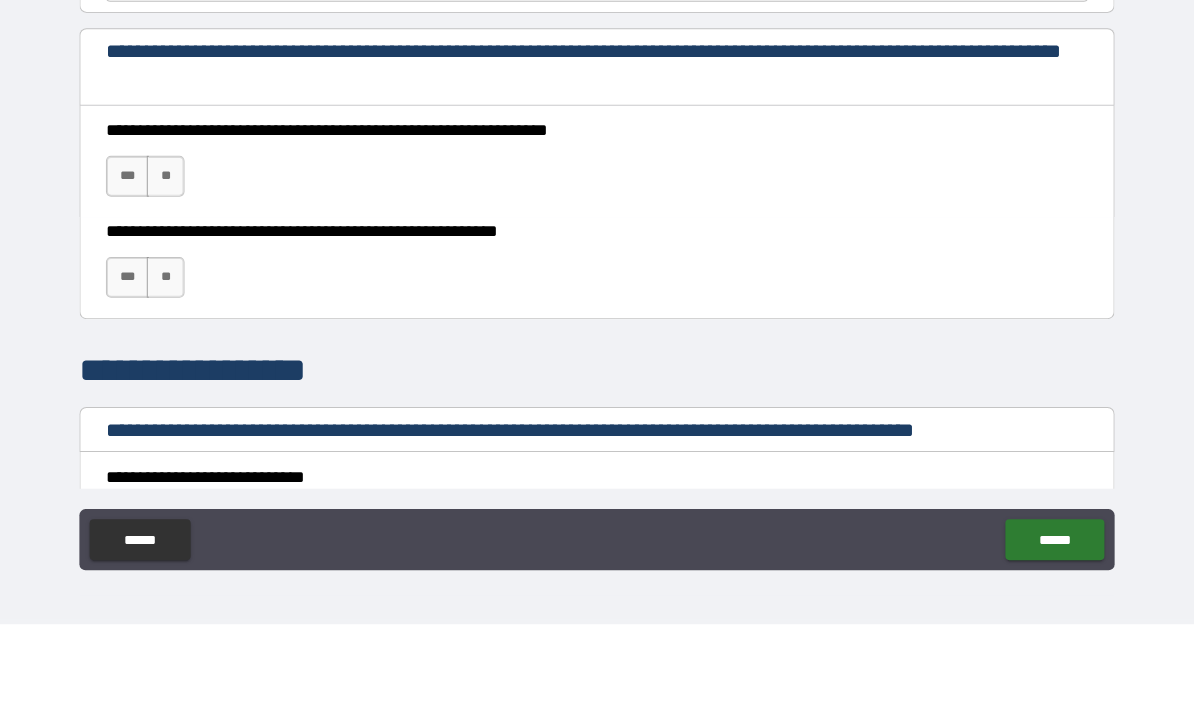 scroll, scrollTop: 1214, scrollLeft: 0, axis: vertical 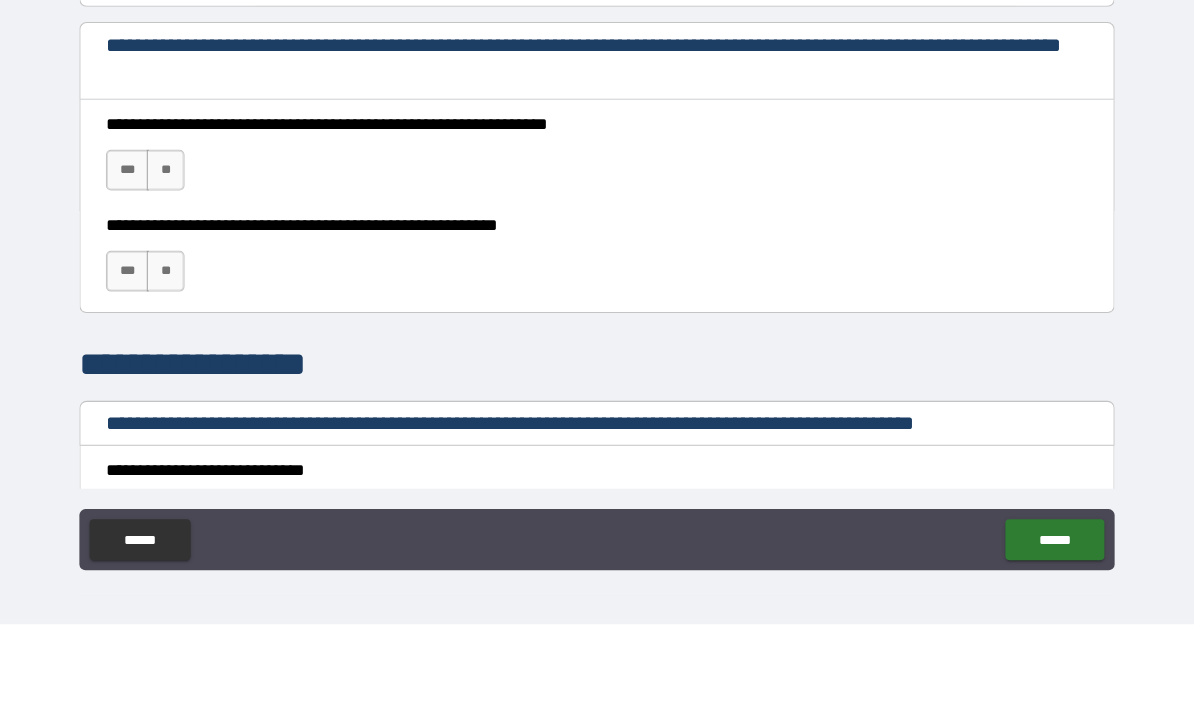 type on "**********" 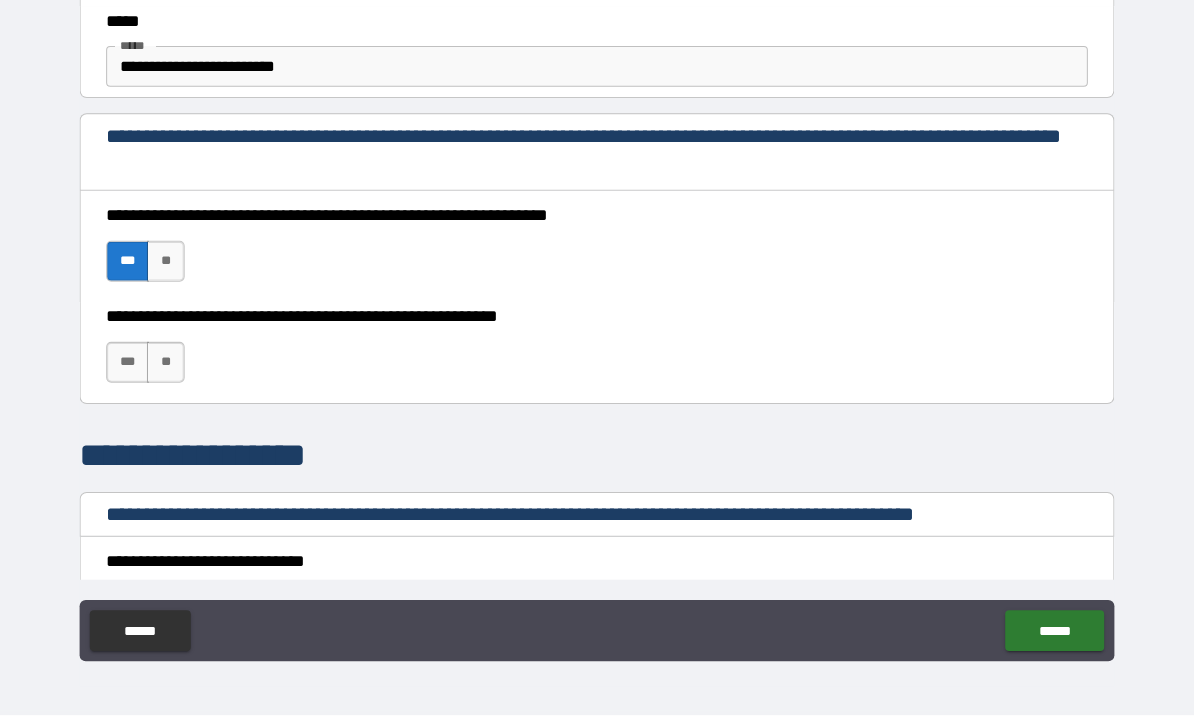 click on "***" at bounding box center [137, 370] 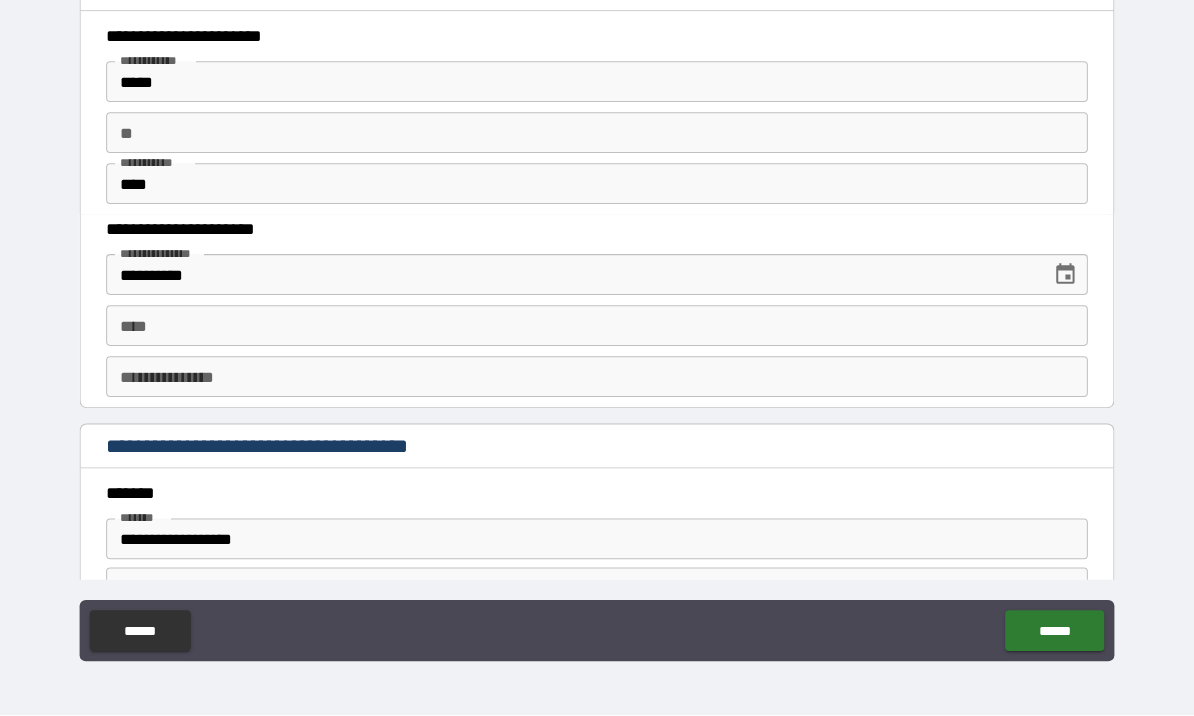 scroll, scrollTop: 1888, scrollLeft: 0, axis: vertical 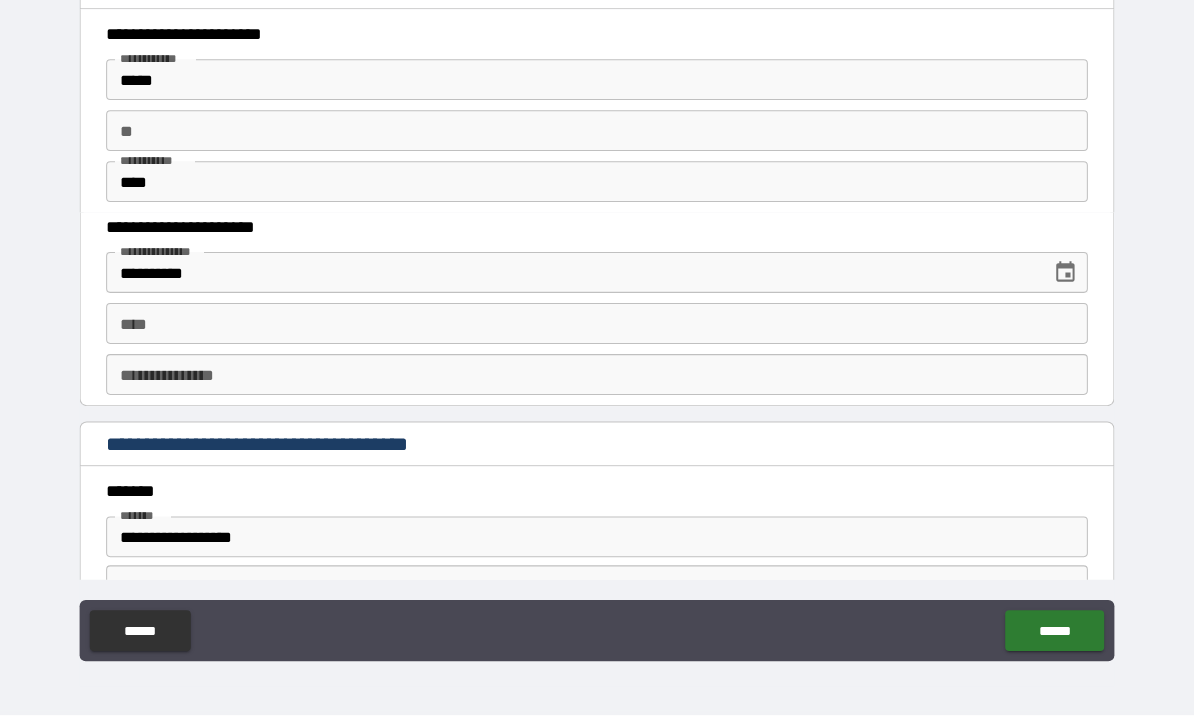 click on "****" at bounding box center [597, 332] 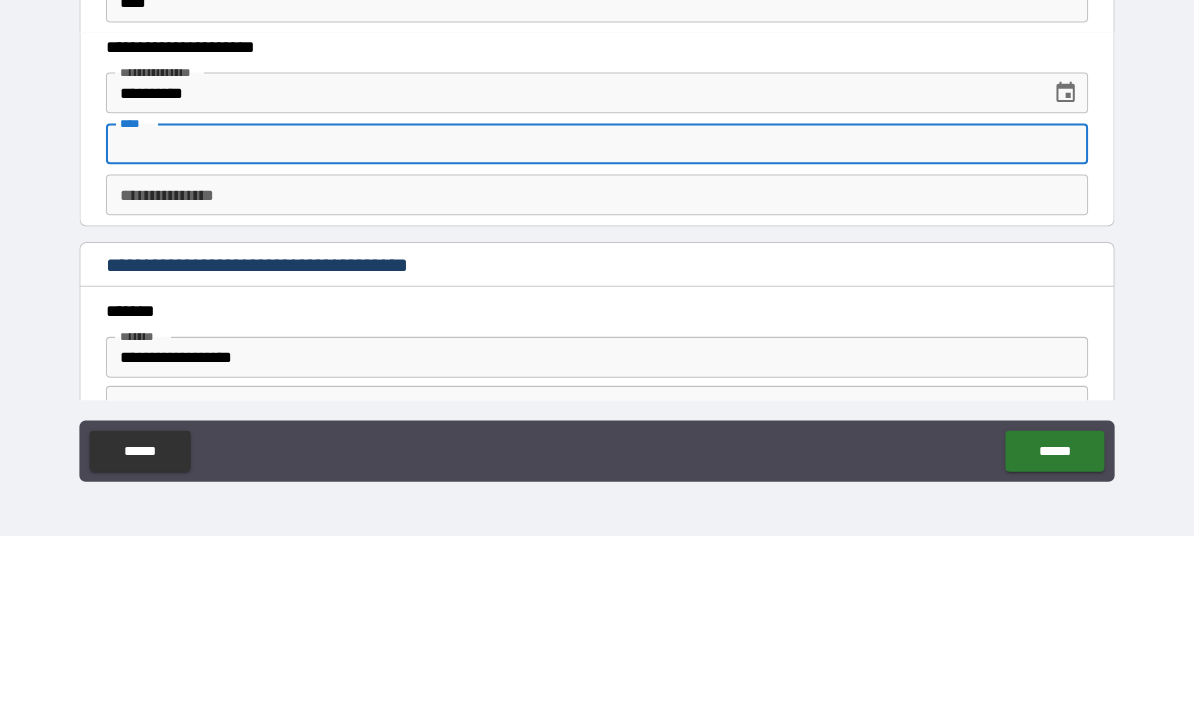 click on "**********" at bounding box center (597, 382) 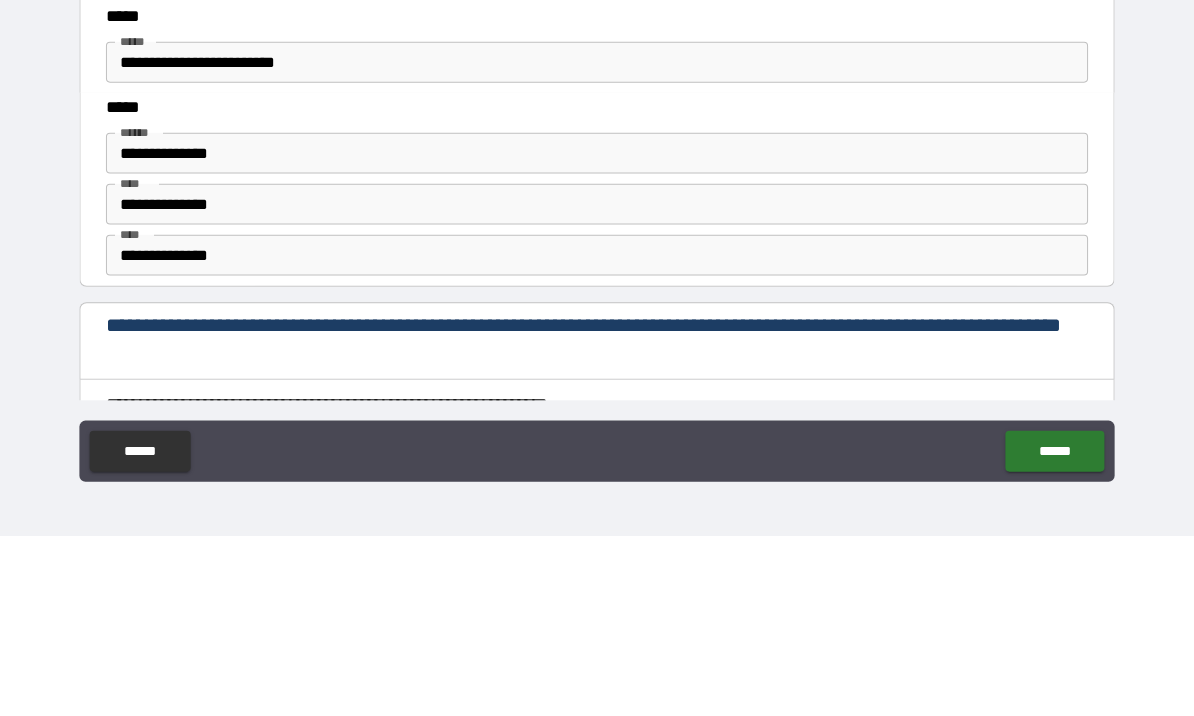 scroll, scrollTop: 2538, scrollLeft: 0, axis: vertical 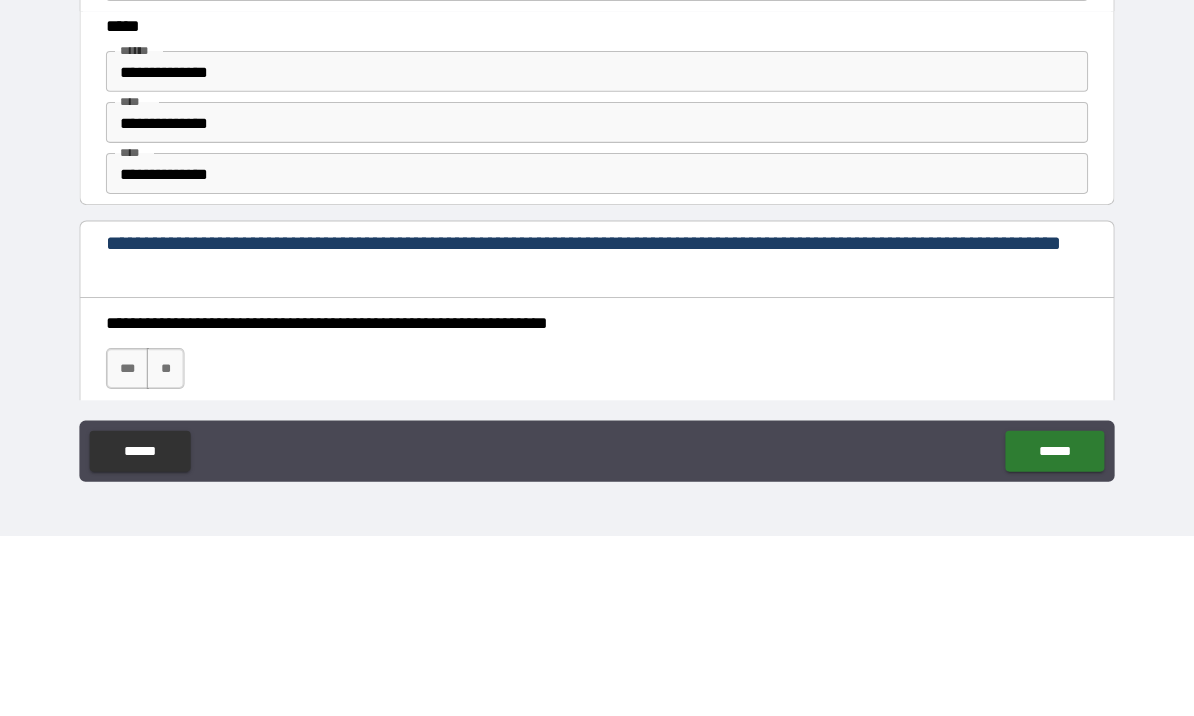 type on "********" 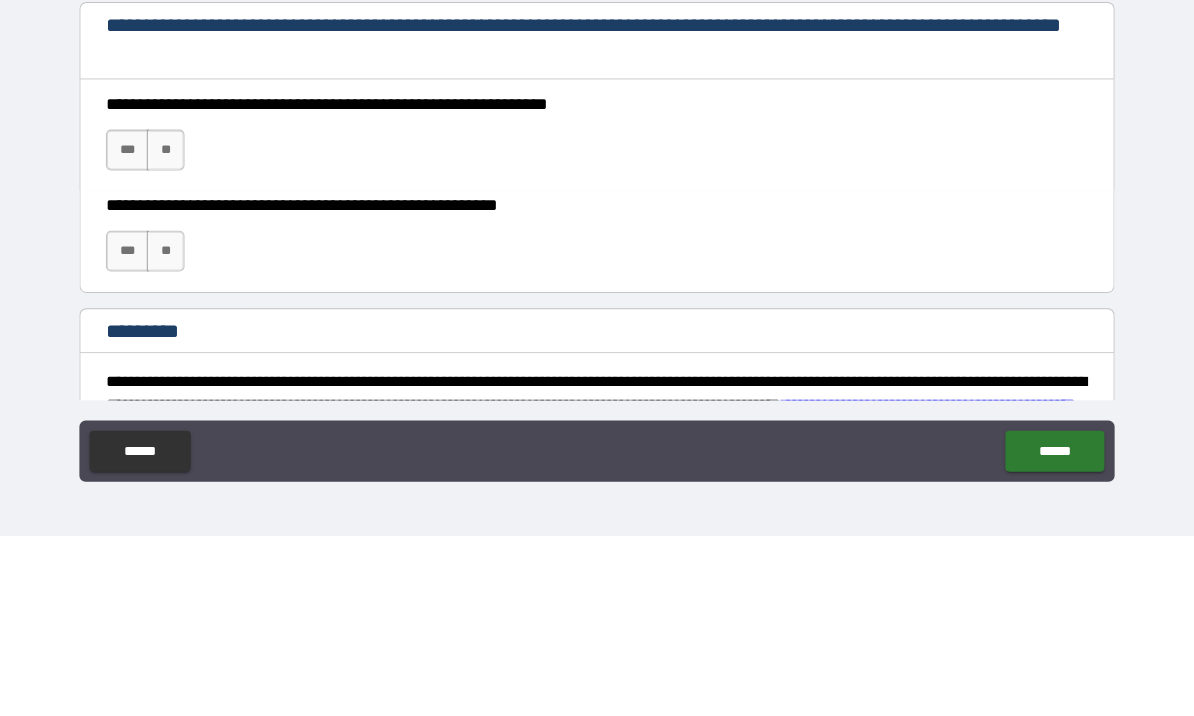 scroll, scrollTop: 2764, scrollLeft: 0, axis: vertical 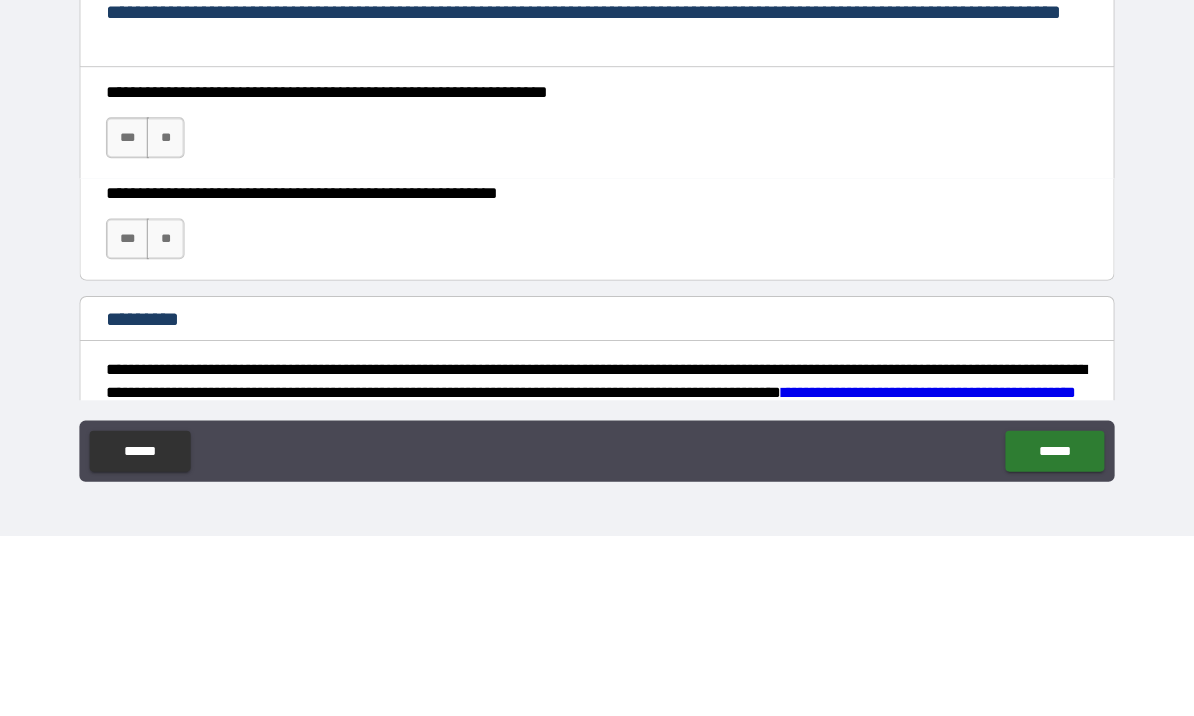 type on "**********" 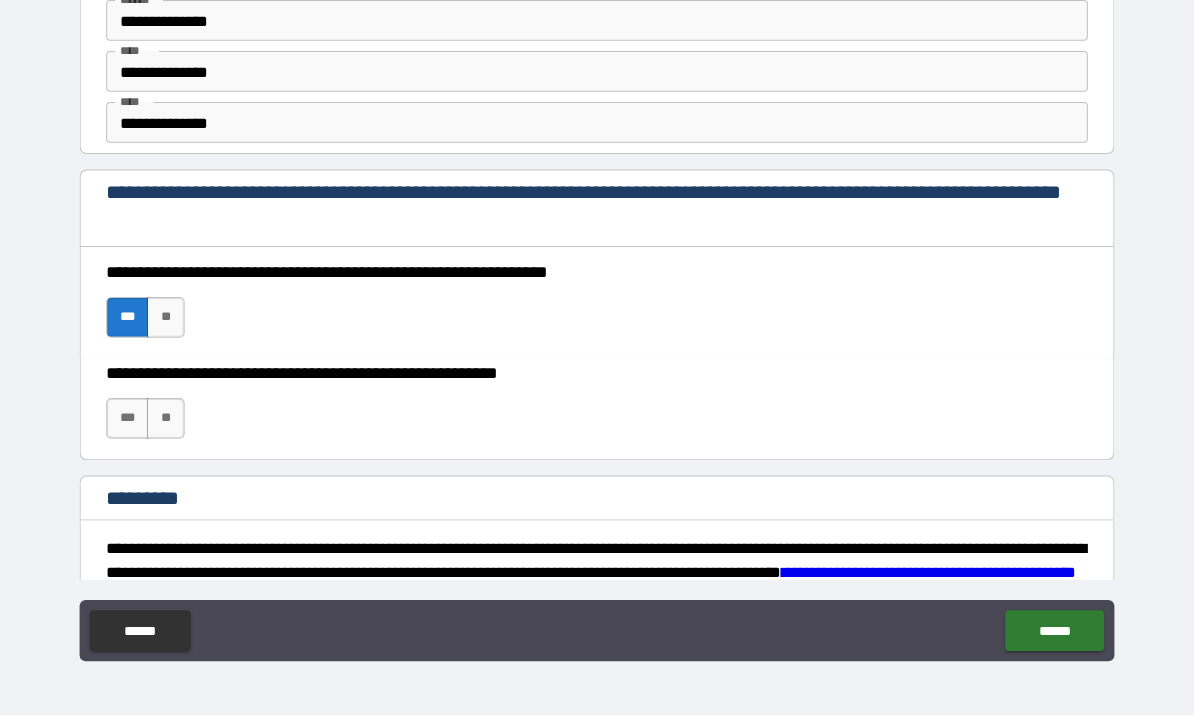 click on "***" at bounding box center [137, 425] 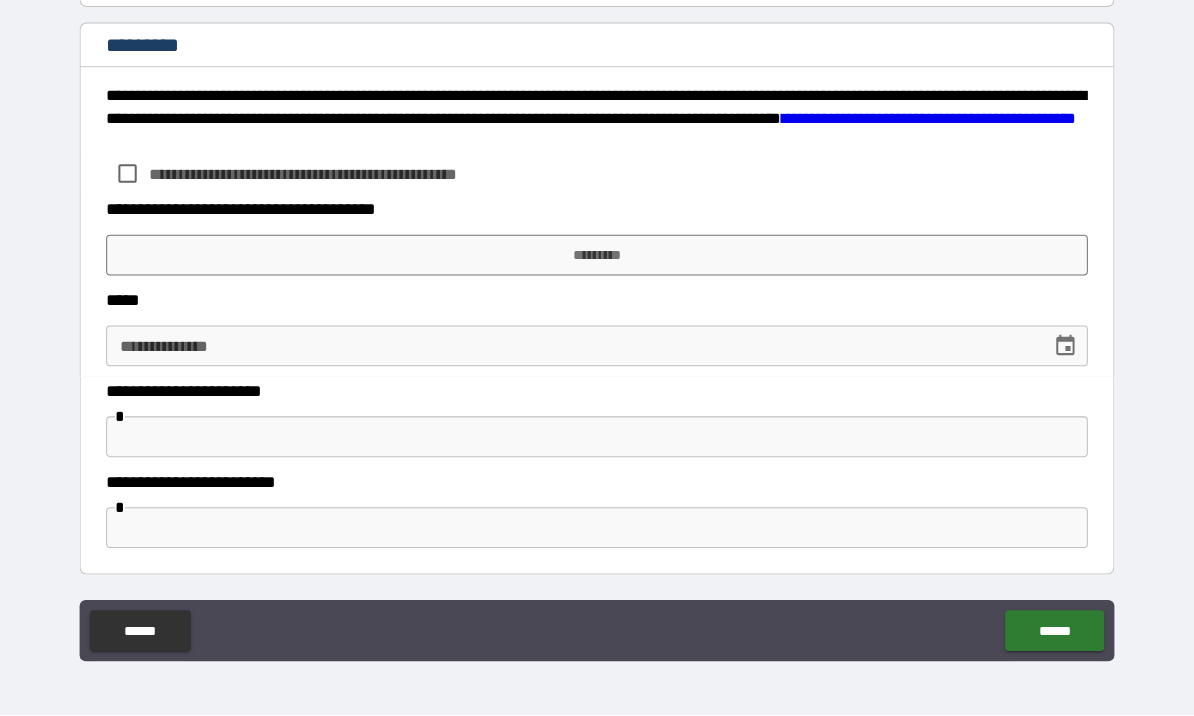 scroll, scrollTop: 3211, scrollLeft: 0, axis: vertical 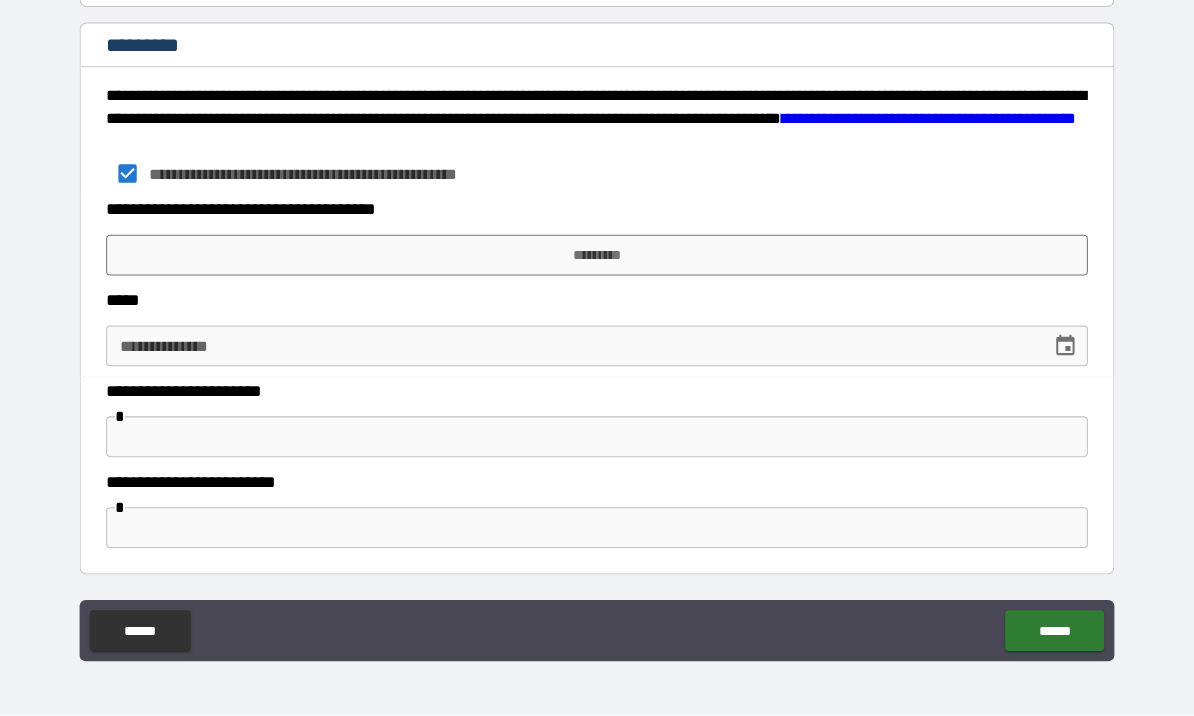 click on "*********" at bounding box center (597, 265) 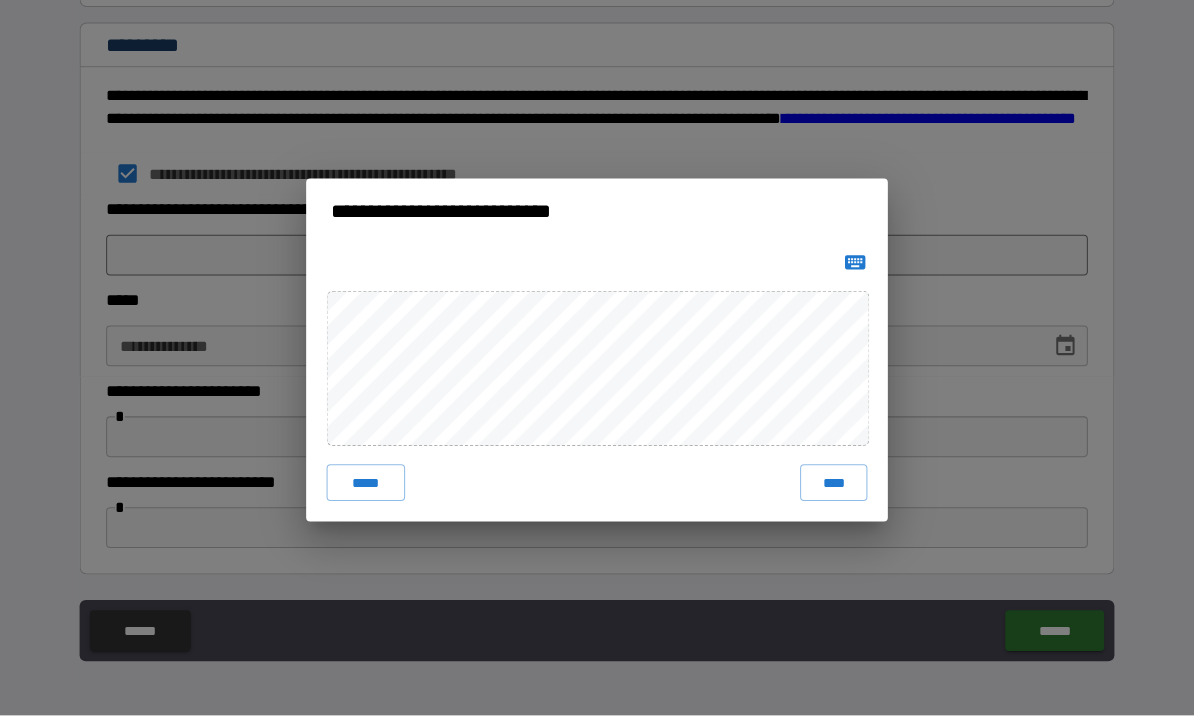 click on "****" at bounding box center (829, 488) 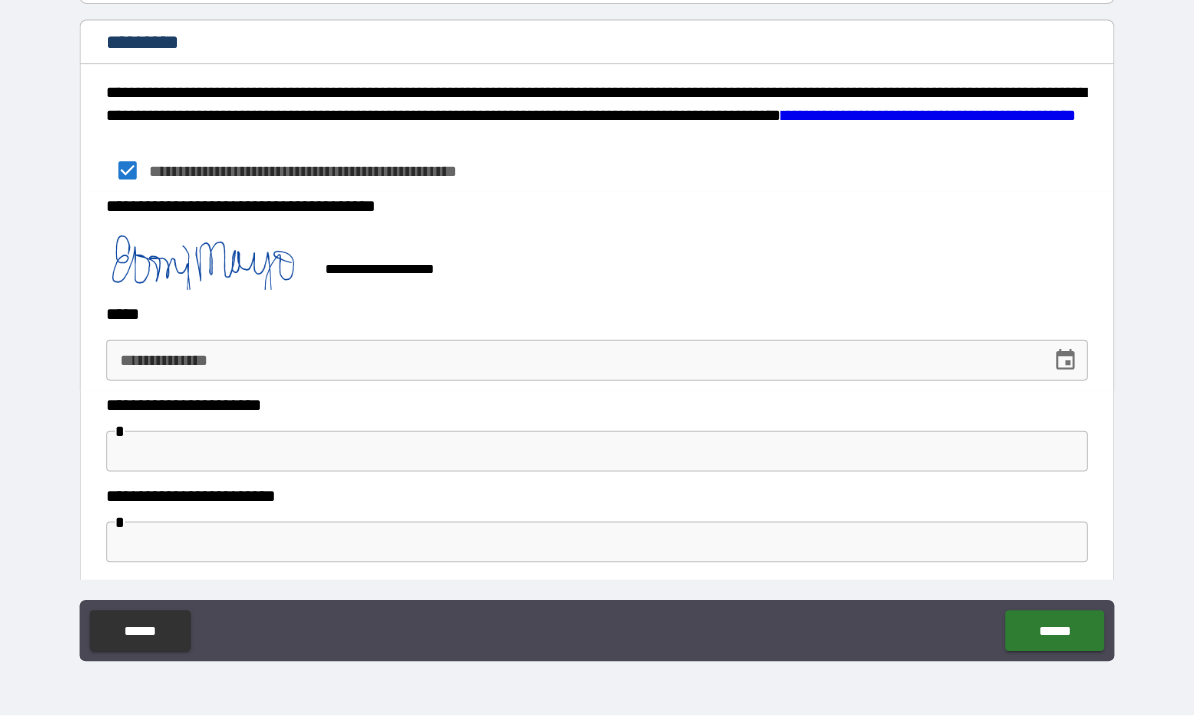 click at bounding box center [1056, 368] 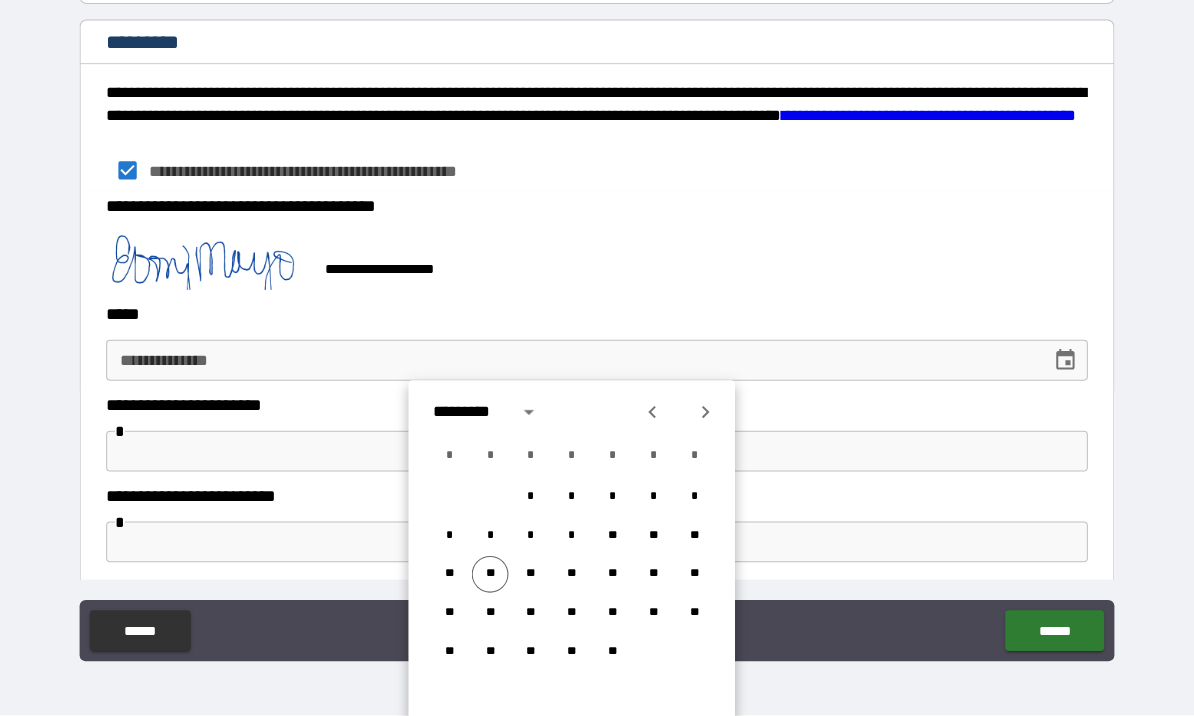 click on "**" at bounding box center [492, 578] 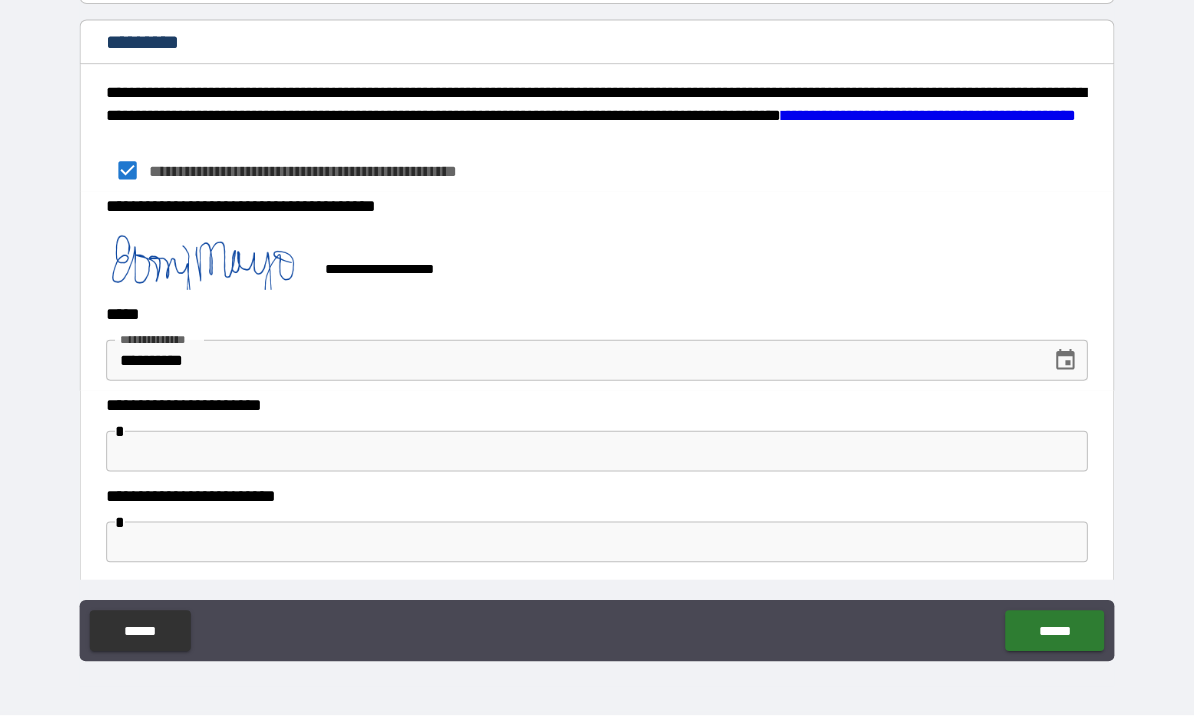 type on "**********" 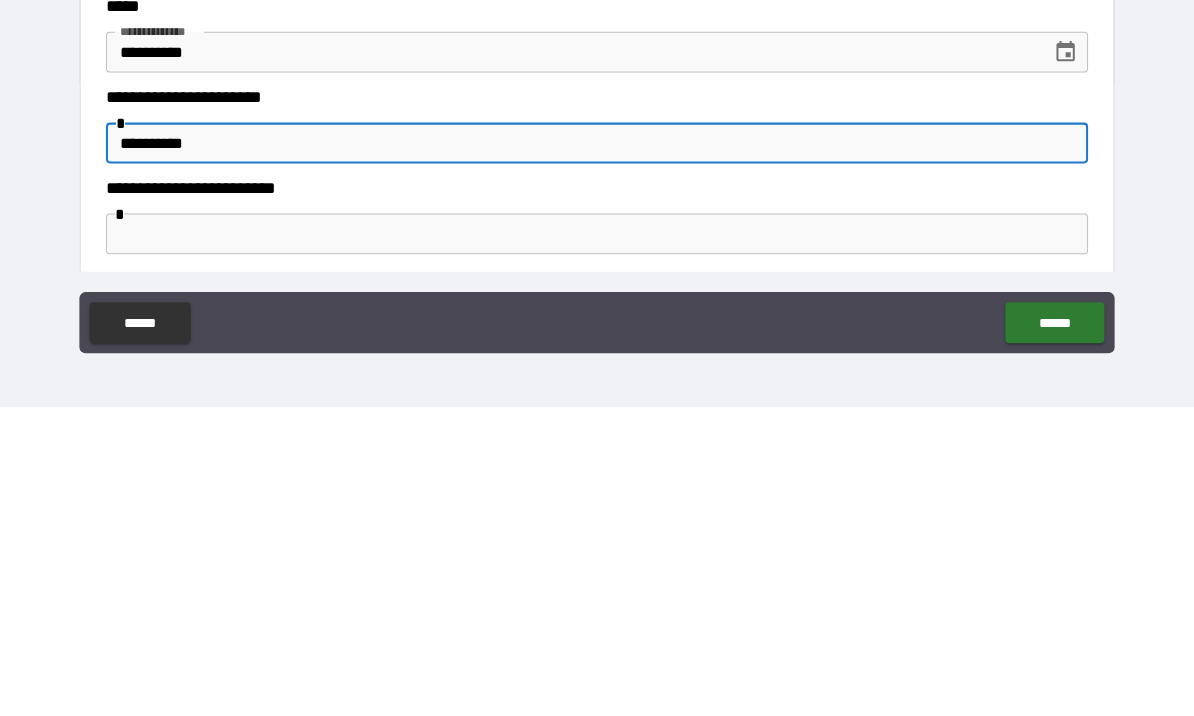 type on "**********" 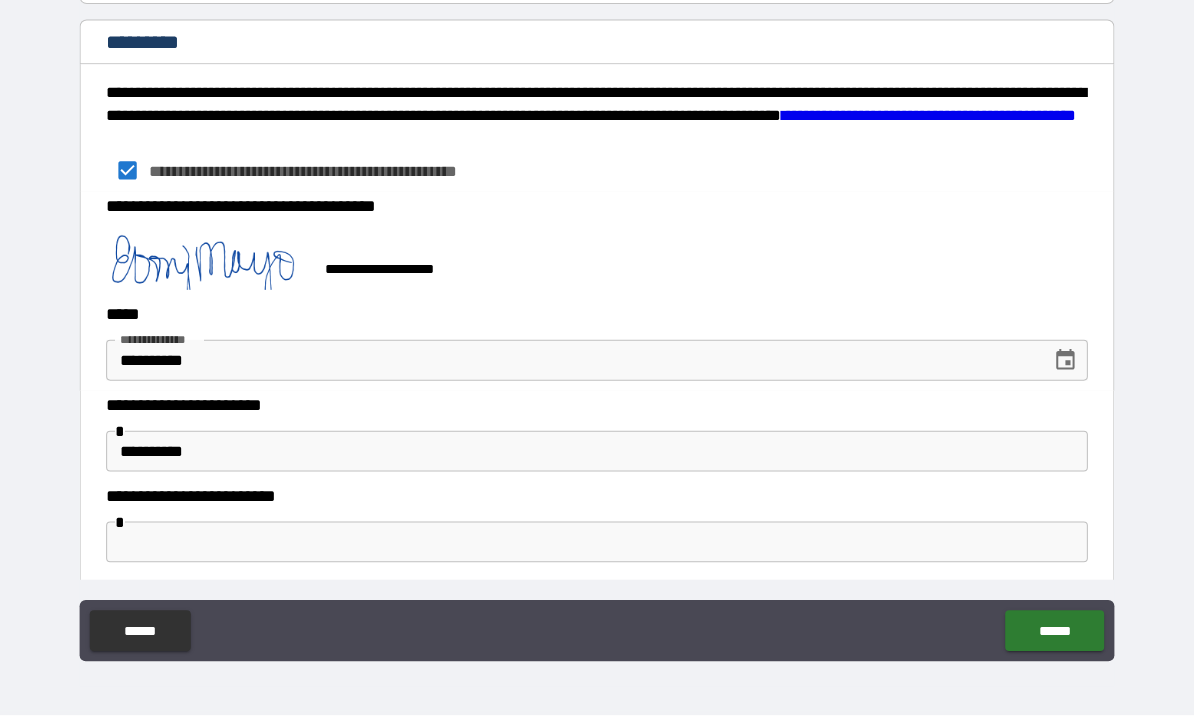 click at bounding box center [597, 546] 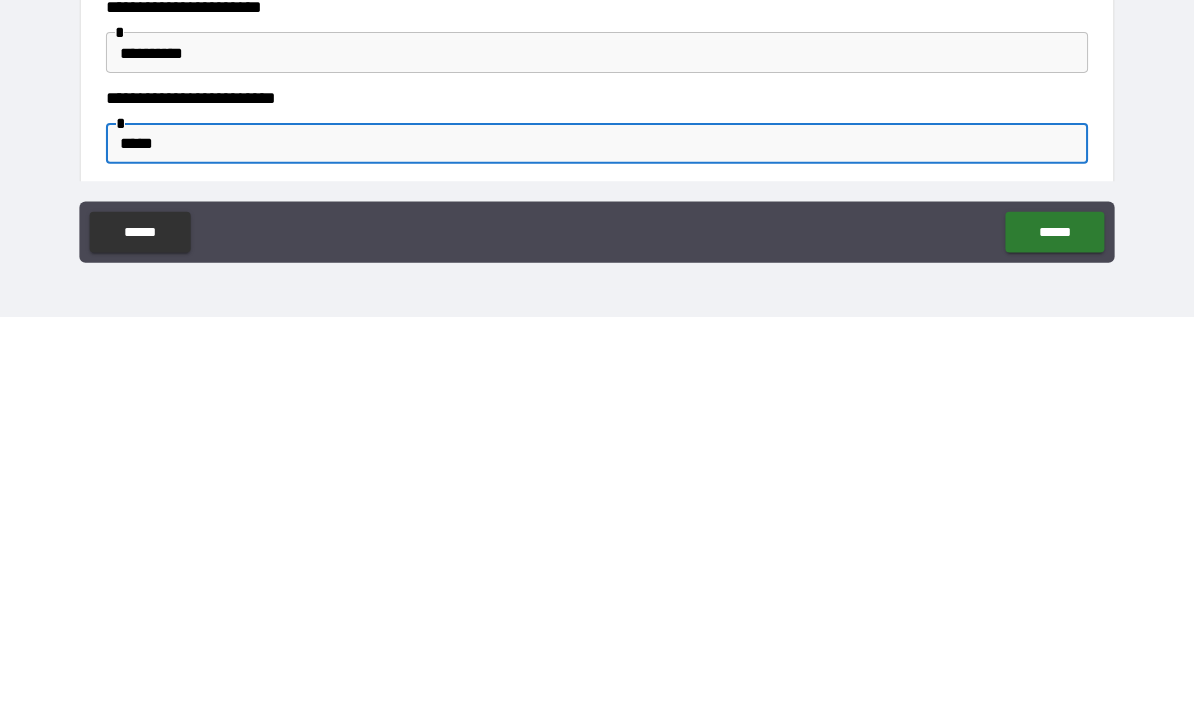 type on "******" 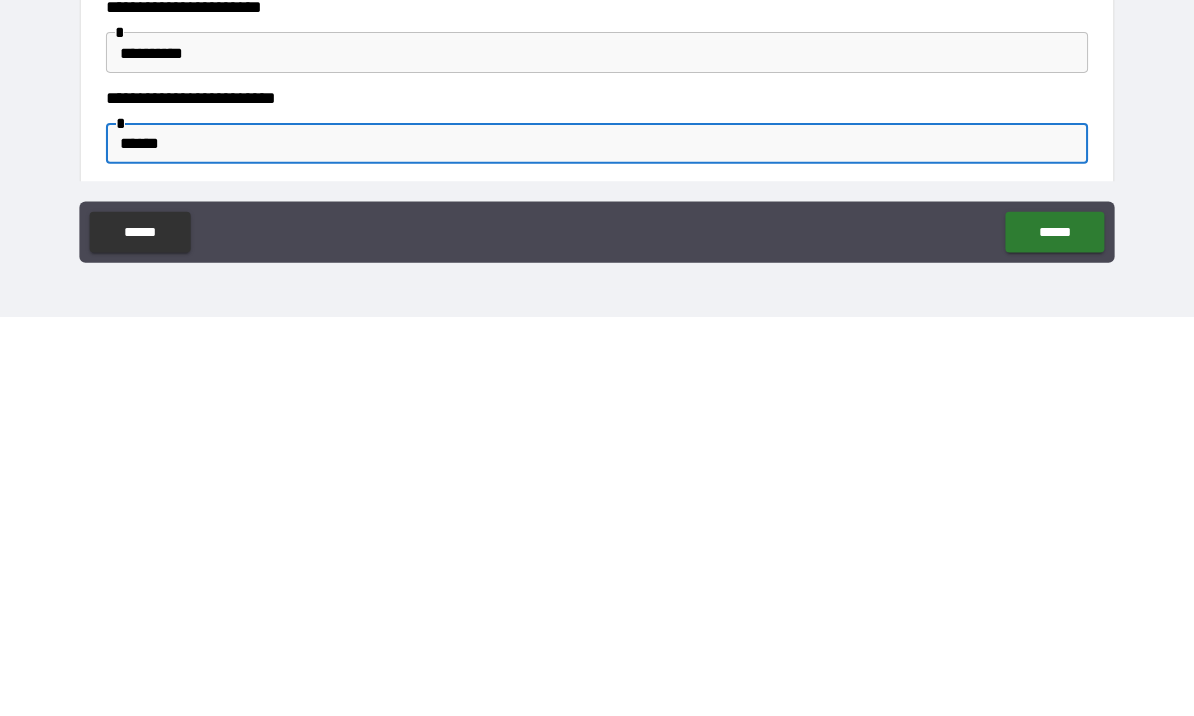 click on "******" at bounding box center [1045, 633] 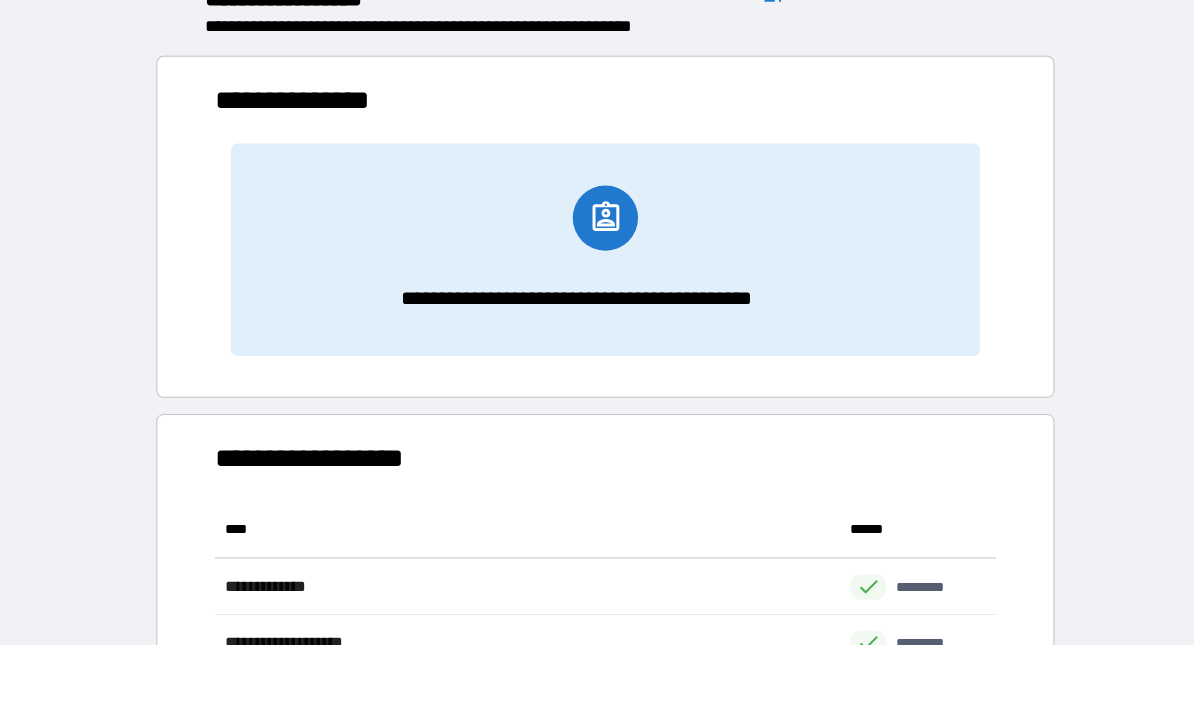 scroll, scrollTop: 386, scrollLeft: 765, axis: both 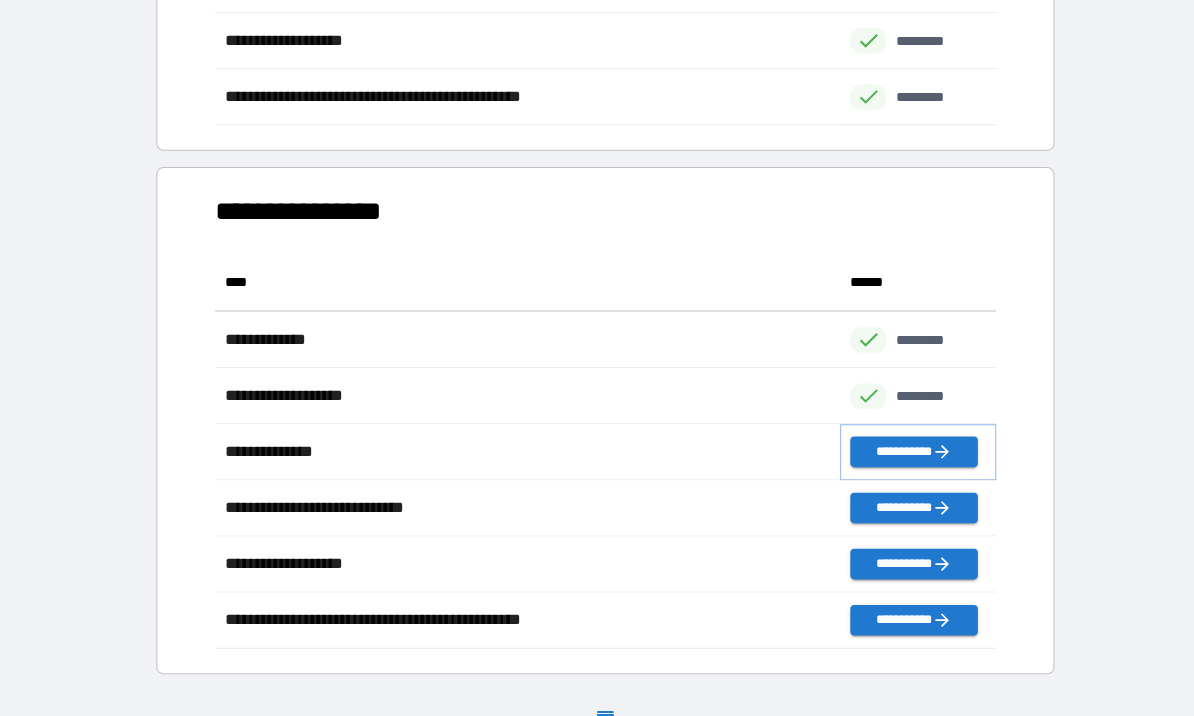 click on "**********" at bounding box center [907, 458] 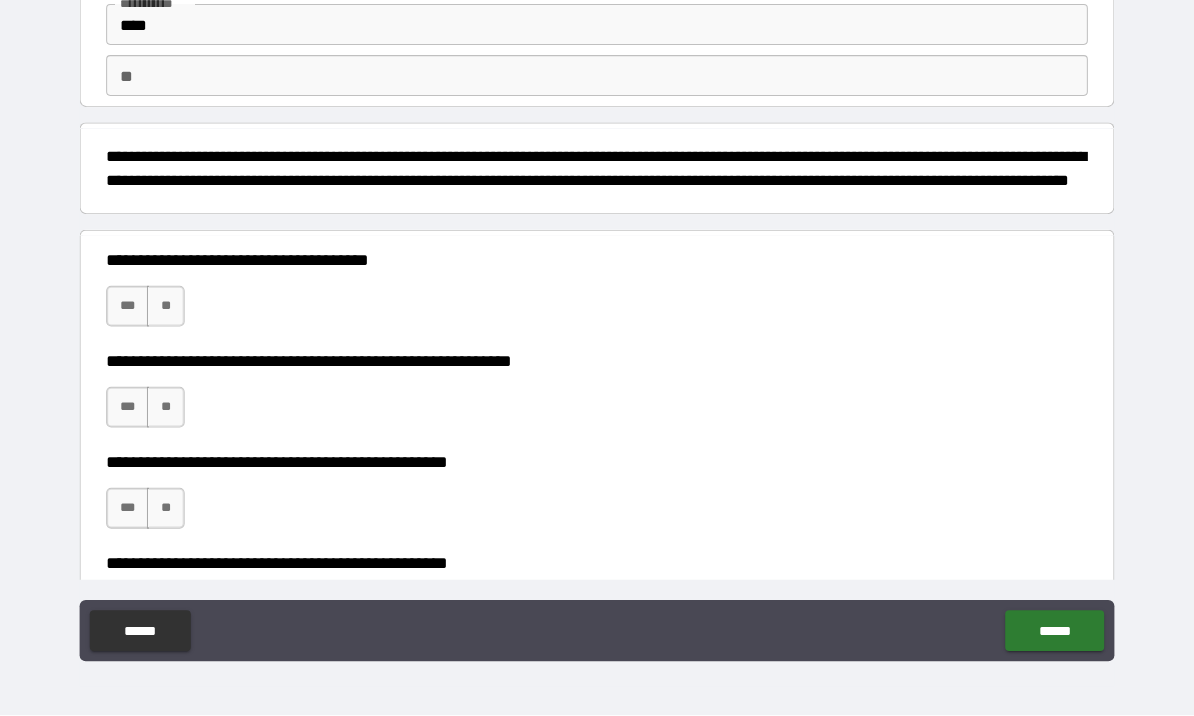 scroll, scrollTop: 108, scrollLeft: 0, axis: vertical 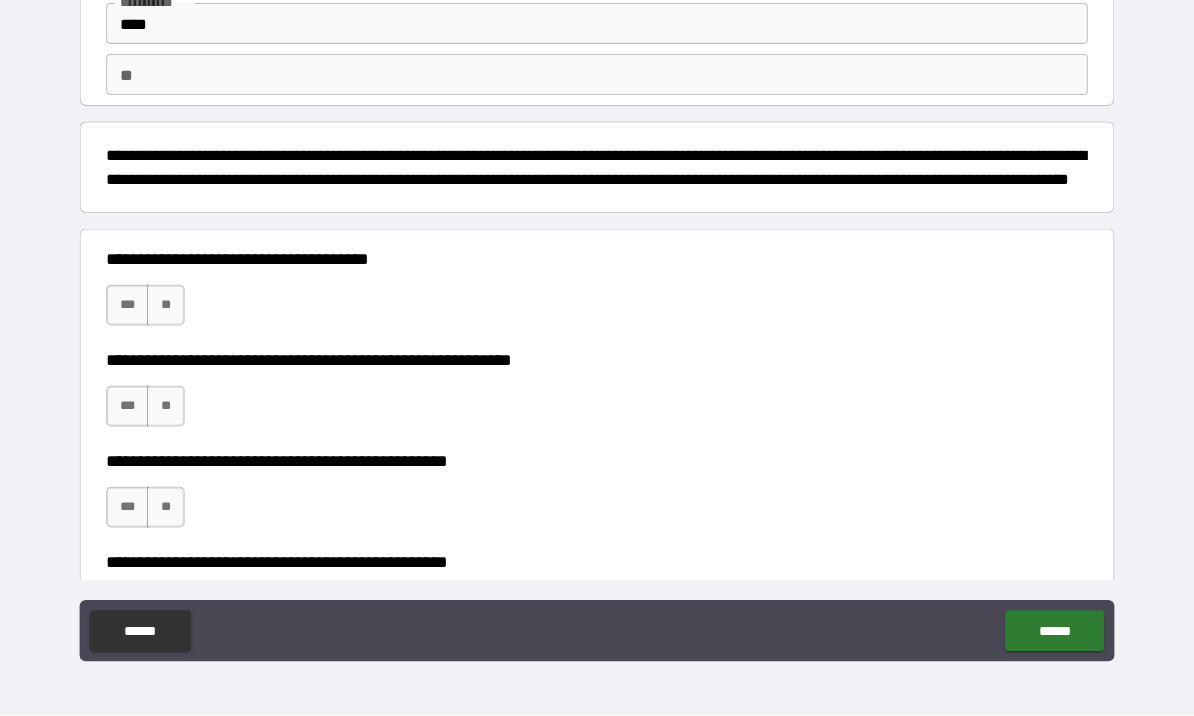 click on "**" at bounding box center (174, 314) 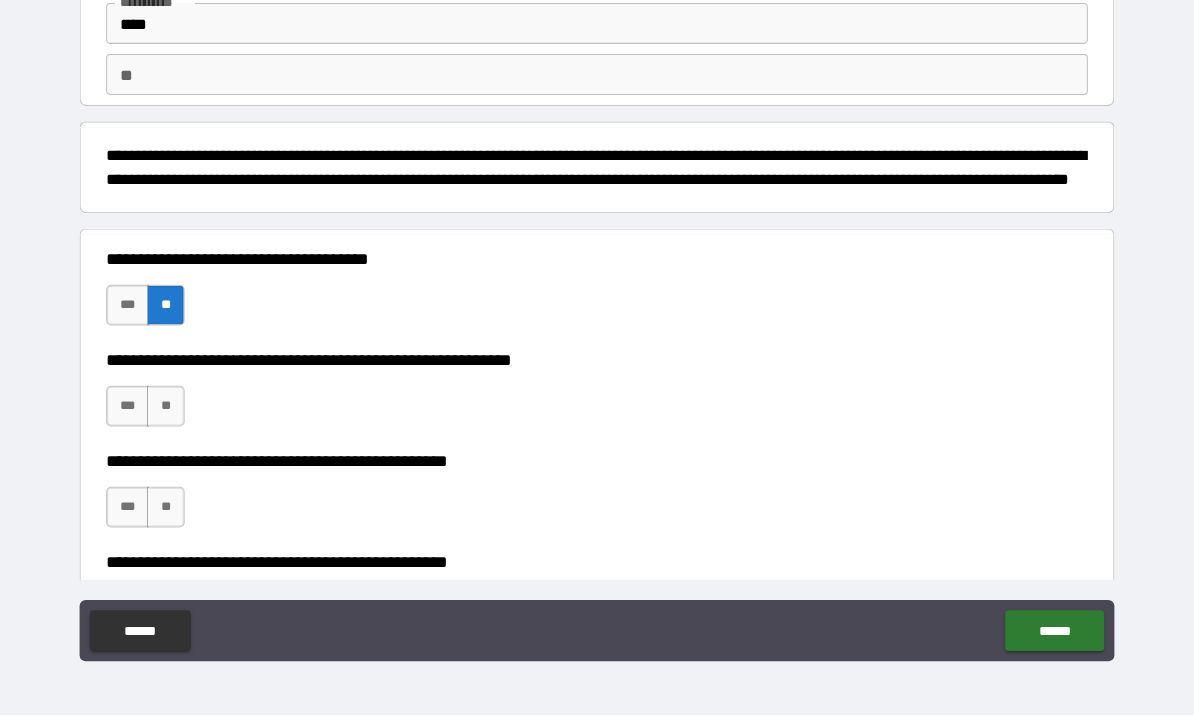 click on "**" at bounding box center [174, 413] 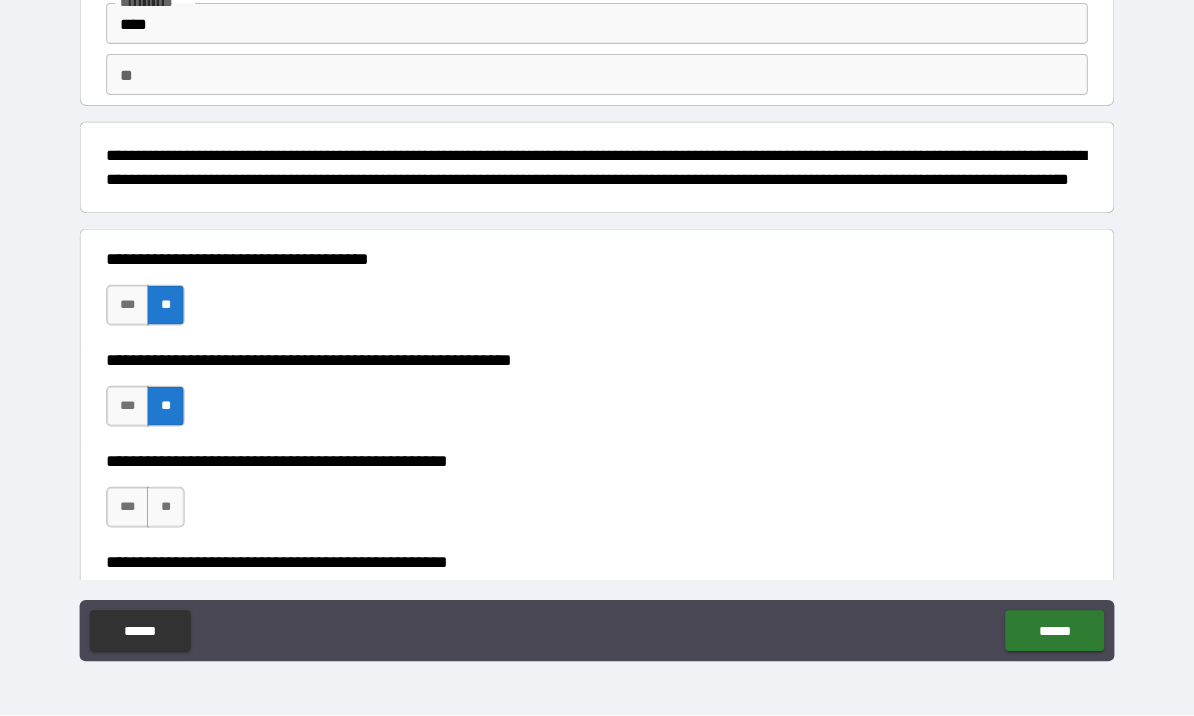 click on "**" at bounding box center [174, 512] 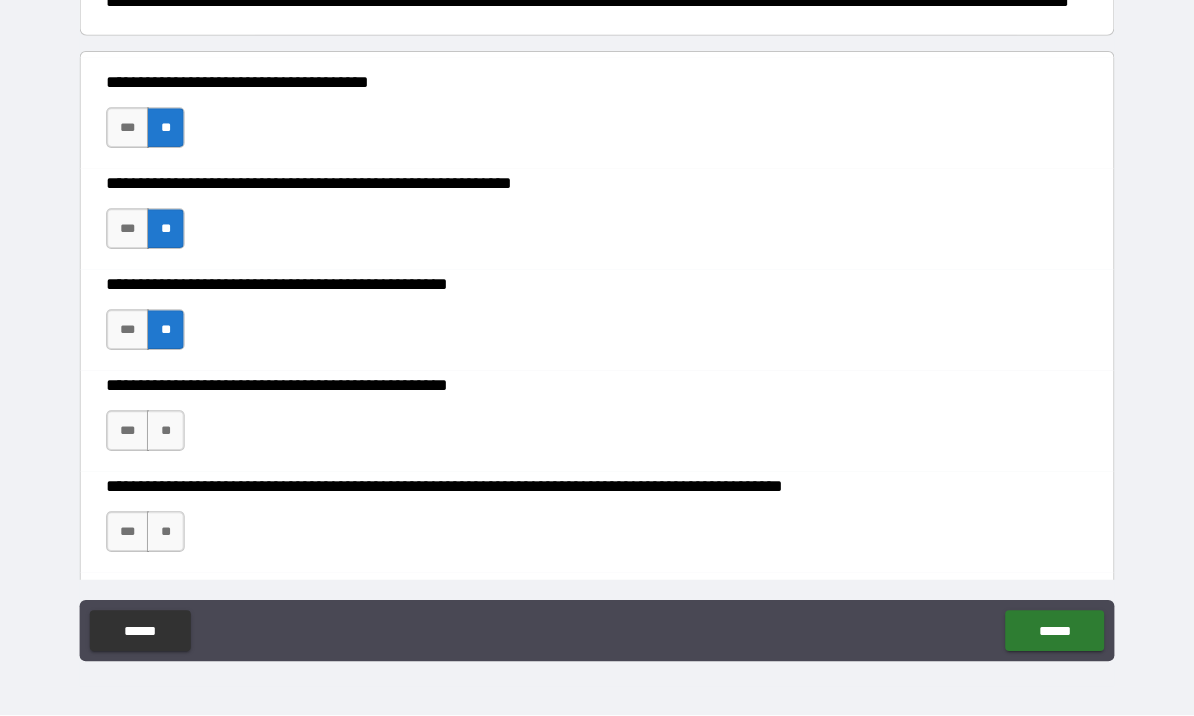 scroll, scrollTop: 292, scrollLeft: 0, axis: vertical 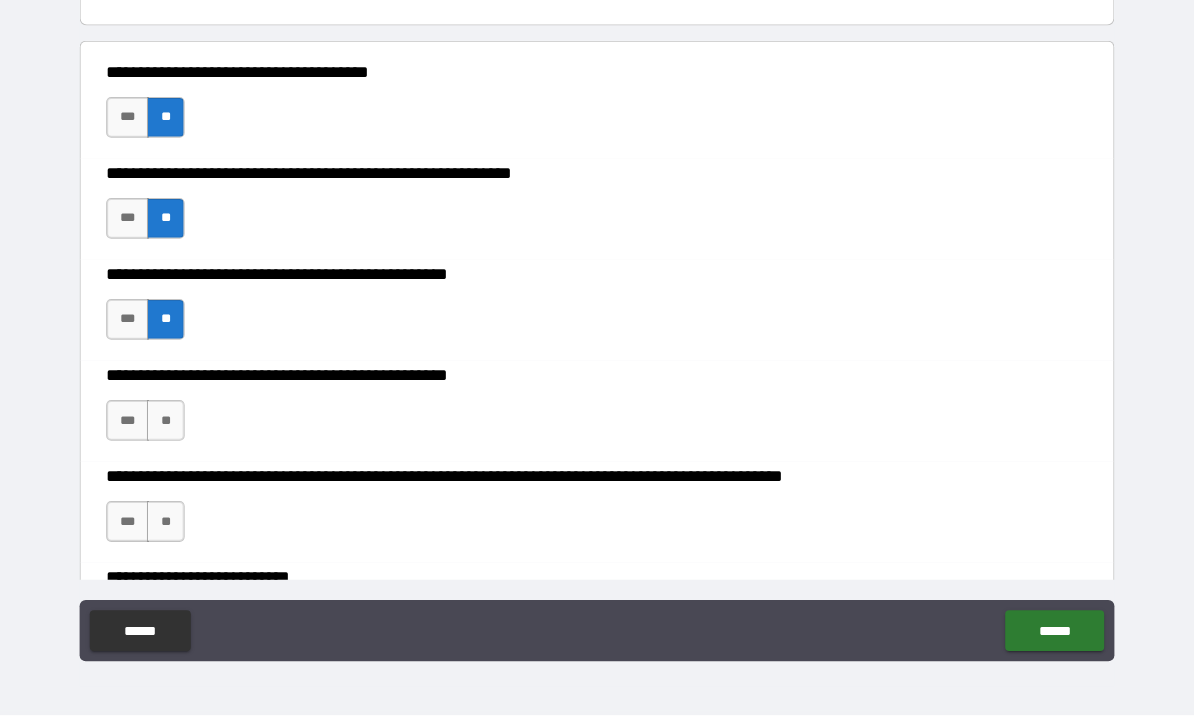 click on "**" at bounding box center [174, 427] 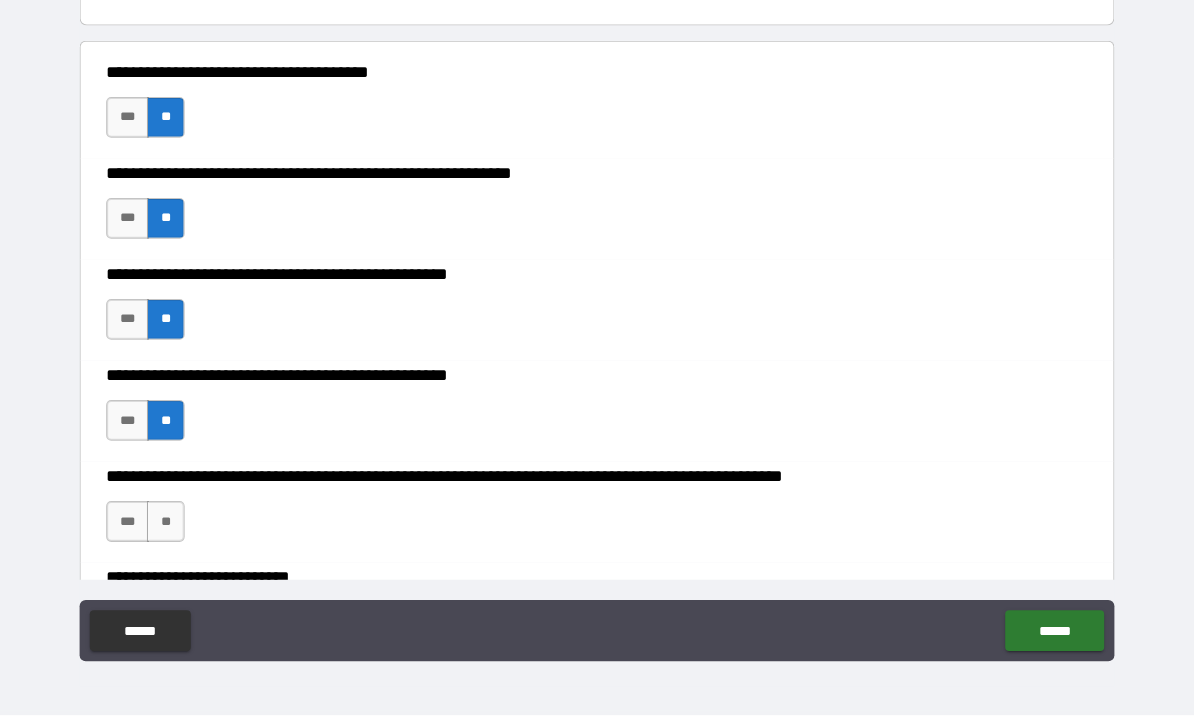 click on "**" at bounding box center [174, 526] 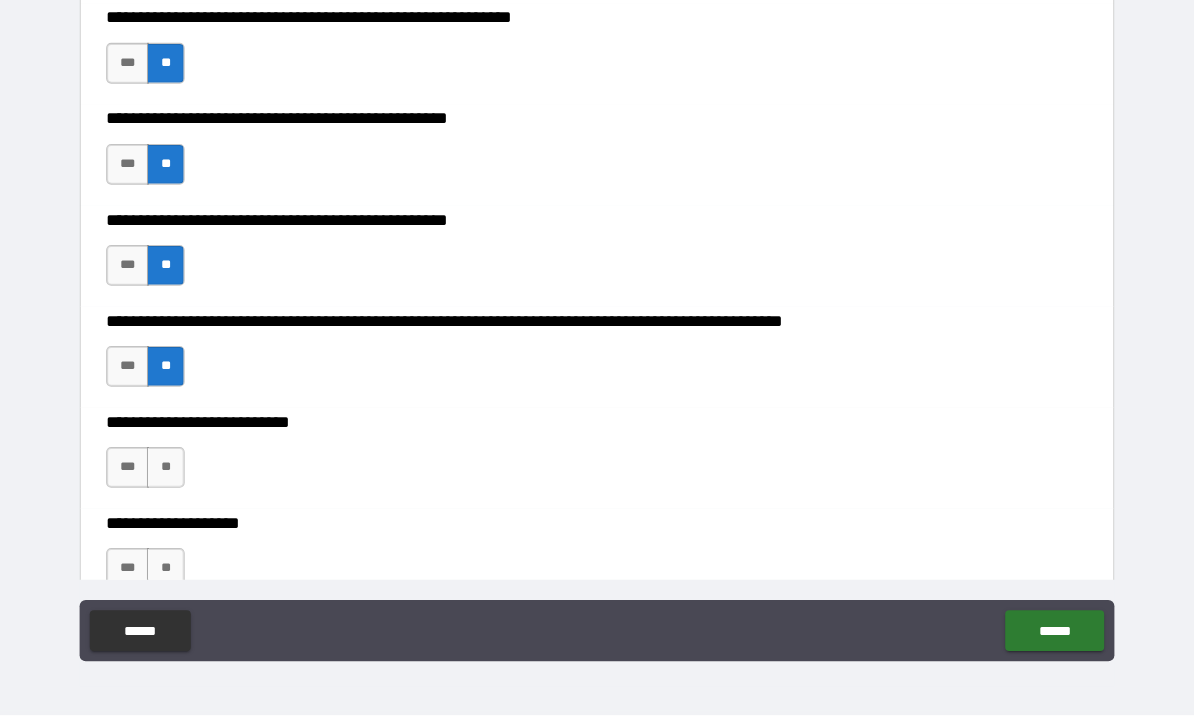 scroll, scrollTop: 448, scrollLeft: 0, axis: vertical 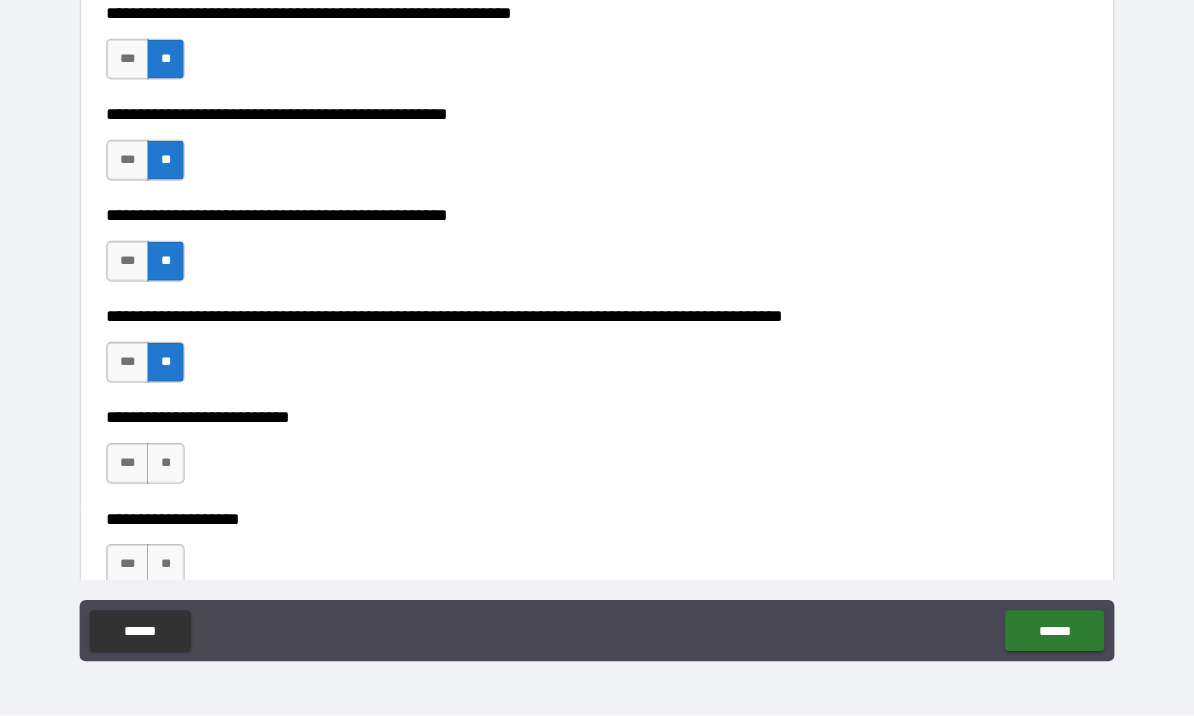 click on "**" at bounding box center [174, 469] 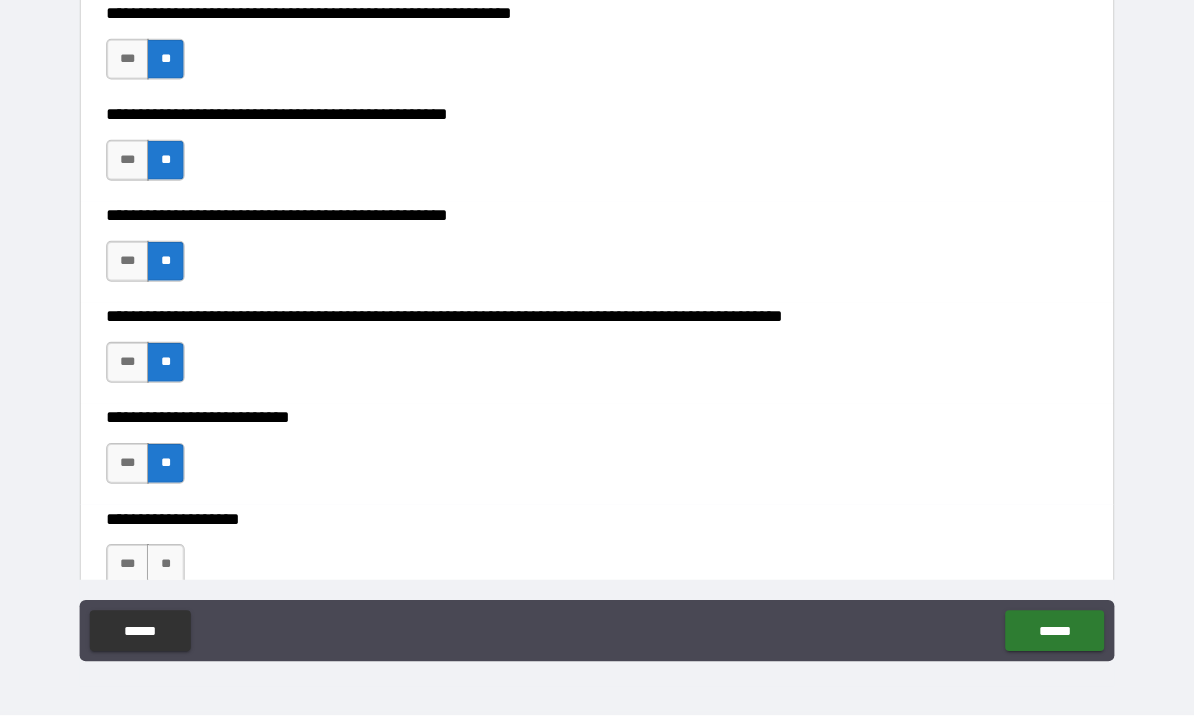 click on "**" at bounding box center [174, 568] 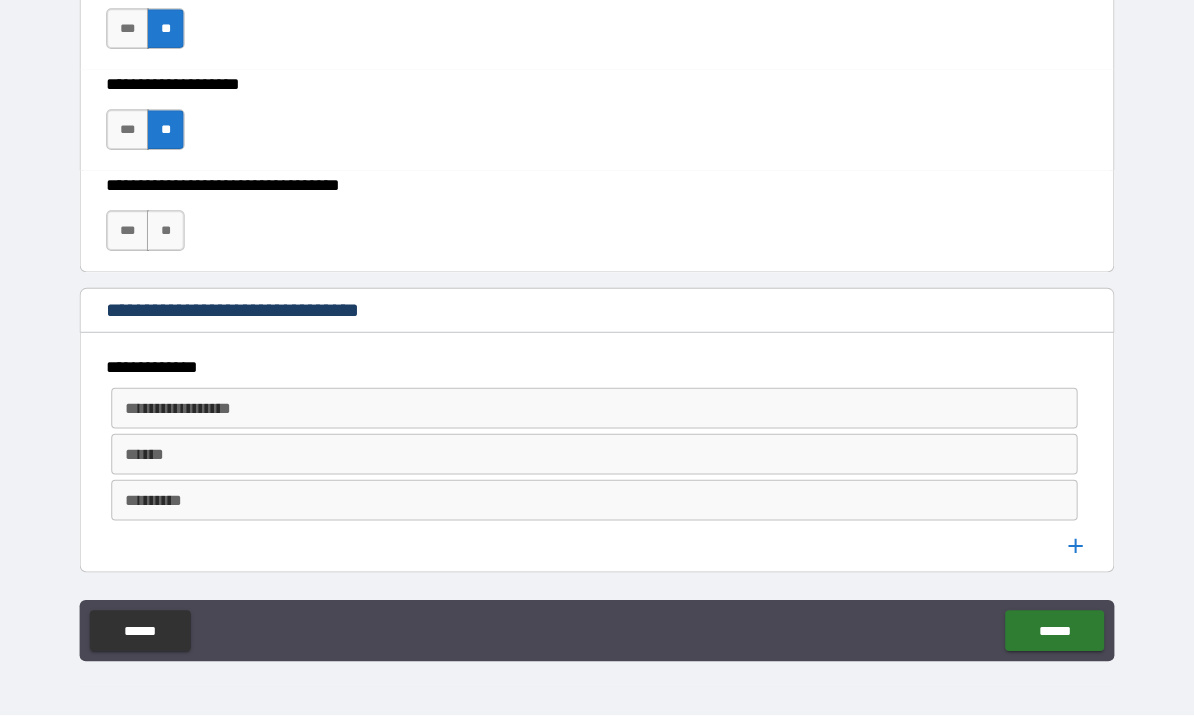 scroll, scrollTop: 875, scrollLeft: 0, axis: vertical 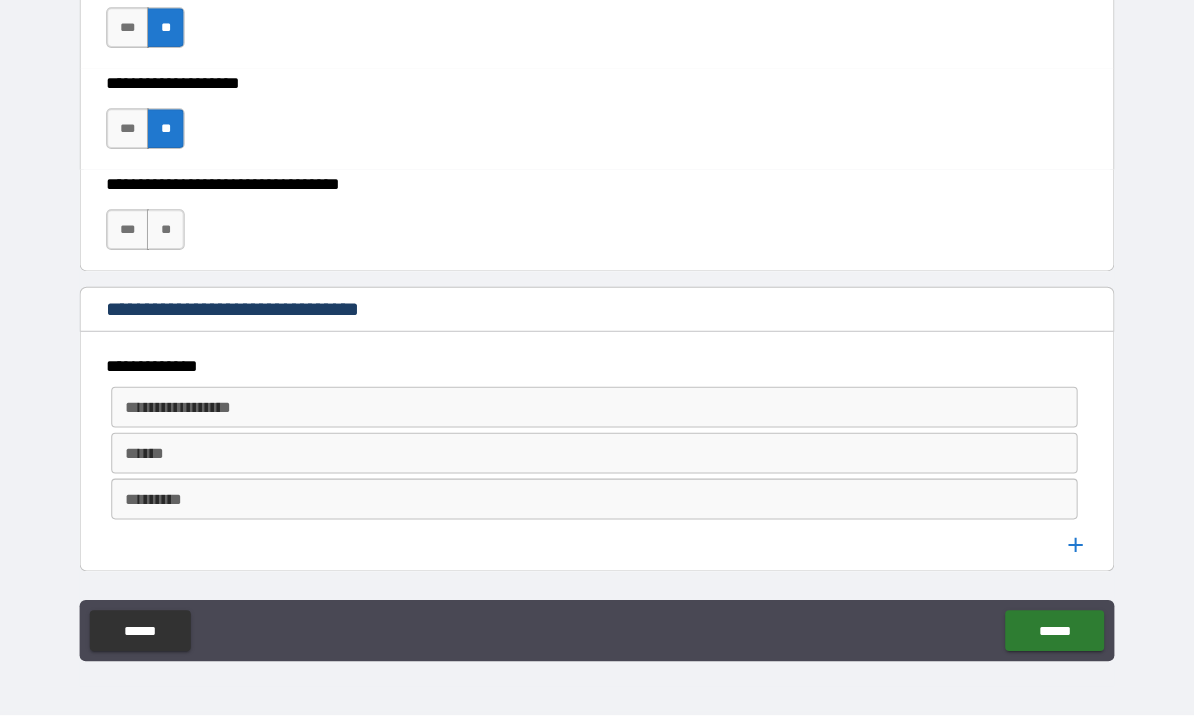 click on "**" at bounding box center [174, 240] 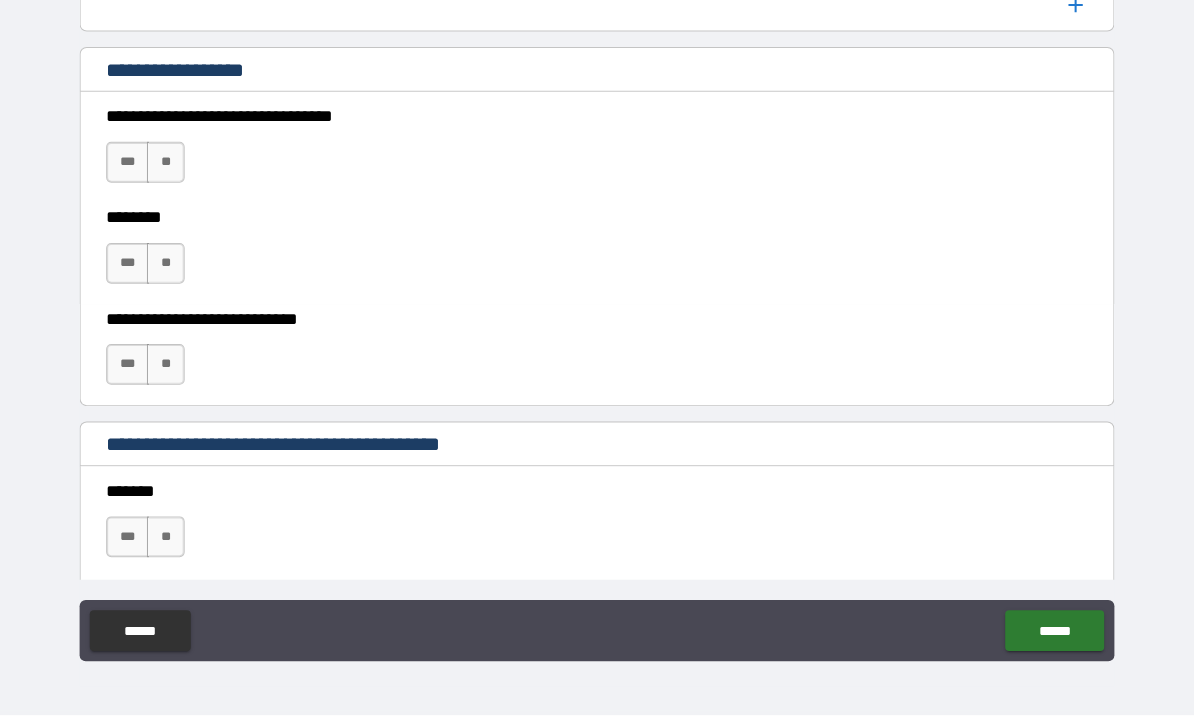 scroll, scrollTop: 1345, scrollLeft: 0, axis: vertical 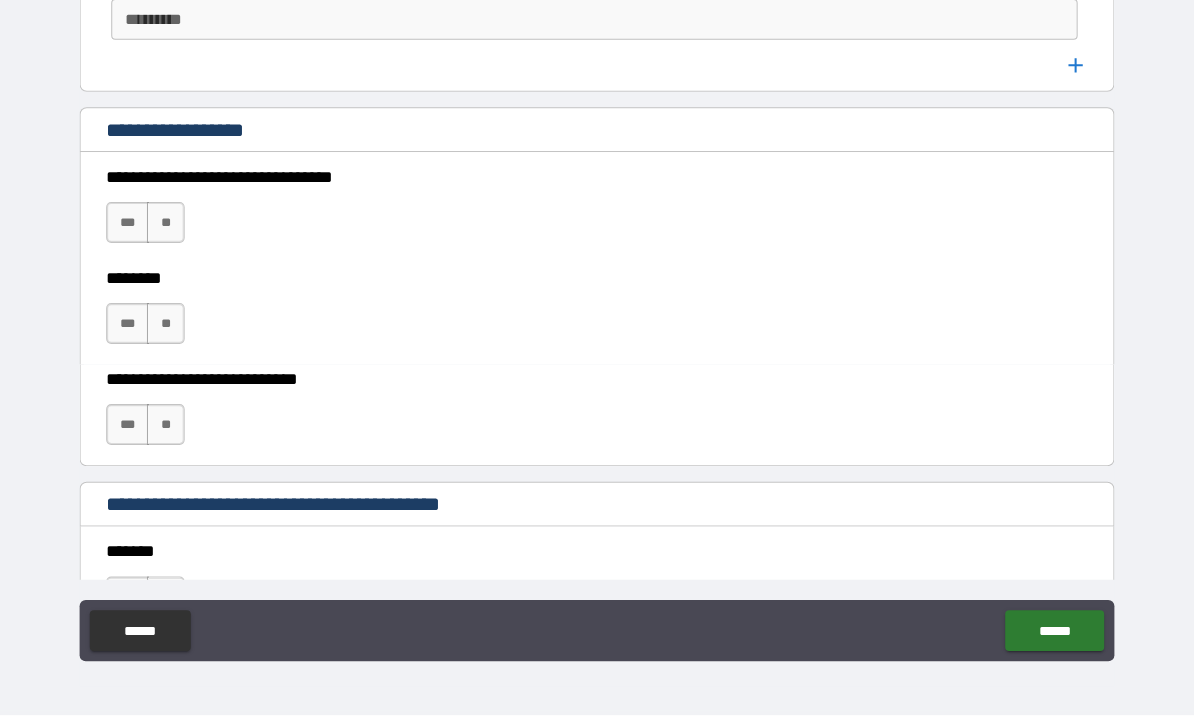 click on "**" at bounding box center (174, 233) 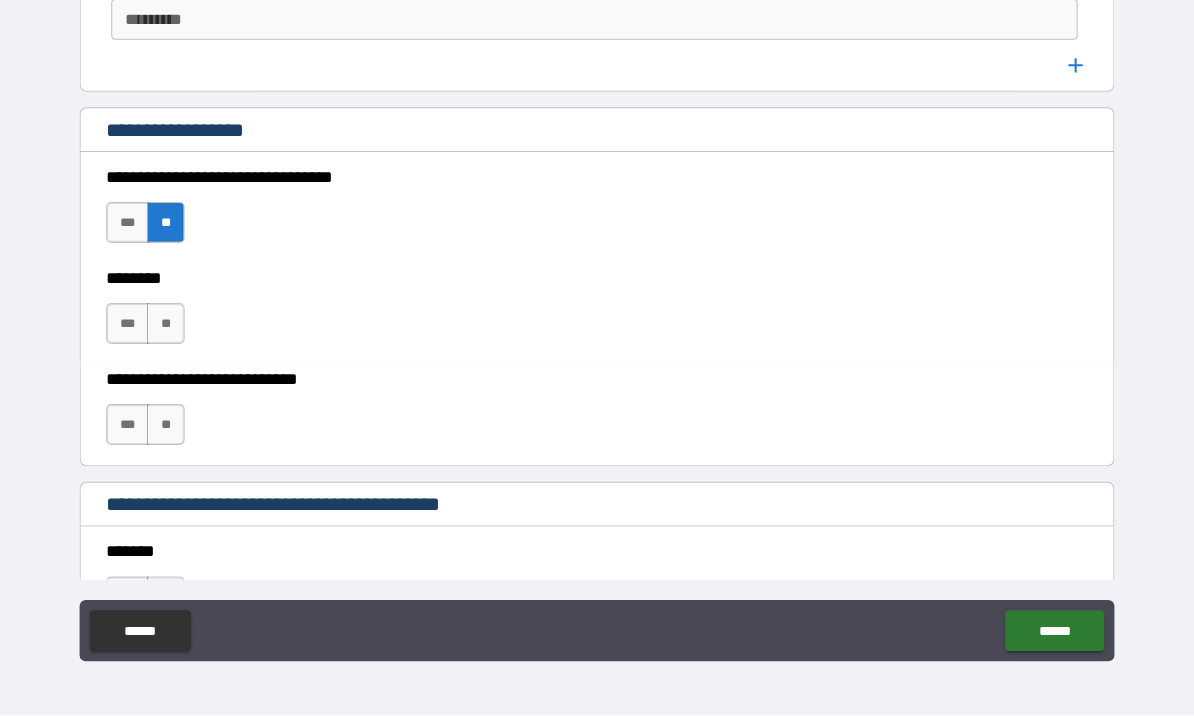 click on "**" at bounding box center [174, 332] 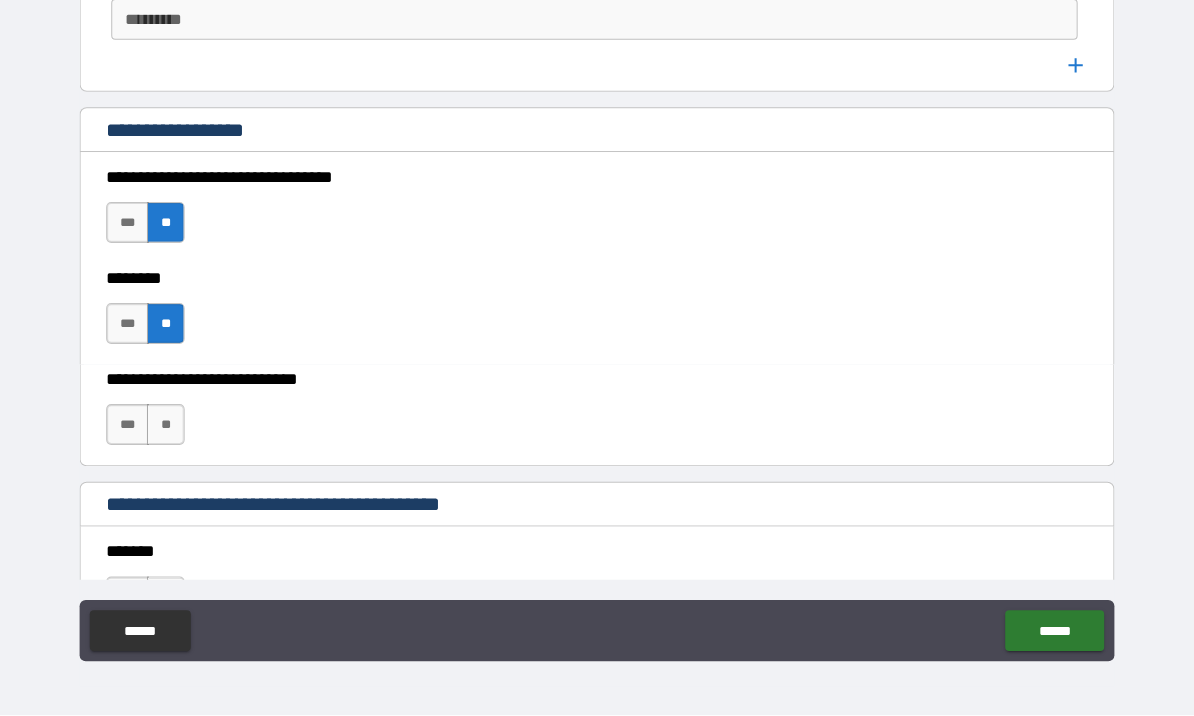 click on "**********" at bounding box center (597, 421) 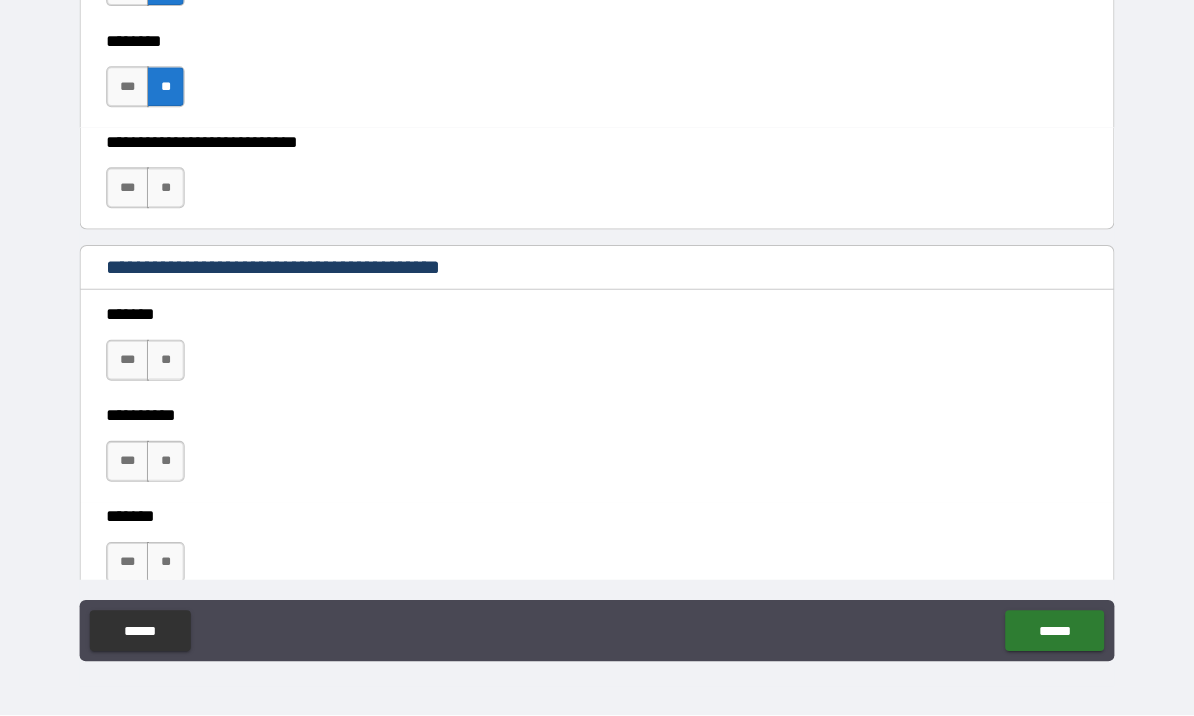 scroll, scrollTop: 1585, scrollLeft: 0, axis: vertical 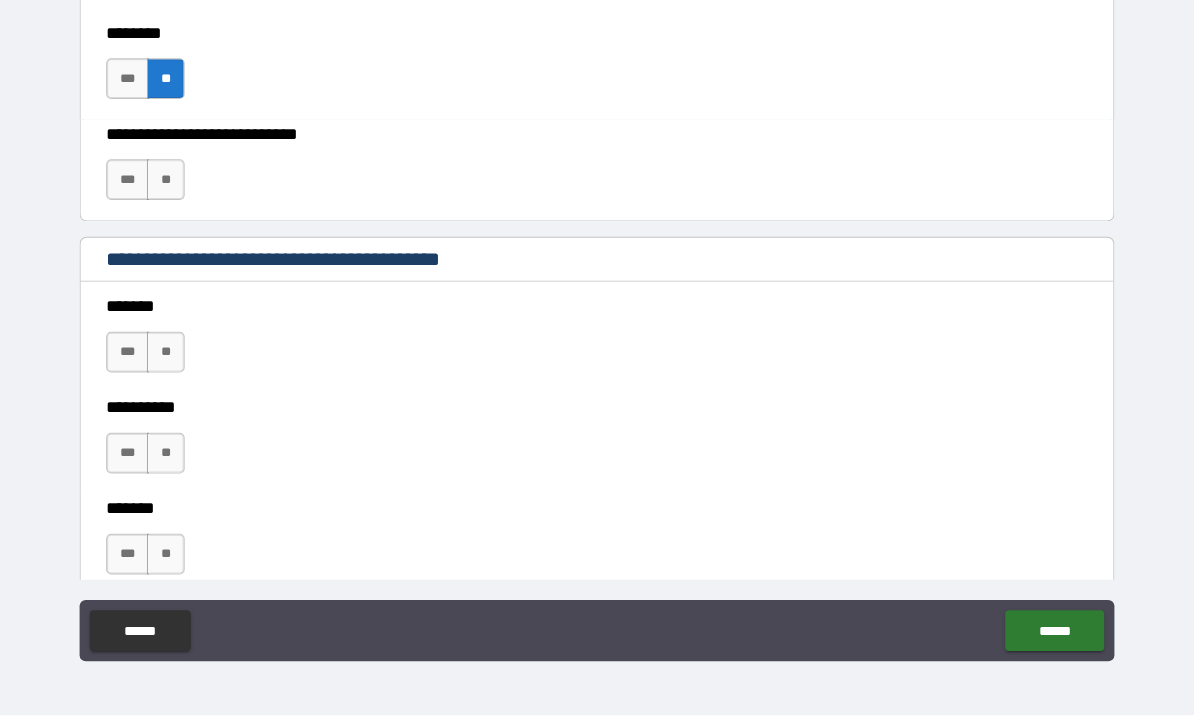 click on "**" at bounding box center [174, 360] 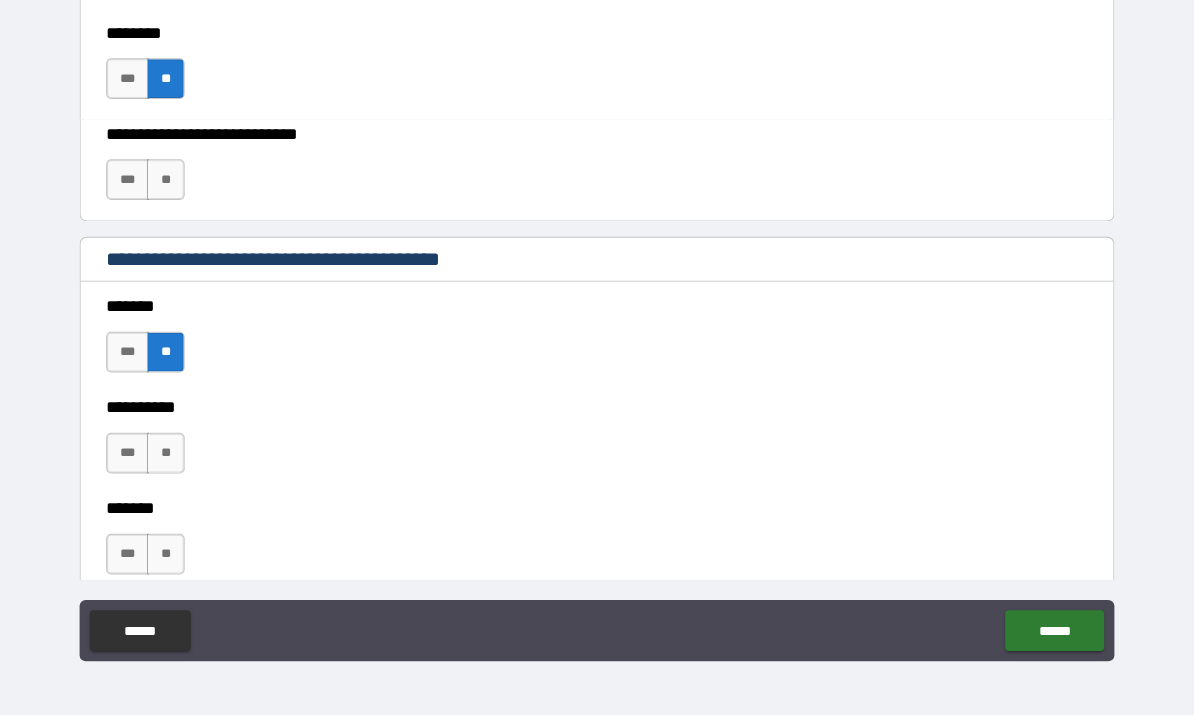 click on "**" at bounding box center (174, 459) 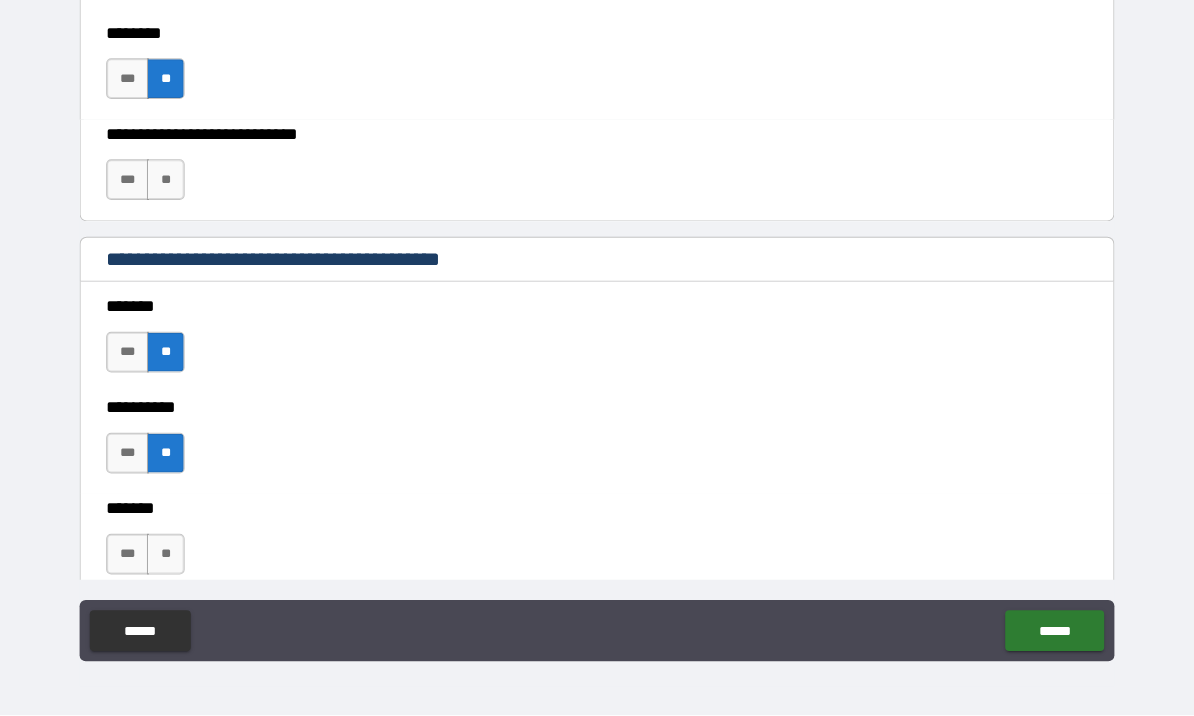 click on "**" at bounding box center [174, 558] 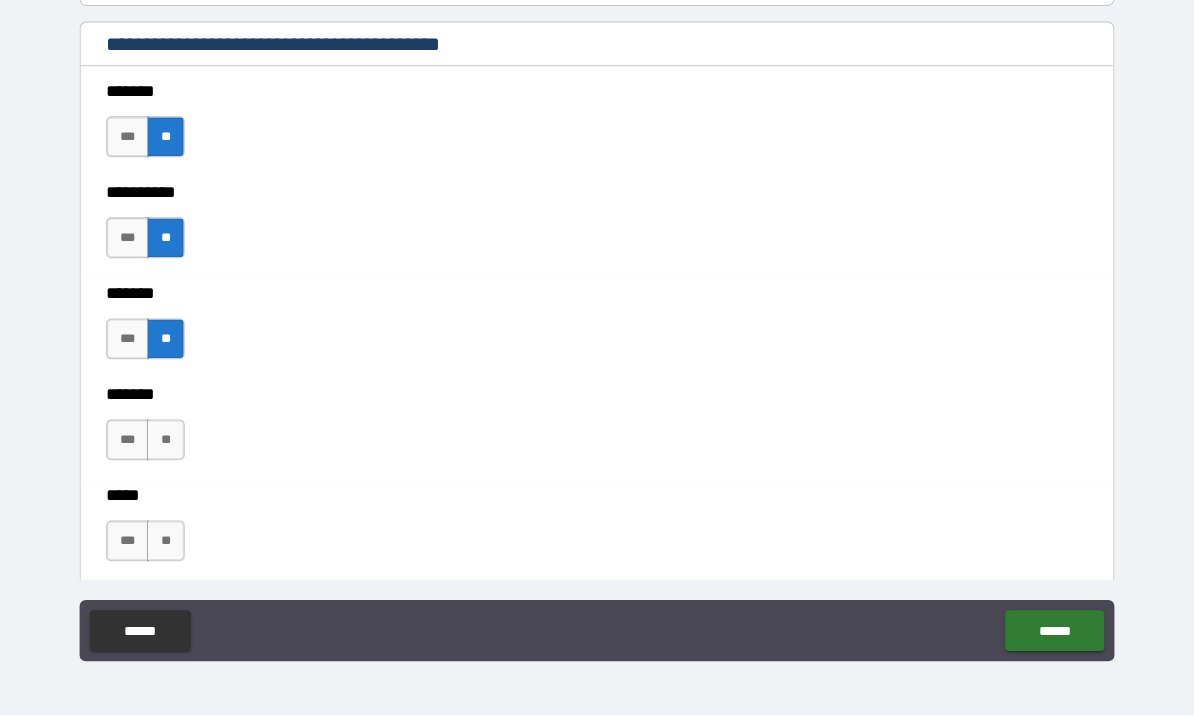 scroll, scrollTop: 1809, scrollLeft: 0, axis: vertical 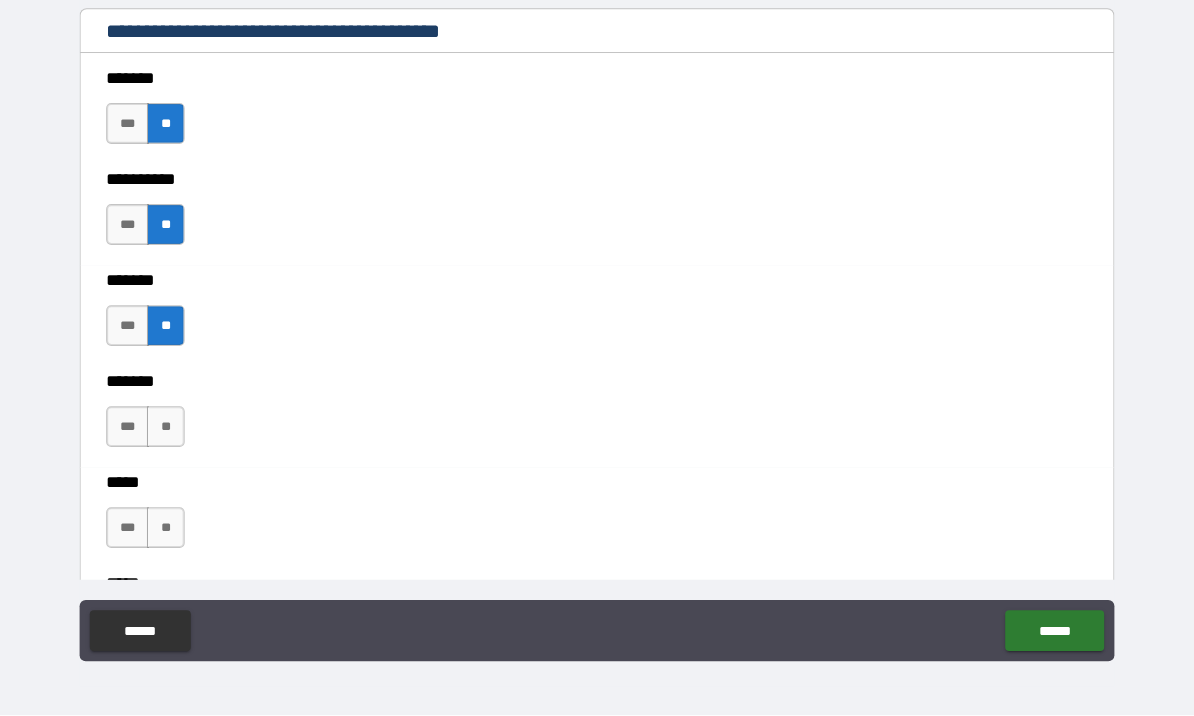 click on "**" at bounding box center [174, 433] 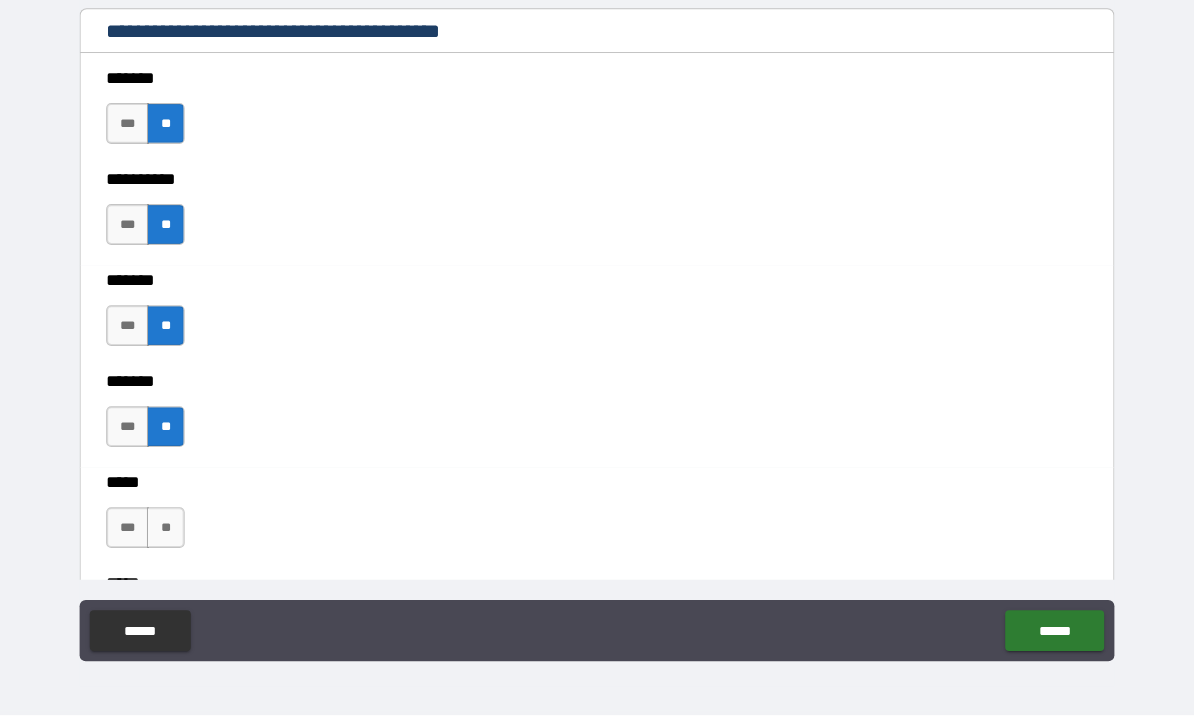 click on "**" at bounding box center (174, 532) 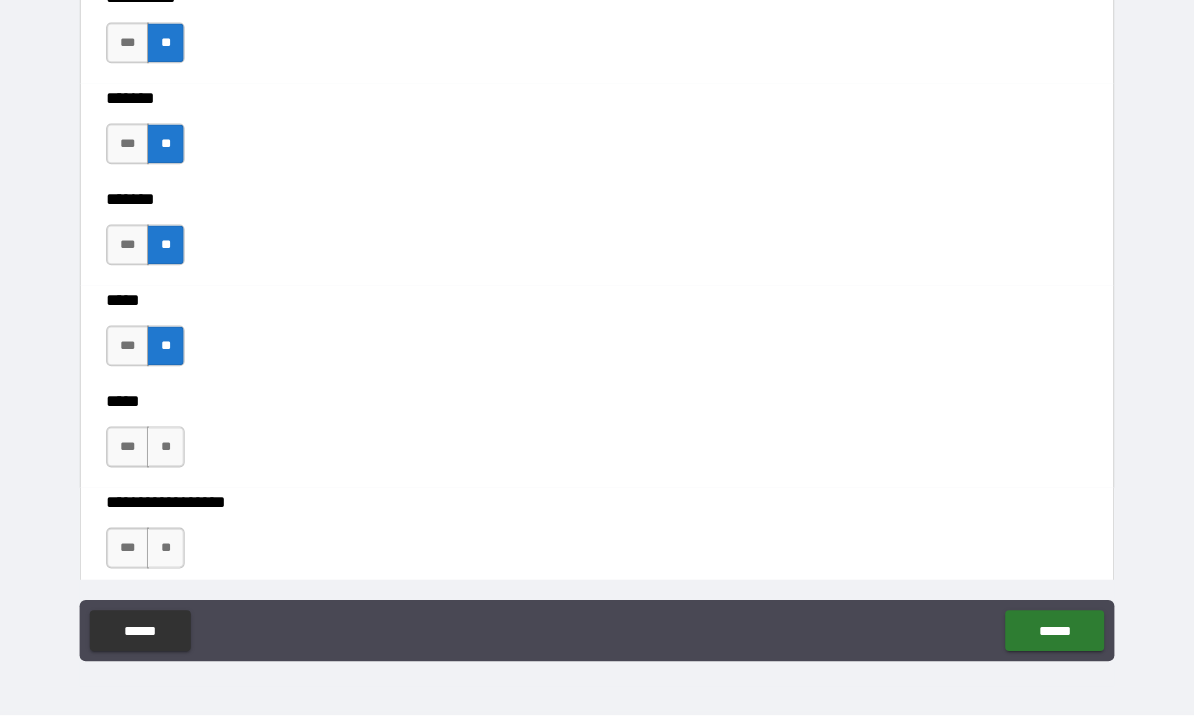 scroll, scrollTop: 1995, scrollLeft: 0, axis: vertical 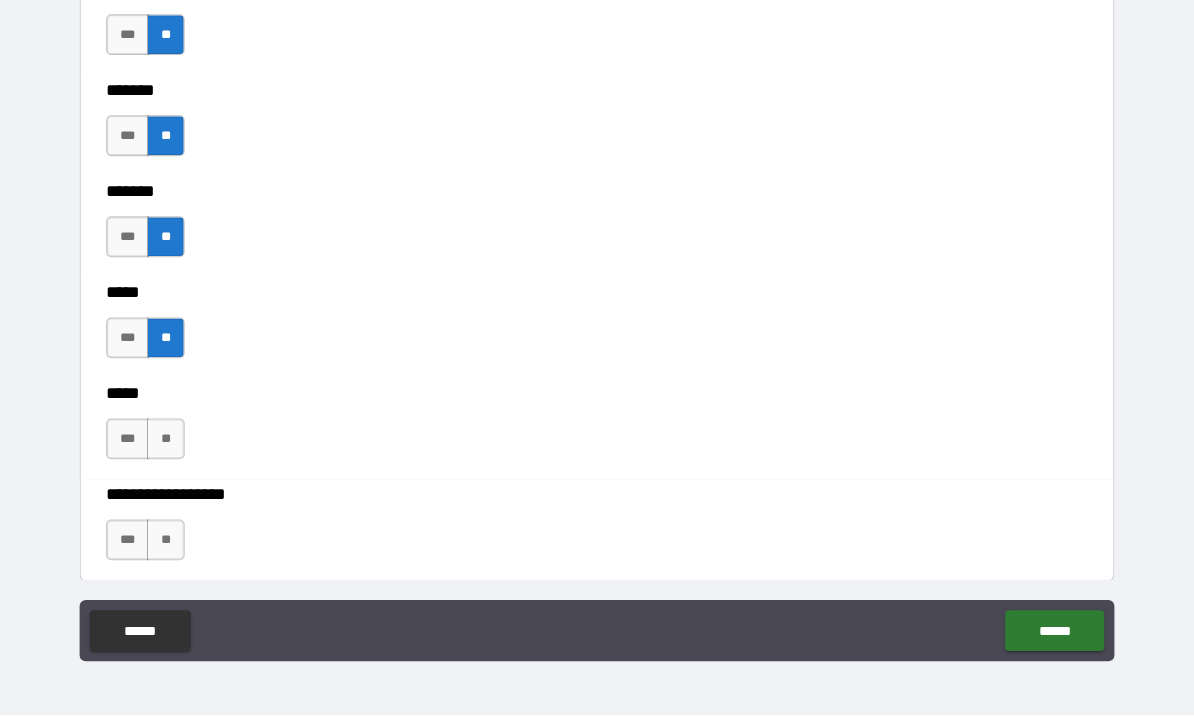 click on "**" at bounding box center [174, 445] 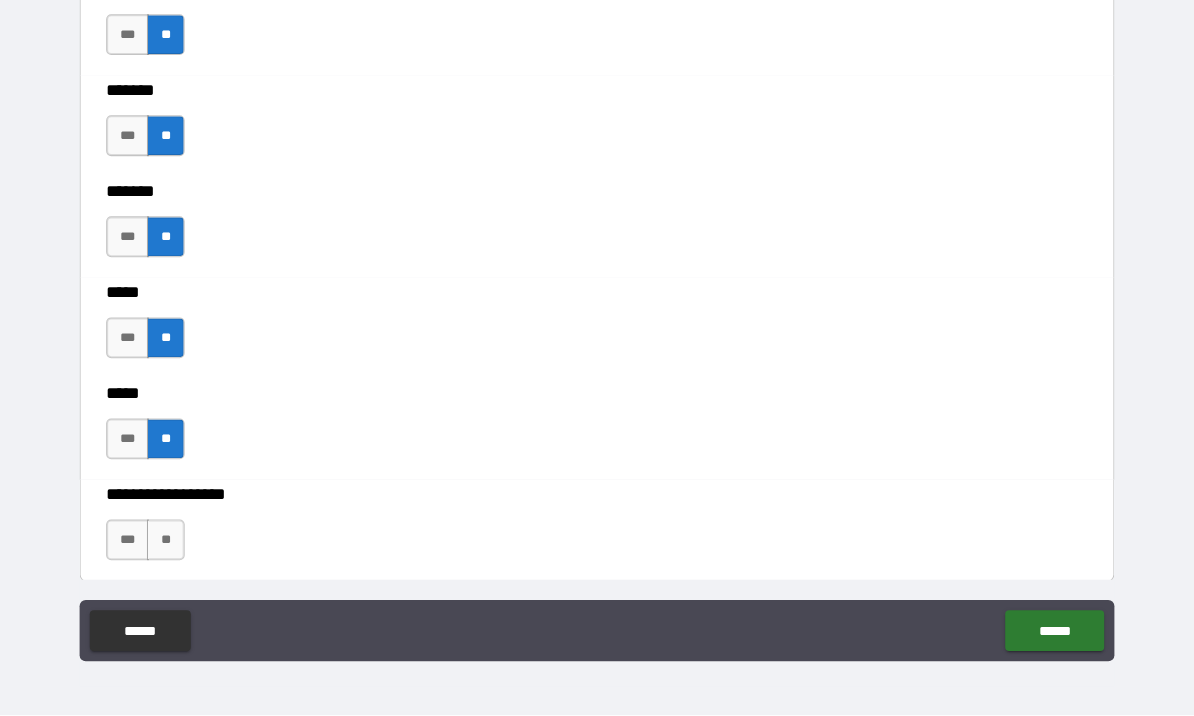 click on "**" at bounding box center (174, 544) 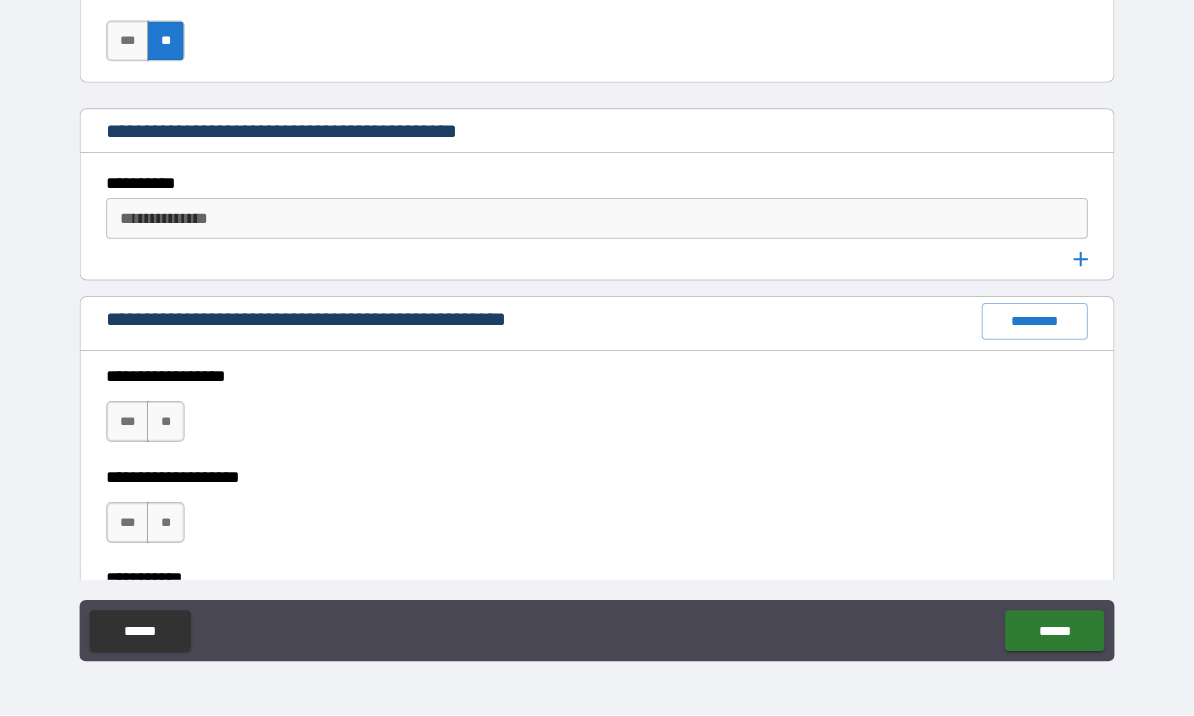 scroll, scrollTop: 2495, scrollLeft: 0, axis: vertical 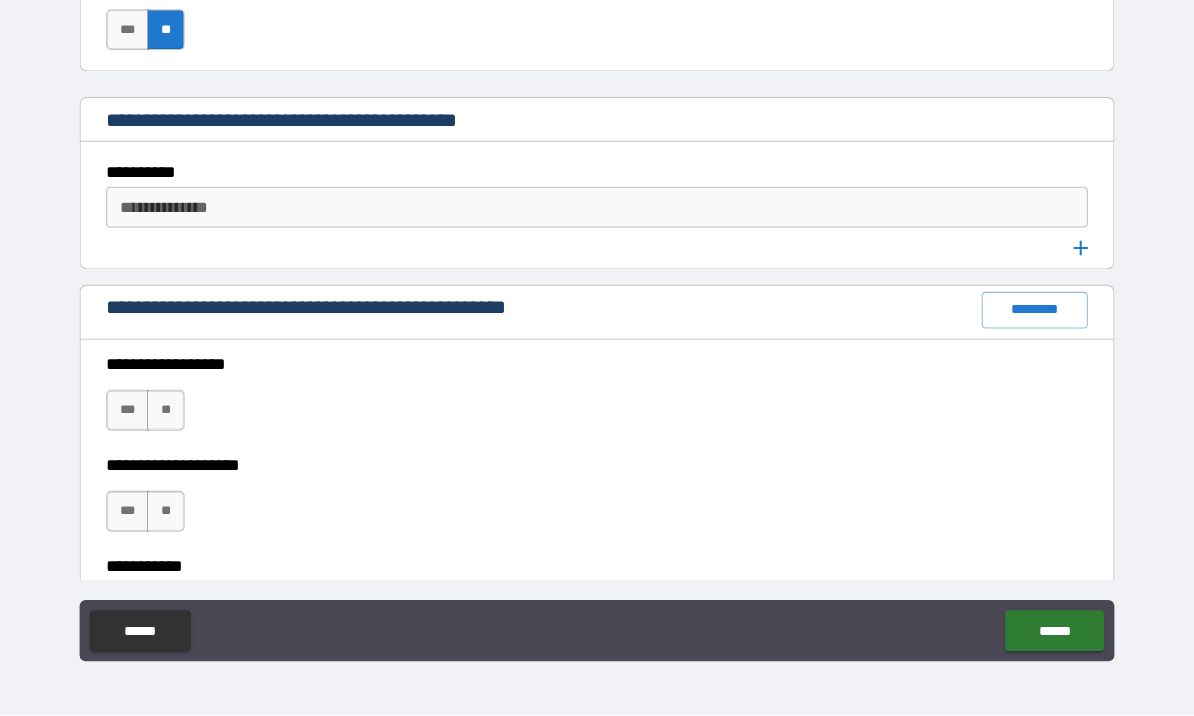 click on "*********" at bounding box center (1026, 319) 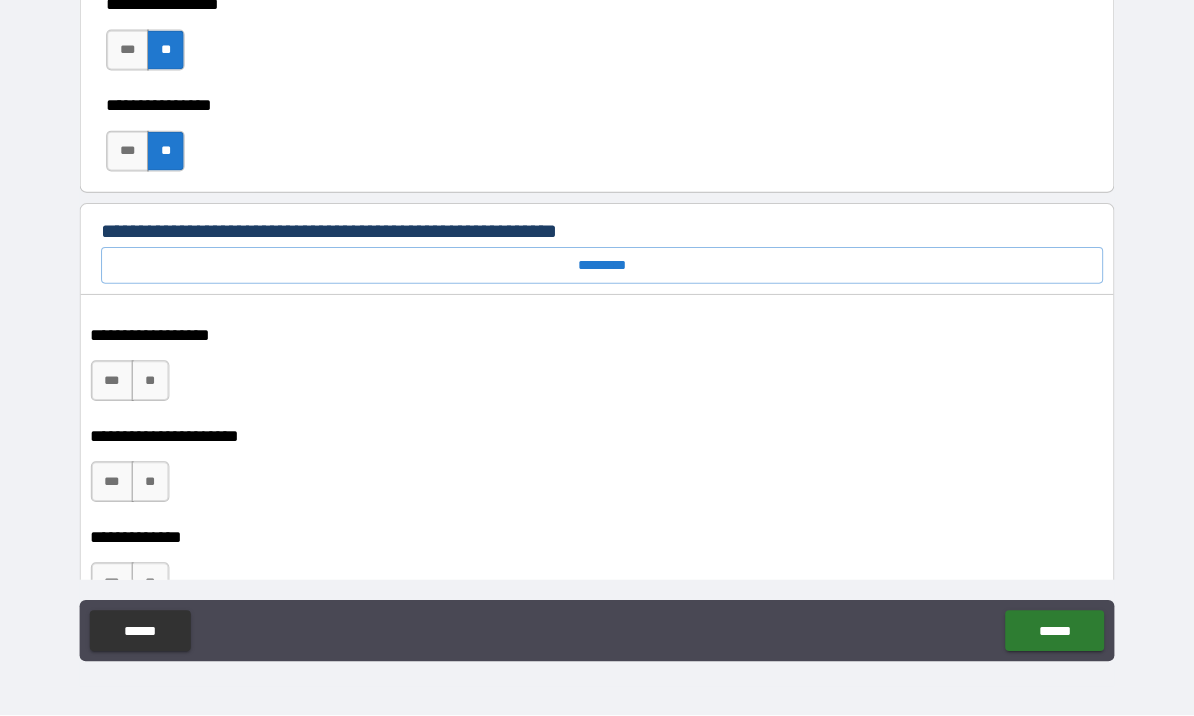 scroll, scrollTop: 10178, scrollLeft: 0, axis: vertical 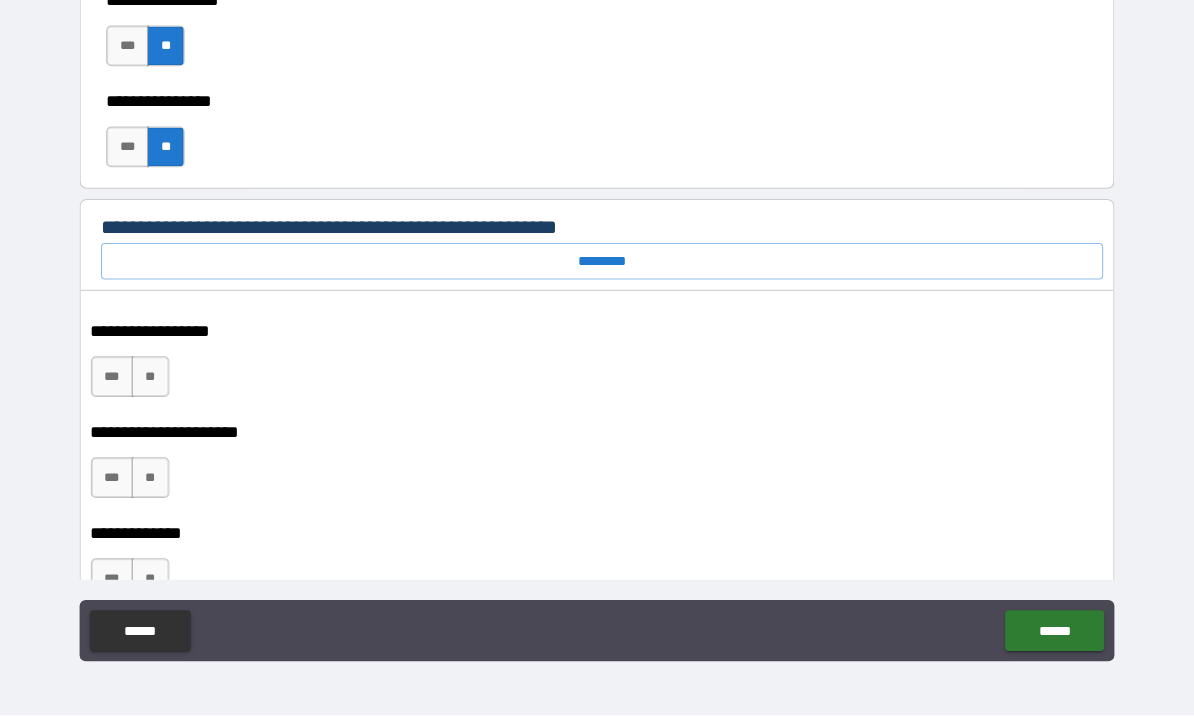 click on "*********" at bounding box center [602, 271] 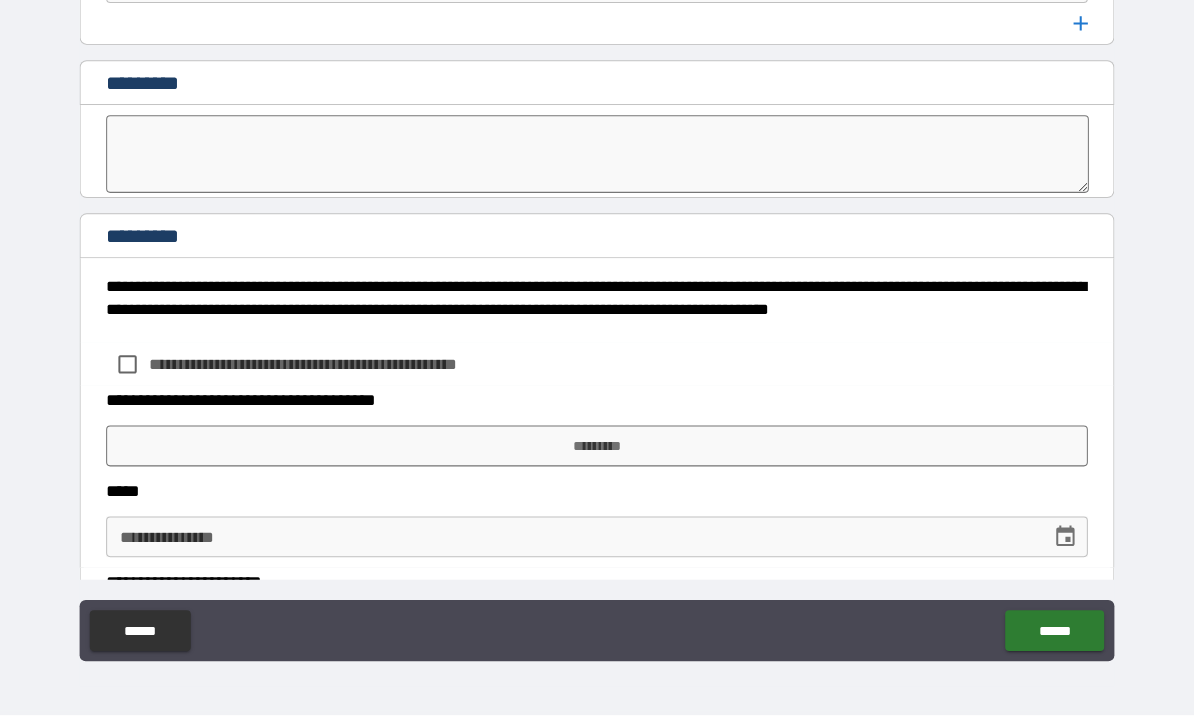 scroll, scrollTop: 10966, scrollLeft: 0, axis: vertical 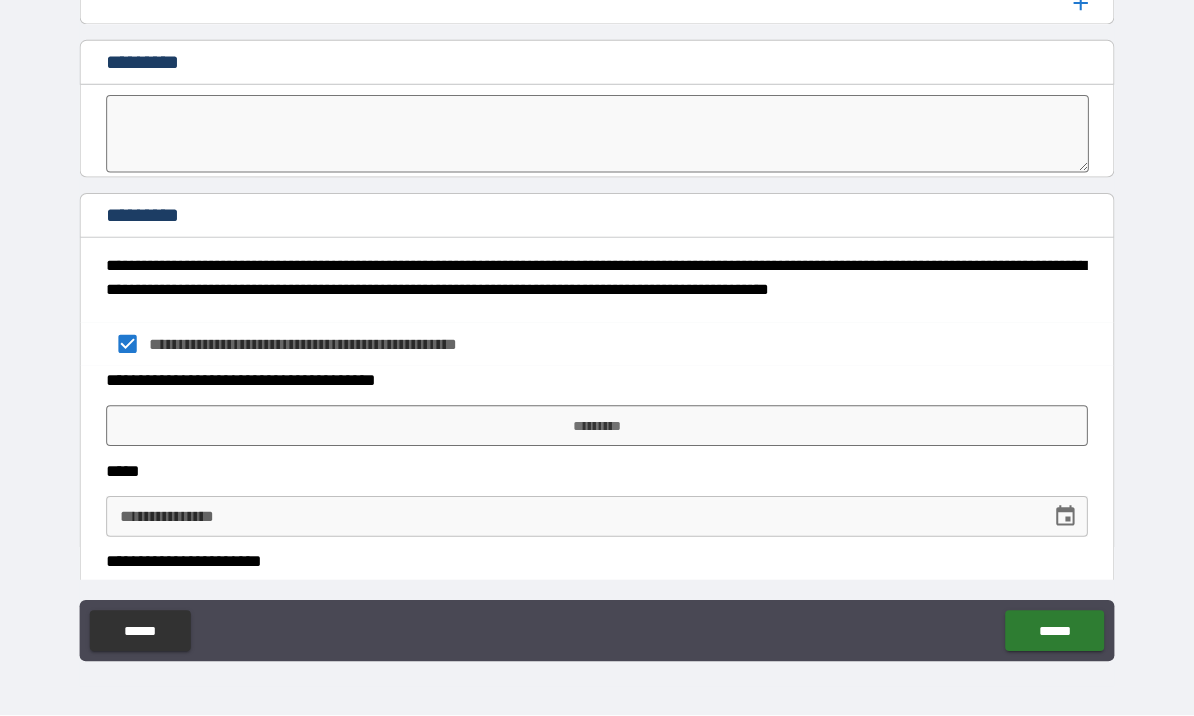 click on "*********" at bounding box center [597, 432] 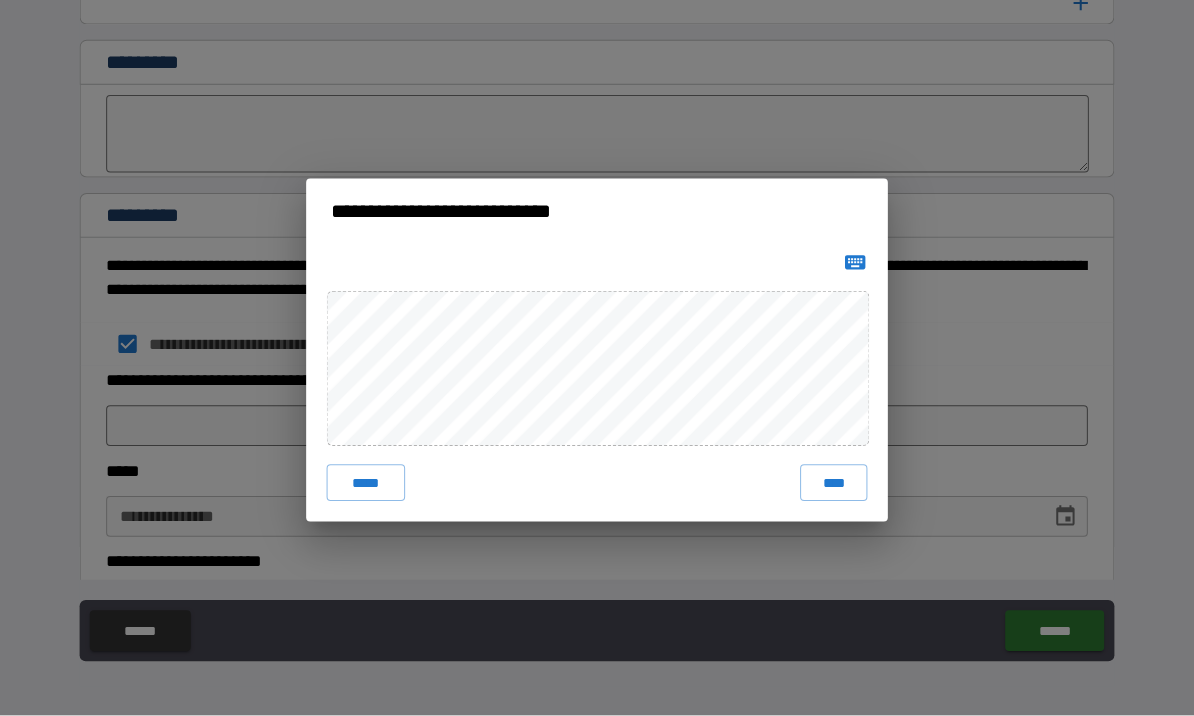 click on "*****" at bounding box center [370, 488] 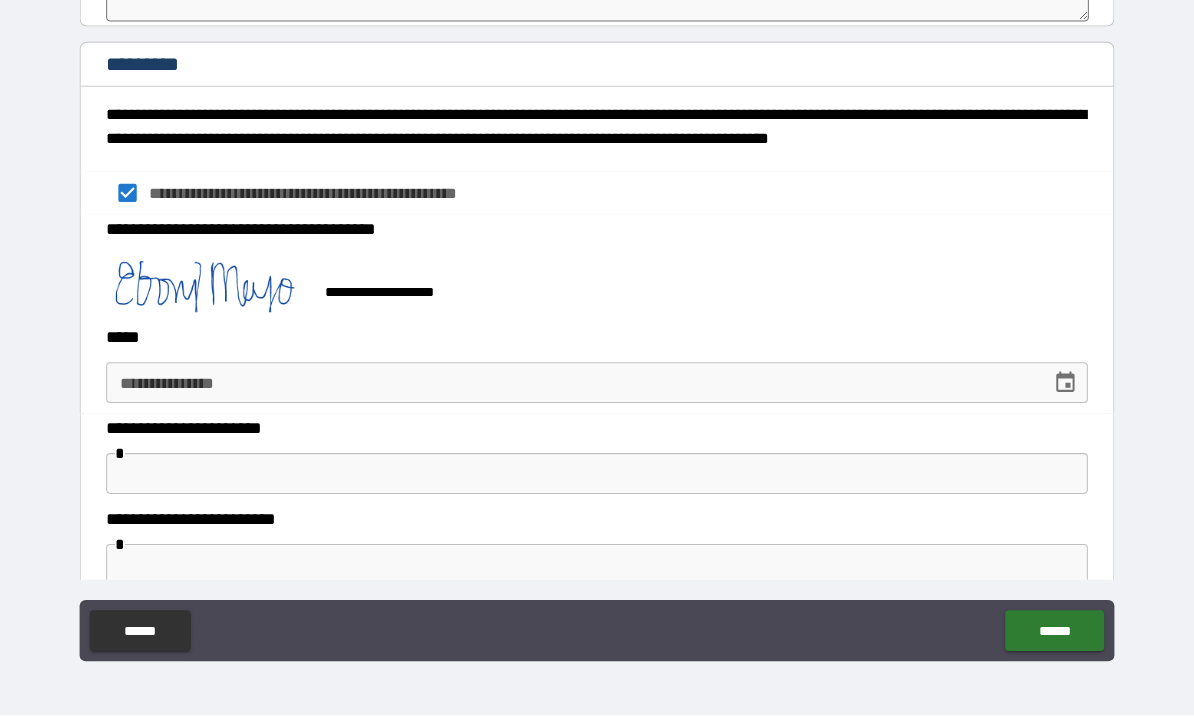 scroll, scrollTop: 11119, scrollLeft: 0, axis: vertical 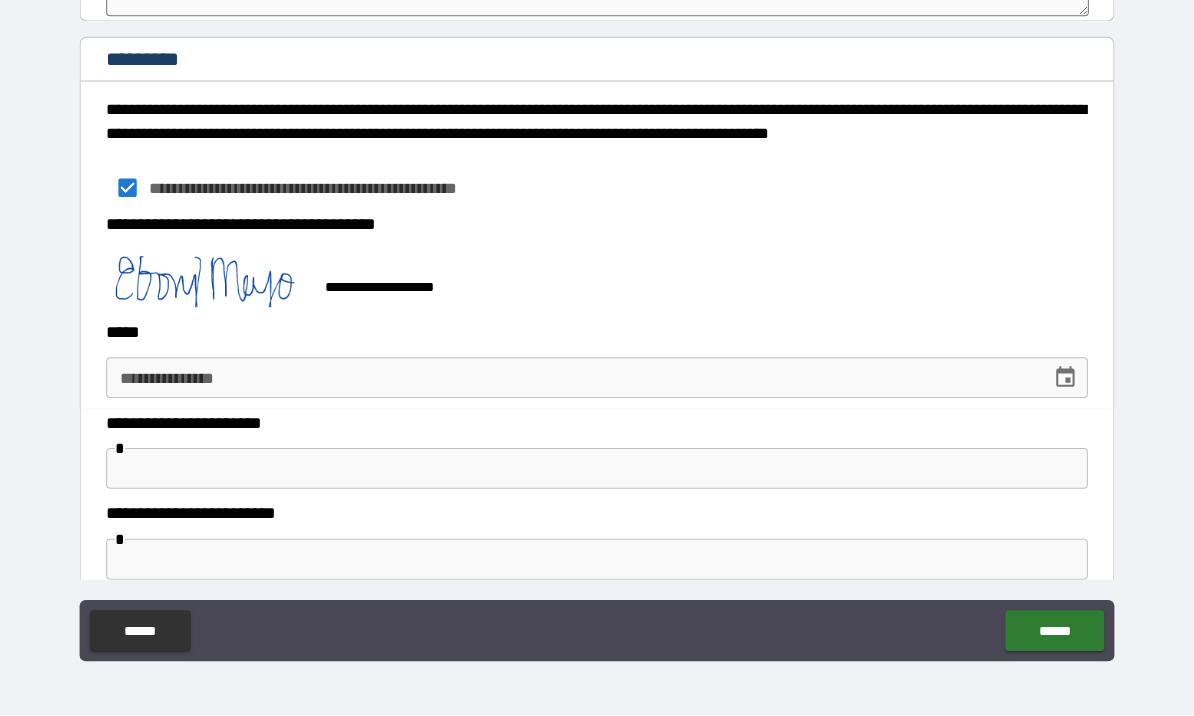 click 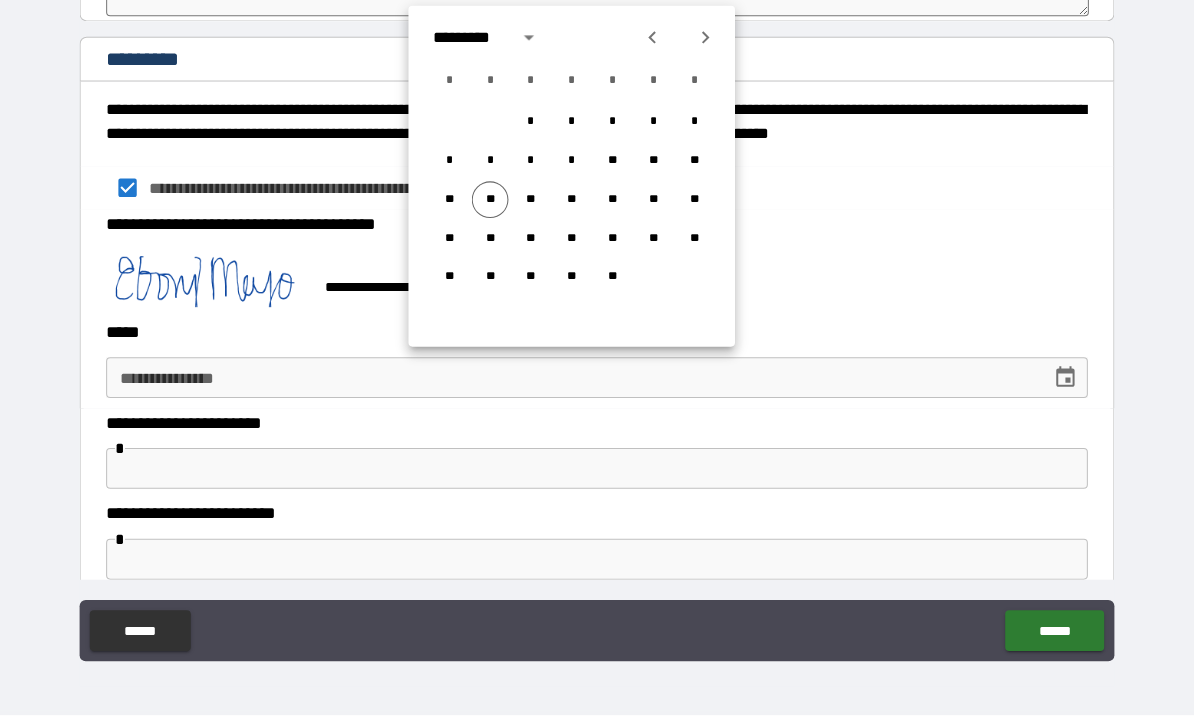 click on "**" at bounding box center (492, 211) 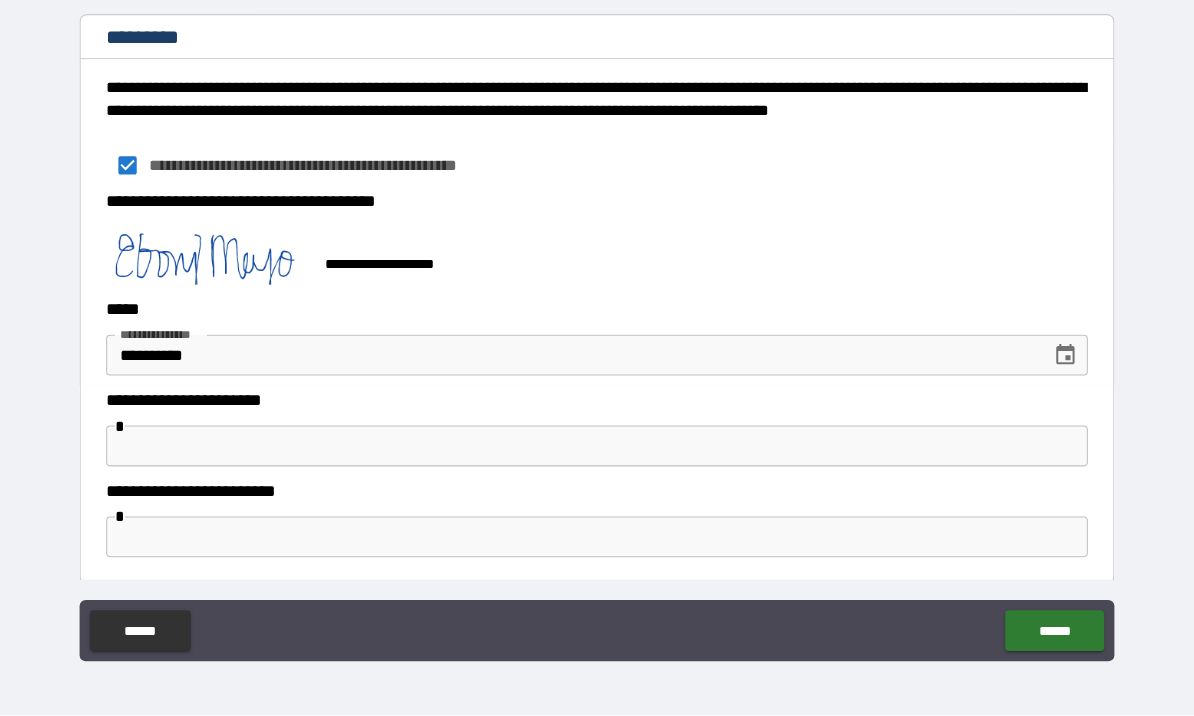 scroll, scrollTop: 11140, scrollLeft: 0, axis: vertical 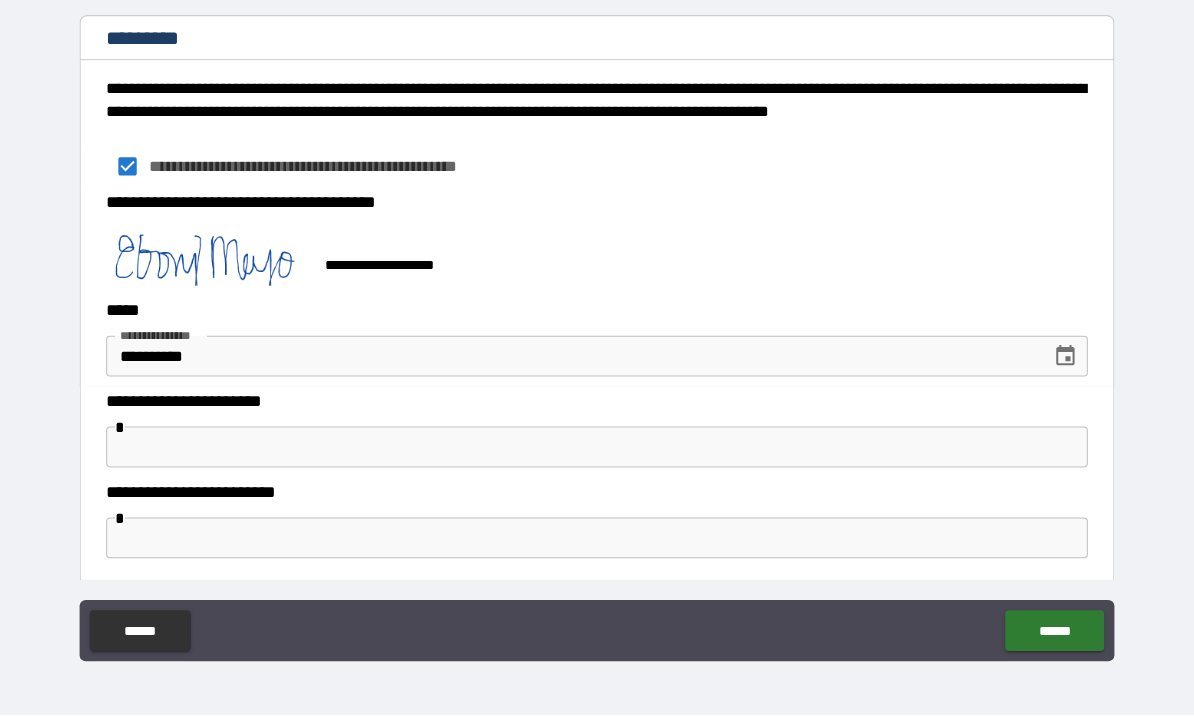 click at bounding box center [597, 453] 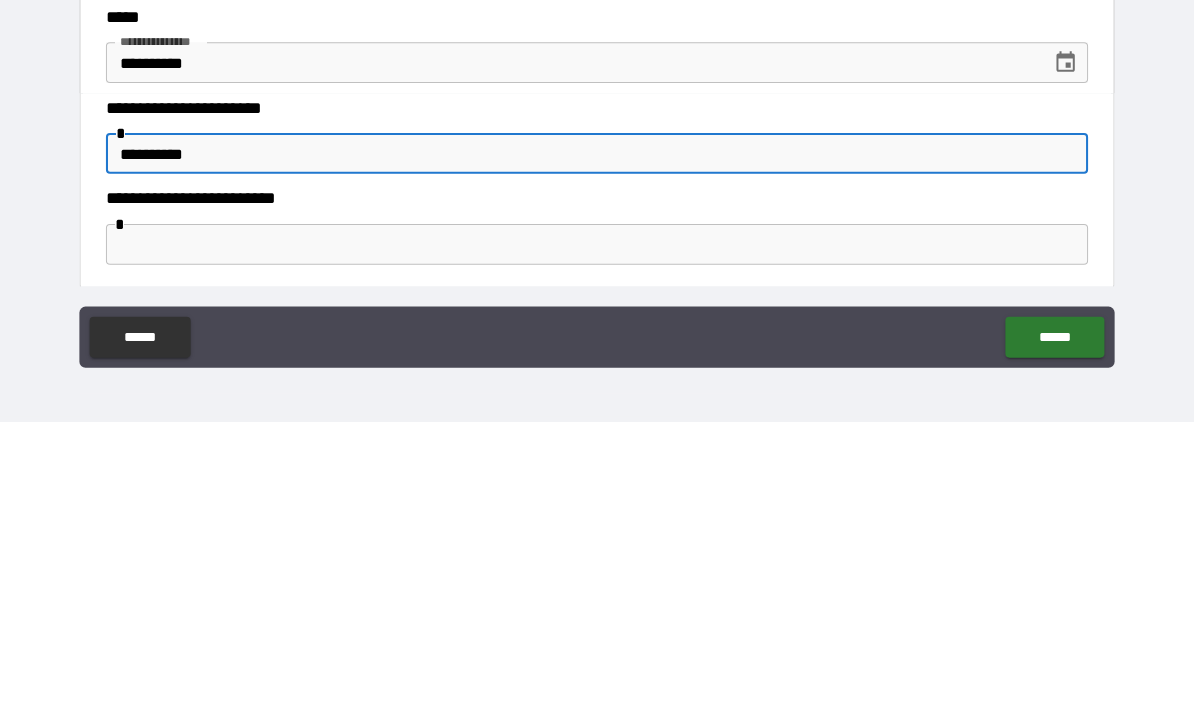 type on "**********" 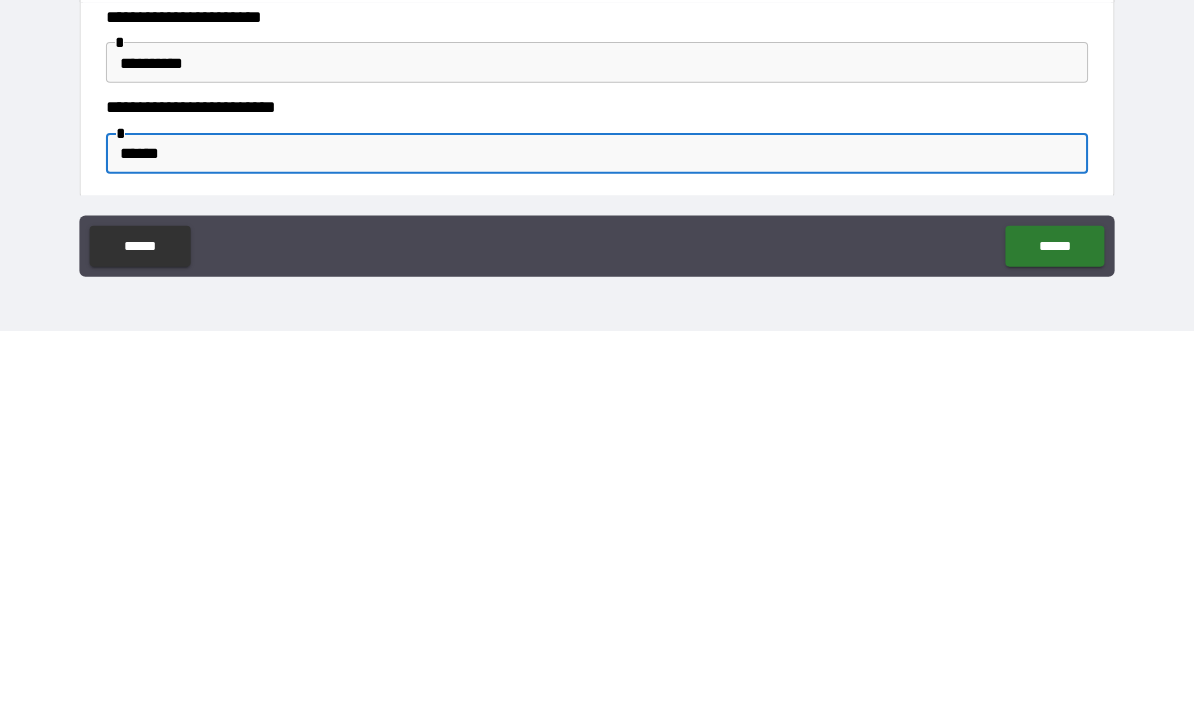 type on "******" 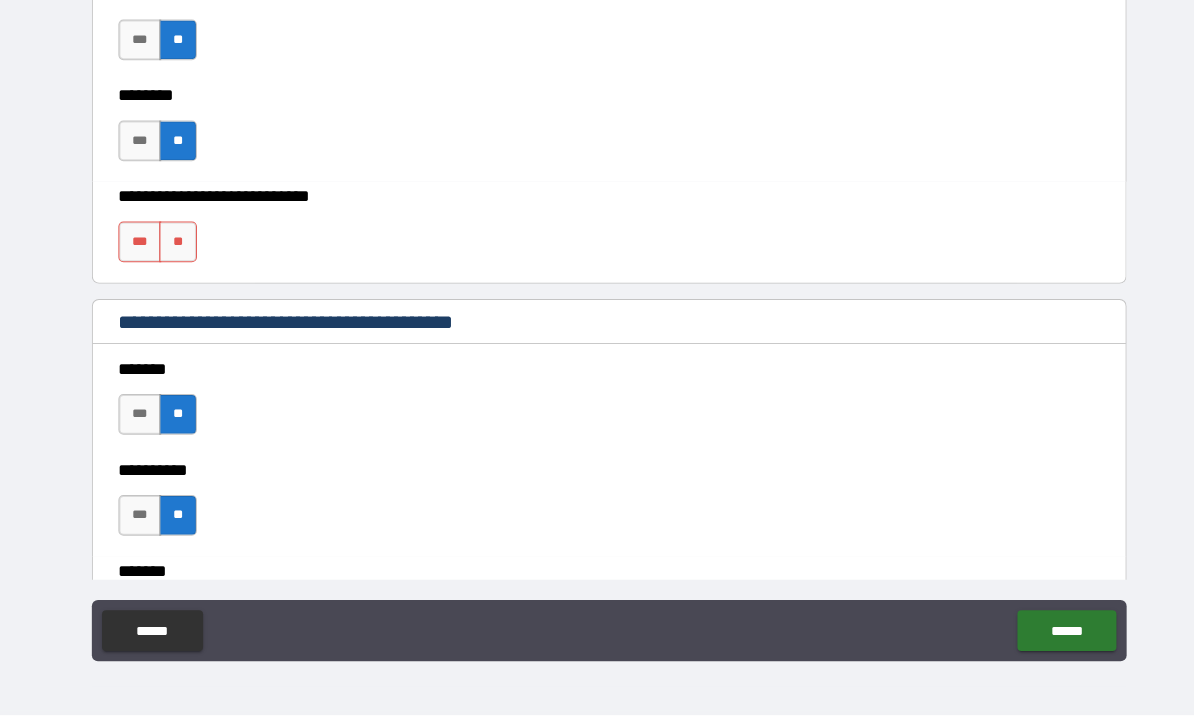 scroll, scrollTop: 1526, scrollLeft: 0, axis: vertical 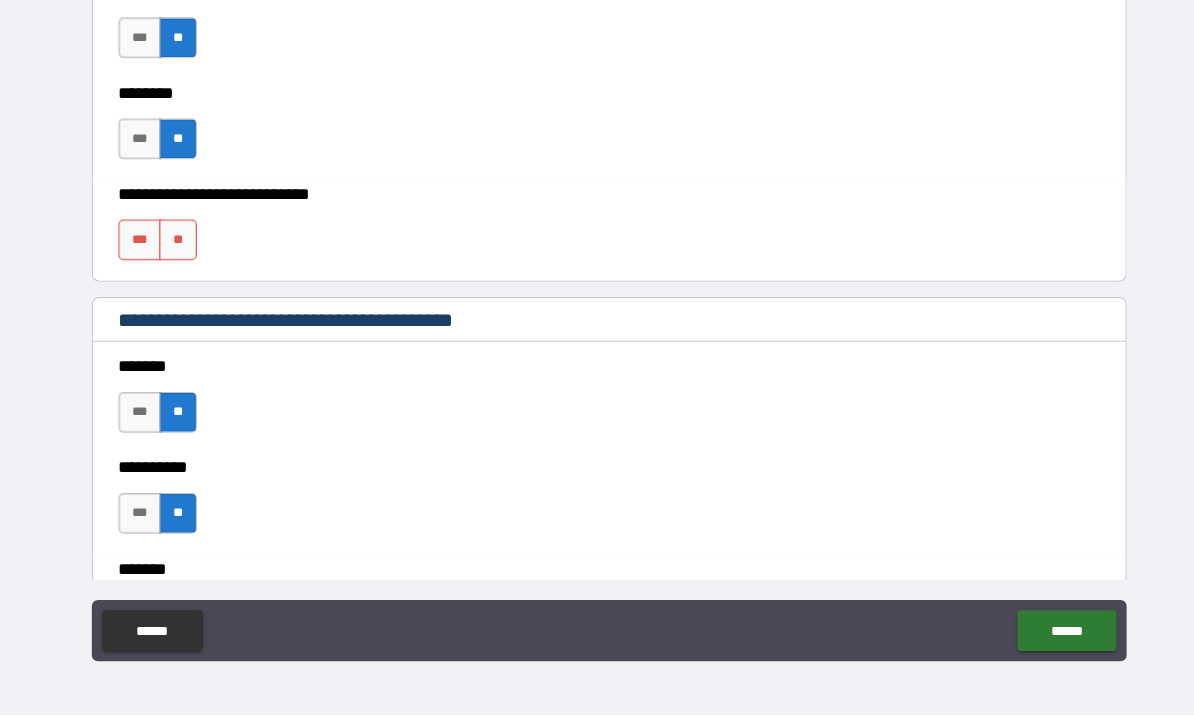 click on "**" at bounding box center [174, 250] 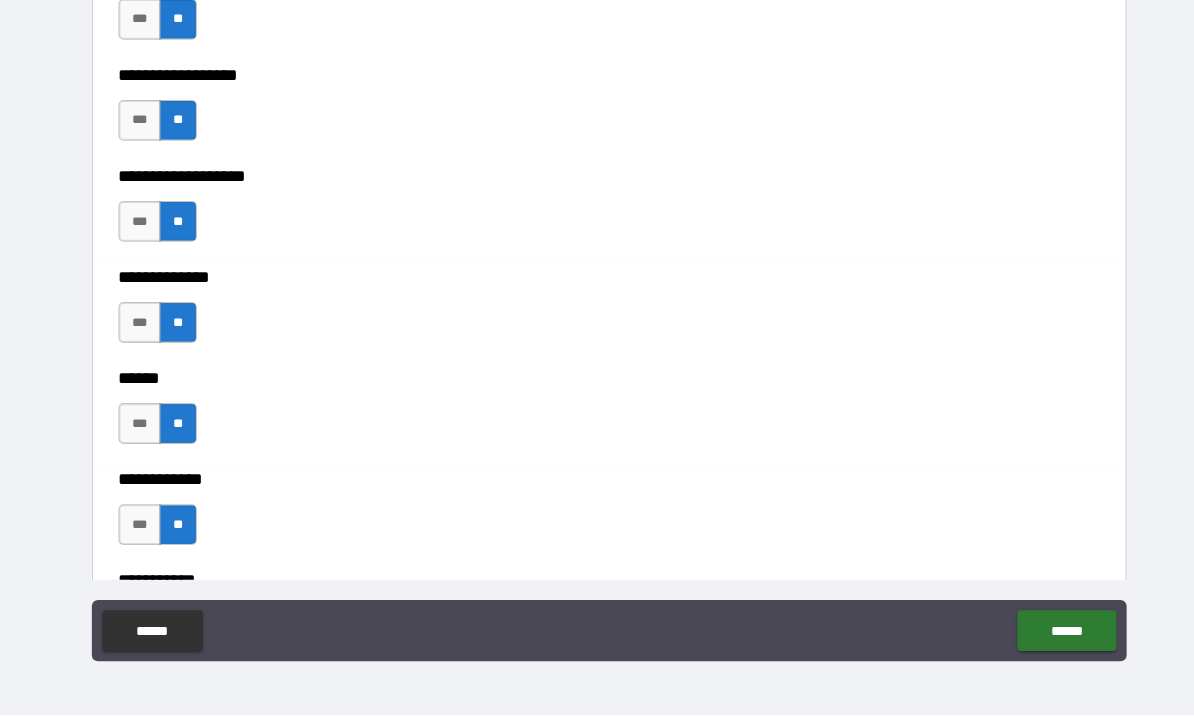 scroll, scrollTop: 3771, scrollLeft: 0, axis: vertical 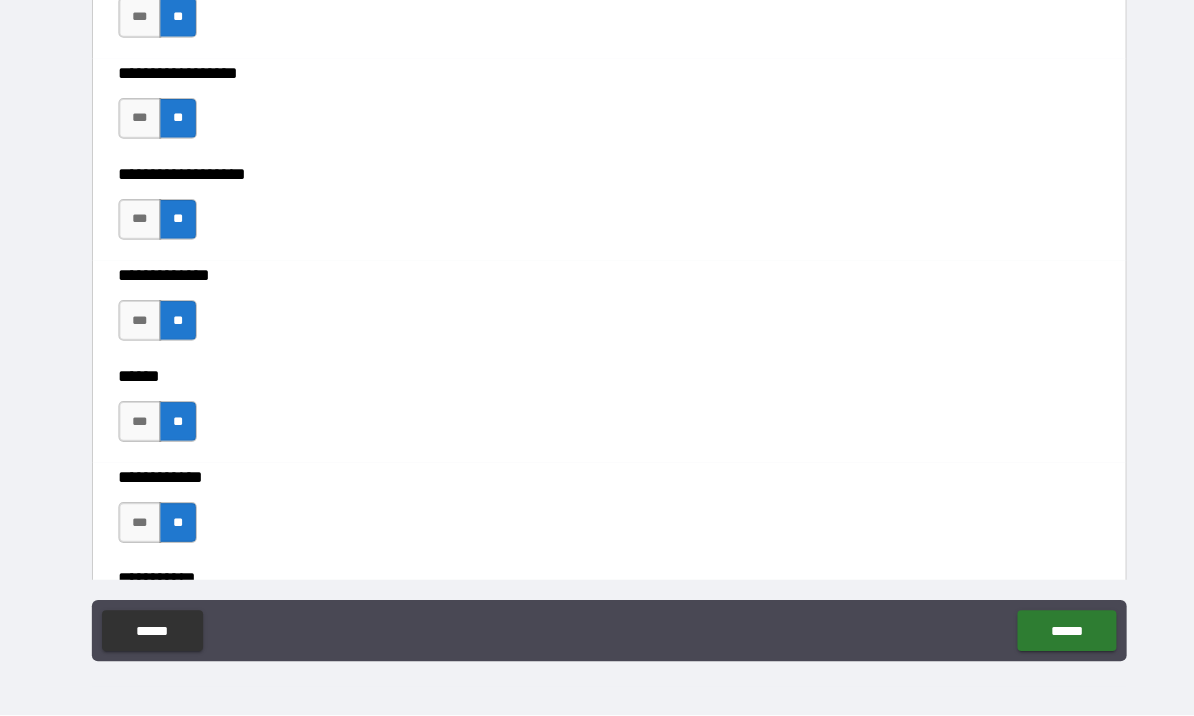 click on "******" at bounding box center [1045, 633] 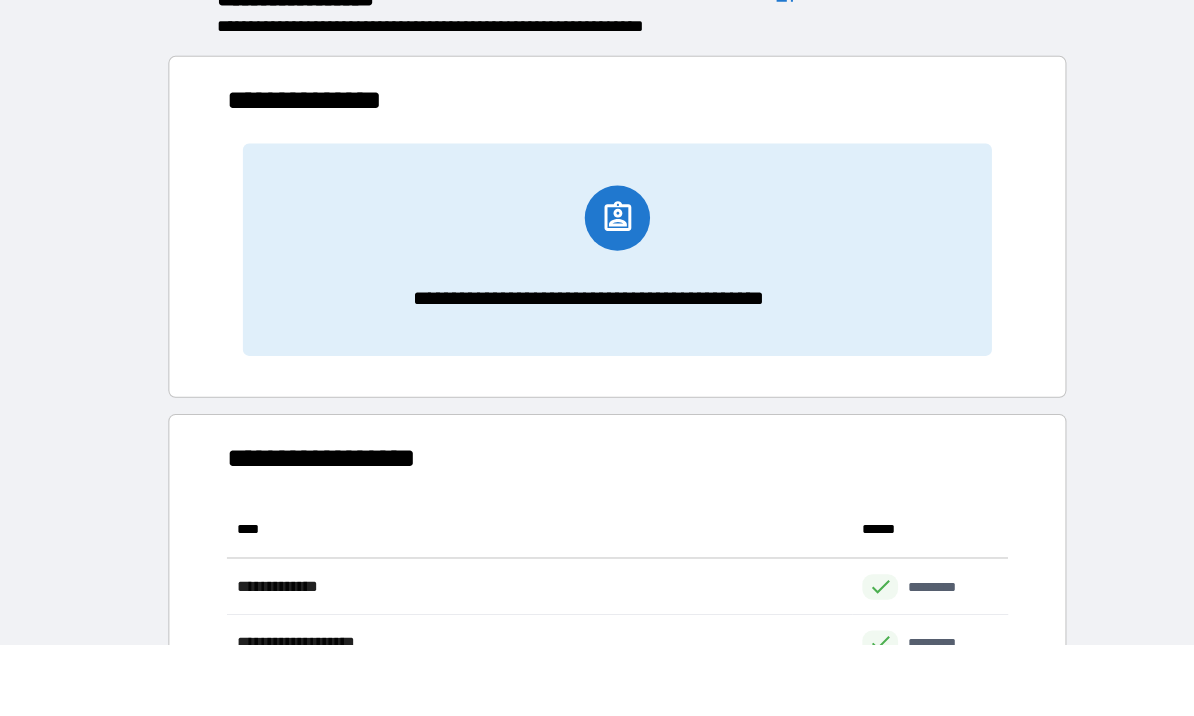 scroll, scrollTop: 386, scrollLeft: 765, axis: both 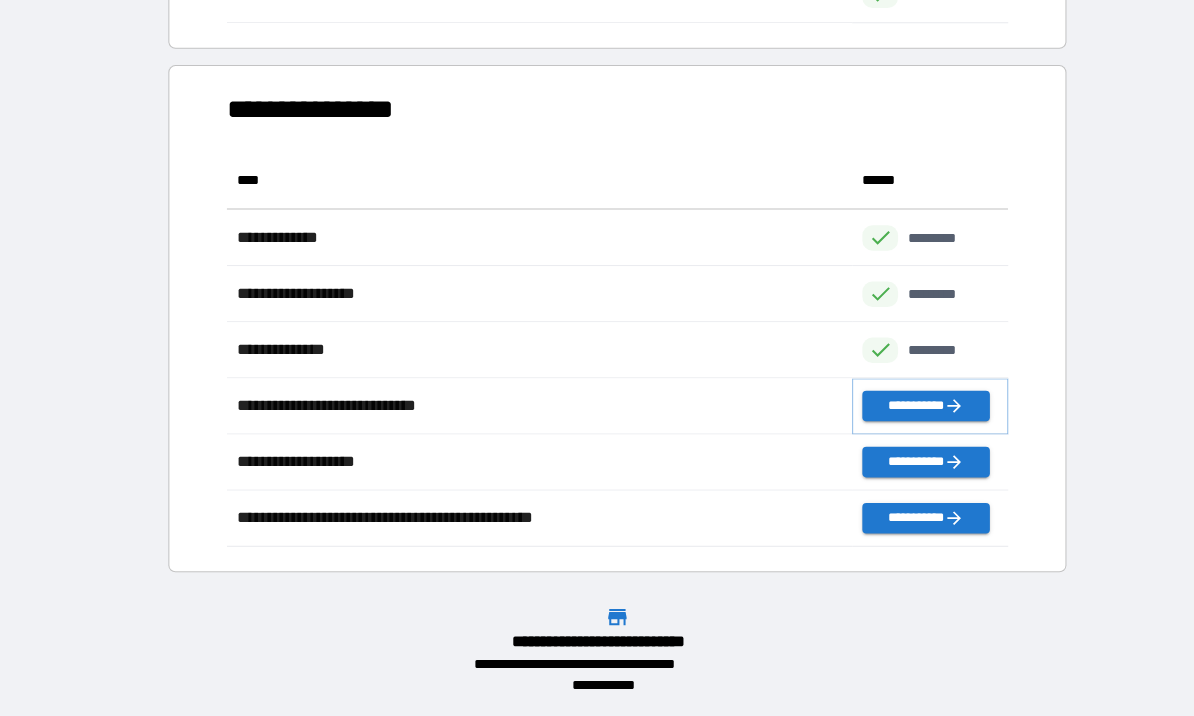 click 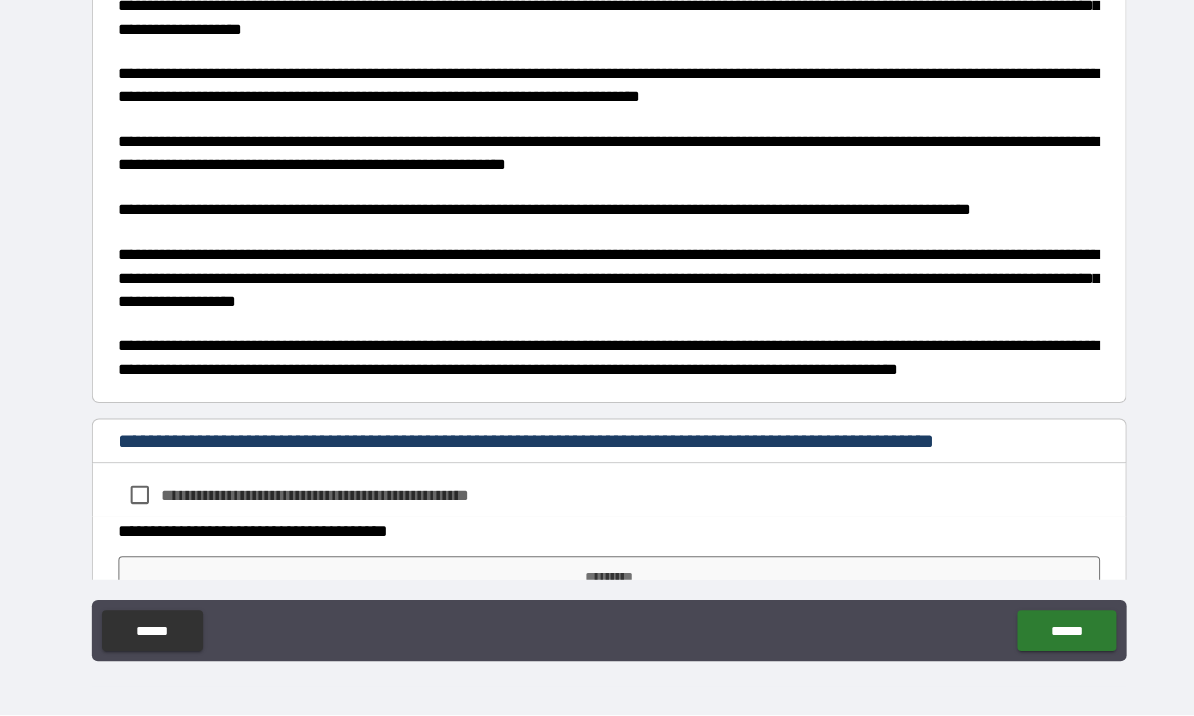 scroll, scrollTop: 766, scrollLeft: 0, axis: vertical 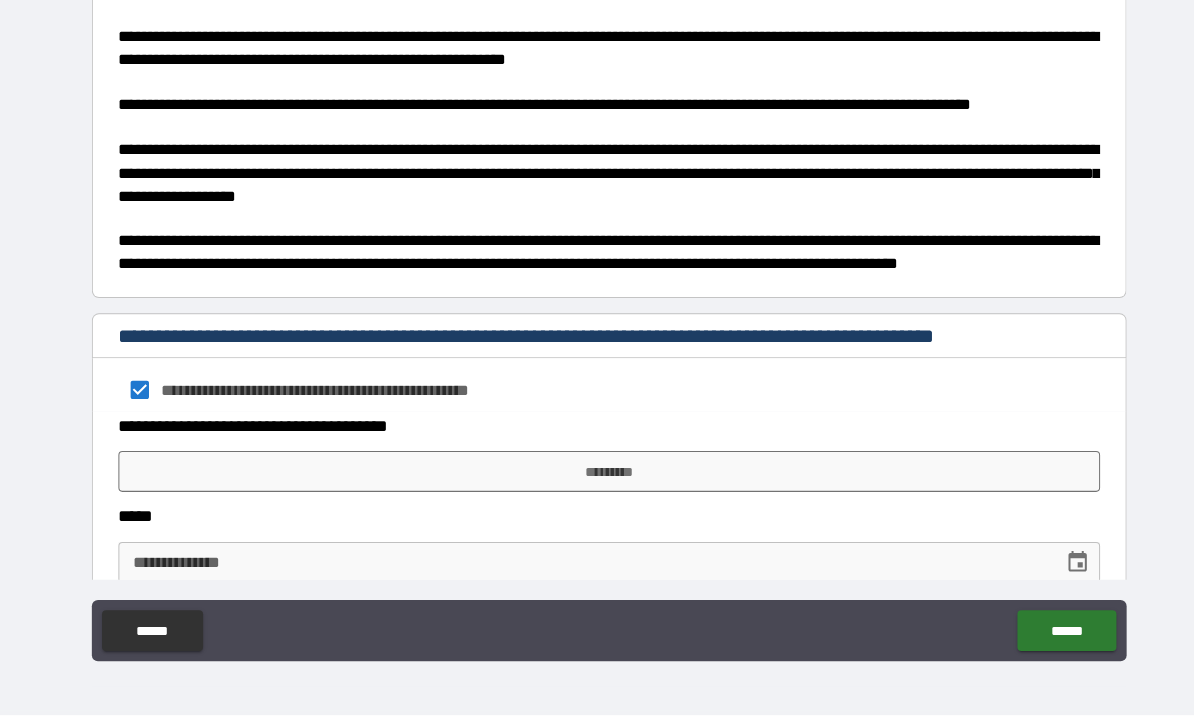 click on "*********" at bounding box center (597, 477) 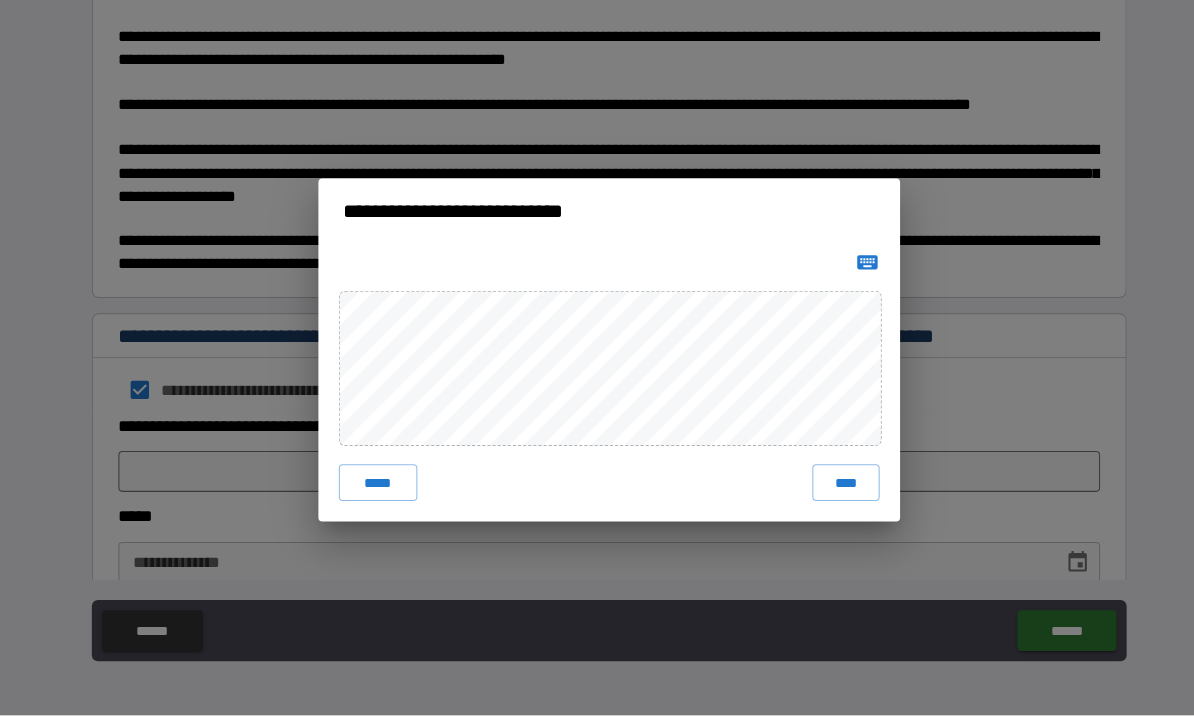 click on "****" at bounding box center (829, 488) 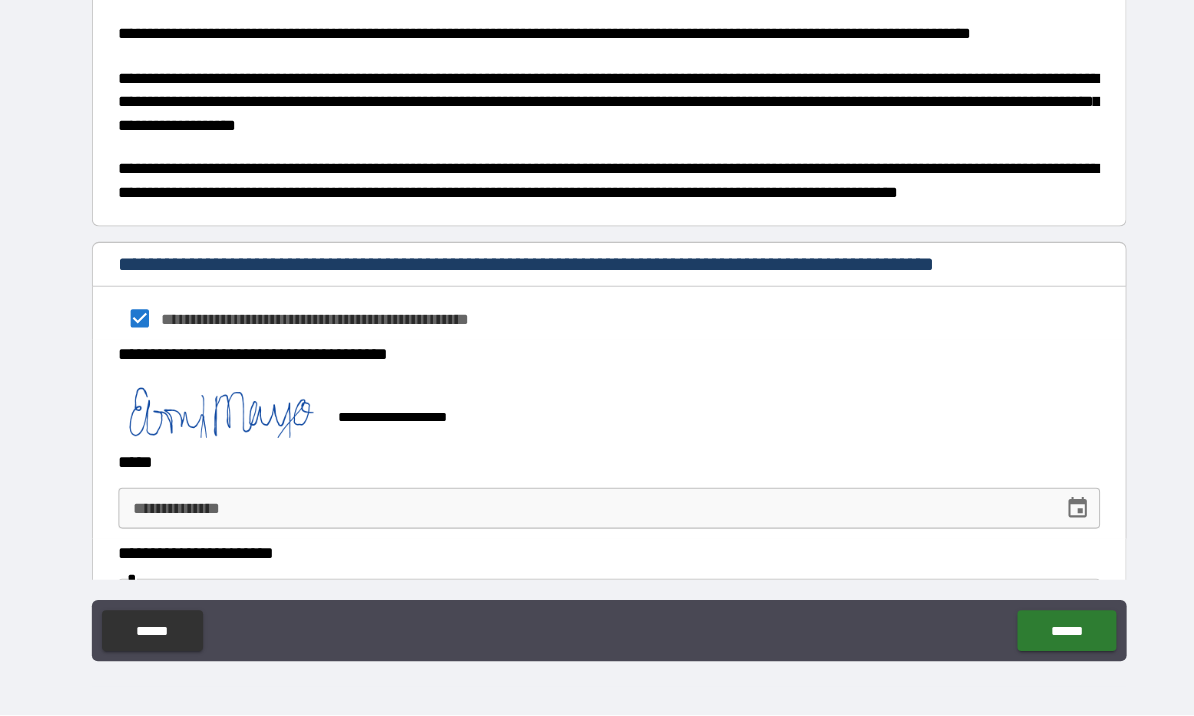 scroll, scrollTop: 872, scrollLeft: 0, axis: vertical 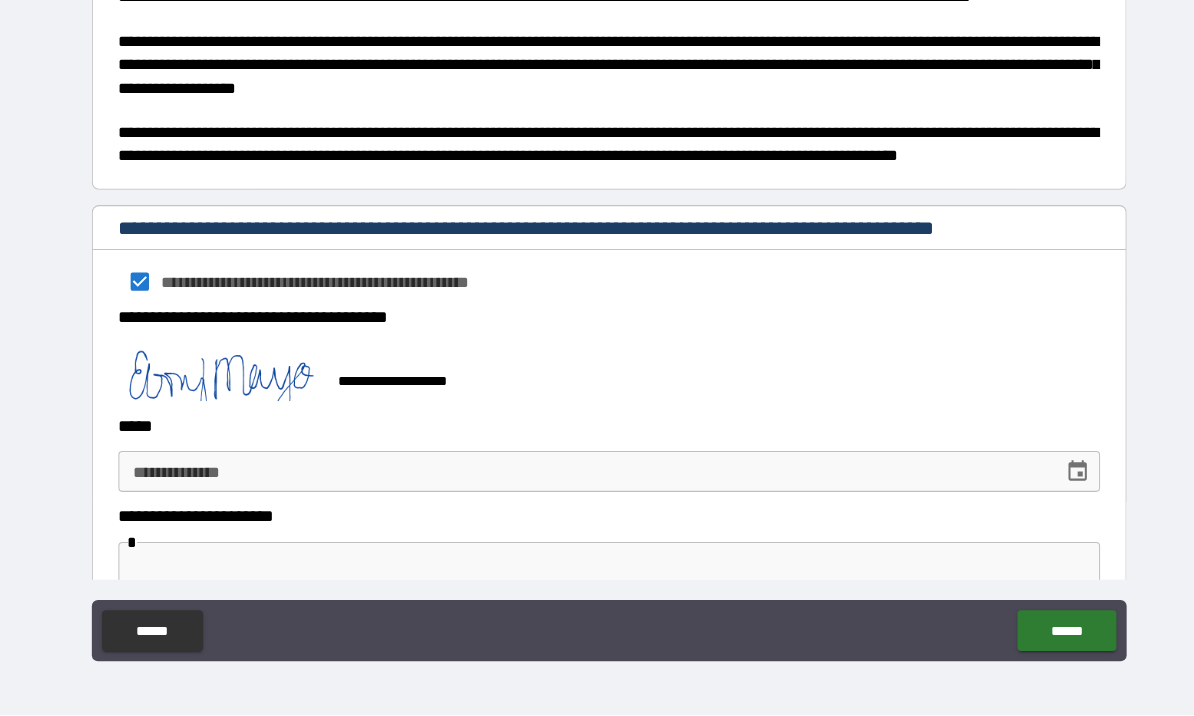 click on "**********" at bounding box center (597, 477) 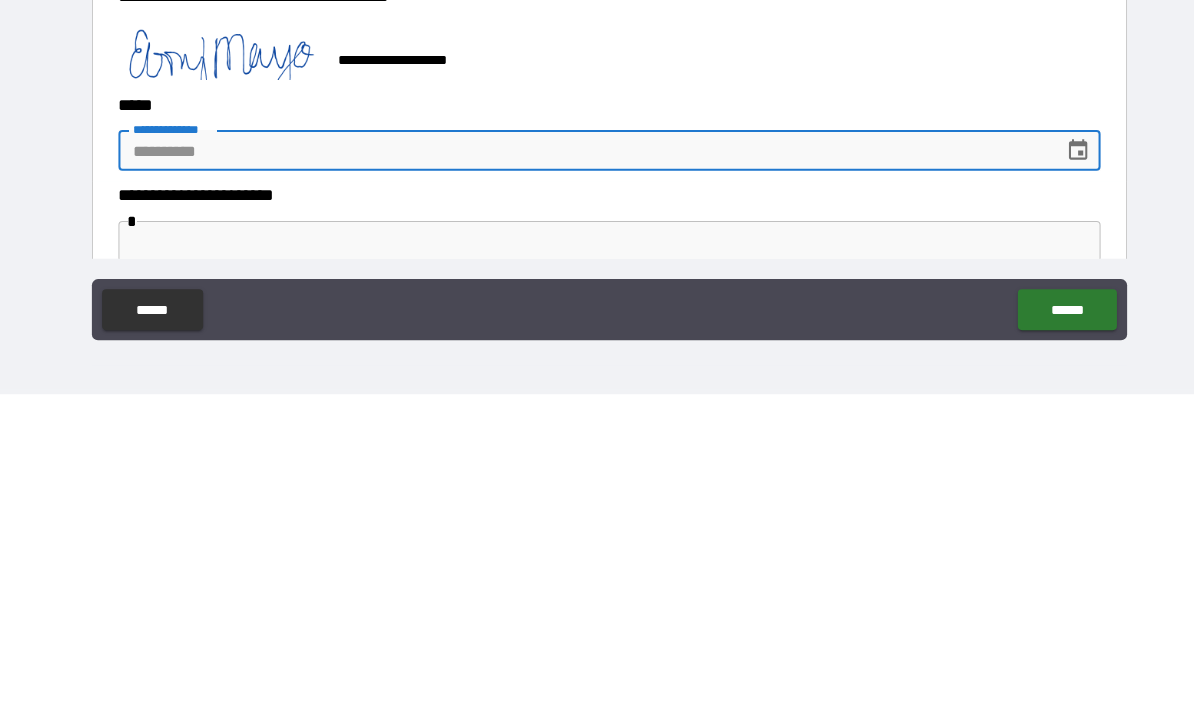 click at bounding box center (1056, 477) 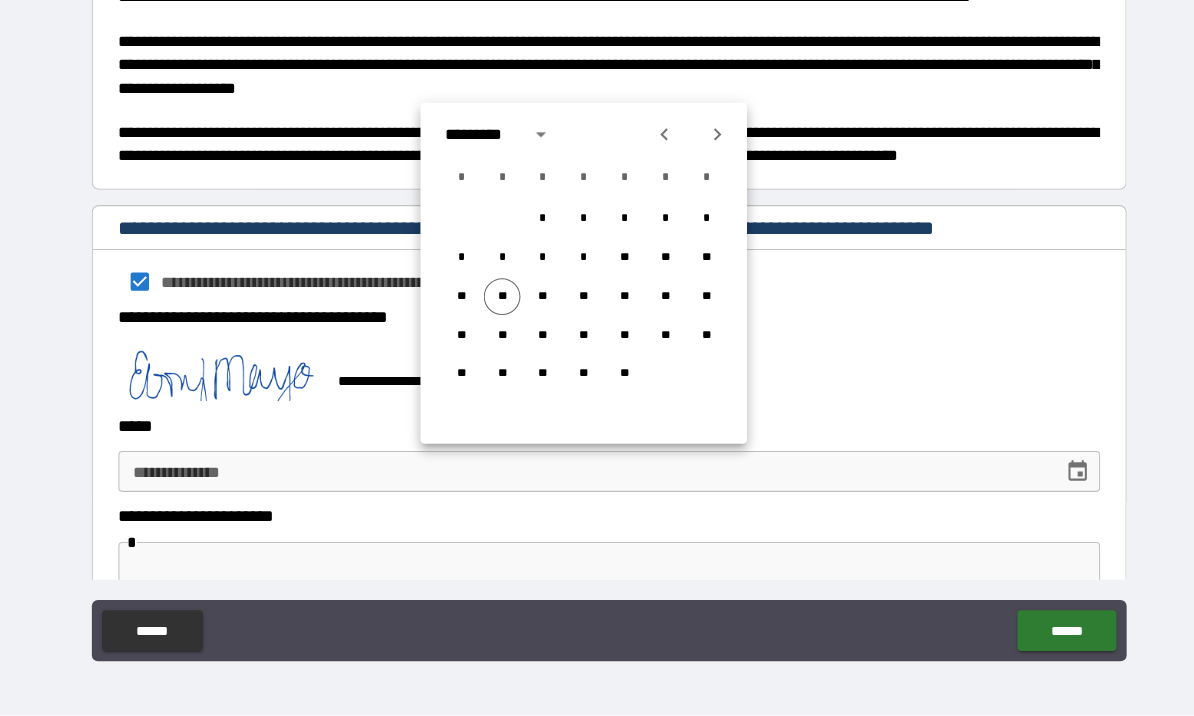 click on "**" at bounding box center (492, 306) 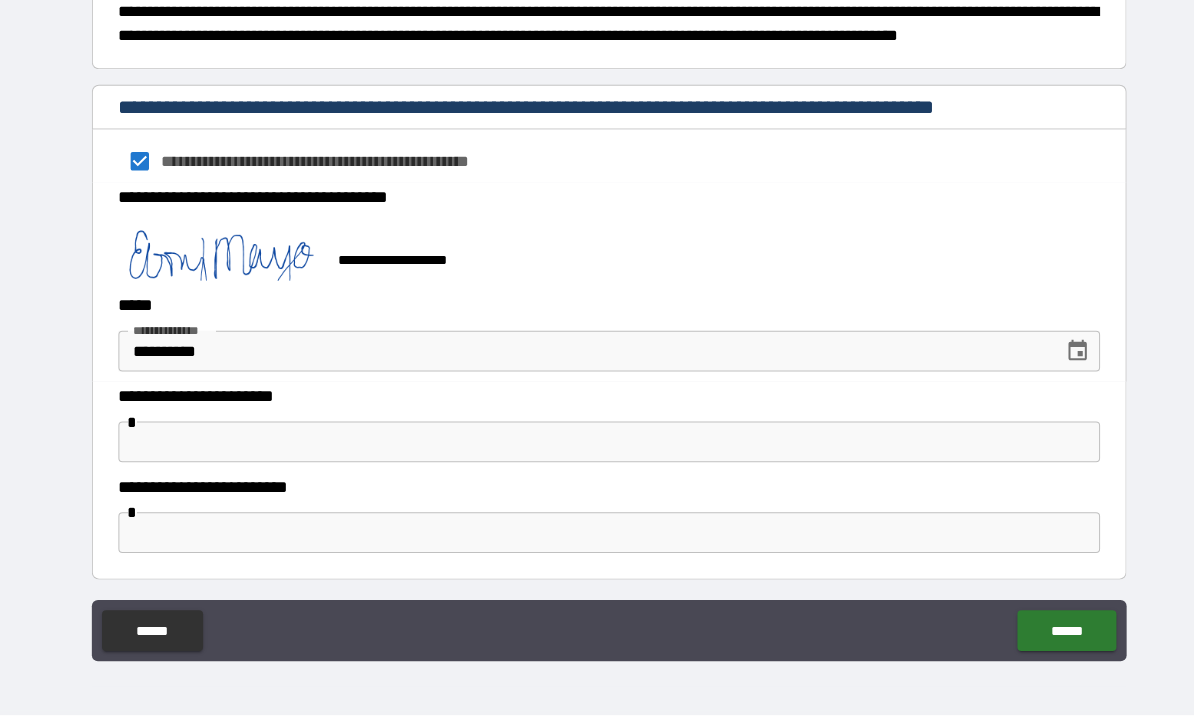 scroll, scrollTop: 988, scrollLeft: 0, axis: vertical 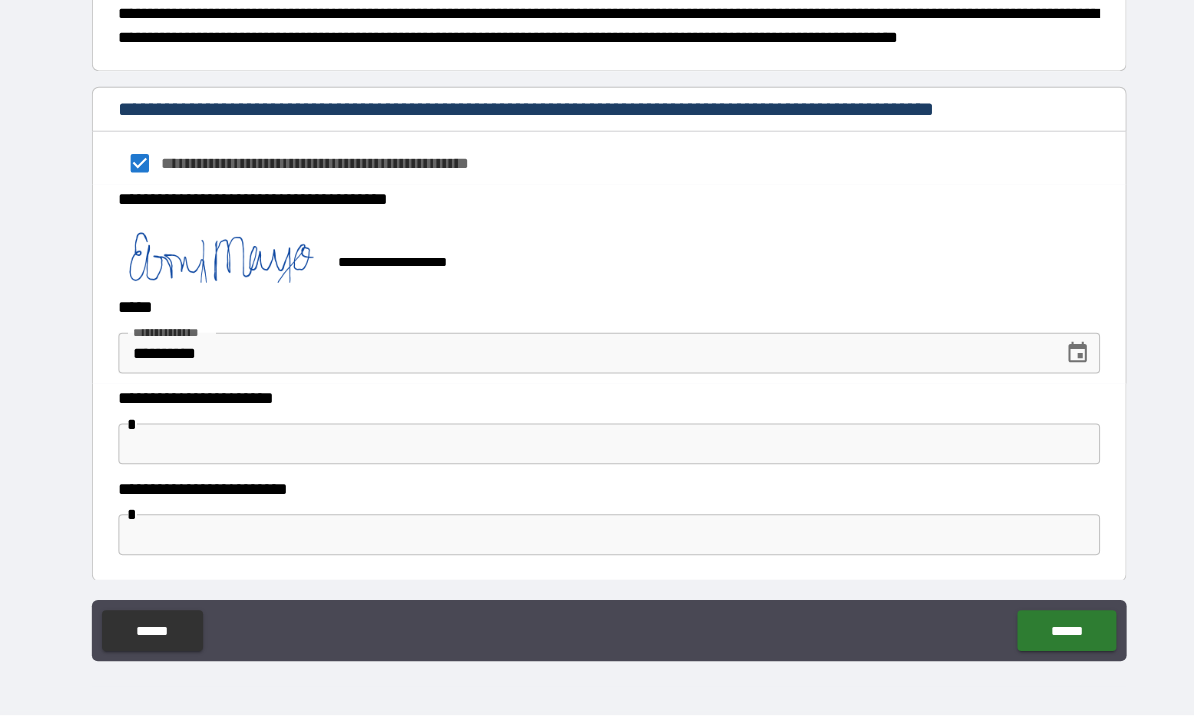 click at bounding box center [597, 450] 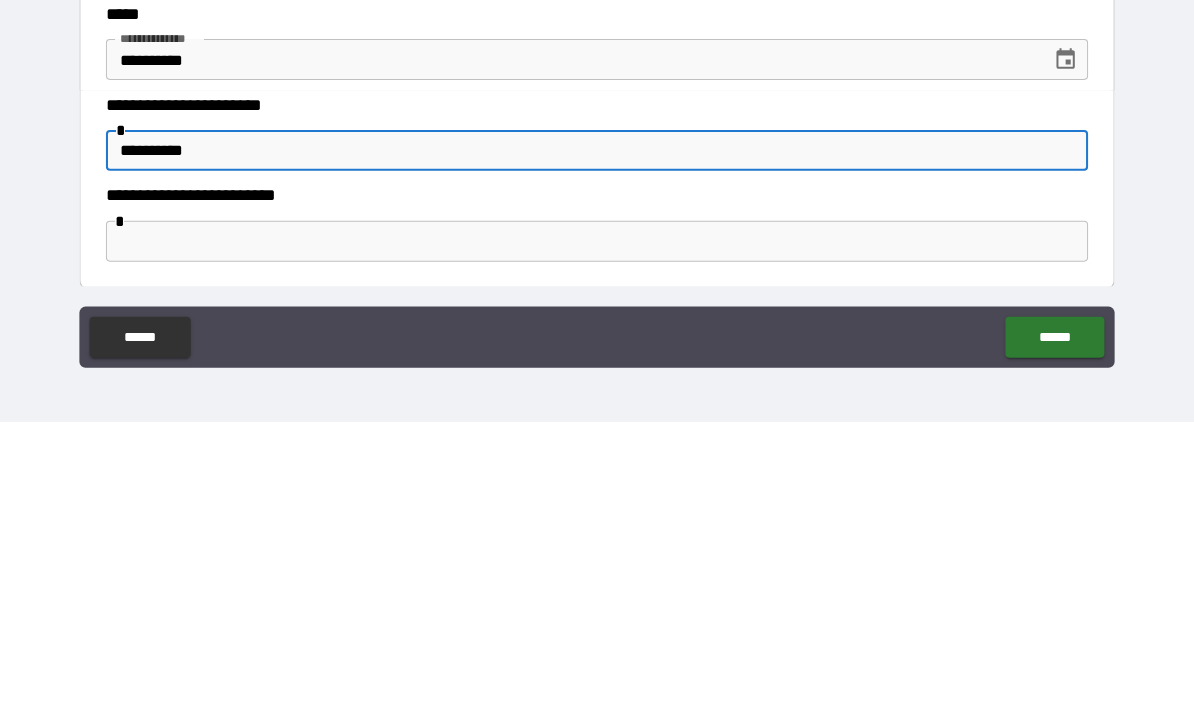 type on "**********" 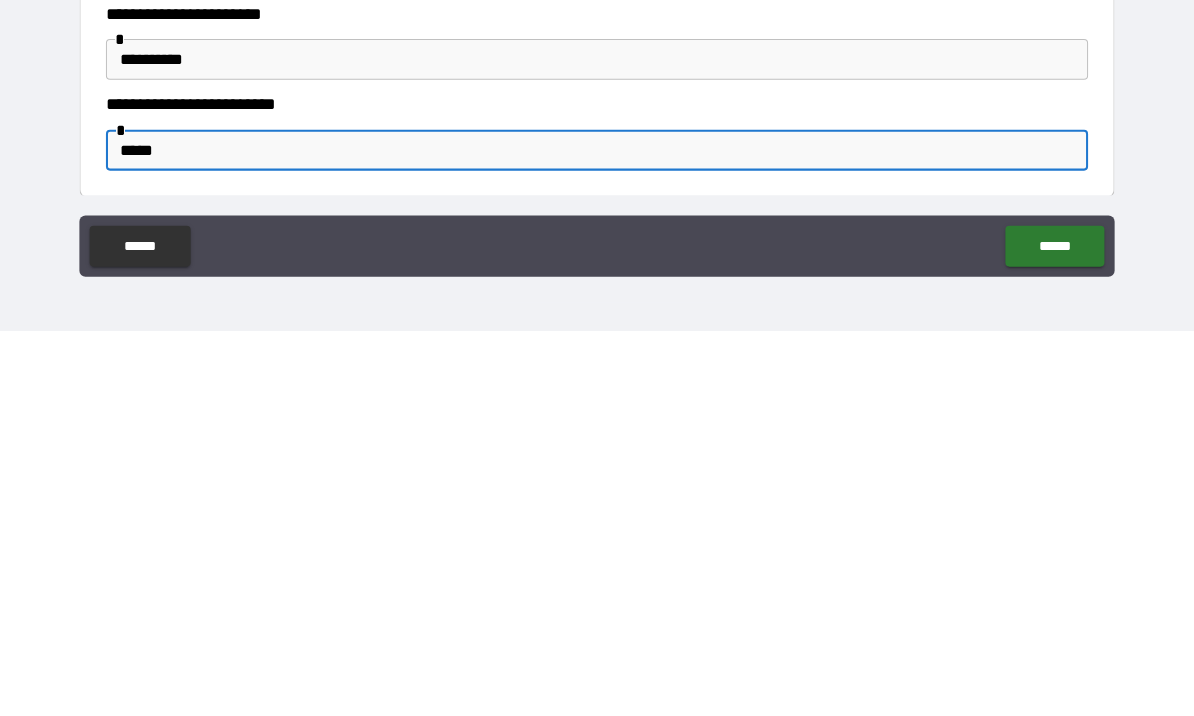 type on "******" 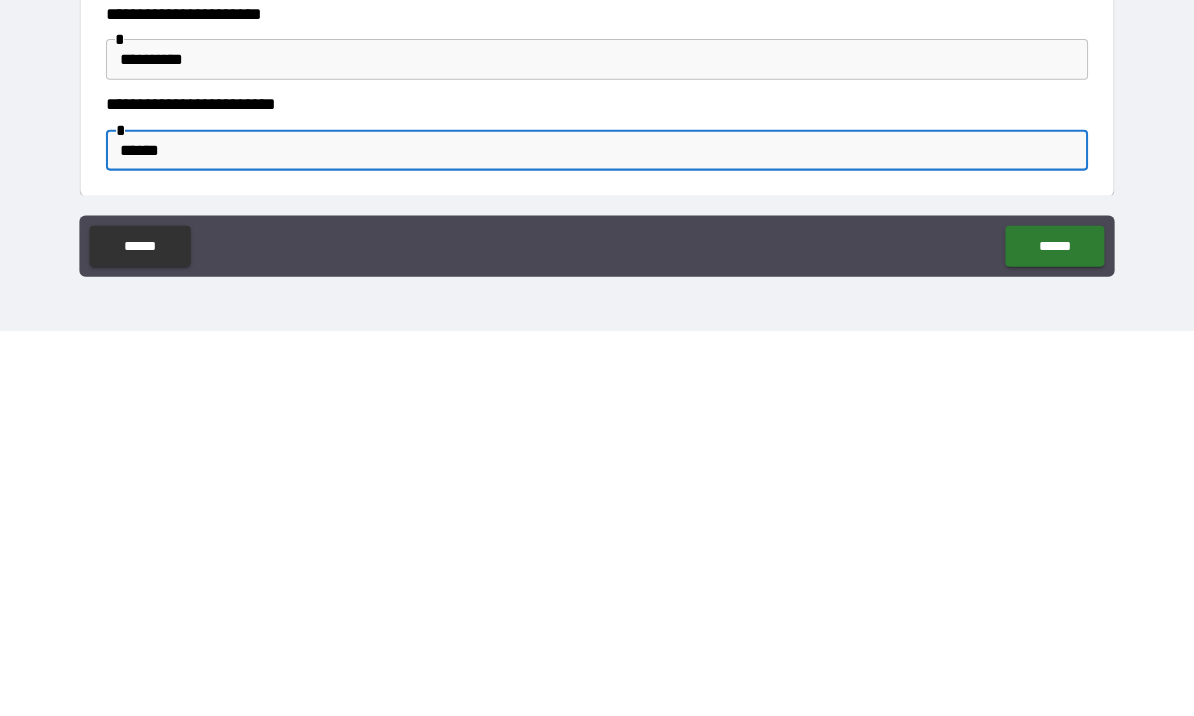 click on "******" at bounding box center [1045, 633] 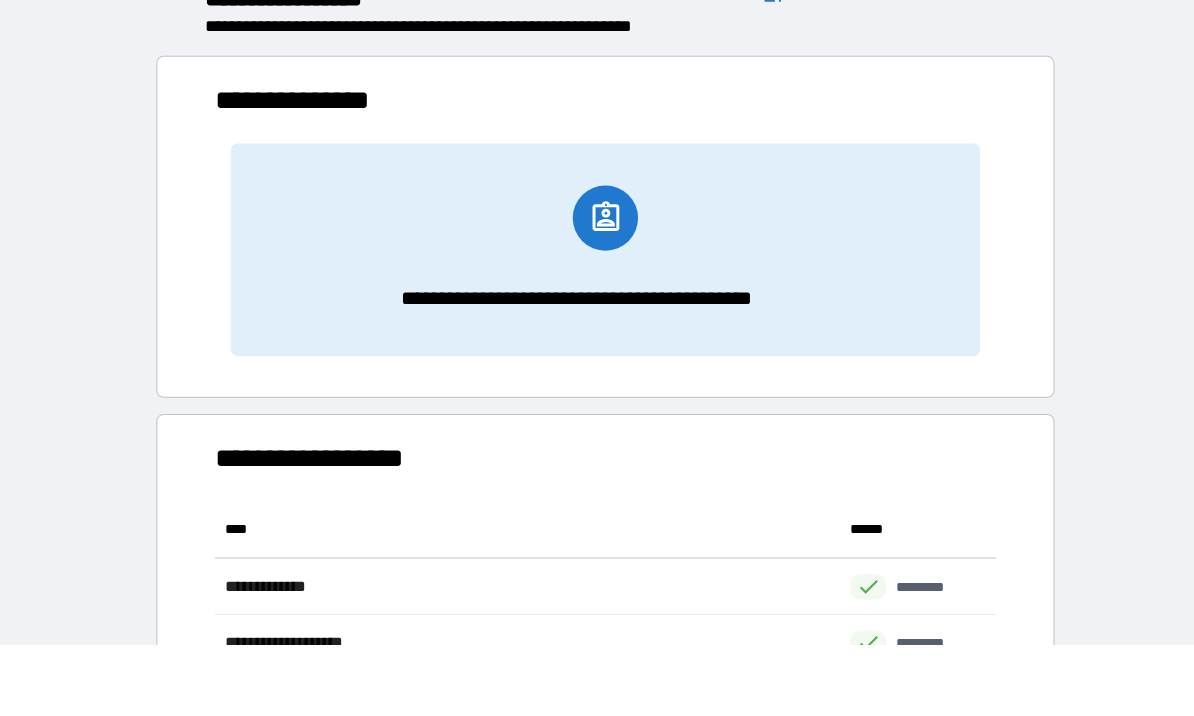 scroll, scrollTop: 1, scrollLeft: 1, axis: both 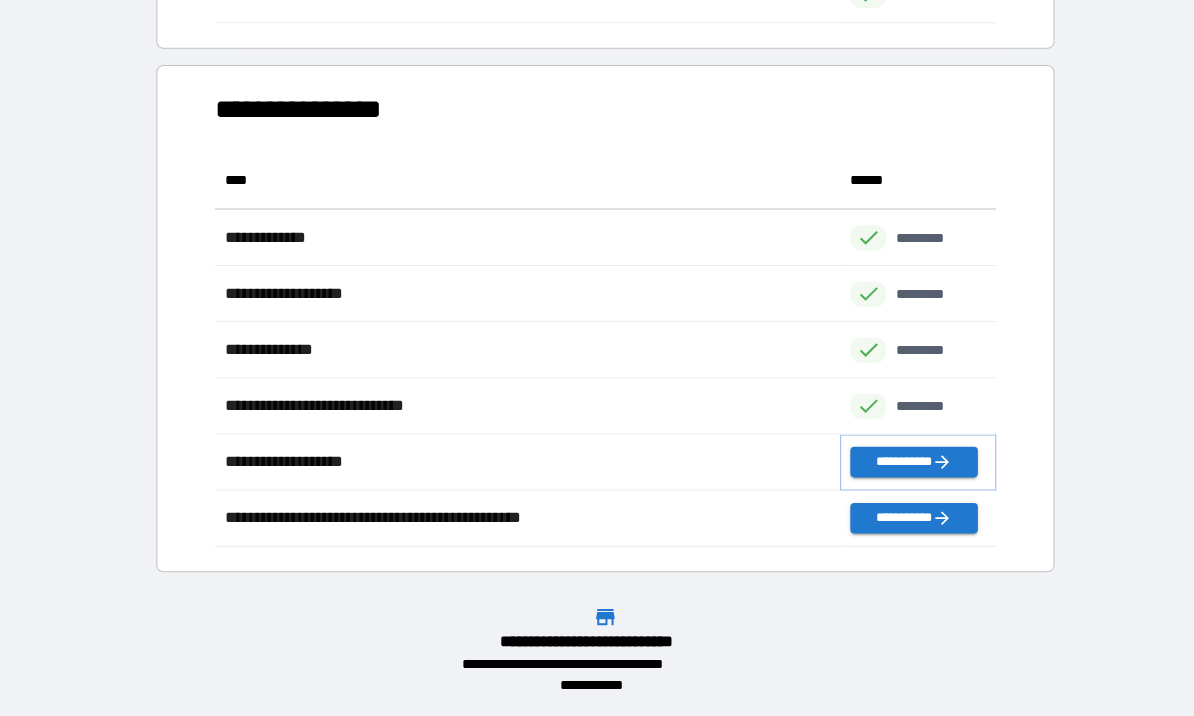 click 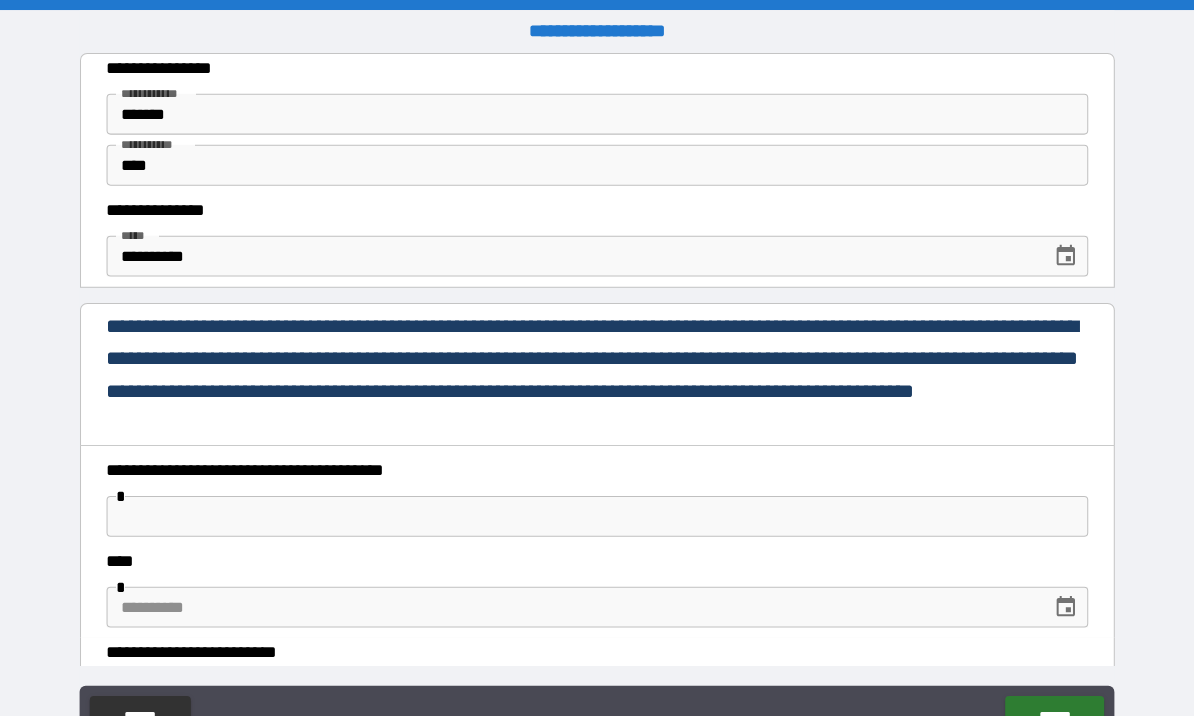 scroll, scrollTop: 43, scrollLeft: 0, axis: vertical 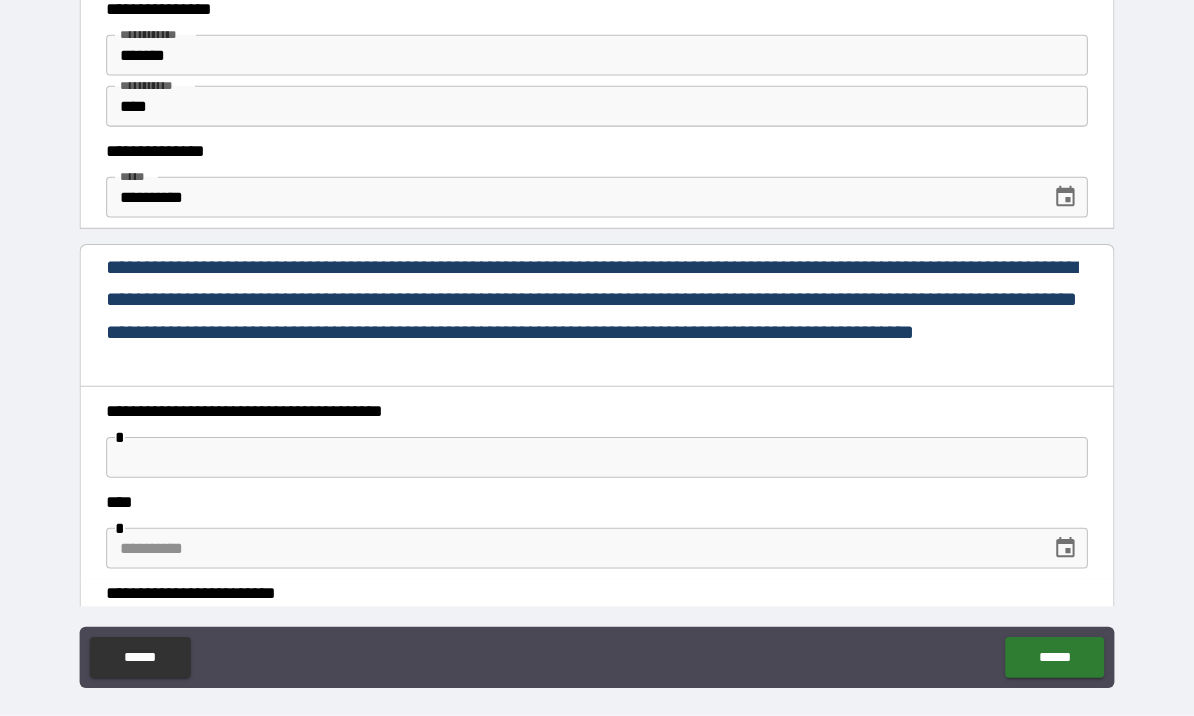 click at bounding box center (597, 463) 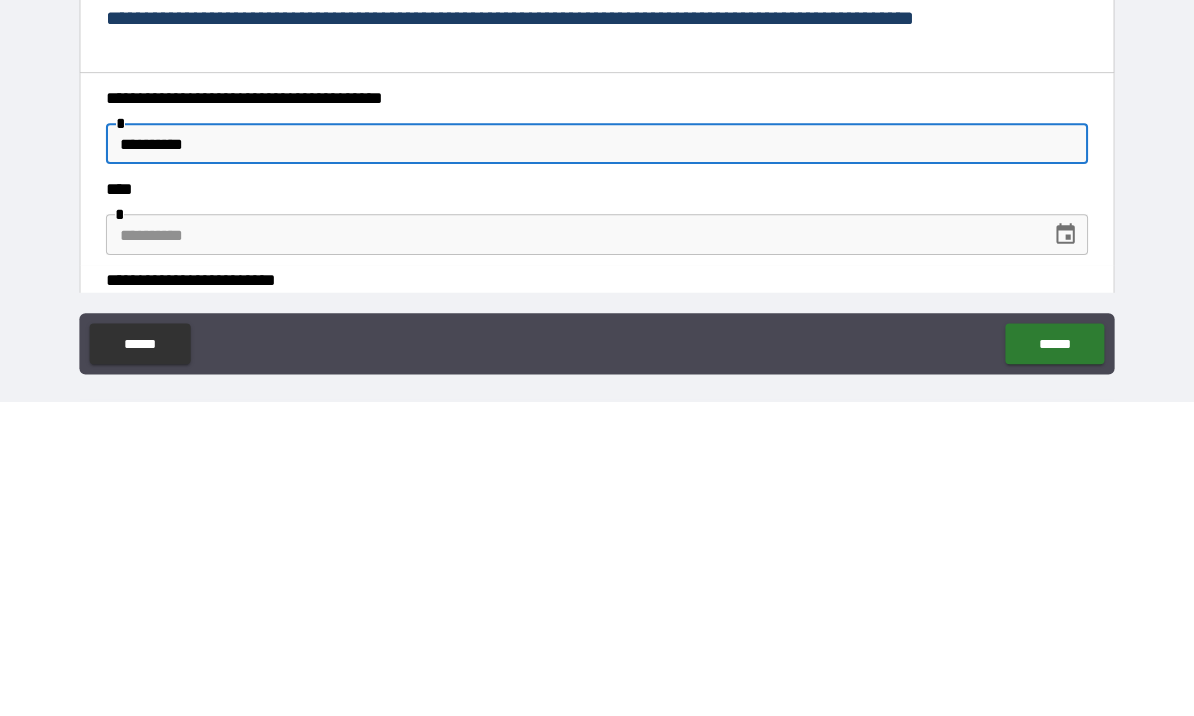 type on "**********" 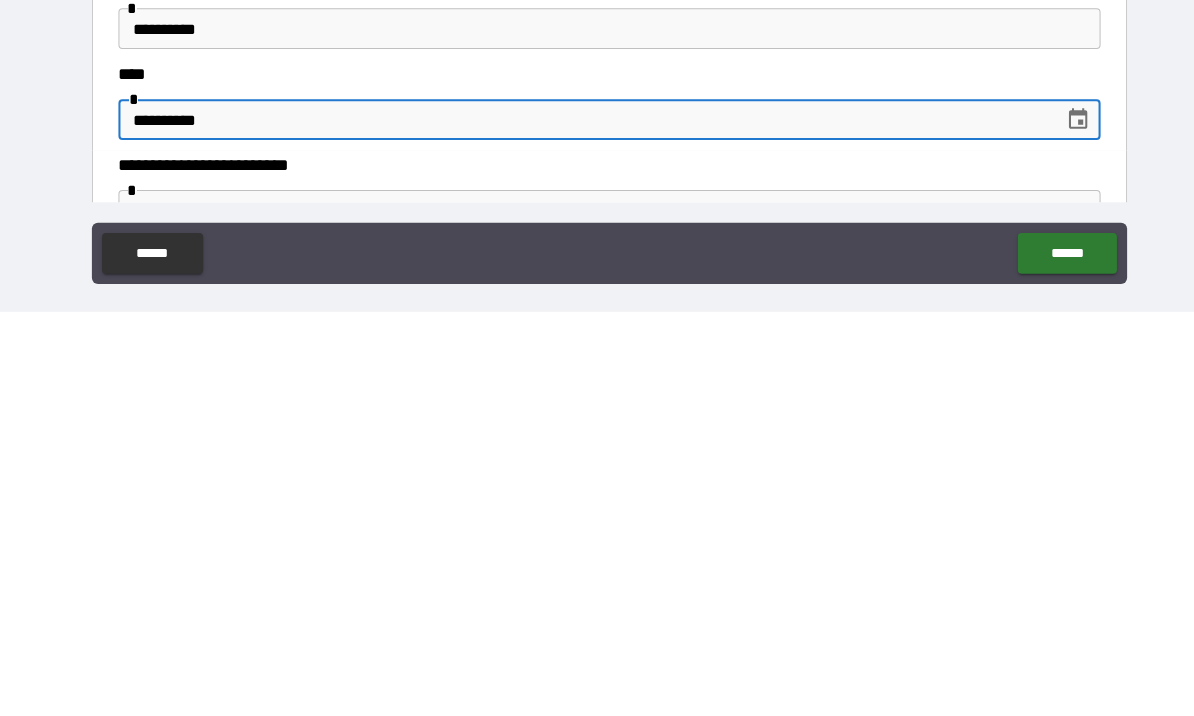 scroll, scrollTop: 59, scrollLeft: 0, axis: vertical 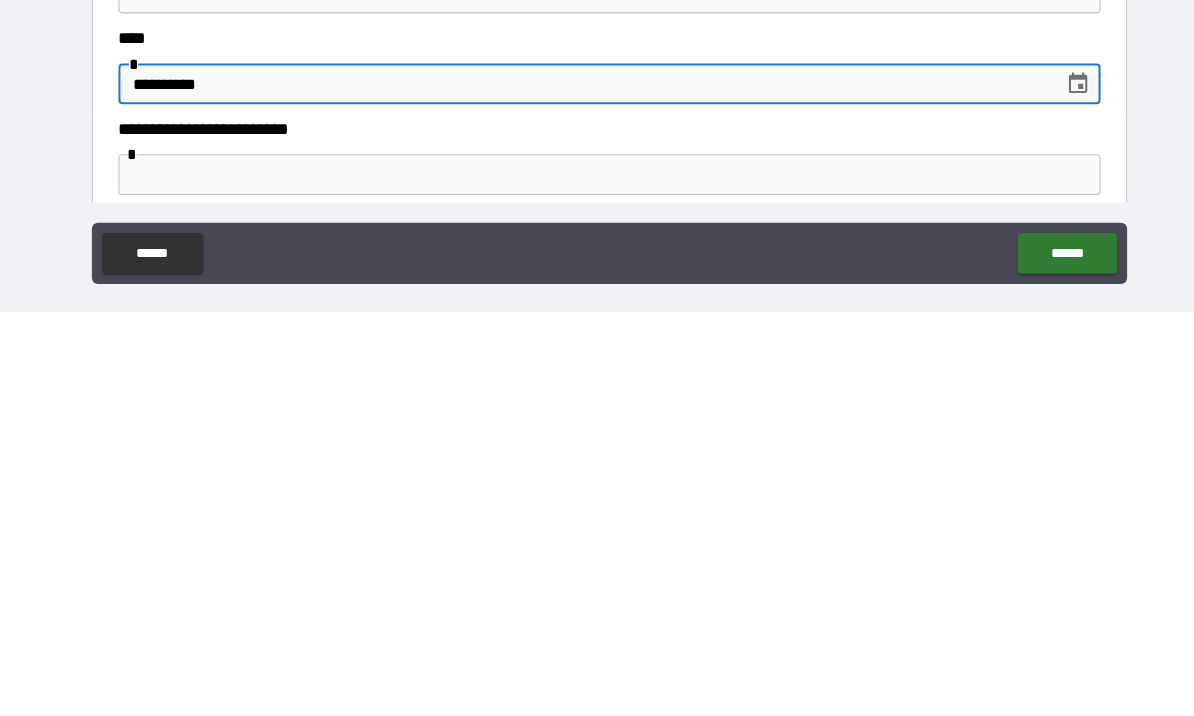 type on "**********" 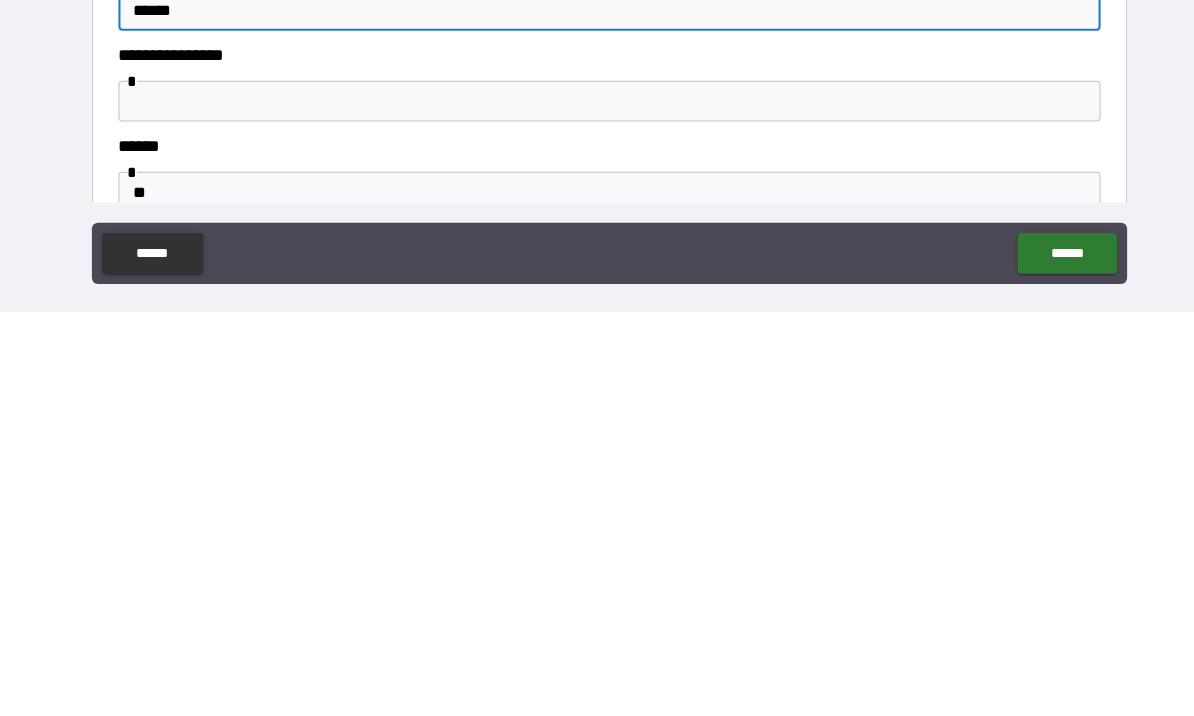 scroll, scrollTop: 215, scrollLeft: 0, axis: vertical 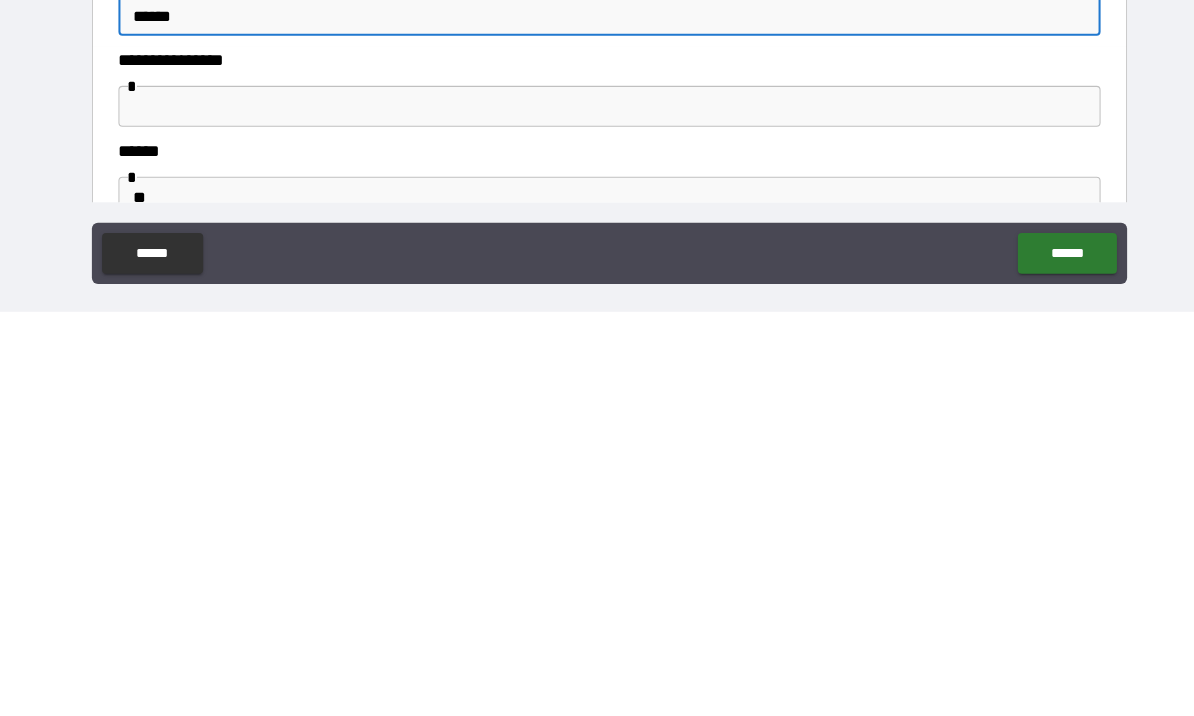 type on "******" 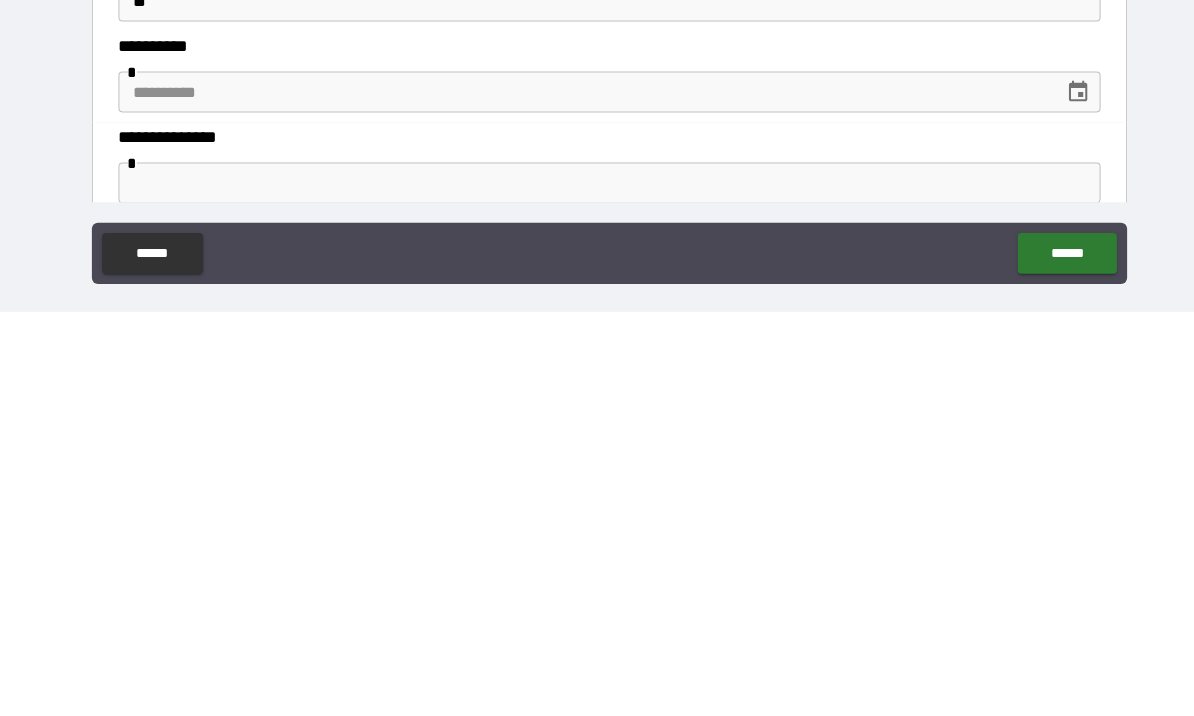 scroll, scrollTop: 408, scrollLeft: 0, axis: vertical 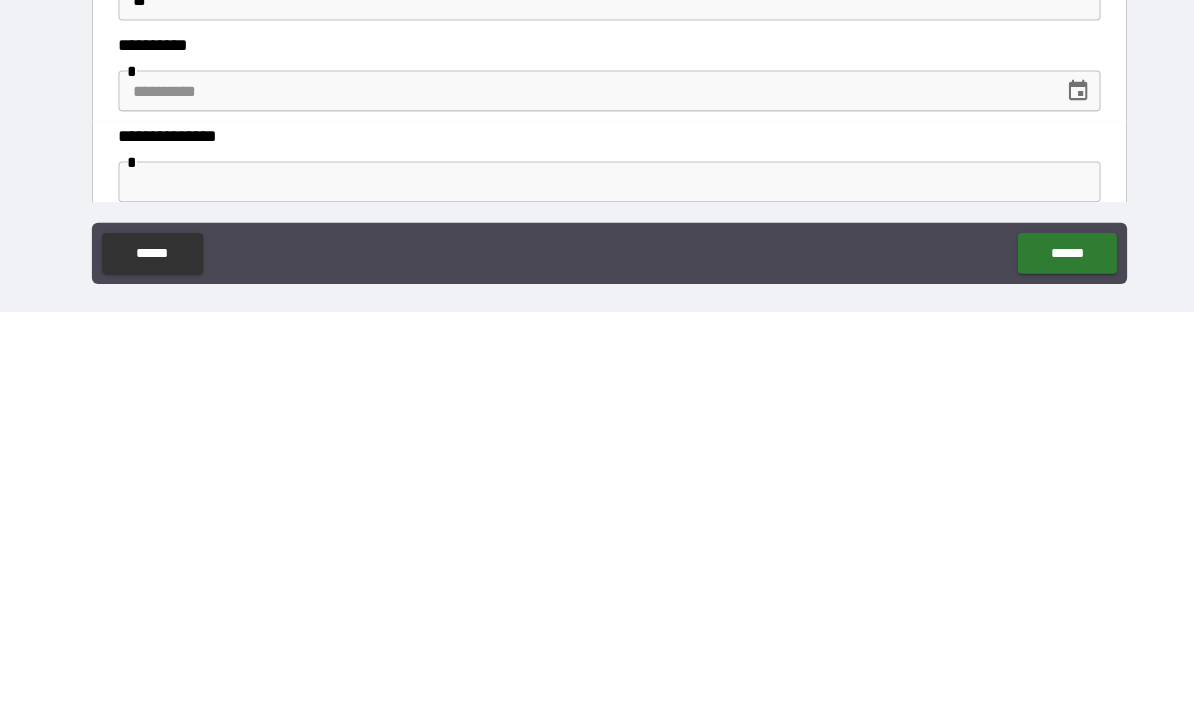 type on "********" 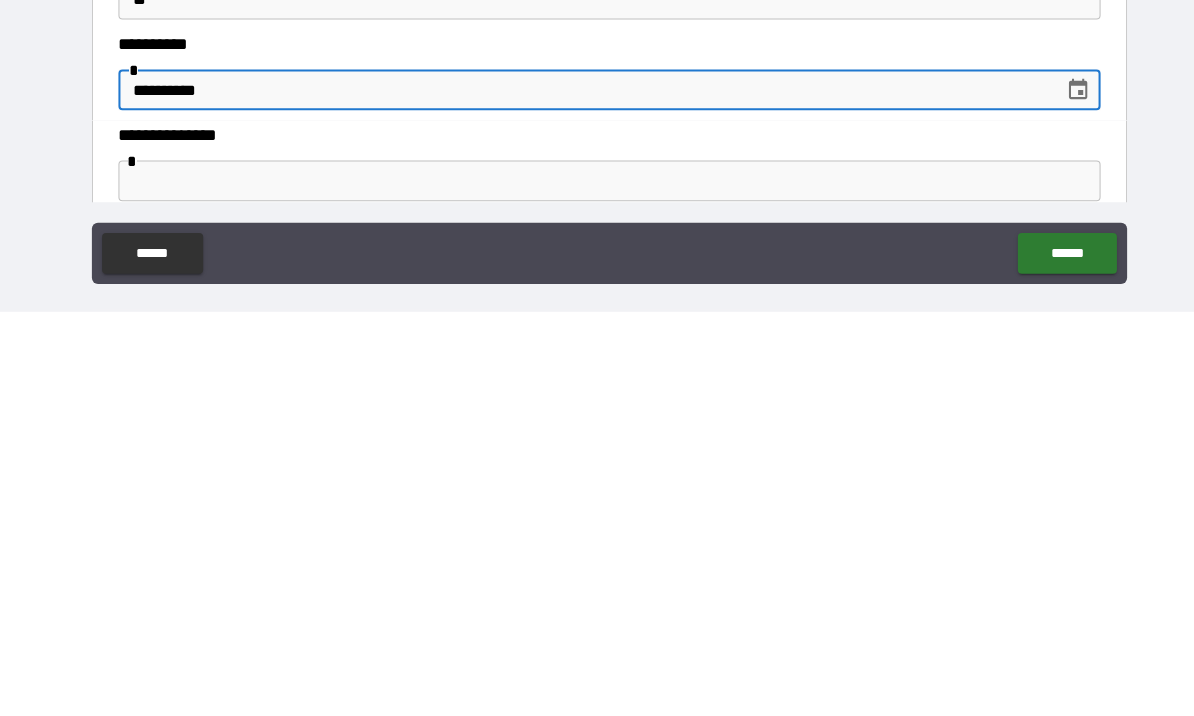 scroll, scrollTop: 443, scrollLeft: 0, axis: vertical 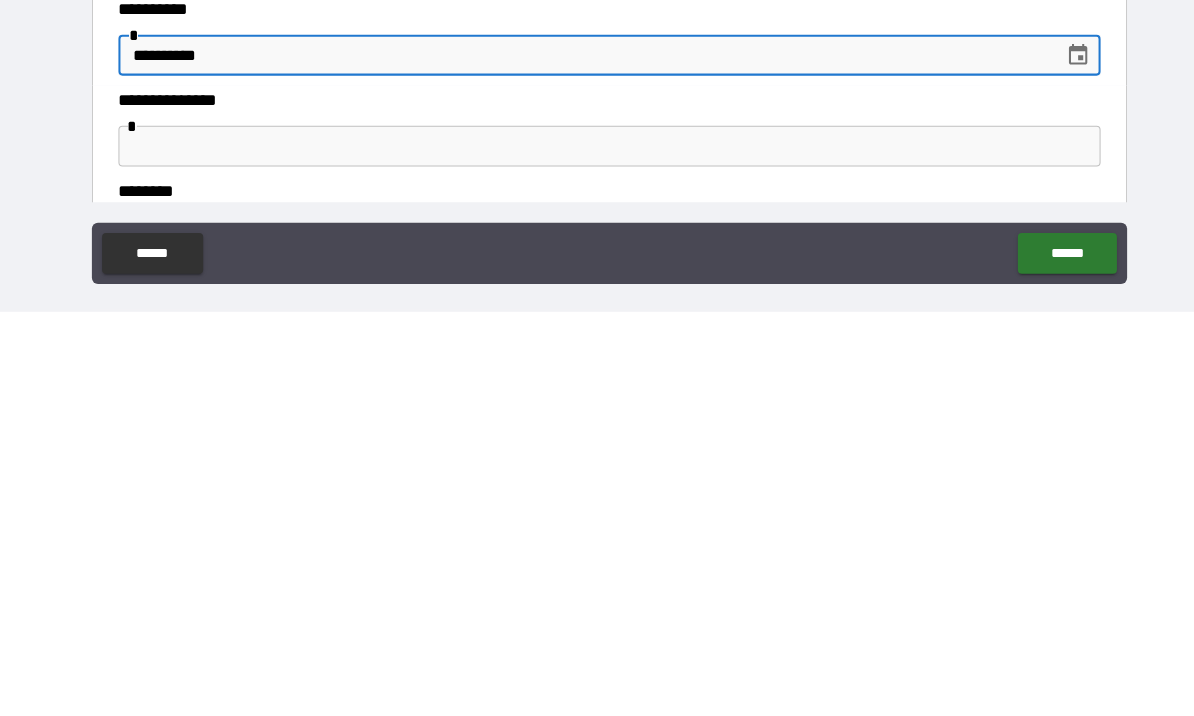 type on "**********" 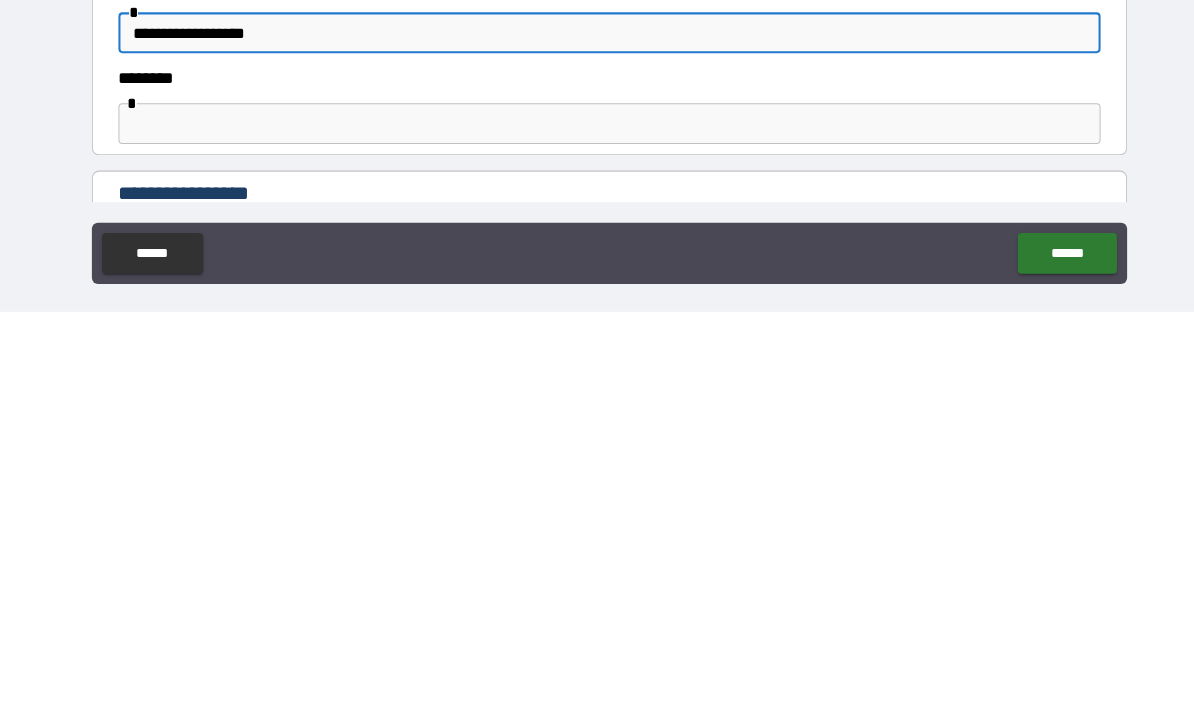 scroll, scrollTop: 582, scrollLeft: 0, axis: vertical 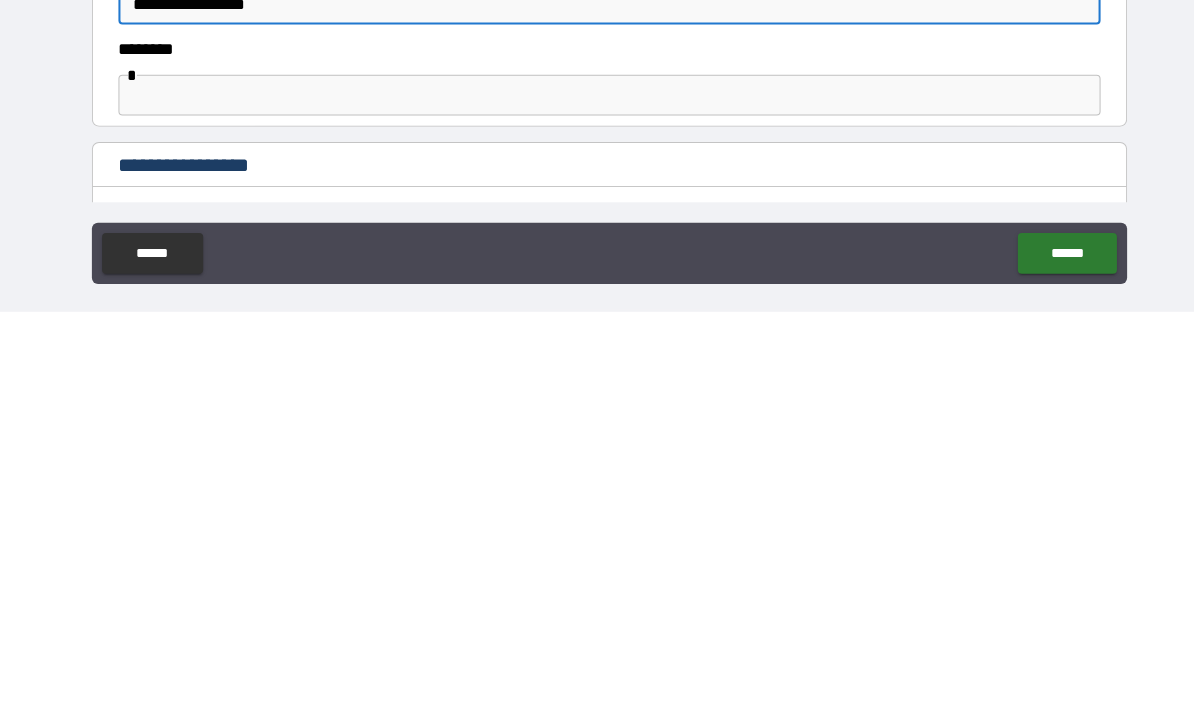 type on "**********" 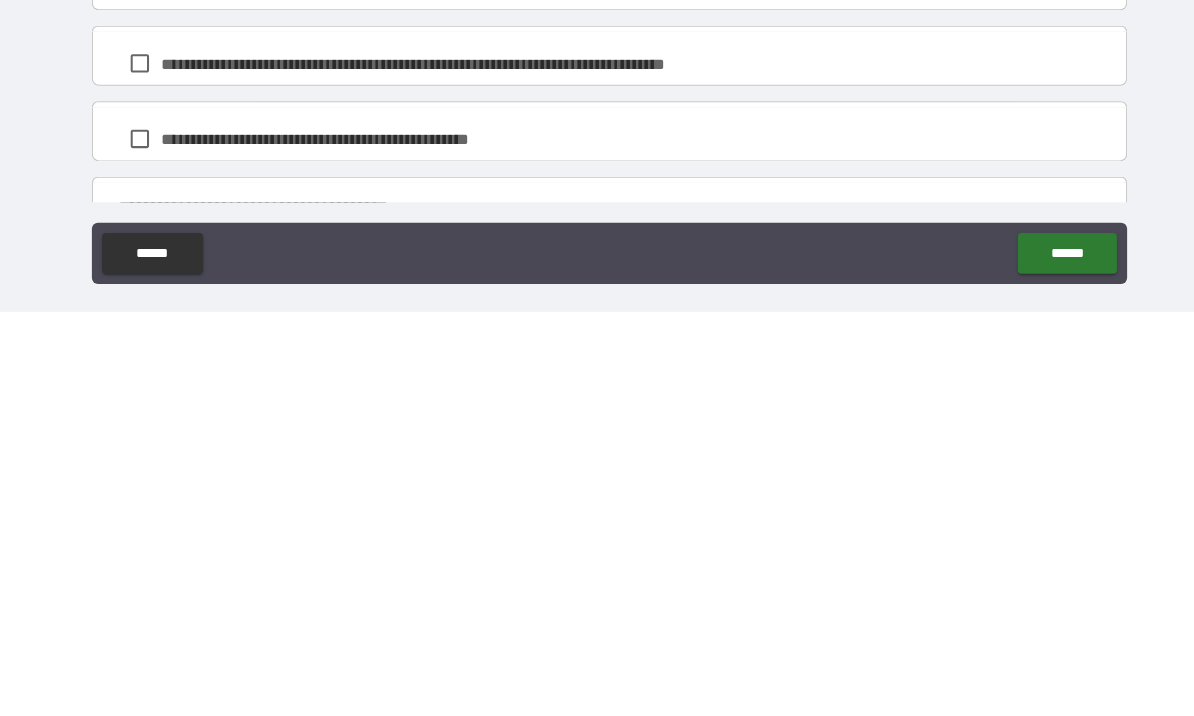 scroll, scrollTop: 1270, scrollLeft: 0, axis: vertical 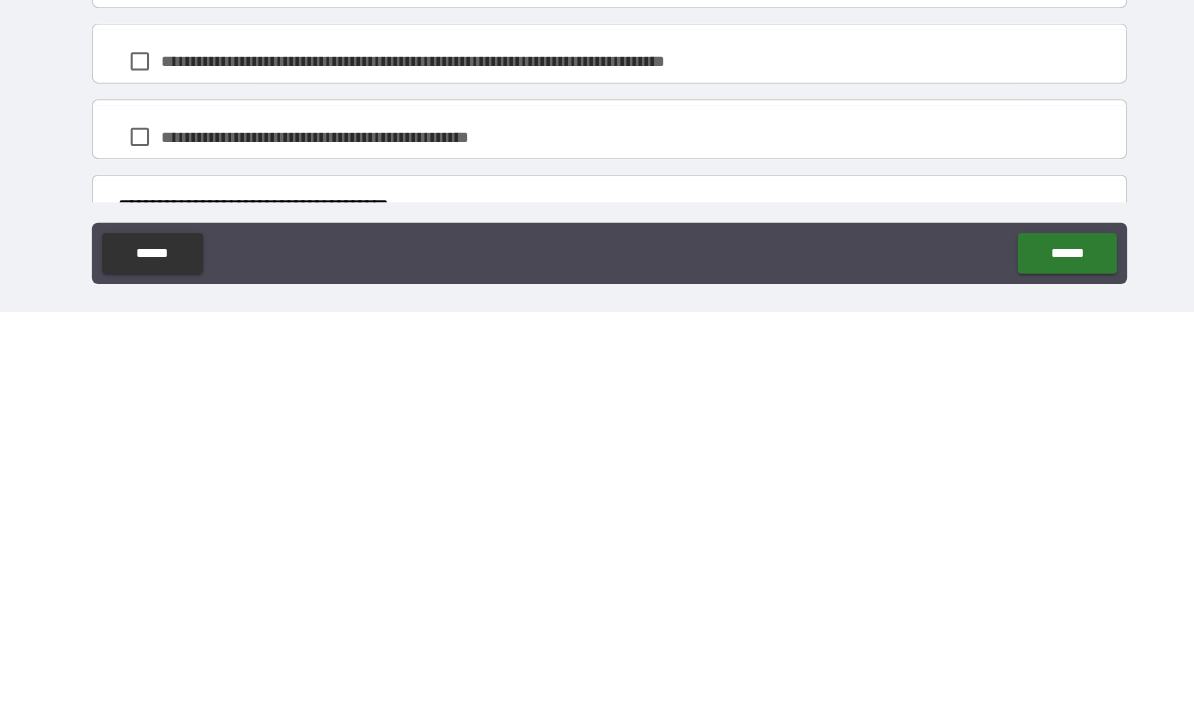 type on "**********" 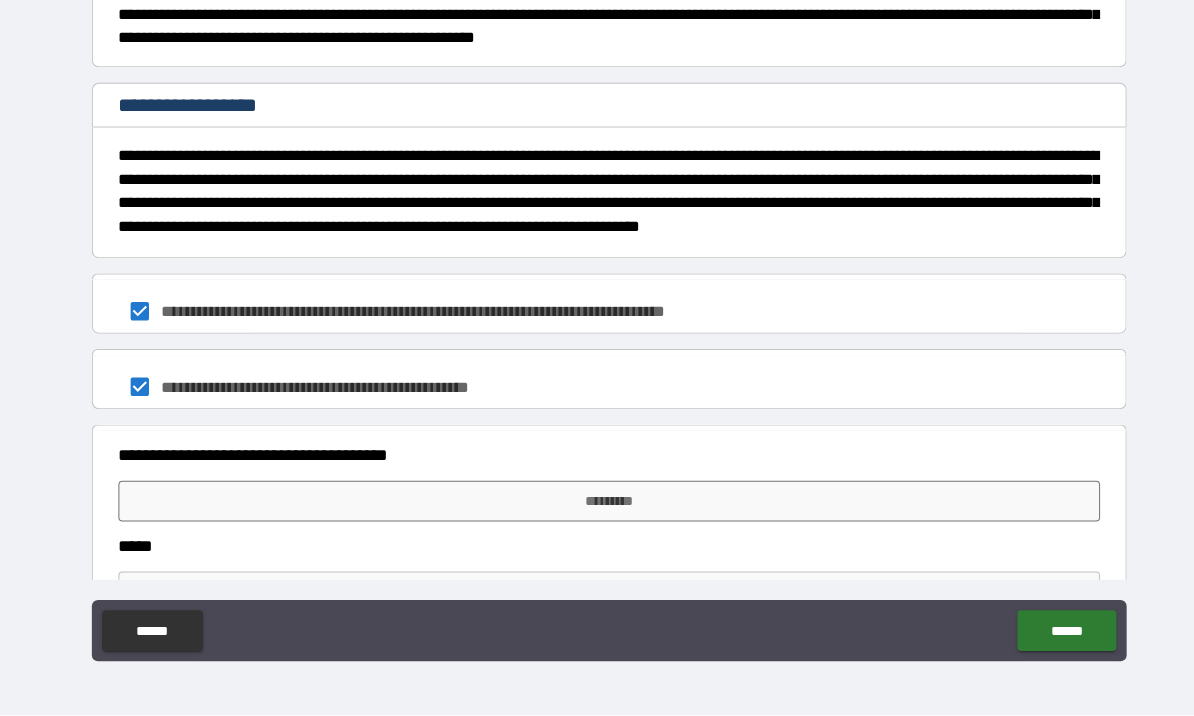 scroll, scrollTop: 1413, scrollLeft: 0, axis: vertical 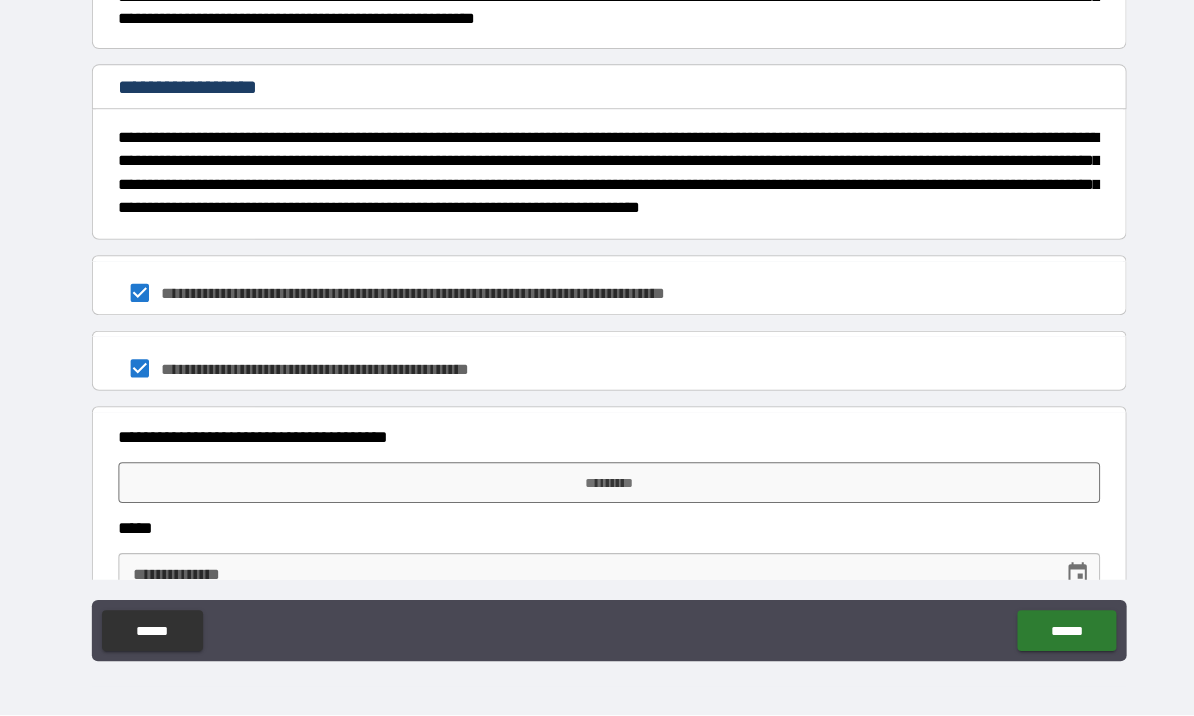 click on "*********" at bounding box center (597, 488) 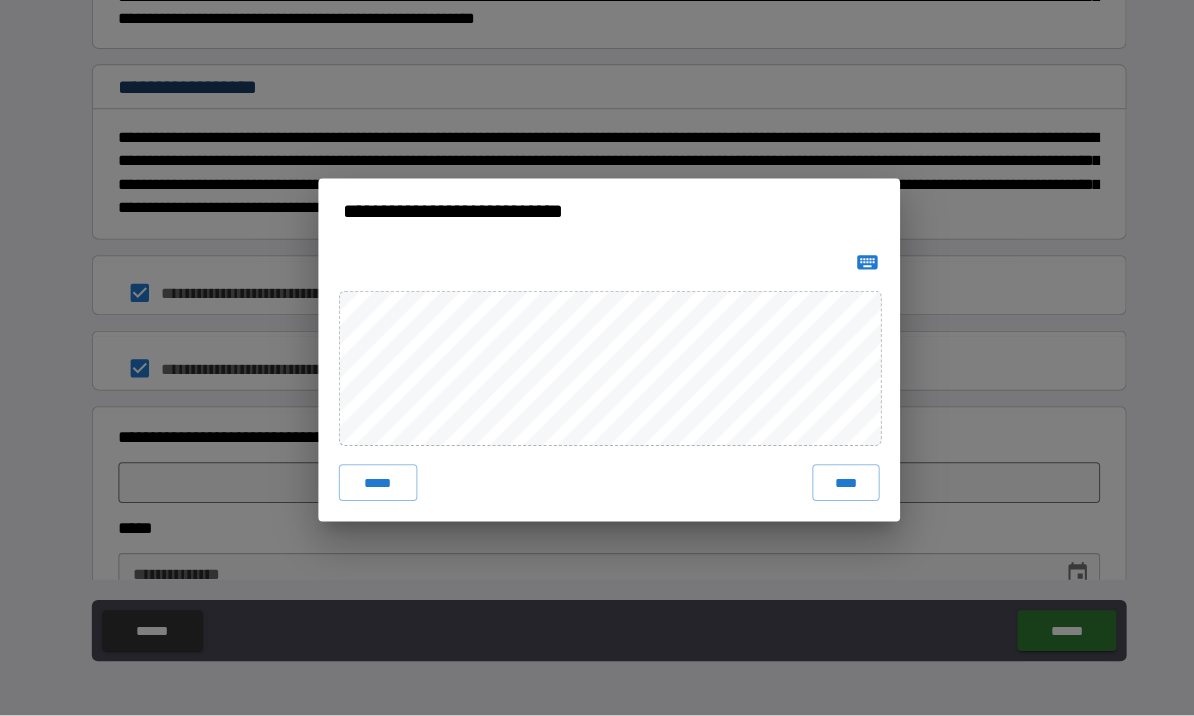 click on "*****" at bounding box center [370, 488] 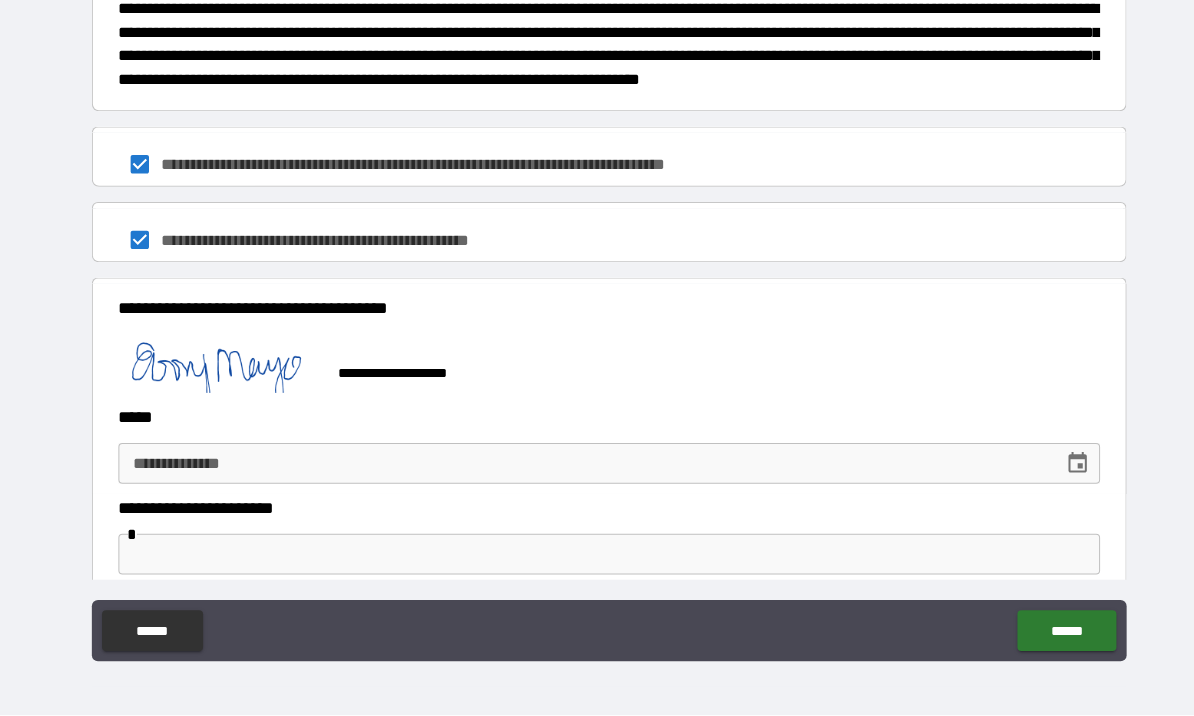 scroll, scrollTop: 1538, scrollLeft: 0, axis: vertical 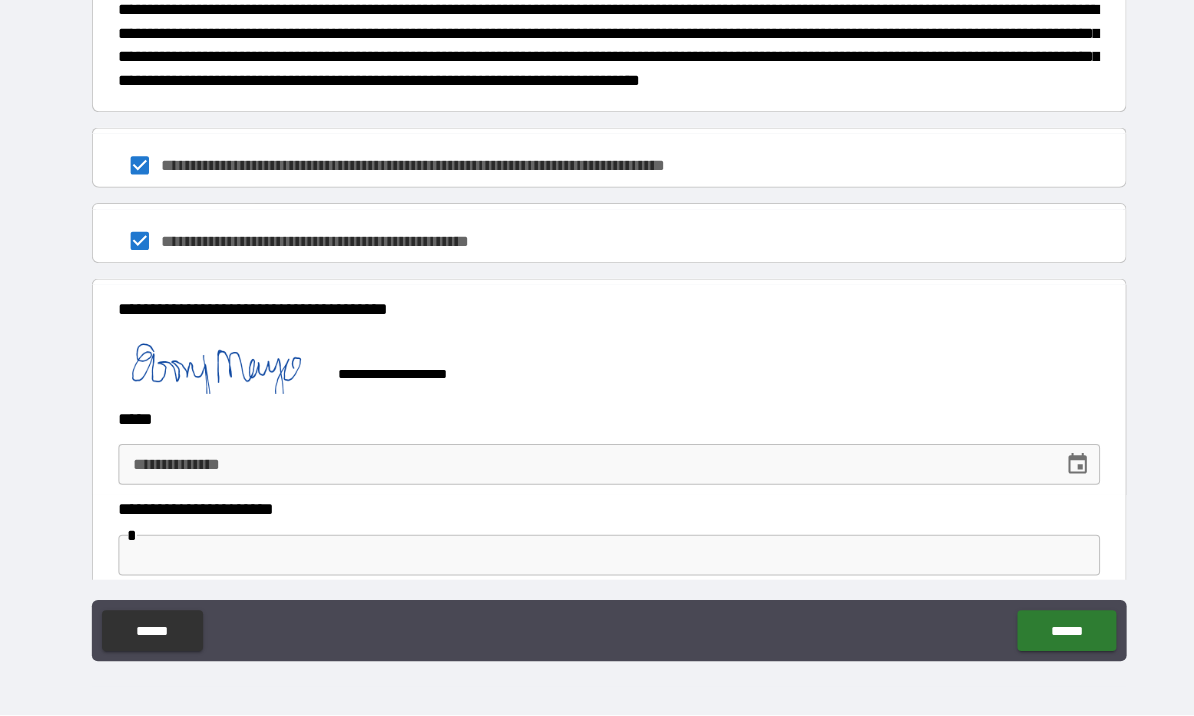 click 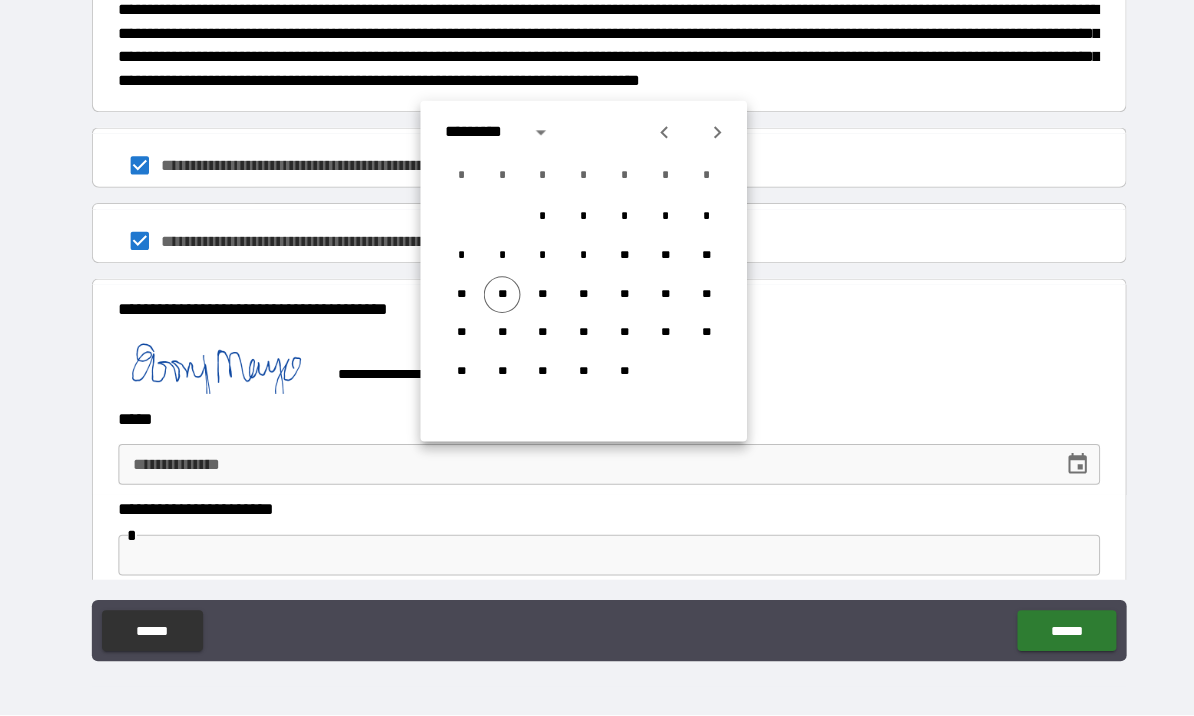 click on "**" at bounding box center [492, 304] 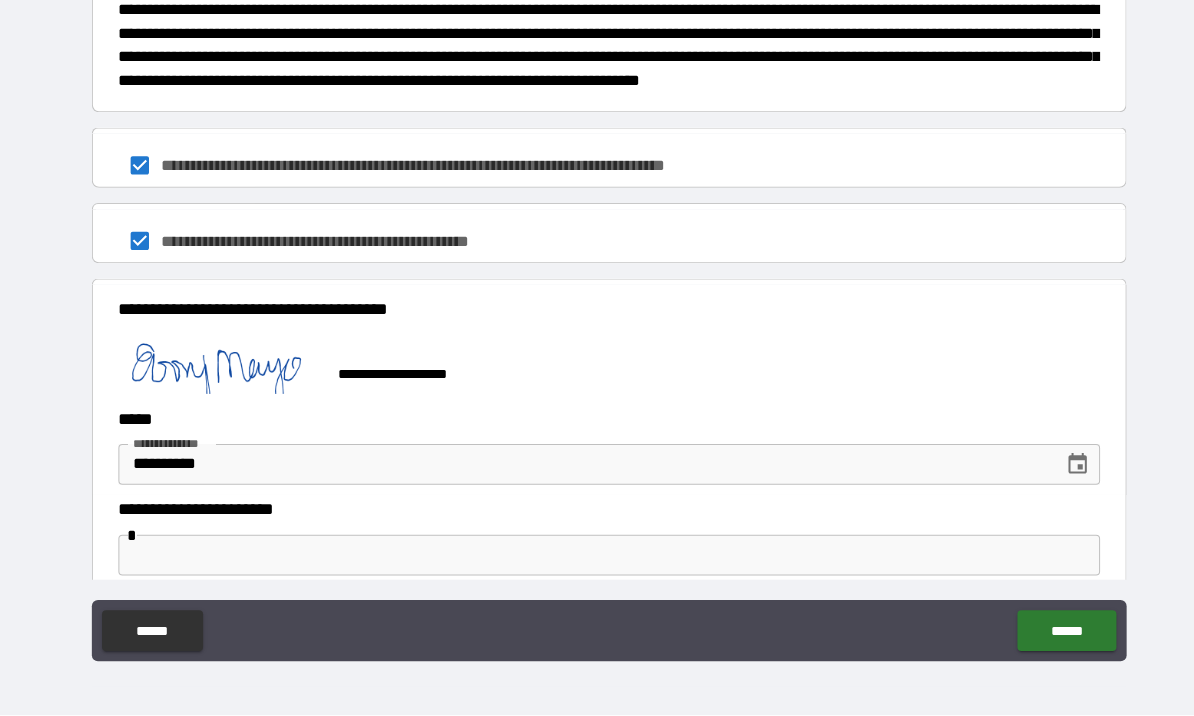 type on "**********" 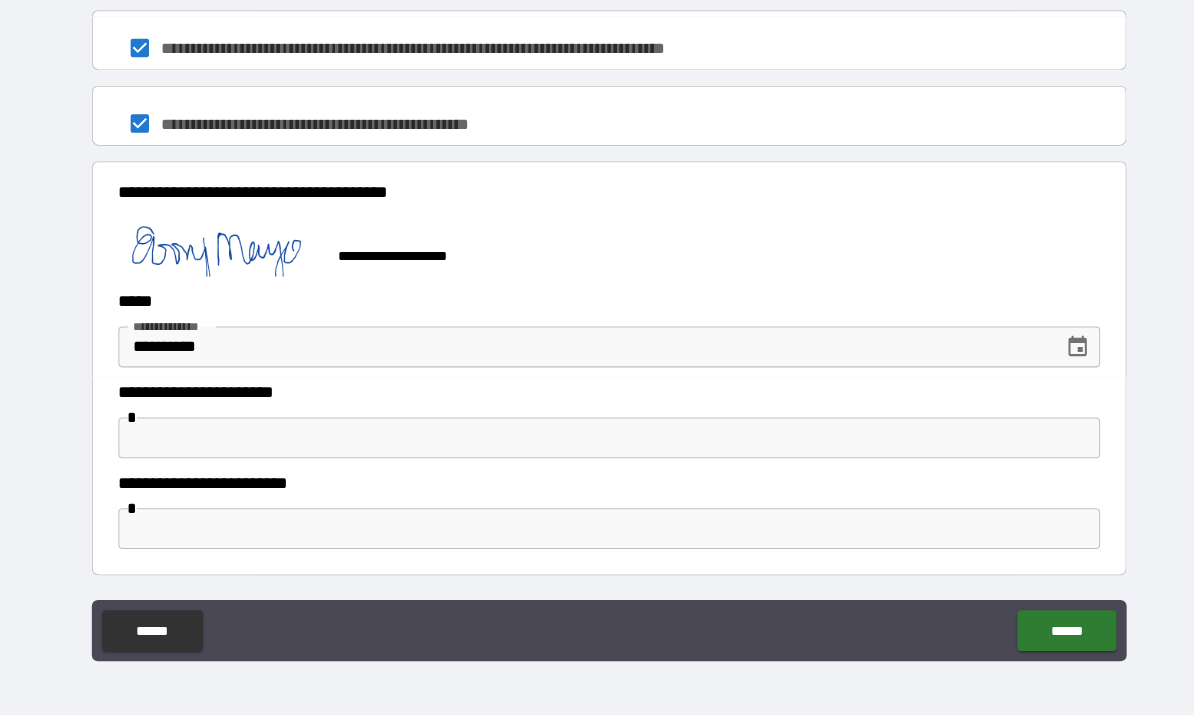 scroll, scrollTop: 1652, scrollLeft: 0, axis: vertical 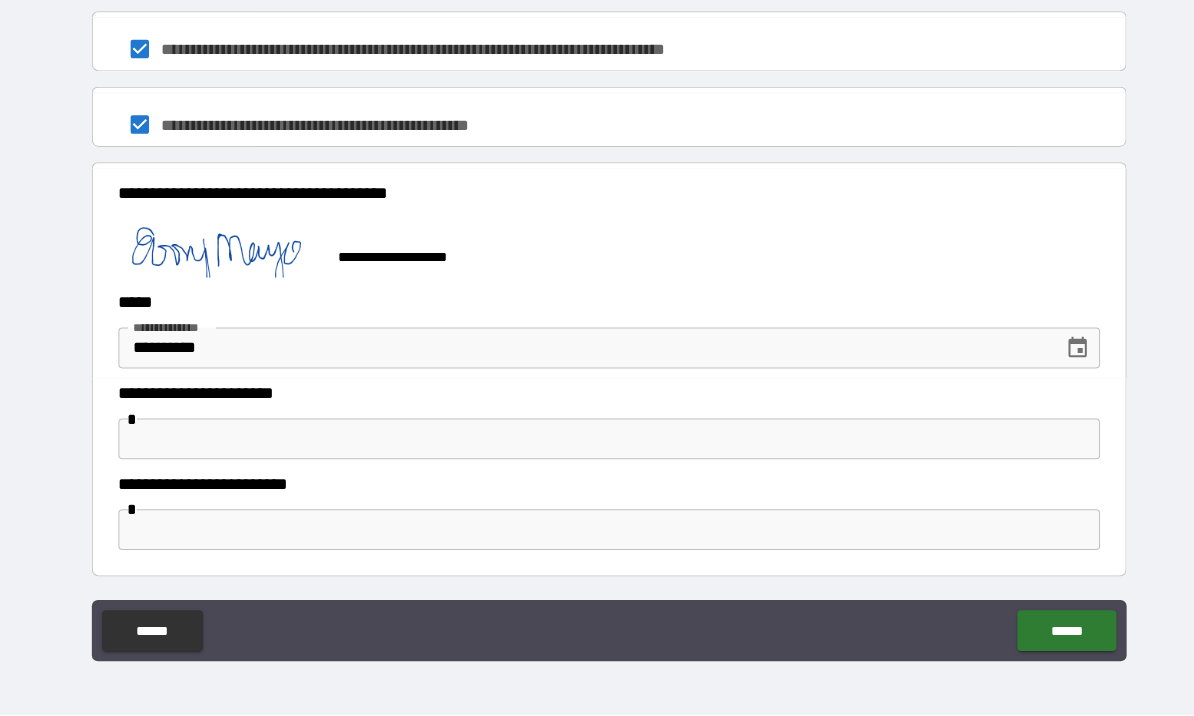 click at bounding box center (597, 445) 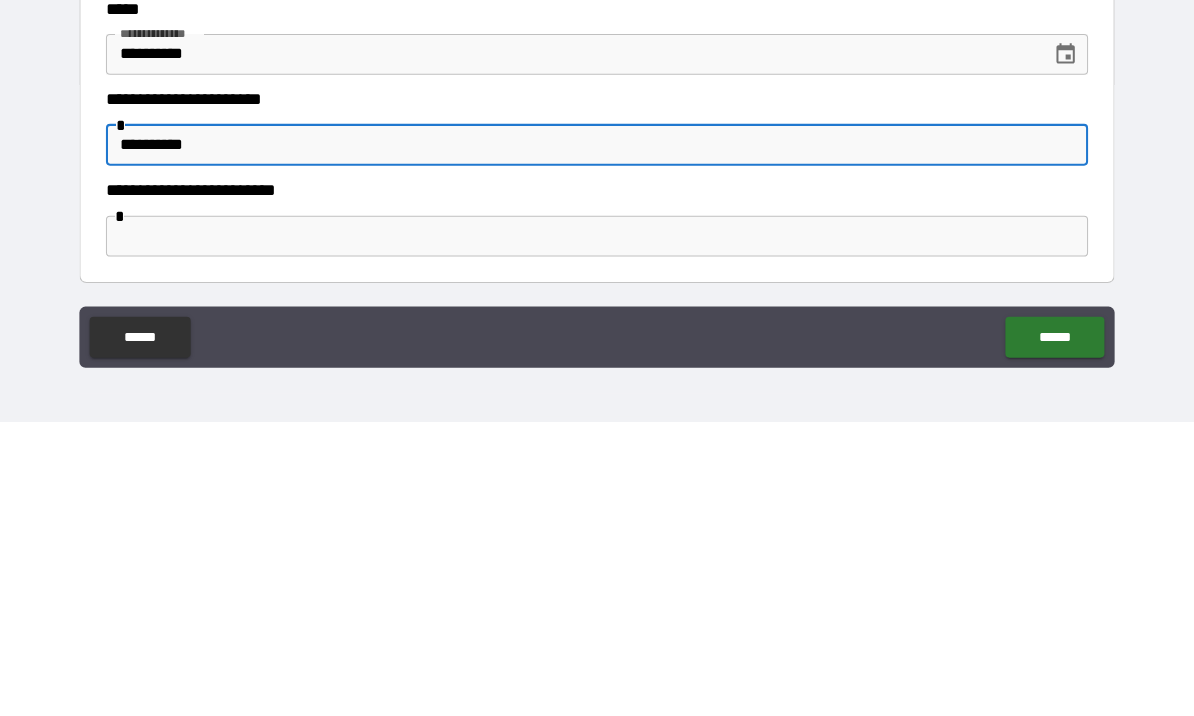 type on "**********" 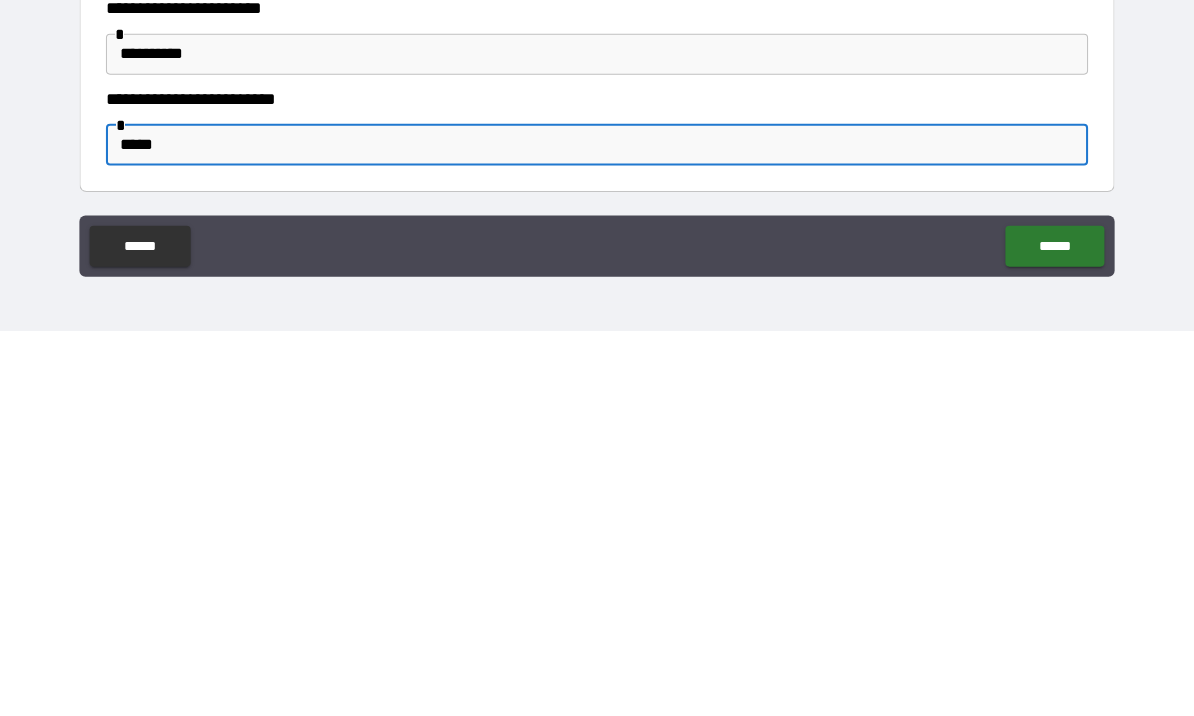 type on "******" 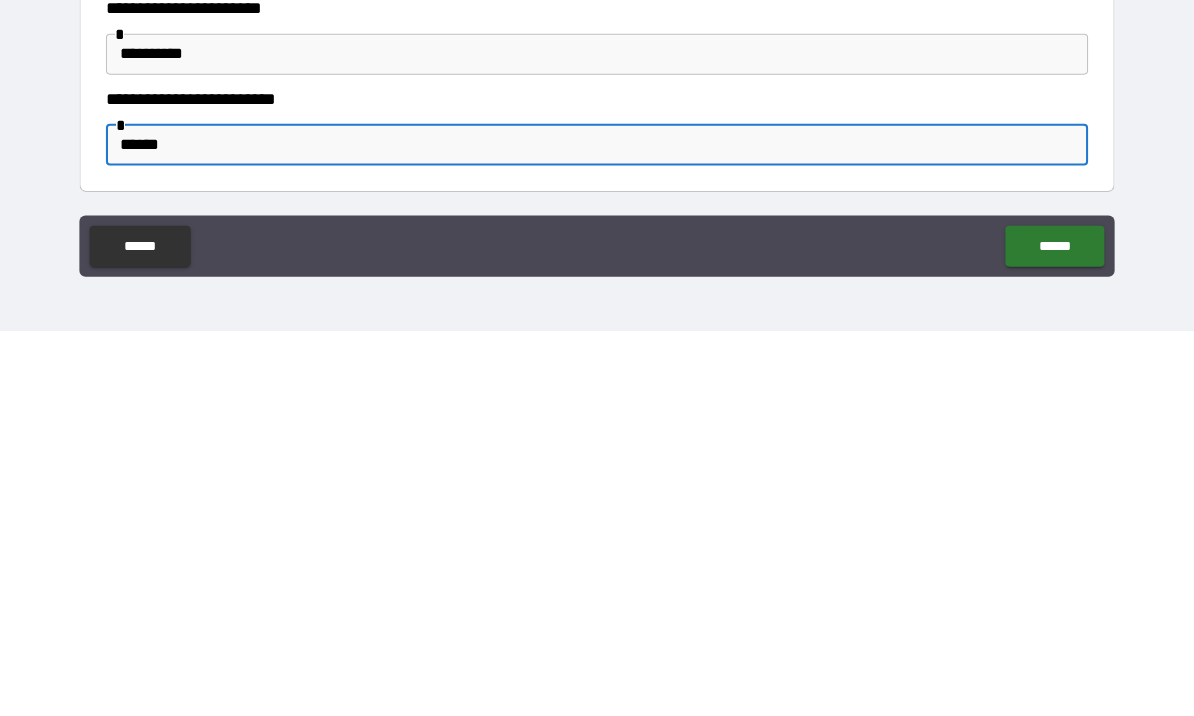 click on "******" at bounding box center [1045, 633] 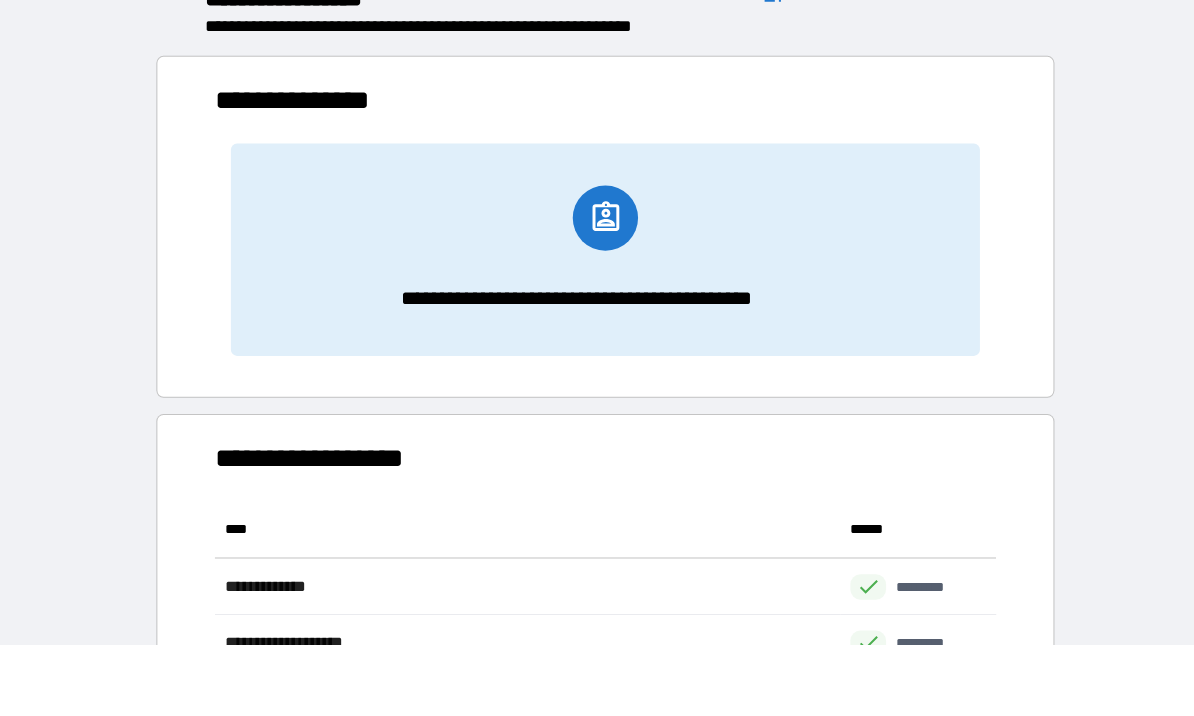 scroll, scrollTop: 1, scrollLeft: 1, axis: both 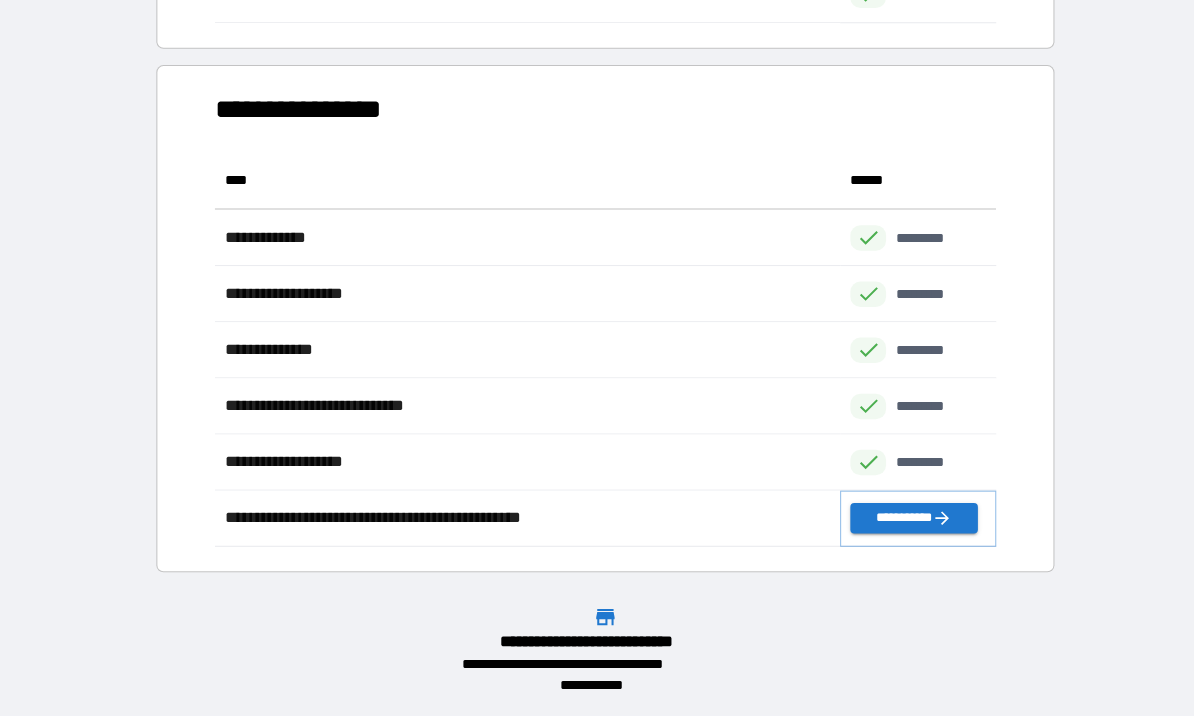 click on "**********" at bounding box center (907, 523) 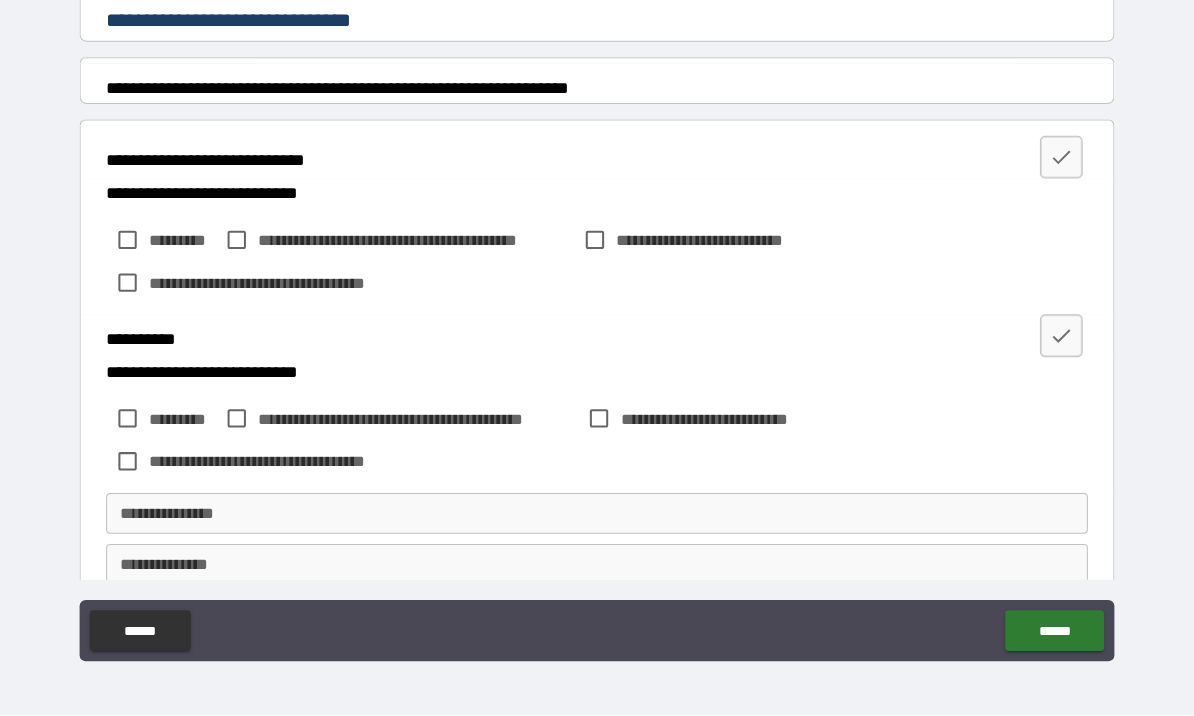 scroll, scrollTop: 304, scrollLeft: 0, axis: vertical 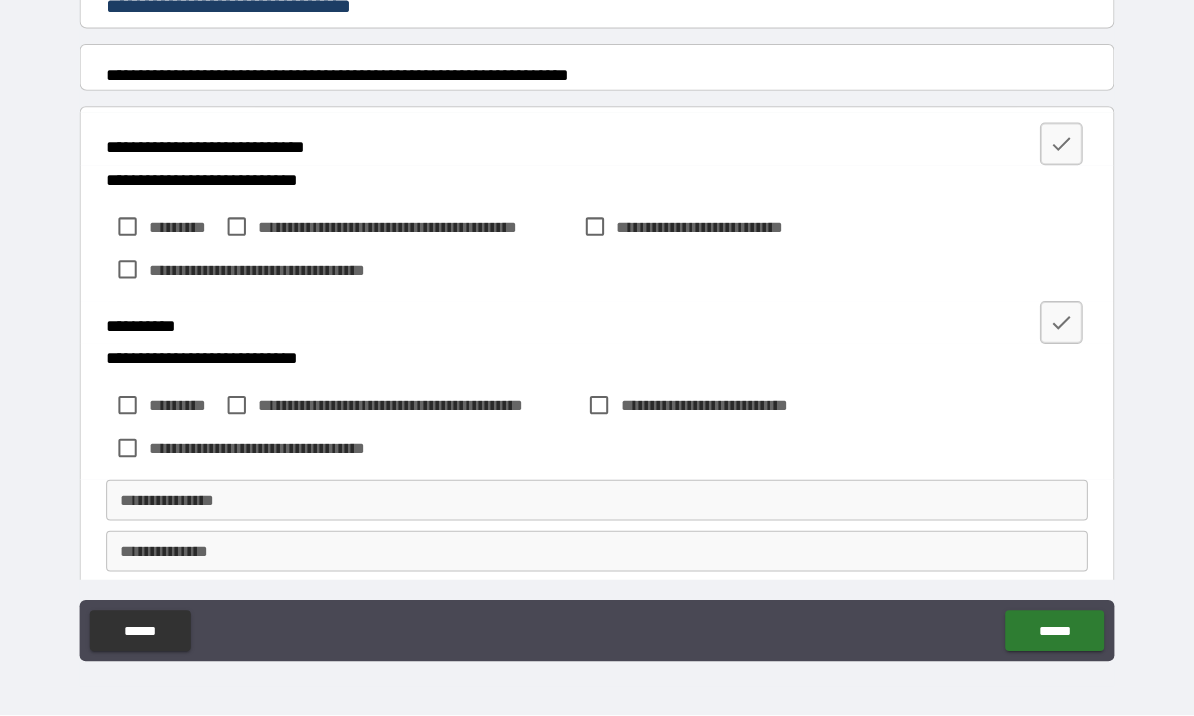 click 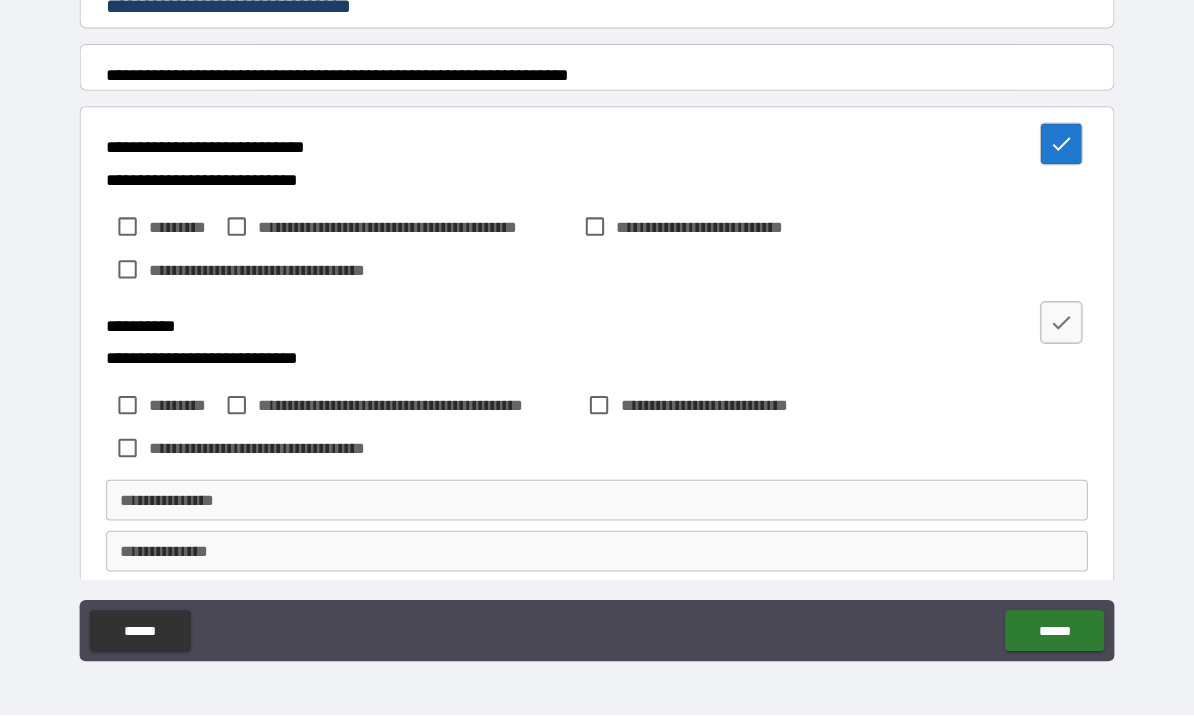 click at bounding box center [1052, 331] 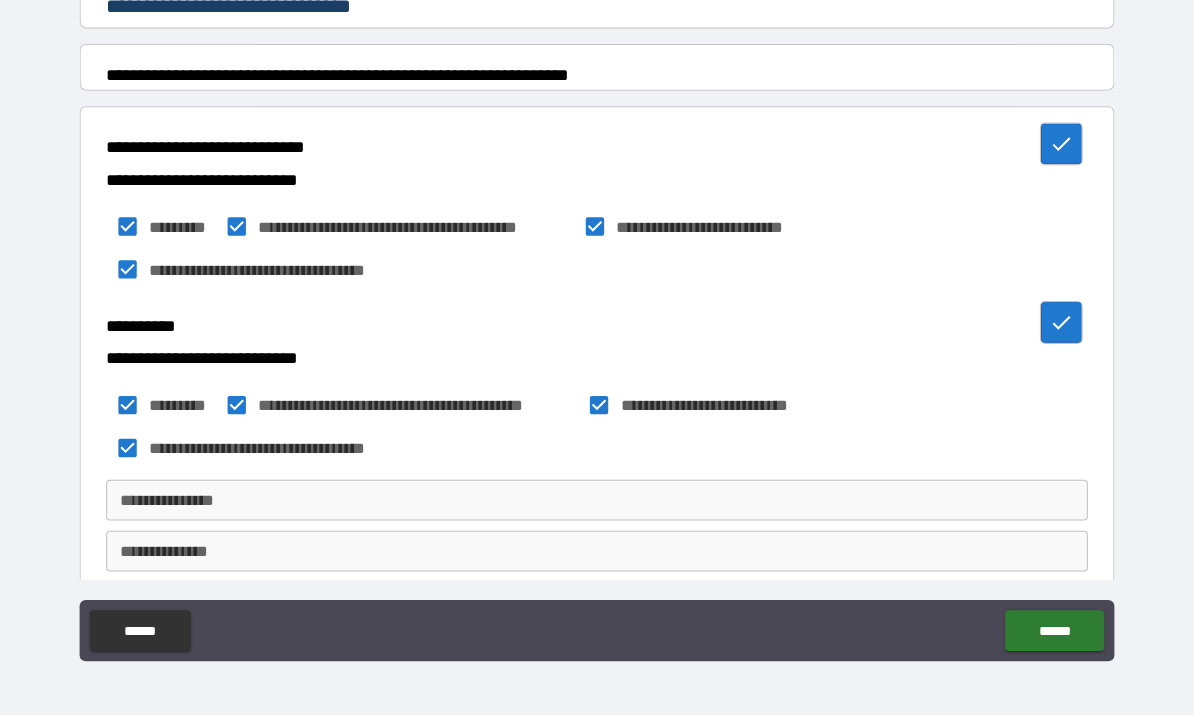 click on "**********" at bounding box center [597, 505] 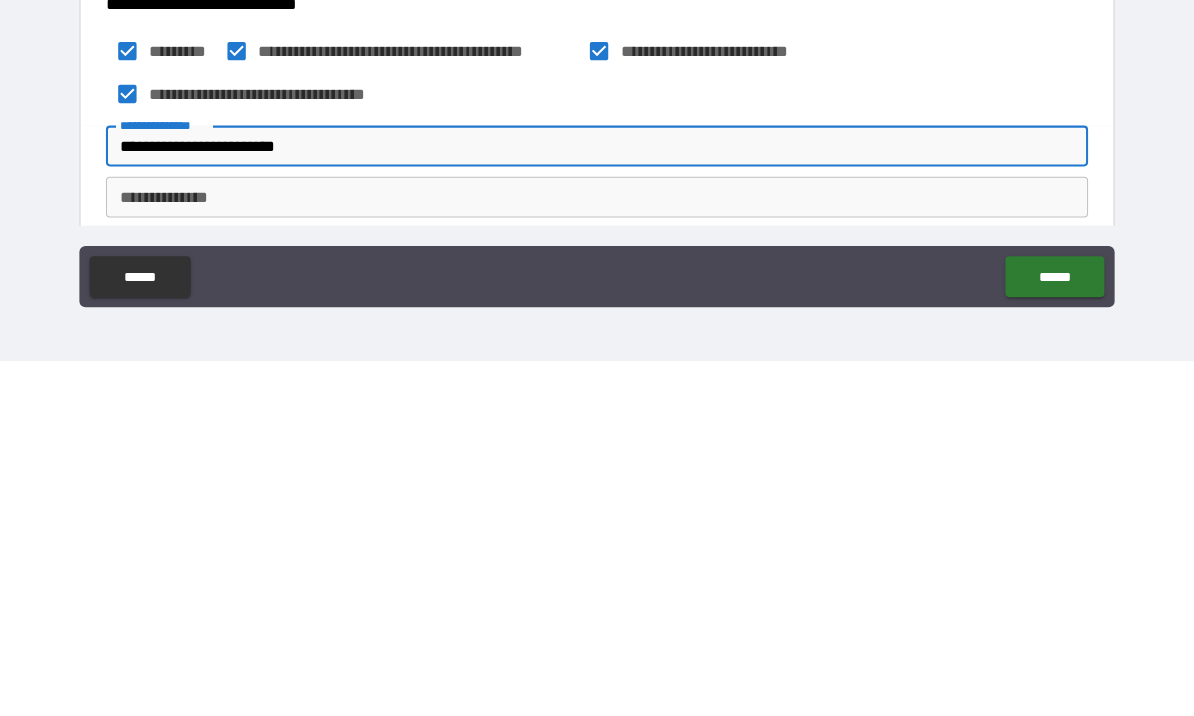 type on "**********" 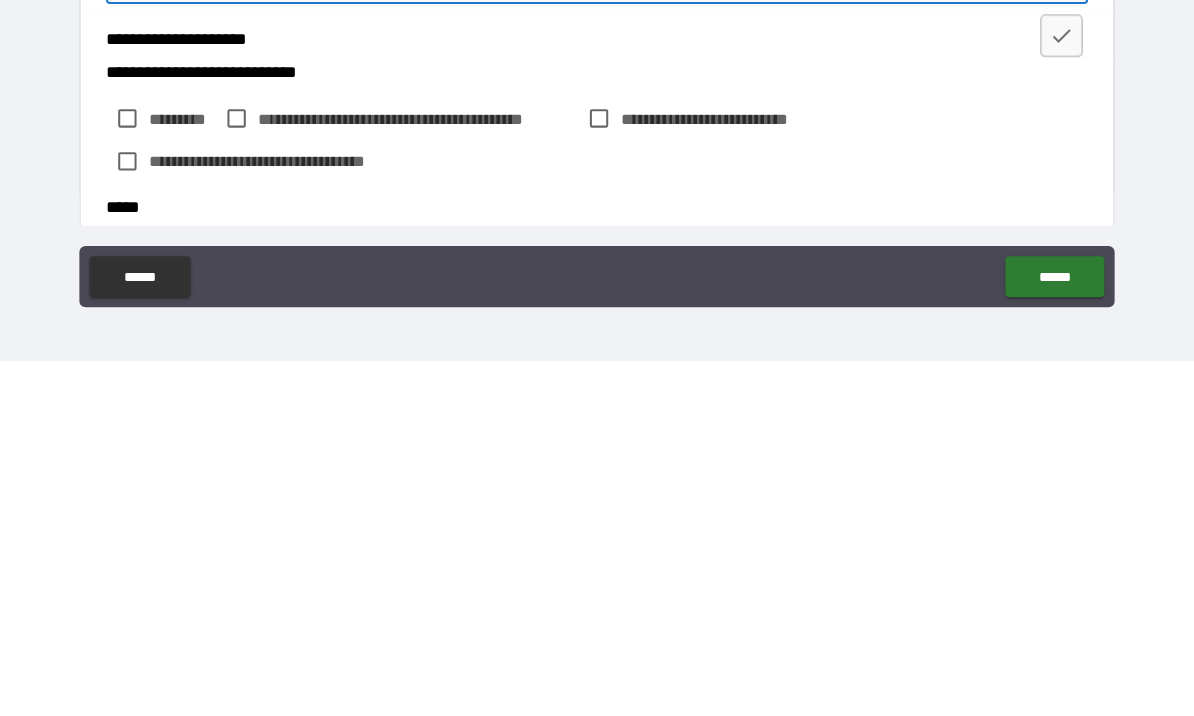 scroll, scrollTop: 520, scrollLeft: 0, axis: vertical 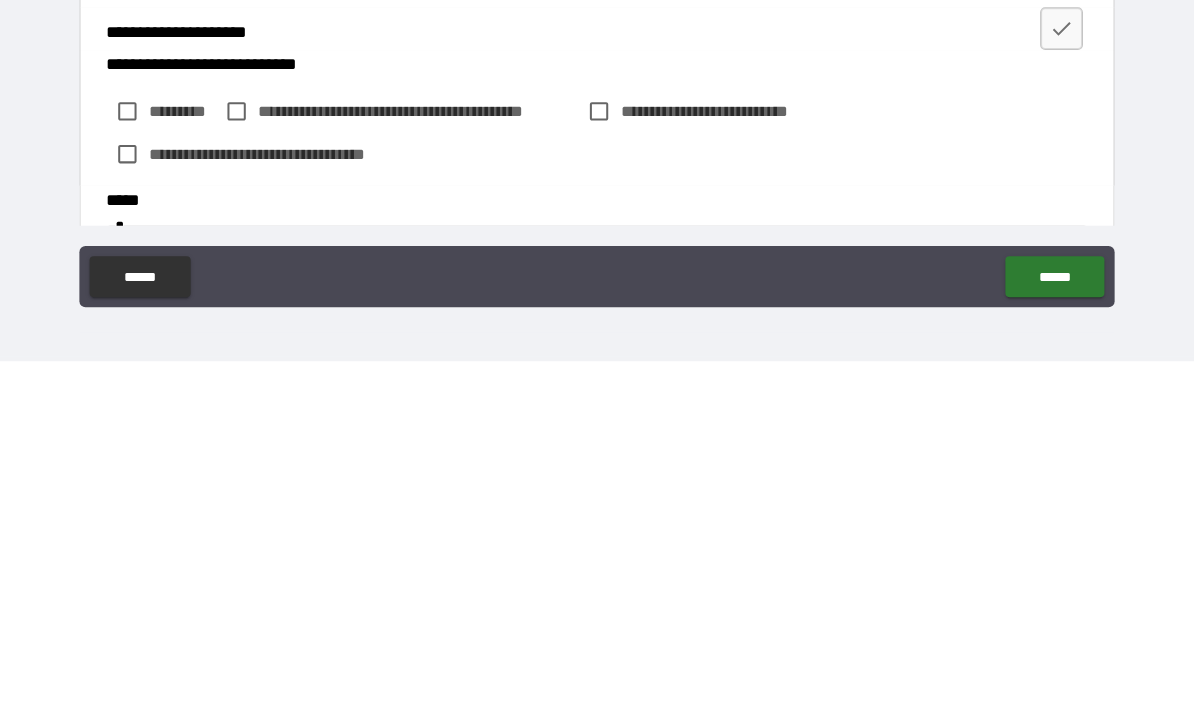 type on "**********" 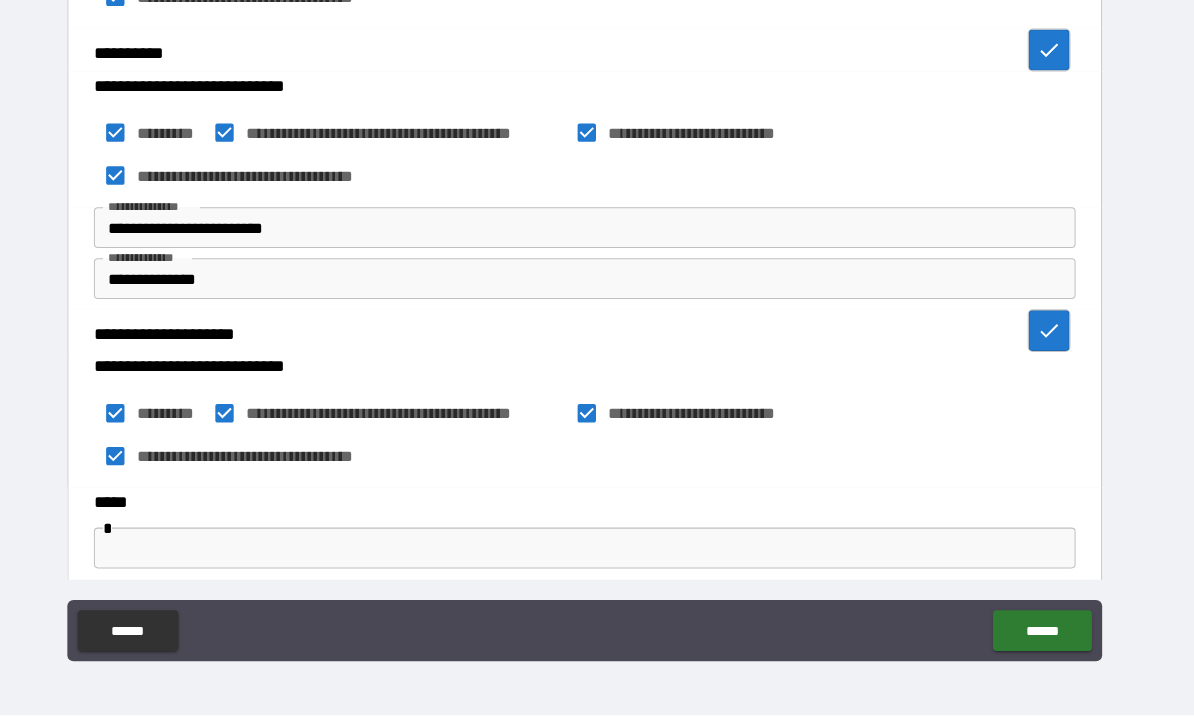 scroll, scrollTop: 669, scrollLeft: 0, axis: vertical 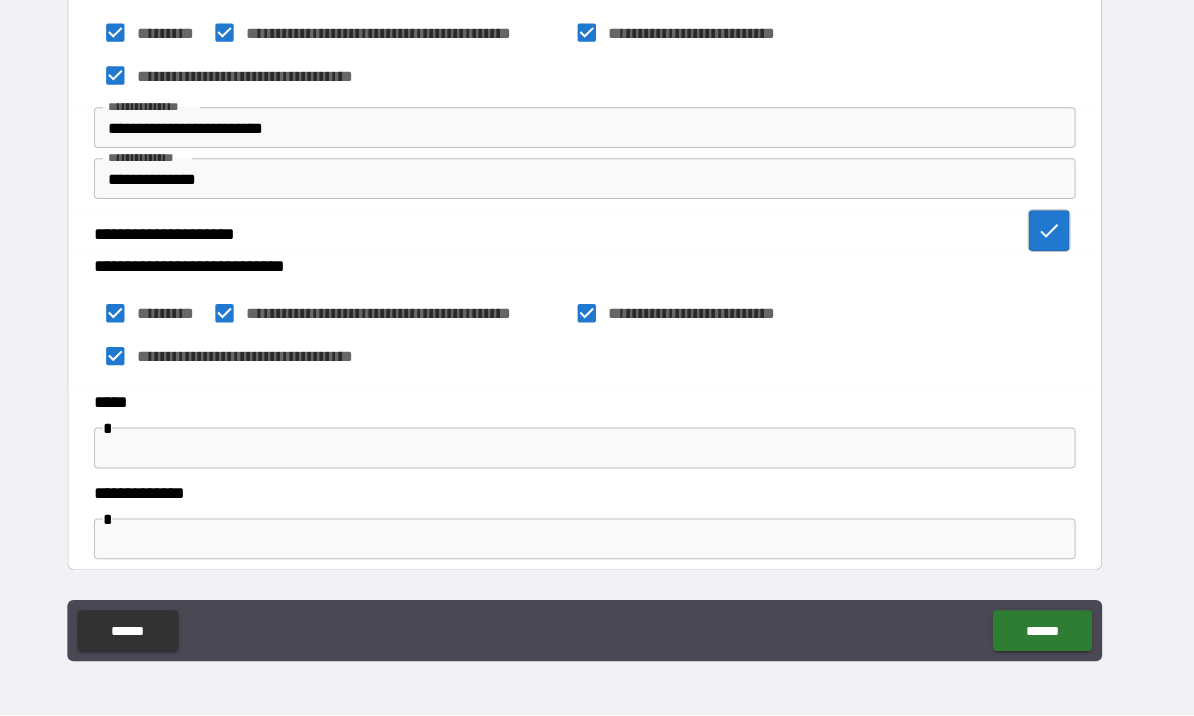 click at bounding box center [597, 454] 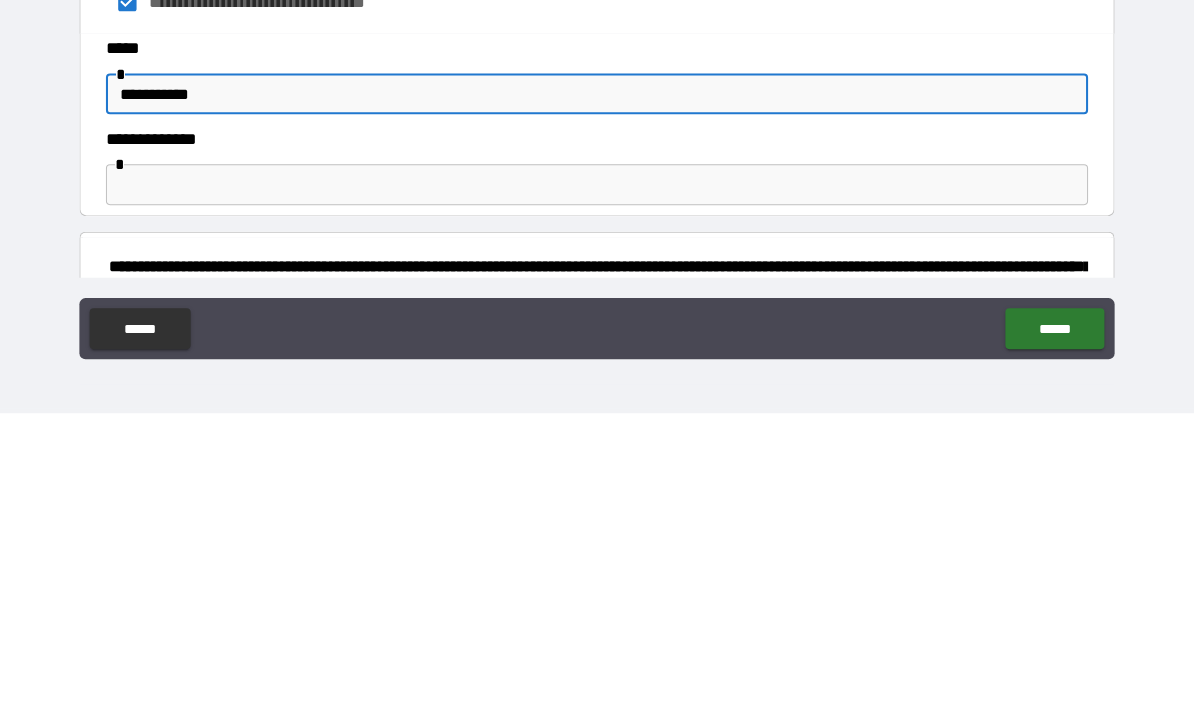 scroll, scrollTop: 723, scrollLeft: 0, axis: vertical 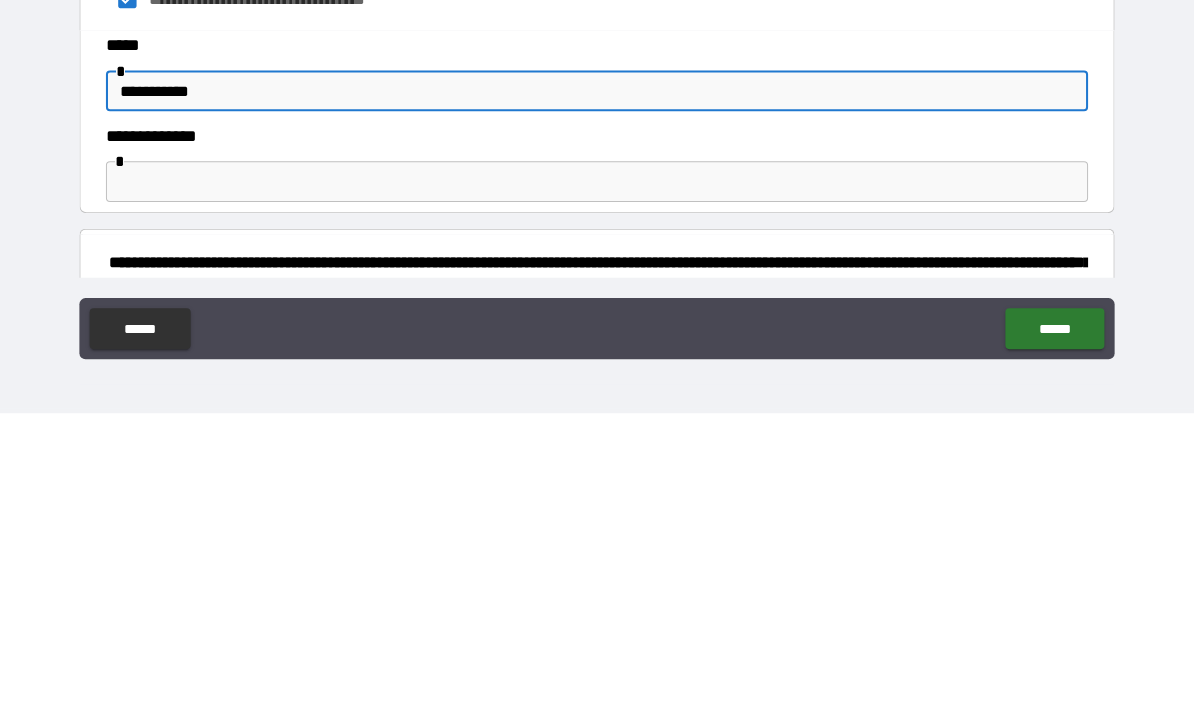type on "**********" 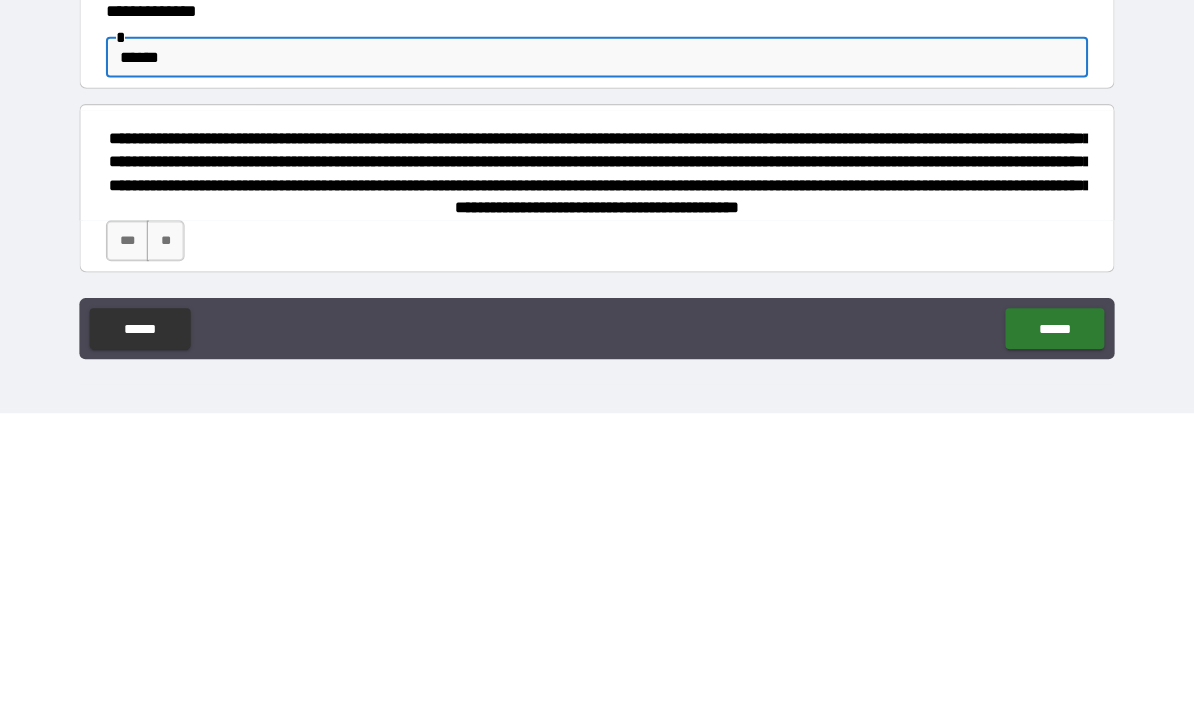 scroll, scrollTop: 847, scrollLeft: 0, axis: vertical 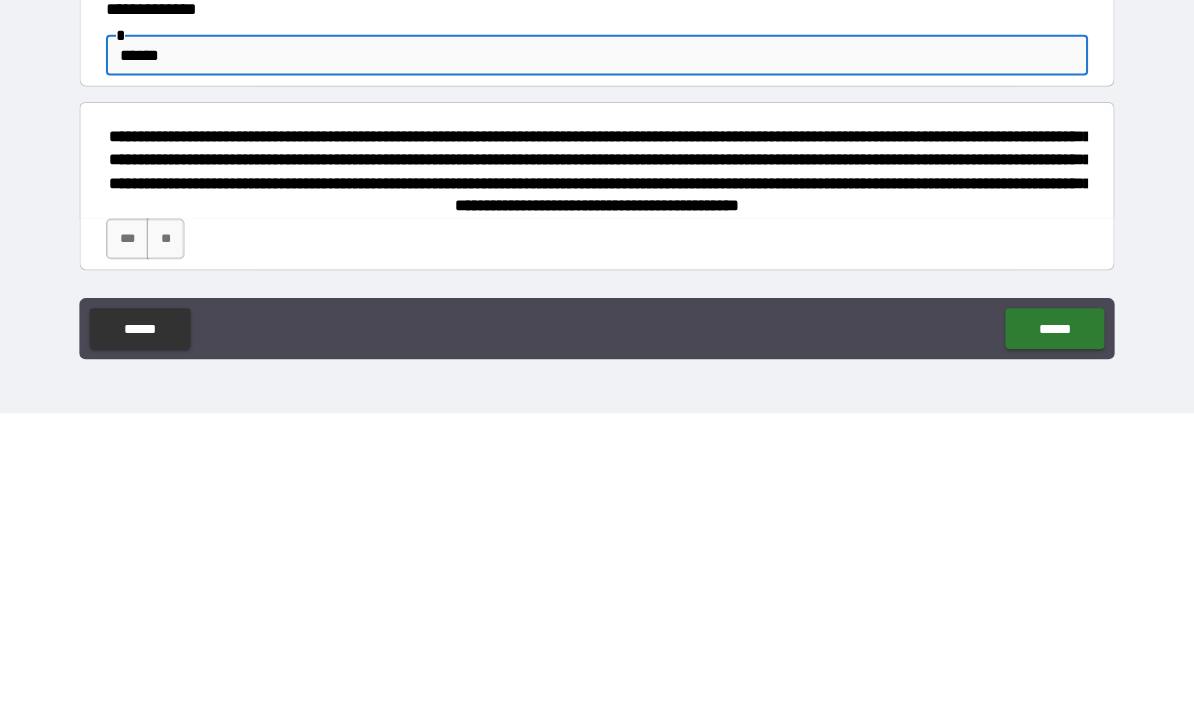 type on "******" 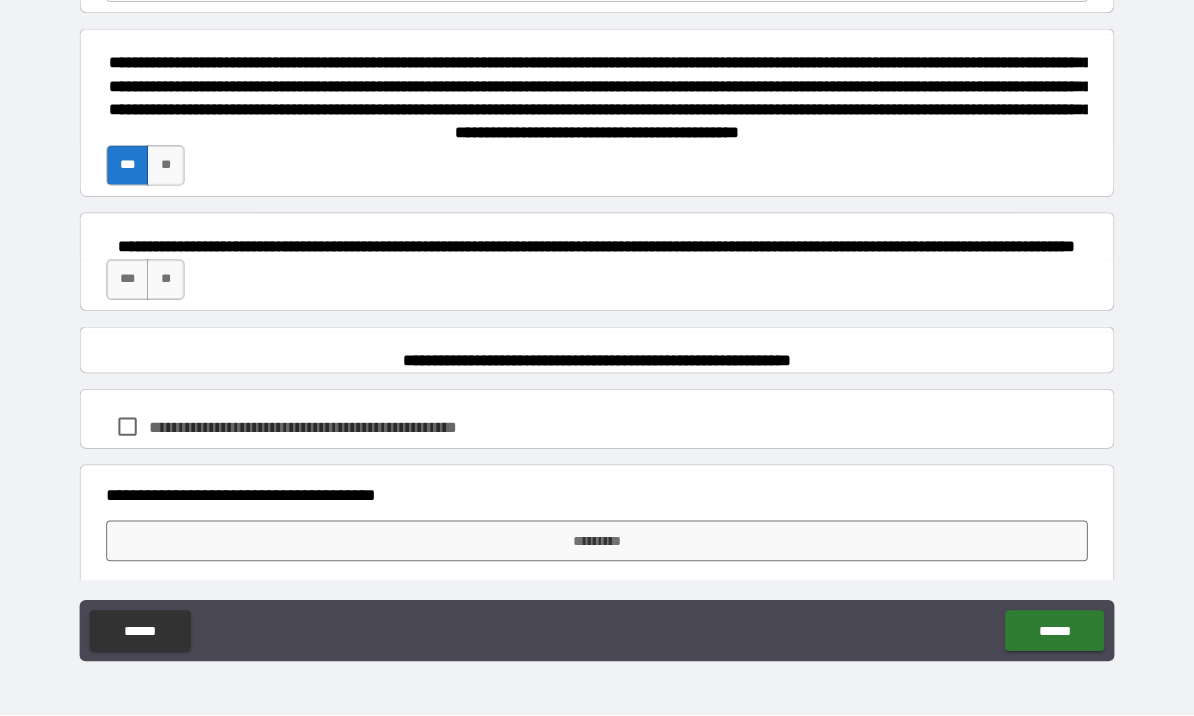 scroll, scrollTop: 1230, scrollLeft: 0, axis: vertical 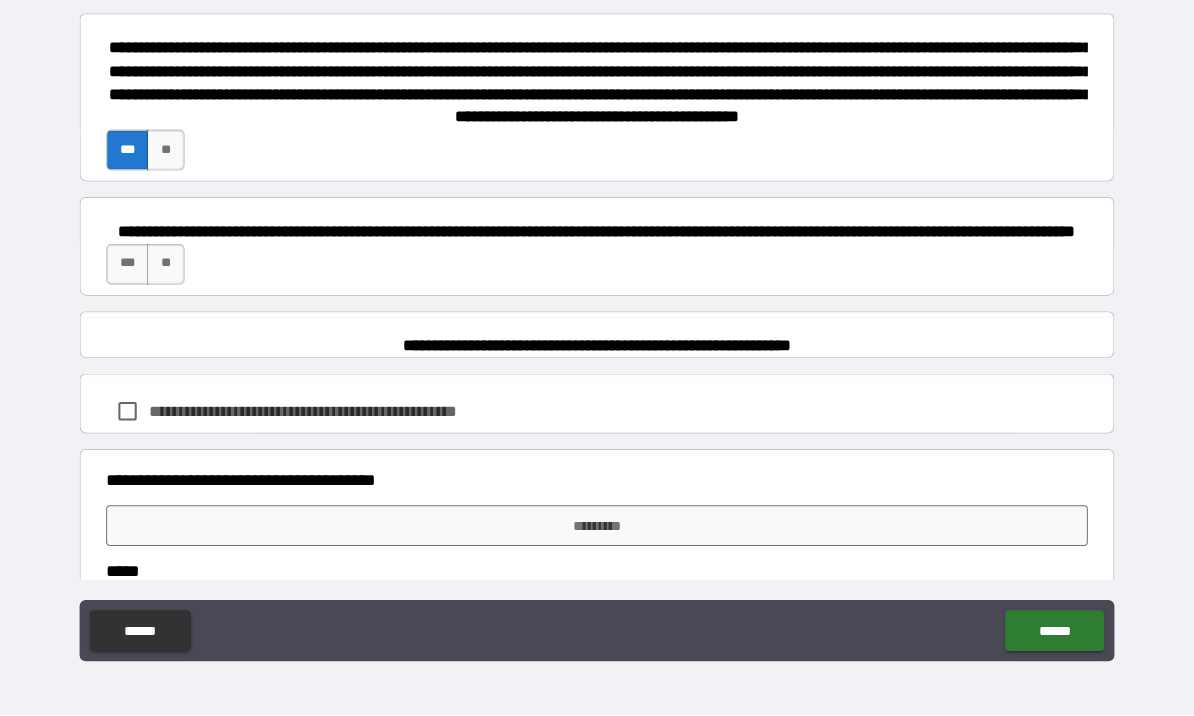 click on "***" at bounding box center (137, 274) 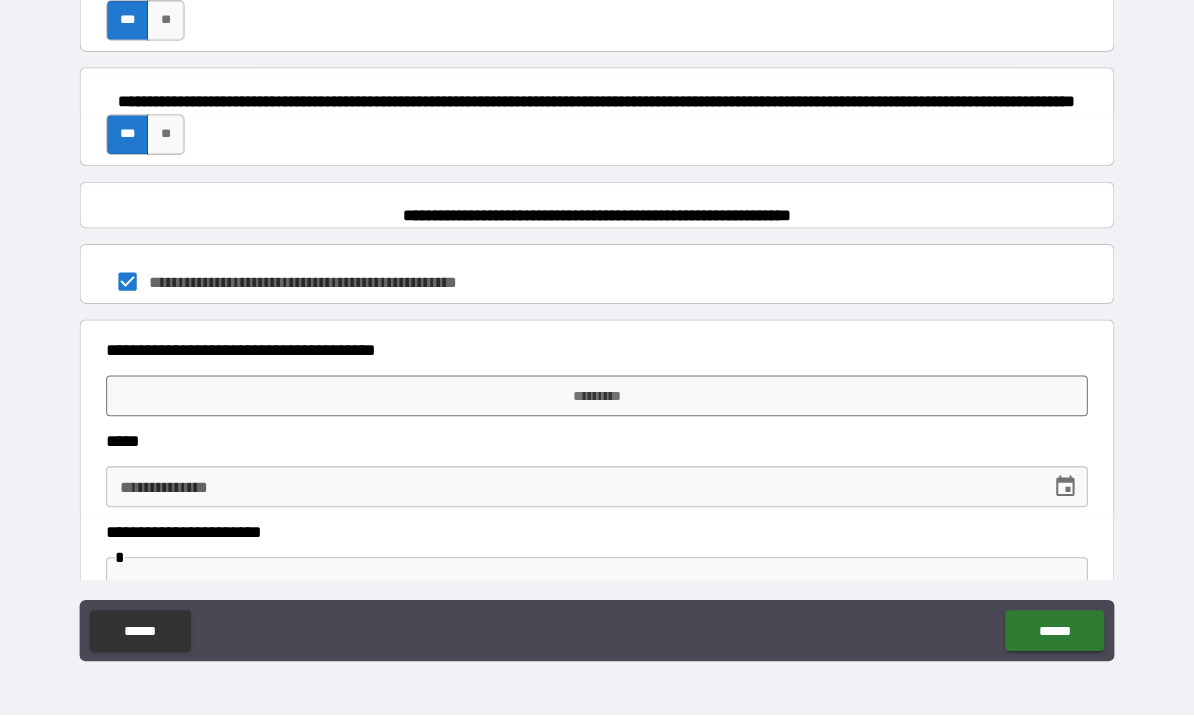 scroll, scrollTop: 1359, scrollLeft: 0, axis: vertical 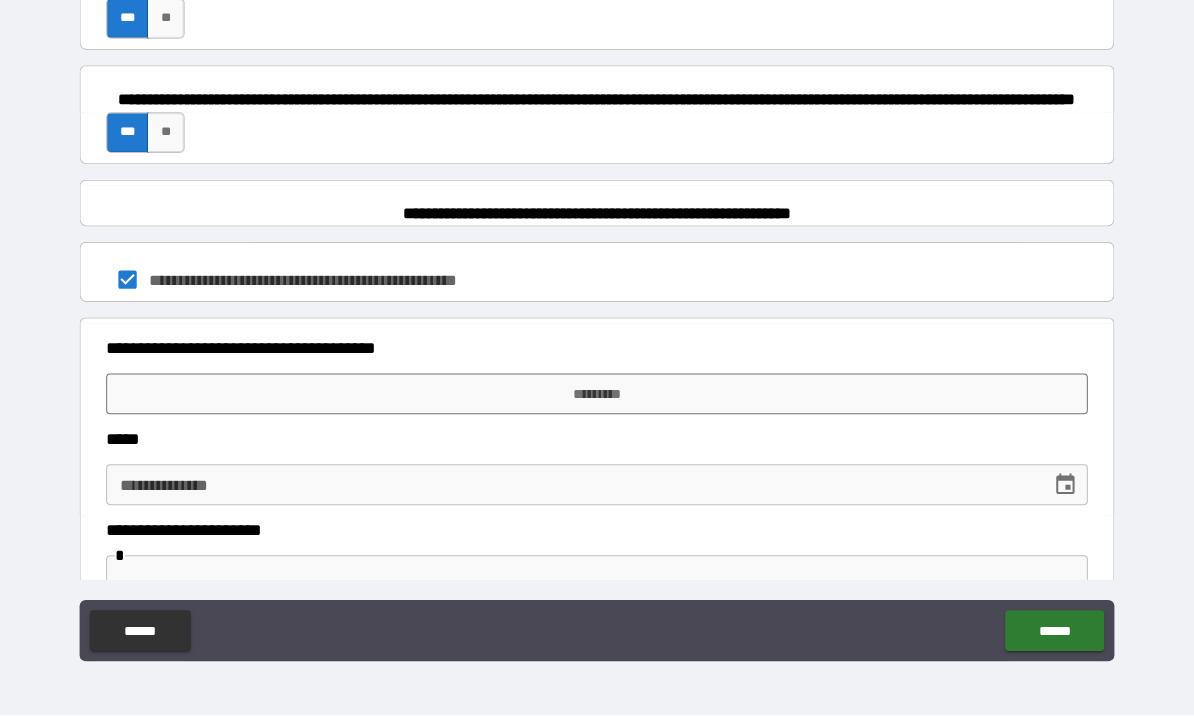 click on "*********" at bounding box center [597, 401] 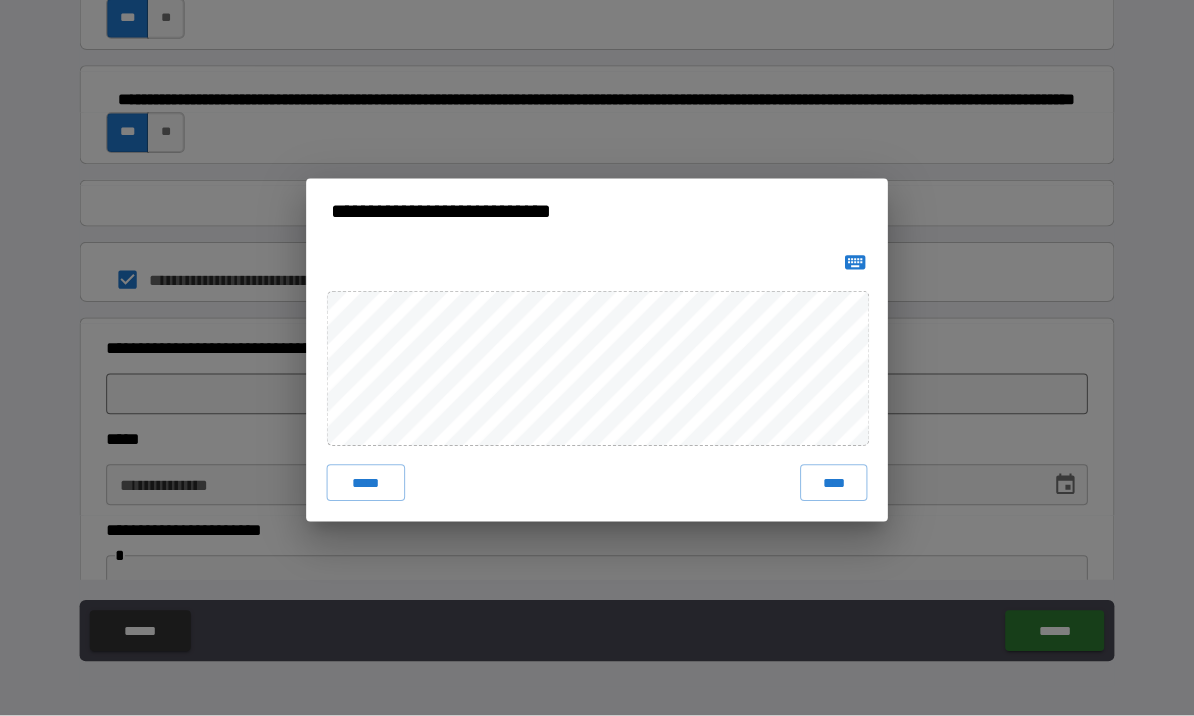 click on "****" at bounding box center (829, 488) 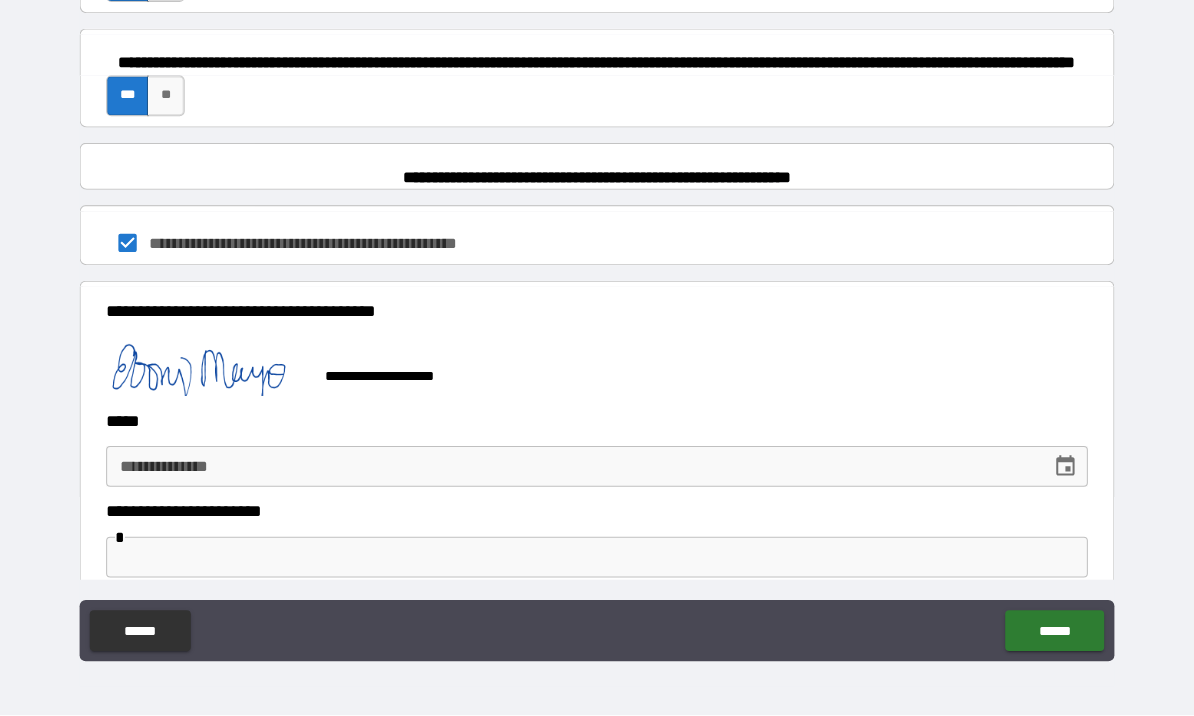scroll, scrollTop: 1461, scrollLeft: 0, axis: vertical 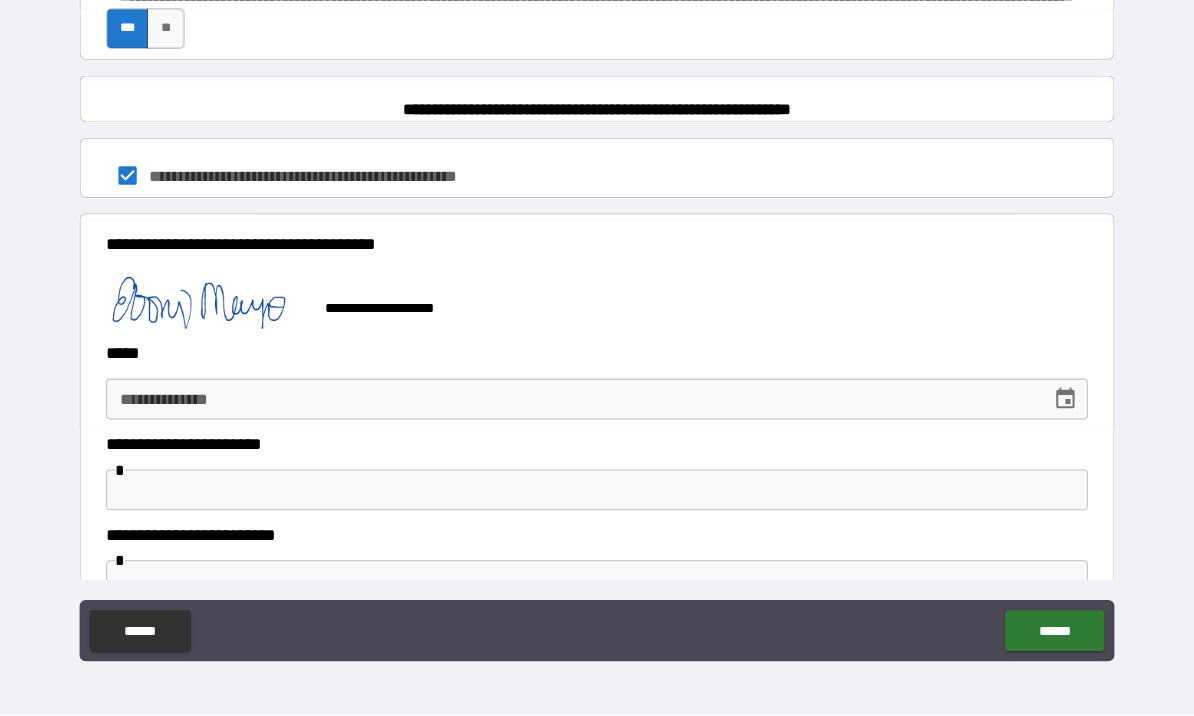 click 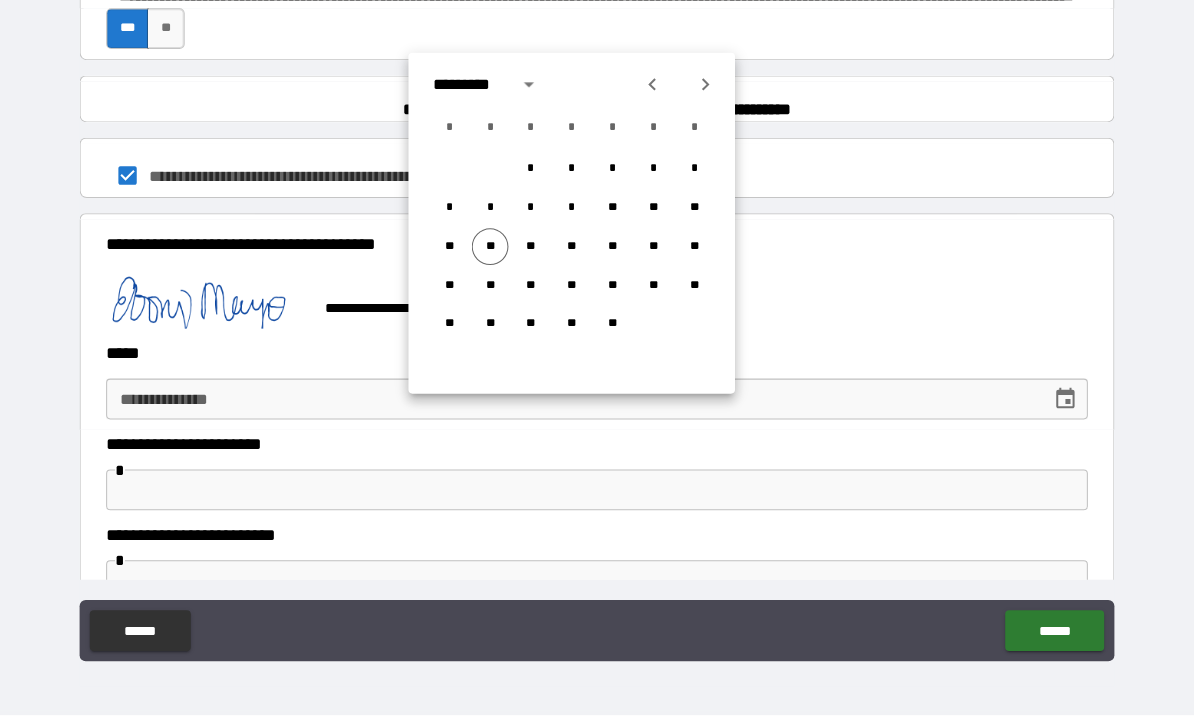 click on "**" at bounding box center [492, 257] 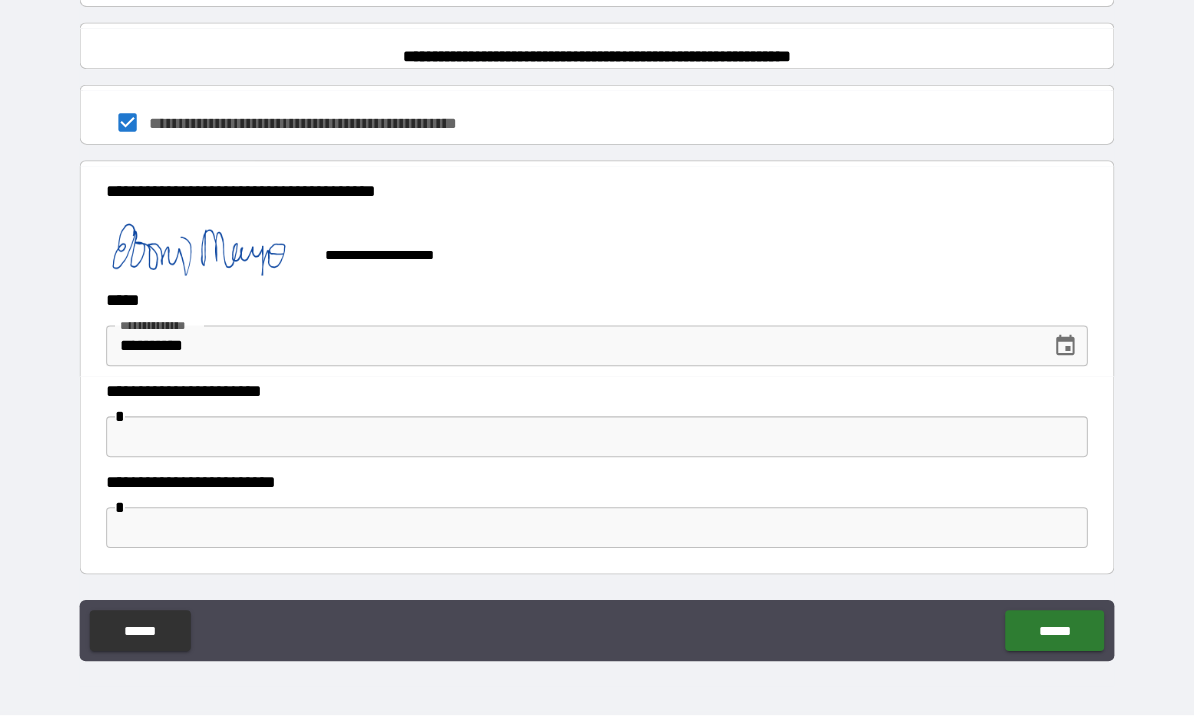 scroll, scrollTop: 1528, scrollLeft: 0, axis: vertical 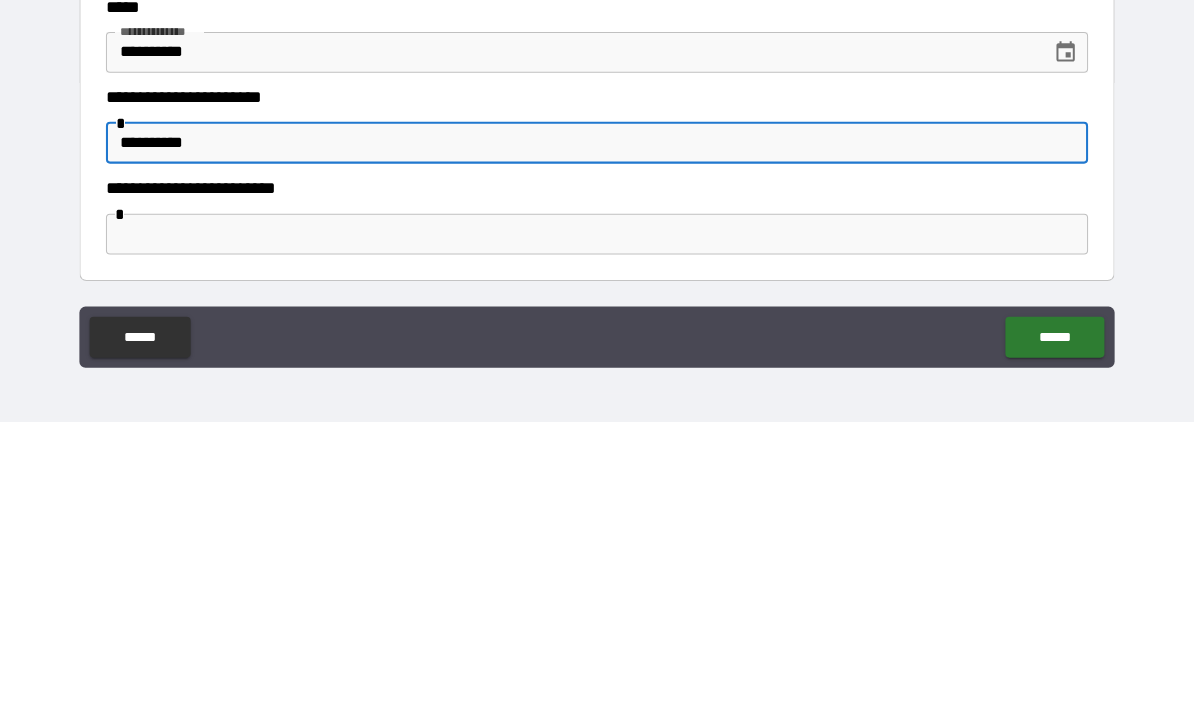type on "**********" 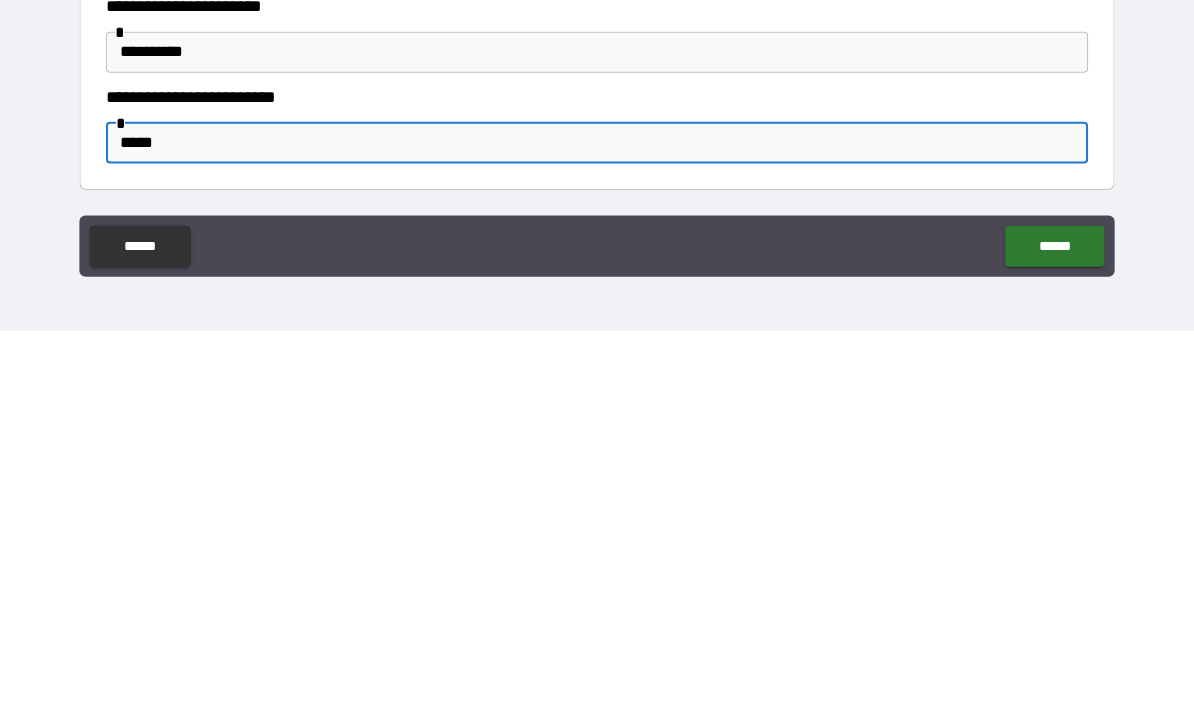 type on "******" 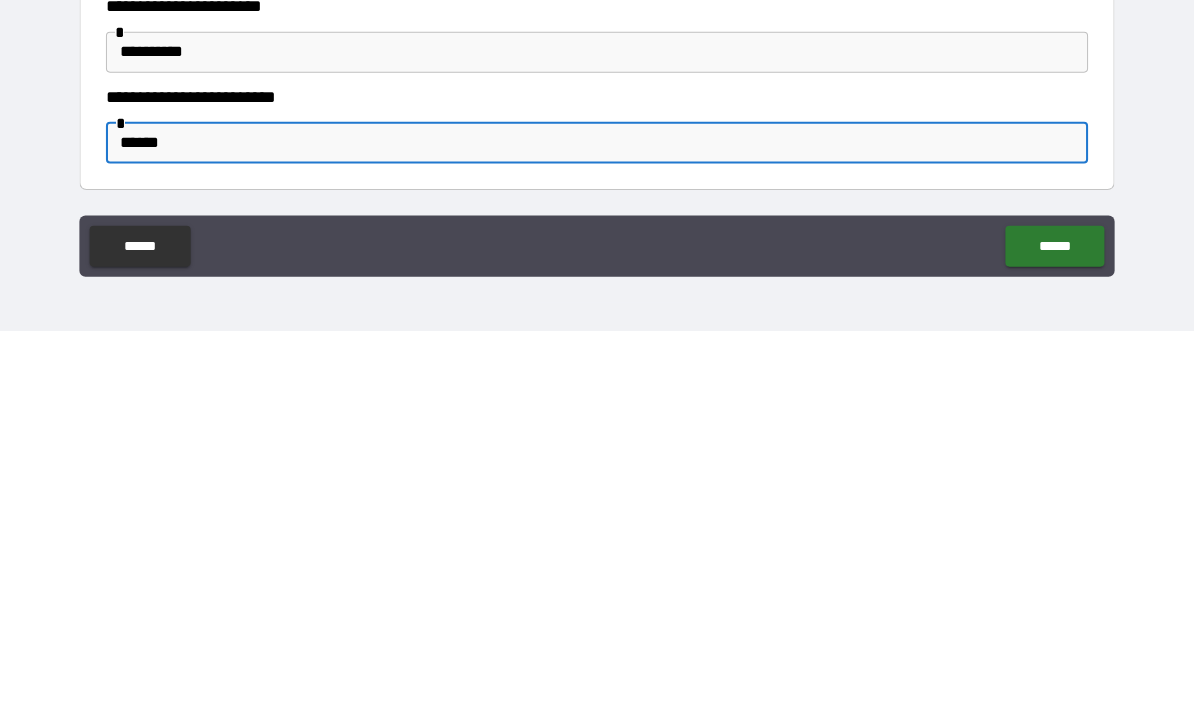 click on "******" at bounding box center (1045, 633) 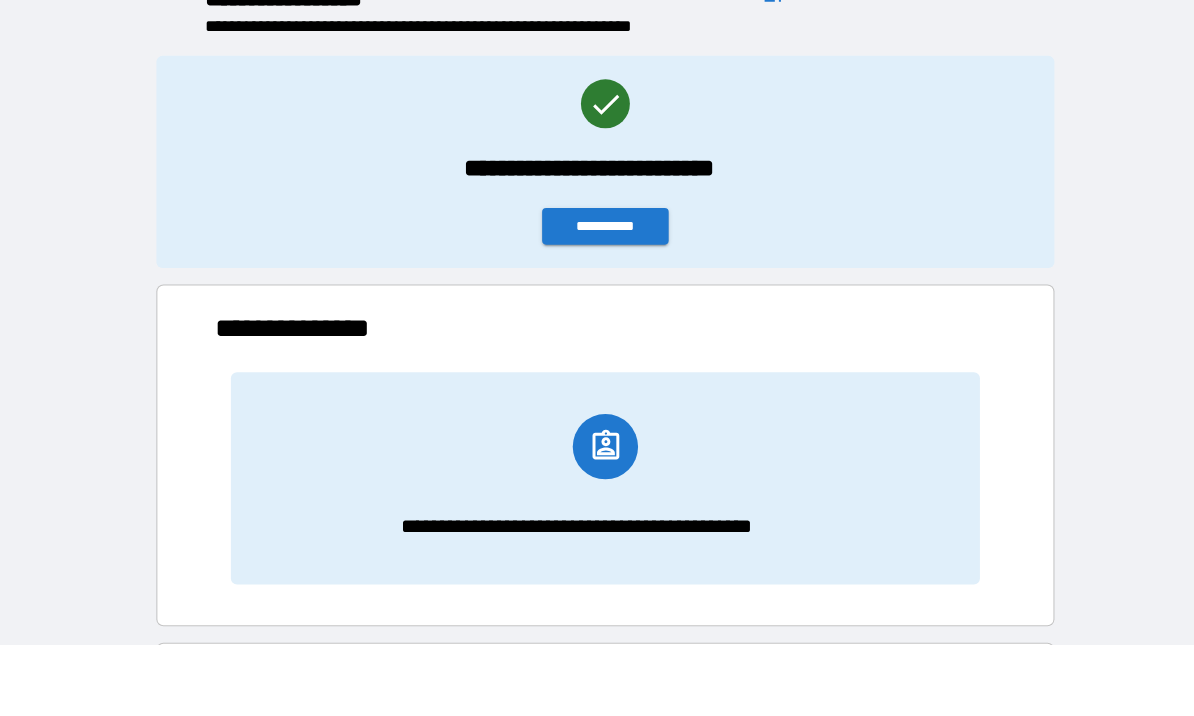 scroll, scrollTop: 1, scrollLeft: 1, axis: both 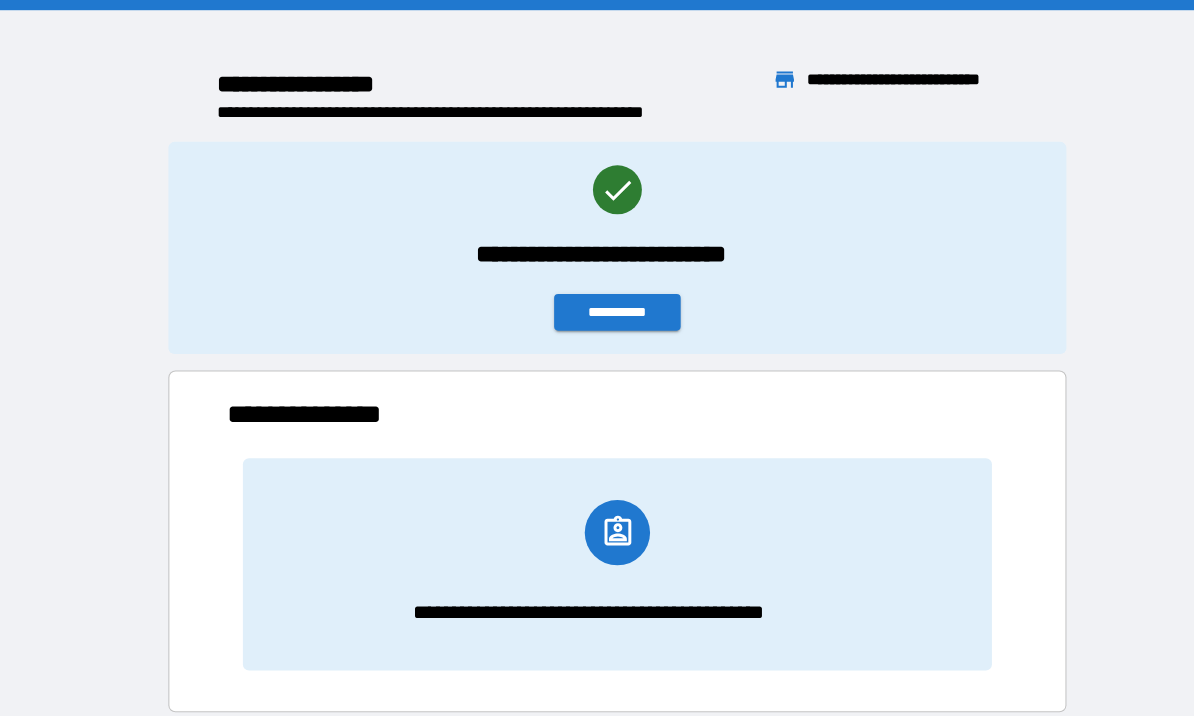 click on "**********" at bounding box center [597, 358] 